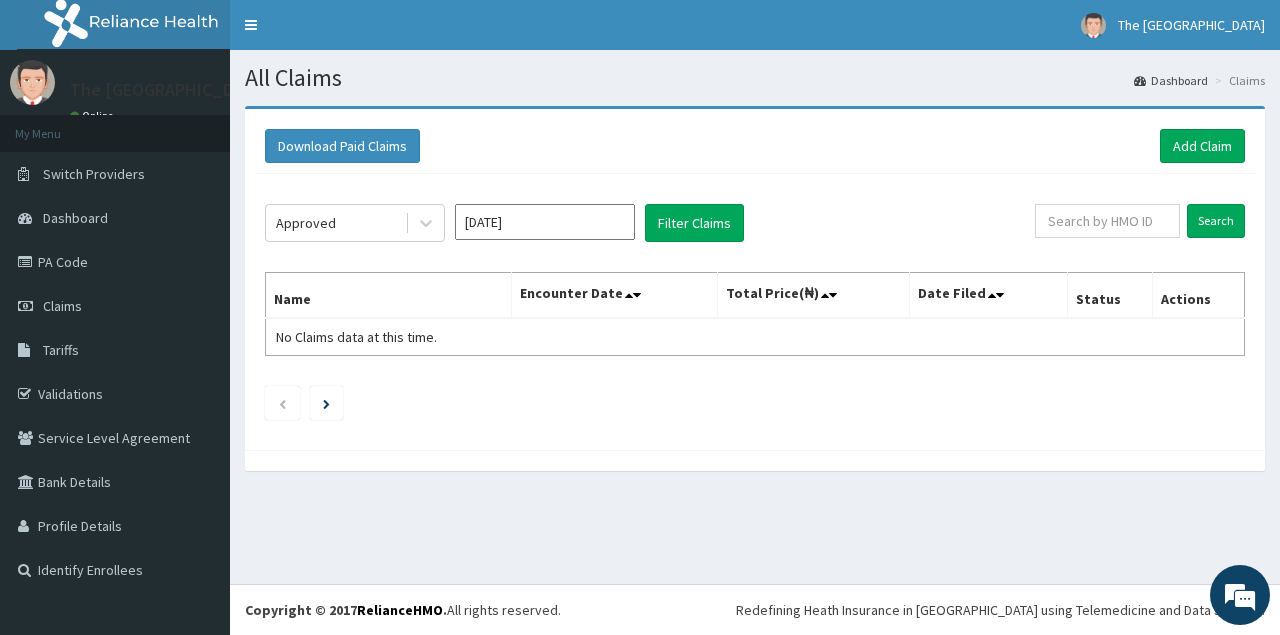 scroll, scrollTop: 0, scrollLeft: 0, axis: both 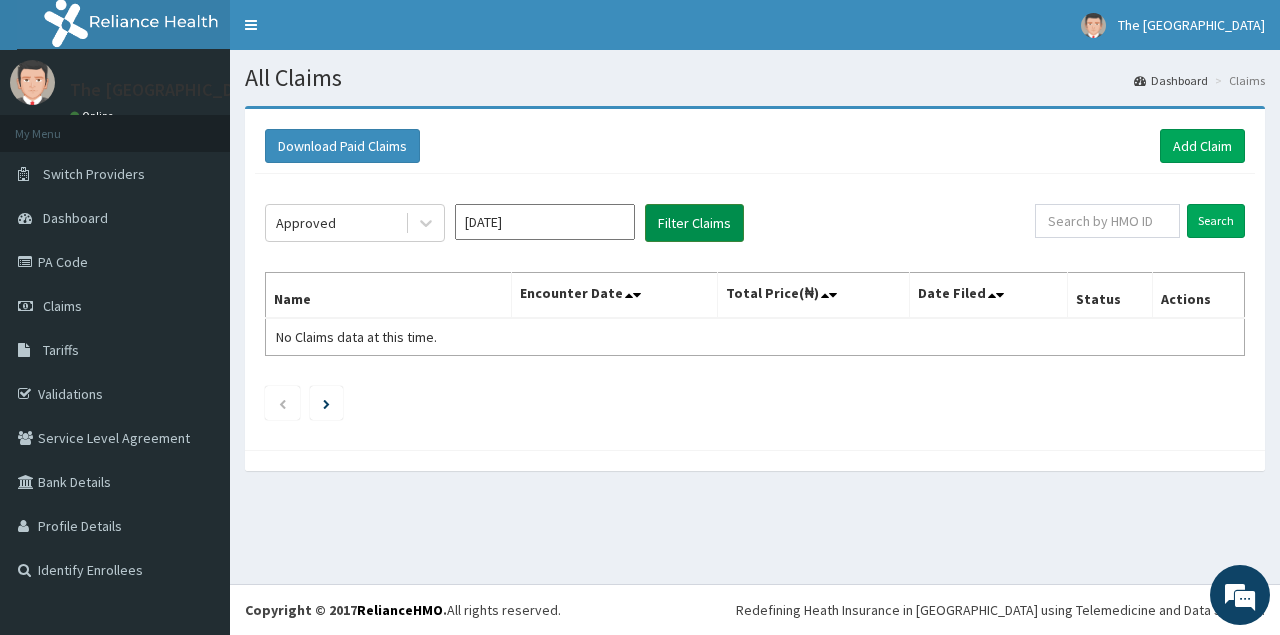 click on "Filter Claims" at bounding box center (694, 223) 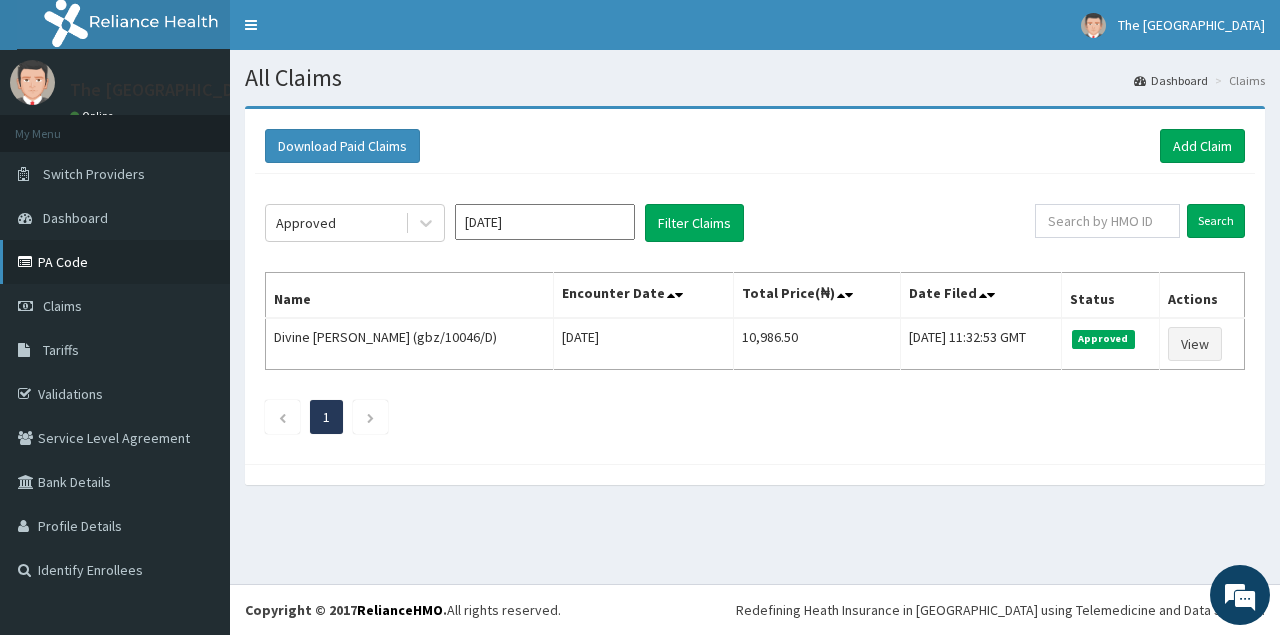click on "PA Code" at bounding box center (115, 262) 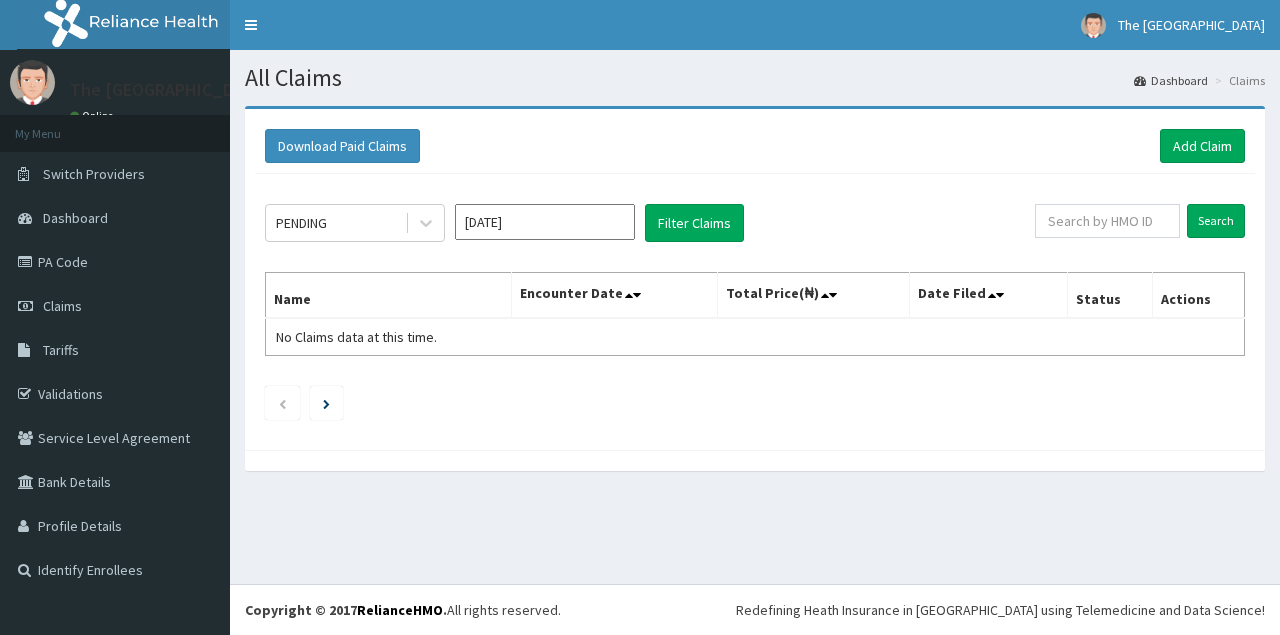 scroll, scrollTop: 0, scrollLeft: 0, axis: both 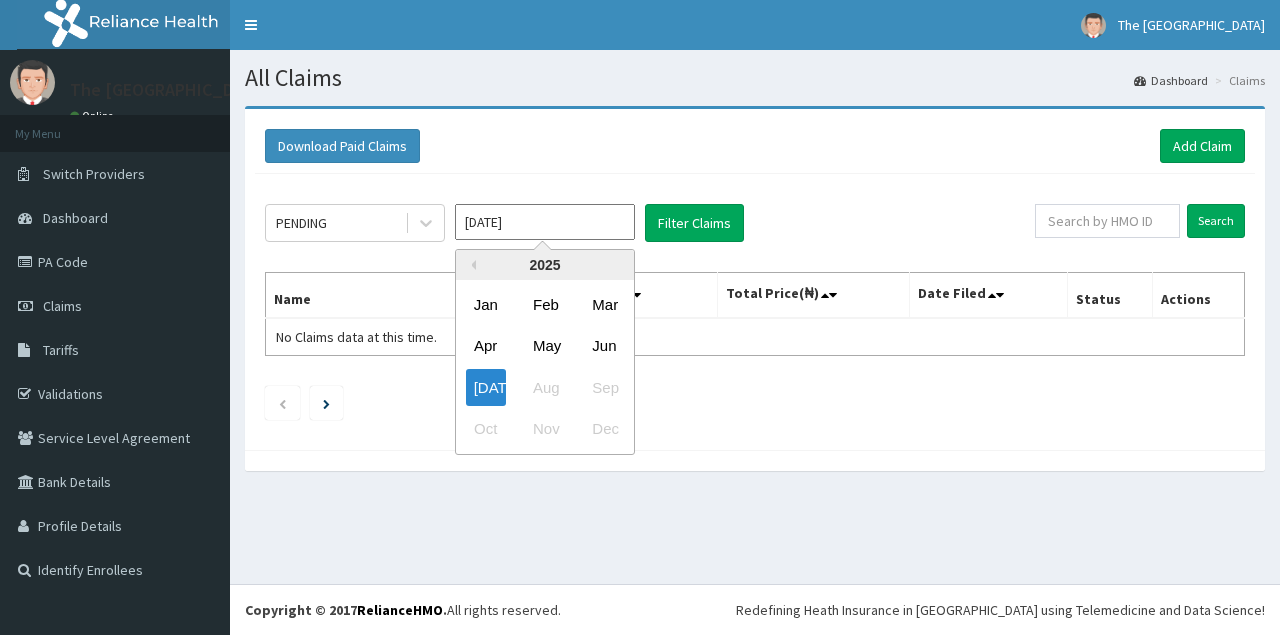 click on "[DATE]" at bounding box center [545, 222] 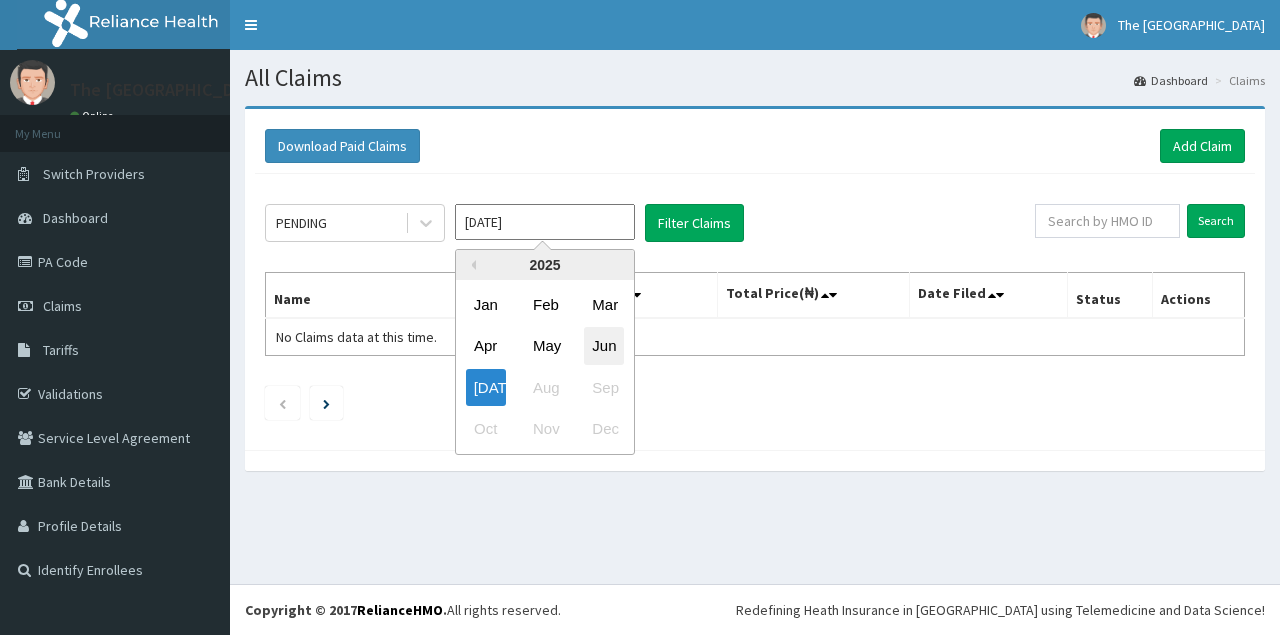 click on "Jun" at bounding box center [604, 346] 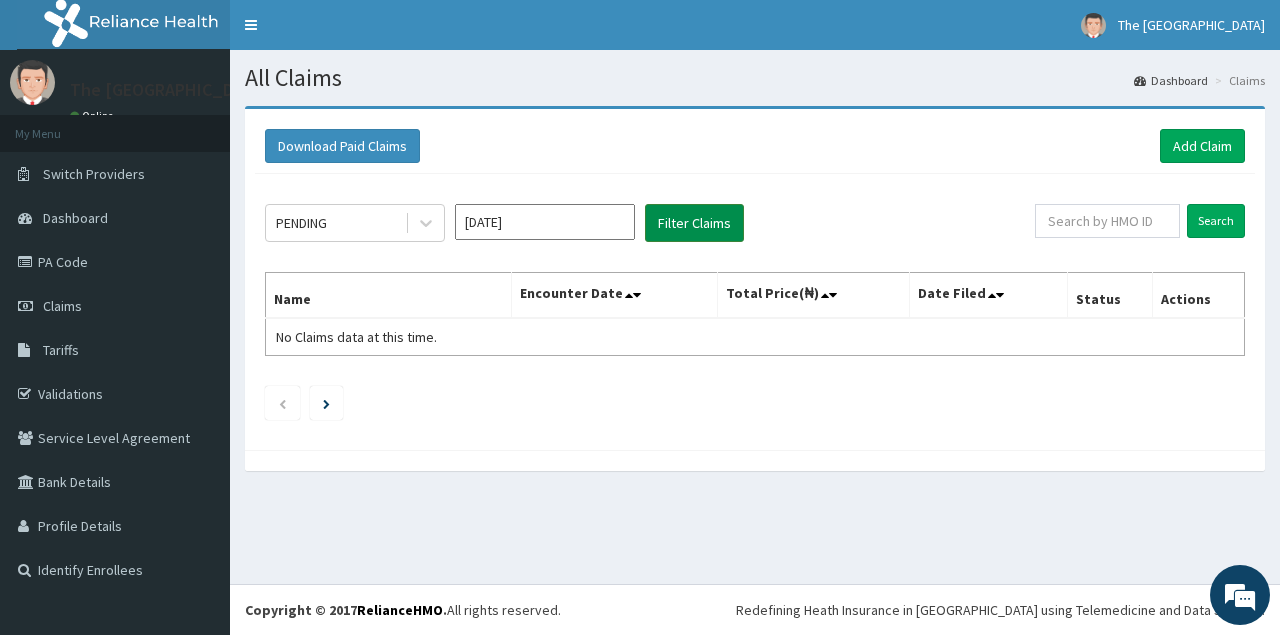 click on "Filter Claims" at bounding box center (694, 223) 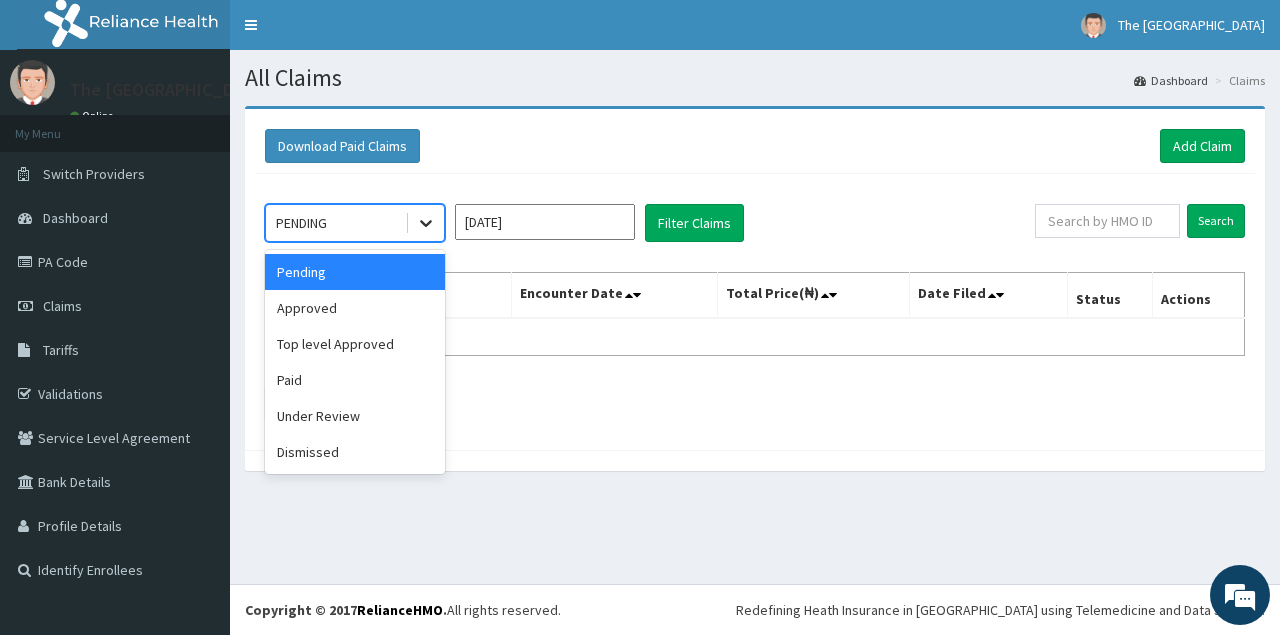 click 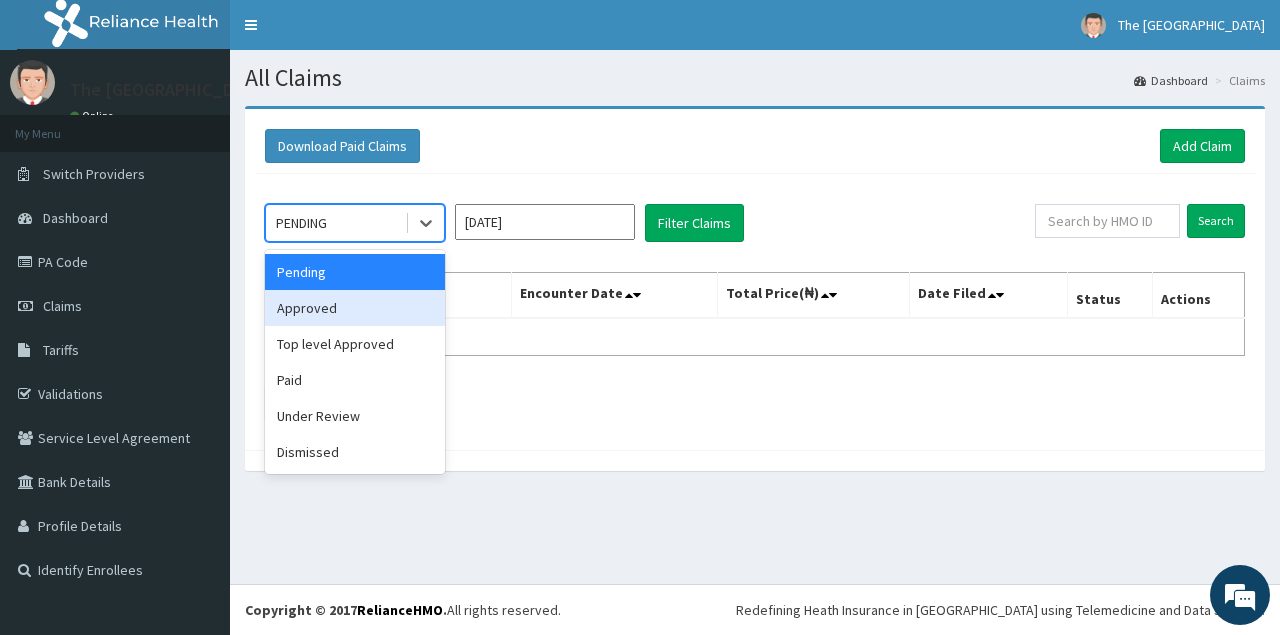 click on "Approved" at bounding box center [355, 308] 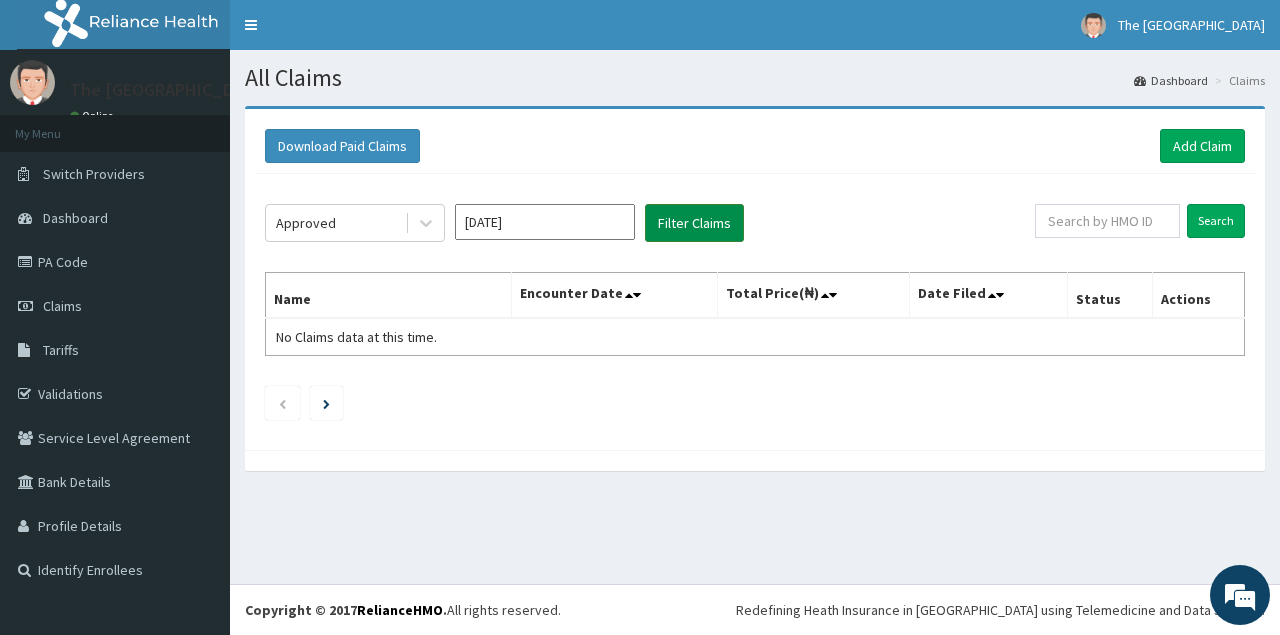 click on "Filter Claims" at bounding box center (694, 223) 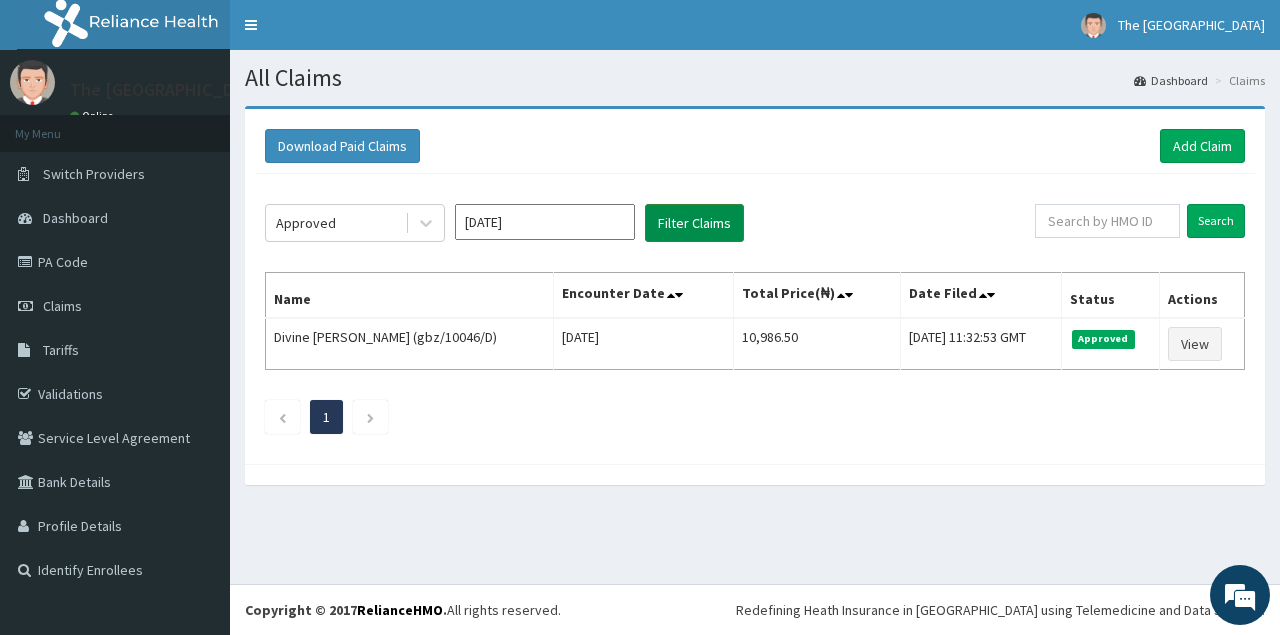 scroll, scrollTop: 0, scrollLeft: 0, axis: both 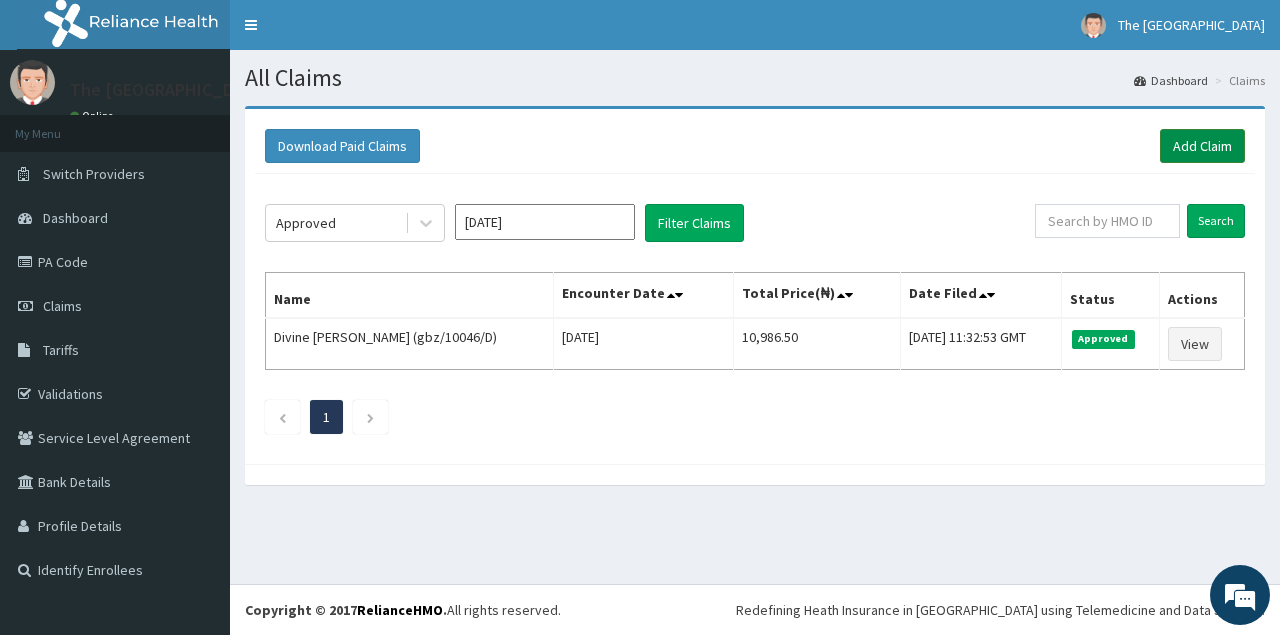 click on "Add Claim" at bounding box center [1202, 146] 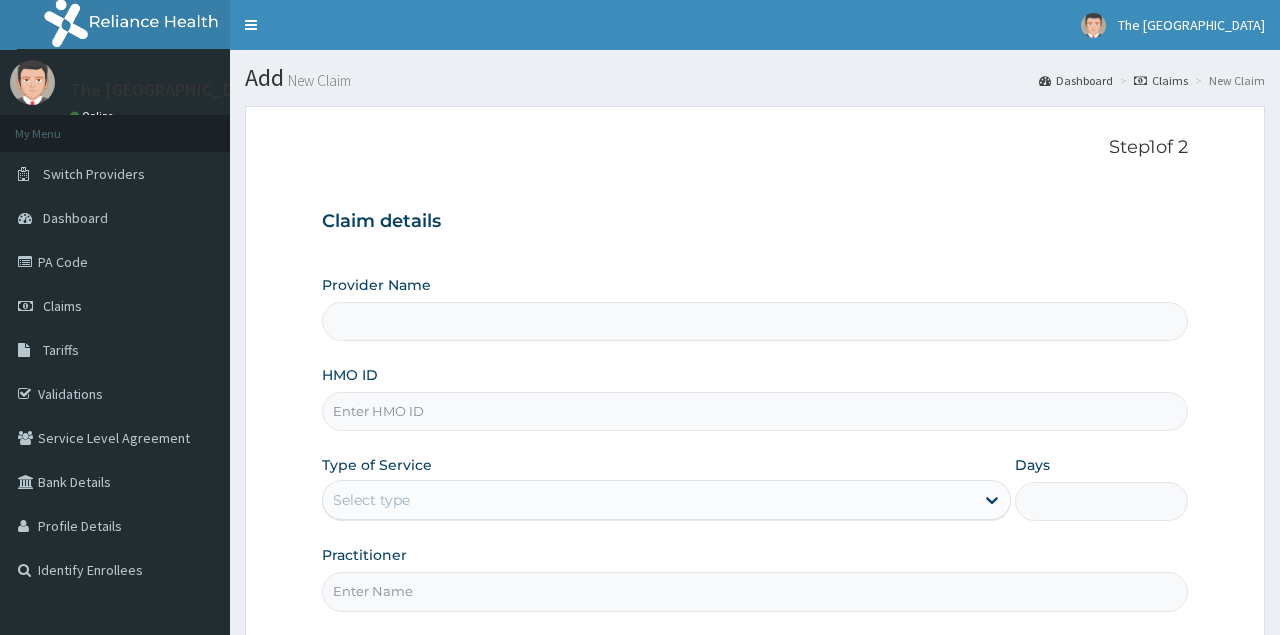 scroll, scrollTop: 0, scrollLeft: 0, axis: both 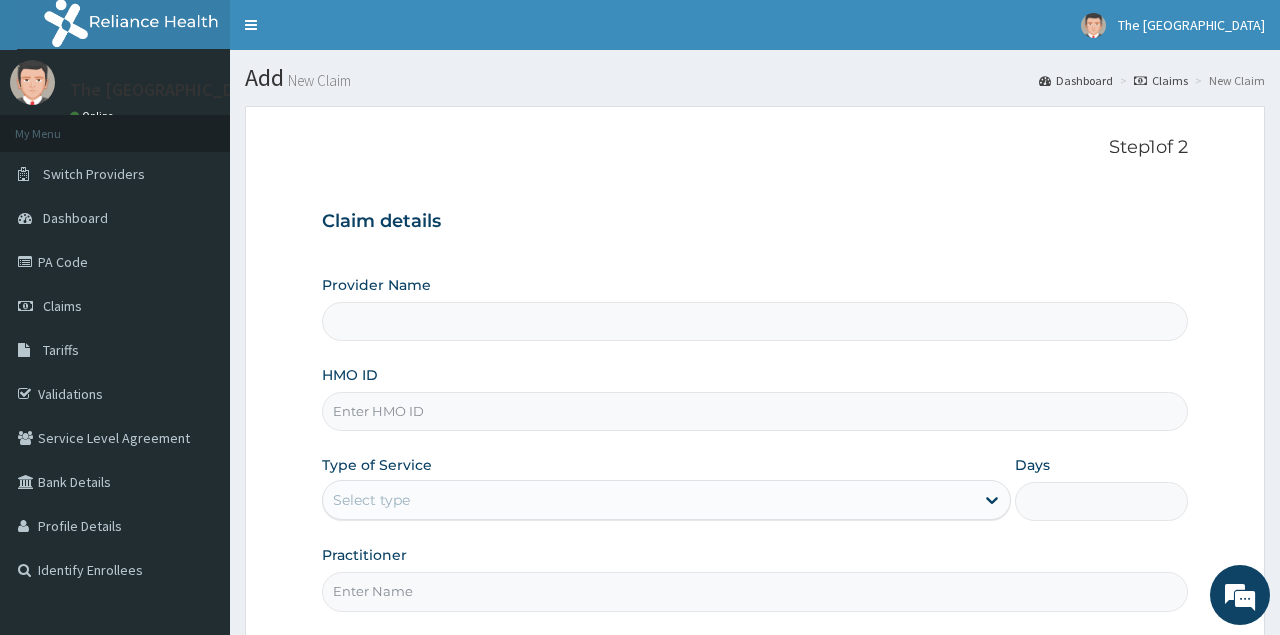 type on "The [GEOGRAPHIC_DATA]" 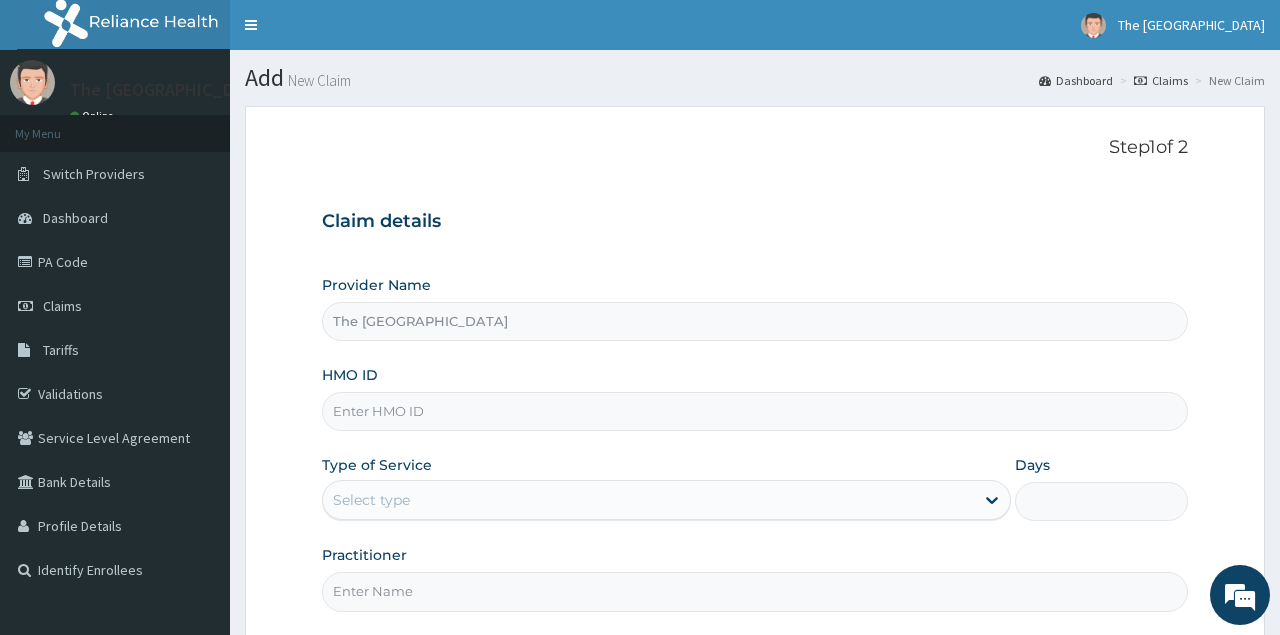 scroll, scrollTop: 0, scrollLeft: 0, axis: both 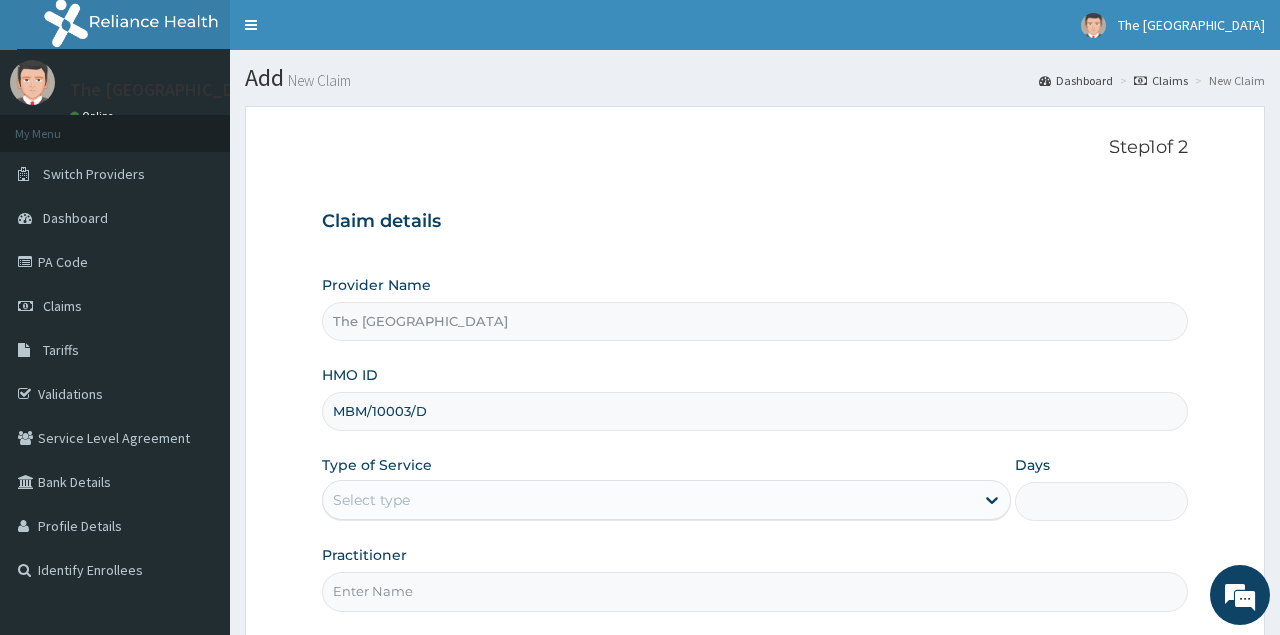 type on "MBM/10003/D" 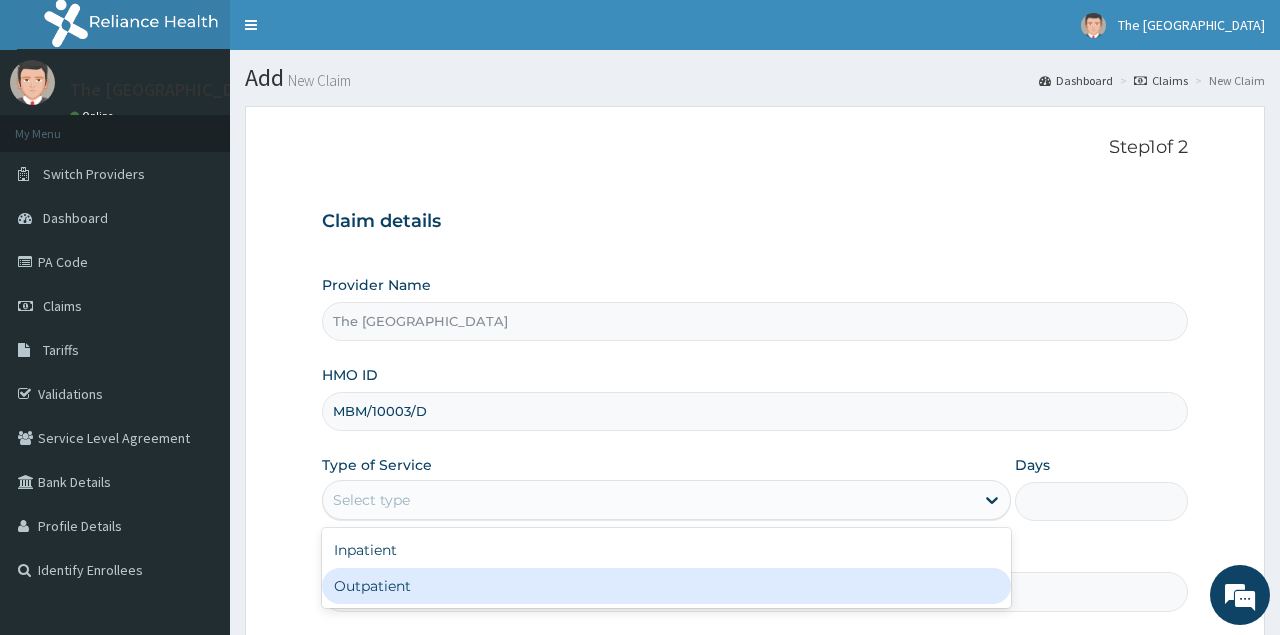 click on "Outpatient" at bounding box center [666, 586] 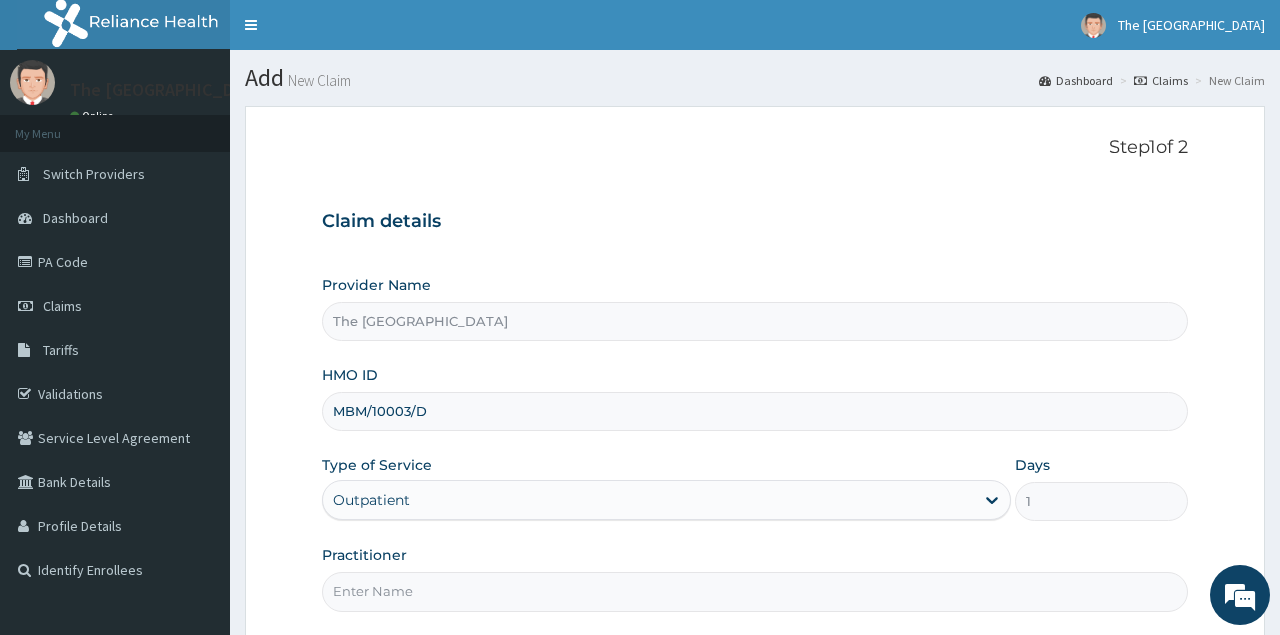 click on "Practitioner" at bounding box center [754, 591] 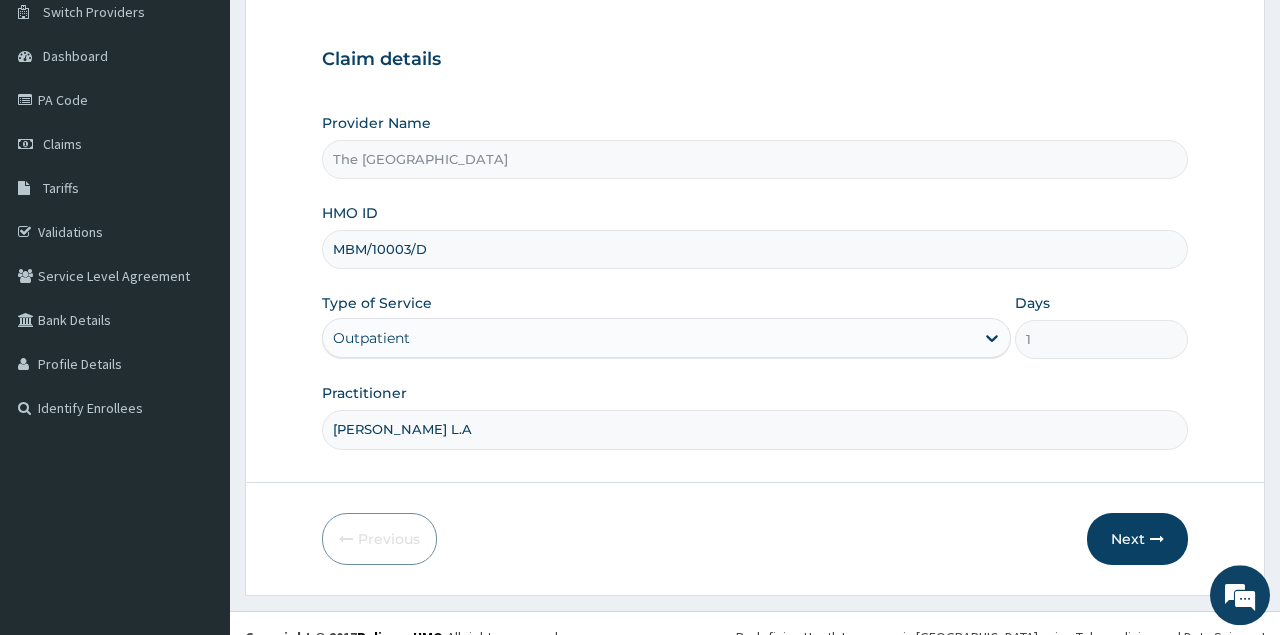 scroll, scrollTop: 187, scrollLeft: 0, axis: vertical 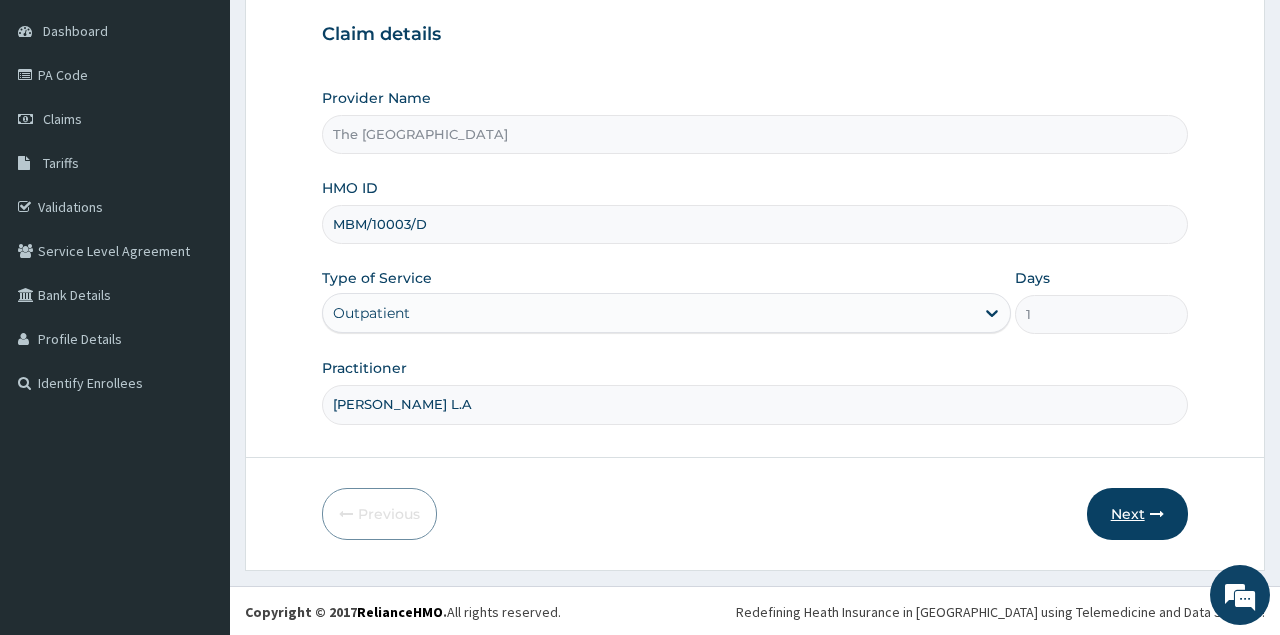 type on "[PERSON_NAME] L.A" 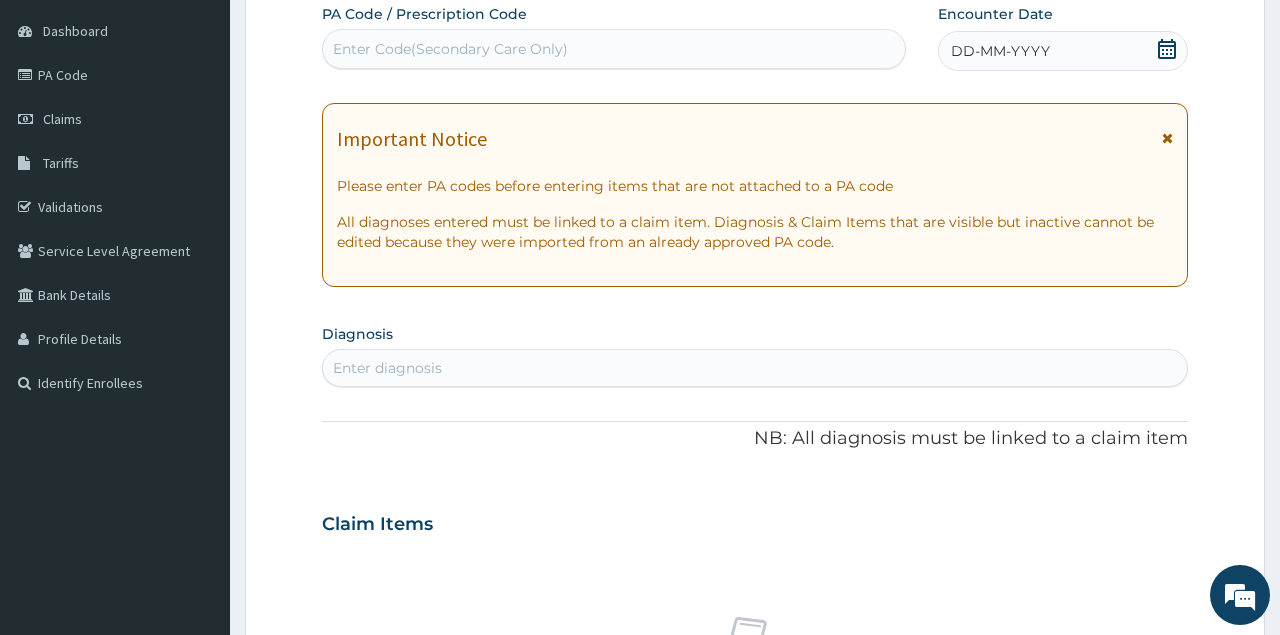 click at bounding box center [1167, 51] 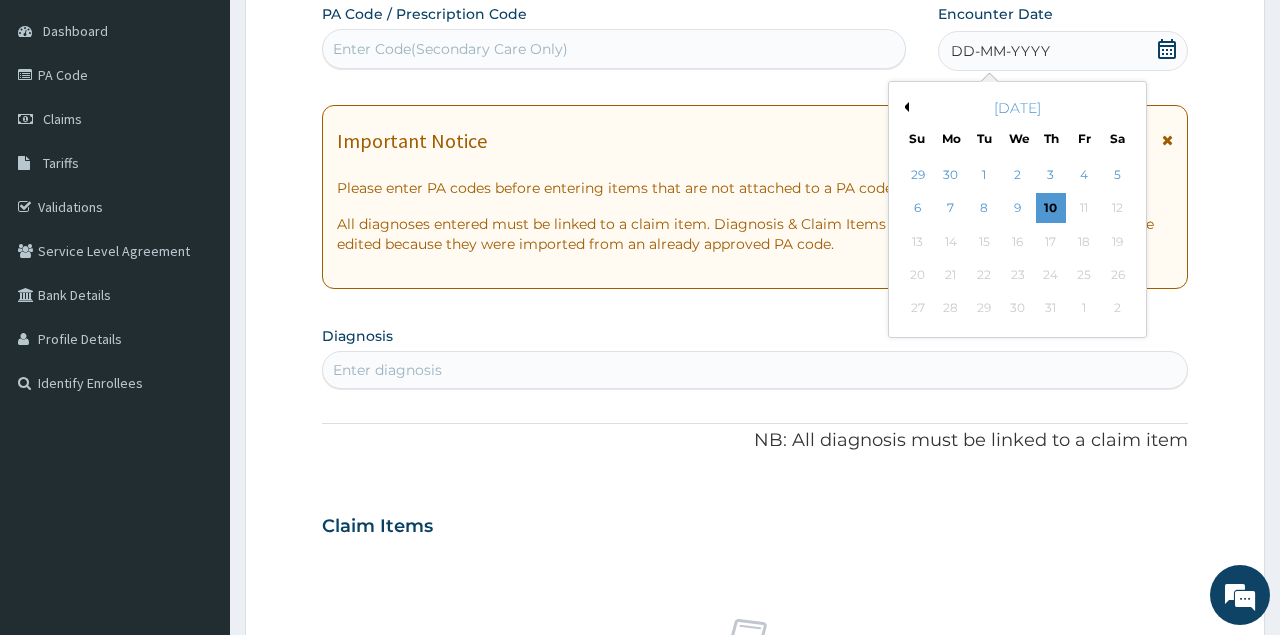 click on "Previous Month" at bounding box center (904, 107) 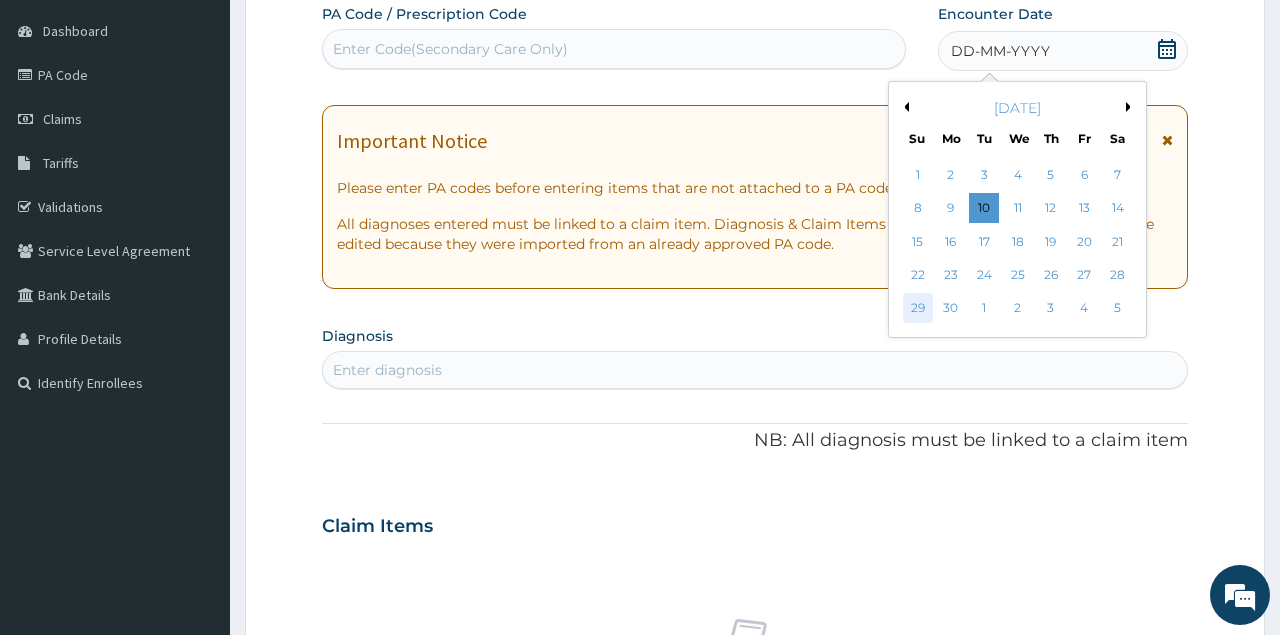 click on "29" at bounding box center [917, 309] 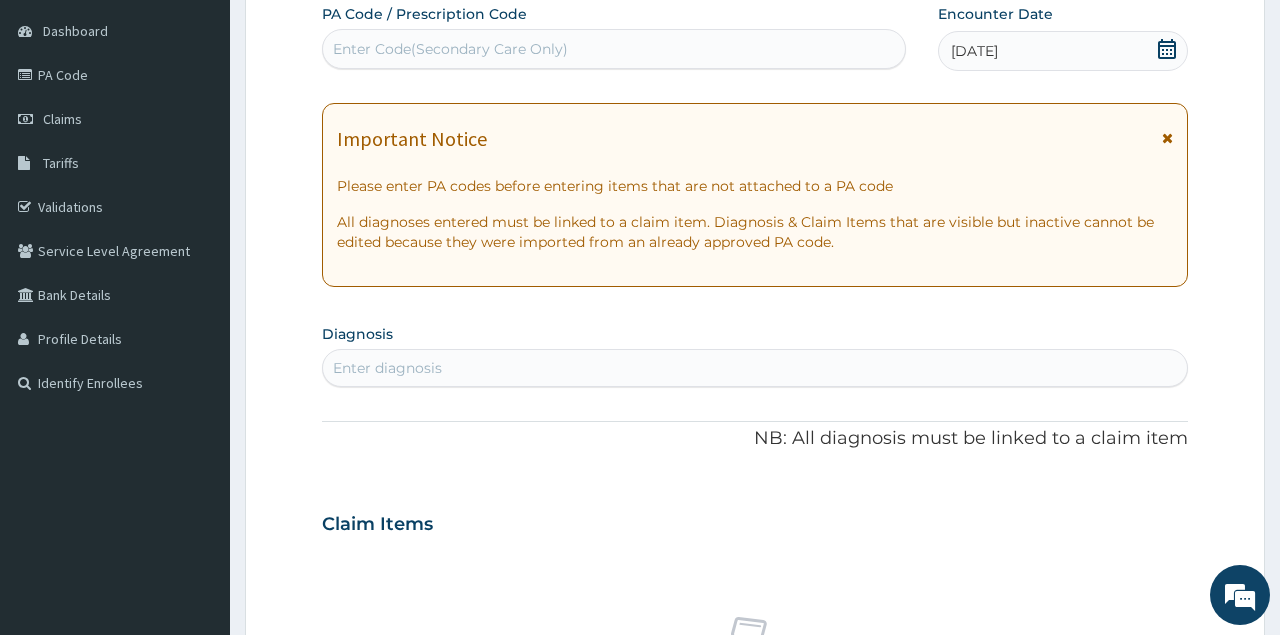 click on "Enter diagnosis" at bounding box center (754, 368) 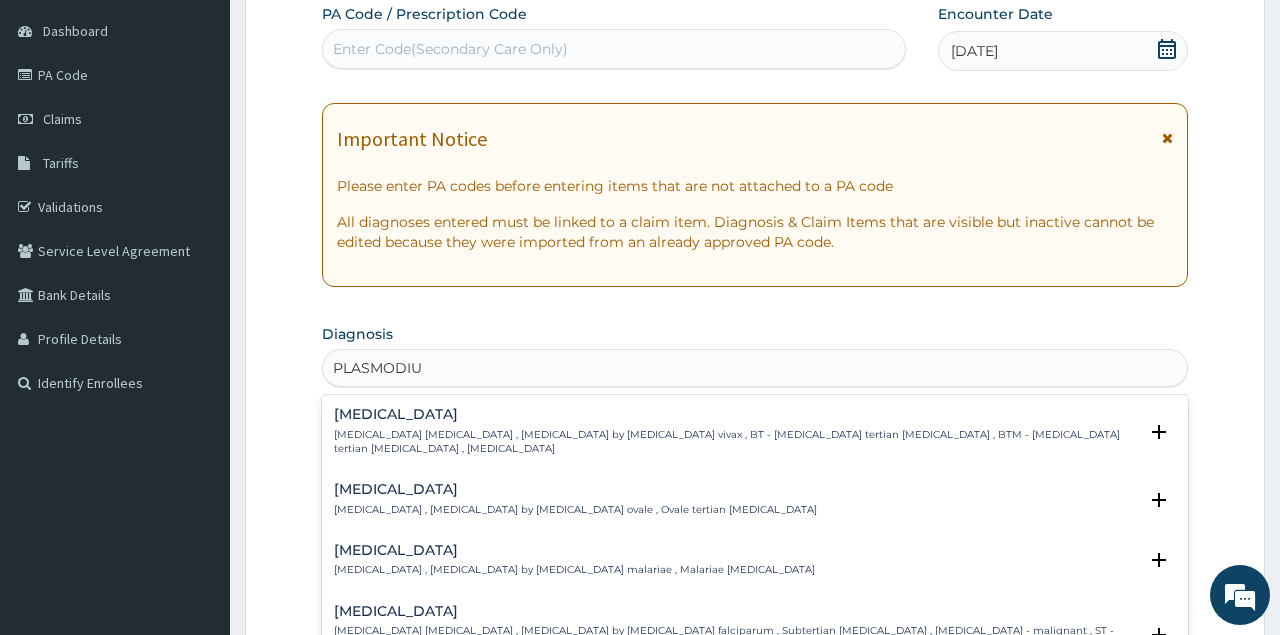 type on "PLASMODI" 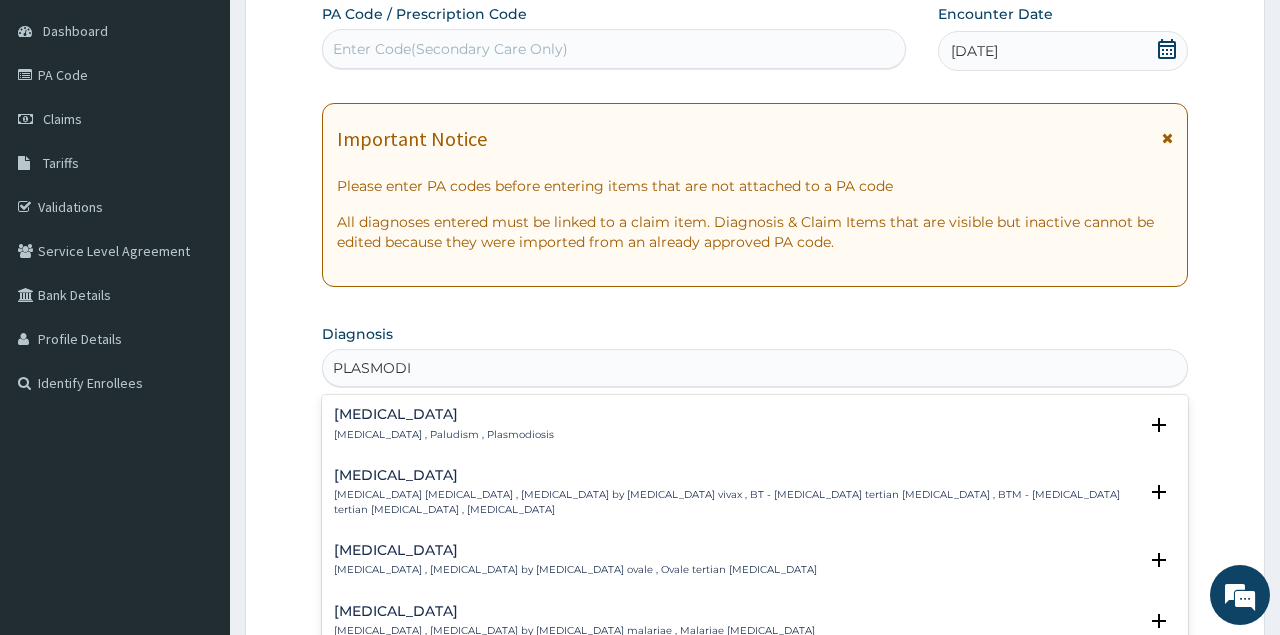 click on "[MEDICAL_DATA] , Paludism , Plasmodiosis" at bounding box center [444, 435] 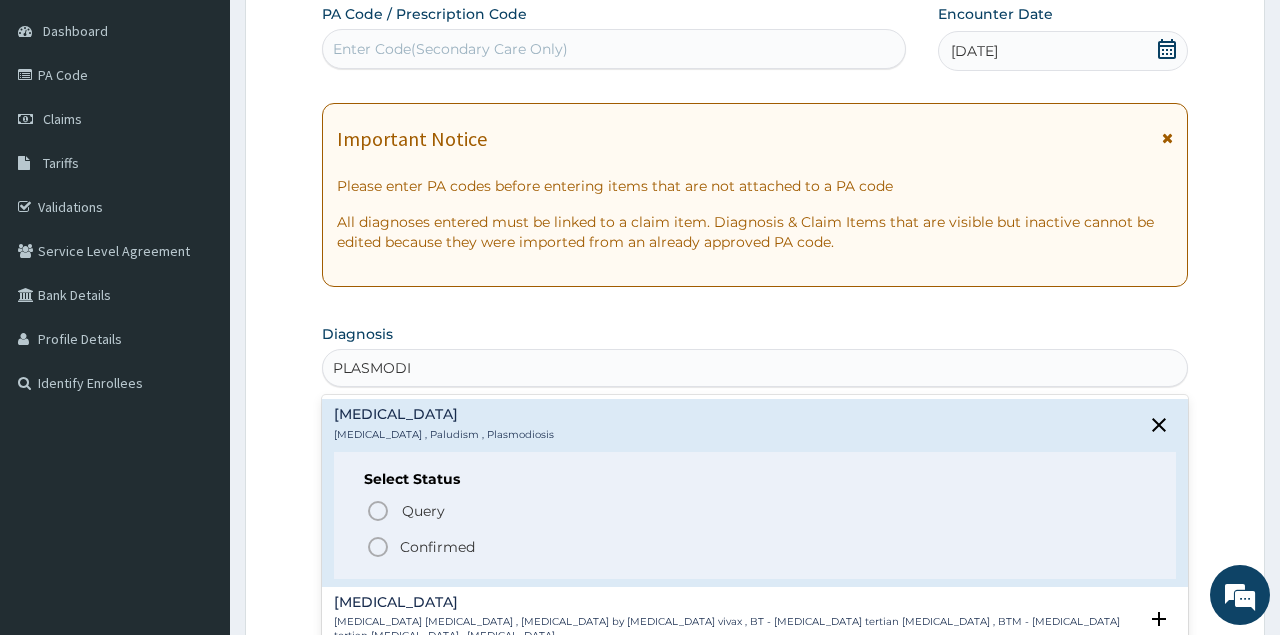 click 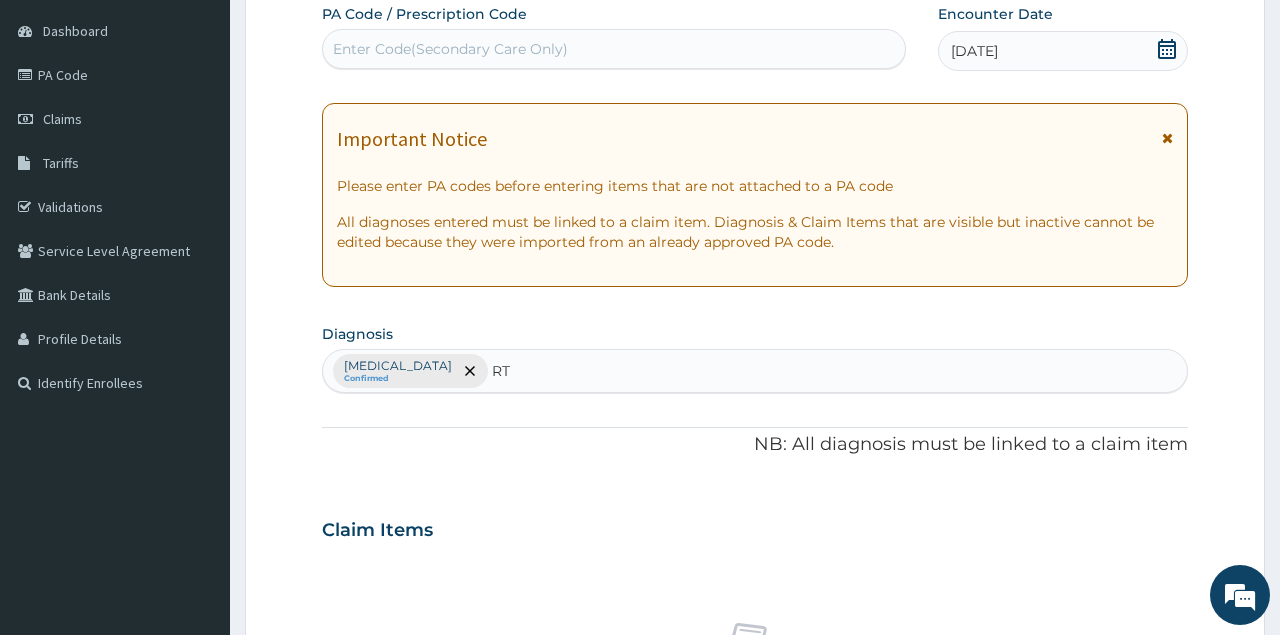 type on "RTI" 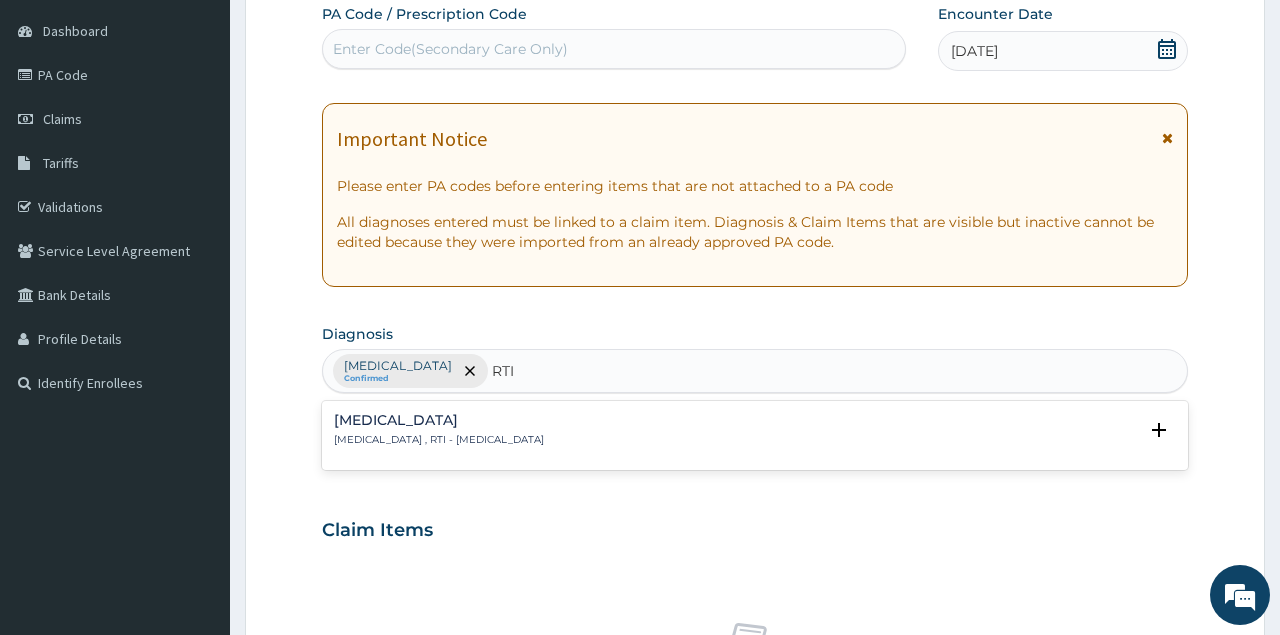 click on "Respiratory tract infection Respiratory tract infection , RTI - Respiratory tract infection Select Status Query Query covers suspected (?), Keep in view (kiv), Ruled out (r/o) Confirmed" at bounding box center (754, 435) 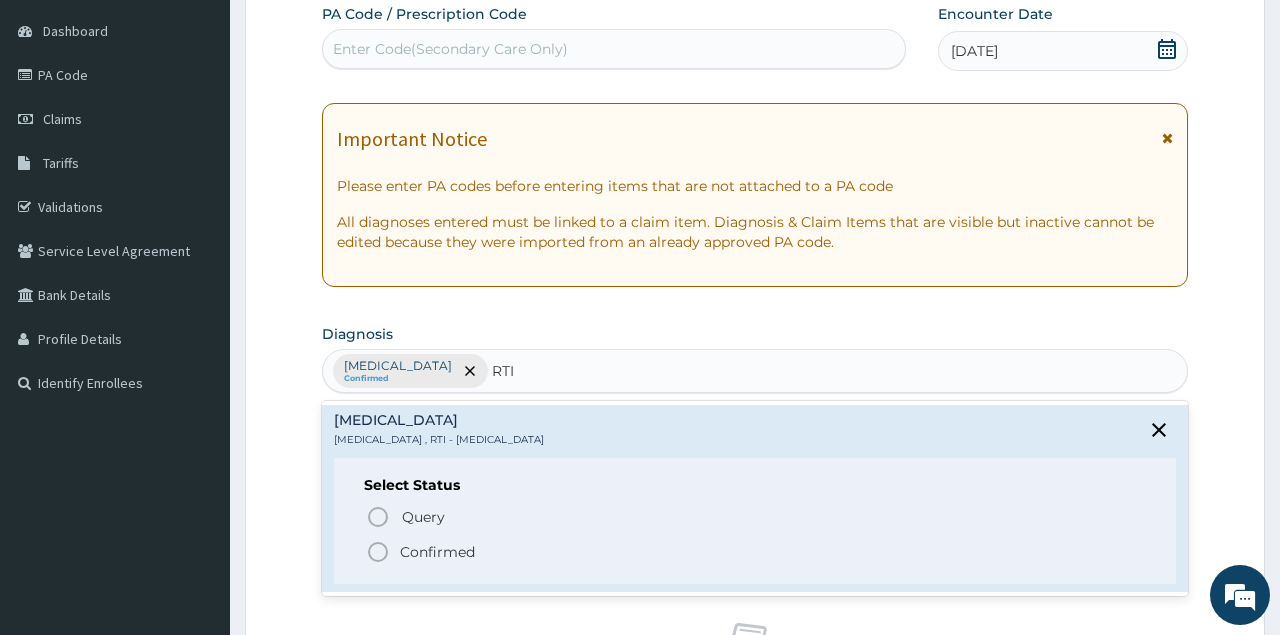 click on "Respiratory tract infection Respiratory tract infection , RTI - Respiratory tract infection" at bounding box center (439, 430) 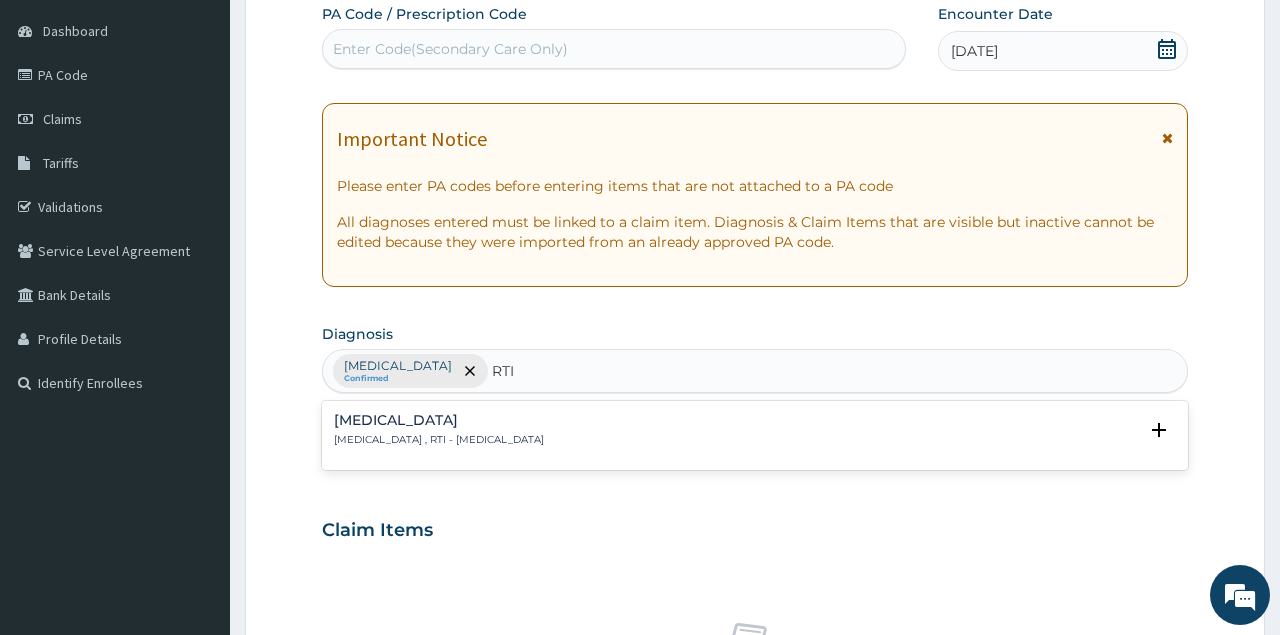 click on "Respiratory tract infection Respiratory tract infection , RTI - Respiratory tract infection" at bounding box center (439, 430) 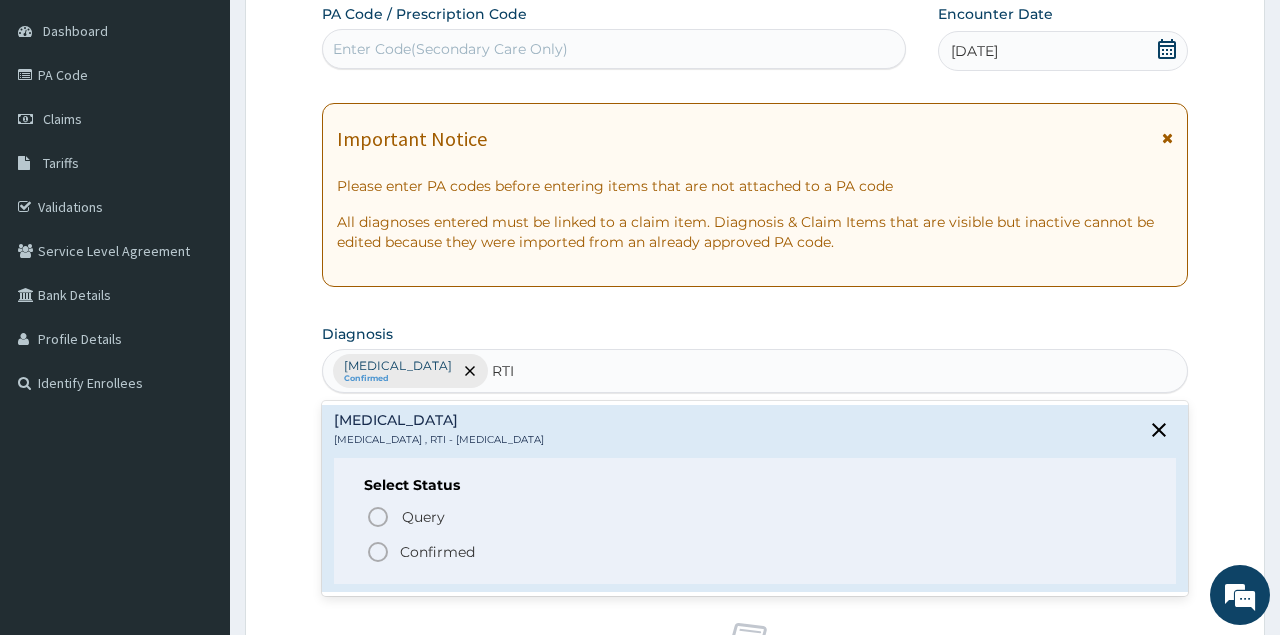 click 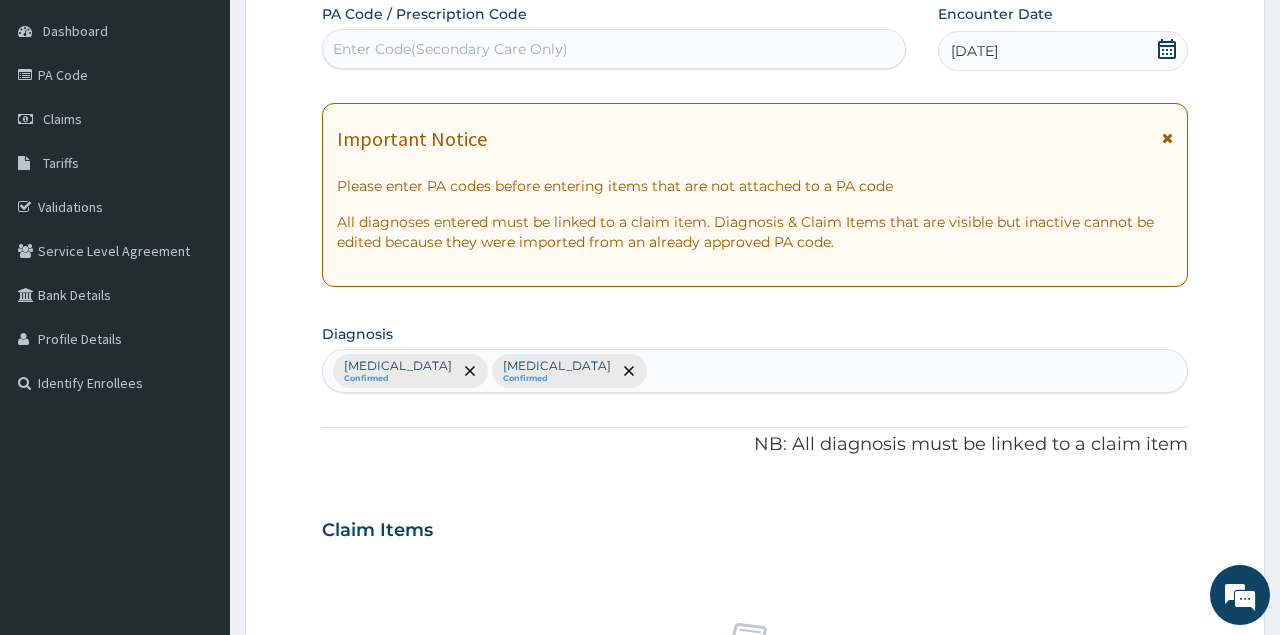 click on "PA Code / Prescription Code Enter Code(Secondary Care Only) Encounter Date 29-06-2025 Important Notice Please enter PA codes before entering items that are not attached to a PA code   All diagnoses entered must be linked to a claim item. Diagnosis & Claim Items that are visible but inactive cannot be edited because they were imported from an already approved PA code. Diagnosis Malaria Confirmed Respiratory tract infection Confirmed NB: All diagnosis must be linked to a claim item Claim Items No claim item Types Select Type Item Select Item Pair Diagnosis Select Diagnosis Unit Price 0 Add Comment" at bounding box center [754, 524] 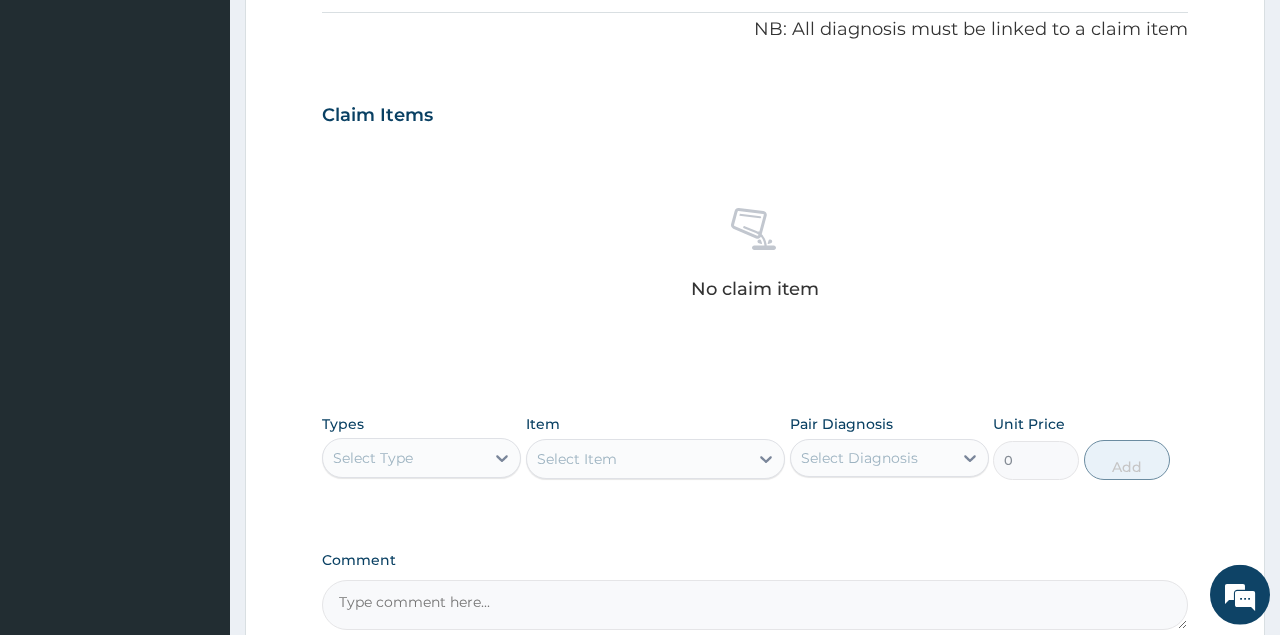 scroll, scrollTop: 655, scrollLeft: 0, axis: vertical 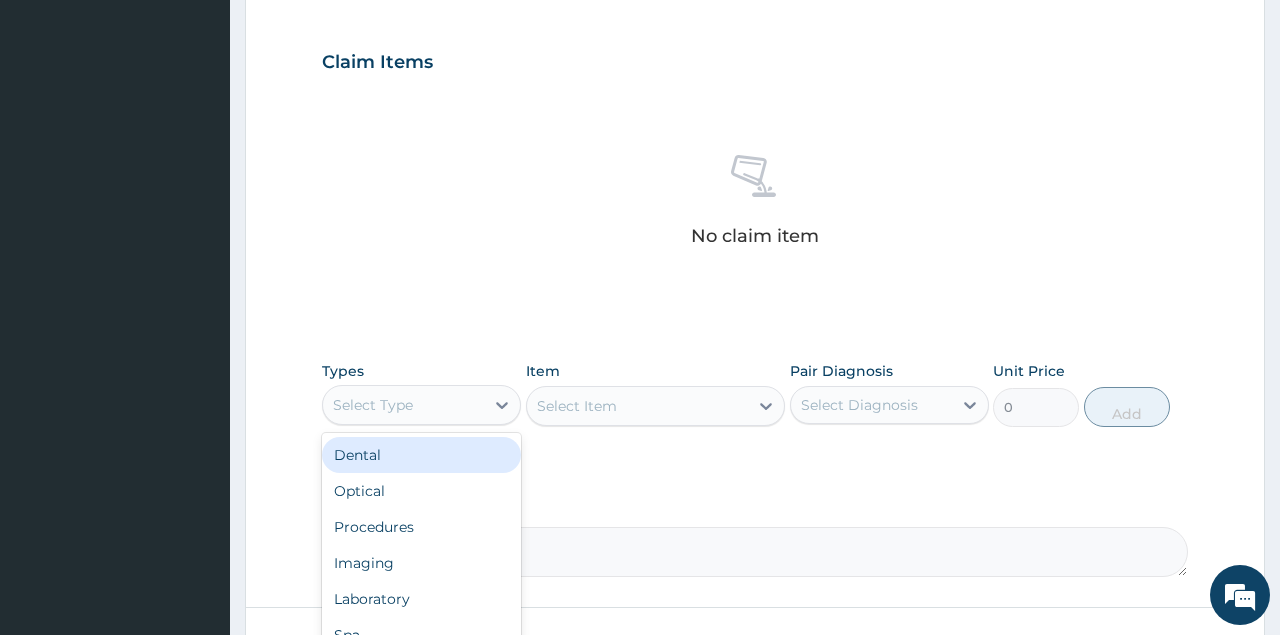 click on "Select Type" at bounding box center [403, 405] 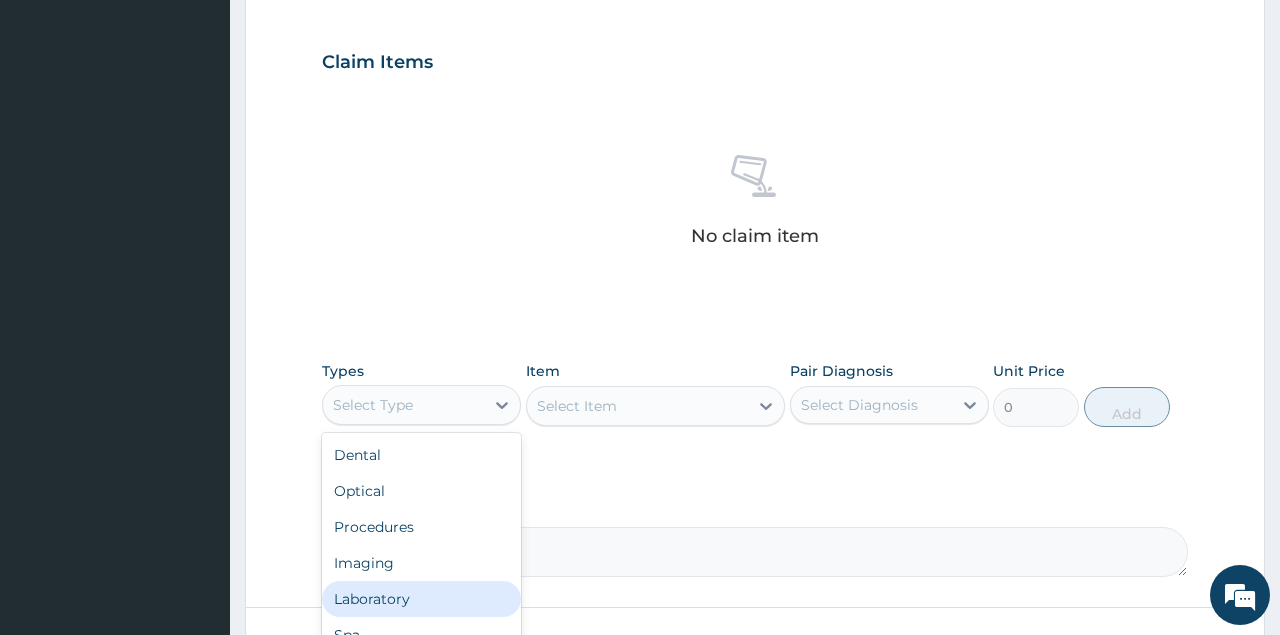 click on "Laboratory" at bounding box center [421, 599] 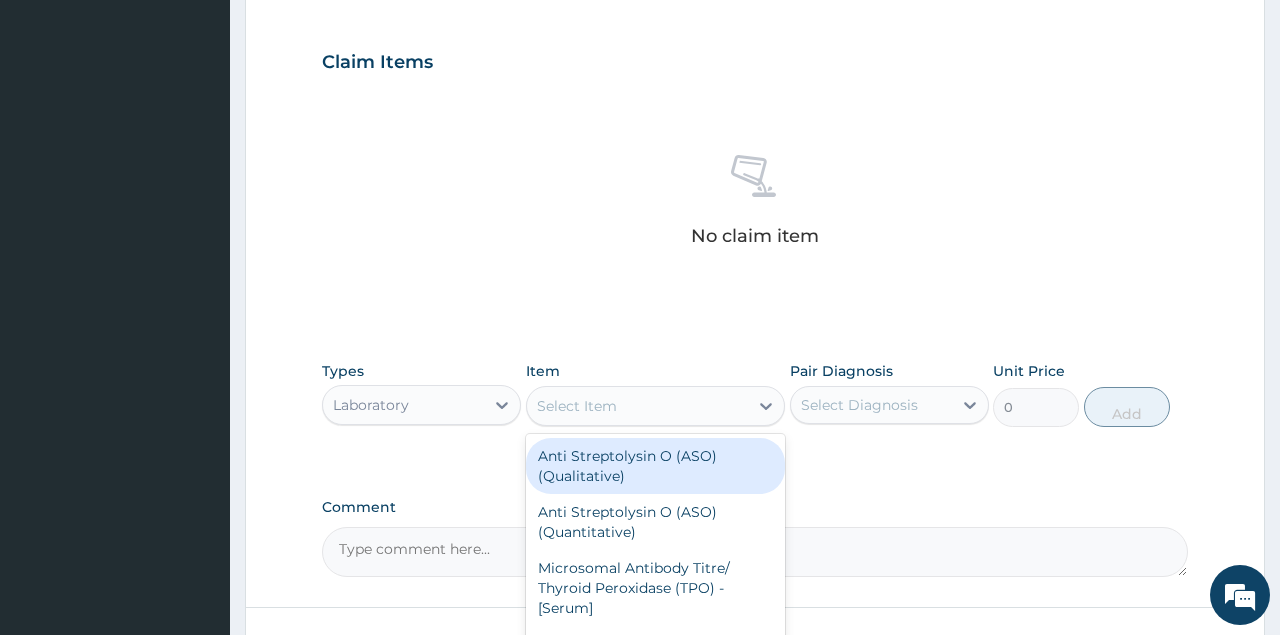 click on "Select Item" at bounding box center (577, 406) 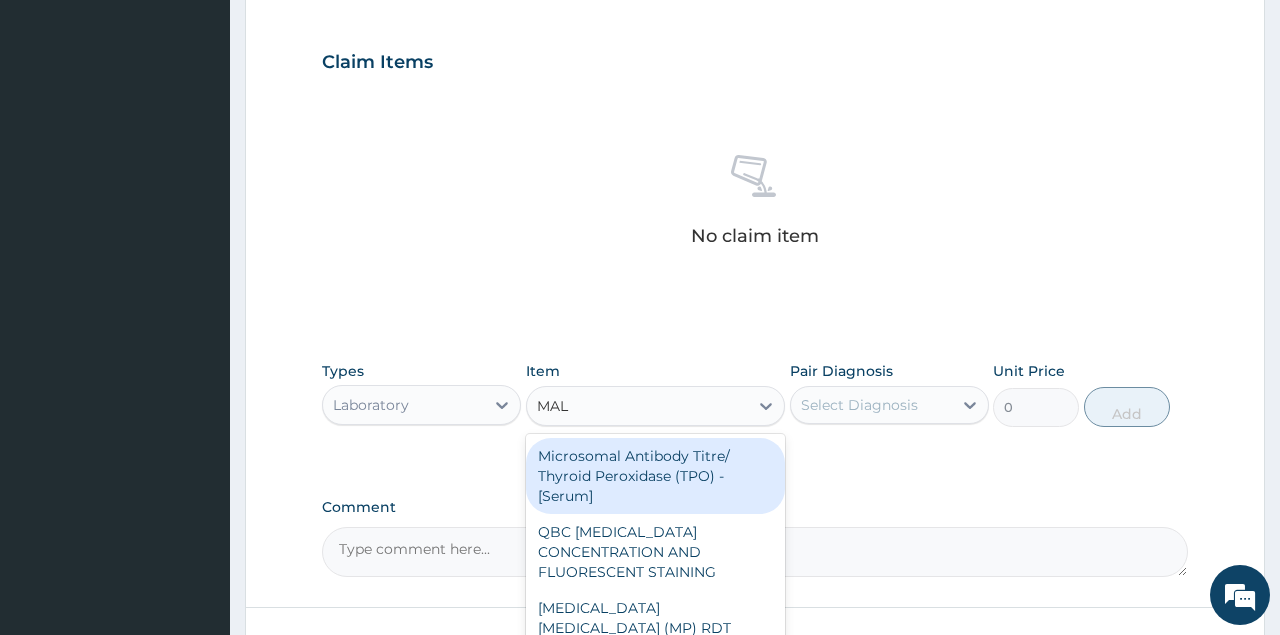 type on "MALA" 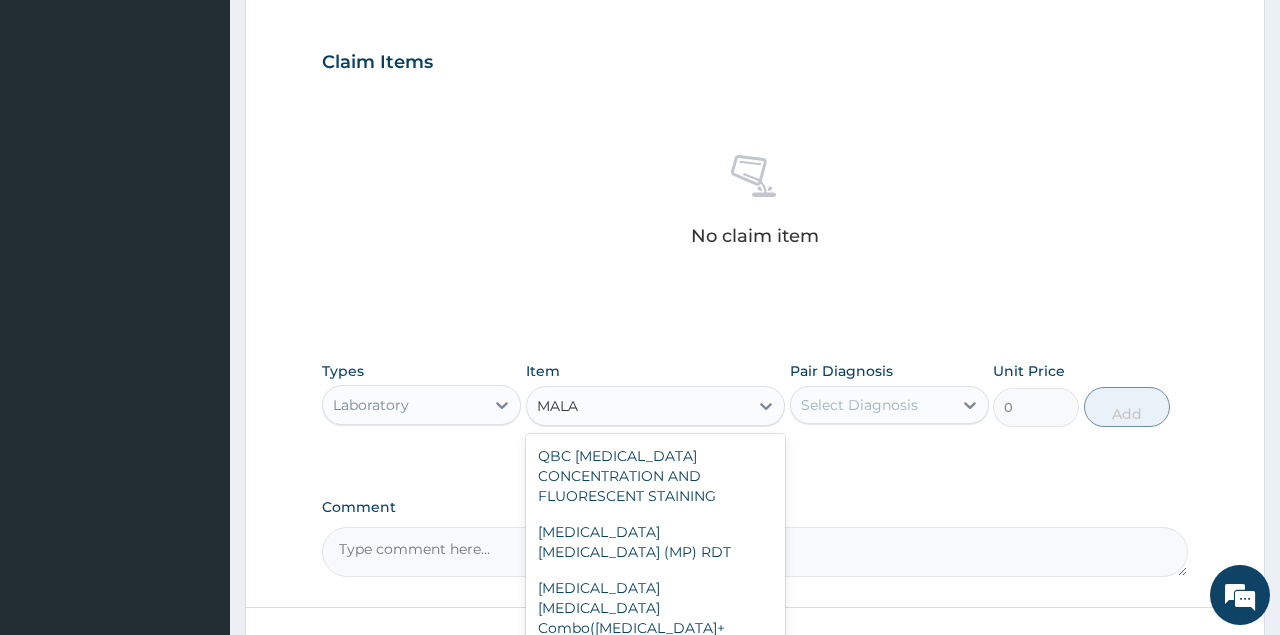 type 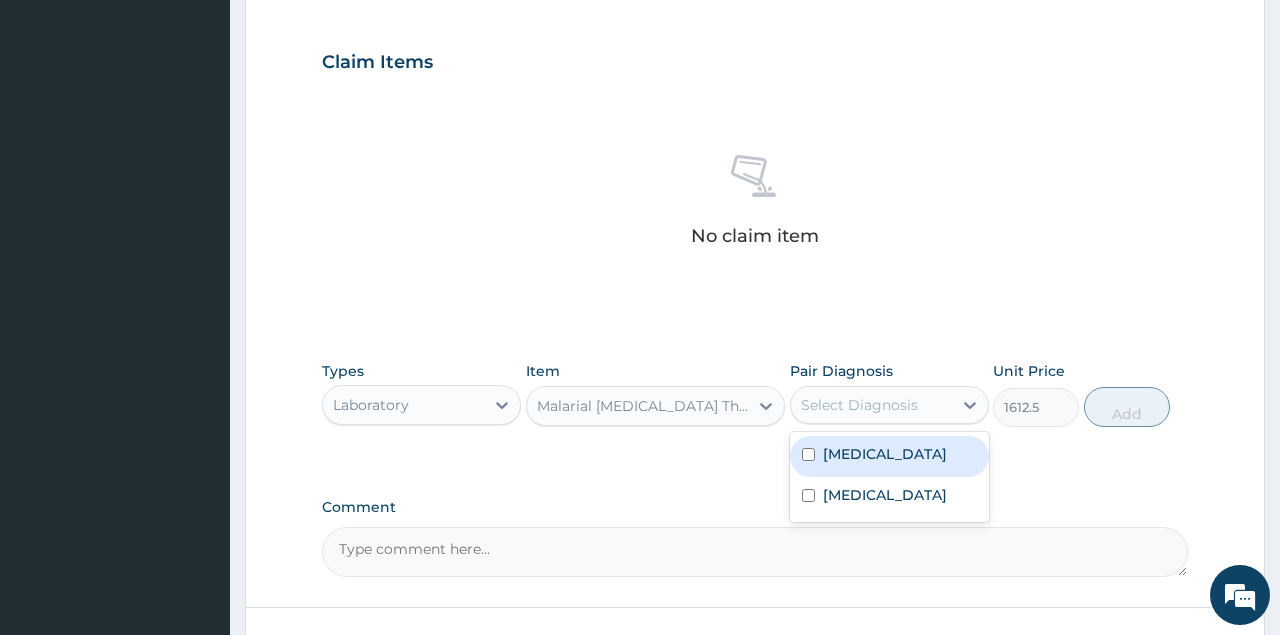 click on "Select Diagnosis" at bounding box center [871, 405] 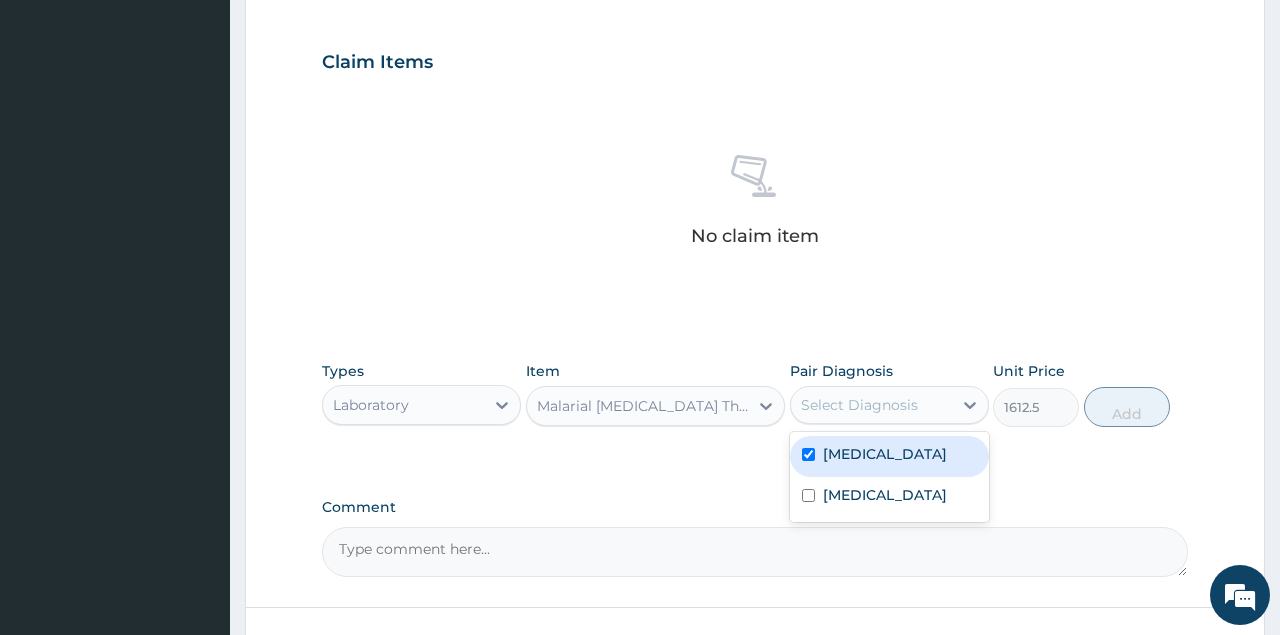 checkbox on "true" 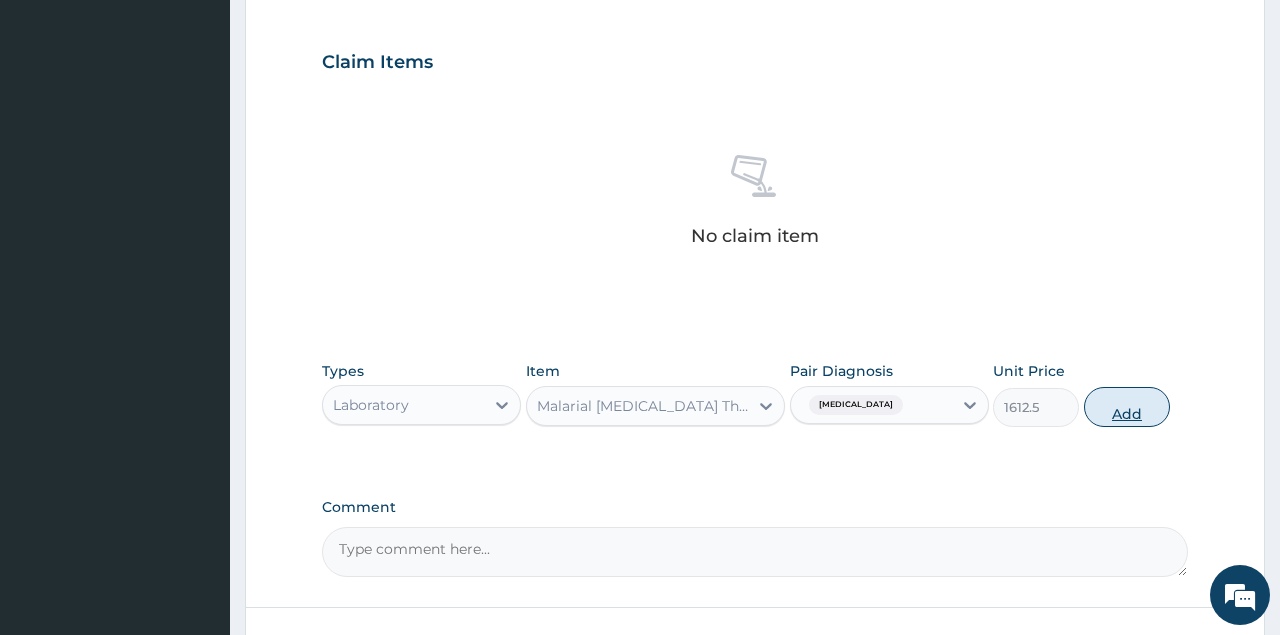 click on "Add" at bounding box center [1127, 407] 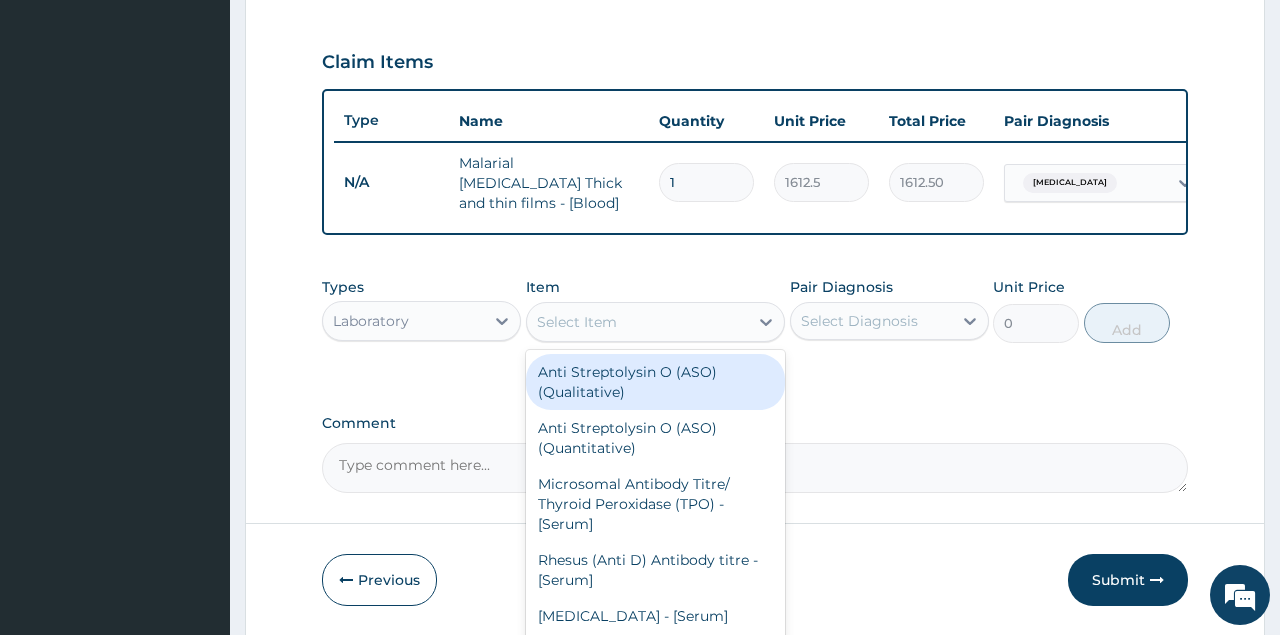 click on "Select Item" at bounding box center [638, 322] 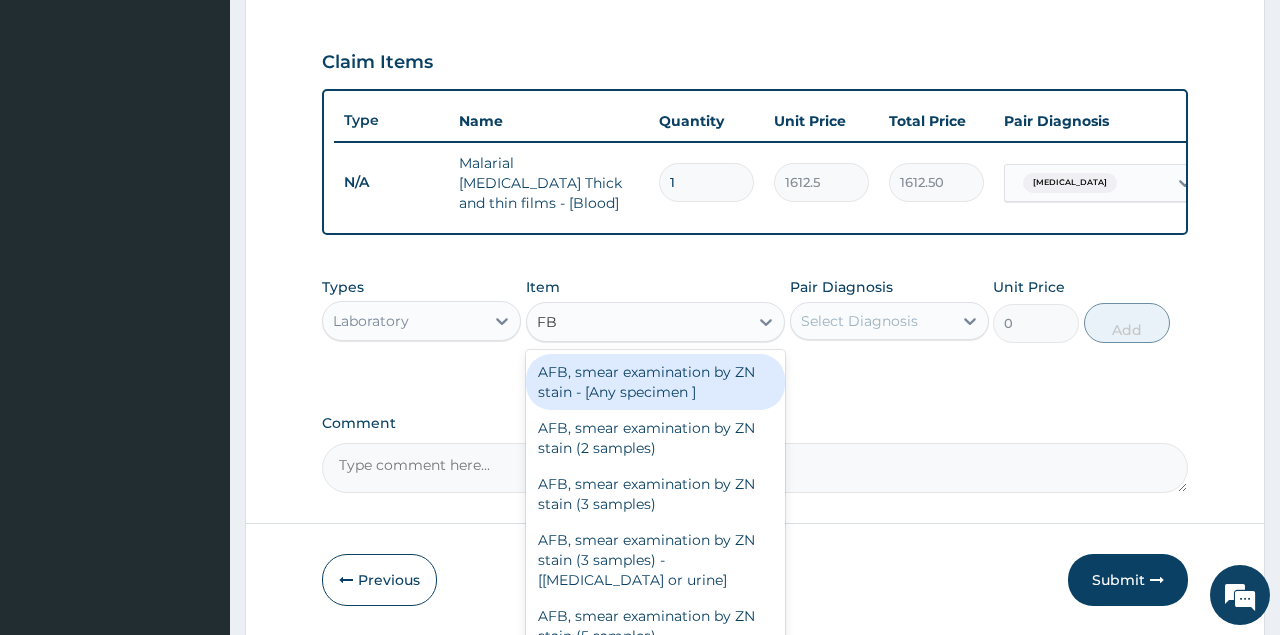 type on "FBC" 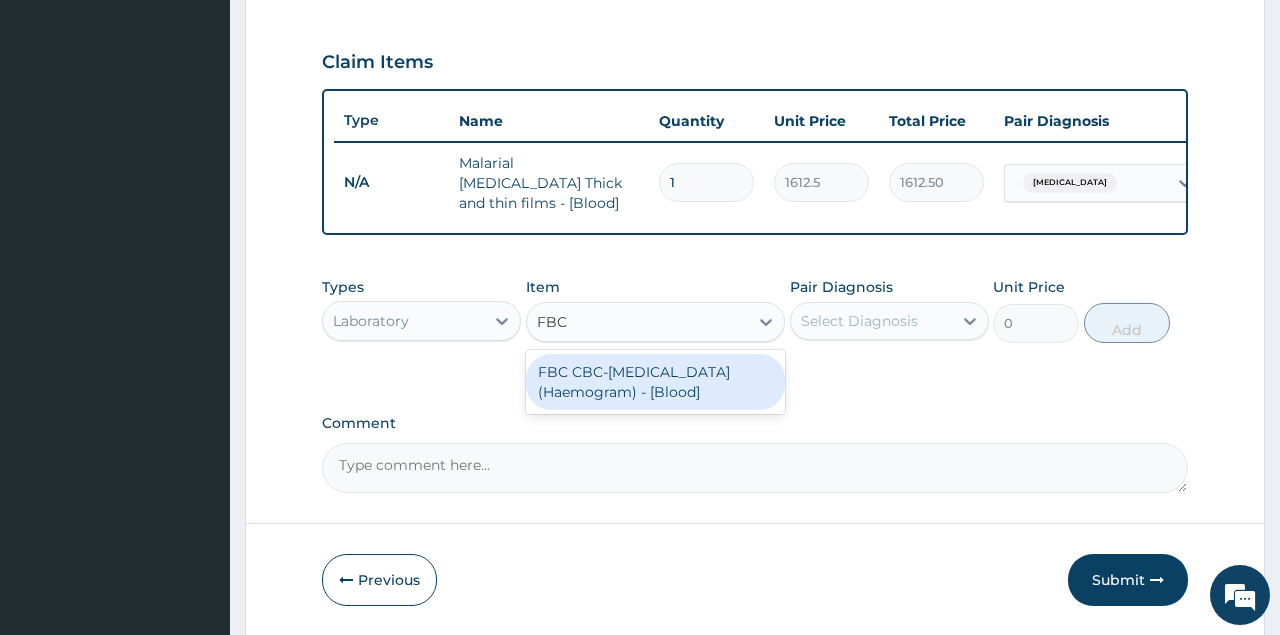 type 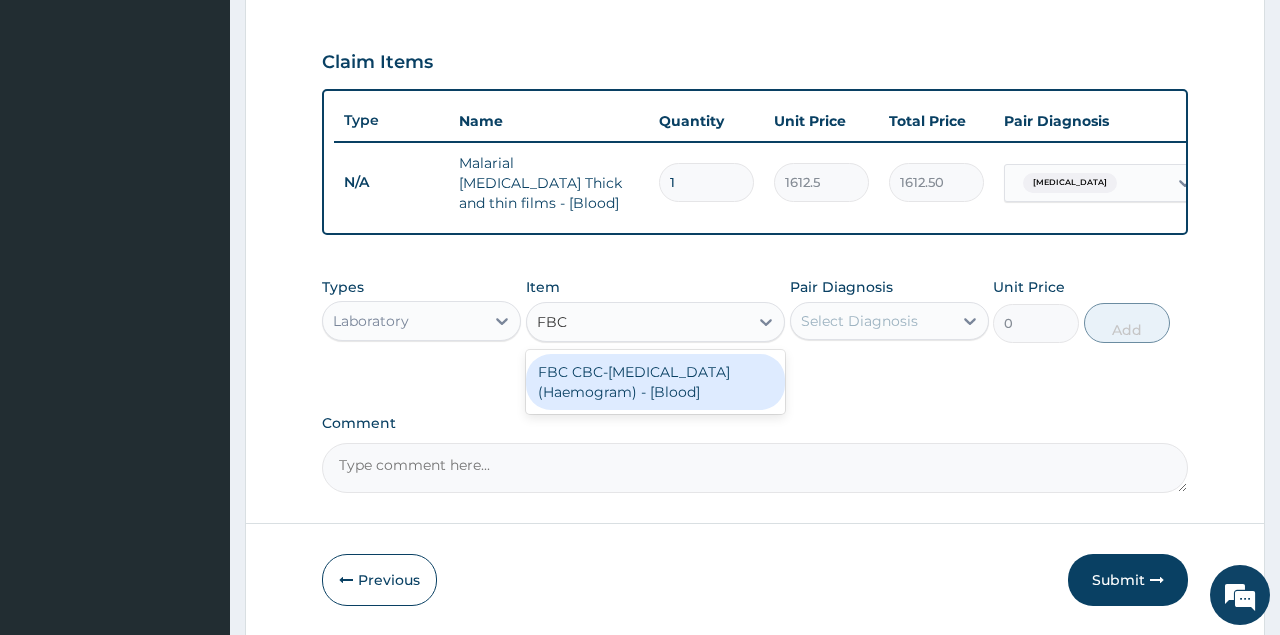 type on "4300" 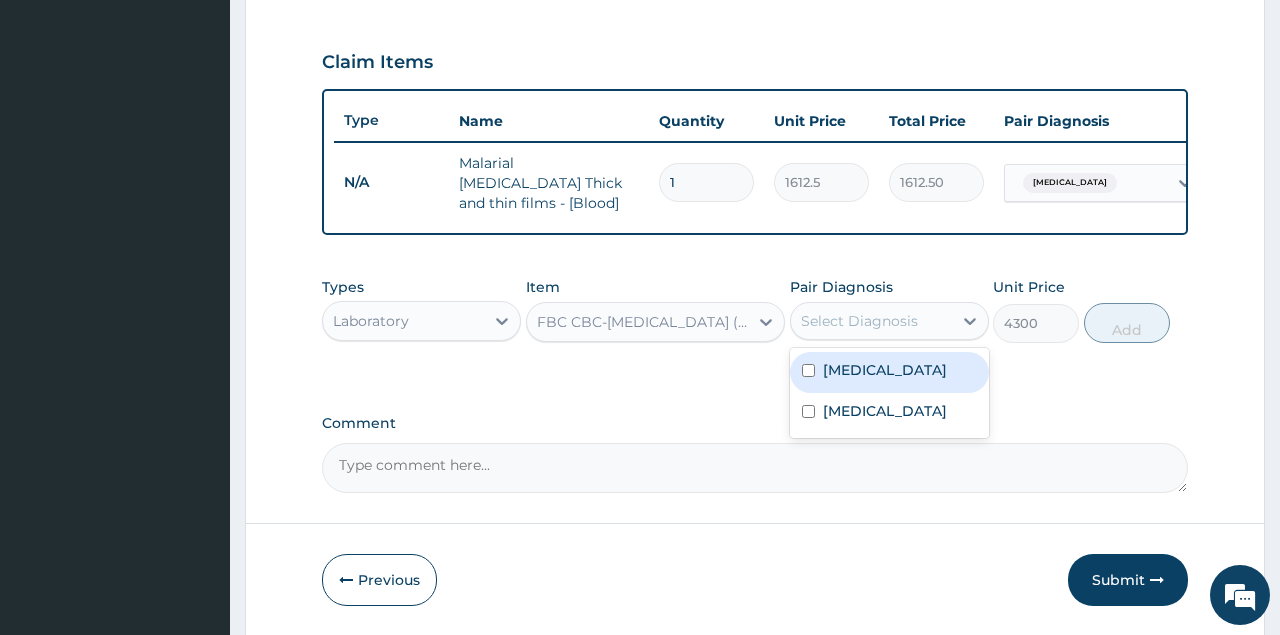 click on "Select Diagnosis" at bounding box center [859, 321] 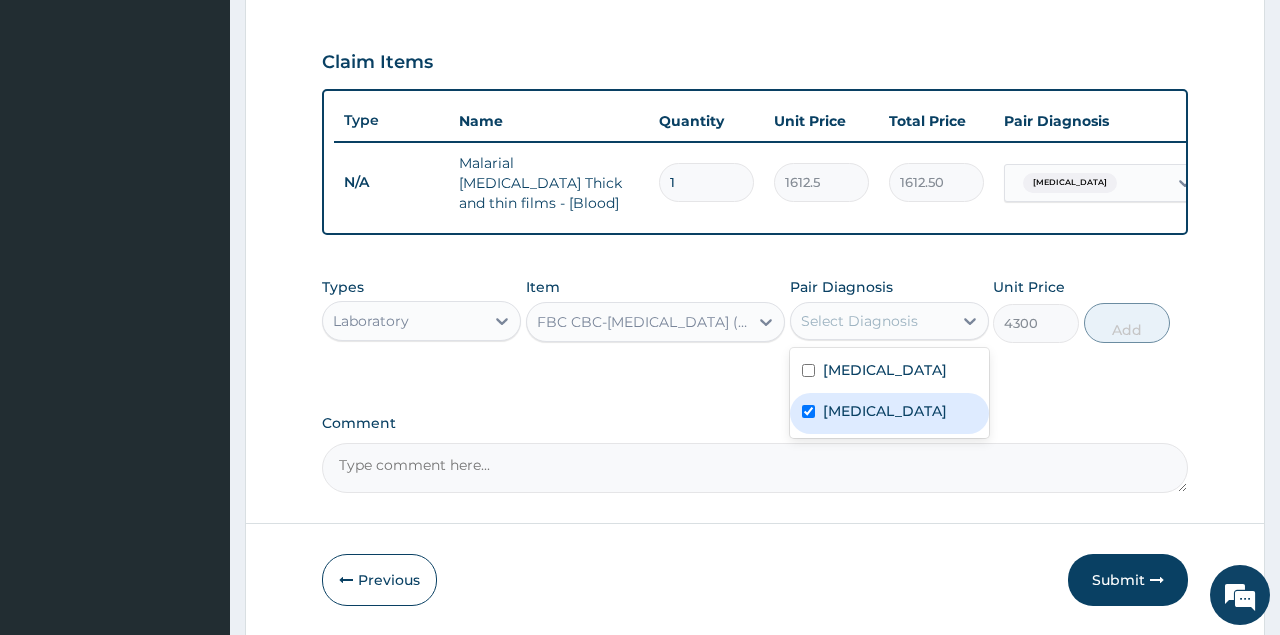 checkbox on "true" 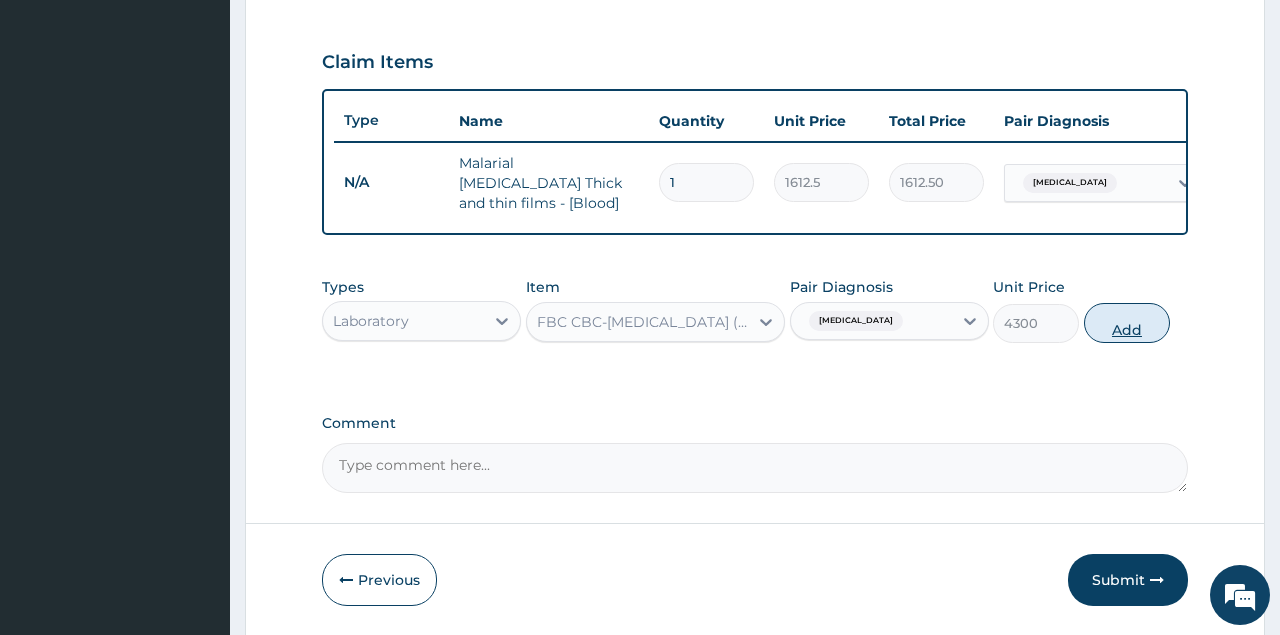 click on "Add" at bounding box center [1127, 323] 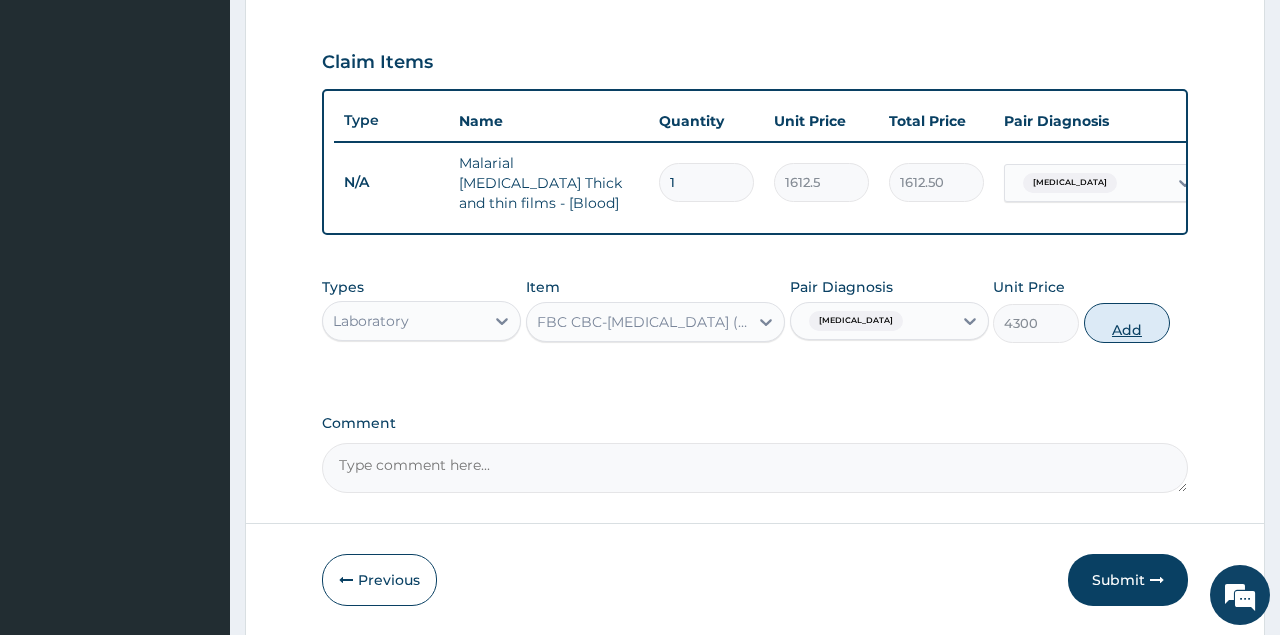 type on "0" 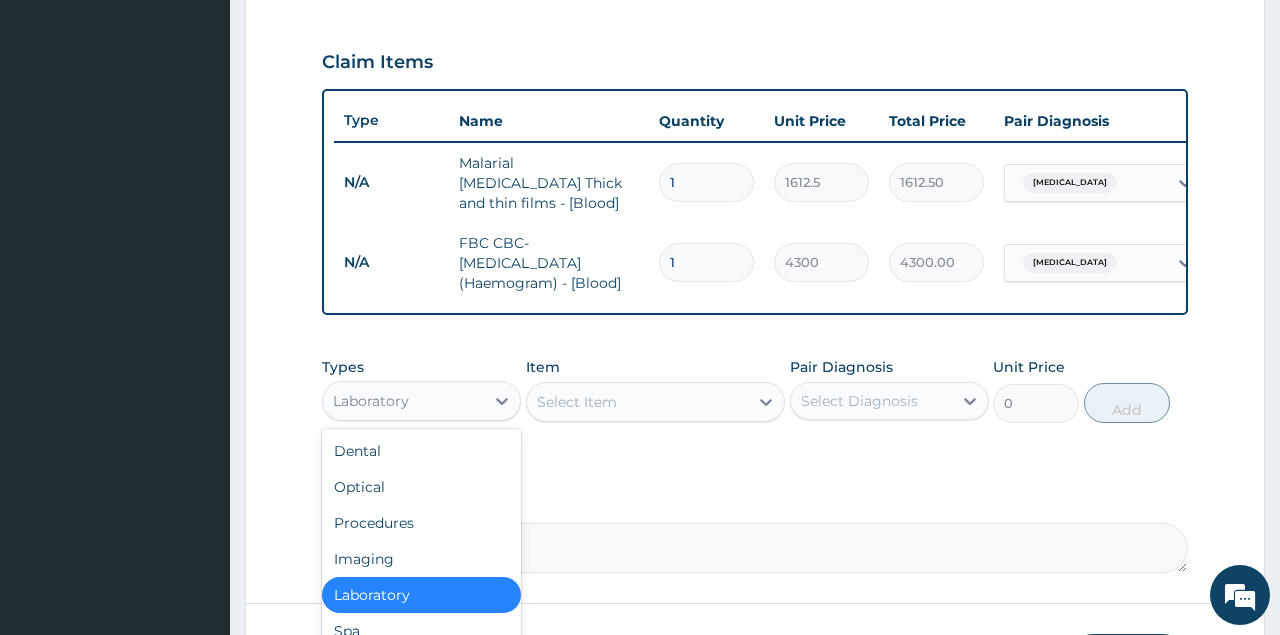 click on "Laboratory" at bounding box center [403, 401] 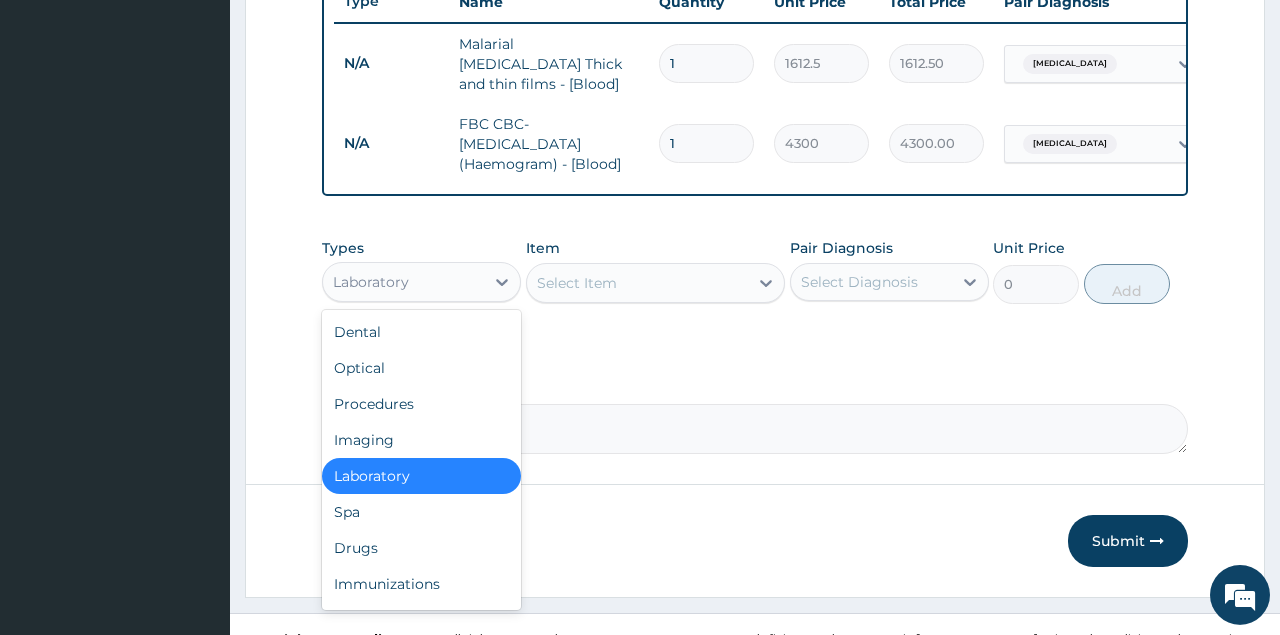 scroll, scrollTop: 788, scrollLeft: 0, axis: vertical 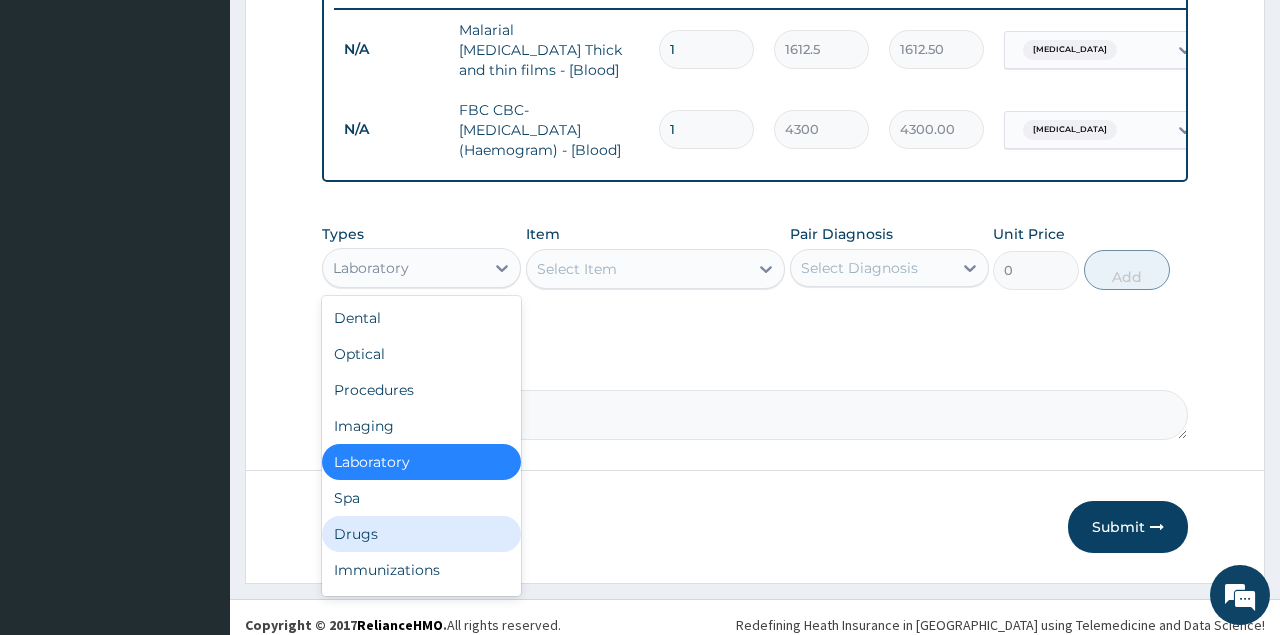 click on "Drugs" at bounding box center [421, 534] 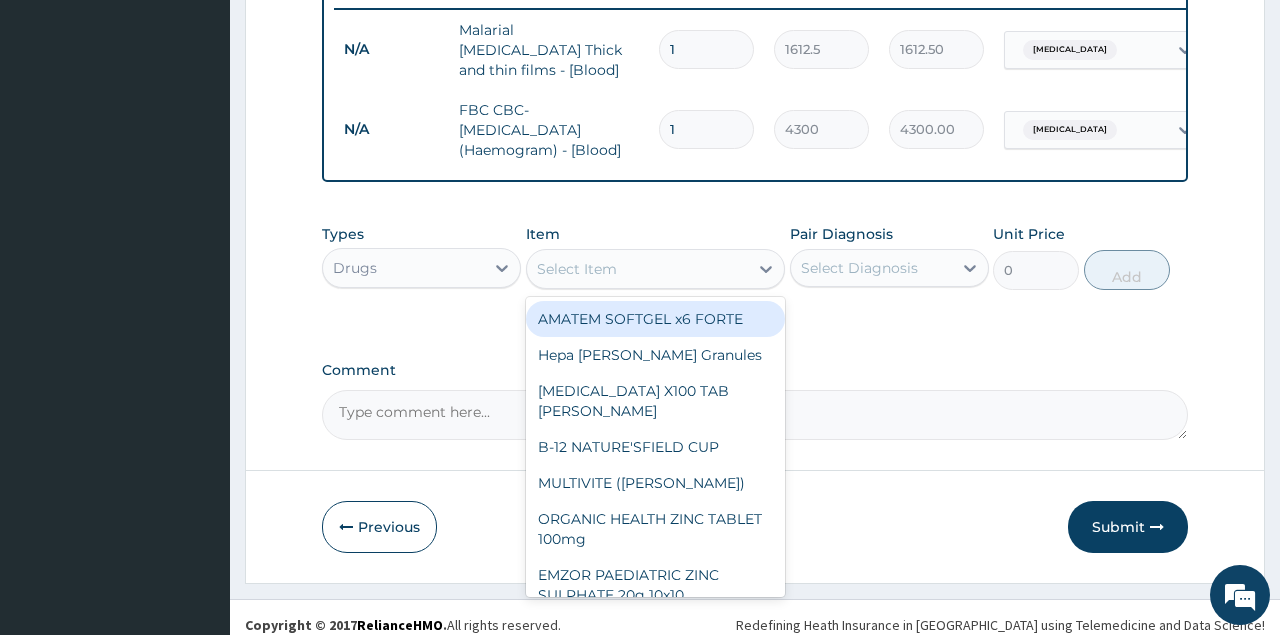 click on "Select Item" at bounding box center [577, 269] 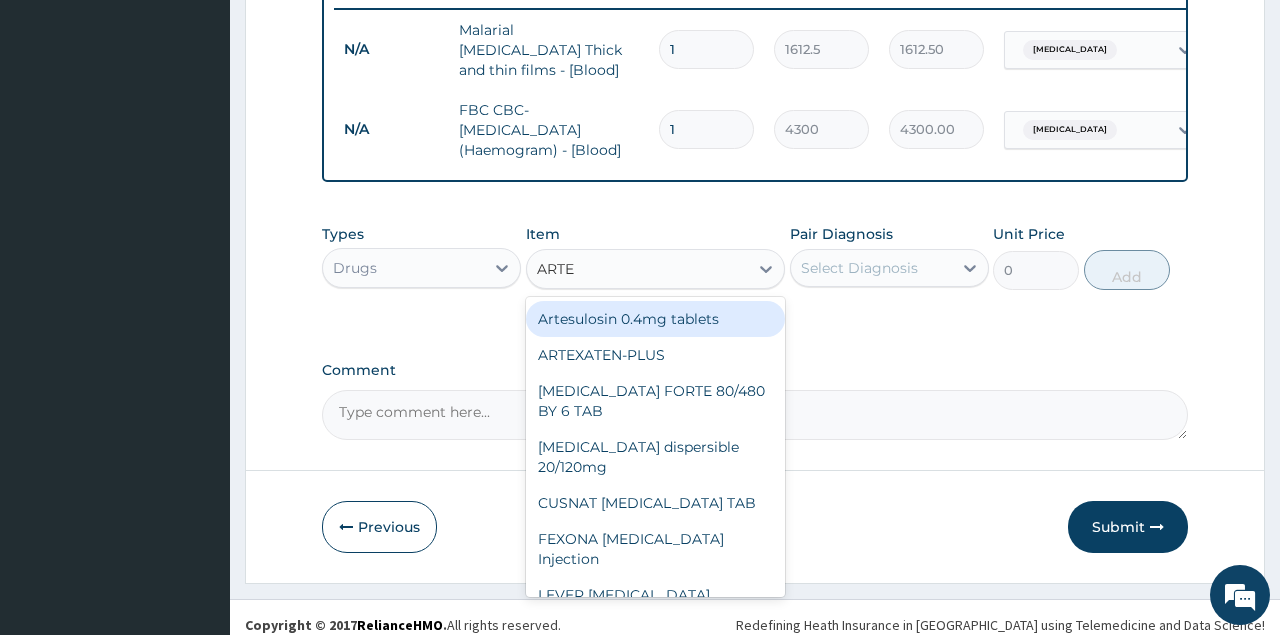 type on "ARTEM" 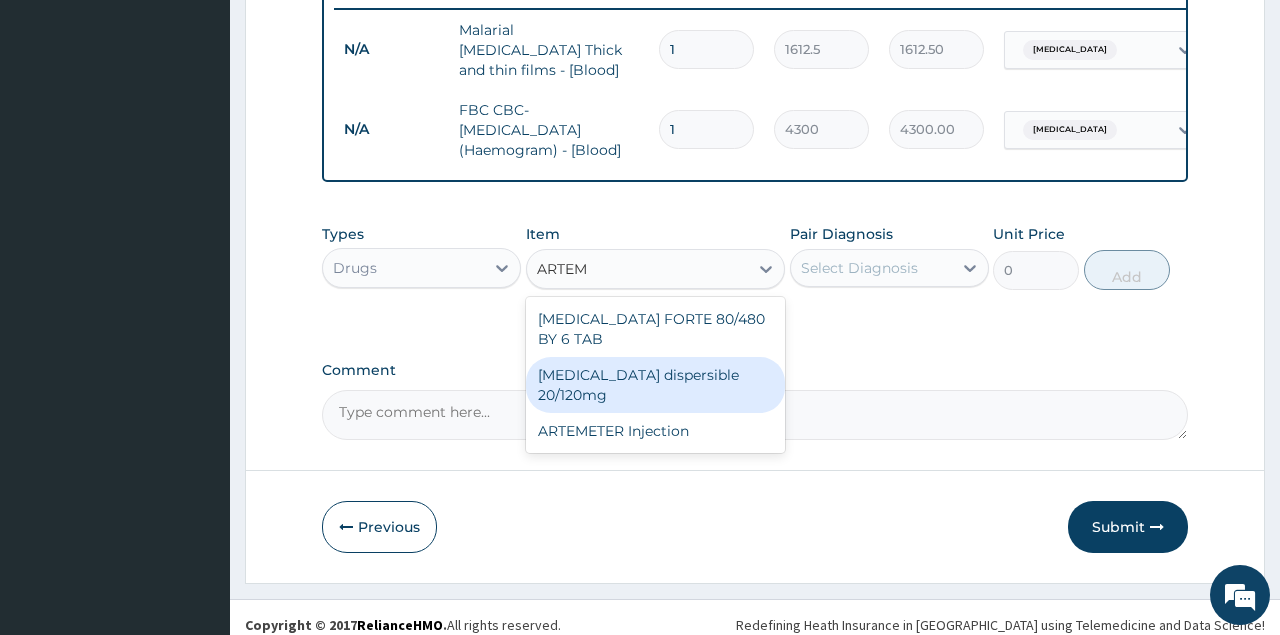 type 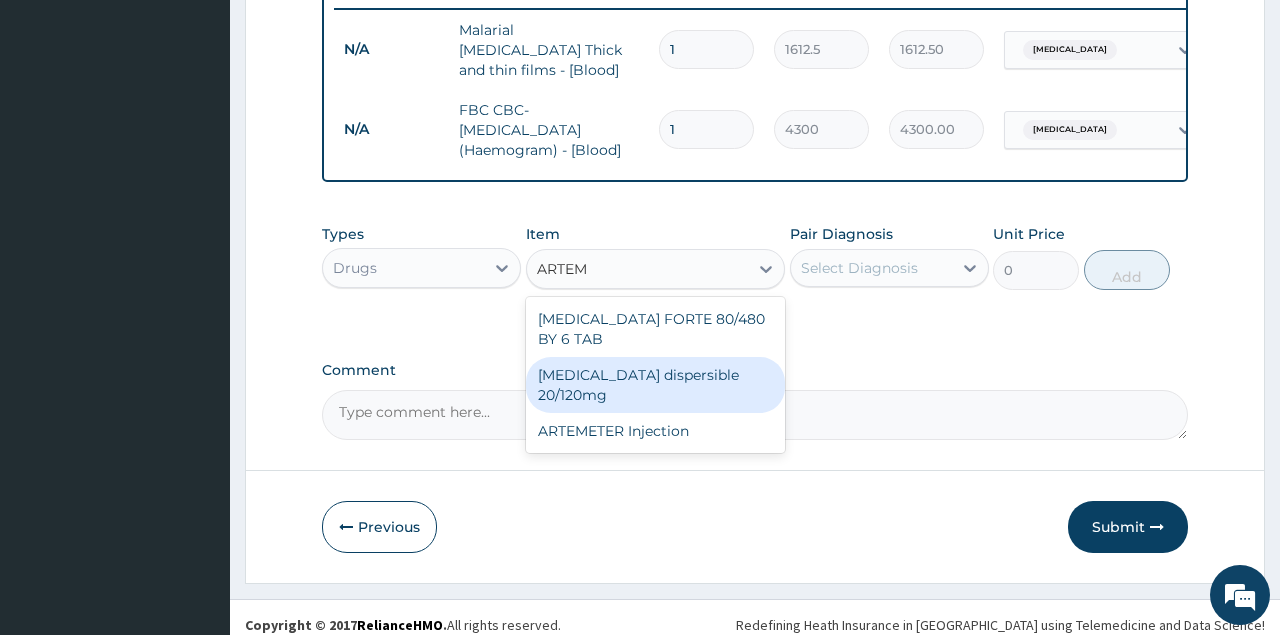 type on "112.3375" 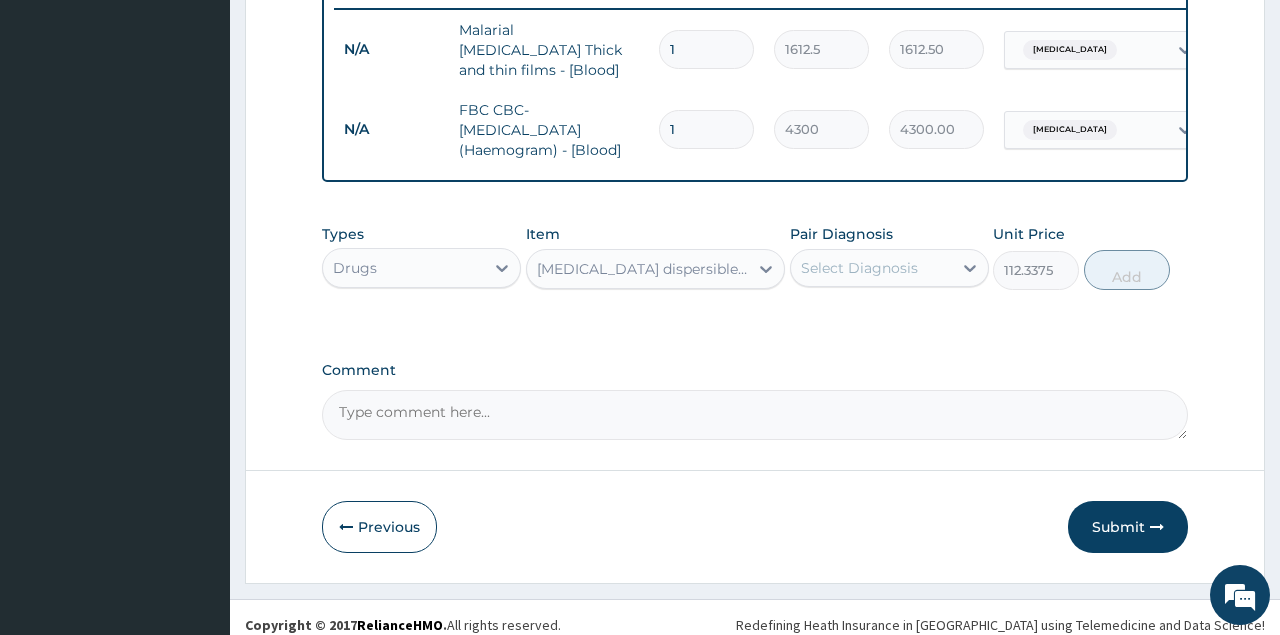 click on "Select Diagnosis" at bounding box center [859, 268] 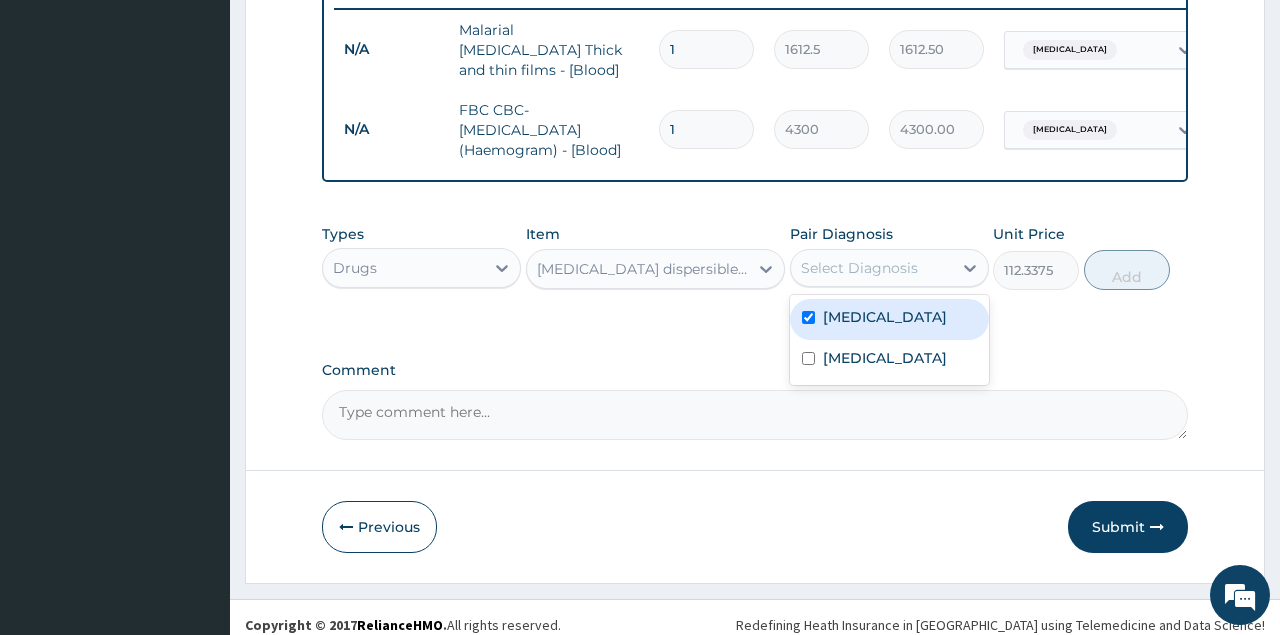 checkbox on "true" 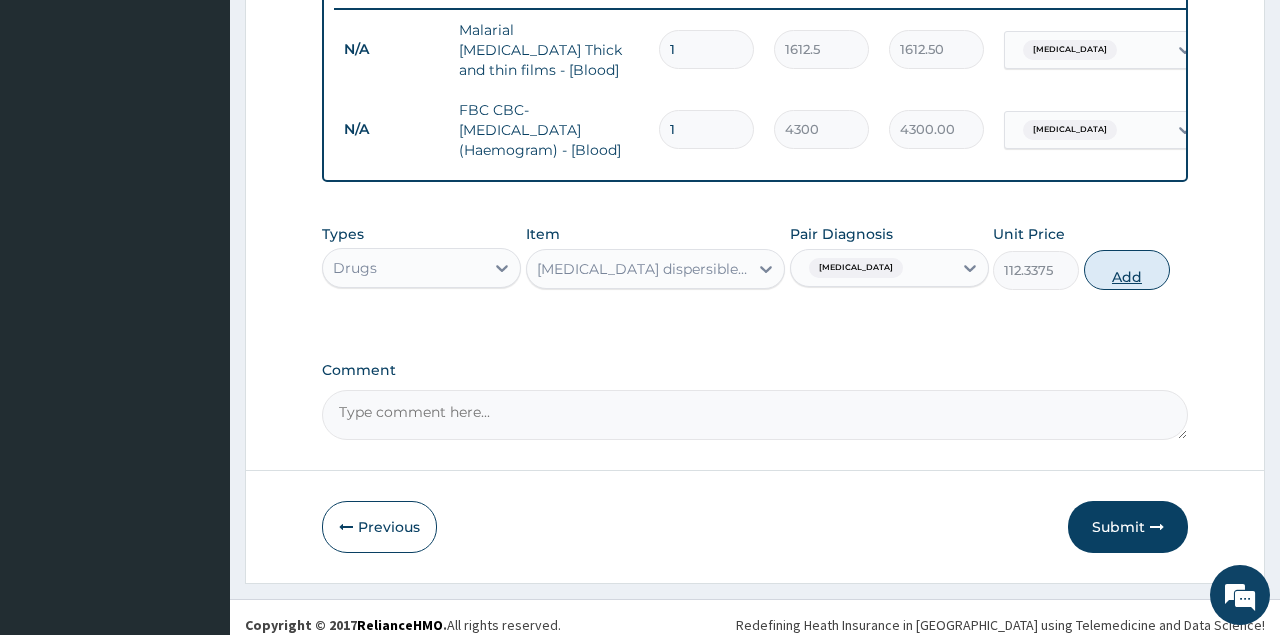 click on "Add" at bounding box center (1127, 270) 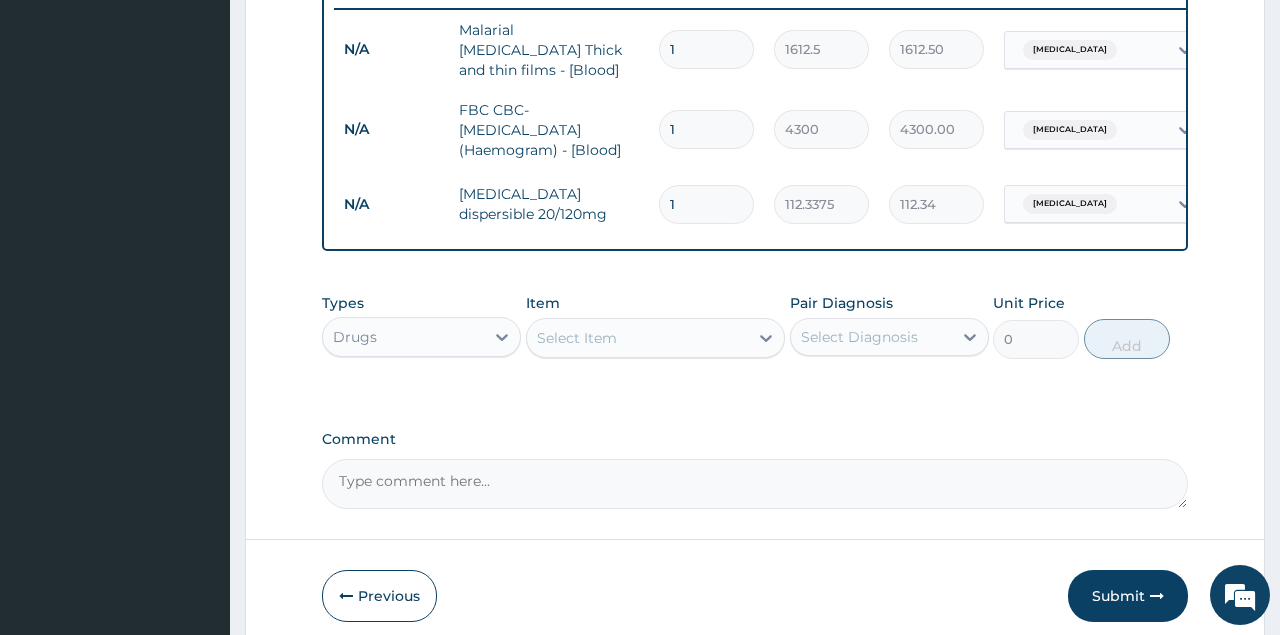 type on "12" 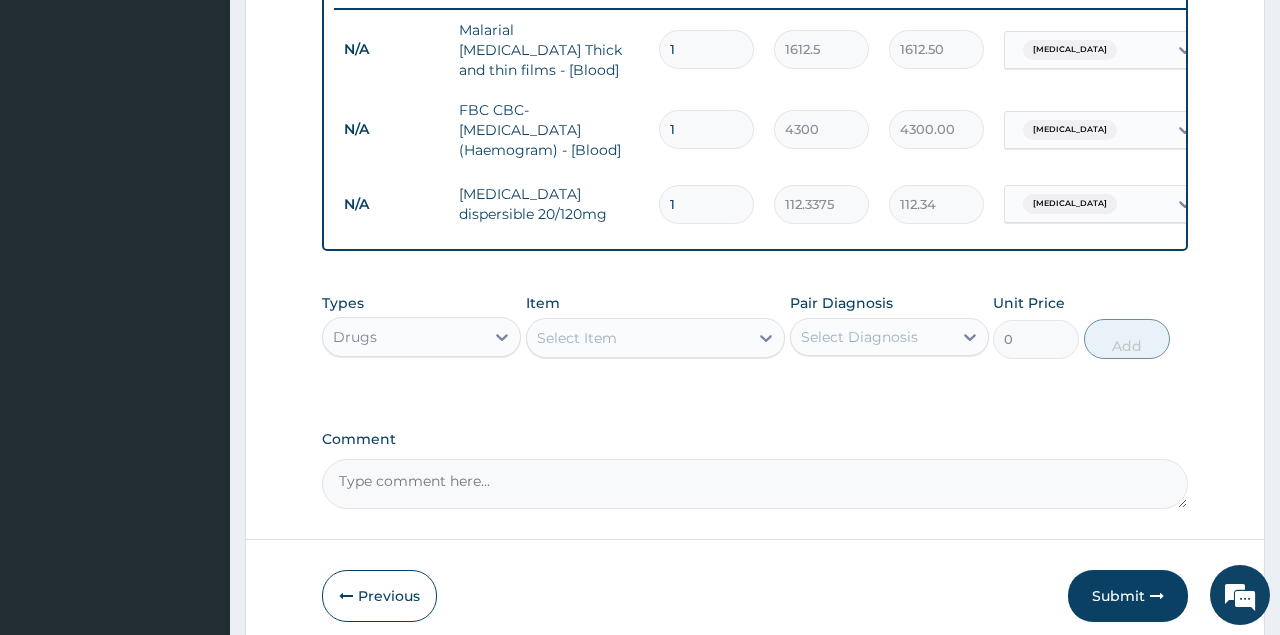 type on "1348.05" 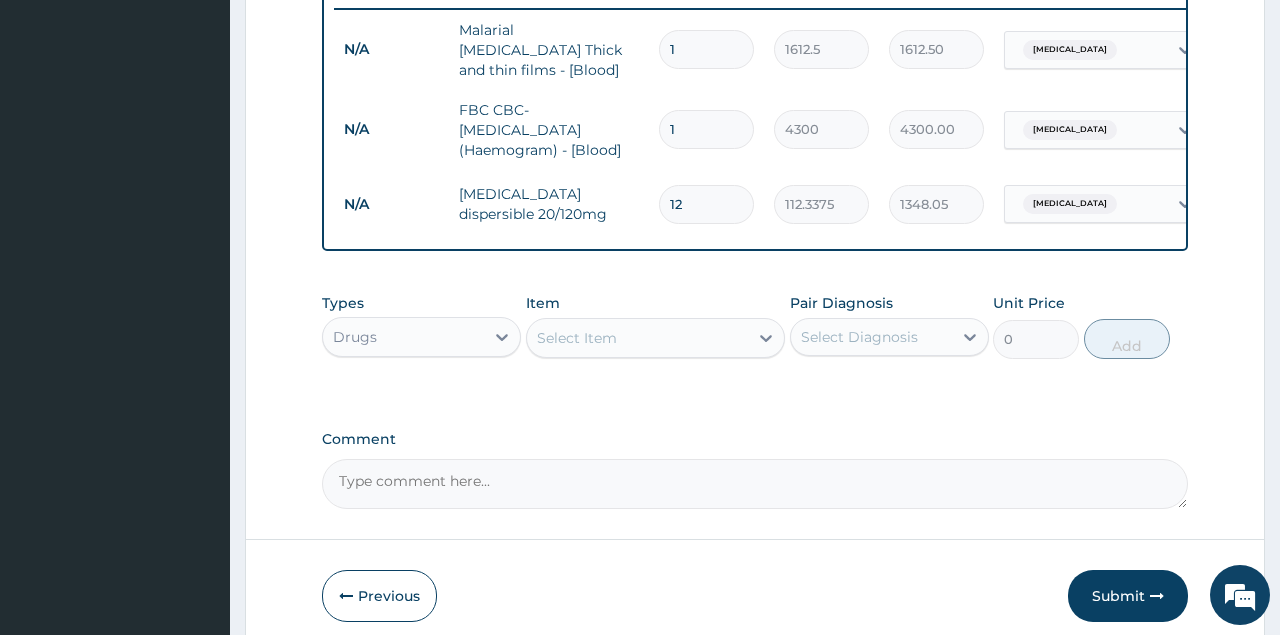 type on "12" 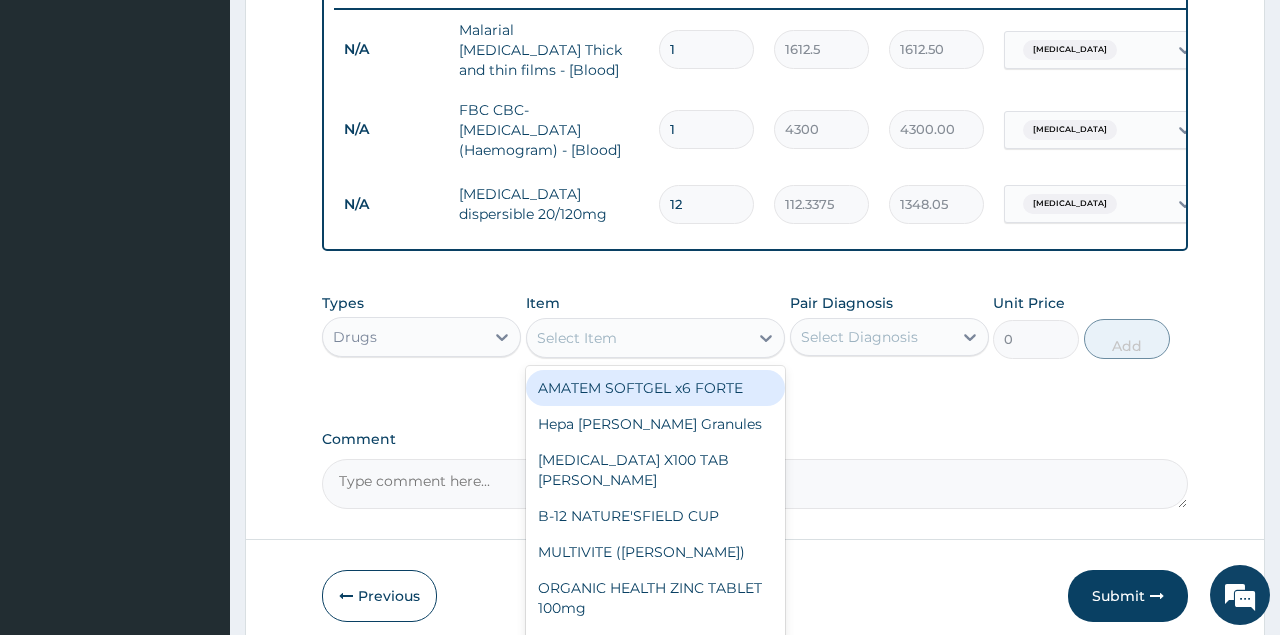 click on "Select Item" at bounding box center [577, 338] 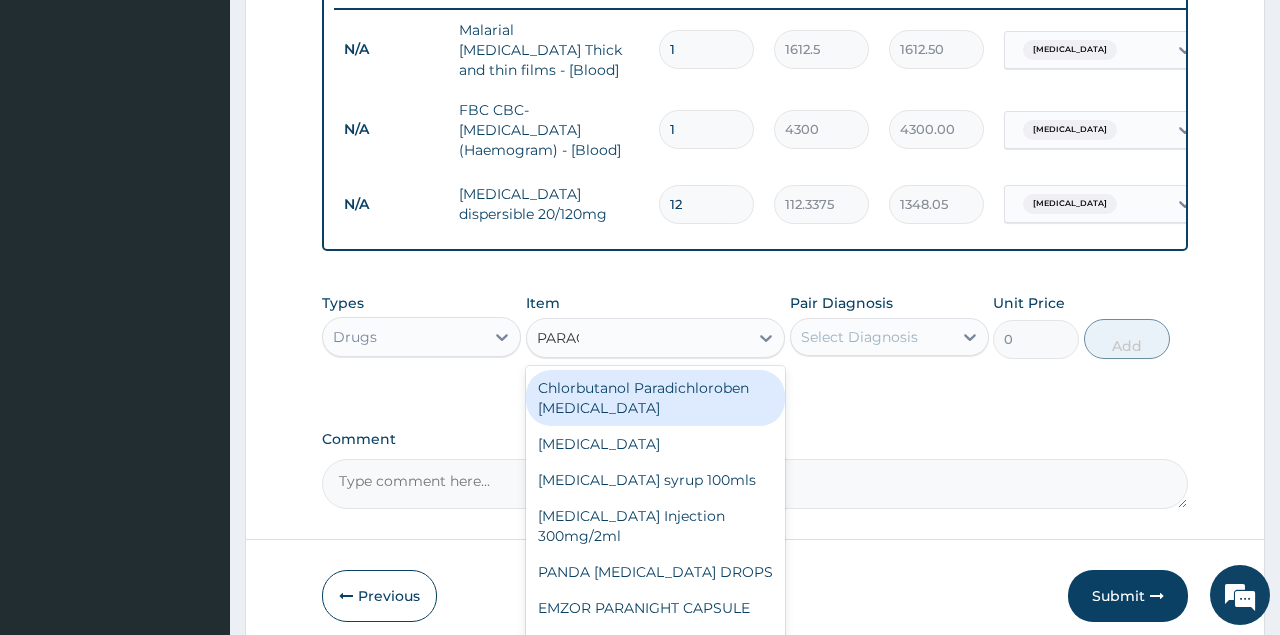 type on "PARACE" 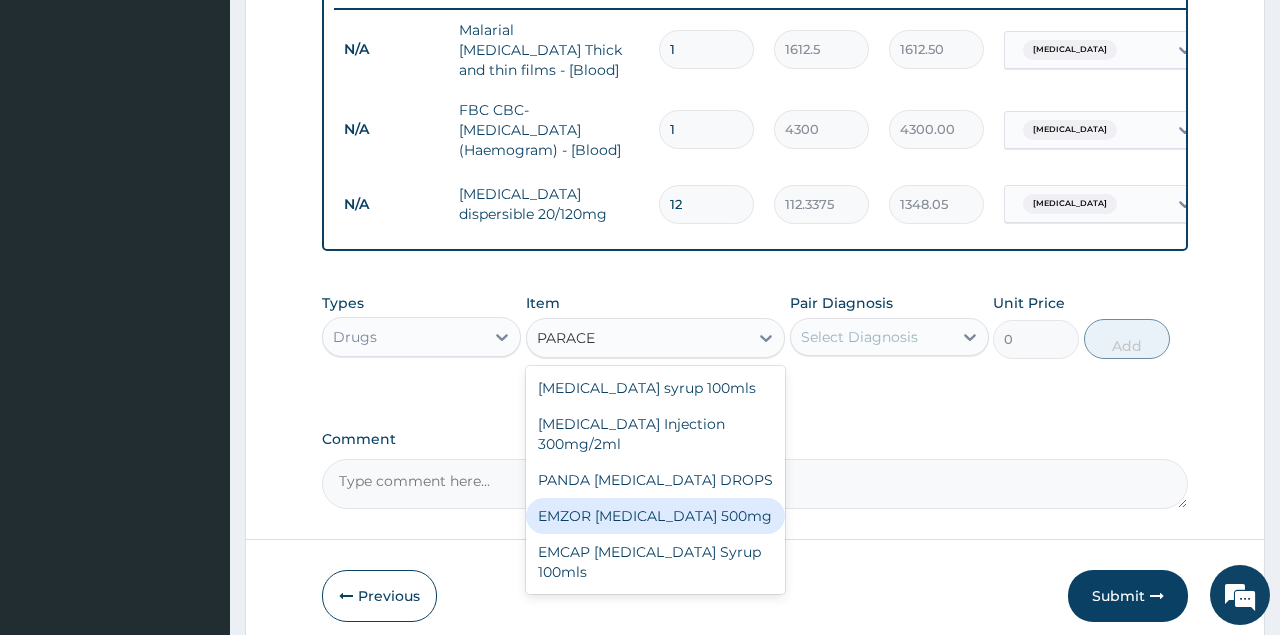type 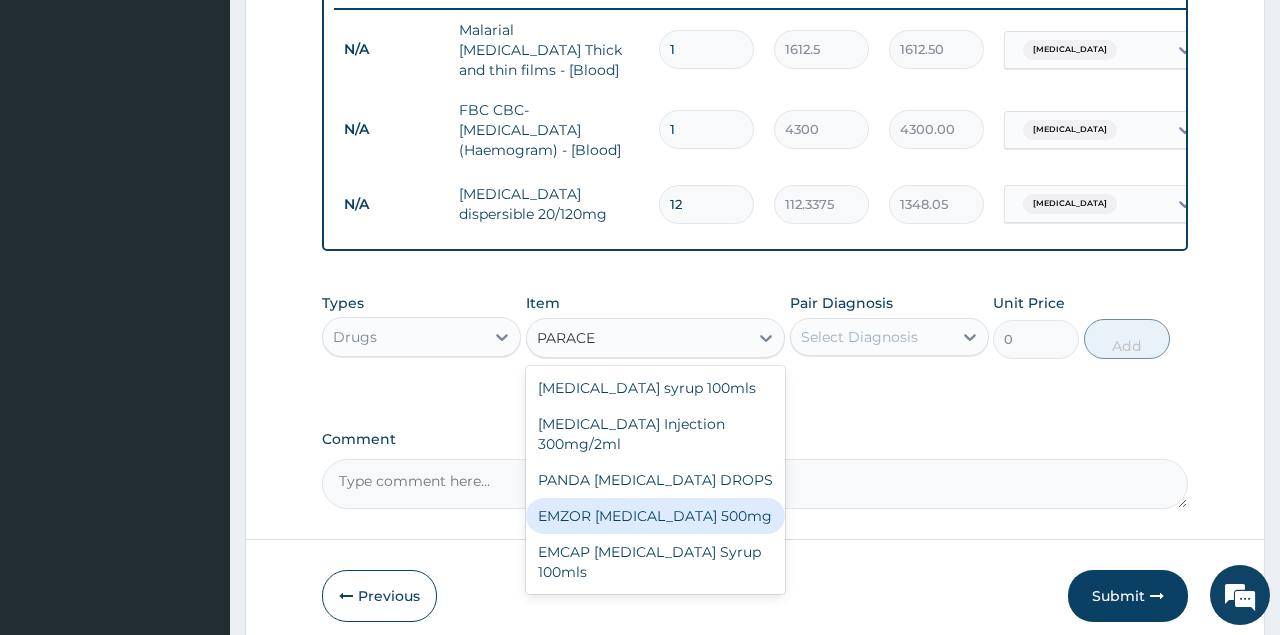 type on "23.65" 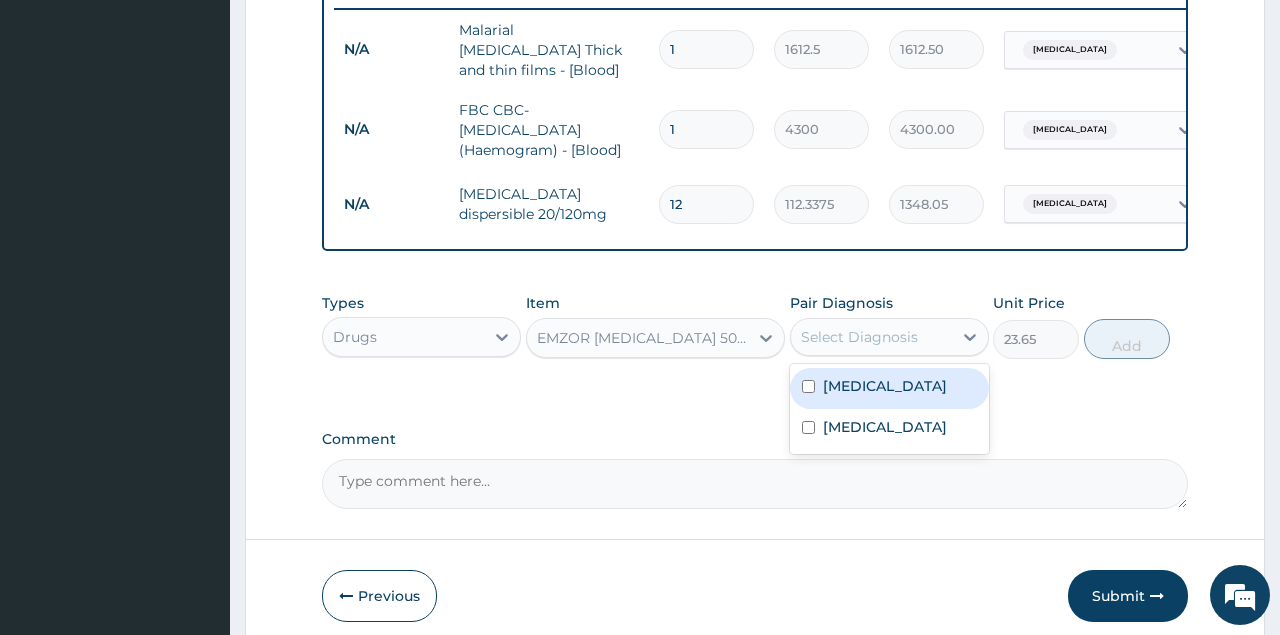 click on "Select Diagnosis" at bounding box center [871, 337] 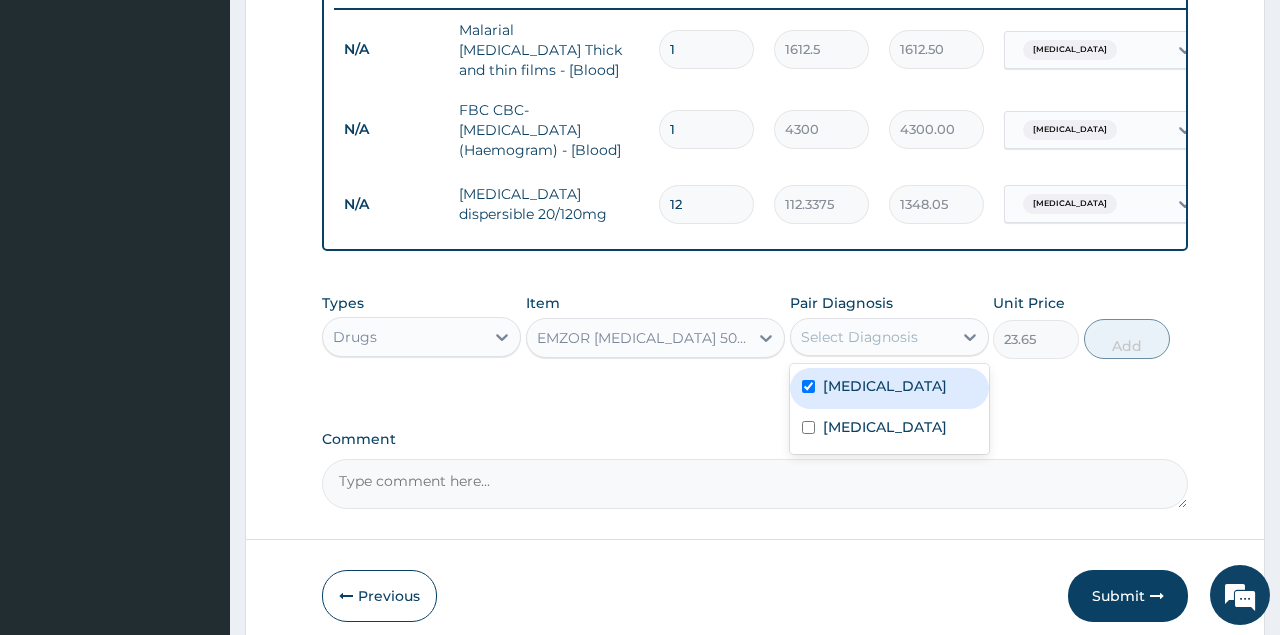 checkbox on "true" 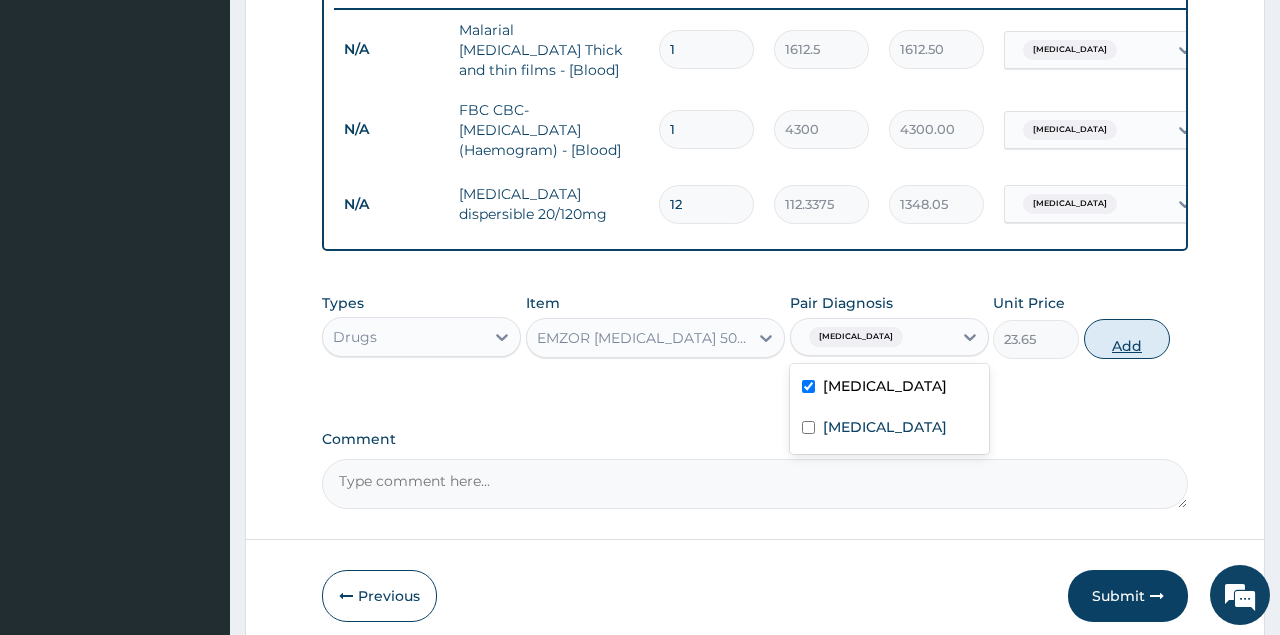 click on "Add" at bounding box center [1127, 339] 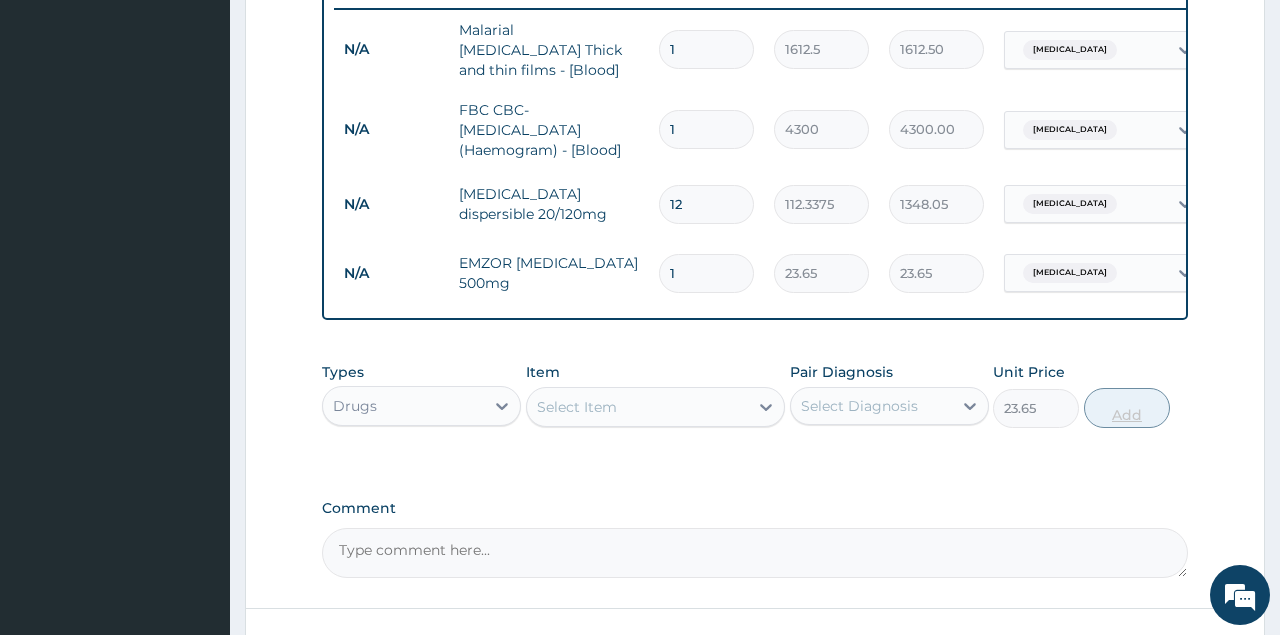 type on "0" 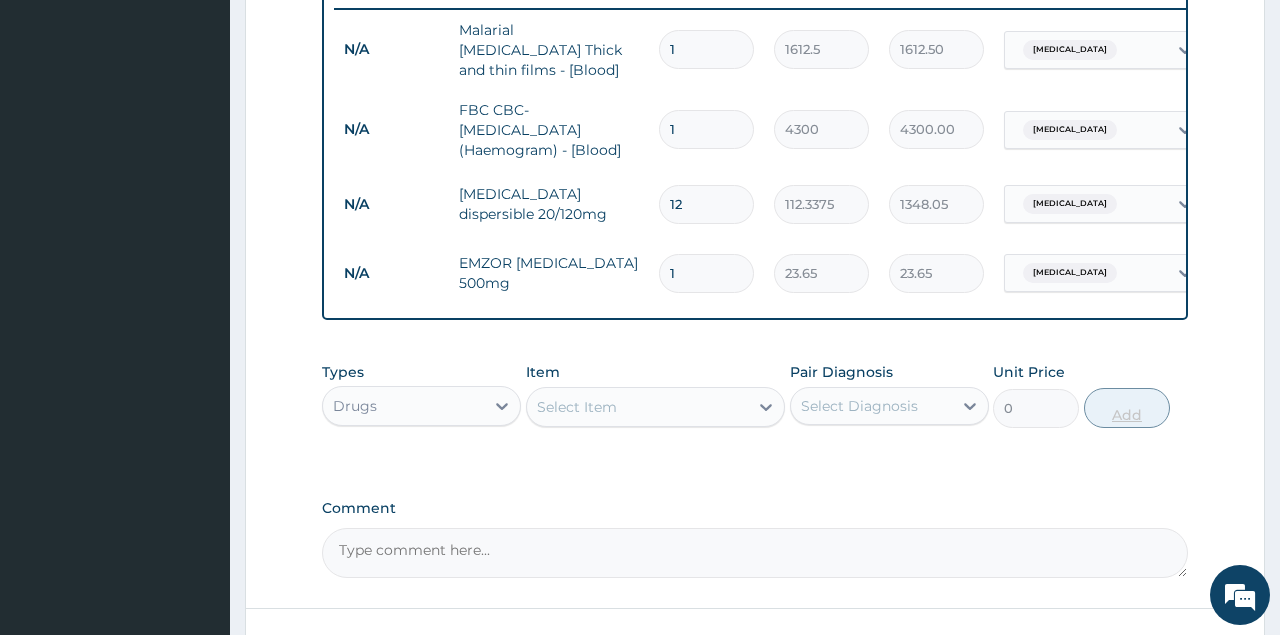 type 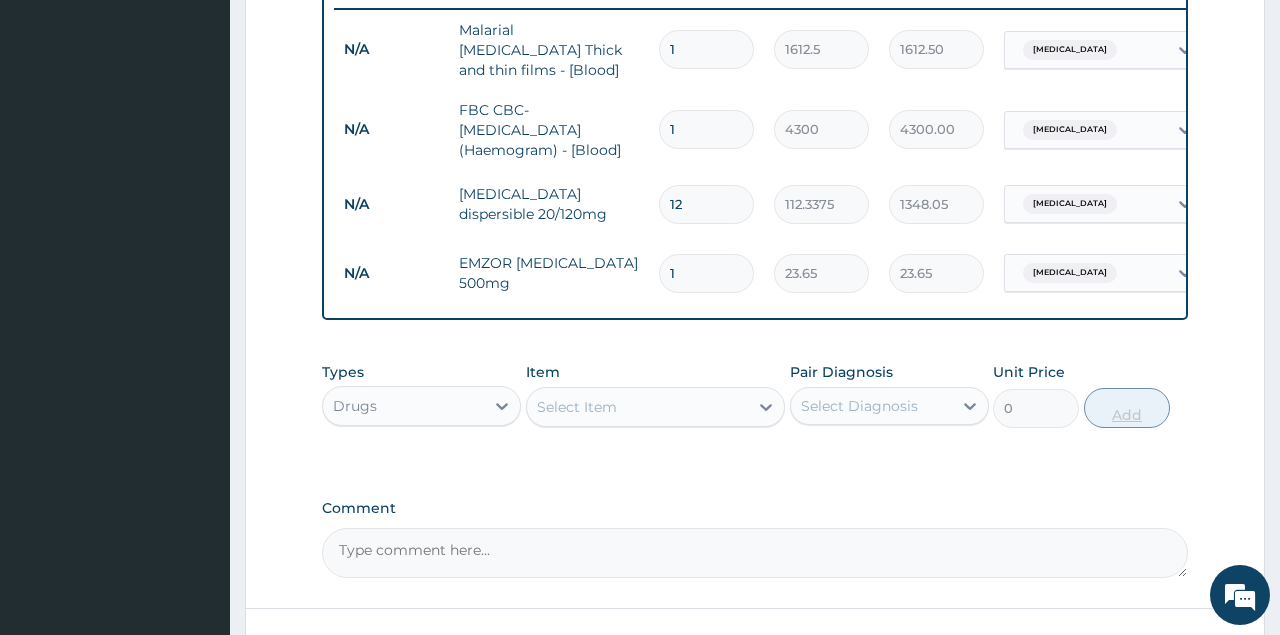 type on "0.00" 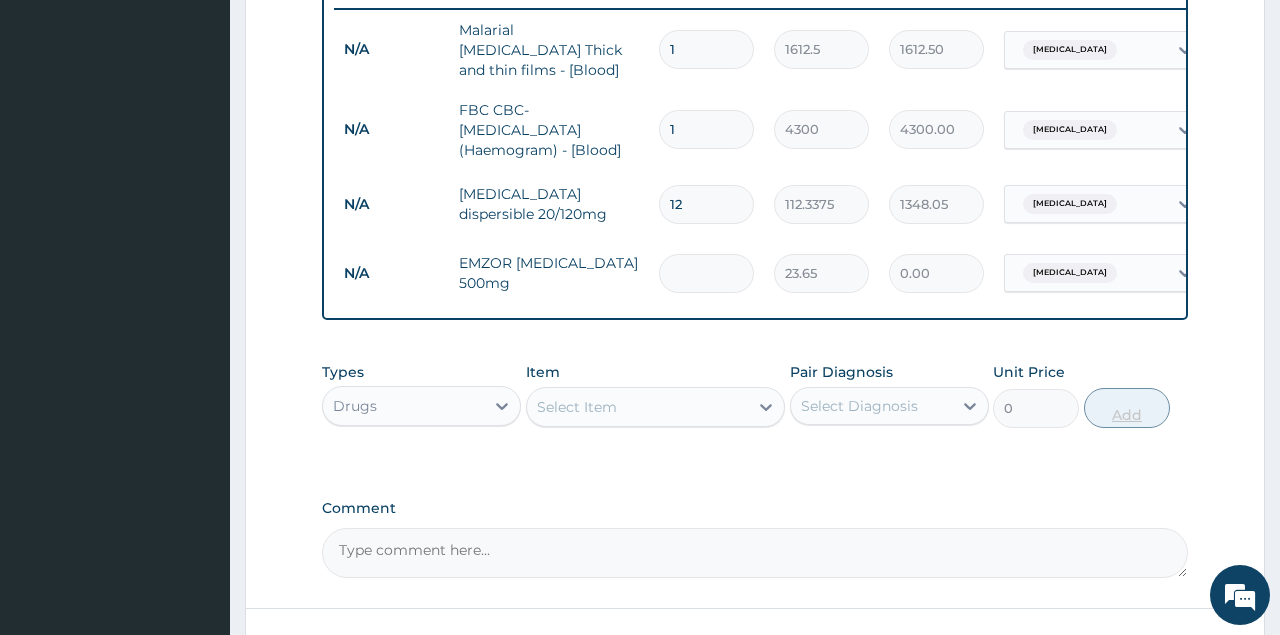 type on "6" 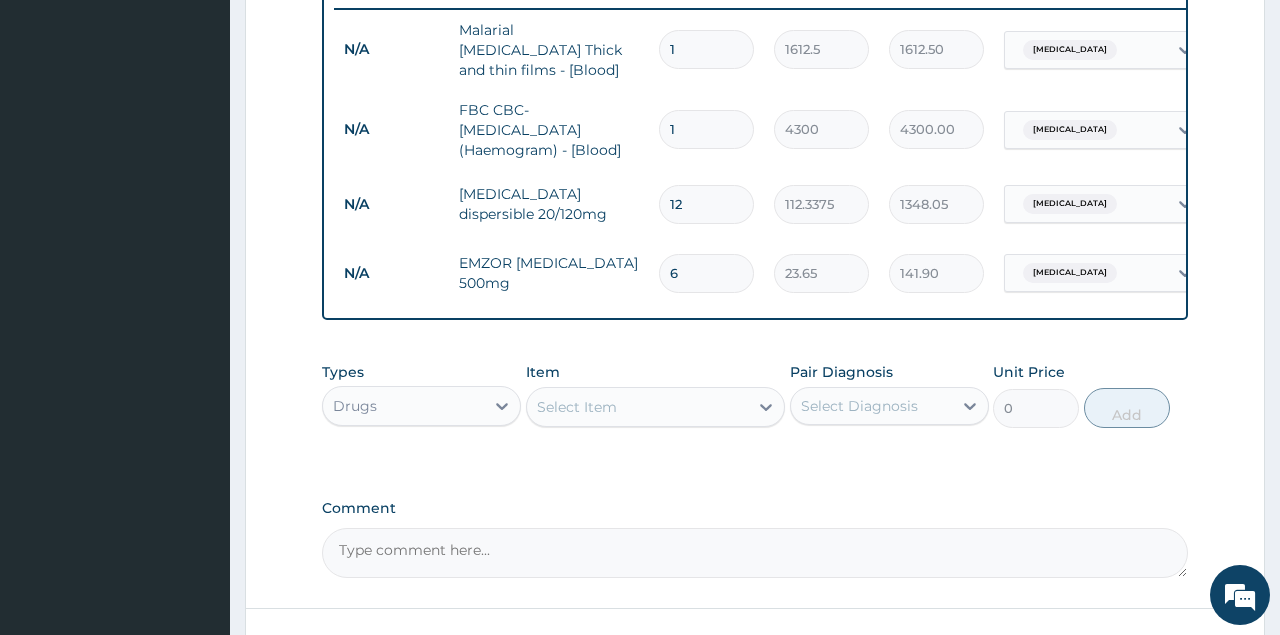 type on "6" 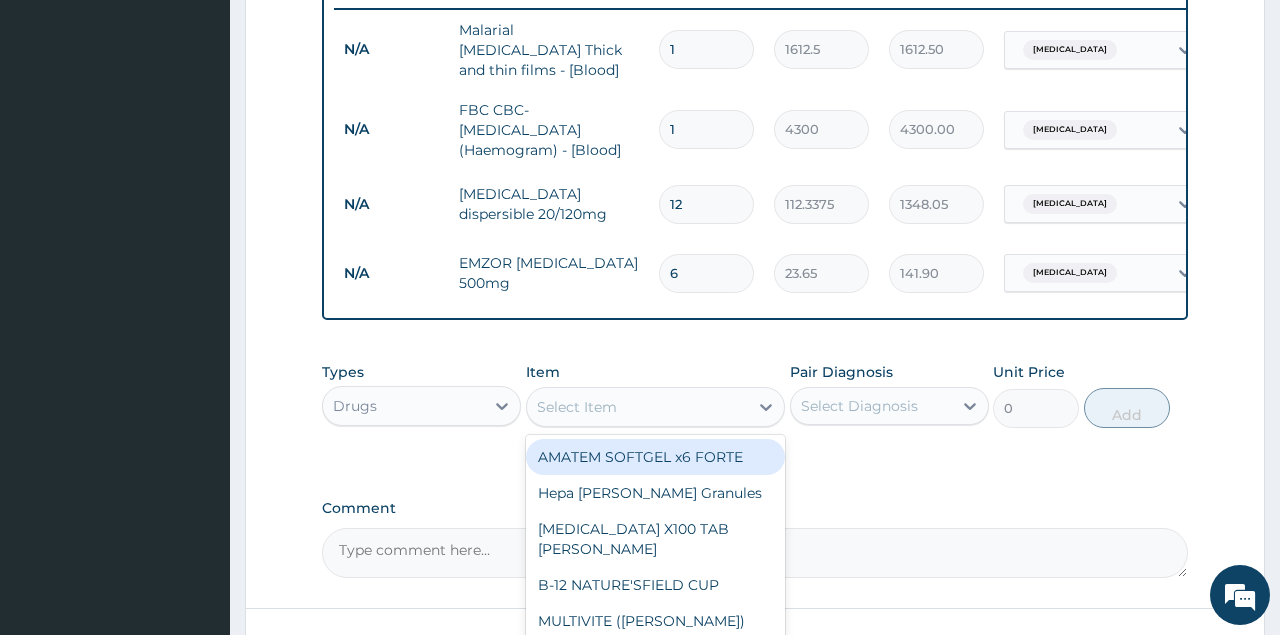 click on "Select Item" at bounding box center (638, 407) 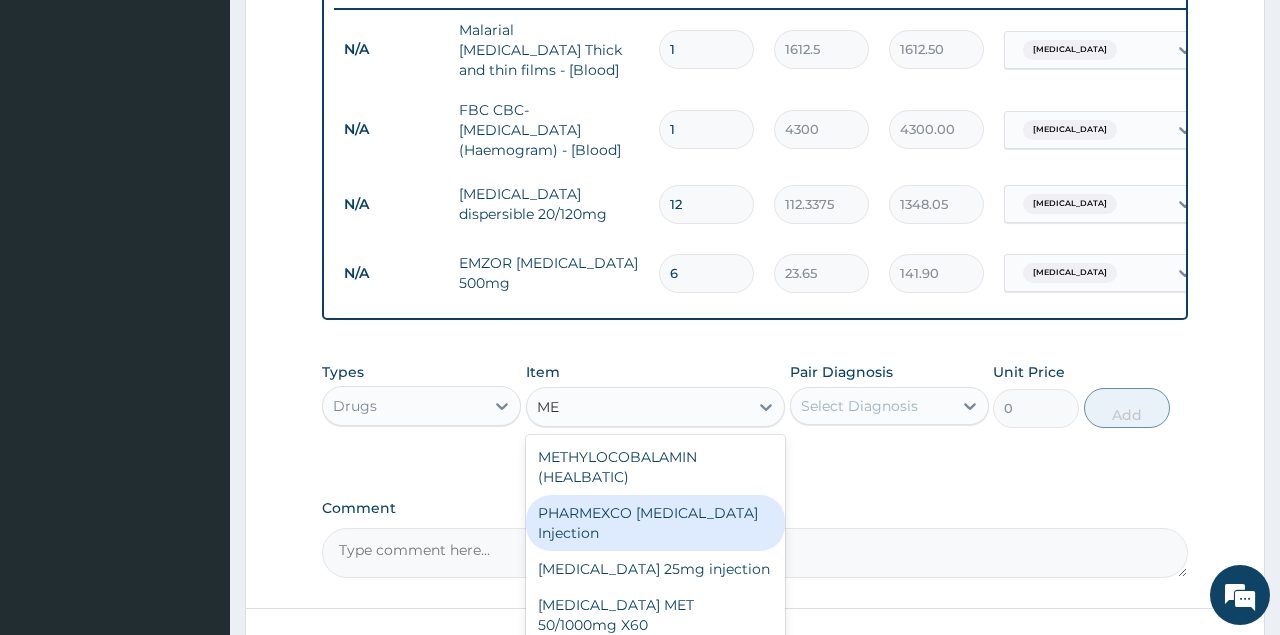 type on "M" 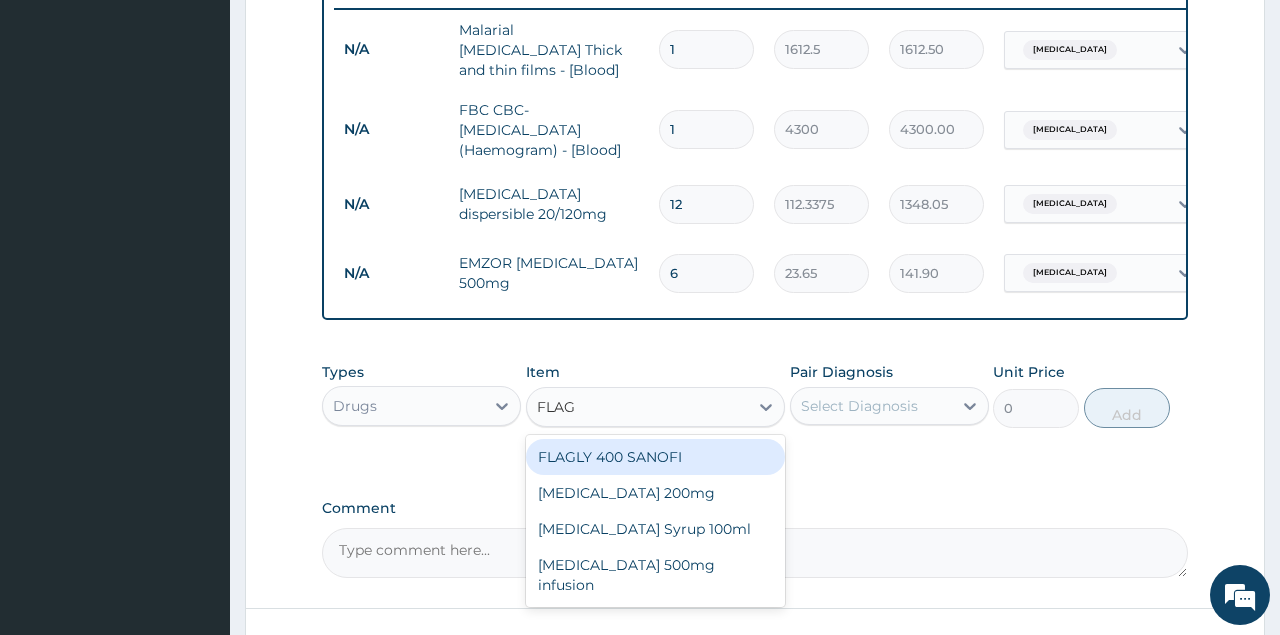 type on "FLAGY" 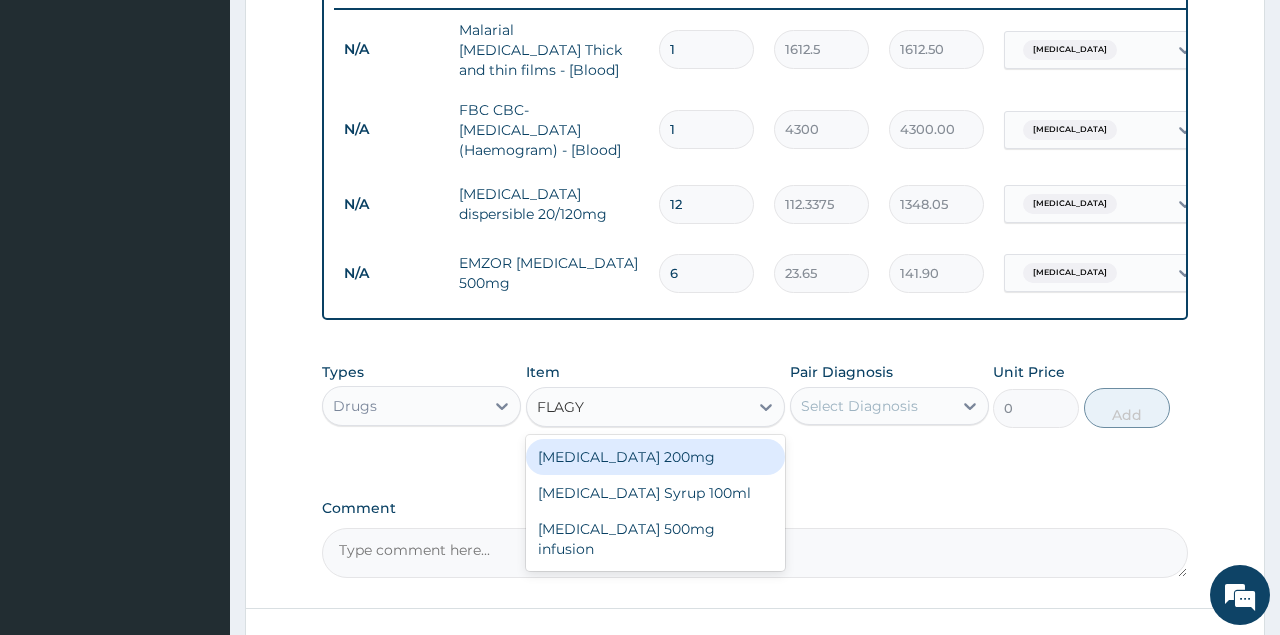 type 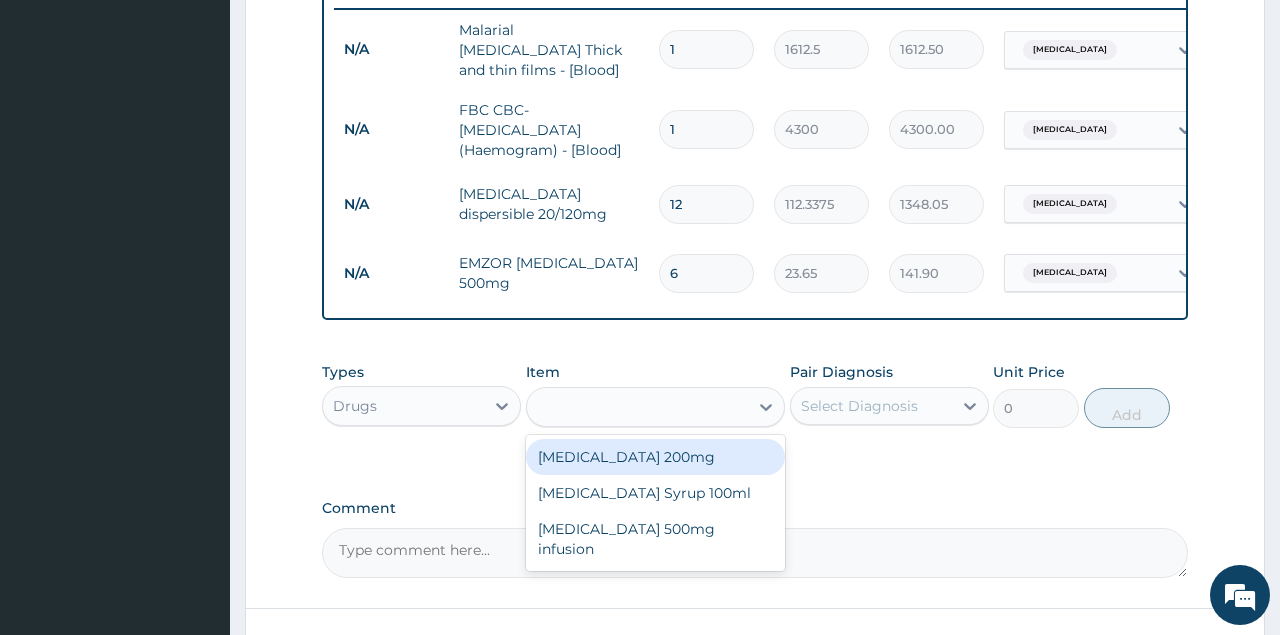 type on "47.3" 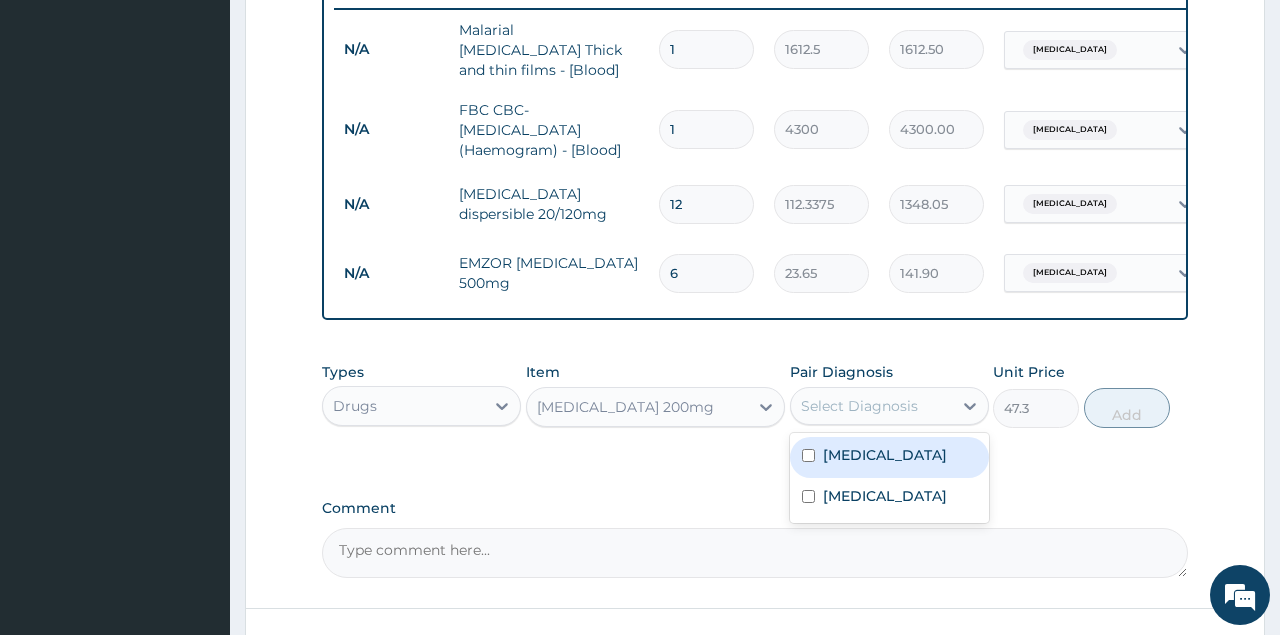 click on "Select Diagnosis" at bounding box center [871, 406] 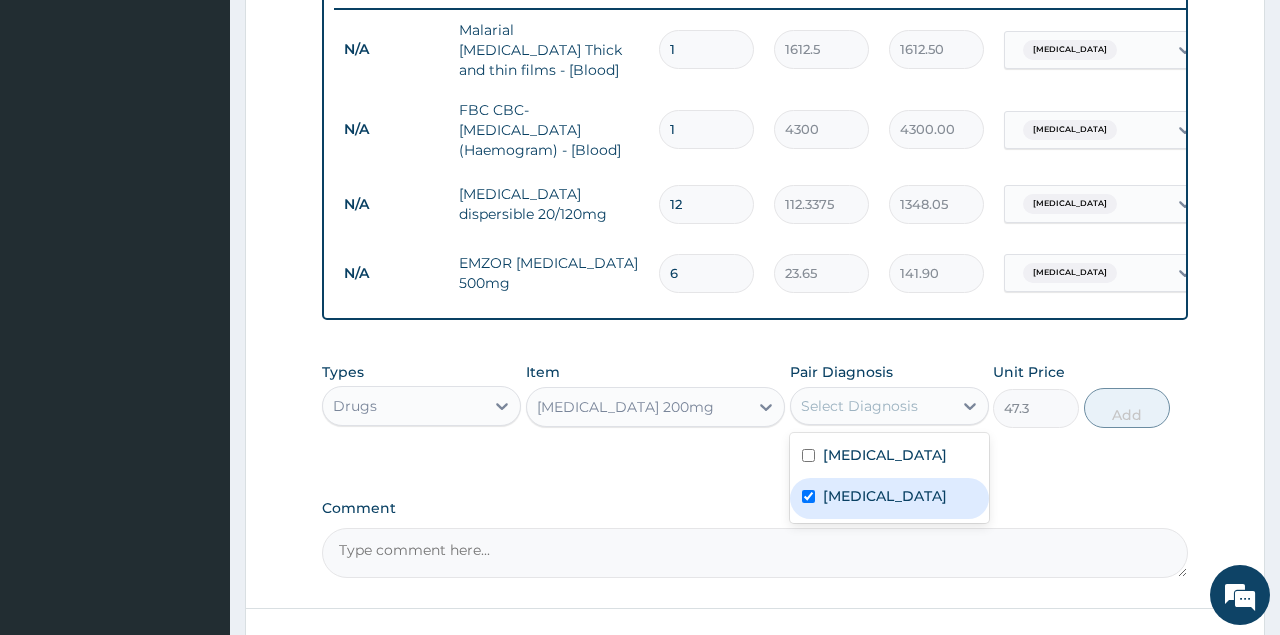 checkbox on "true" 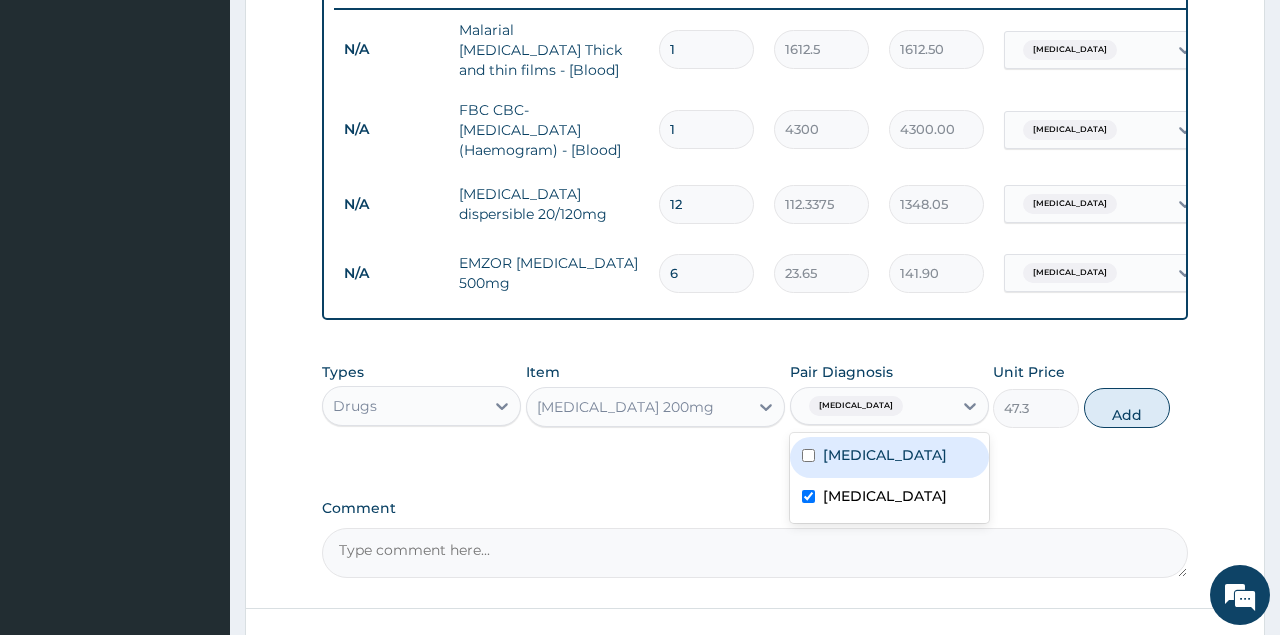 click at bounding box center [808, 455] 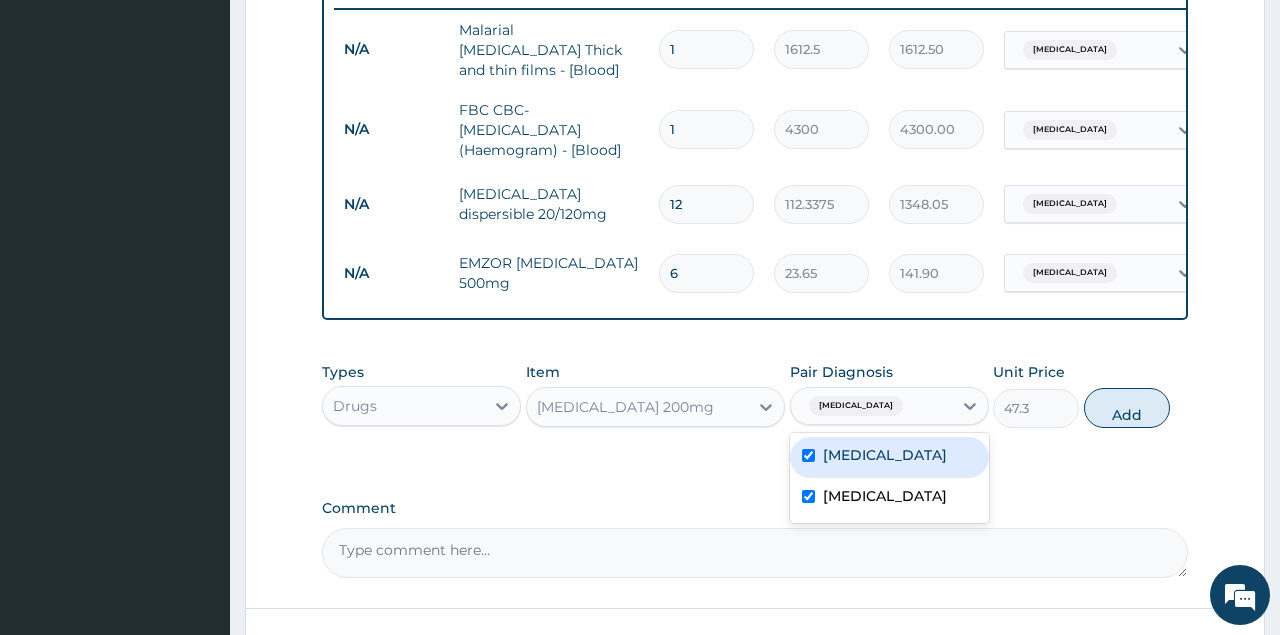 checkbox on "true" 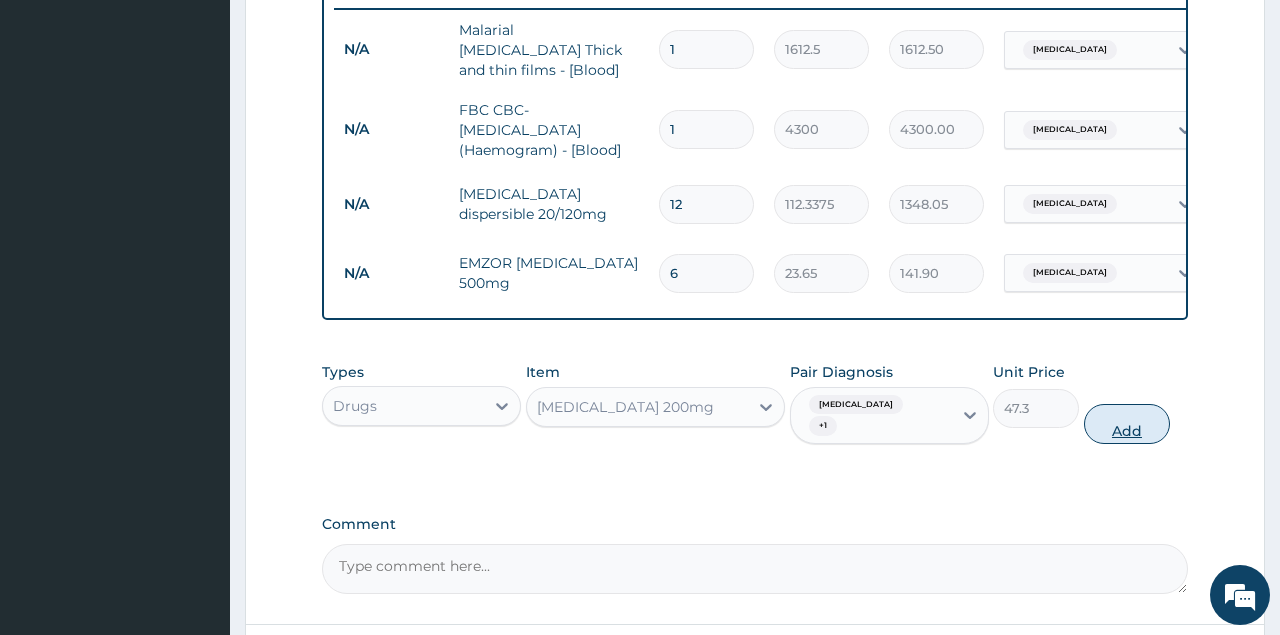 click on "Add" at bounding box center [1127, 424] 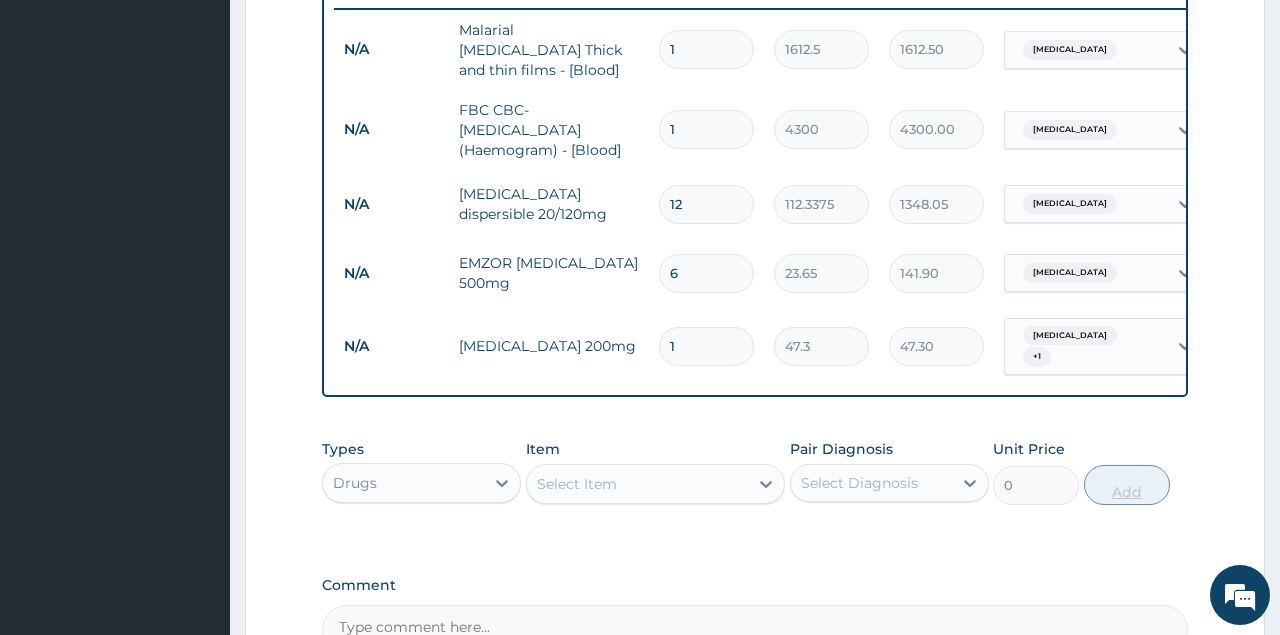 type on "10" 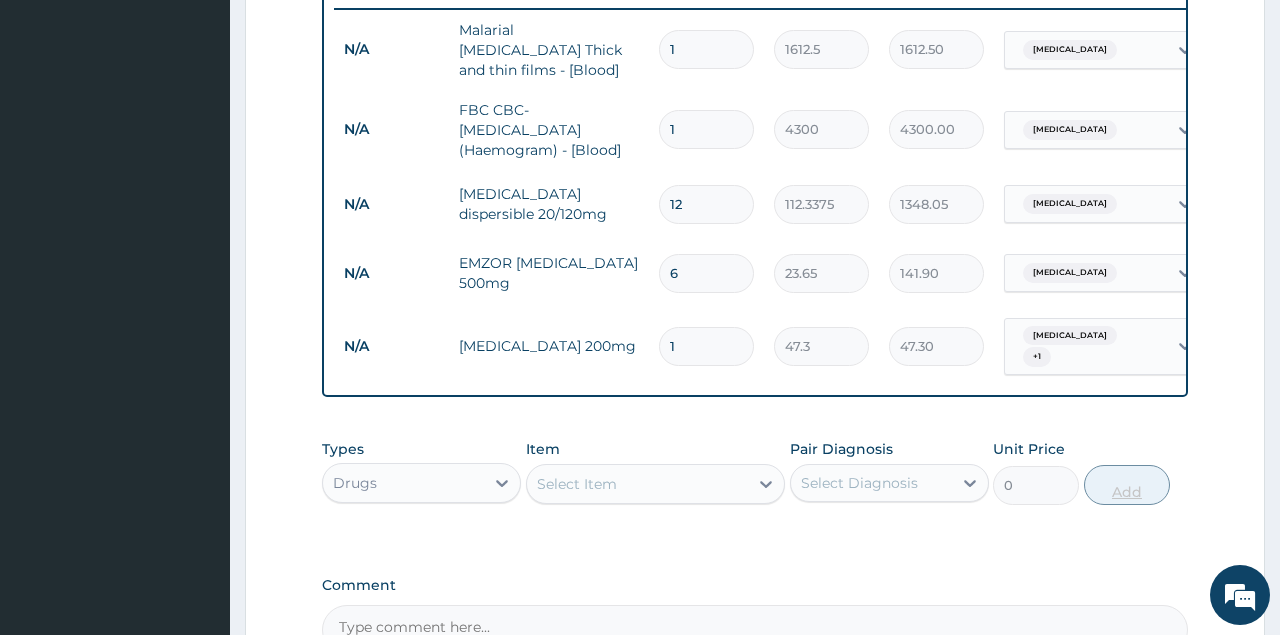 type on "473.00" 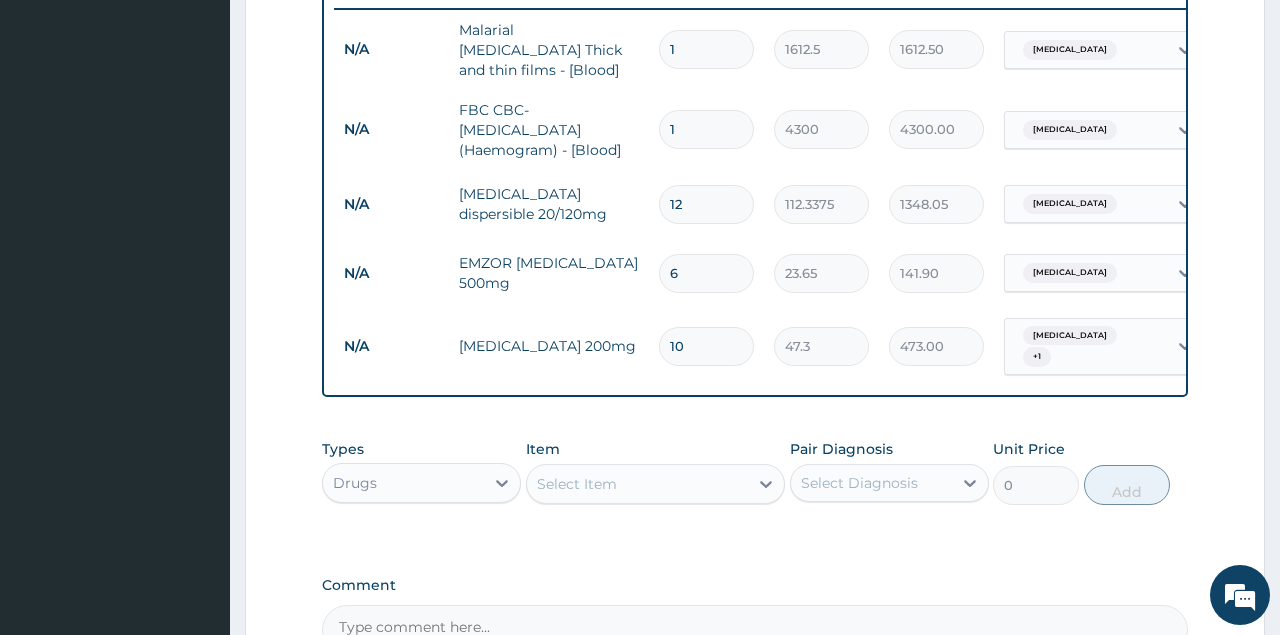 type on "10" 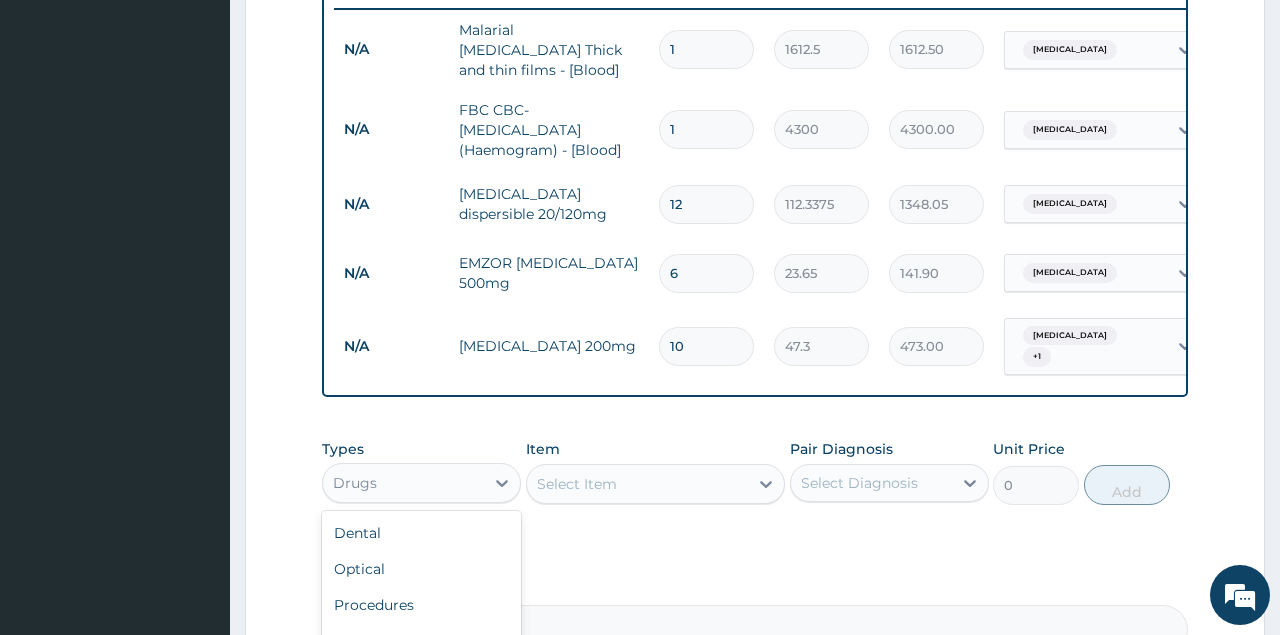 click on "Drugs" at bounding box center [403, 483] 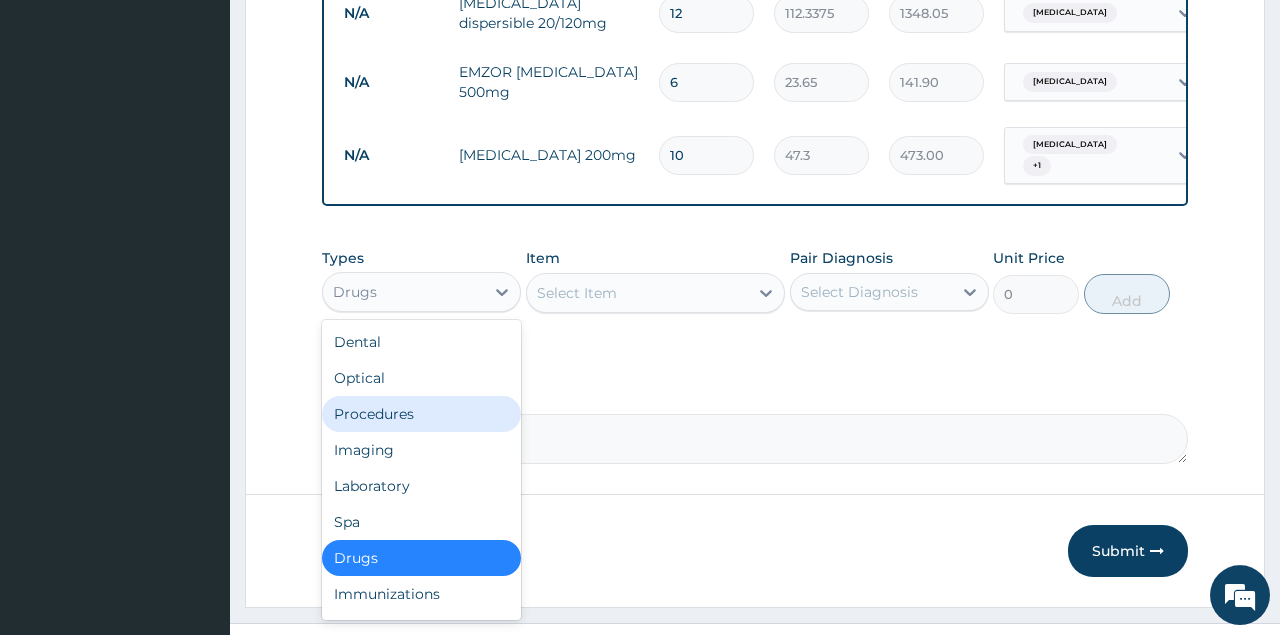 scroll, scrollTop: 1003, scrollLeft: 0, axis: vertical 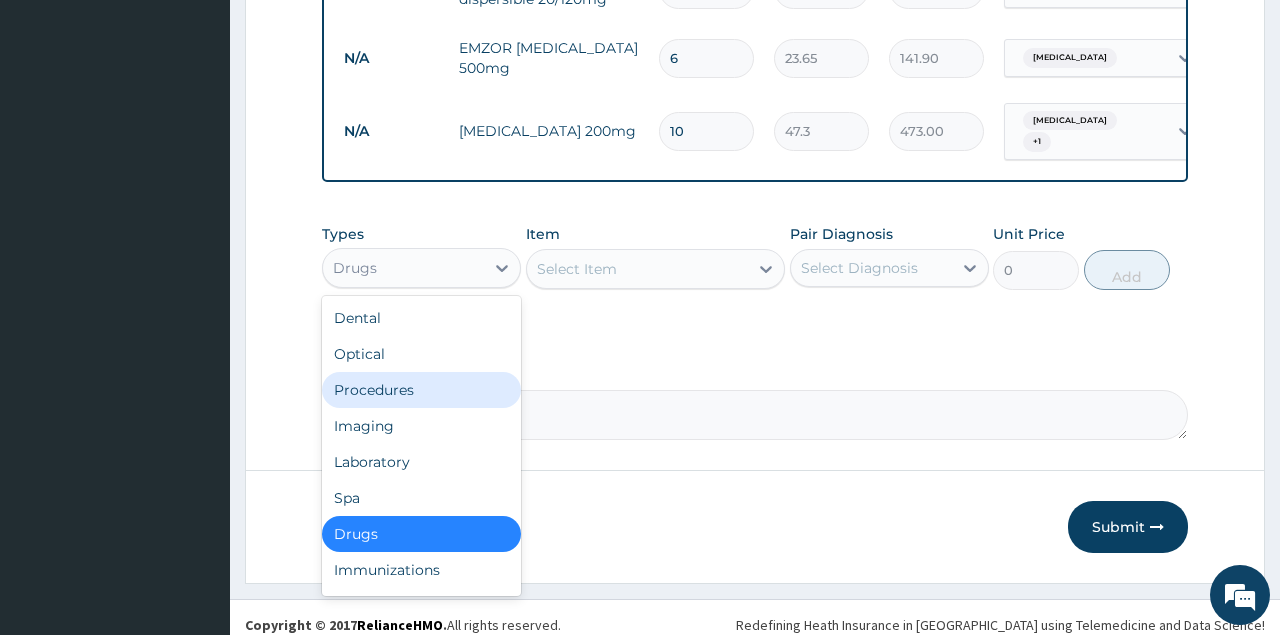click on "Procedures" at bounding box center (421, 390) 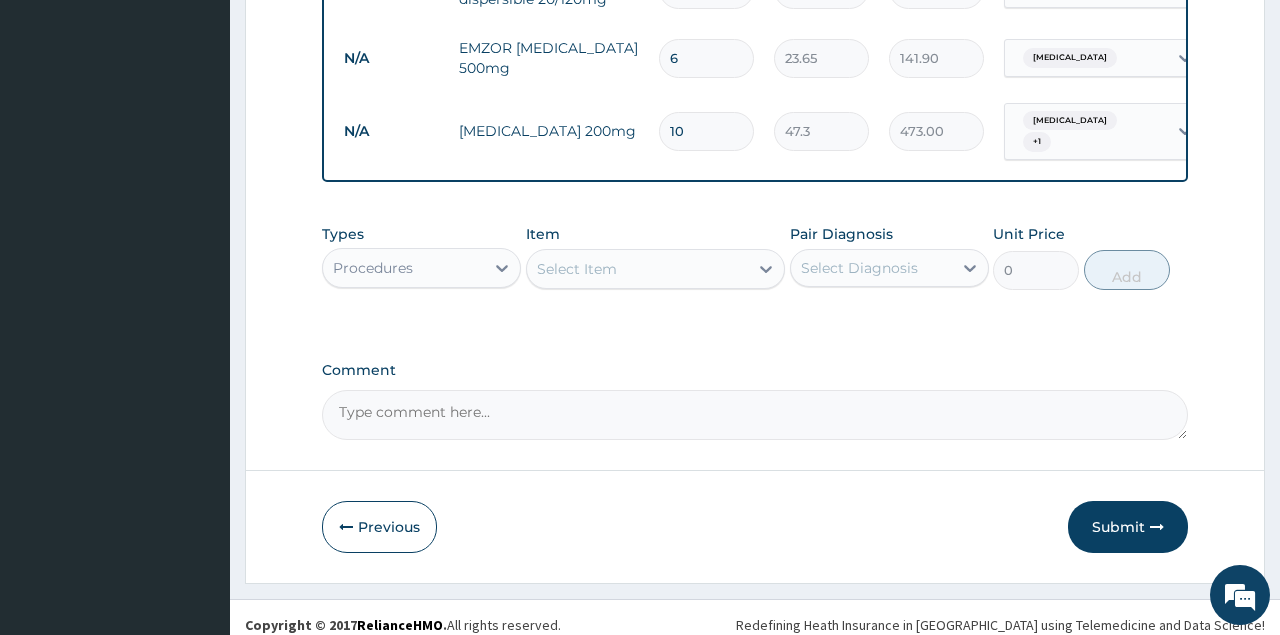 click on "Select Item" at bounding box center [638, 269] 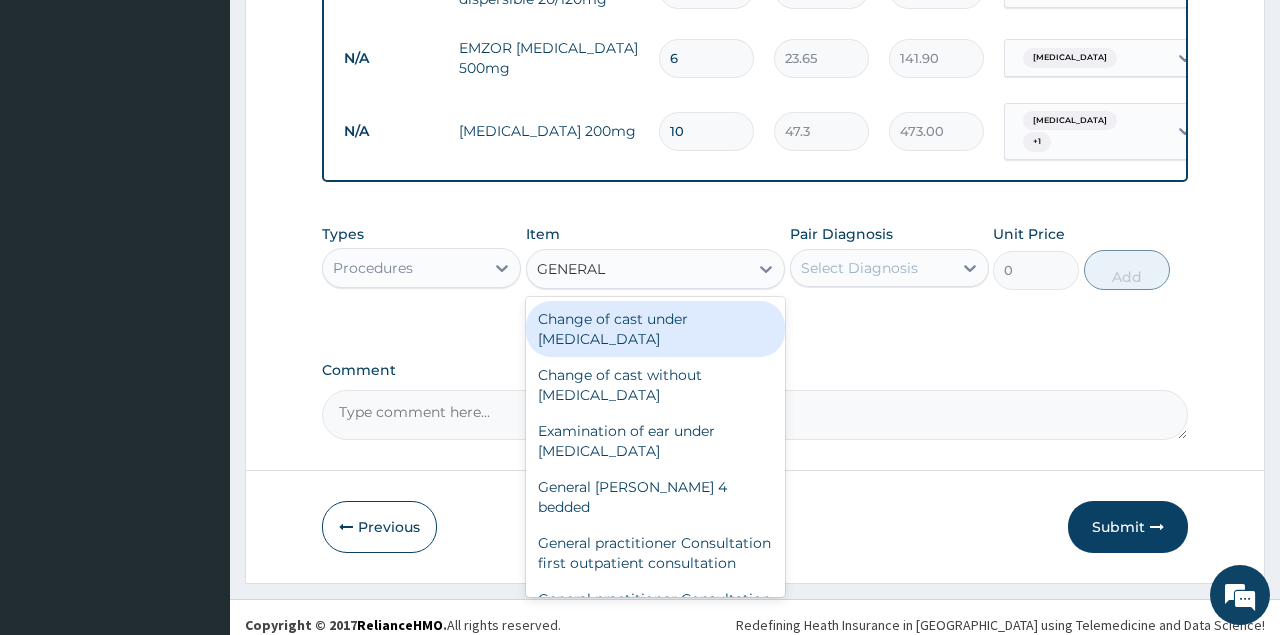 type on "GENERAL P" 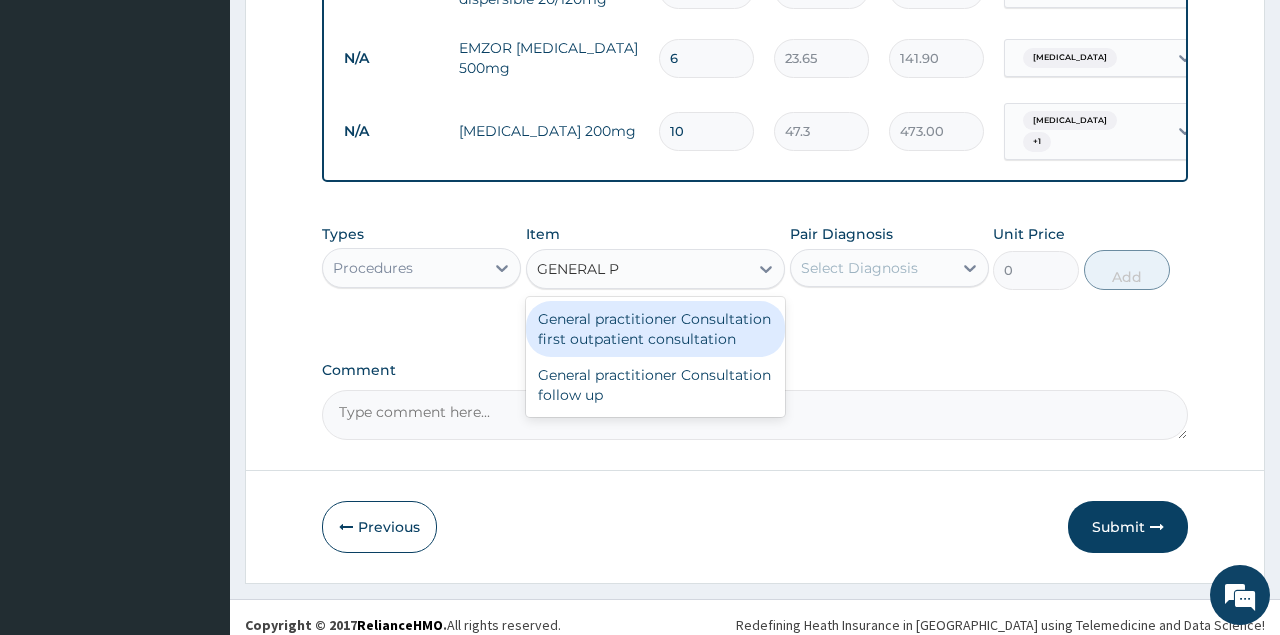 type 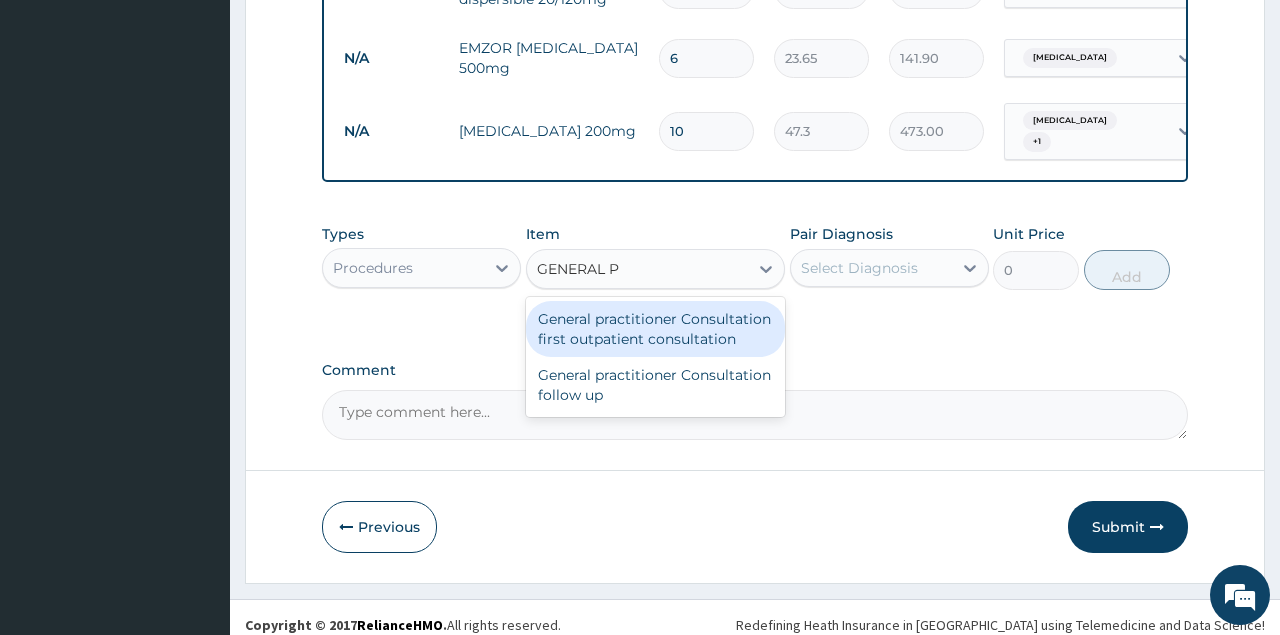 type on "3547.5" 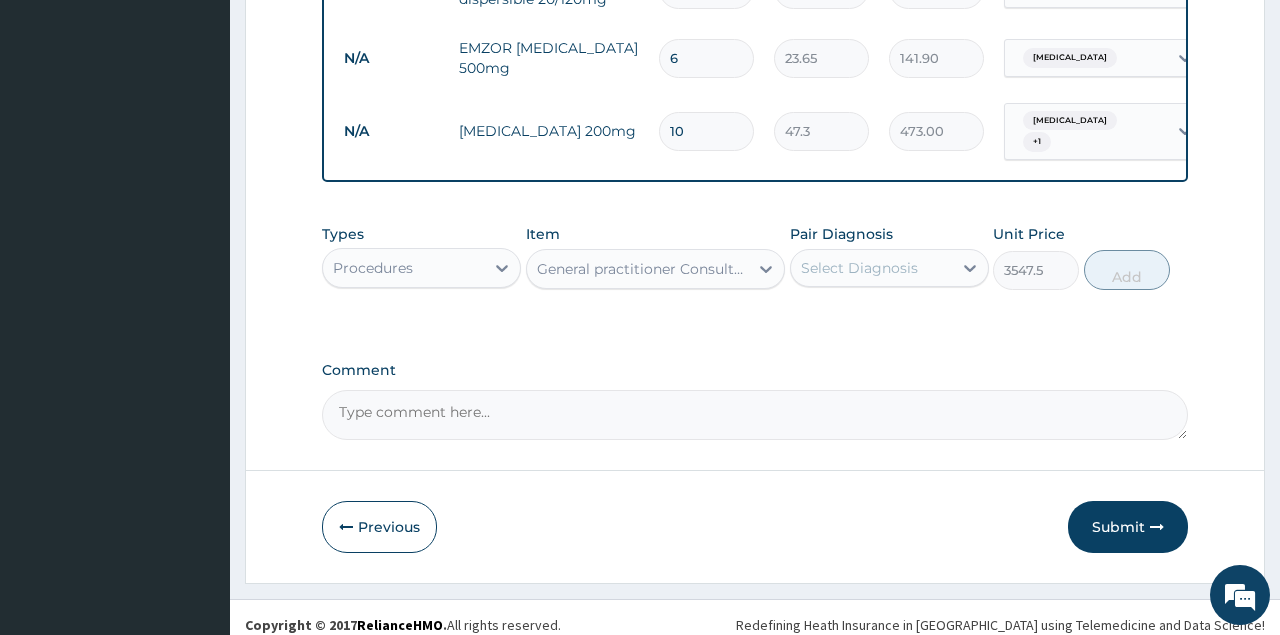 click on "Select Diagnosis" at bounding box center (859, 268) 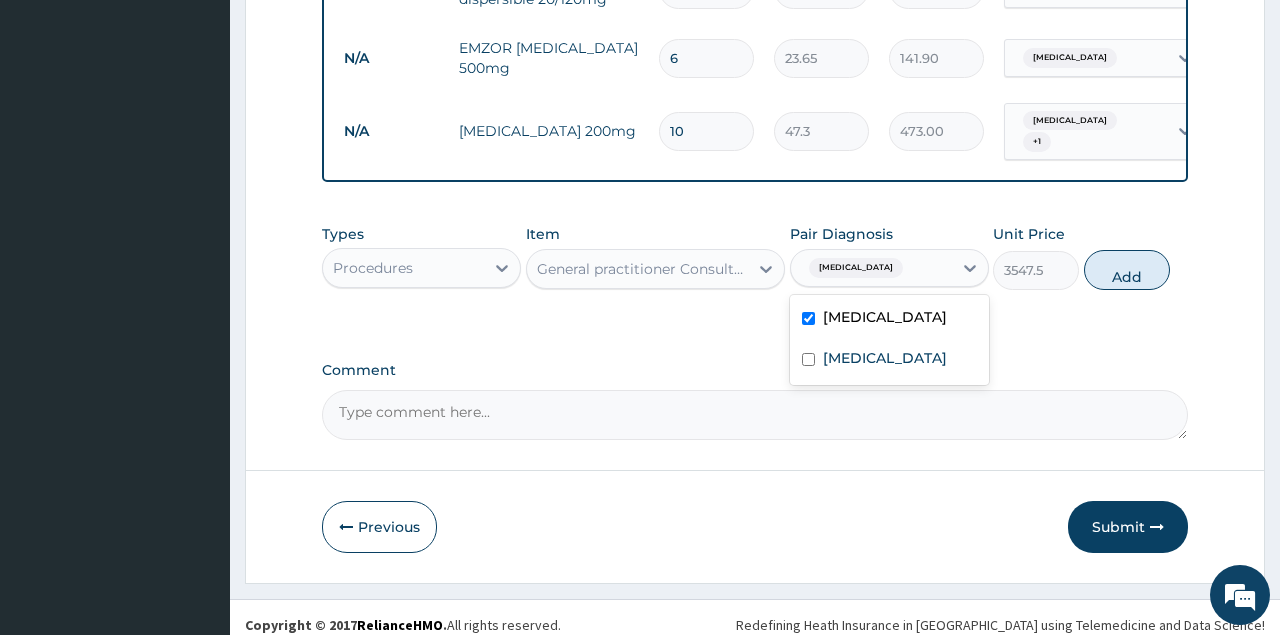 checkbox on "true" 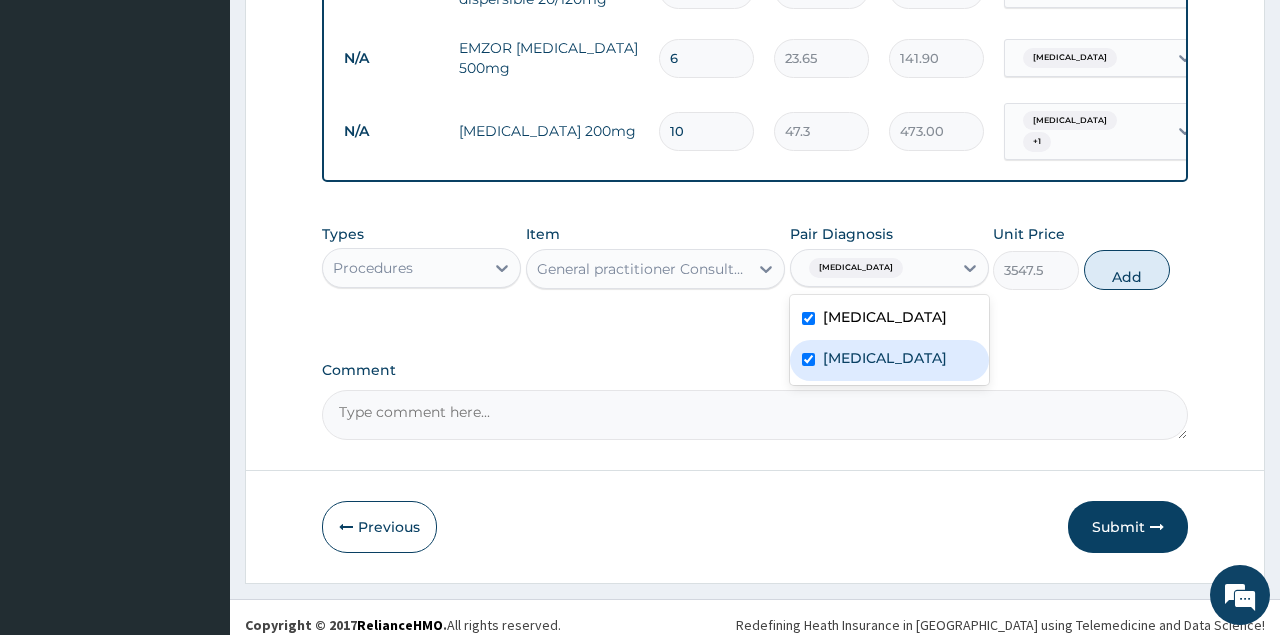 checkbox on "true" 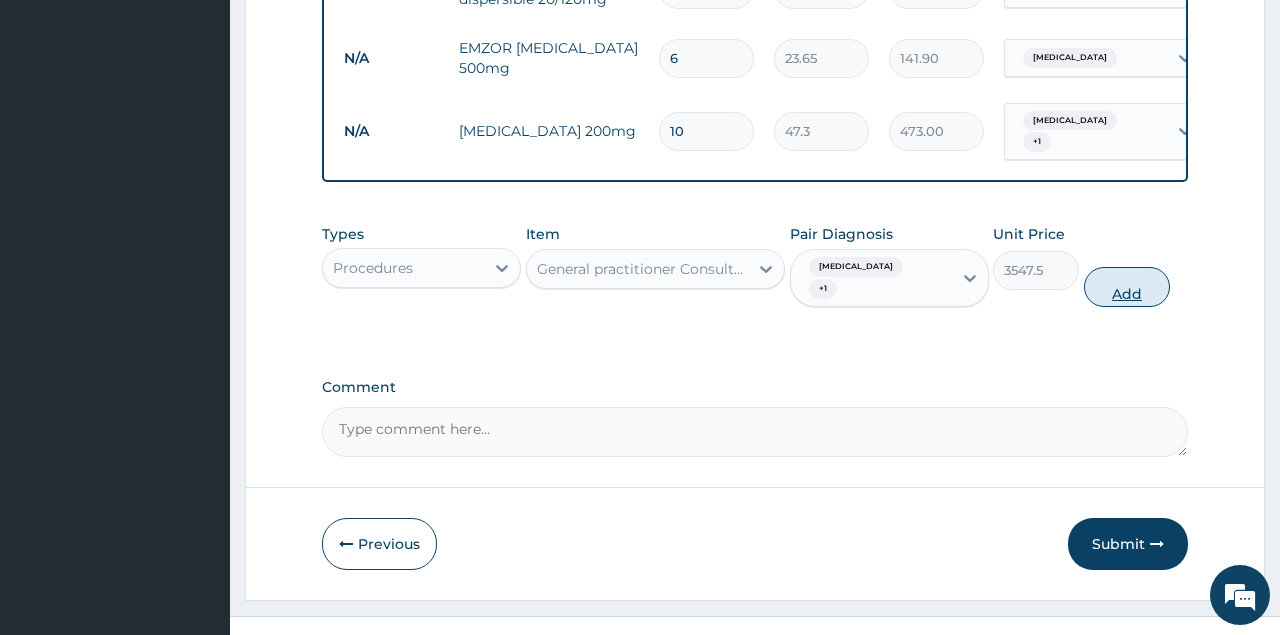 click on "Add" at bounding box center (1127, 287) 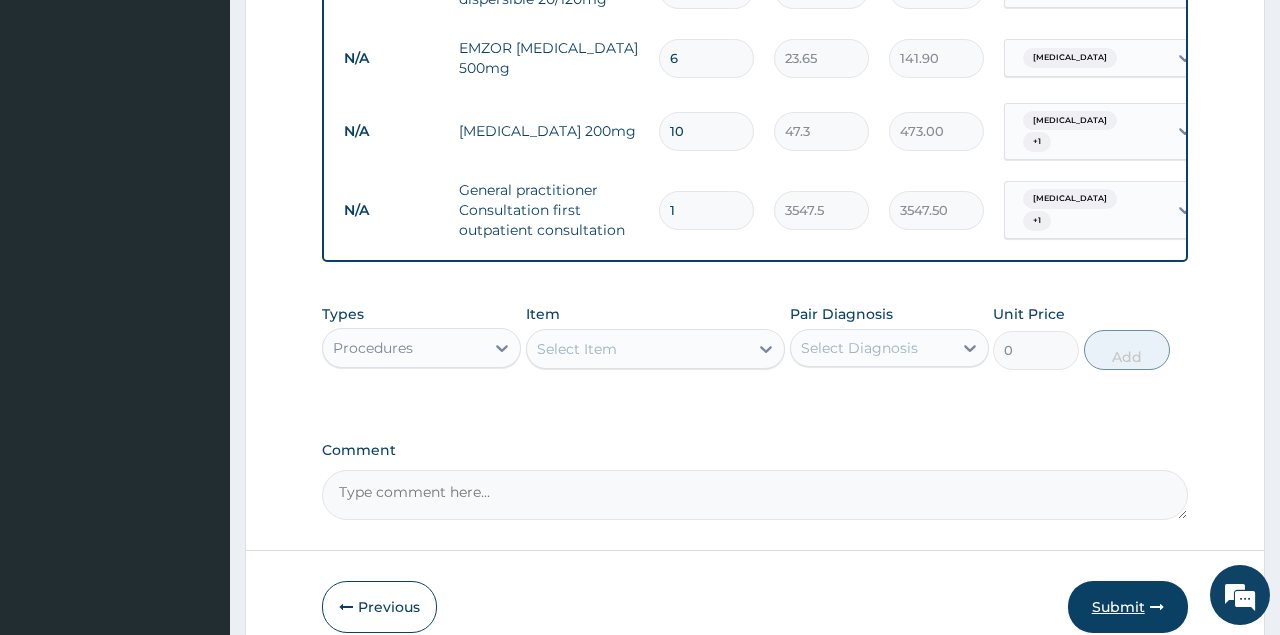click on "Submit" at bounding box center (1128, 607) 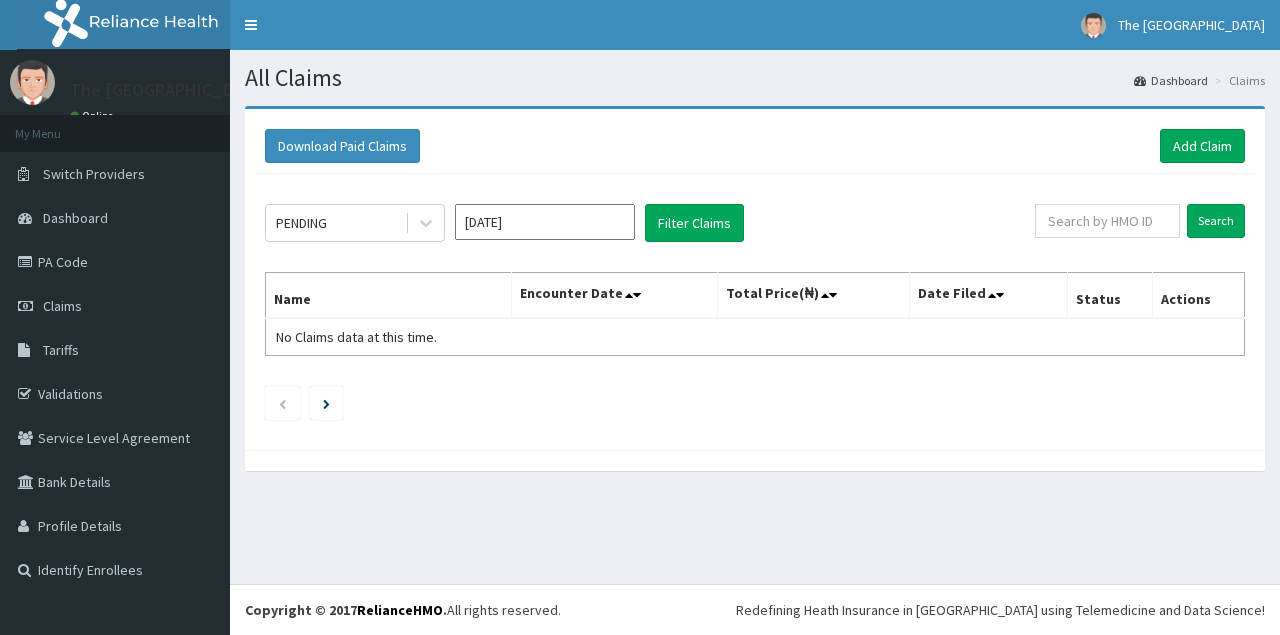 scroll, scrollTop: 0, scrollLeft: 0, axis: both 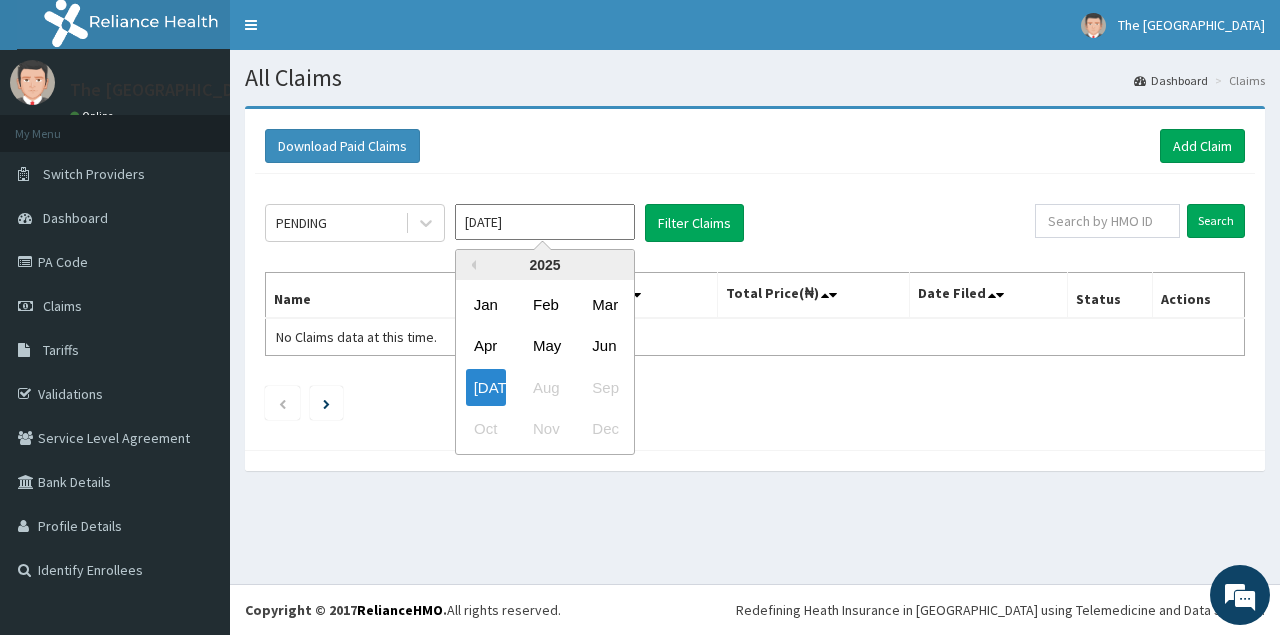 click on "[DATE]" at bounding box center (545, 222) 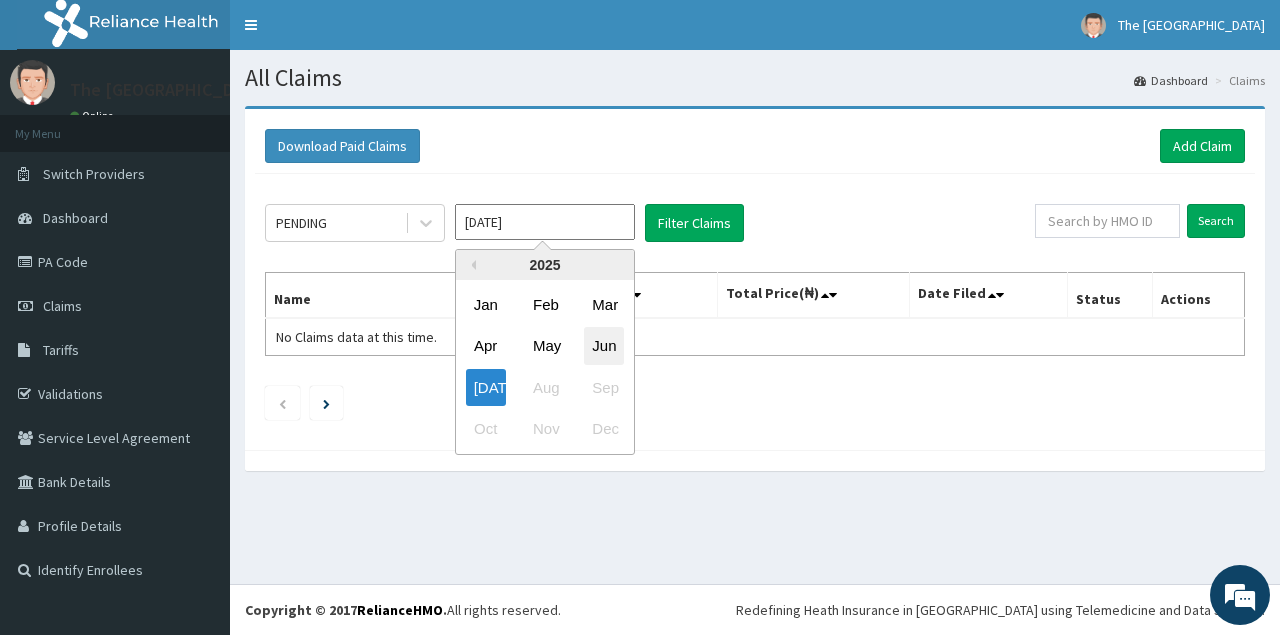 click on "Jun" at bounding box center [604, 346] 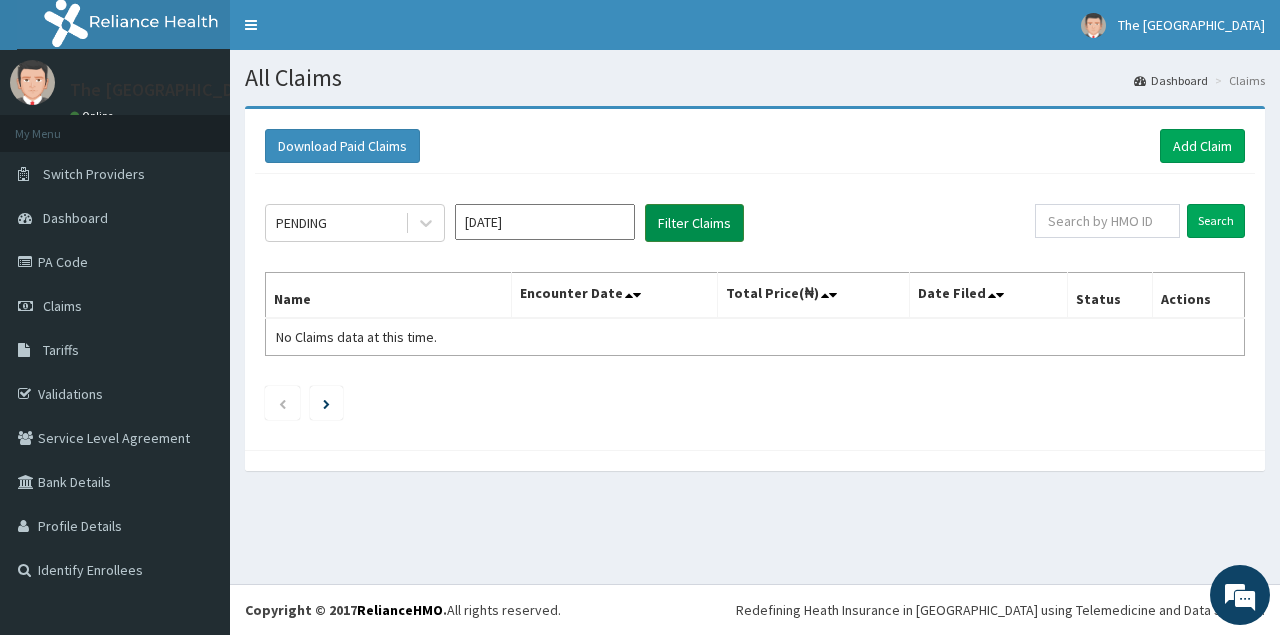 click on "Filter Claims" at bounding box center [694, 223] 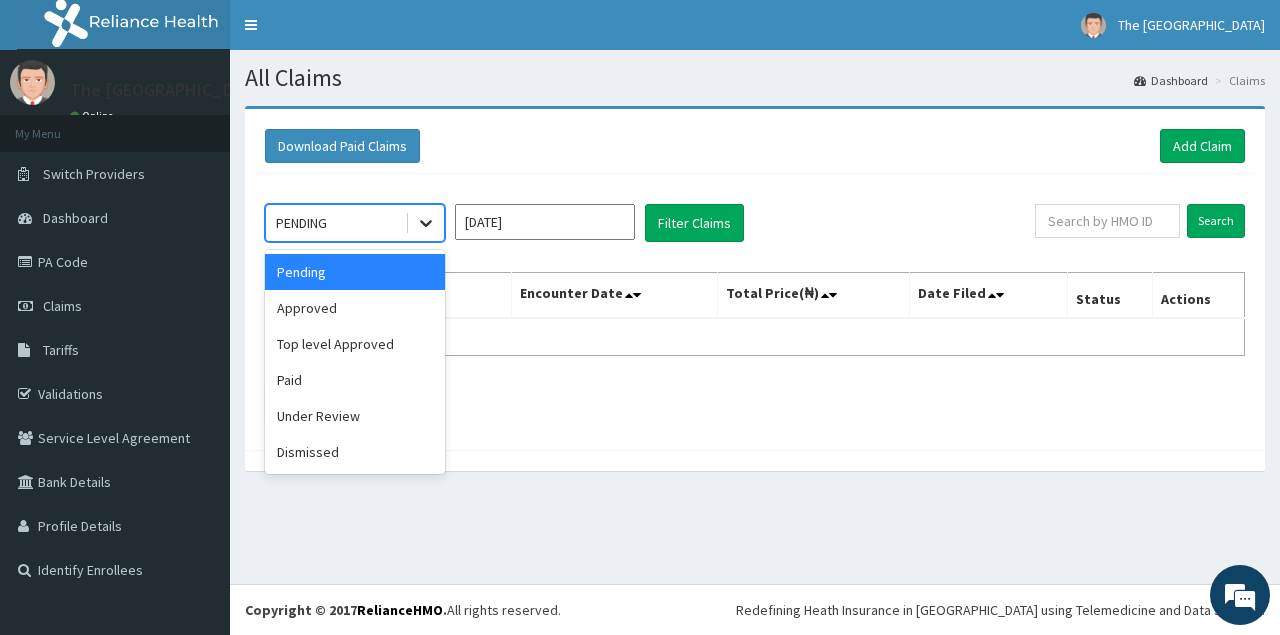 click 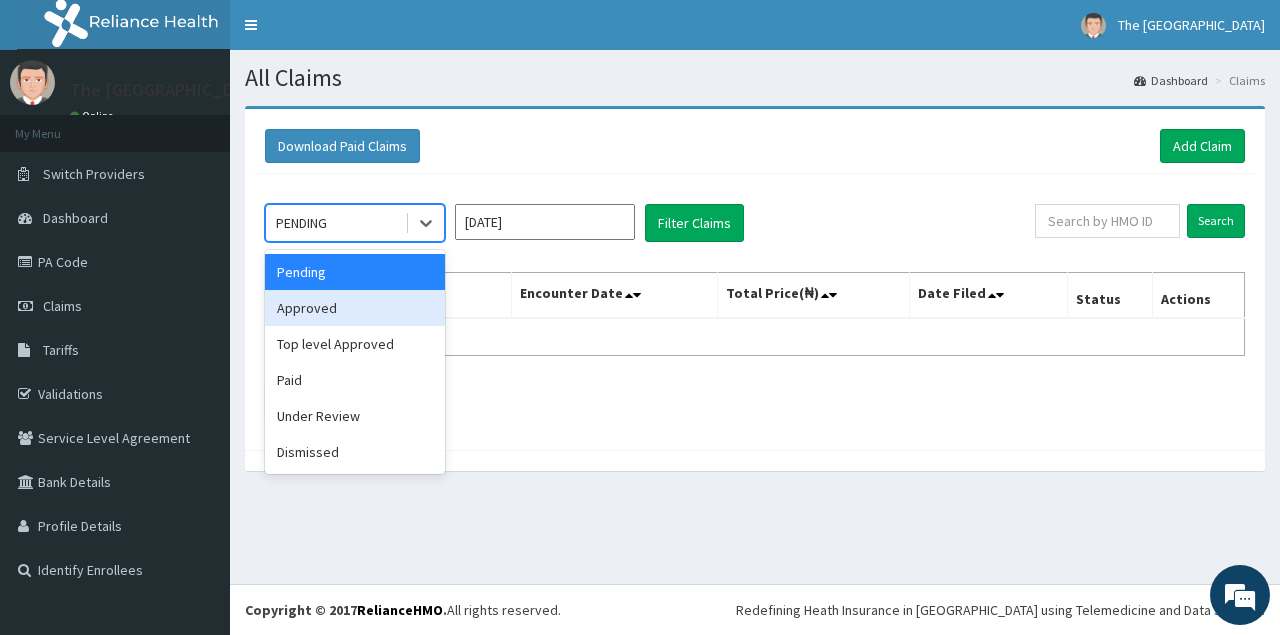 click on "Approved" at bounding box center [355, 308] 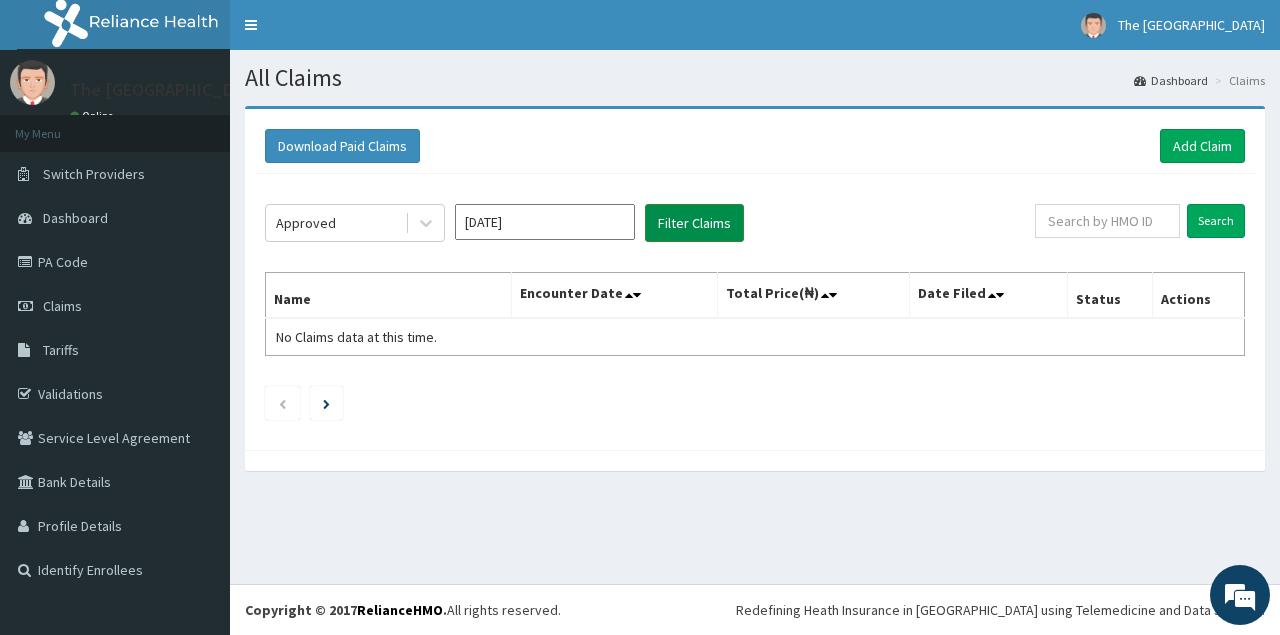 click on "Filter Claims" at bounding box center [694, 223] 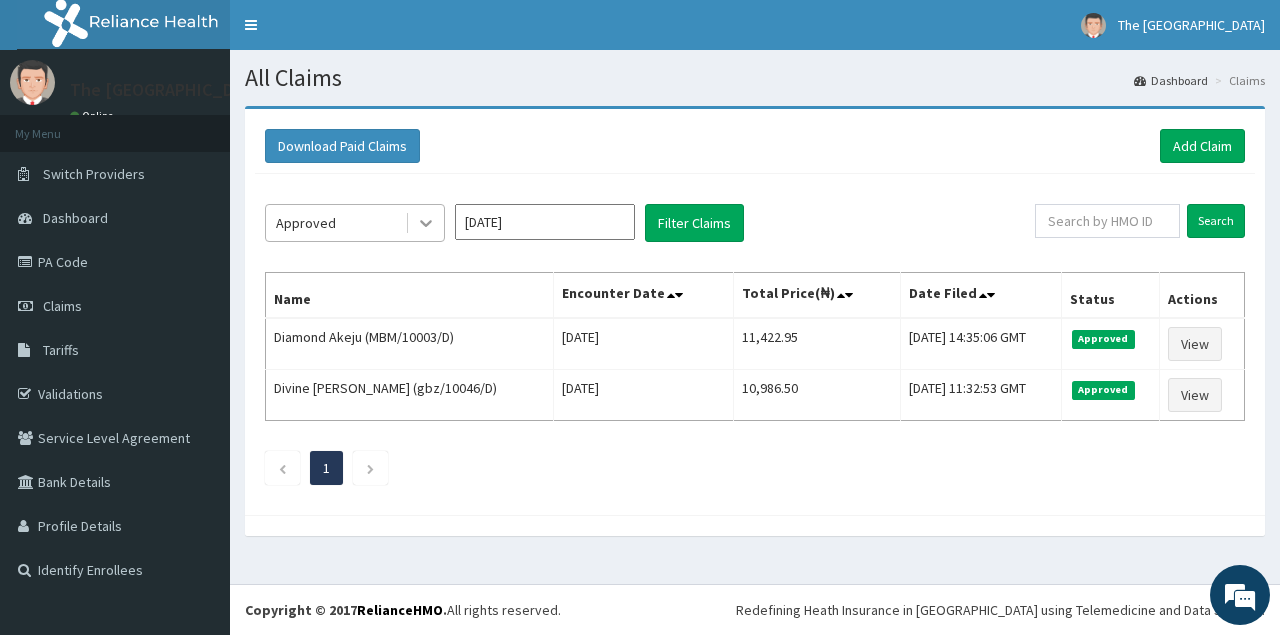 click at bounding box center (426, 223) 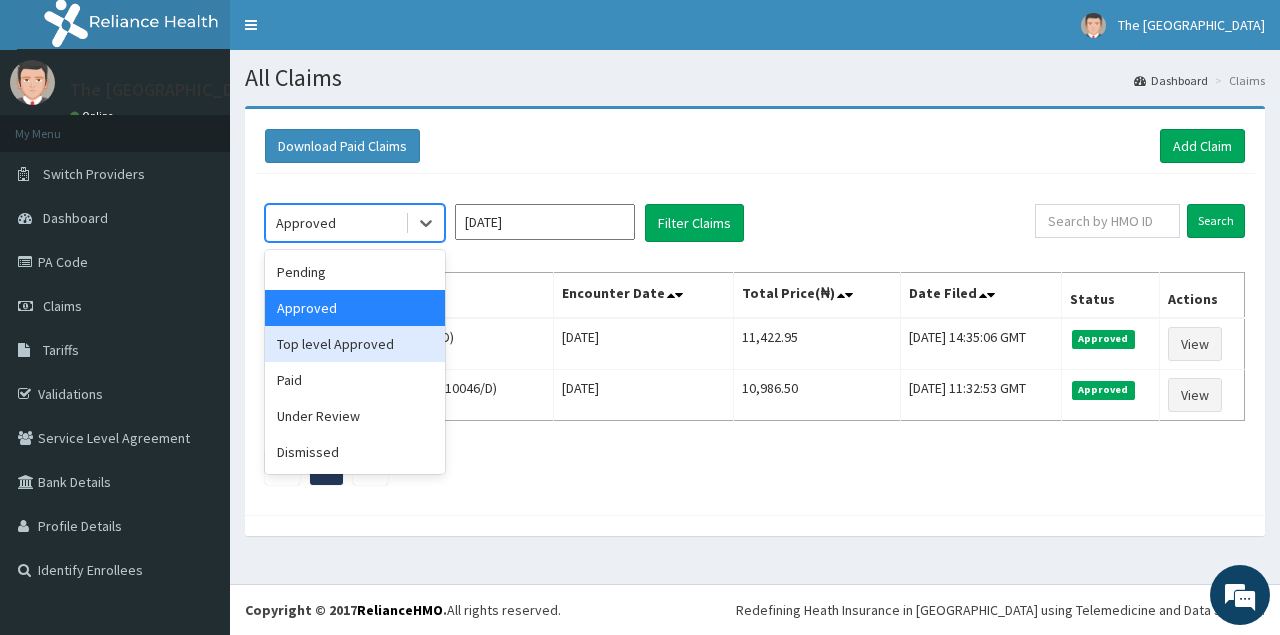 click on "Top level Approved" at bounding box center [355, 344] 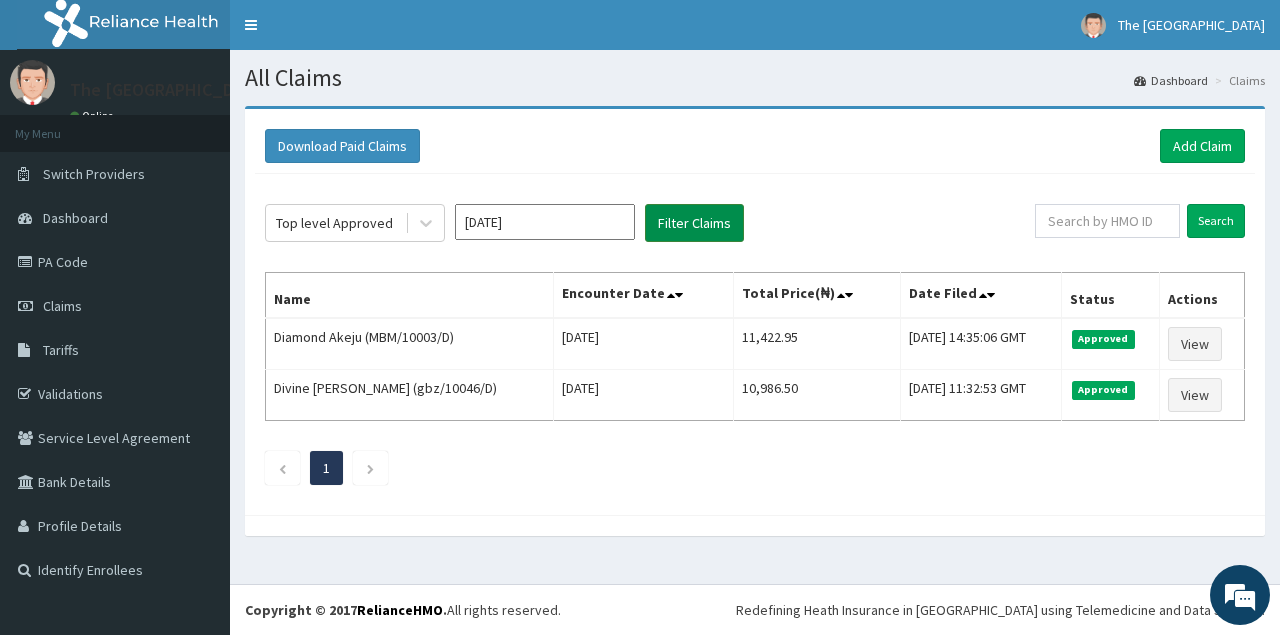 click on "Filter Claims" at bounding box center (694, 223) 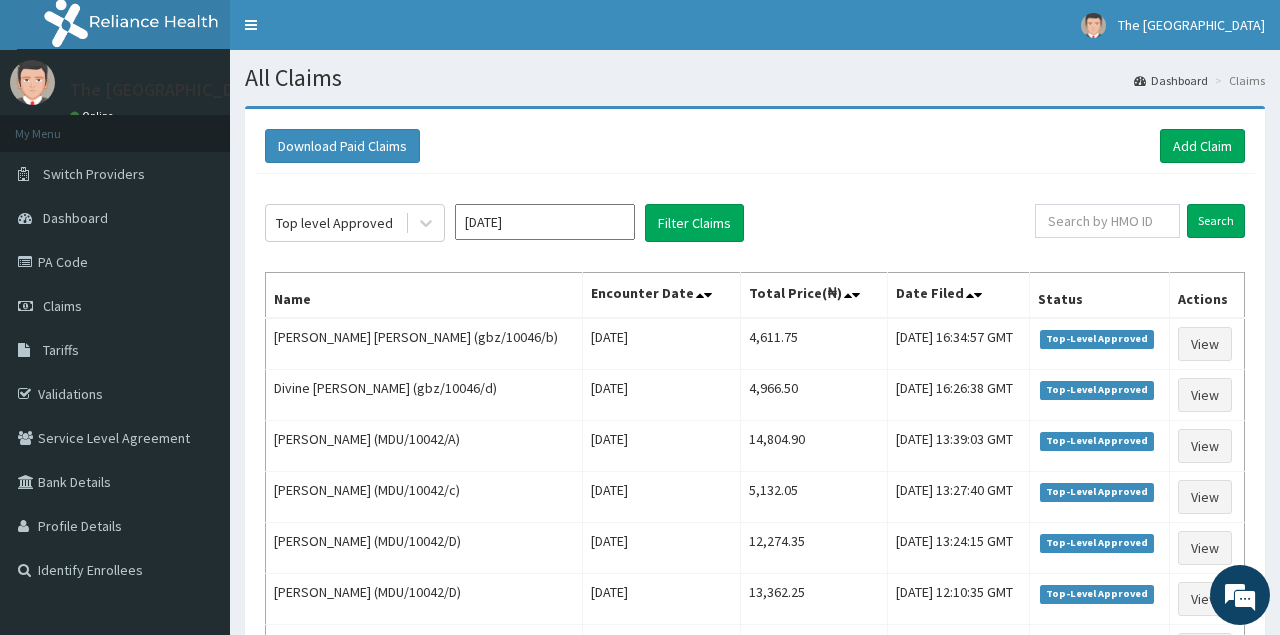 click on "Download Paid Claims Add Claim" at bounding box center [755, 146] 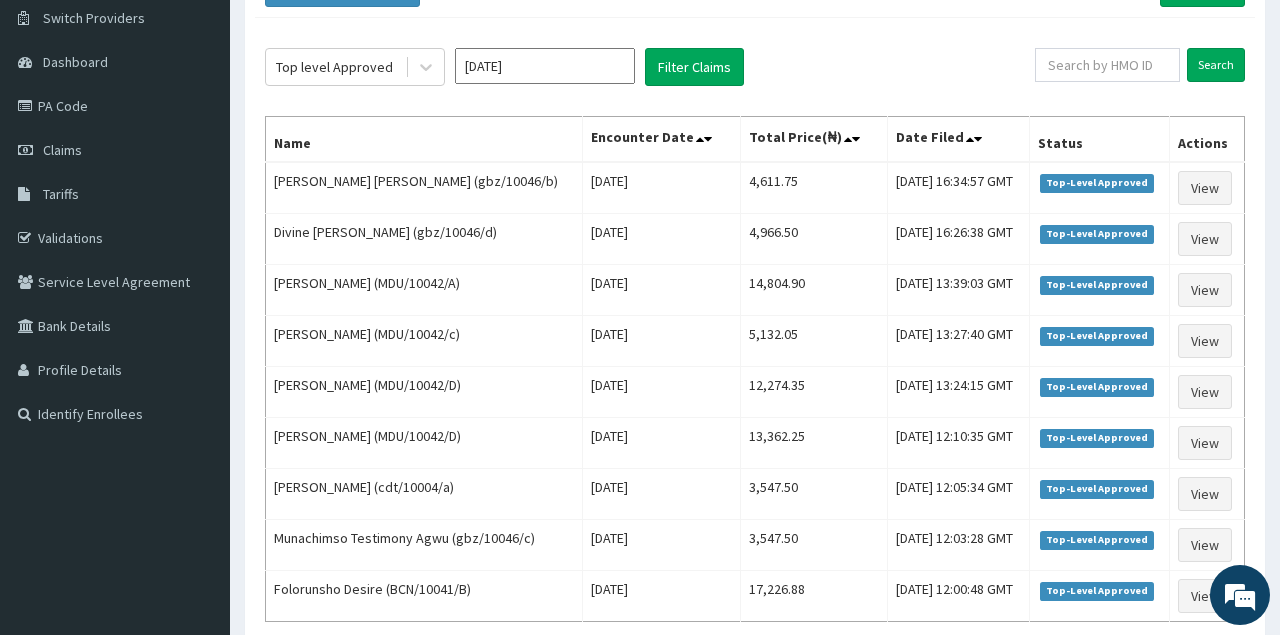 scroll, scrollTop: 104, scrollLeft: 0, axis: vertical 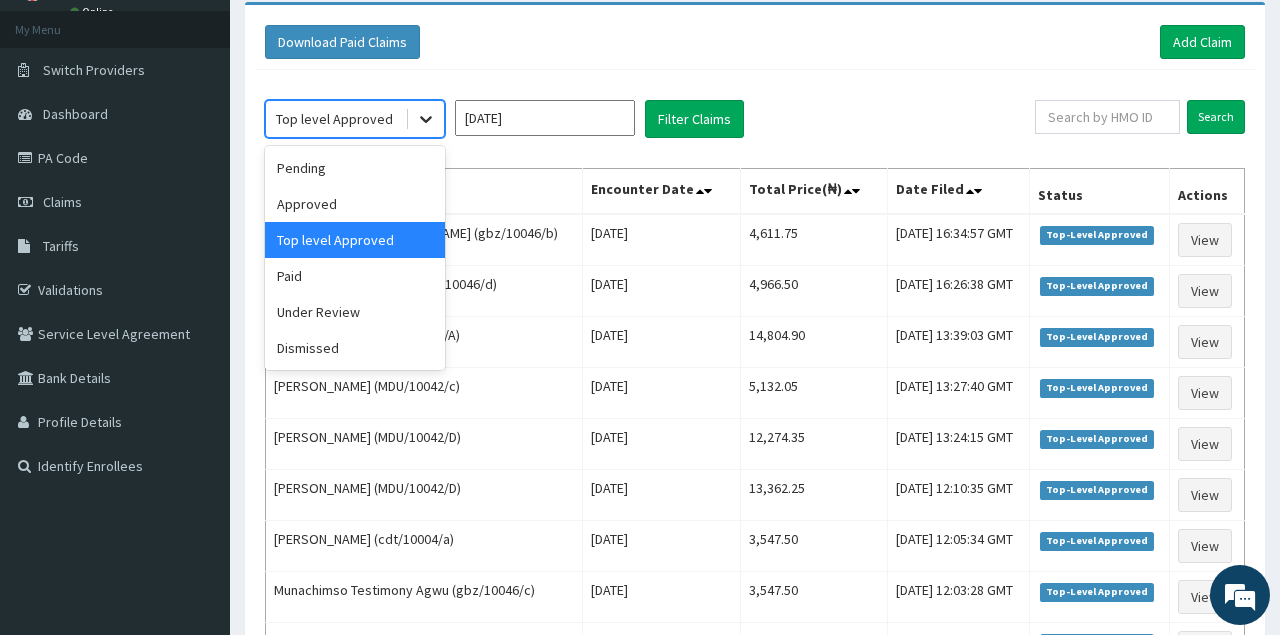 click at bounding box center (426, 119) 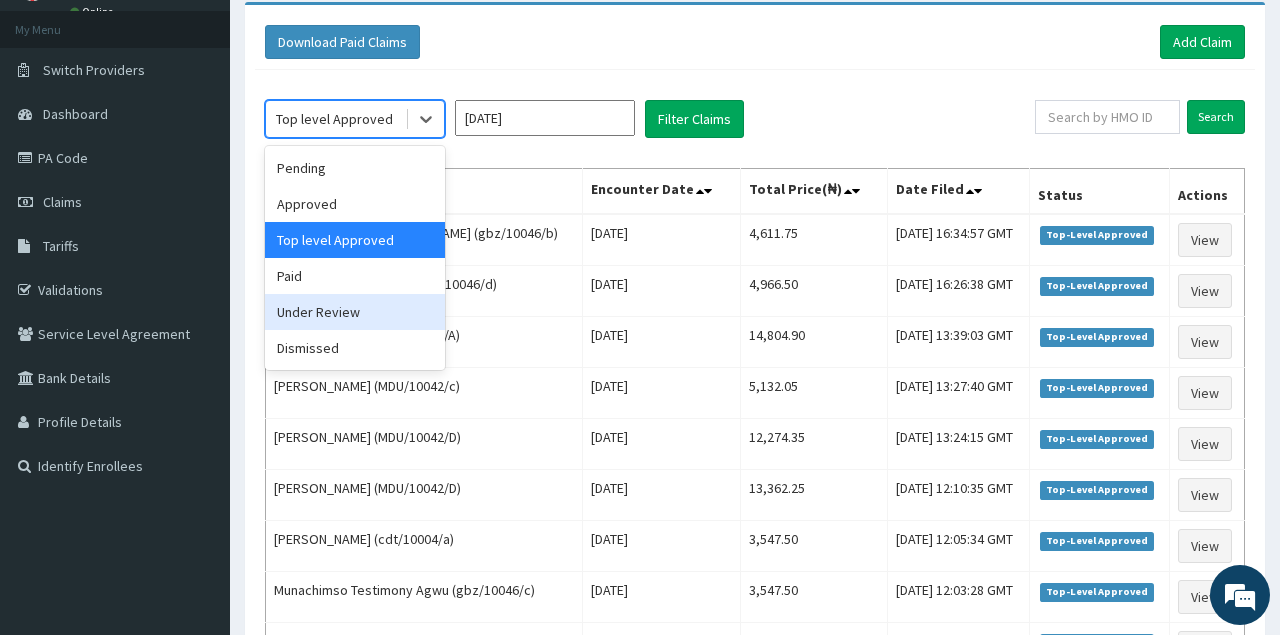 click on "Under Review" at bounding box center (355, 312) 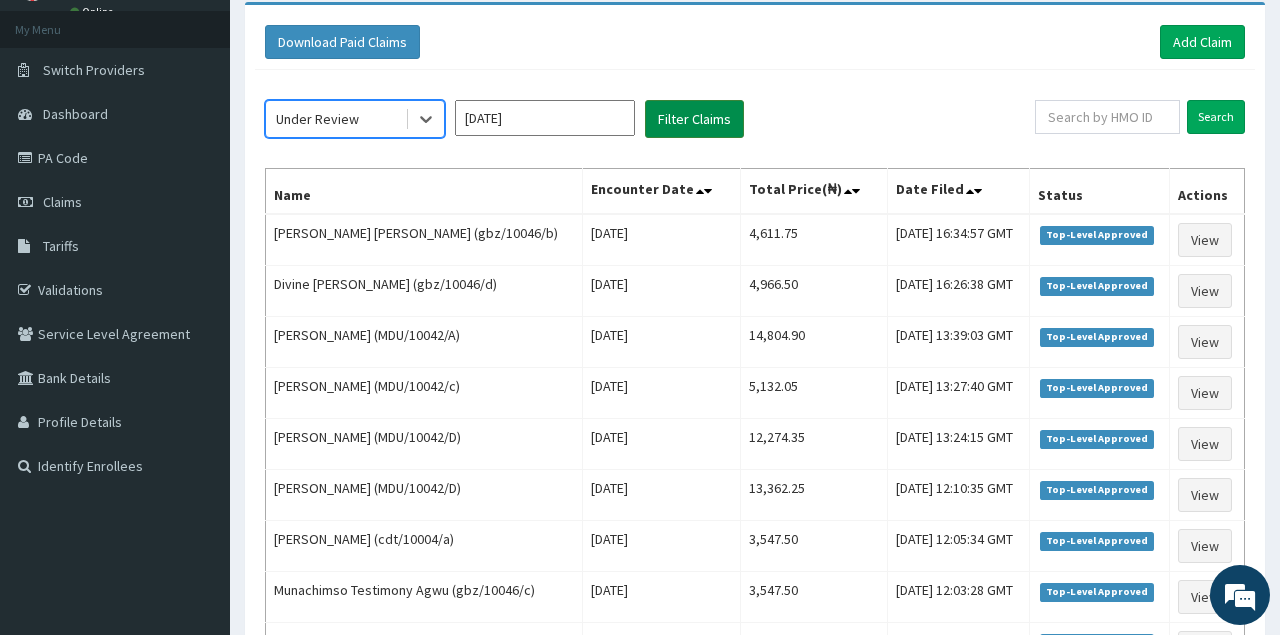 click on "Filter Claims" at bounding box center (694, 119) 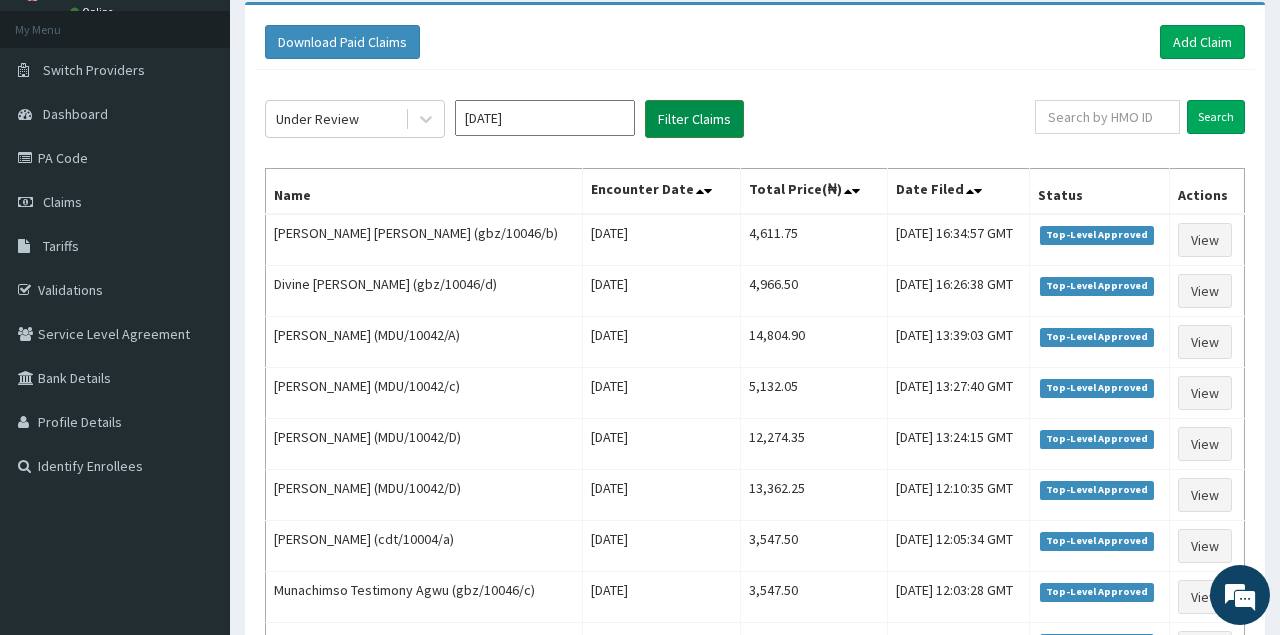 scroll, scrollTop: 0, scrollLeft: 0, axis: both 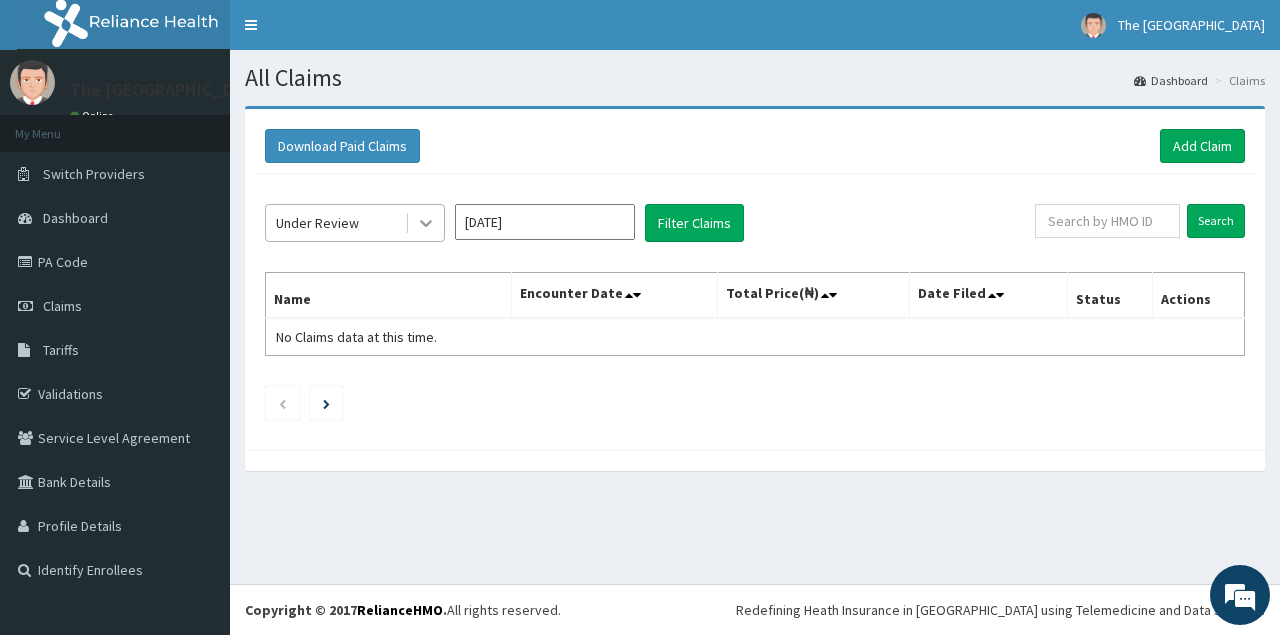 click 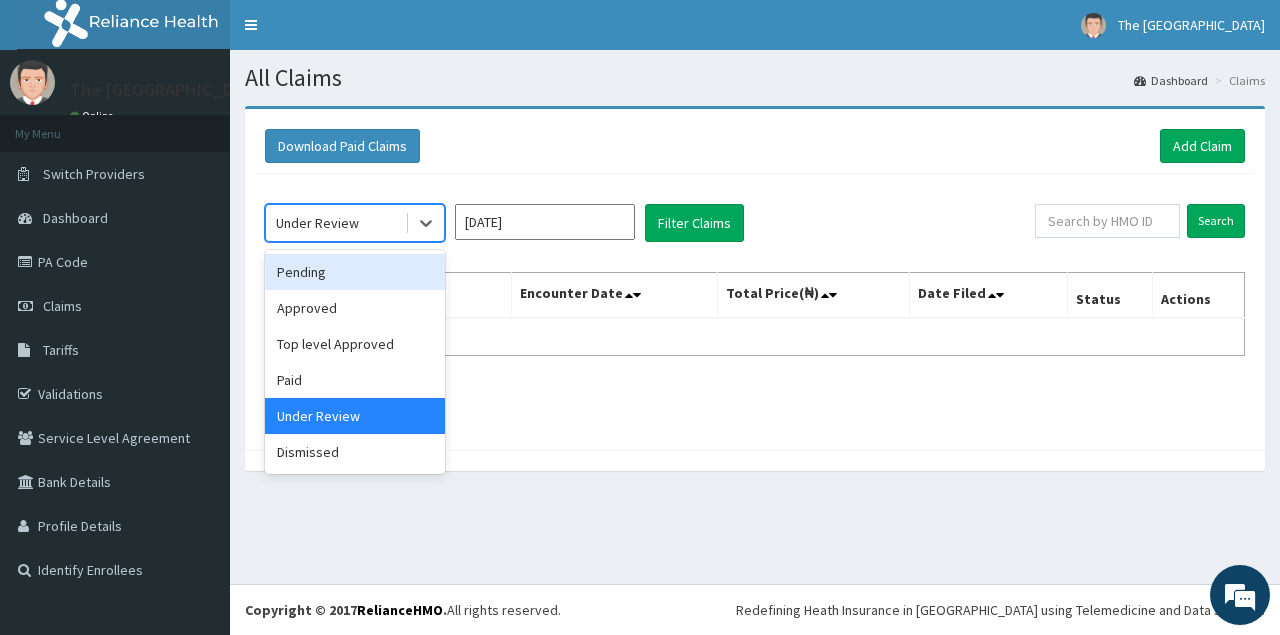 click on "Pending" at bounding box center (355, 272) 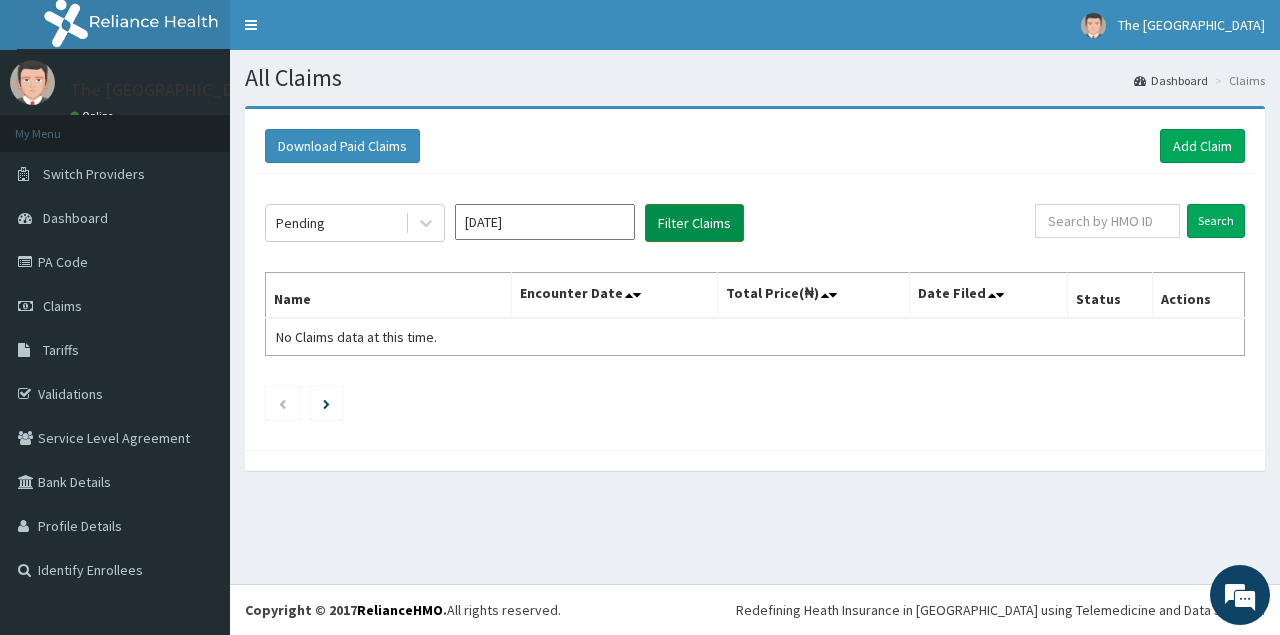 click on "Filter Claims" at bounding box center (694, 223) 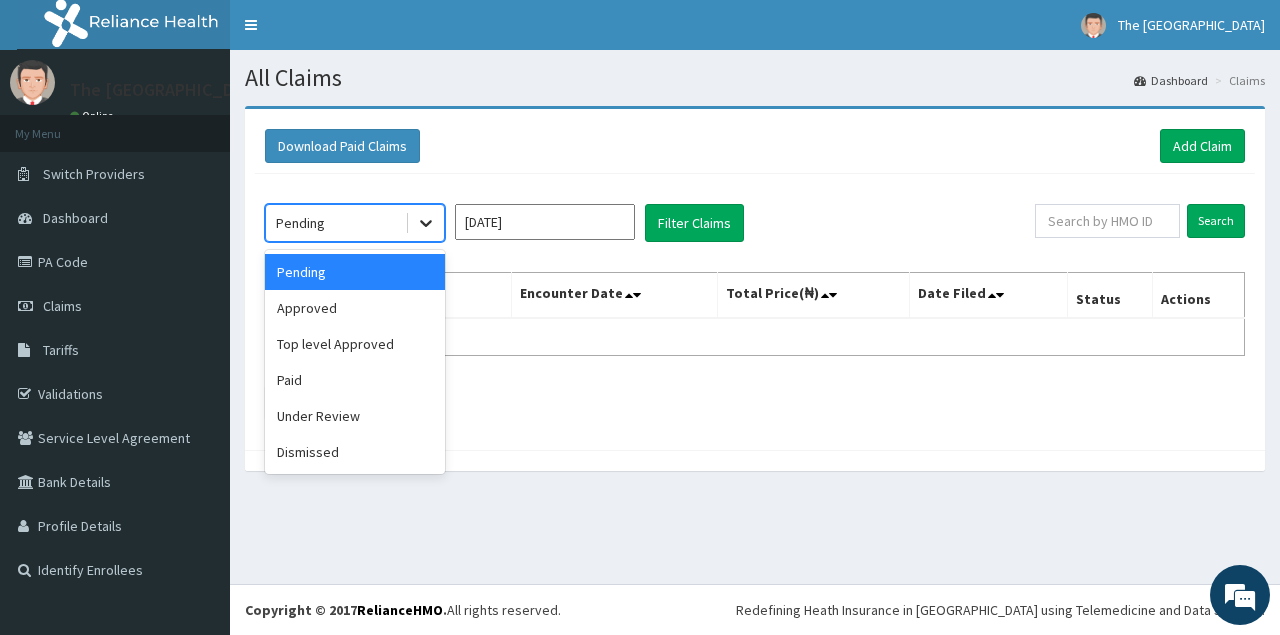 click 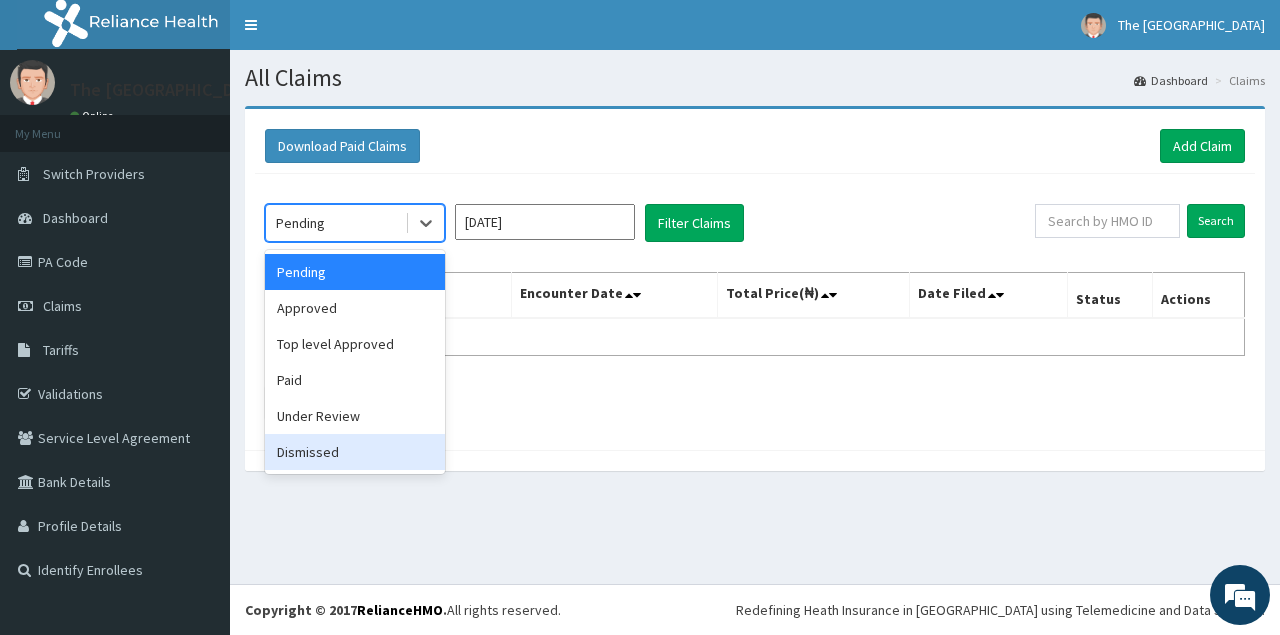 click on "Dismissed" at bounding box center (355, 452) 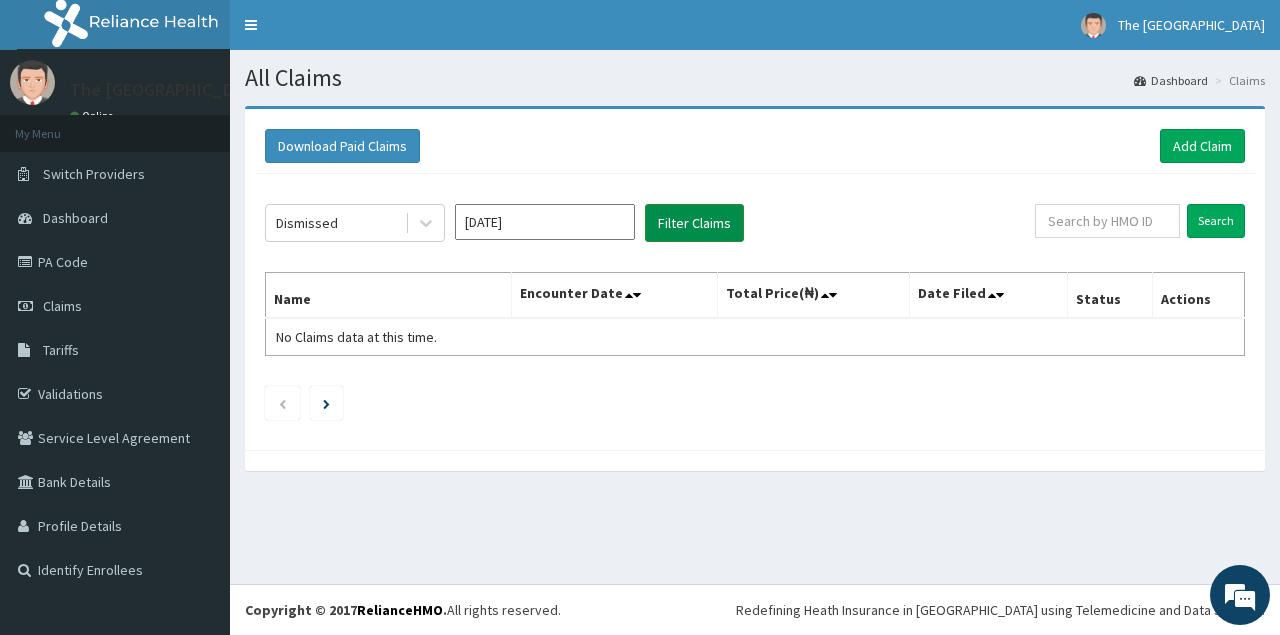 click on "Filter Claims" at bounding box center [694, 223] 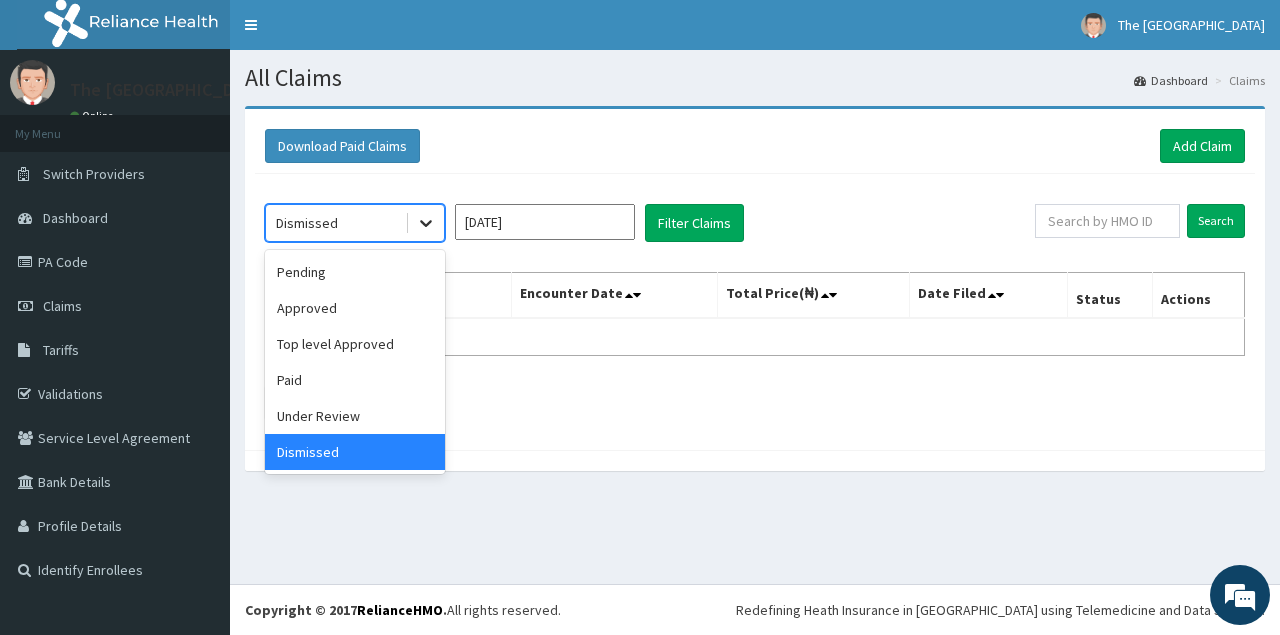 click 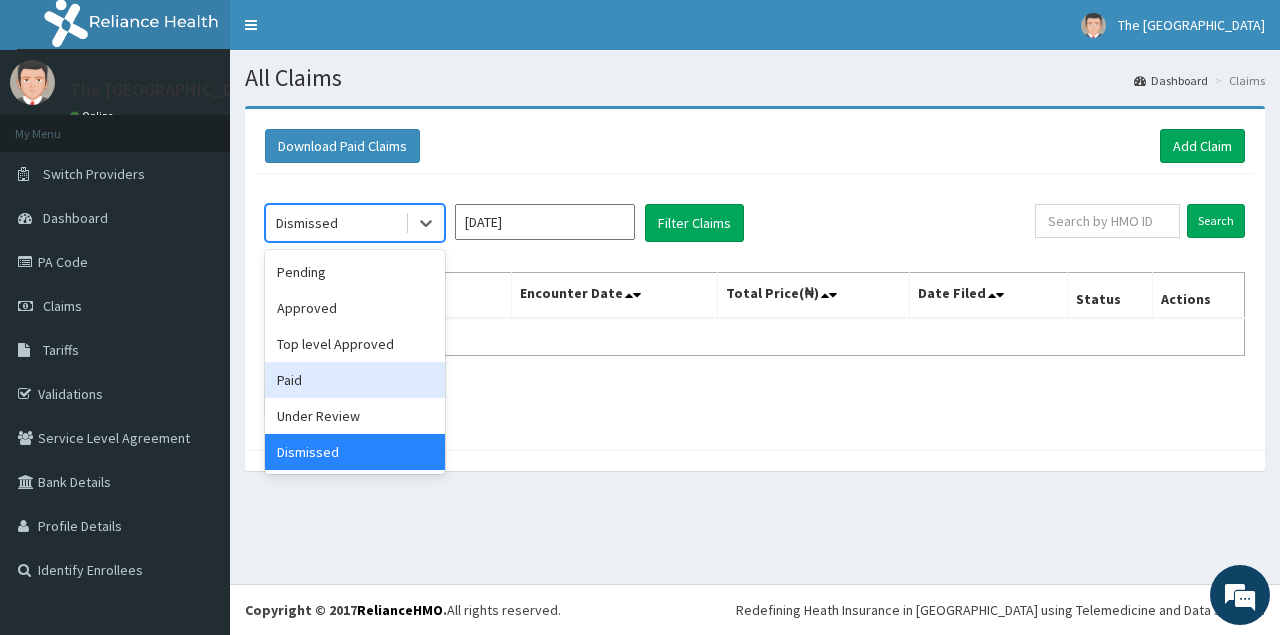 click on "Paid" at bounding box center (355, 380) 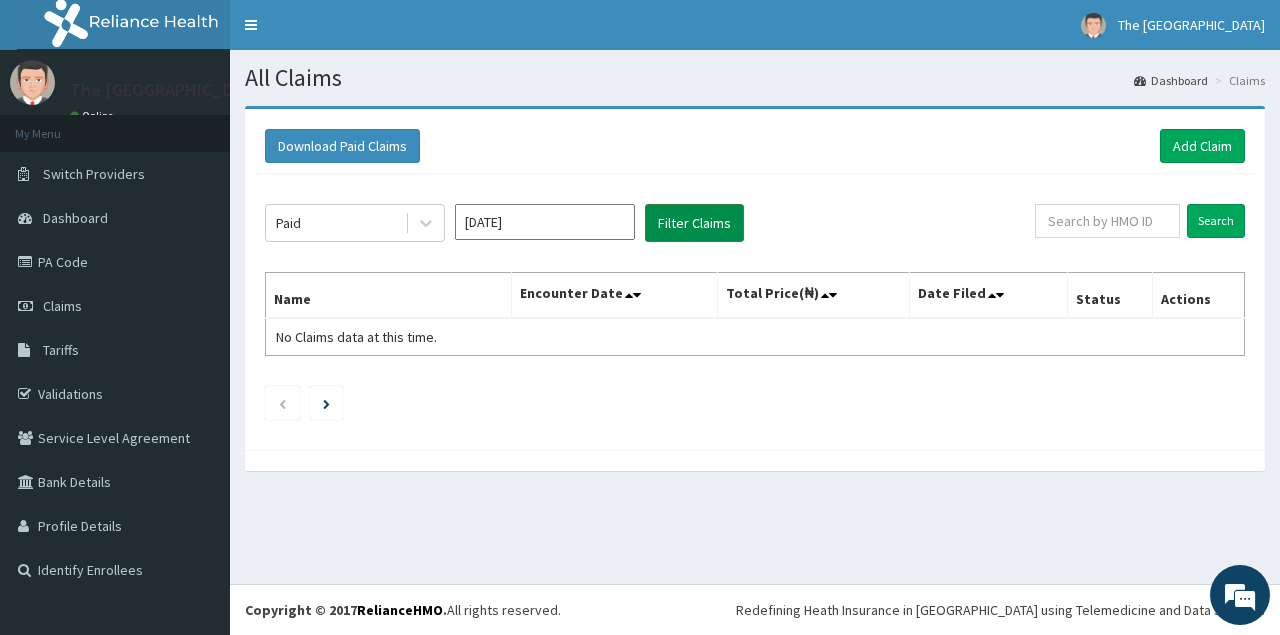 click on "Filter Claims" at bounding box center (694, 223) 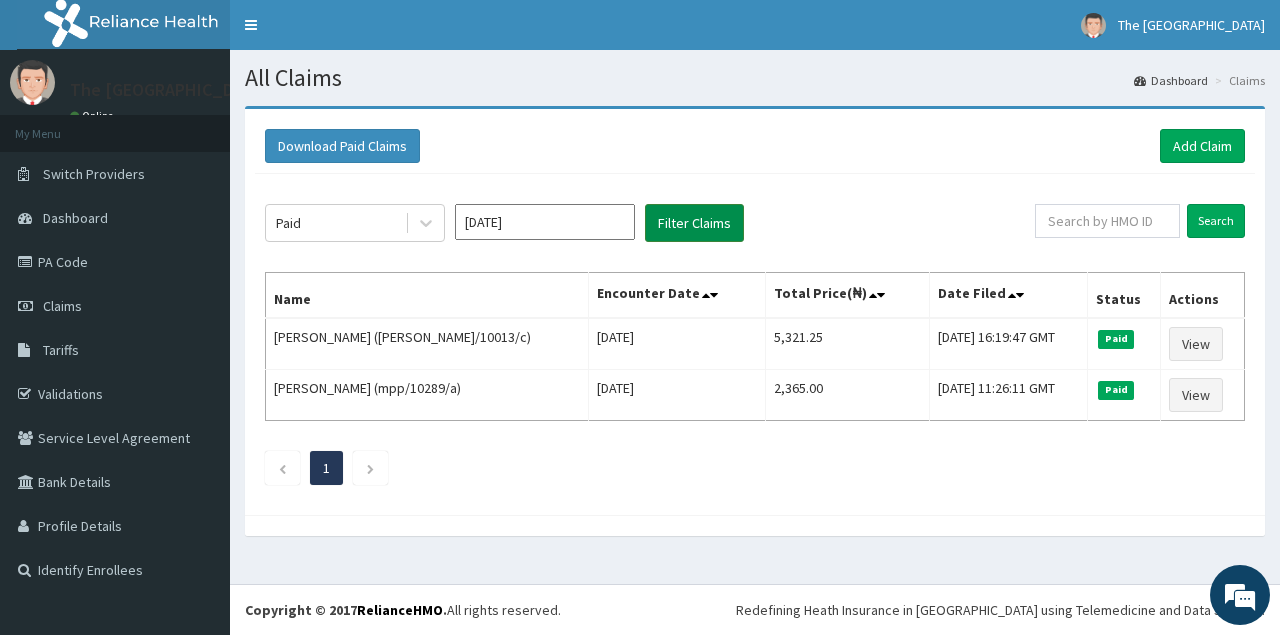 click on "Filter Claims" at bounding box center [694, 223] 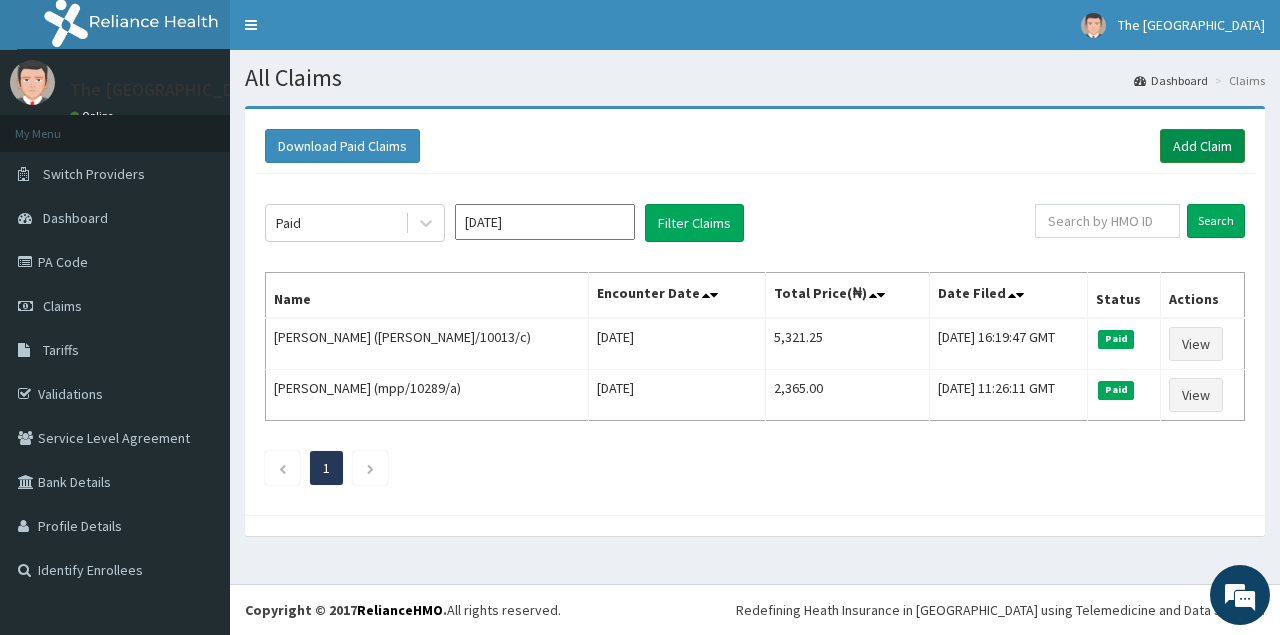 click on "Add Claim" at bounding box center (1202, 146) 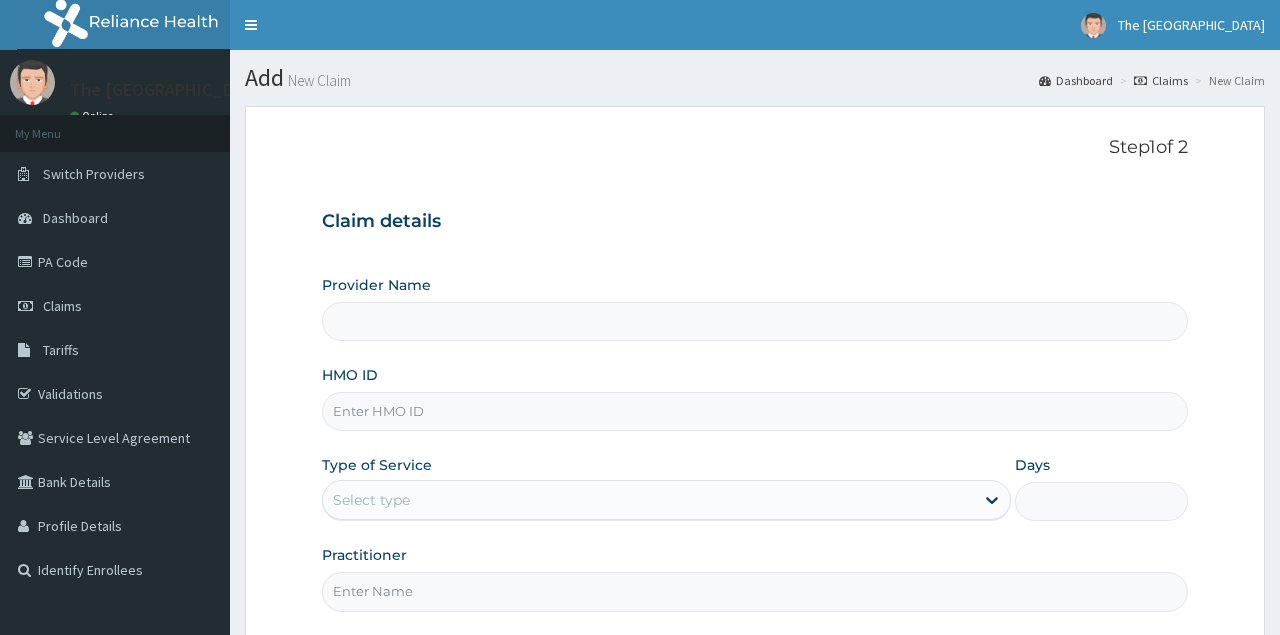 scroll, scrollTop: 0, scrollLeft: 0, axis: both 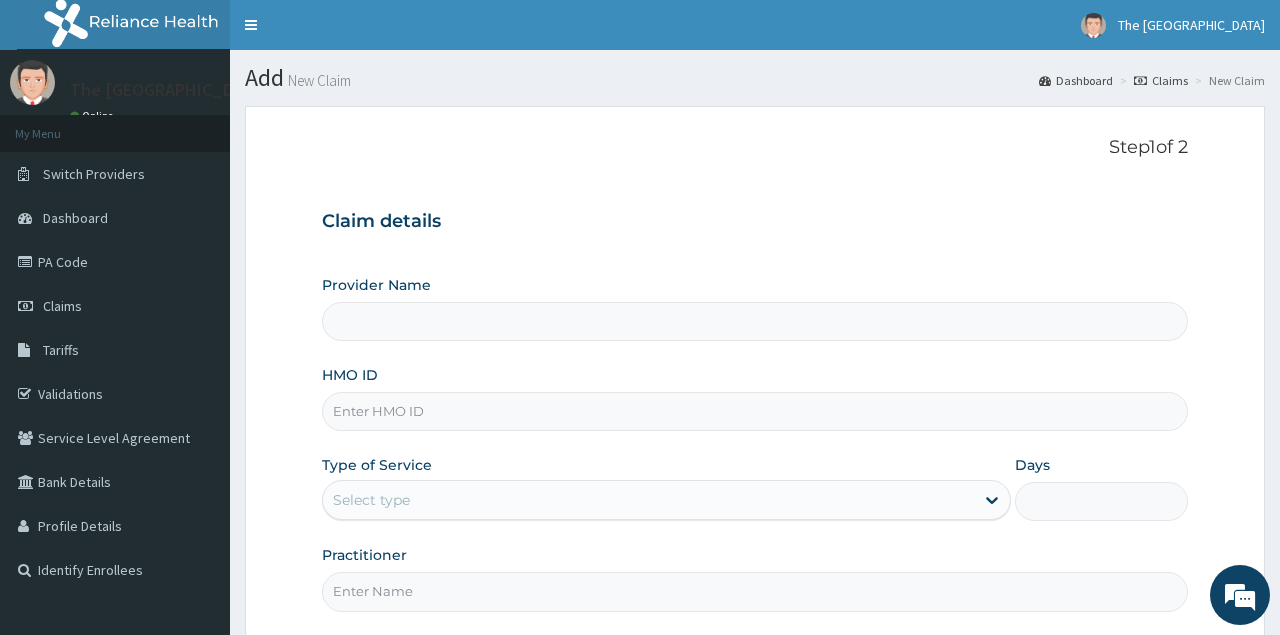 click on "HMO ID" at bounding box center (754, 411) 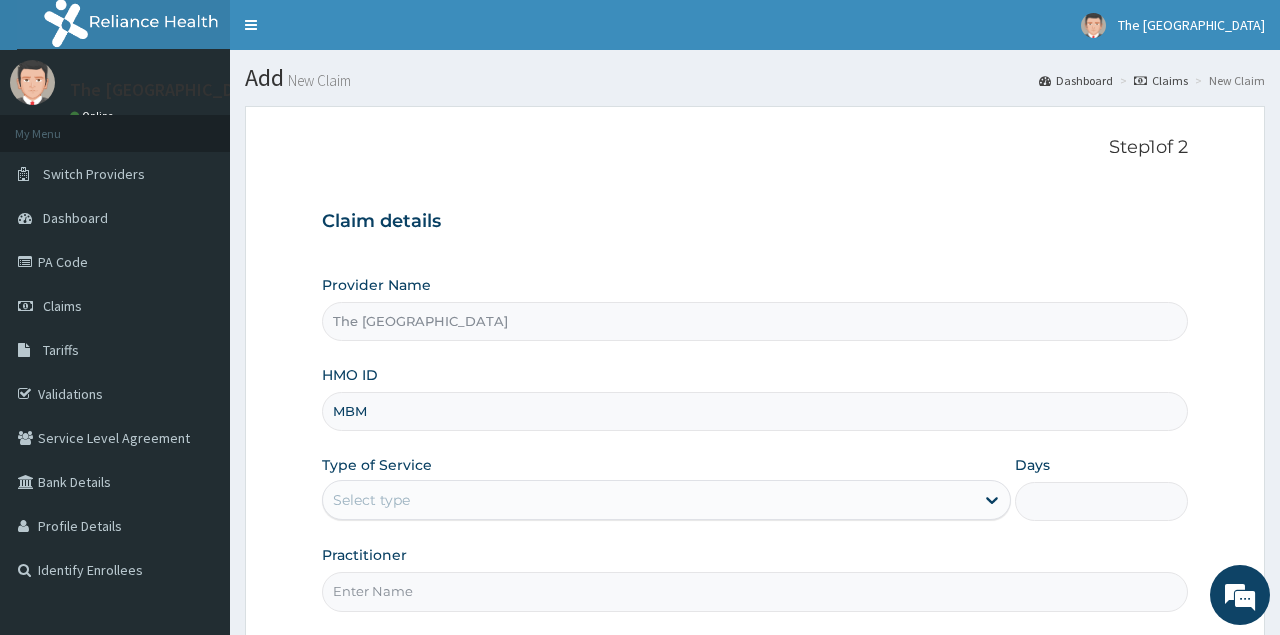 scroll, scrollTop: 0, scrollLeft: 0, axis: both 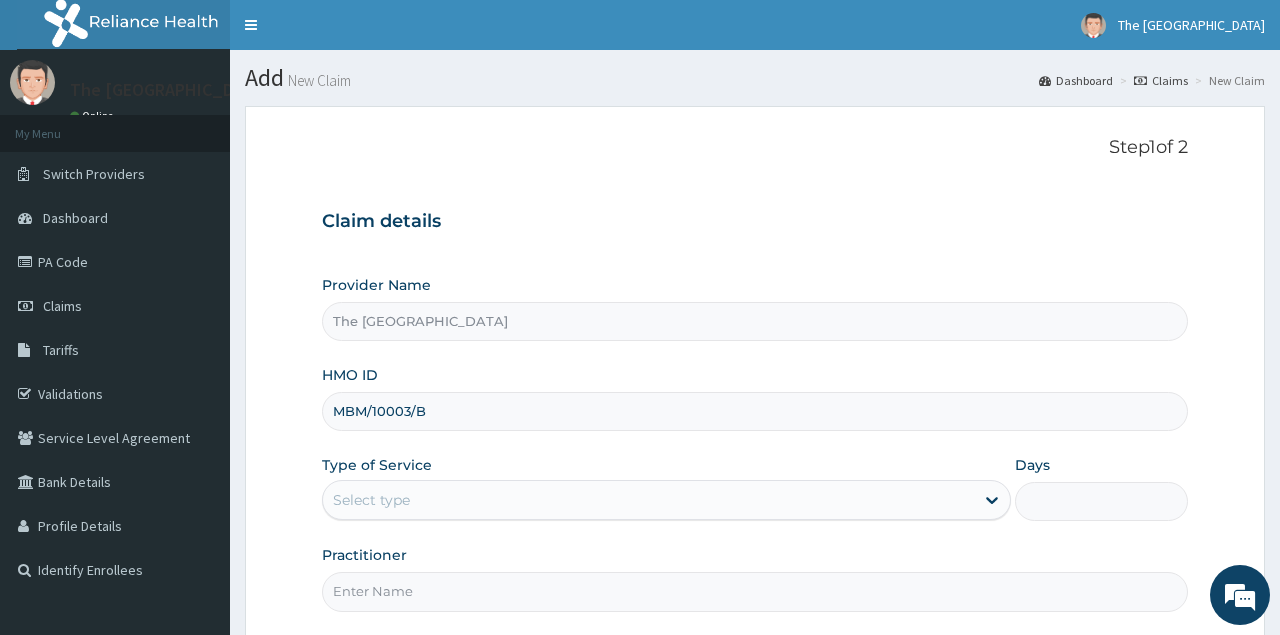 type on "MBM/10003/B" 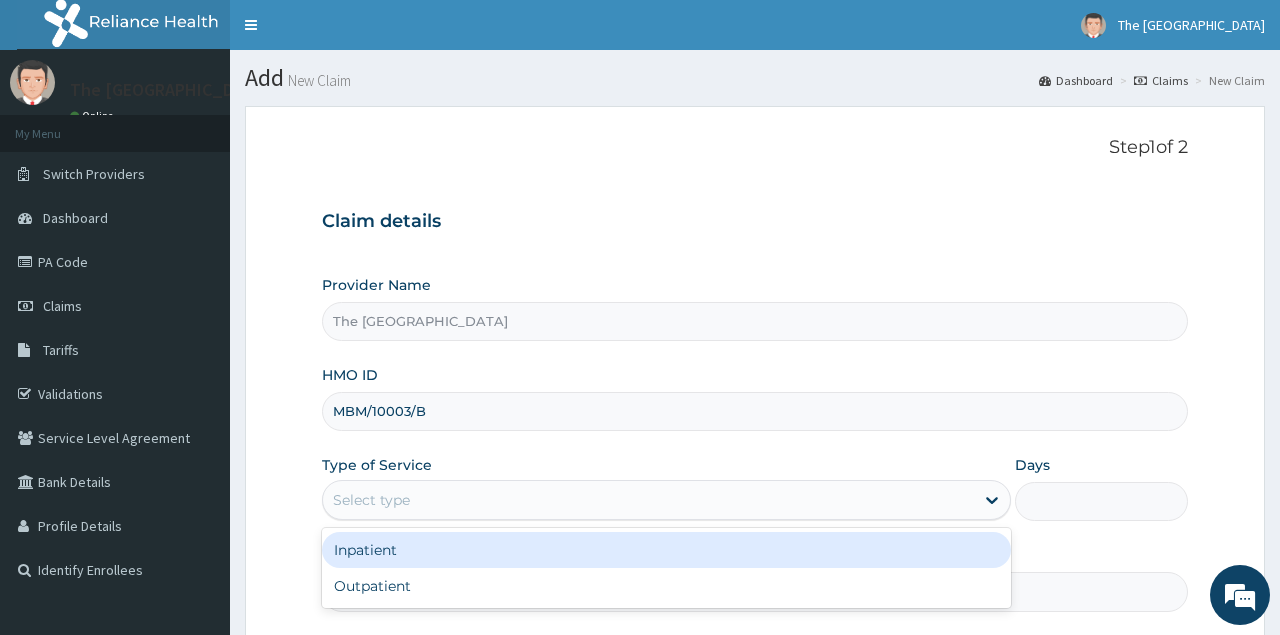 click on "Select type" at bounding box center (648, 500) 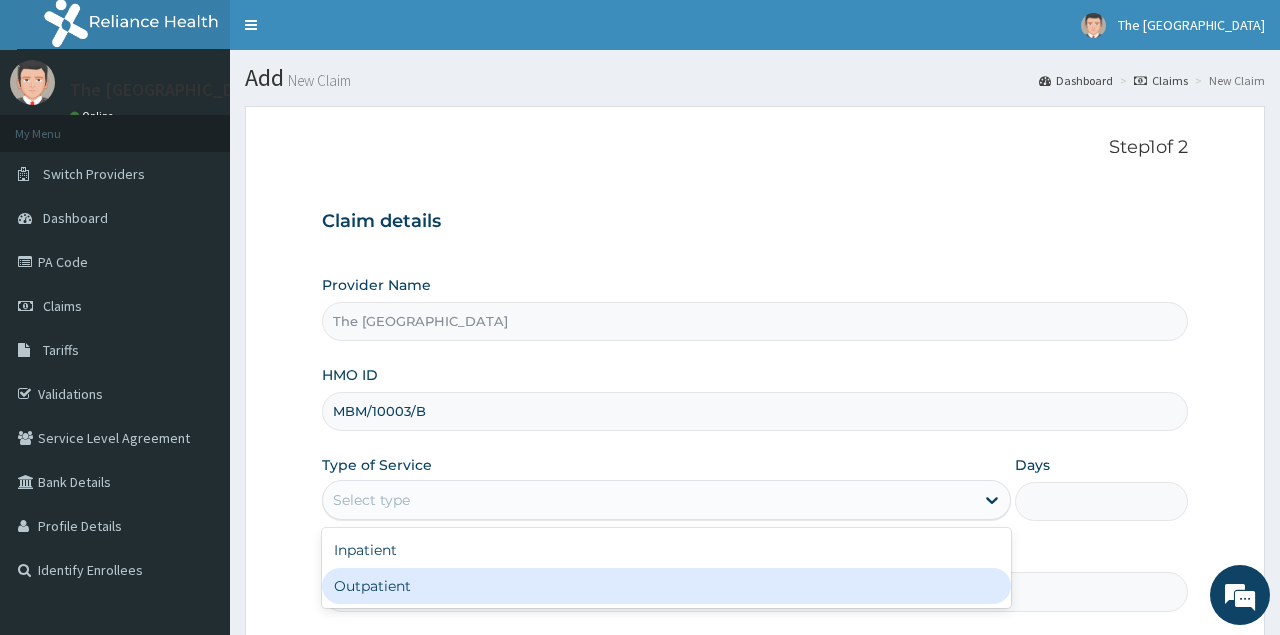click on "Outpatient" at bounding box center (666, 586) 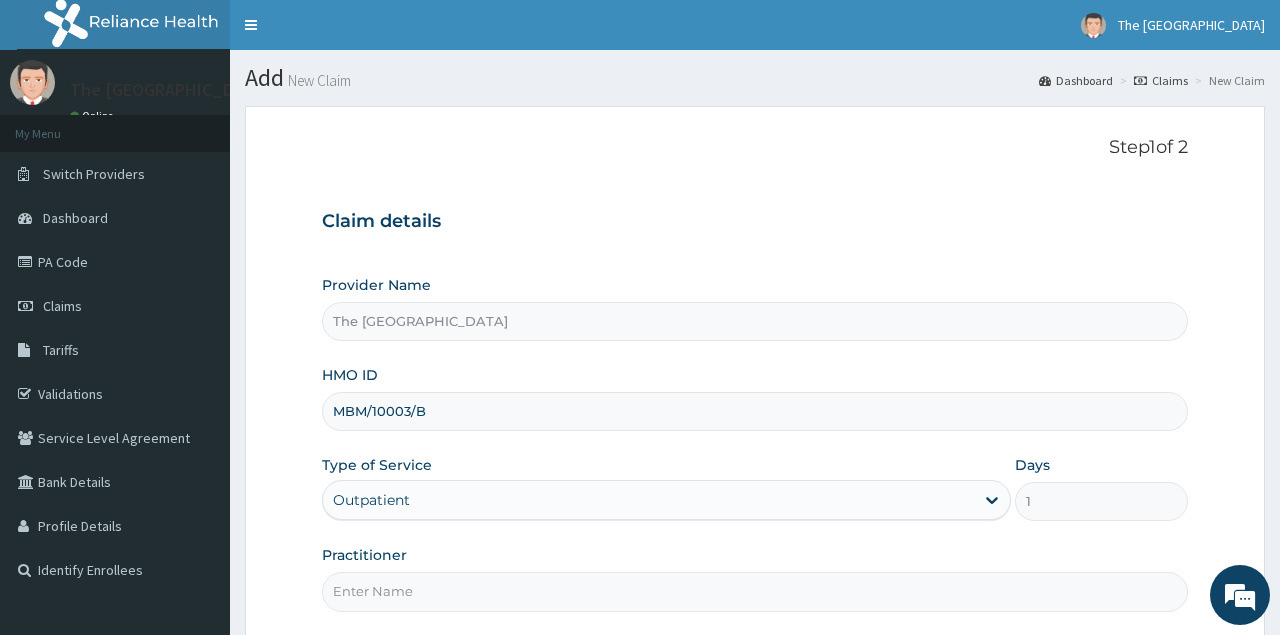 click on "Practitioner" at bounding box center [754, 591] 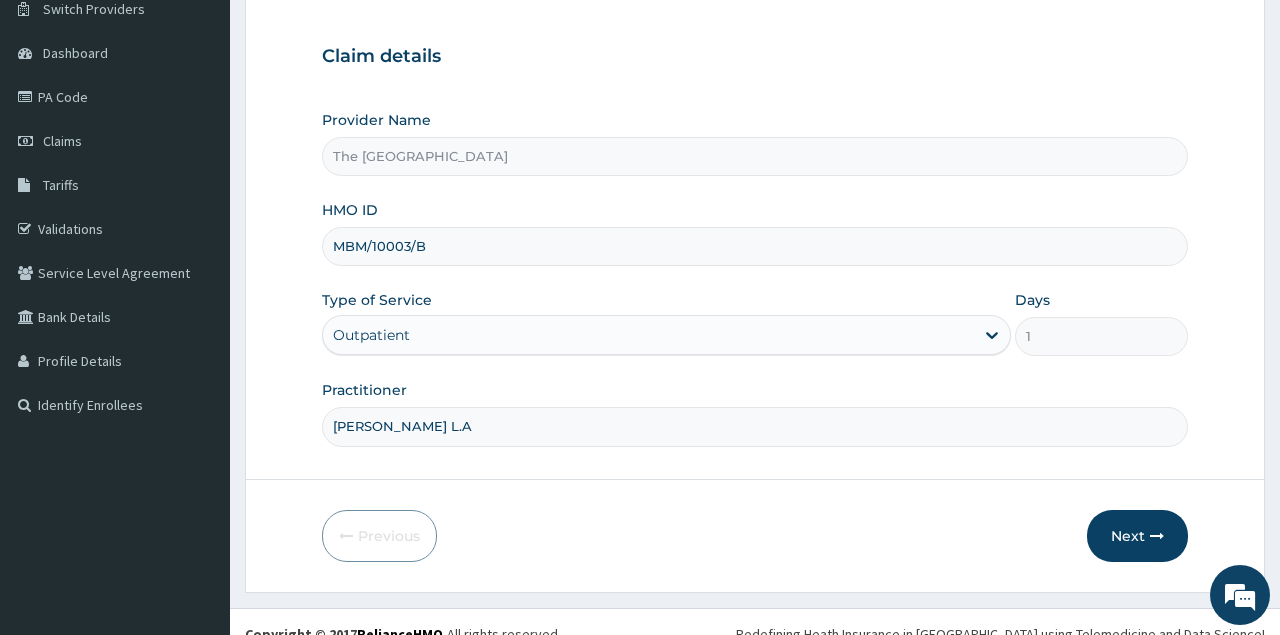 scroll, scrollTop: 187, scrollLeft: 0, axis: vertical 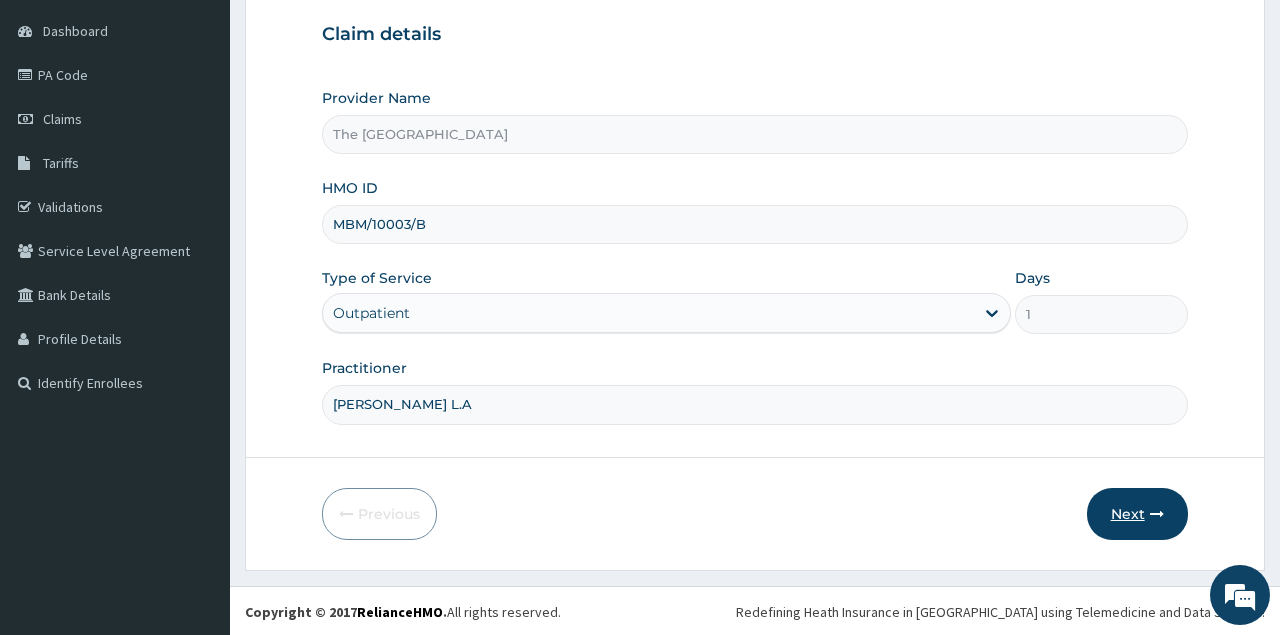 type on "[PERSON_NAME] L.A" 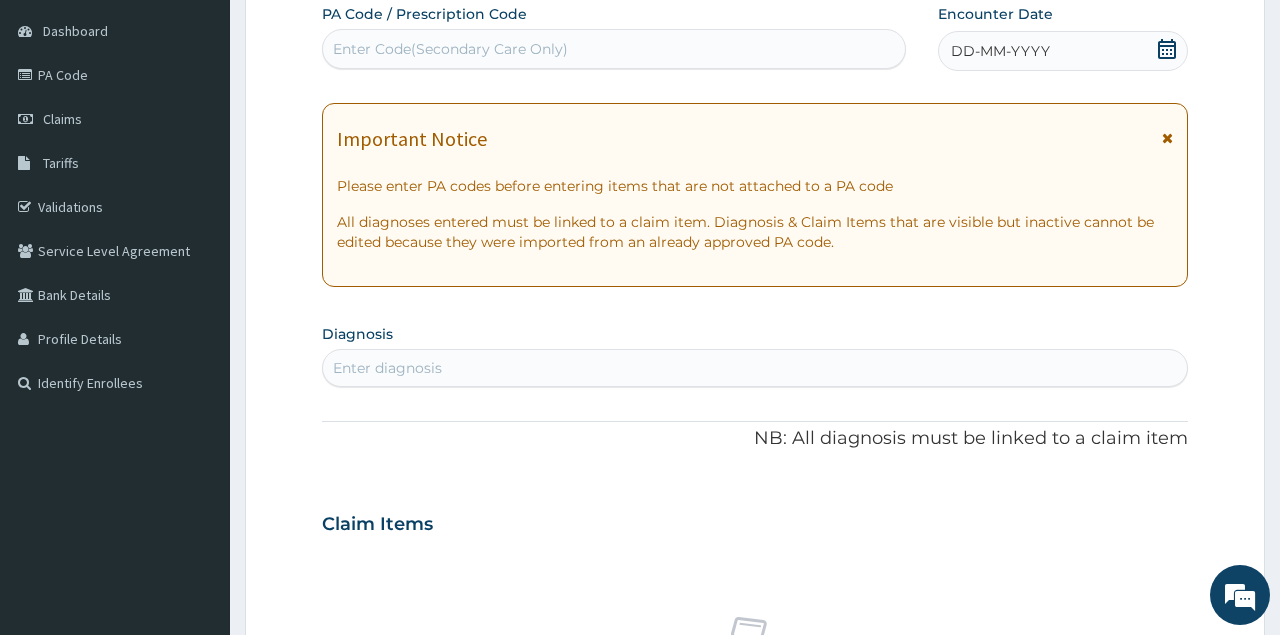 click 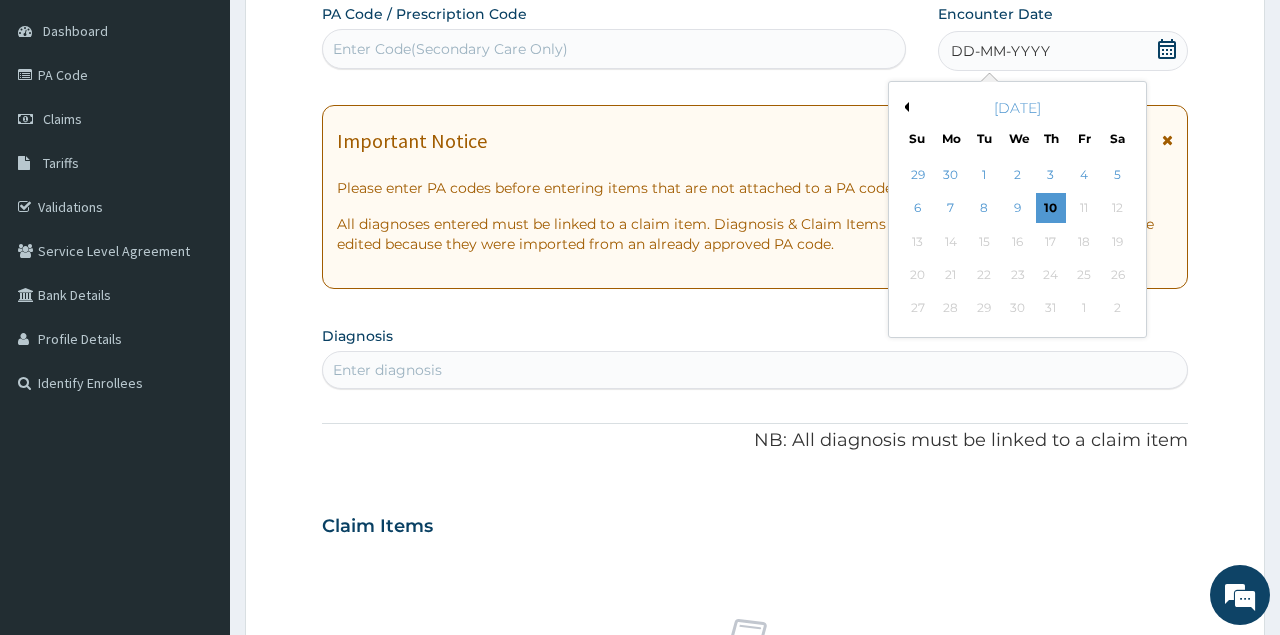 click on "Previous Month" at bounding box center [904, 107] 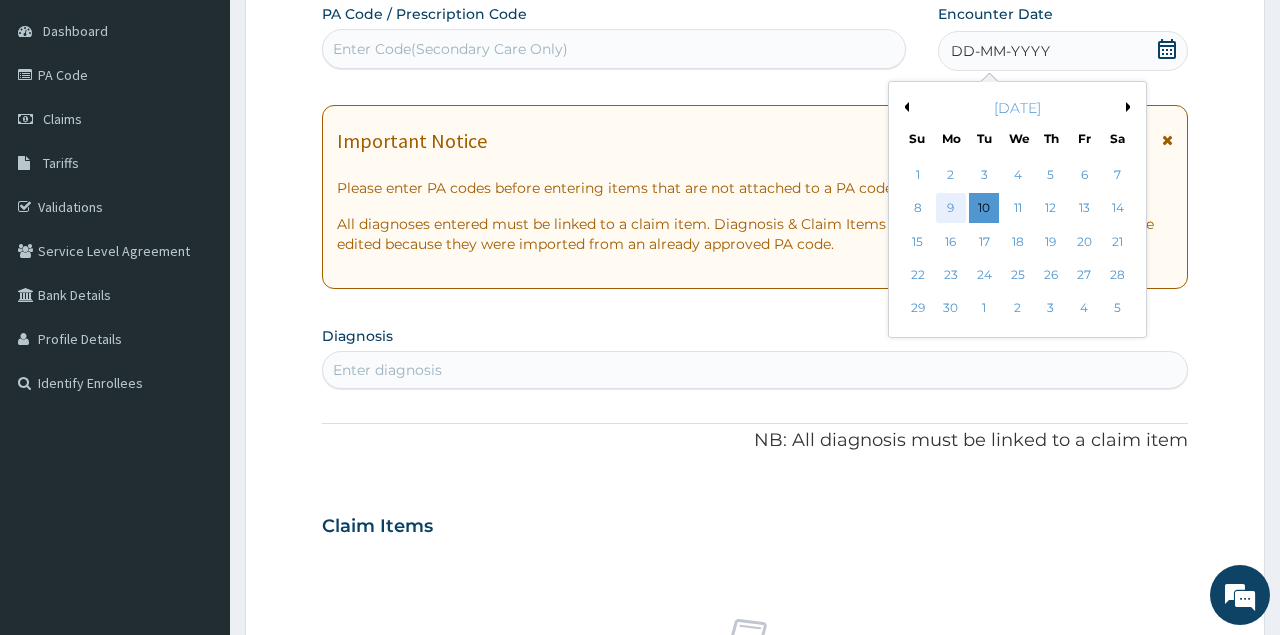 click on "9" at bounding box center [951, 209] 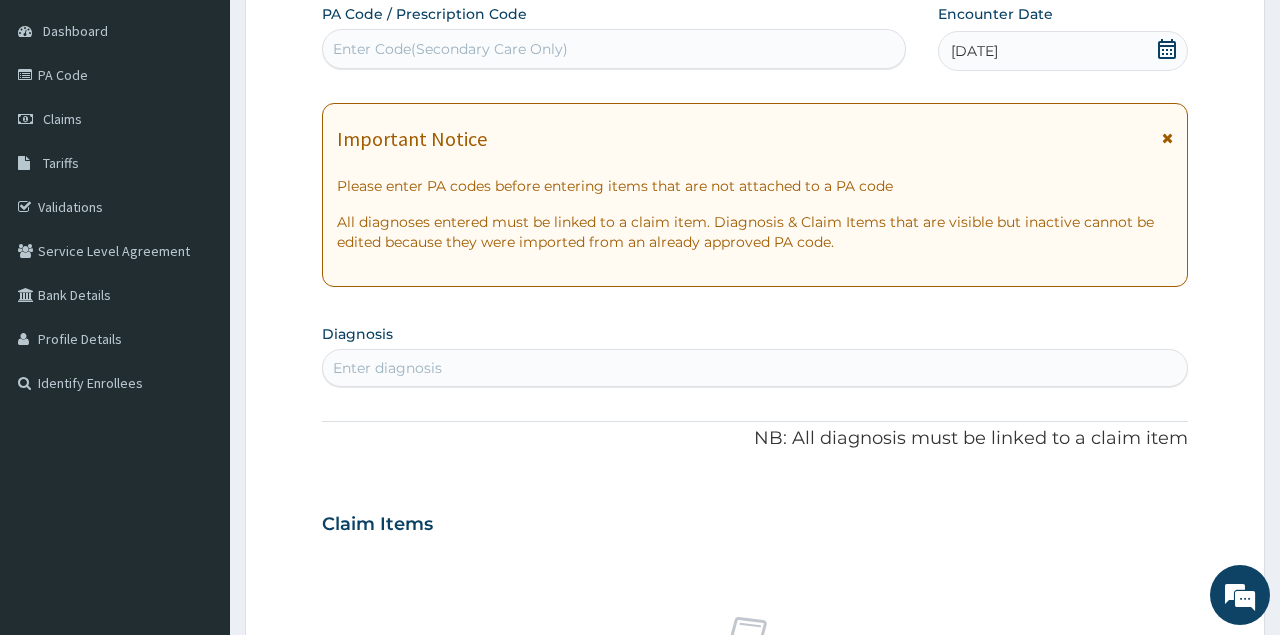 click on "Enter diagnosis" at bounding box center (754, 368) 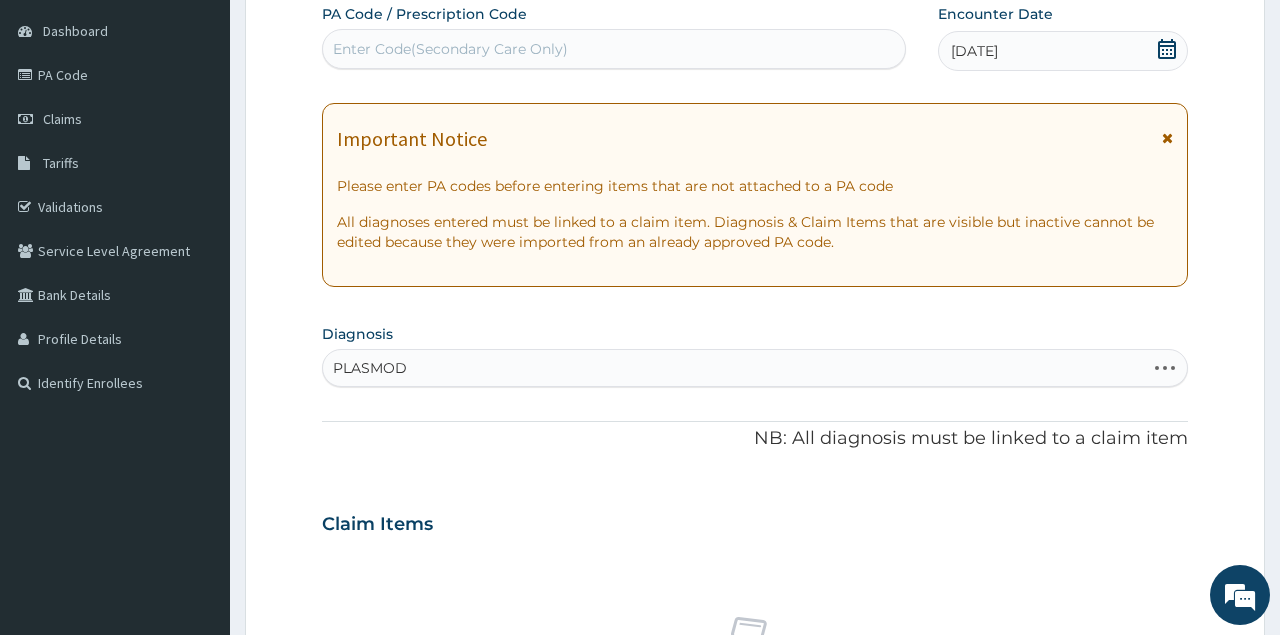 type on "PLASMODI" 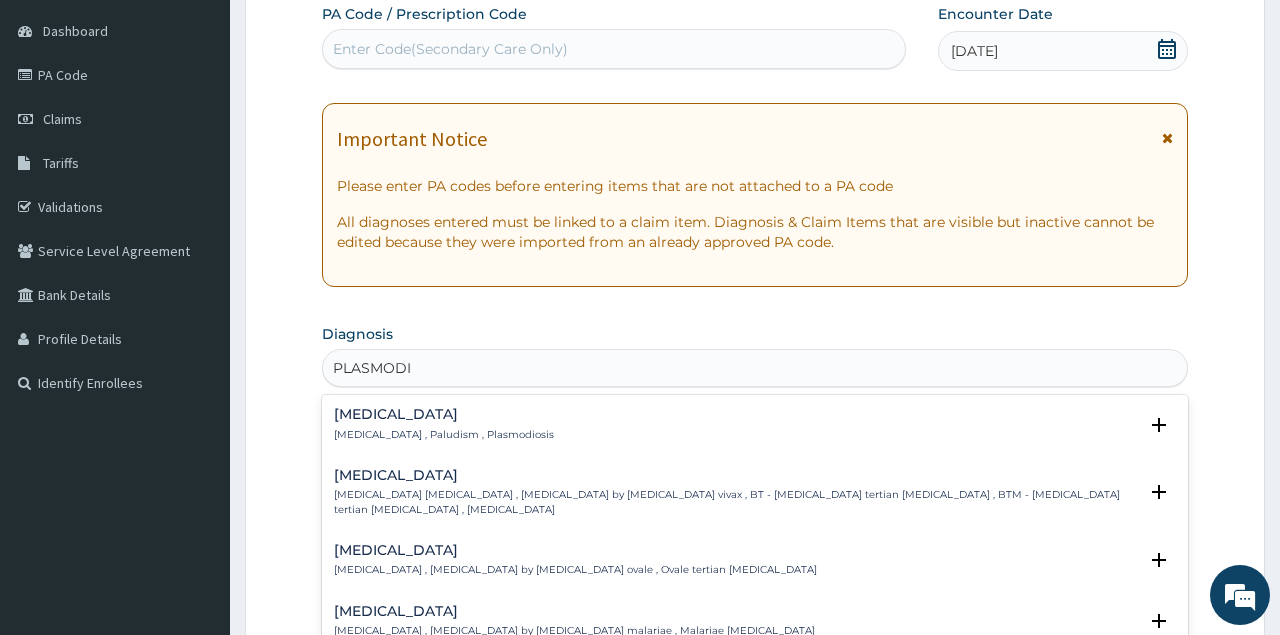 click on "[MEDICAL_DATA] [MEDICAL_DATA] , Paludism , Plasmodiosis" at bounding box center (444, 424) 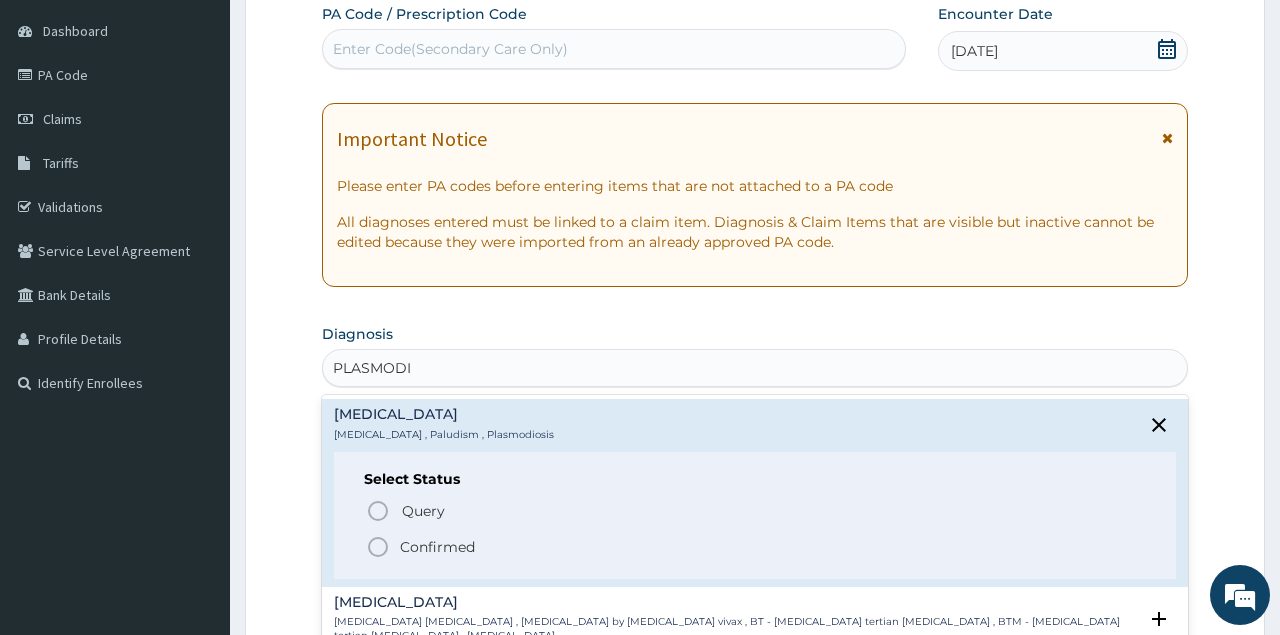 click 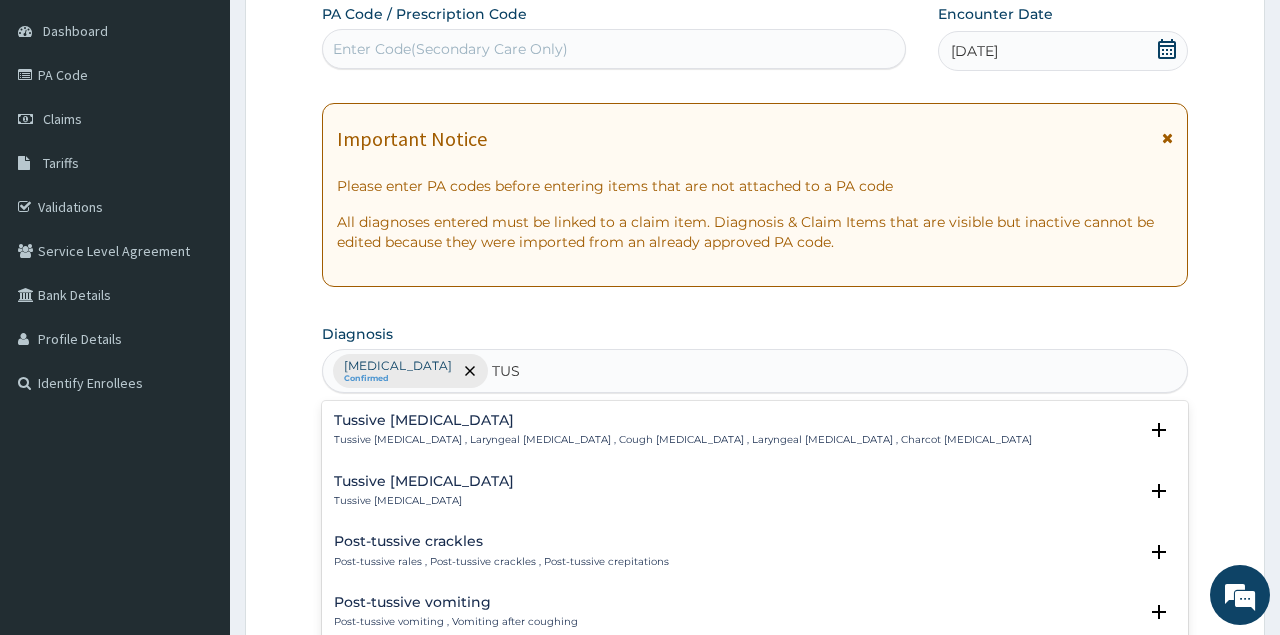 type on "TUS" 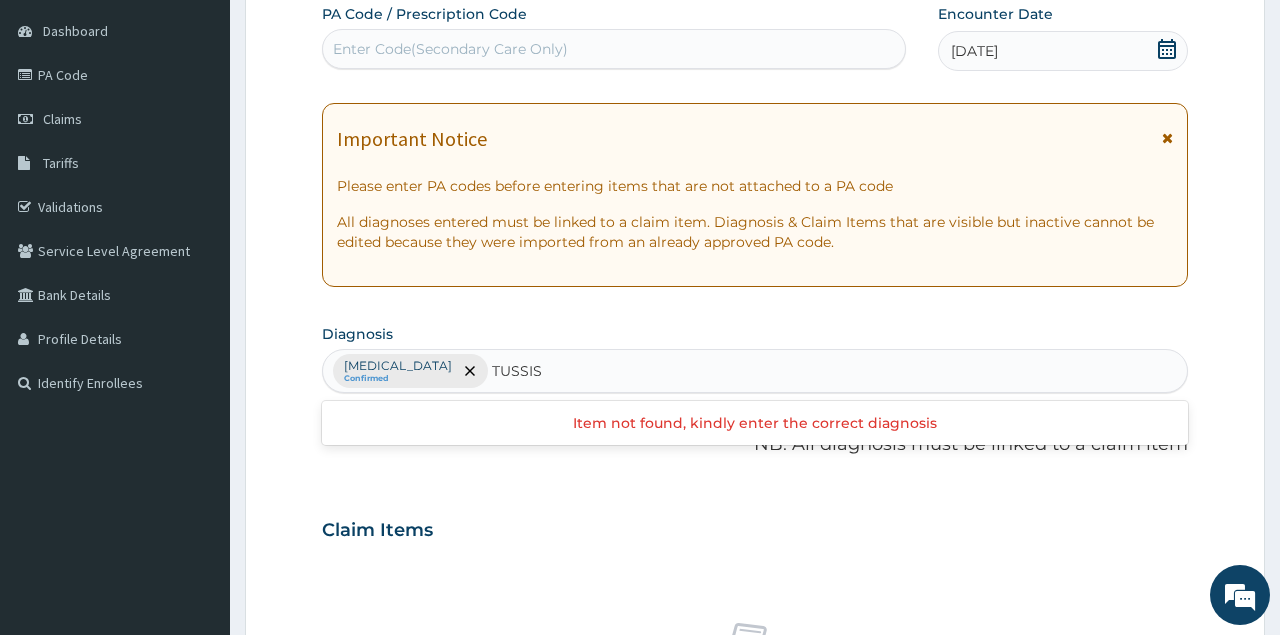 type on "TUSSI" 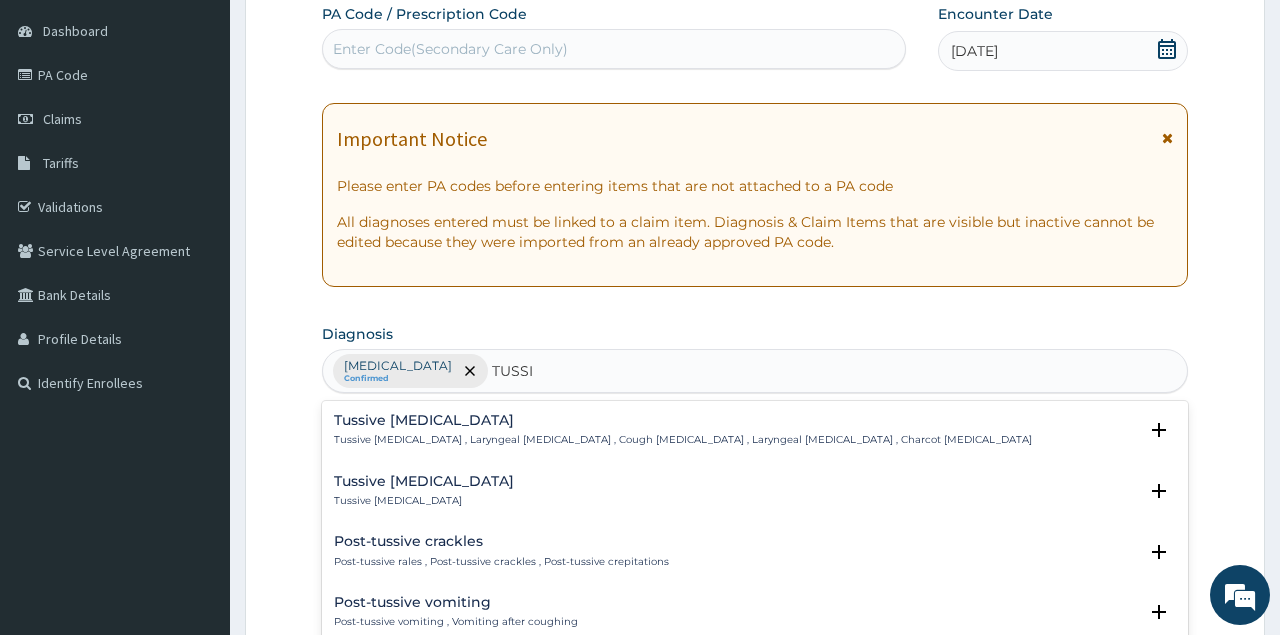 click on "Tussive syncope , Laryngeal vertigo , Cough syncope , Laryngeal syncope , Charcot vertigo" at bounding box center (683, 440) 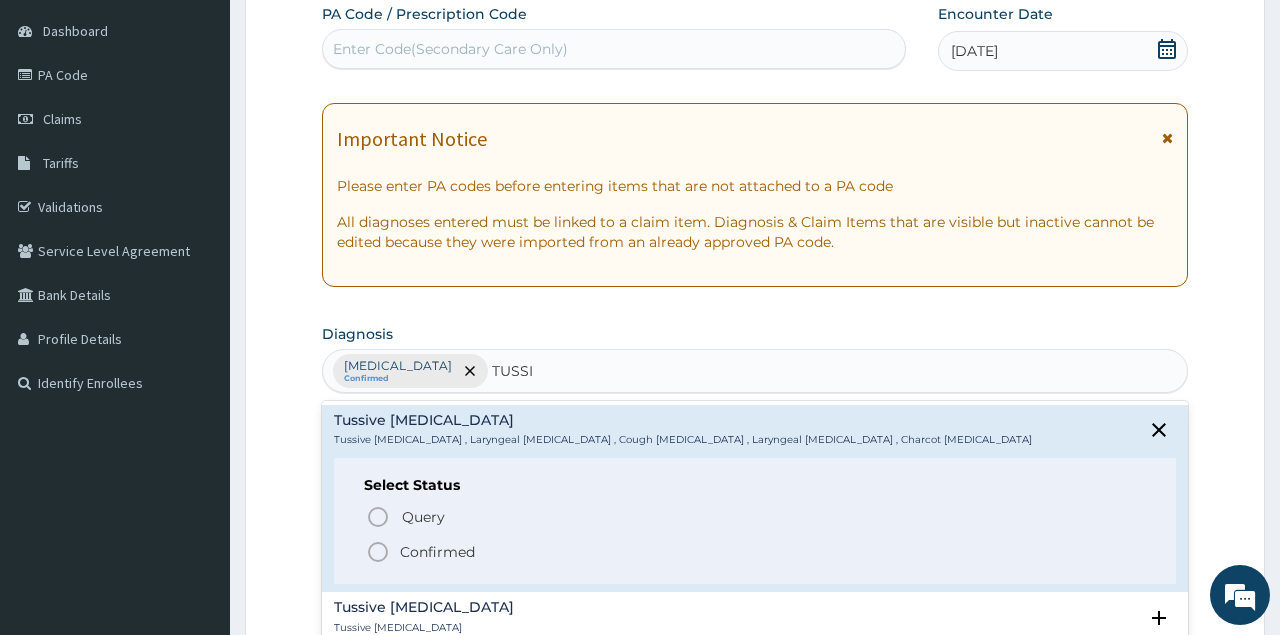 click 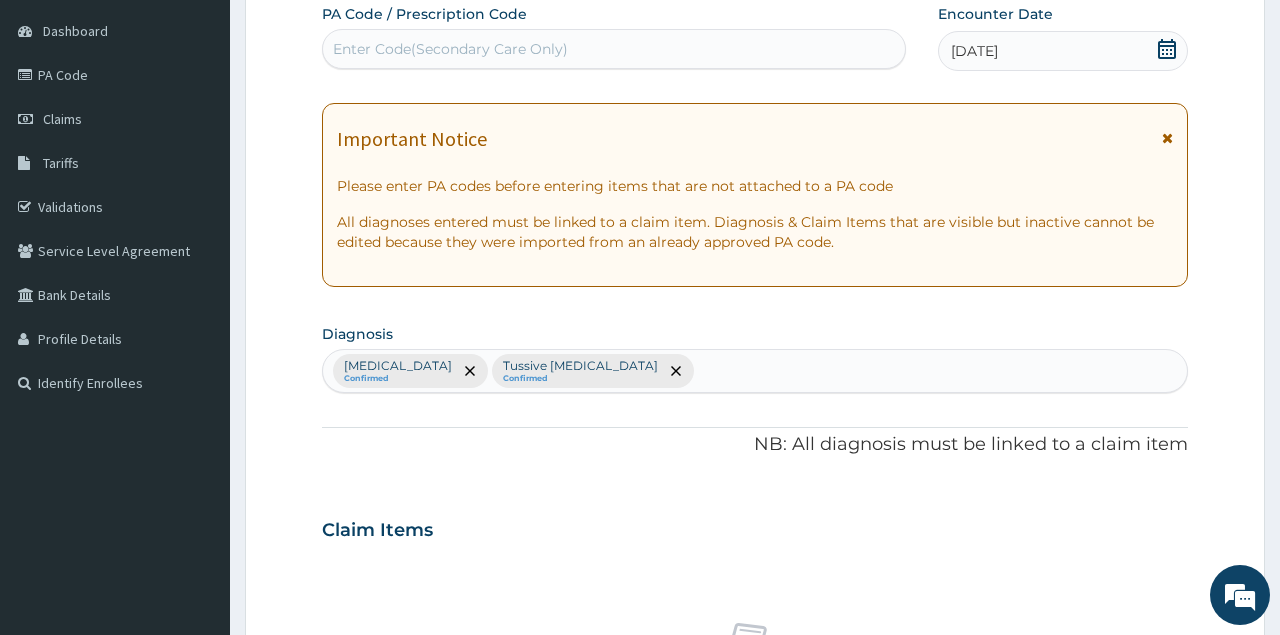 scroll, scrollTop: 788, scrollLeft: 0, axis: vertical 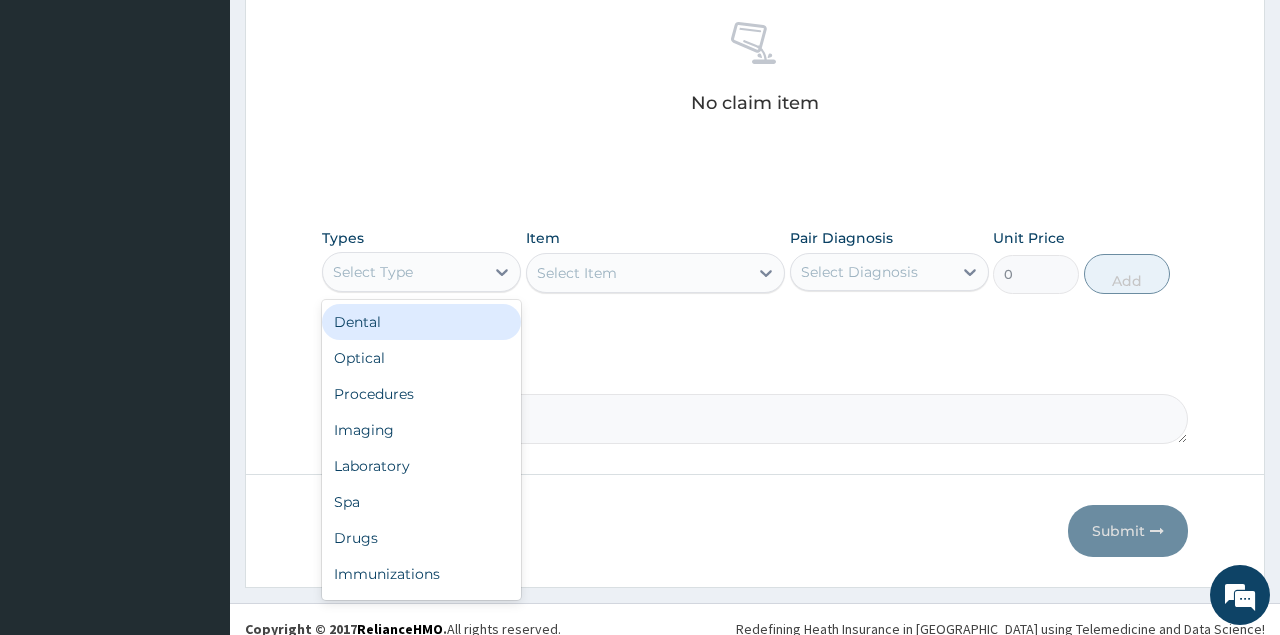 click on "Select Type" at bounding box center [421, 272] 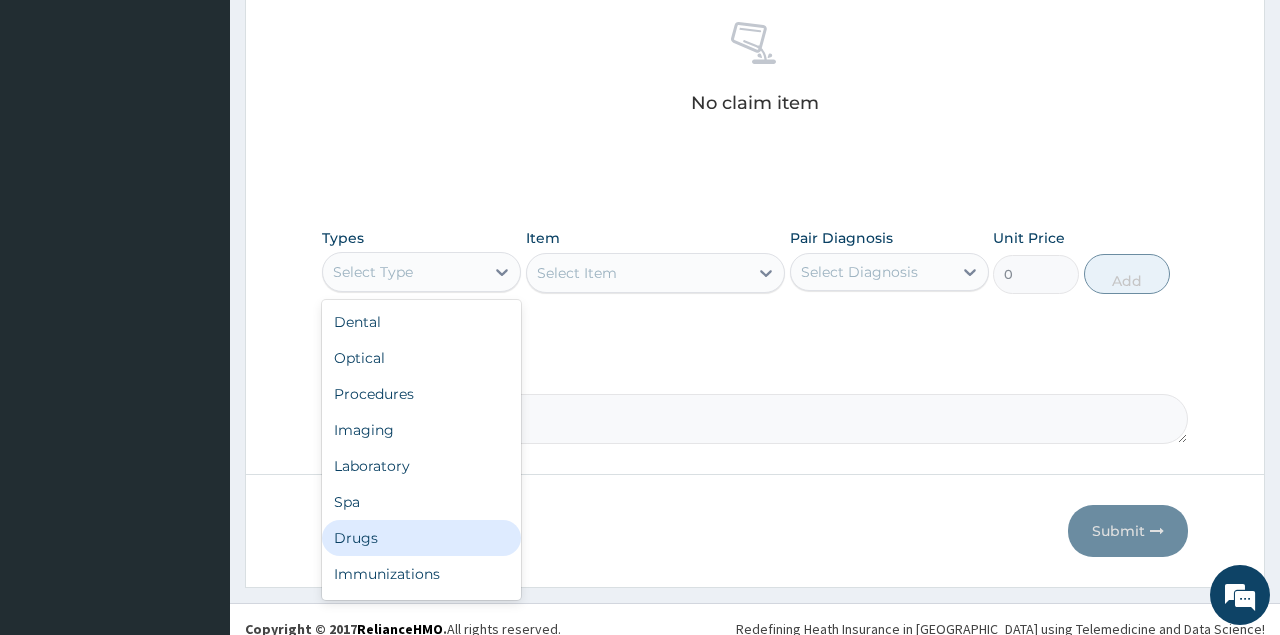click on "Drugs" at bounding box center (421, 538) 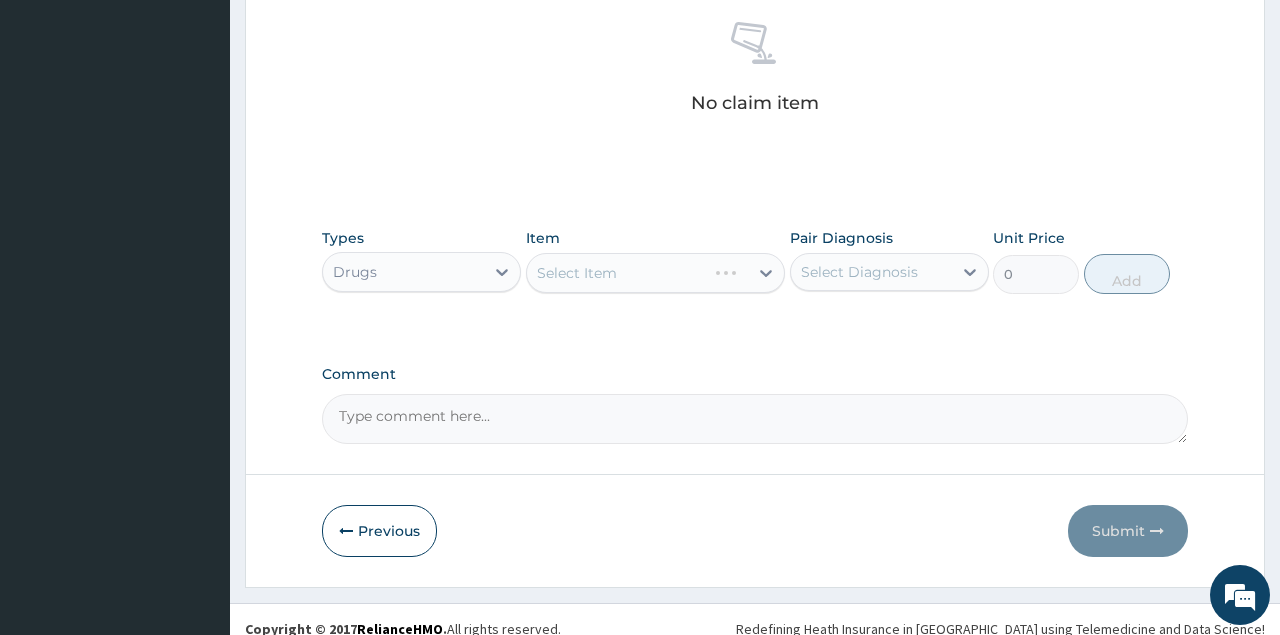 click on "Select Item" at bounding box center (656, 273) 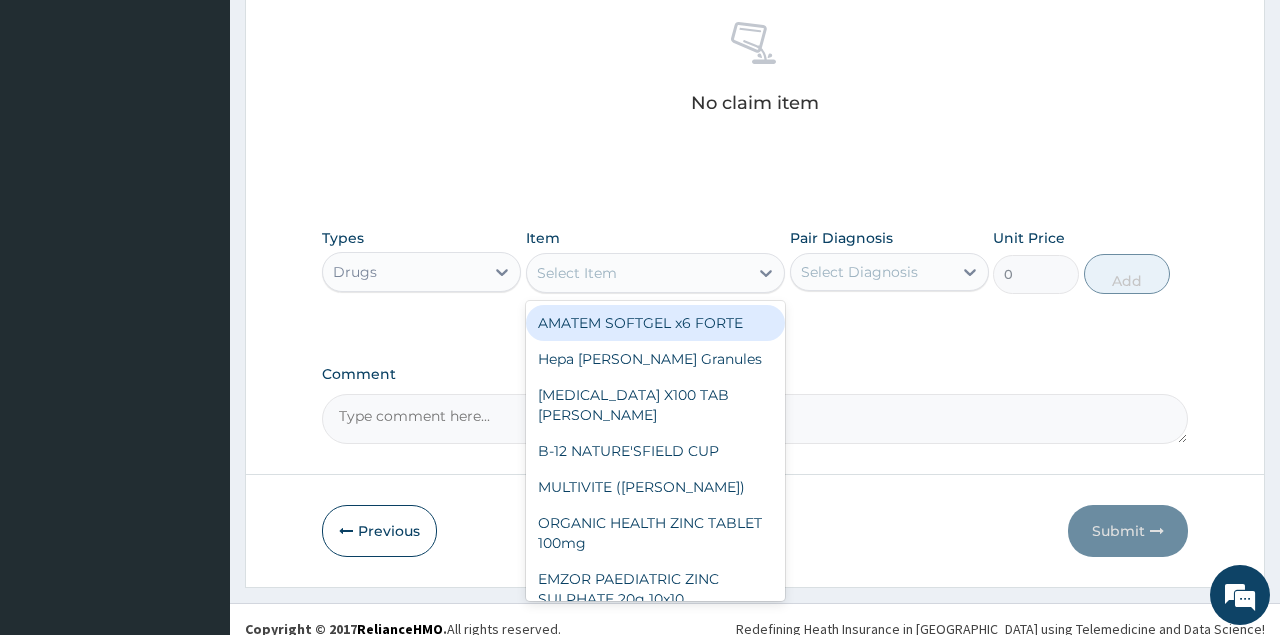 click on "Select Item" at bounding box center (577, 273) 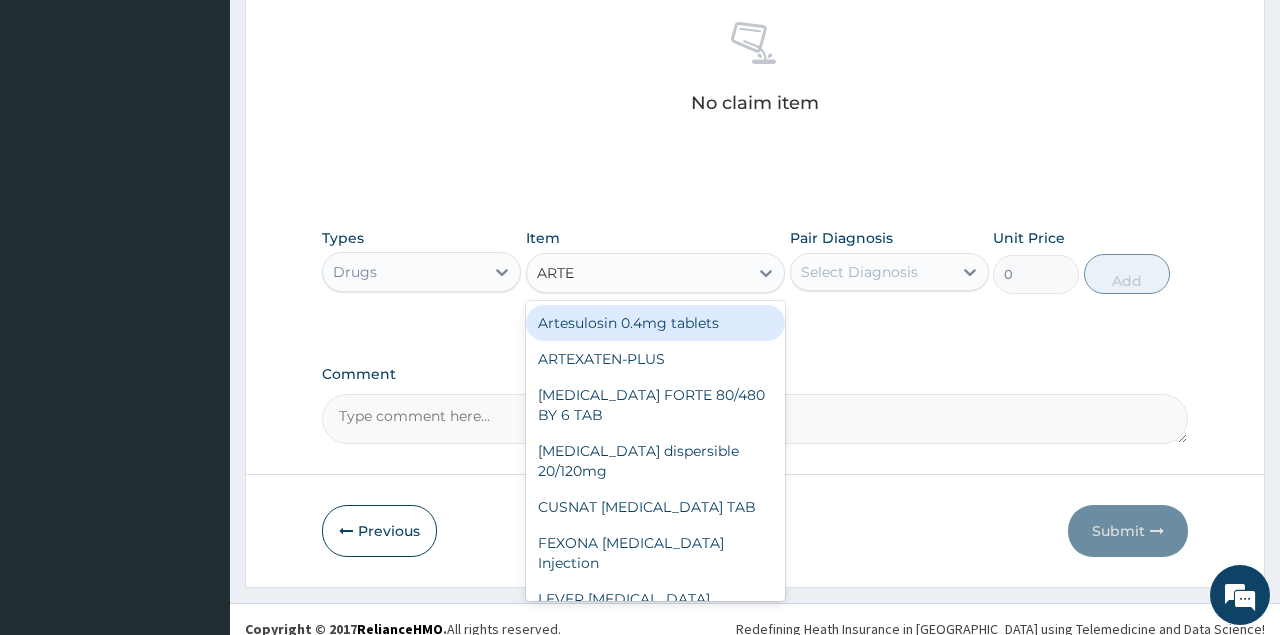 type on "ARTEM" 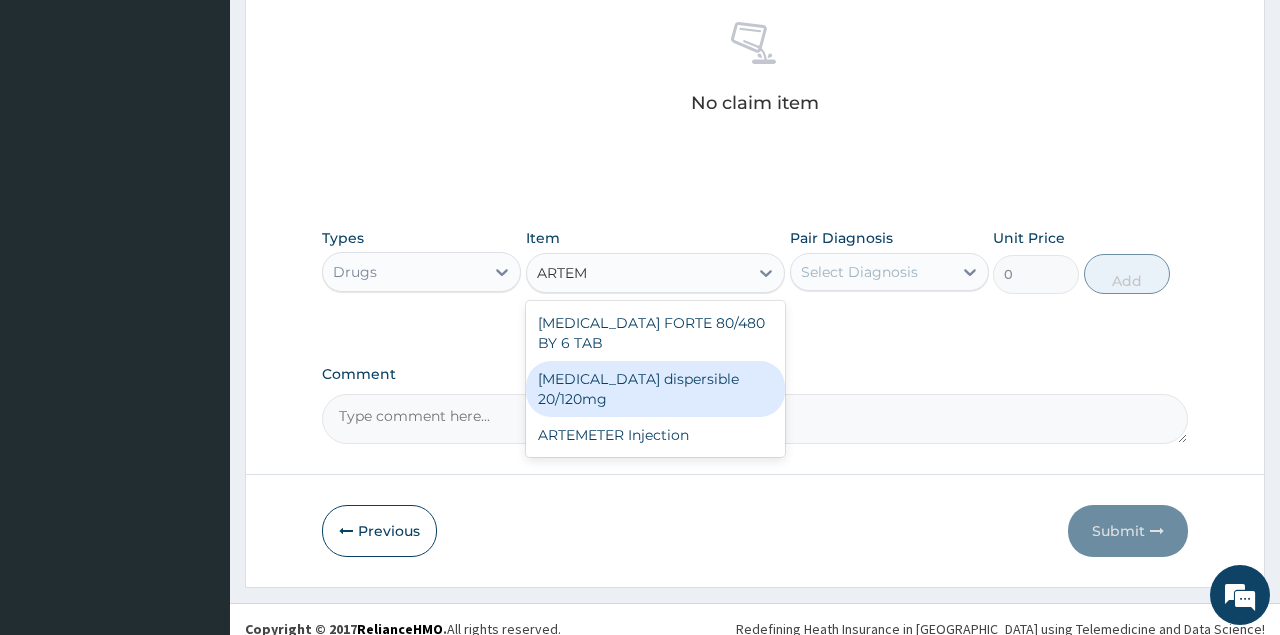click on "Coartem dispersible 20/120mg" at bounding box center [656, 389] 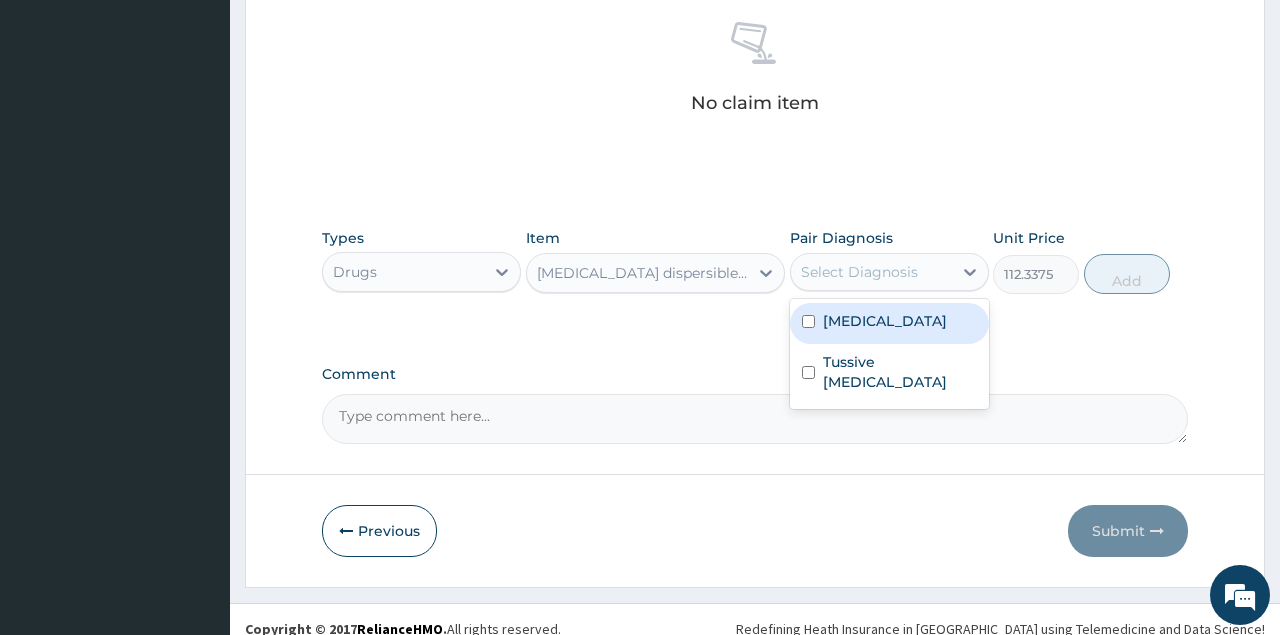 click on "Select Diagnosis" at bounding box center [859, 272] 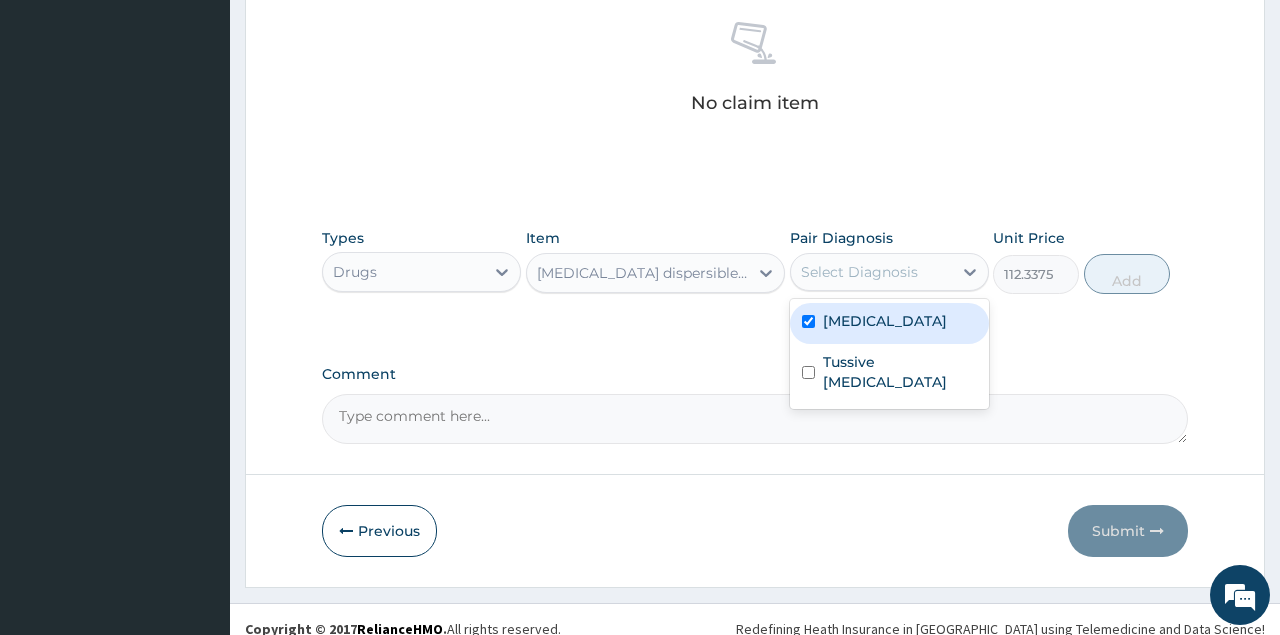 checkbox on "true" 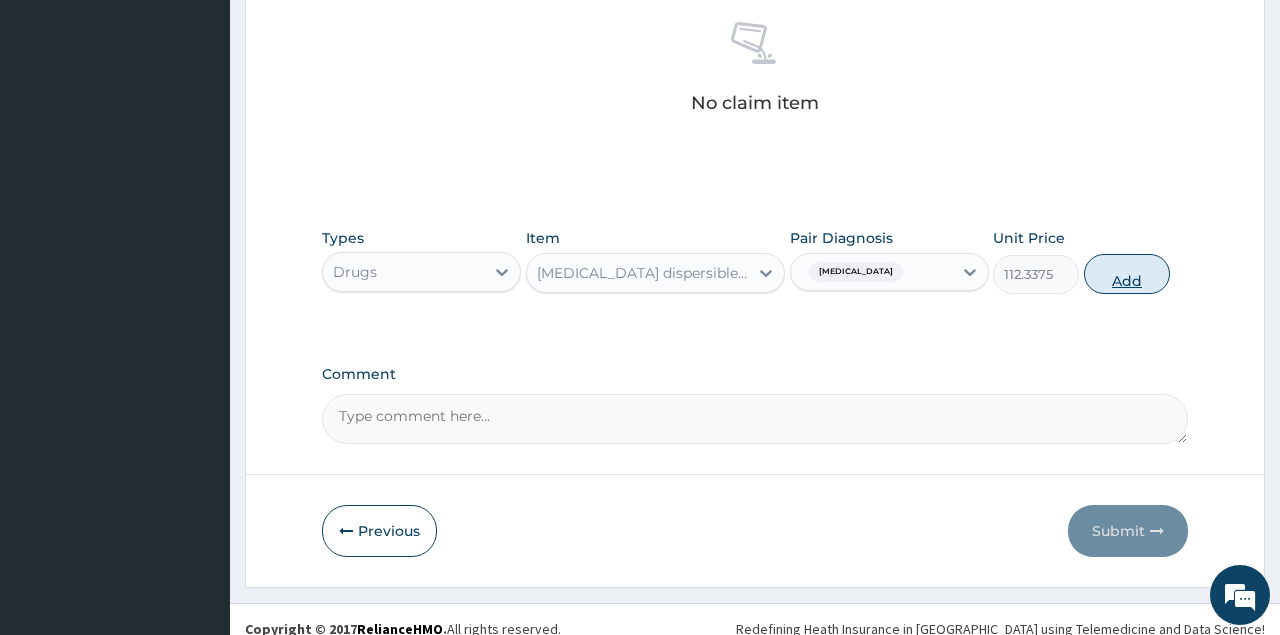 click on "Add" at bounding box center [1127, 274] 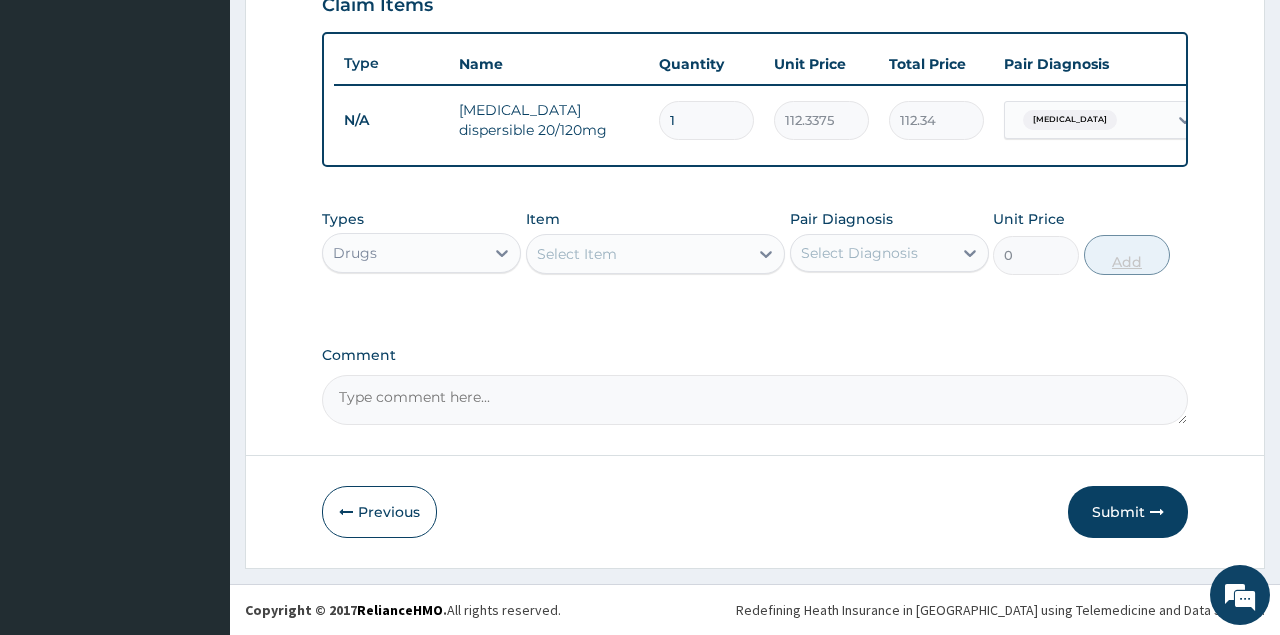 scroll, scrollTop: 708, scrollLeft: 0, axis: vertical 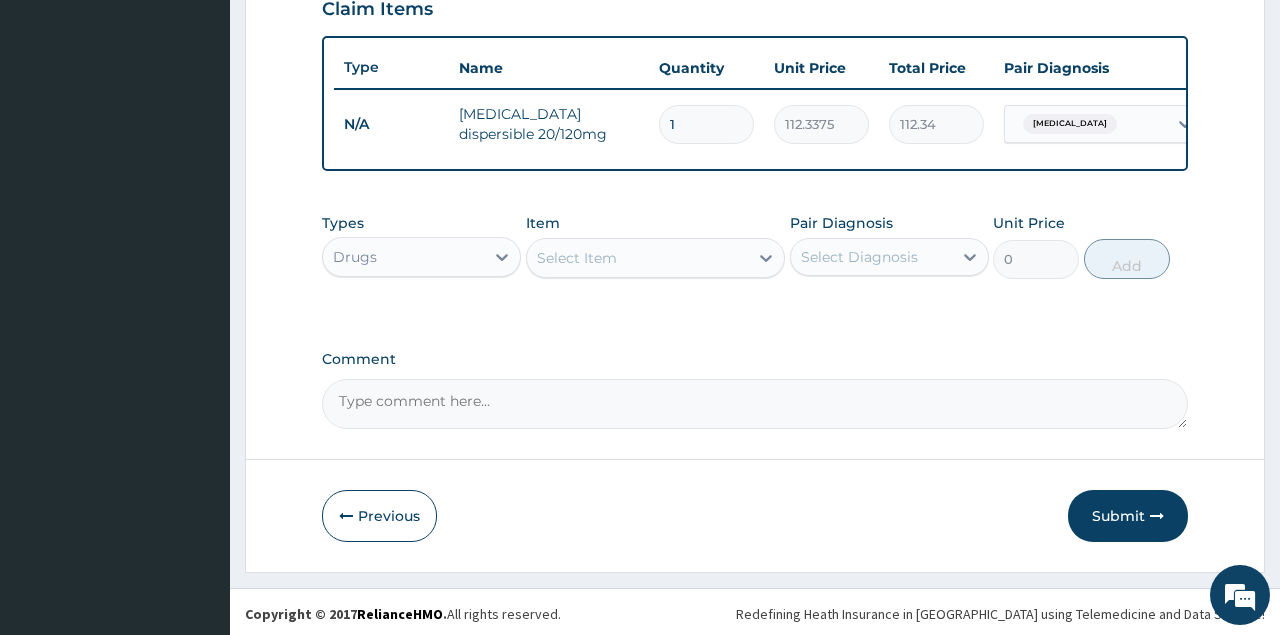 type on "18" 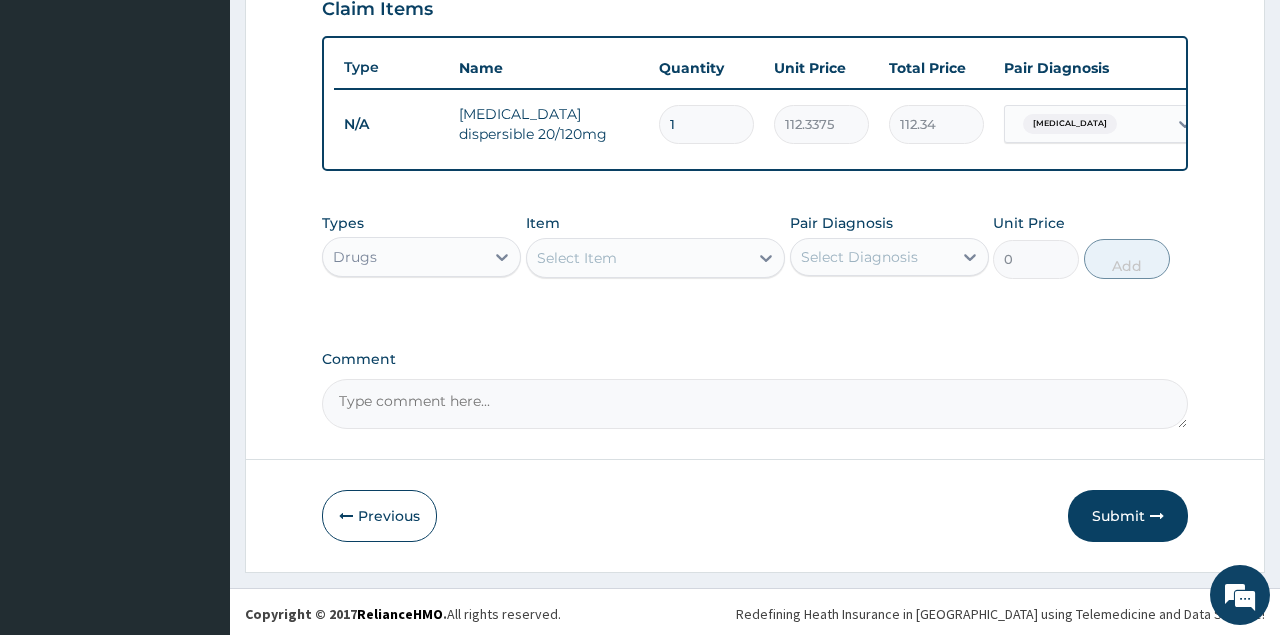 type on "2022.08" 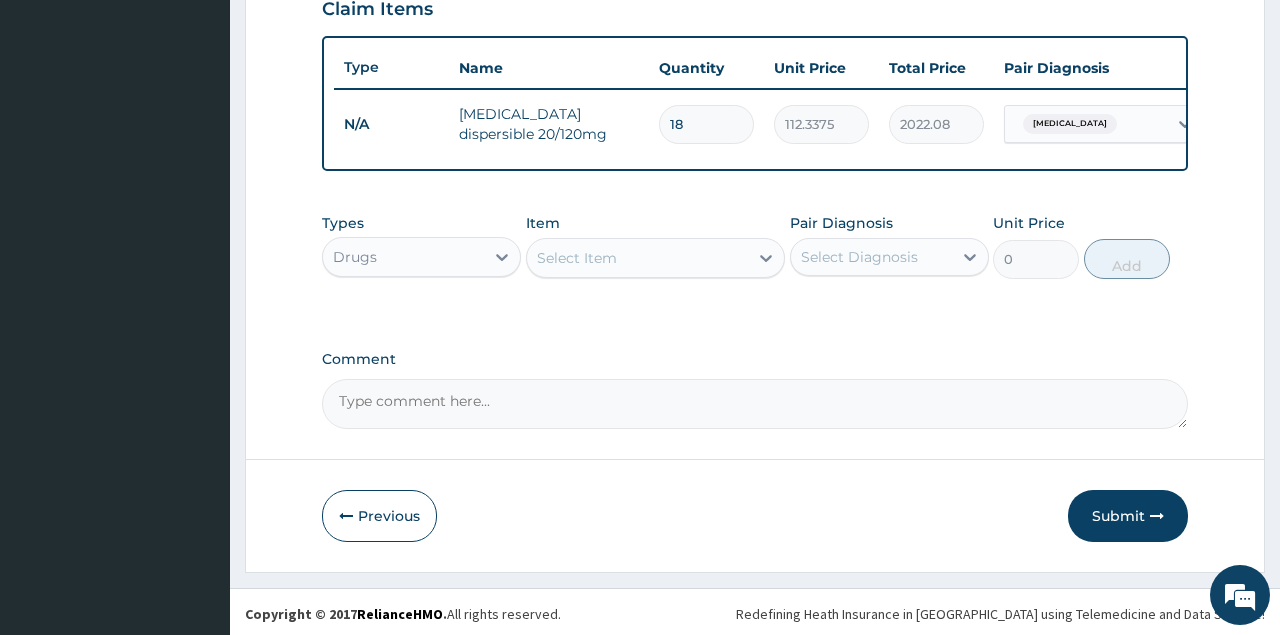 type on "18" 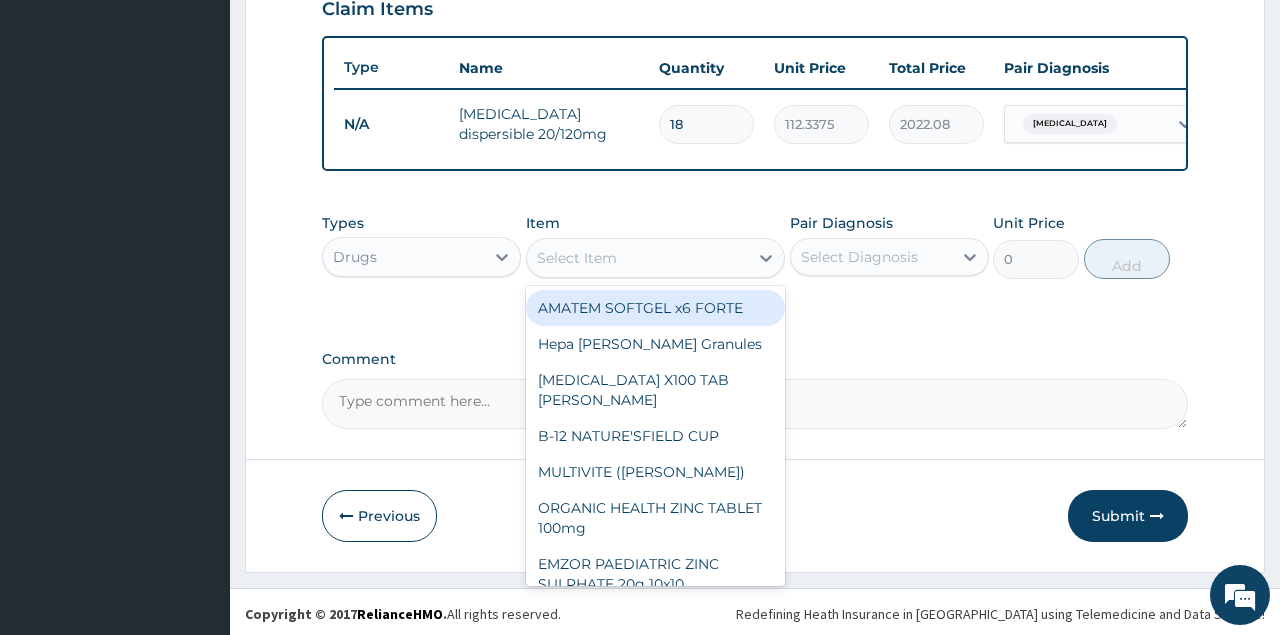 click on "Select Item" at bounding box center [577, 258] 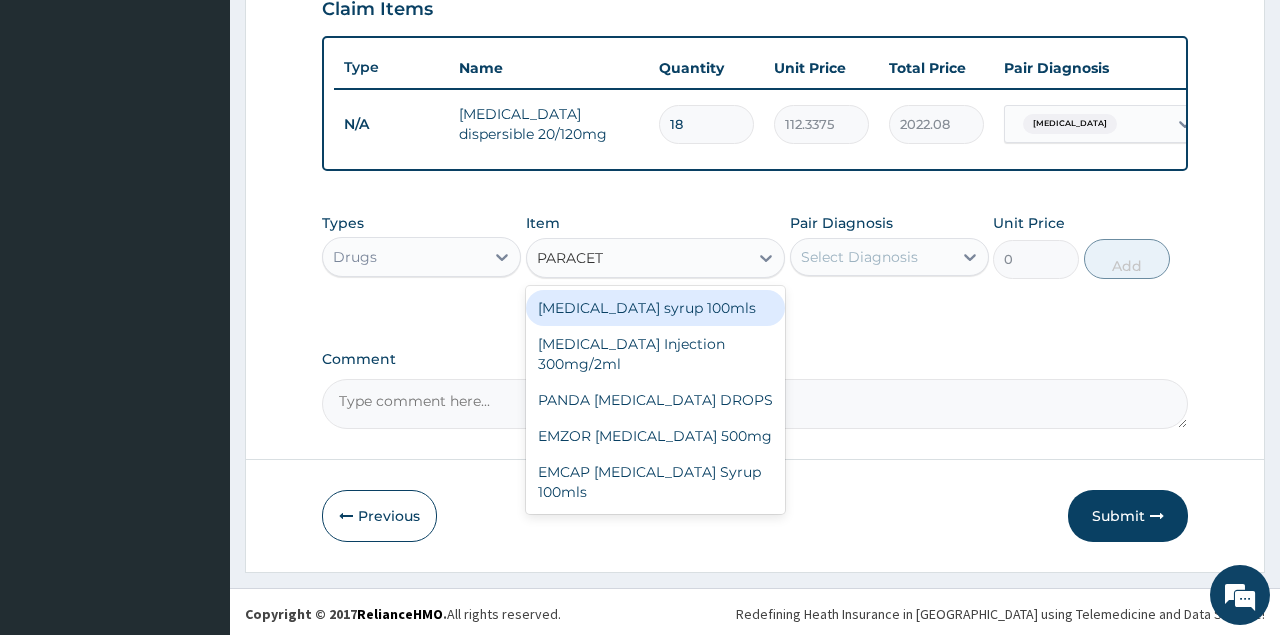 type on "PARACETA" 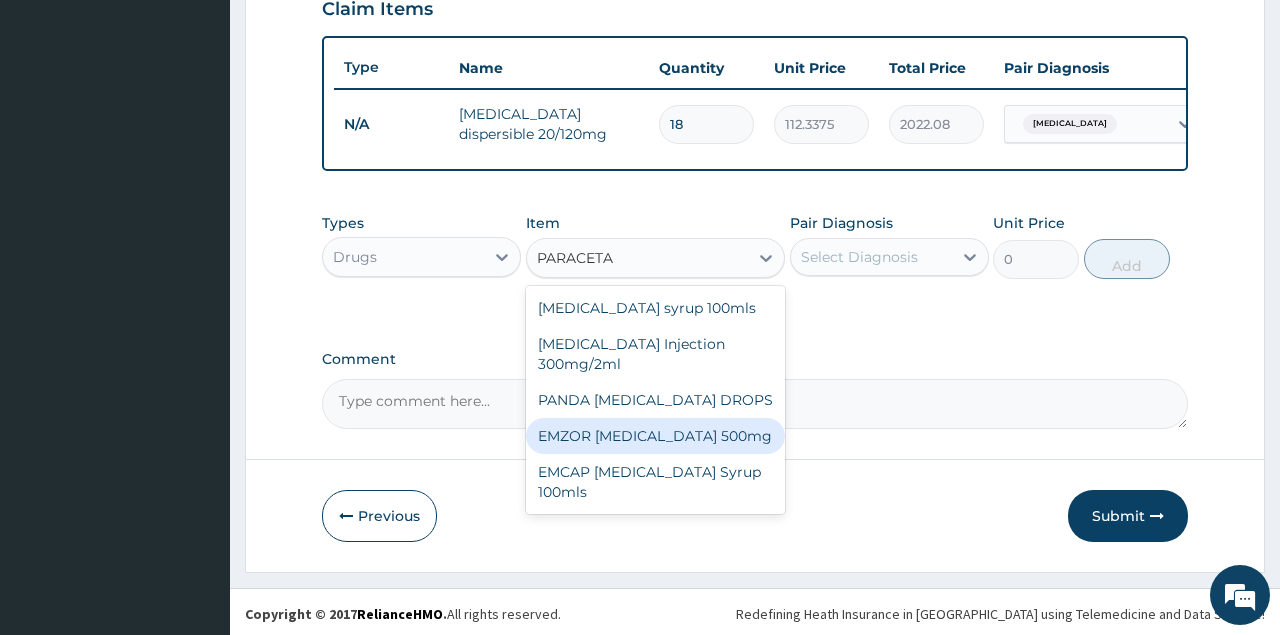 click on "EMZOR PARACETAMOL 500mg" at bounding box center [656, 436] 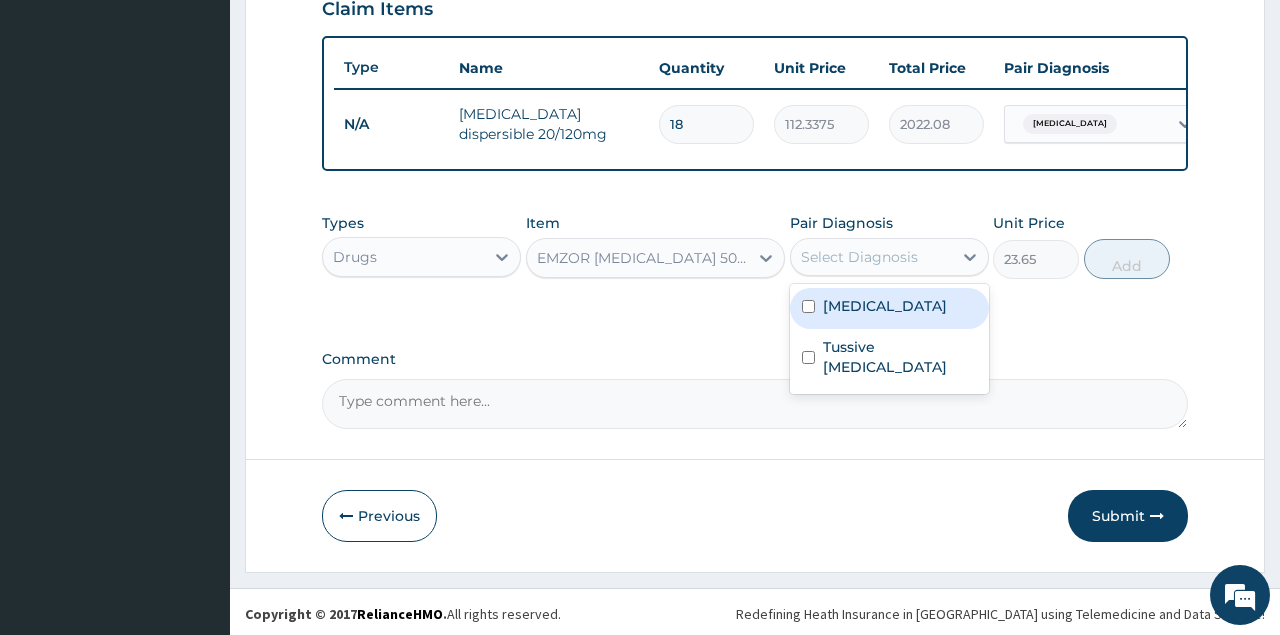 click on "Select Diagnosis" at bounding box center (871, 257) 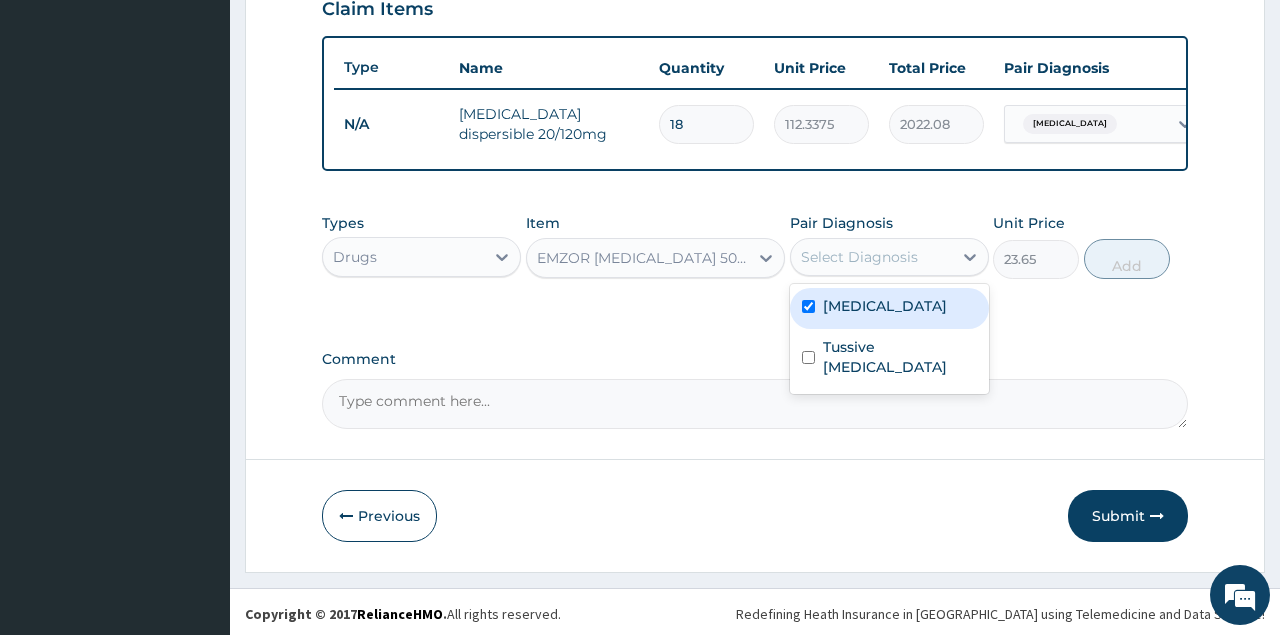 checkbox on "true" 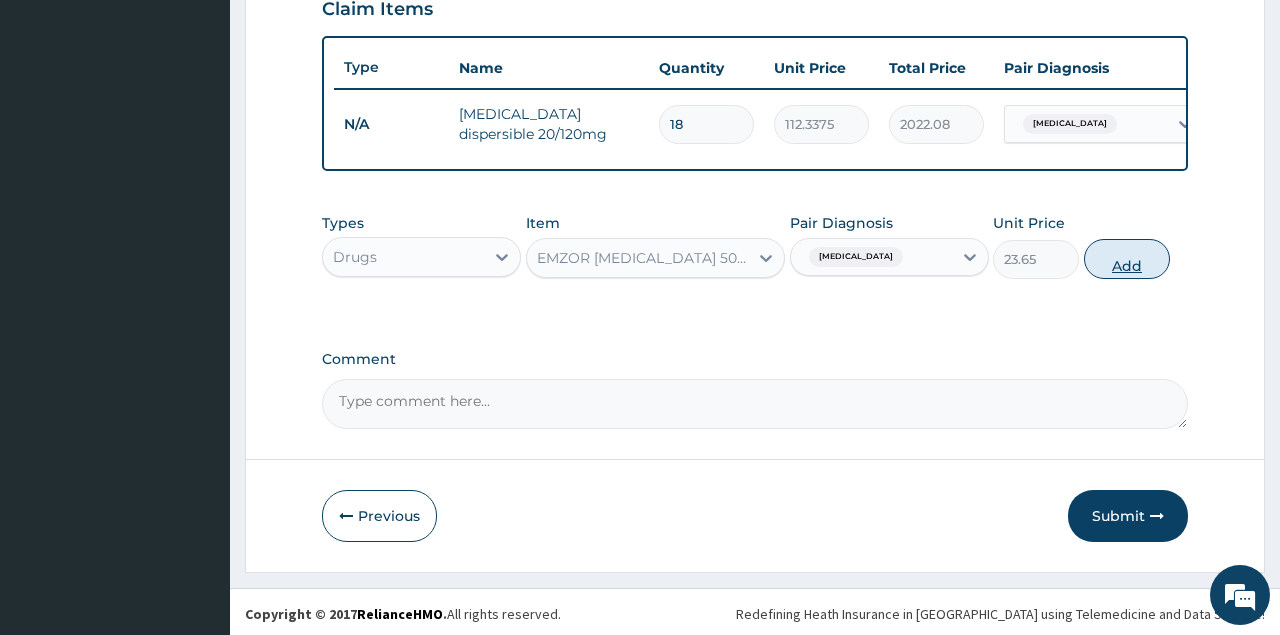 click on "Add" at bounding box center (1127, 259) 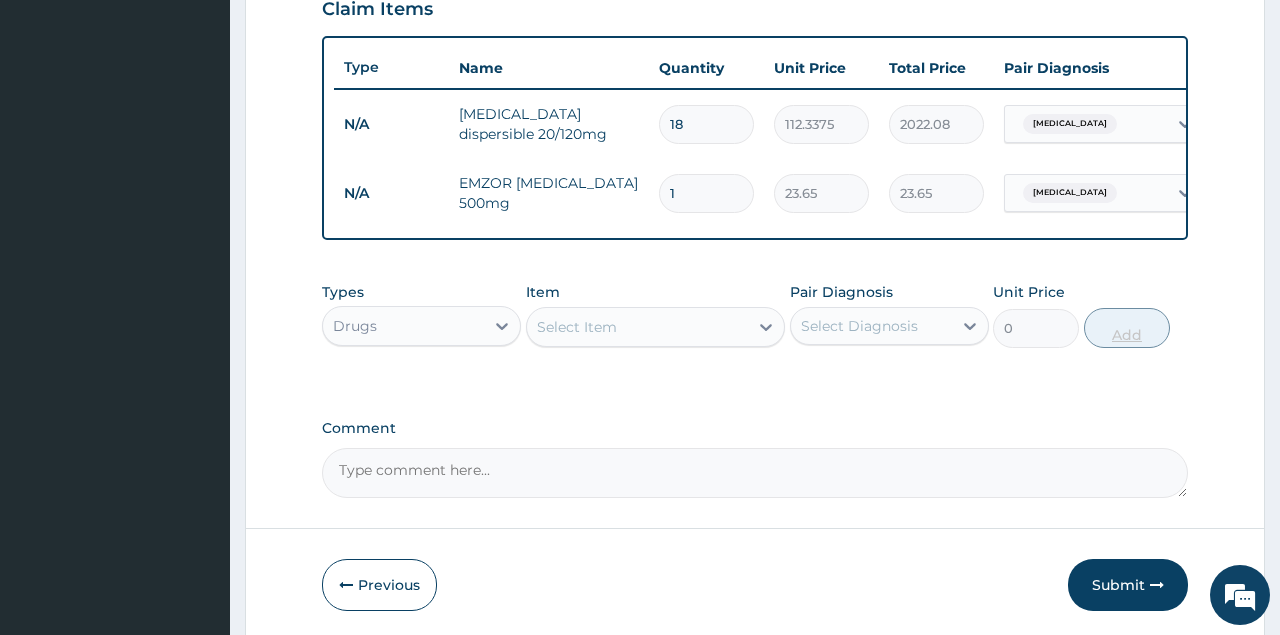 type 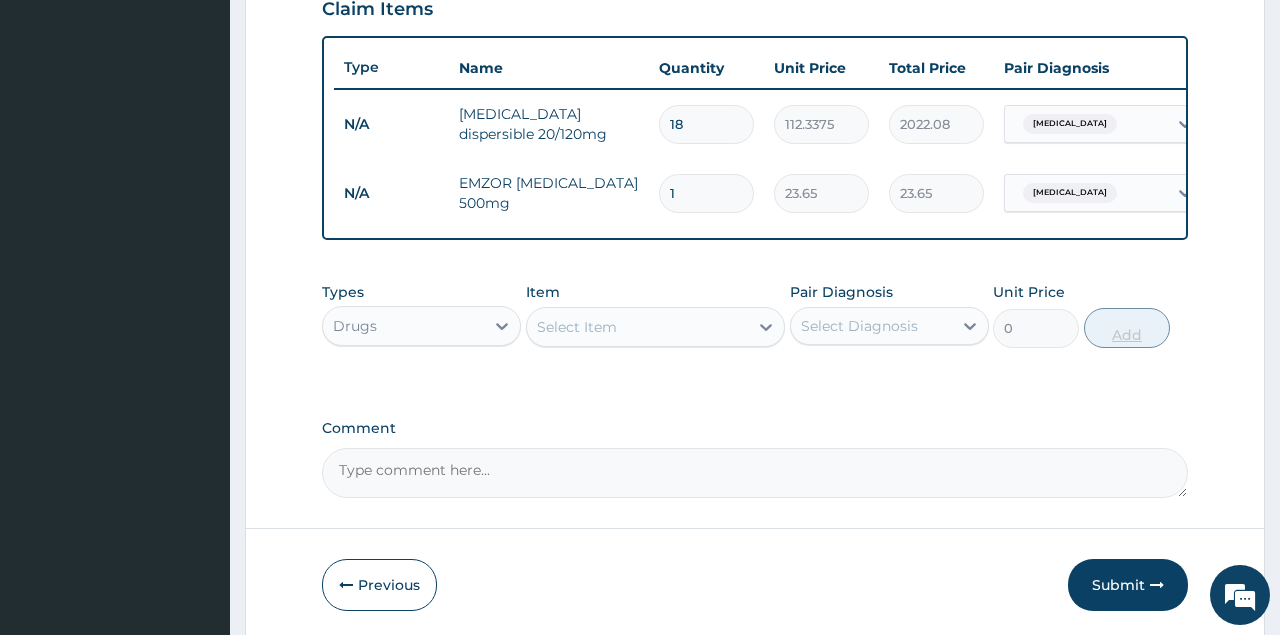 type on "0.00" 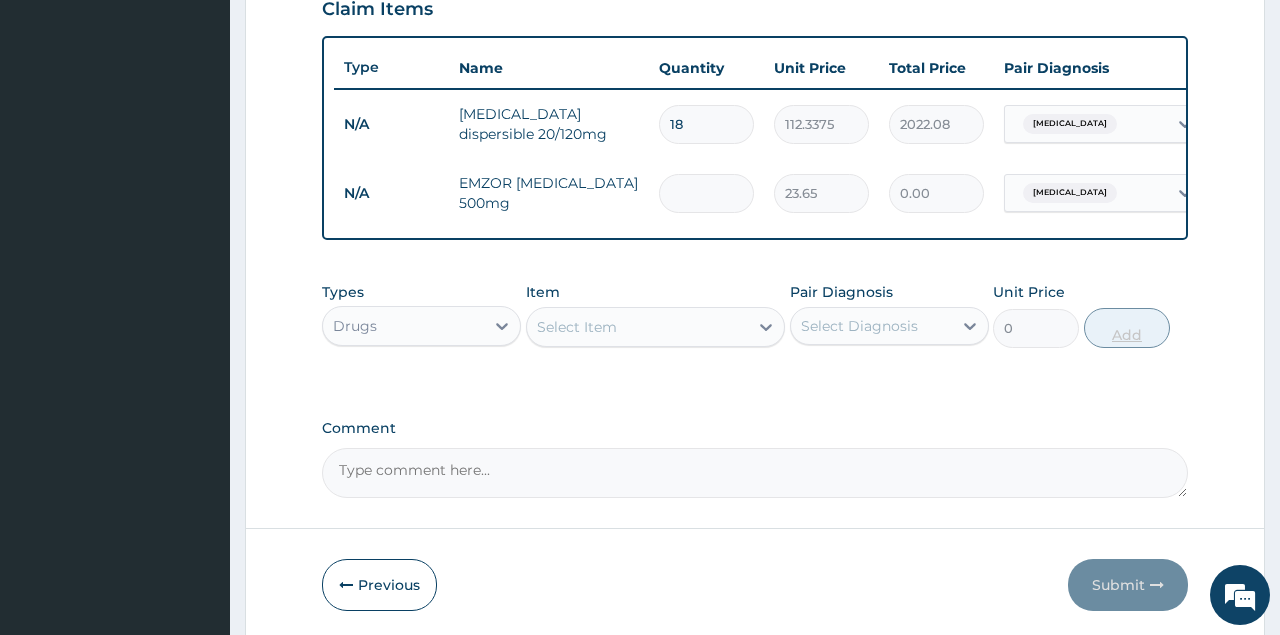 type on "6" 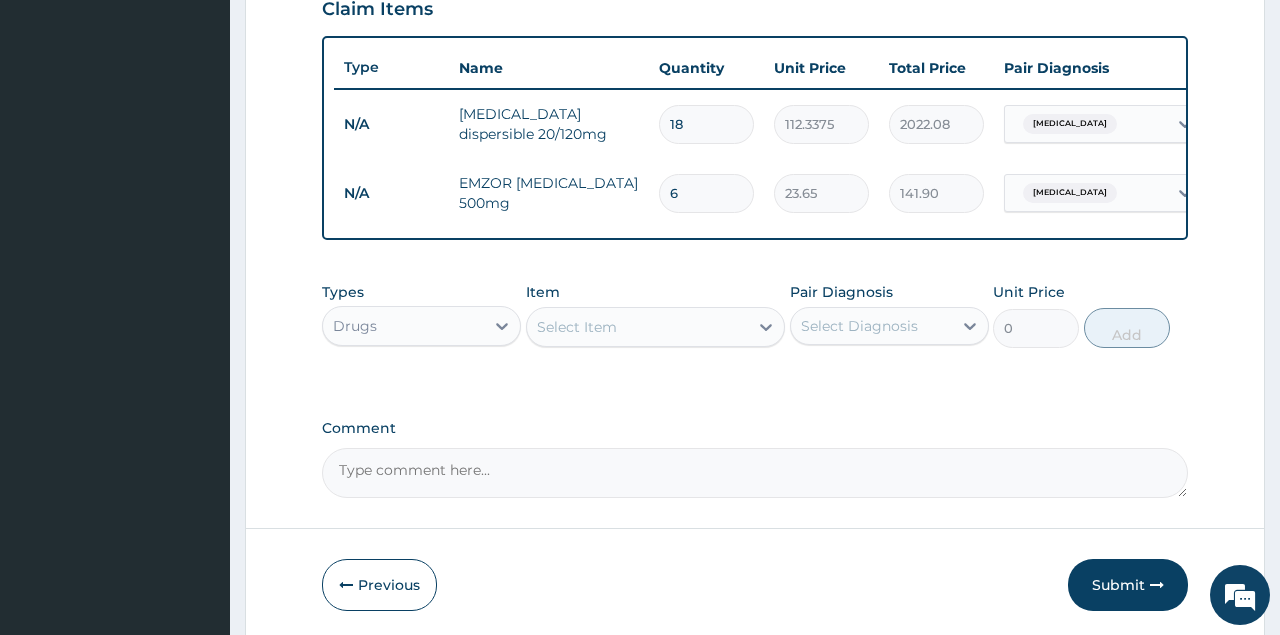 type on "6" 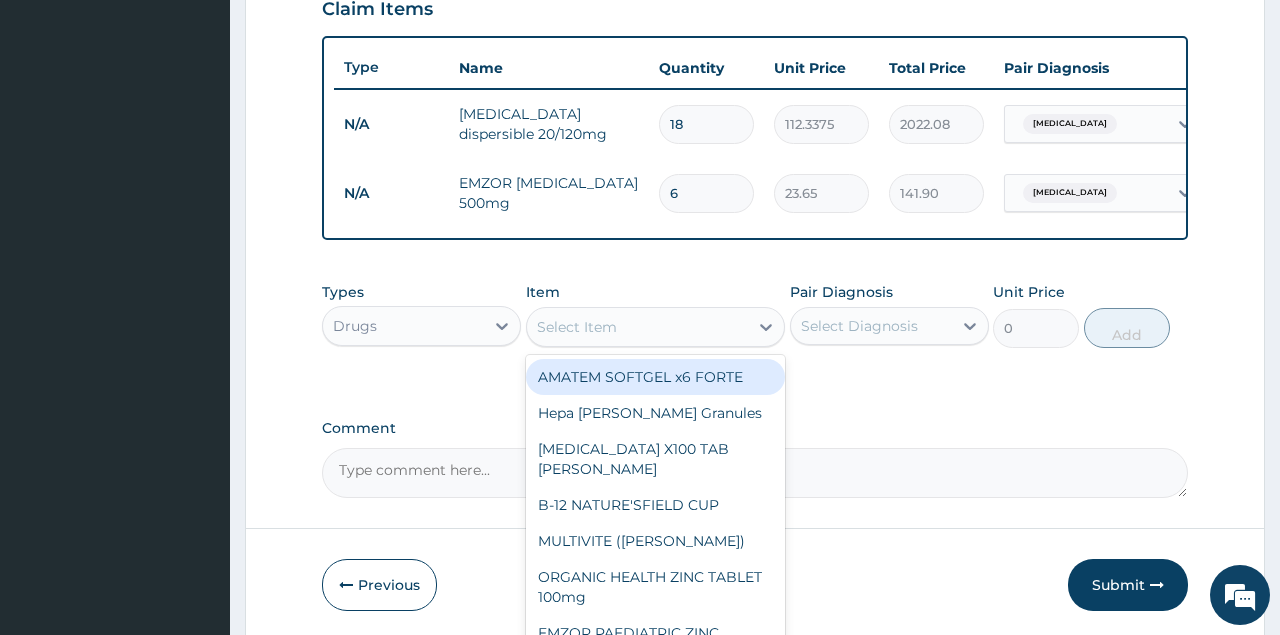 click on "Select Item" at bounding box center (638, 327) 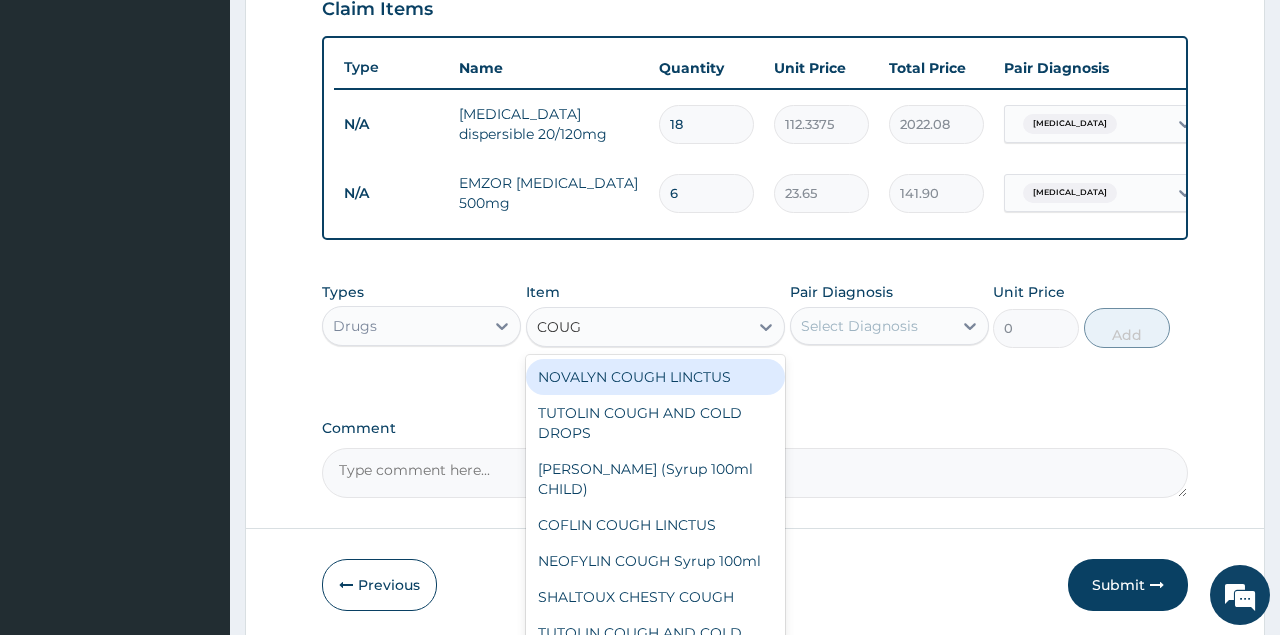 type on "COUGH" 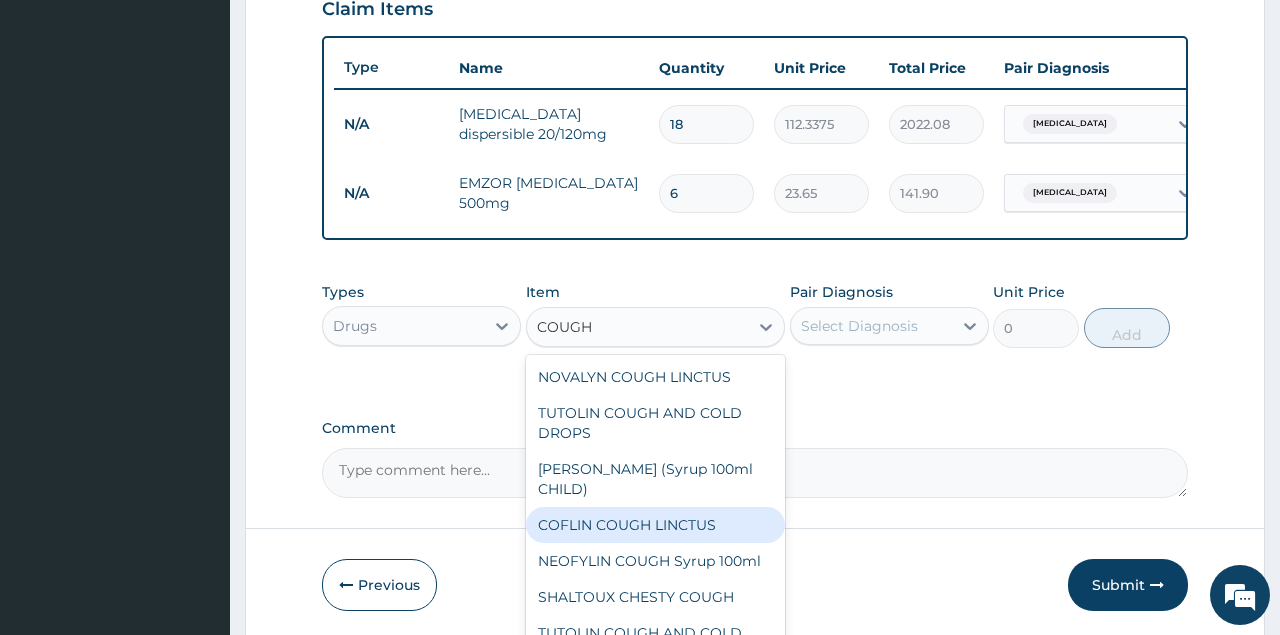 scroll, scrollTop: 270, scrollLeft: 0, axis: vertical 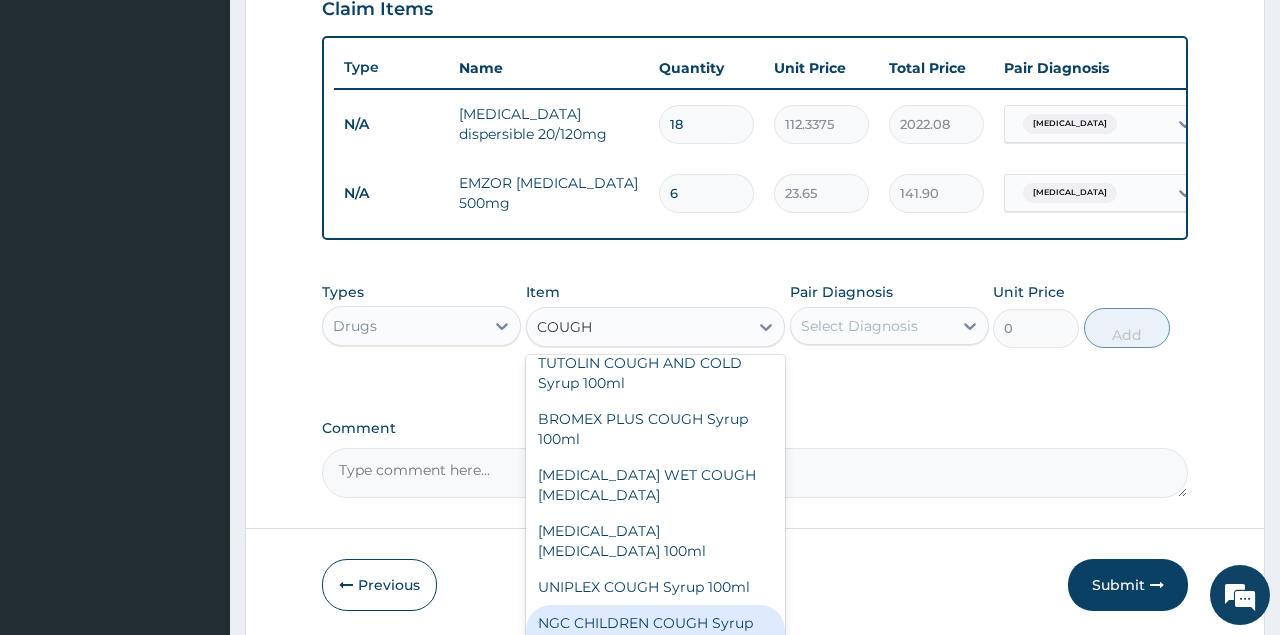 click on "NGC CHILDREN COUGH Syrup 100ml" at bounding box center [656, 633] 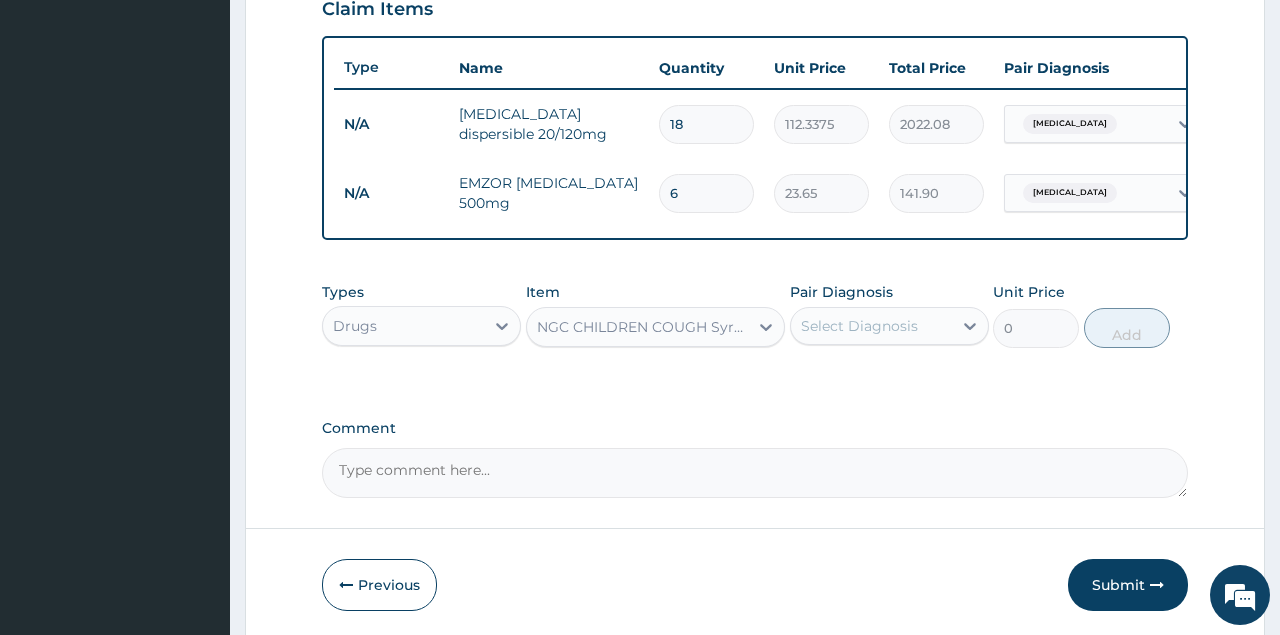 type 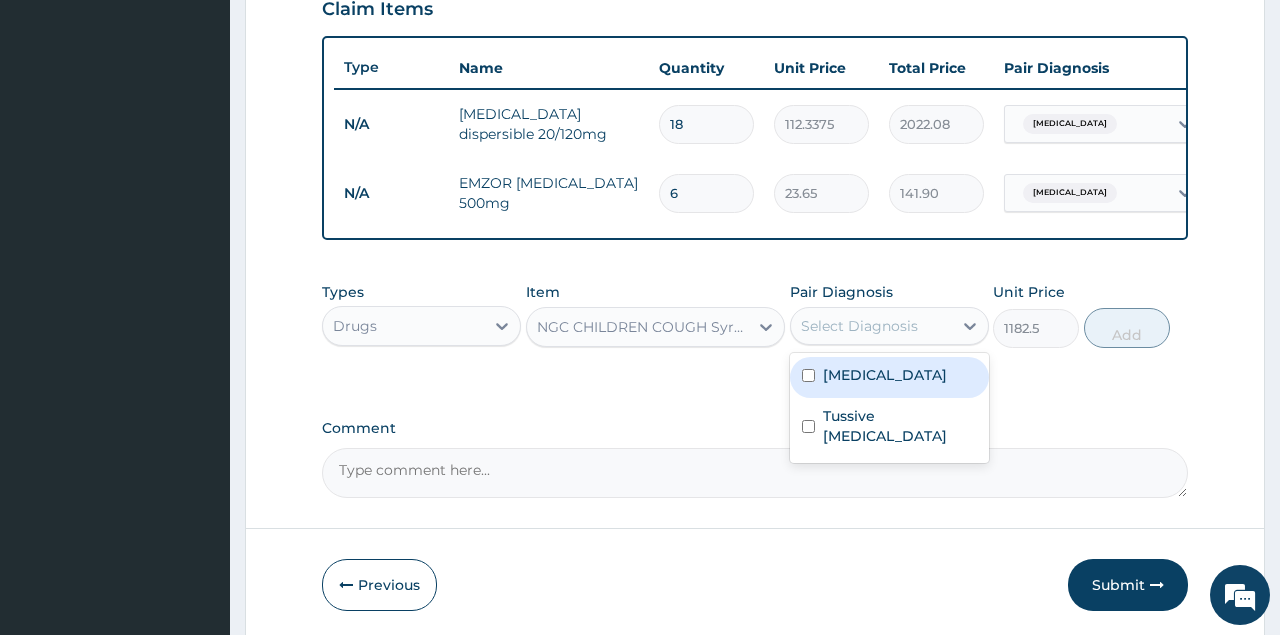 click on "Select Diagnosis" at bounding box center [889, 326] 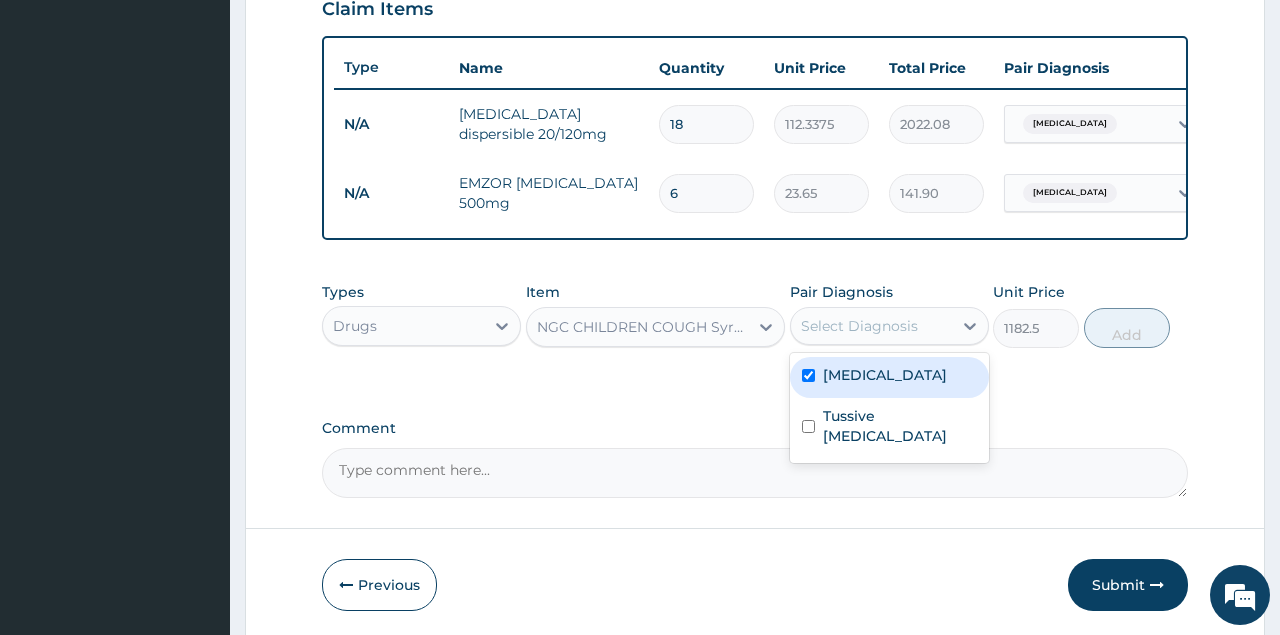 checkbox on "true" 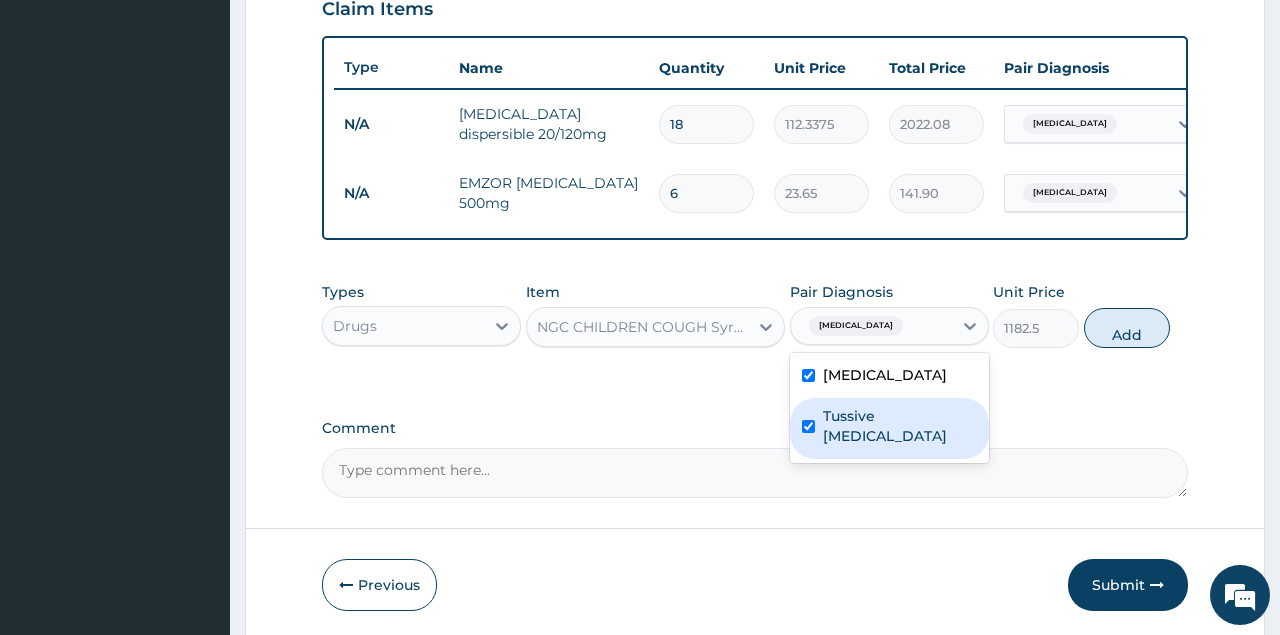 checkbox on "true" 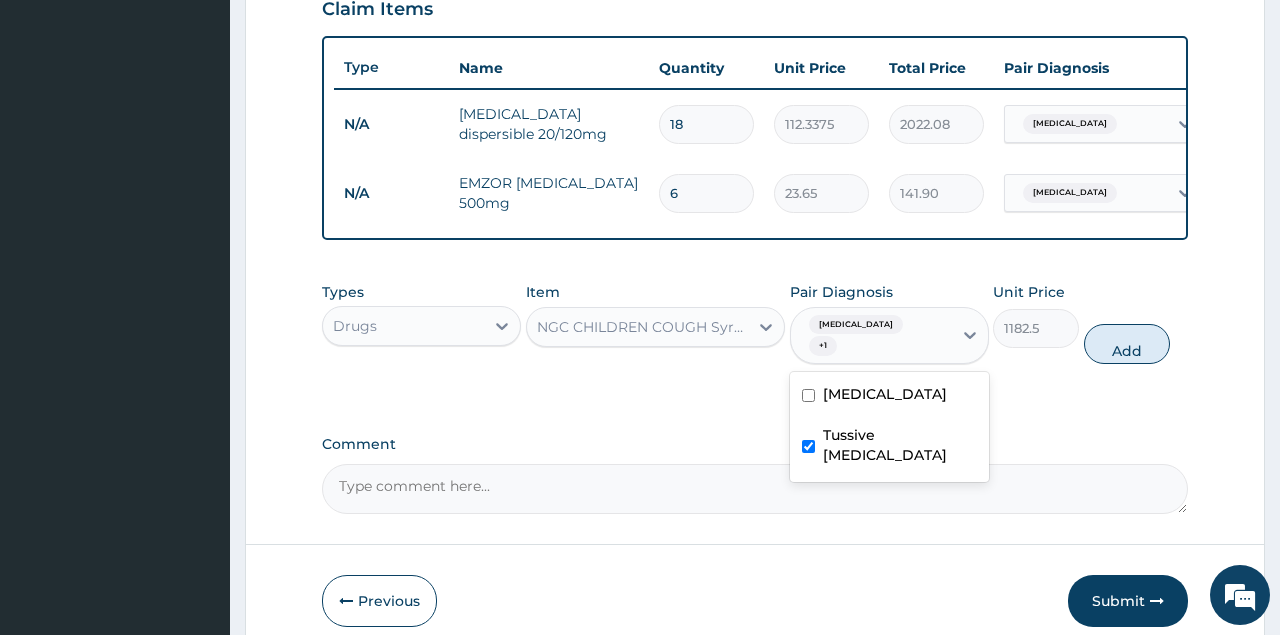 checkbox on "false" 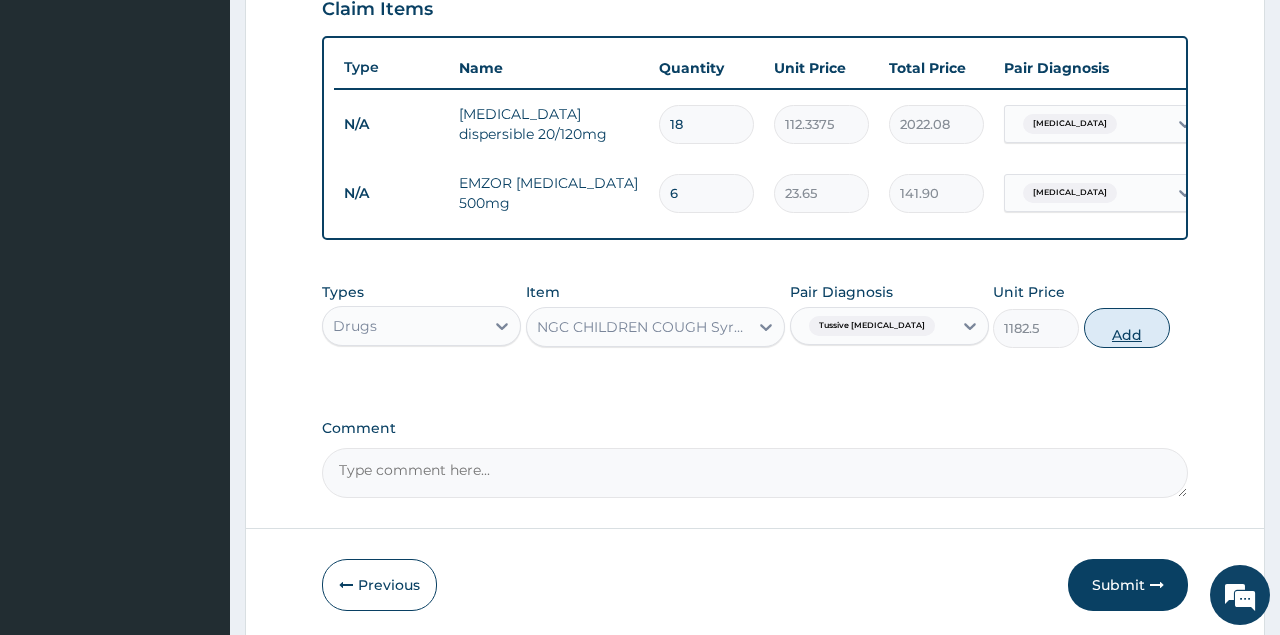 click on "Add" at bounding box center [1127, 328] 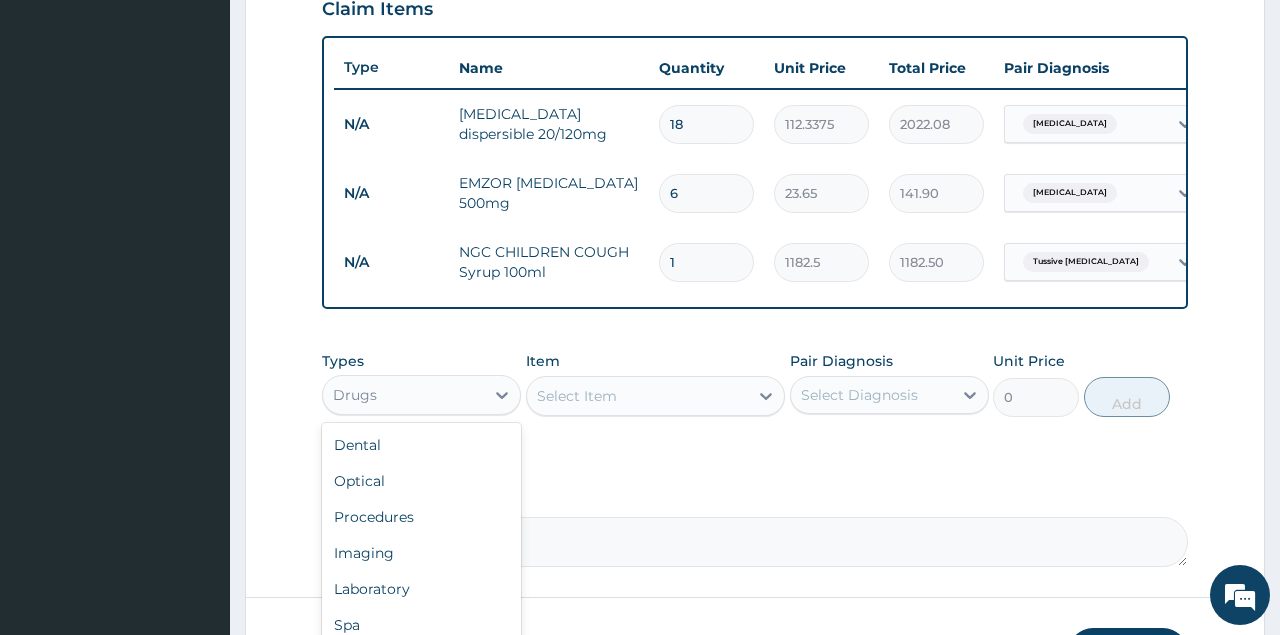 click on "Drugs" at bounding box center [403, 395] 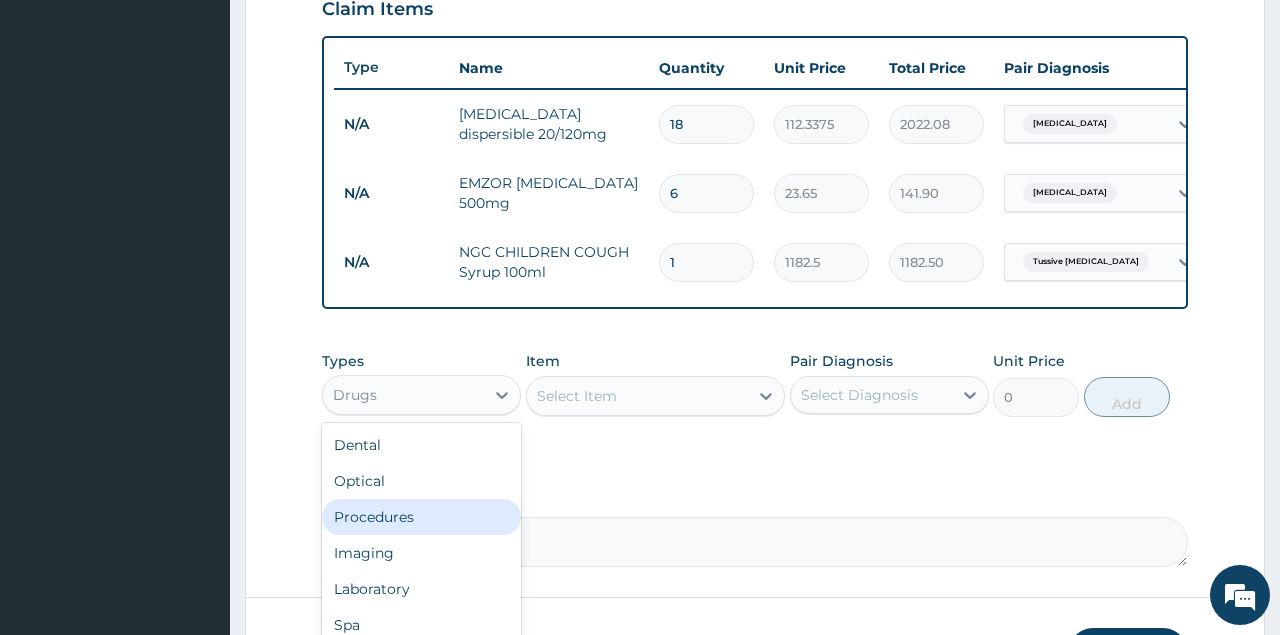 click on "Procedures" at bounding box center [421, 517] 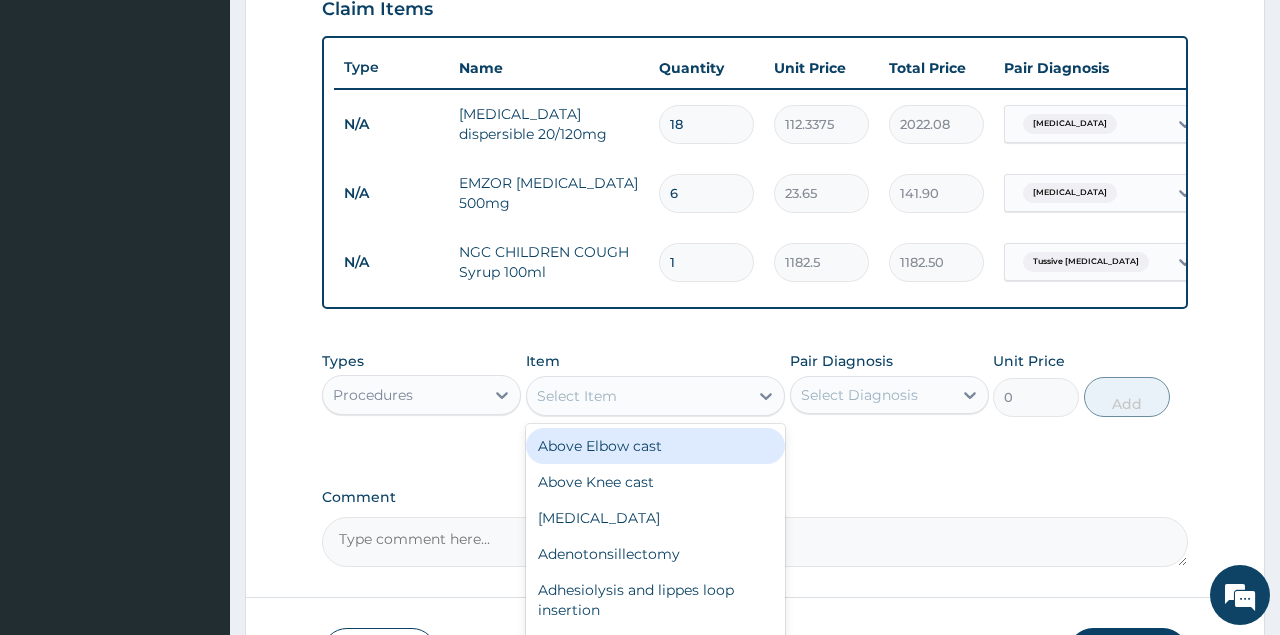 click on "Select Item" at bounding box center [638, 396] 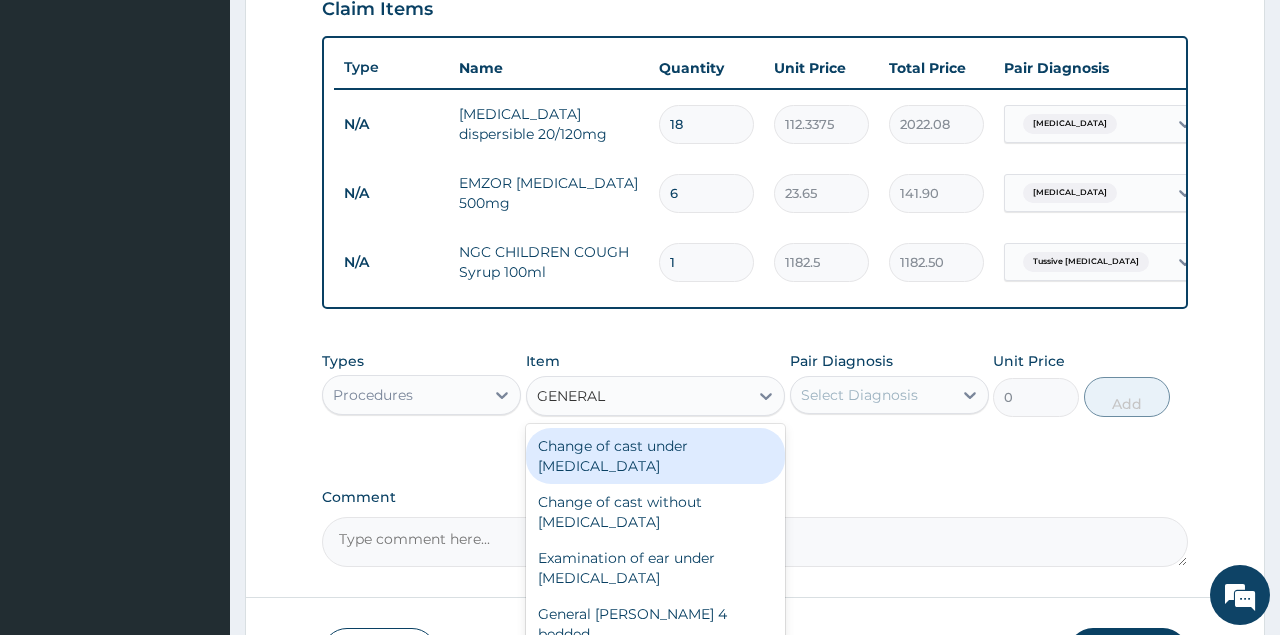 type on "GENERAL P" 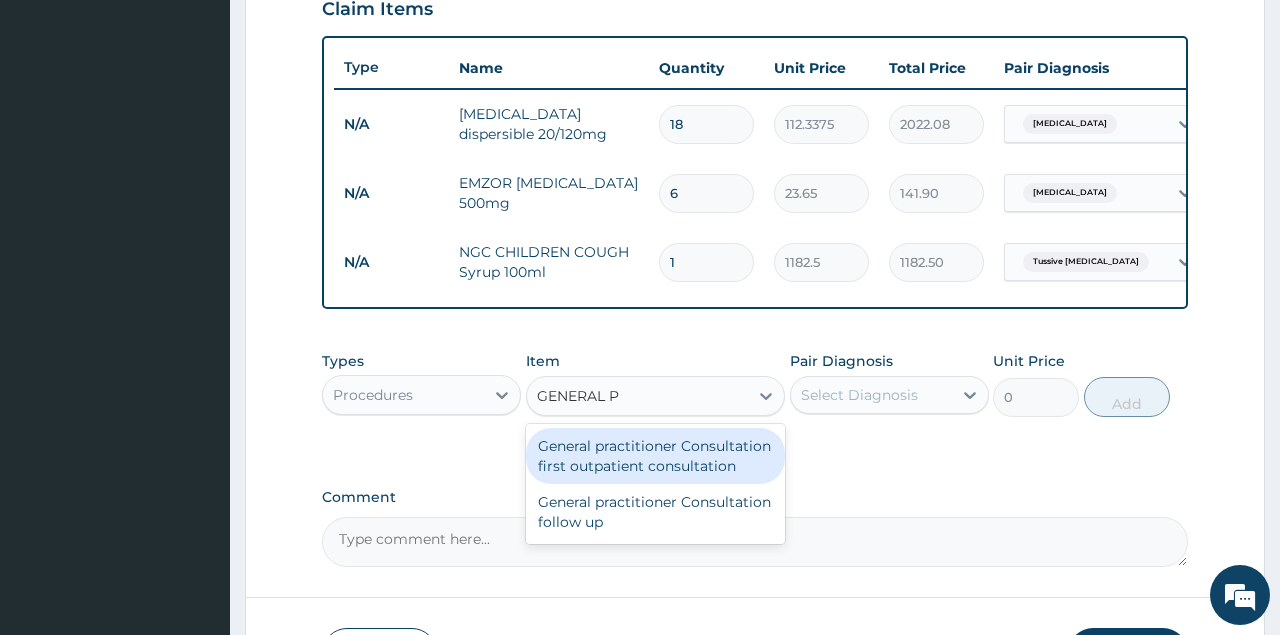 type 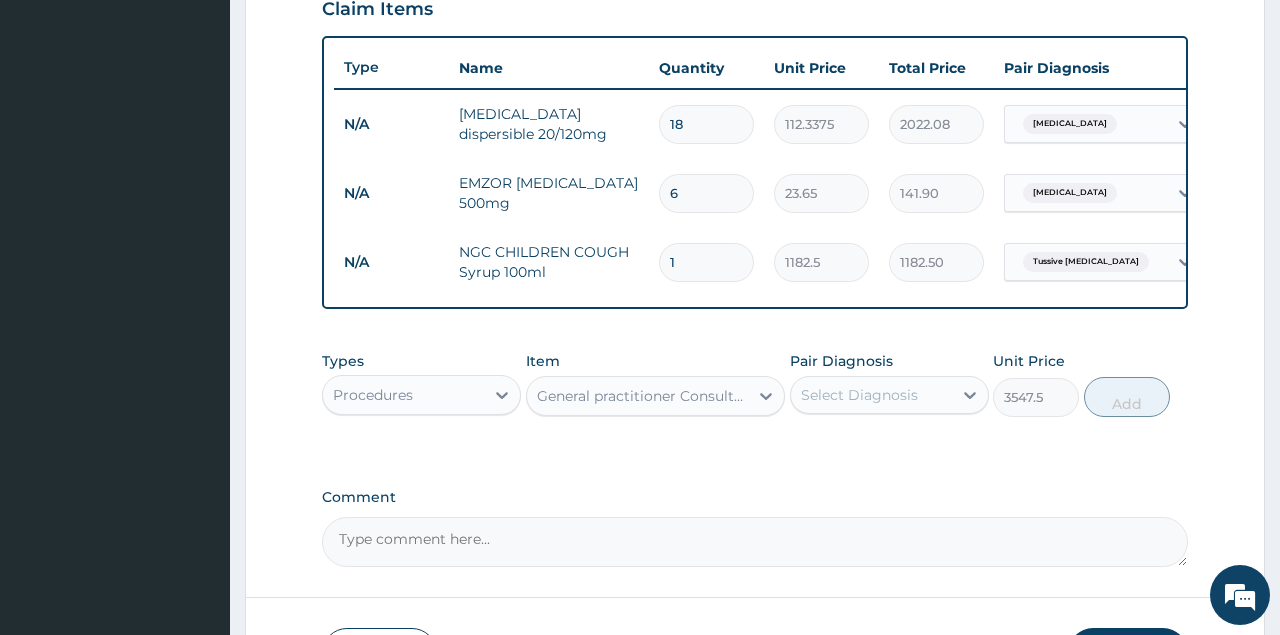 click on "Select Diagnosis" at bounding box center [871, 395] 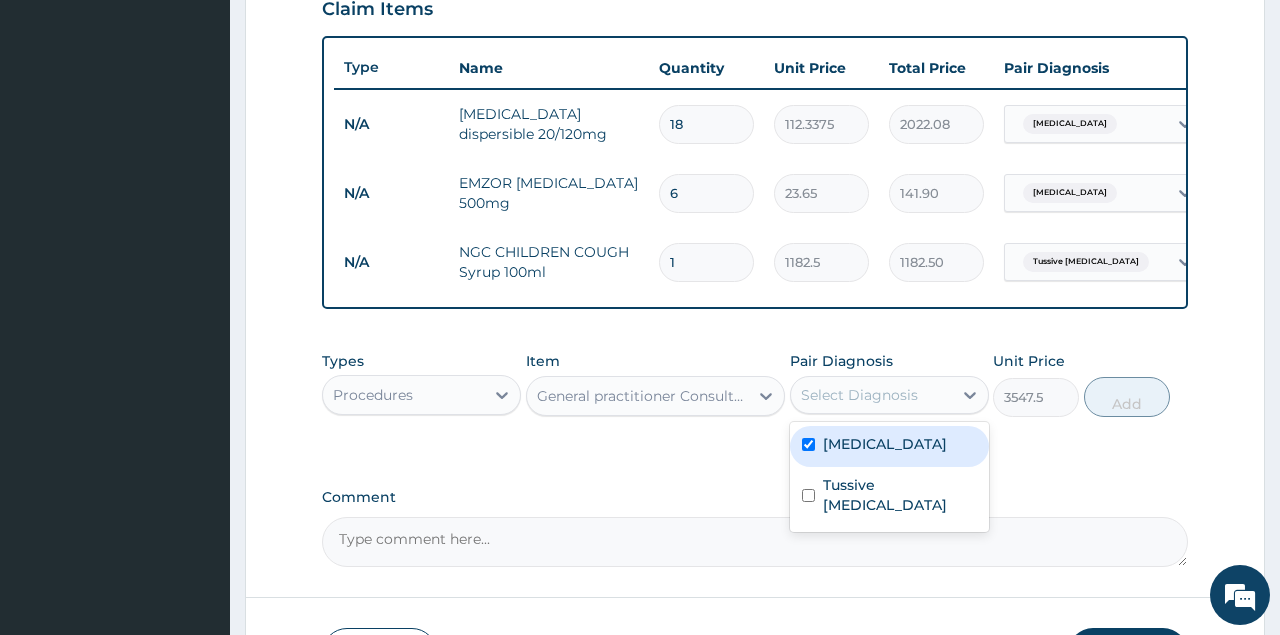 checkbox on "true" 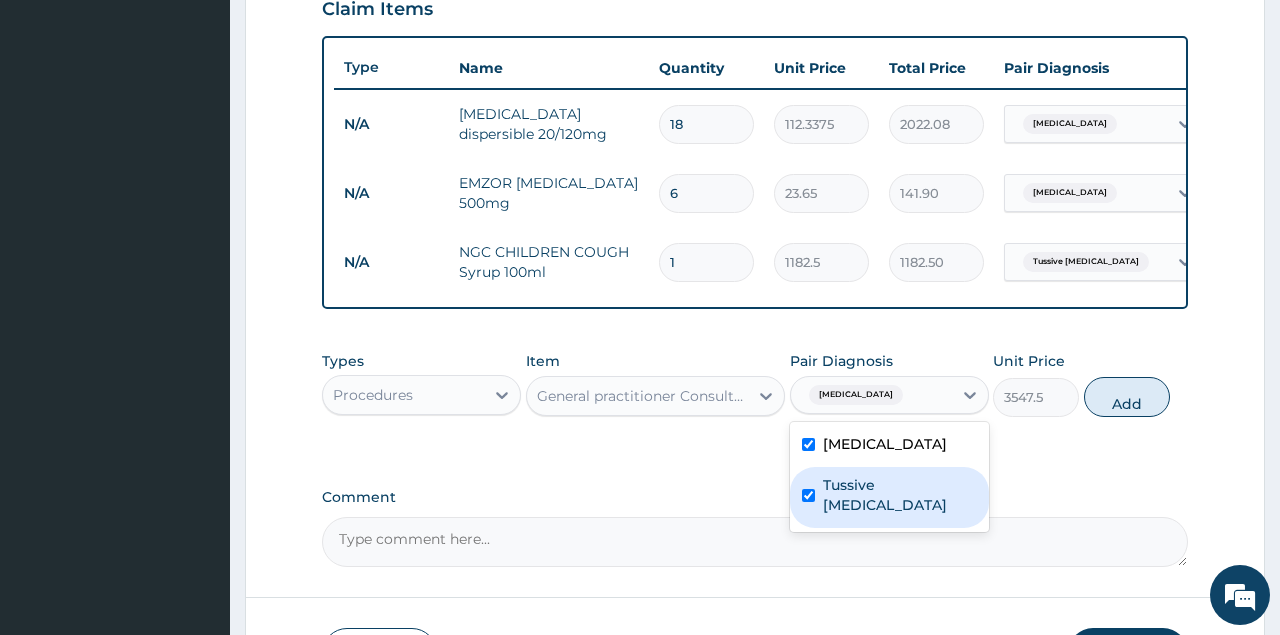 checkbox on "true" 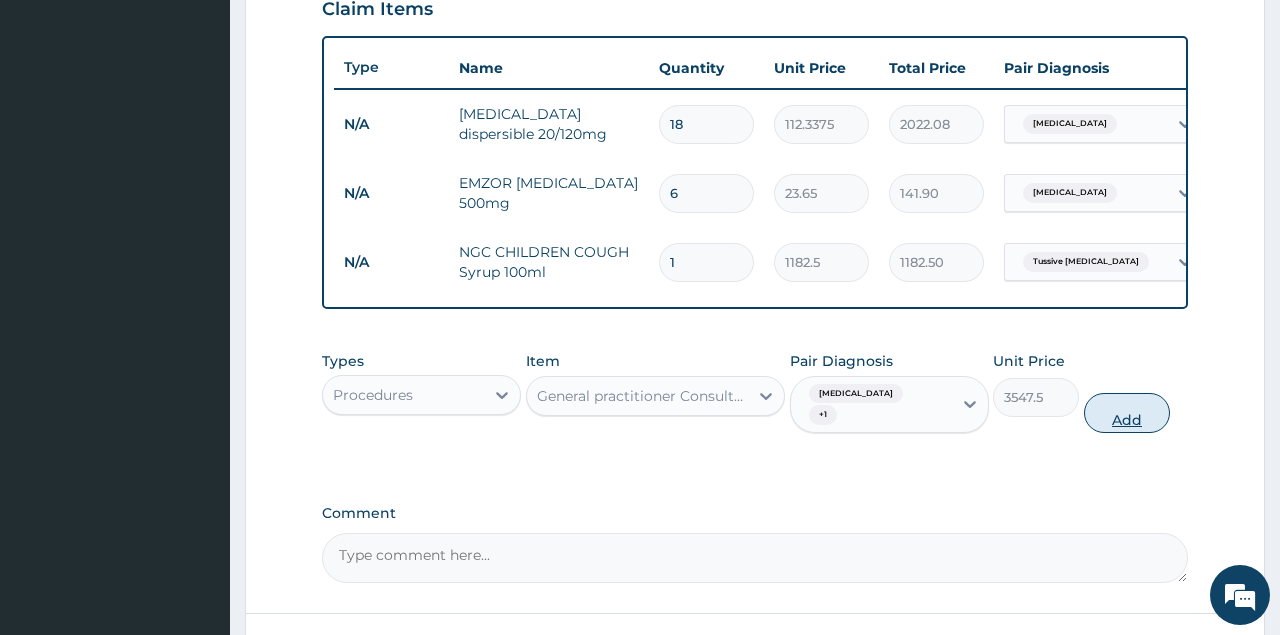 click on "Add" at bounding box center (1127, 413) 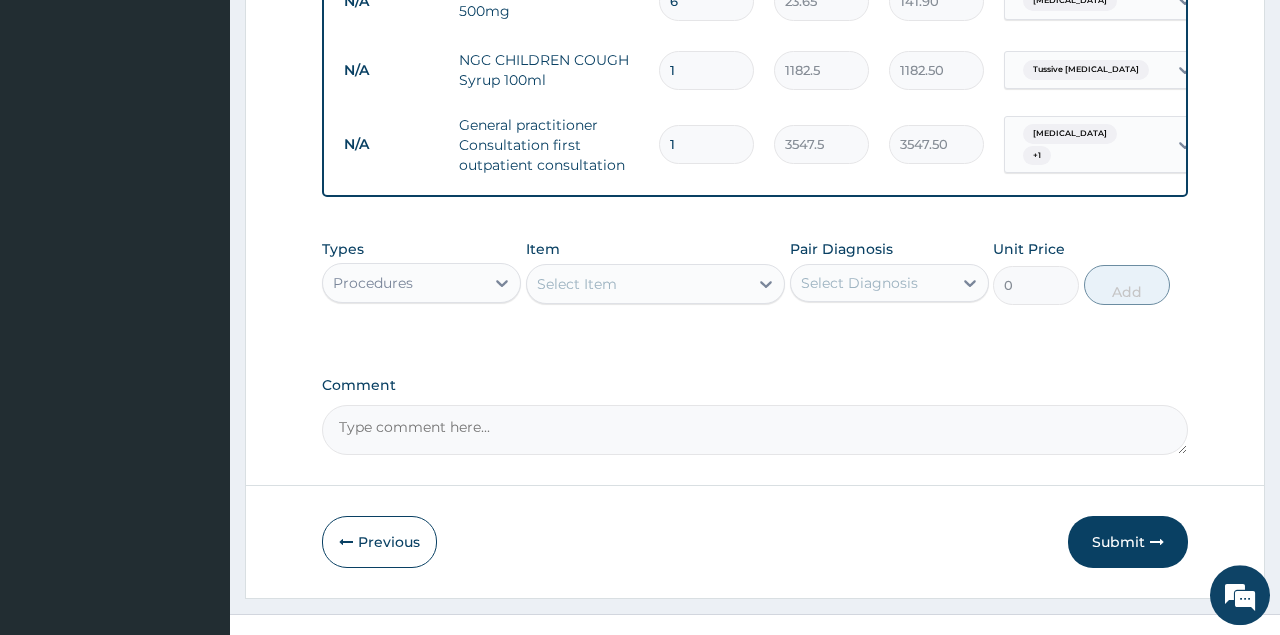 scroll, scrollTop: 926, scrollLeft: 0, axis: vertical 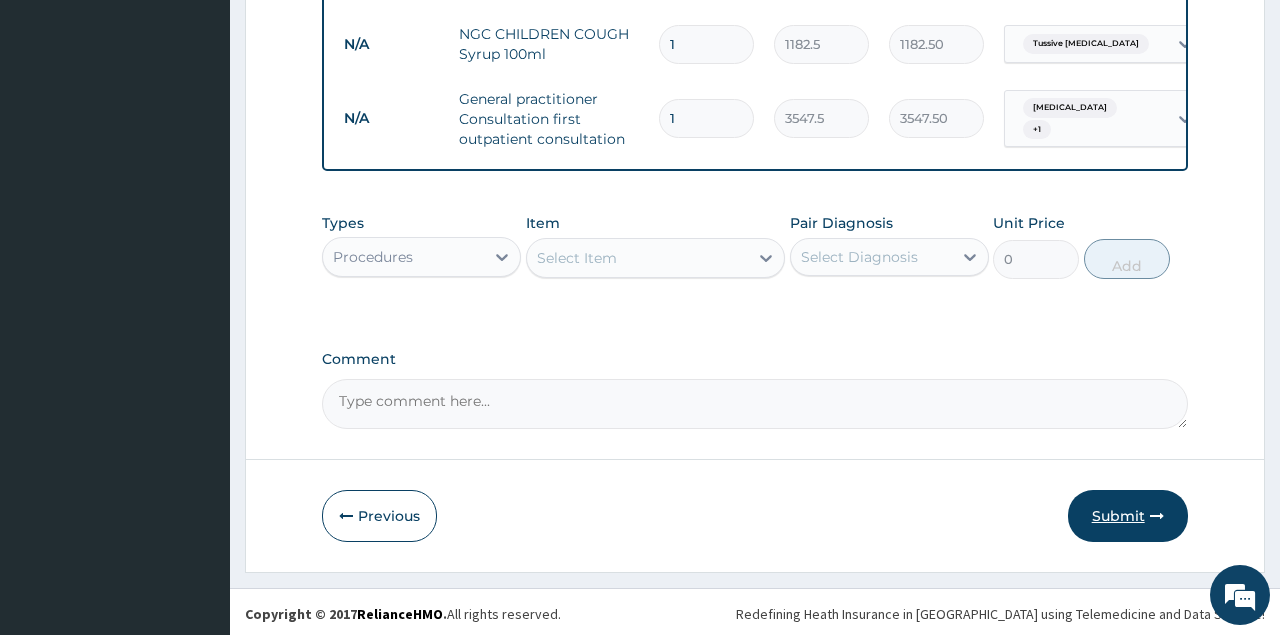 click on "Submit" at bounding box center (1128, 516) 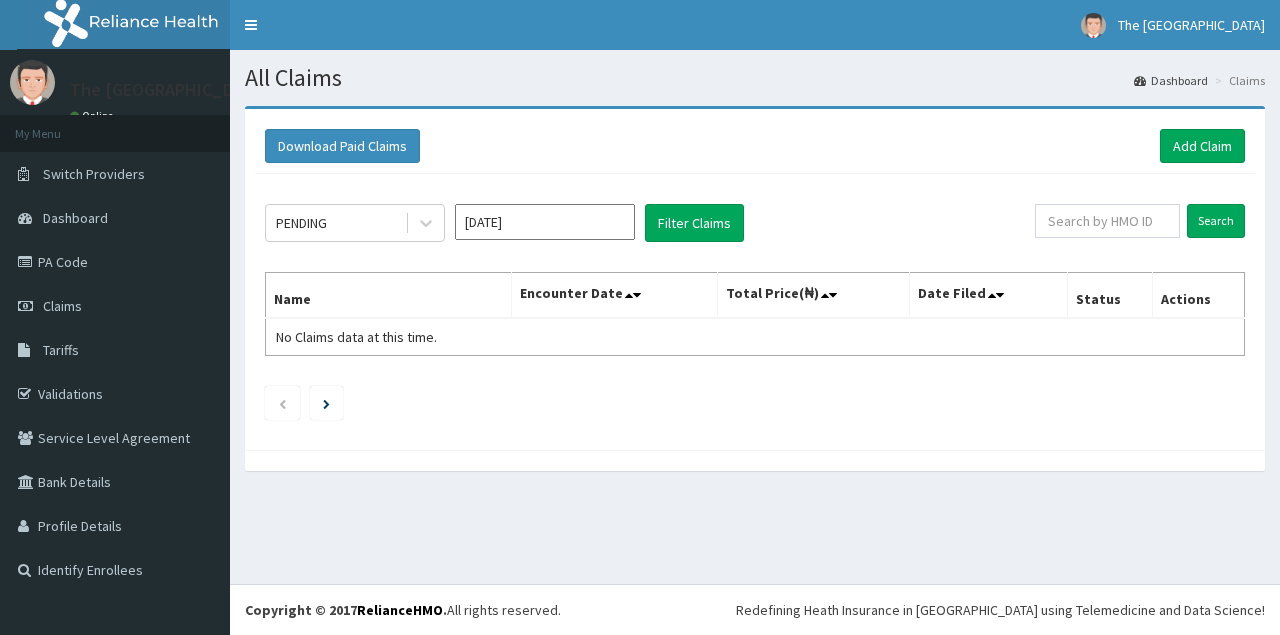 scroll, scrollTop: 0, scrollLeft: 0, axis: both 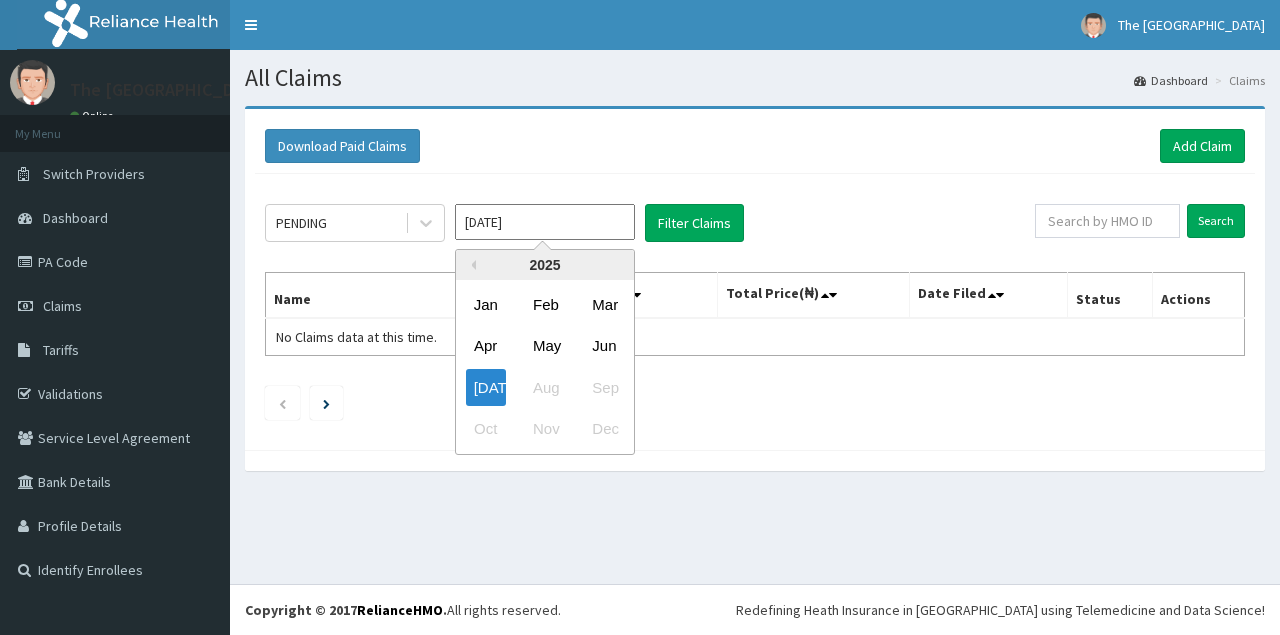 click on "[DATE]" at bounding box center (545, 222) 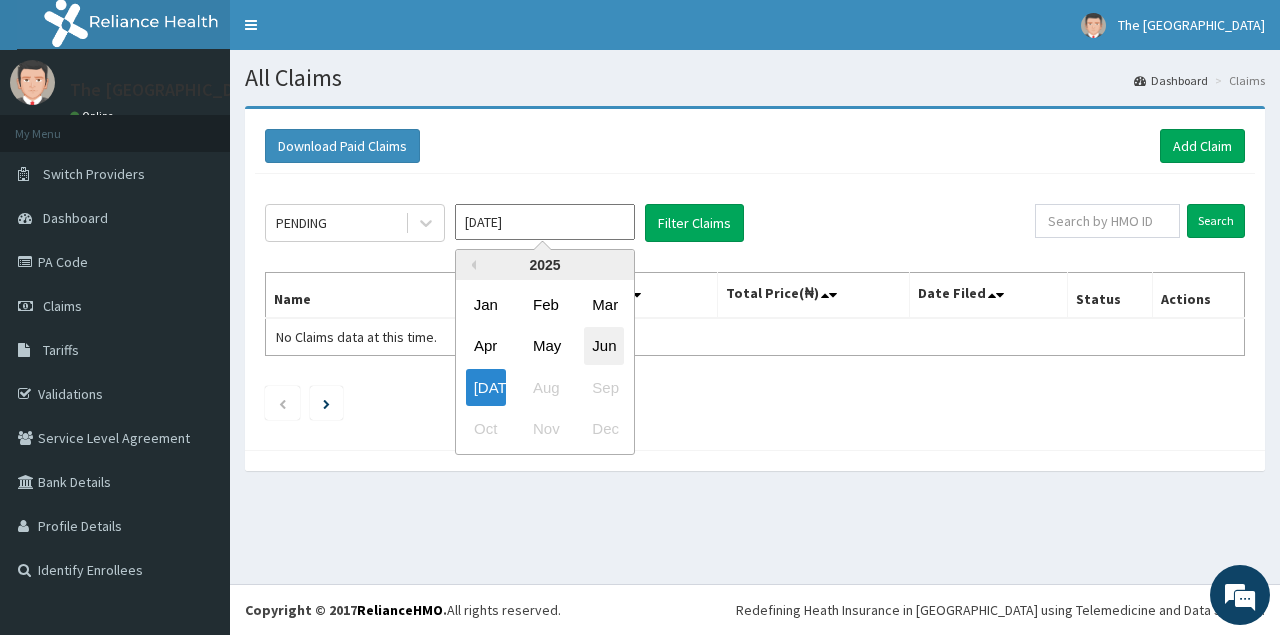 click on "Jun" at bounding box center [604, 346] 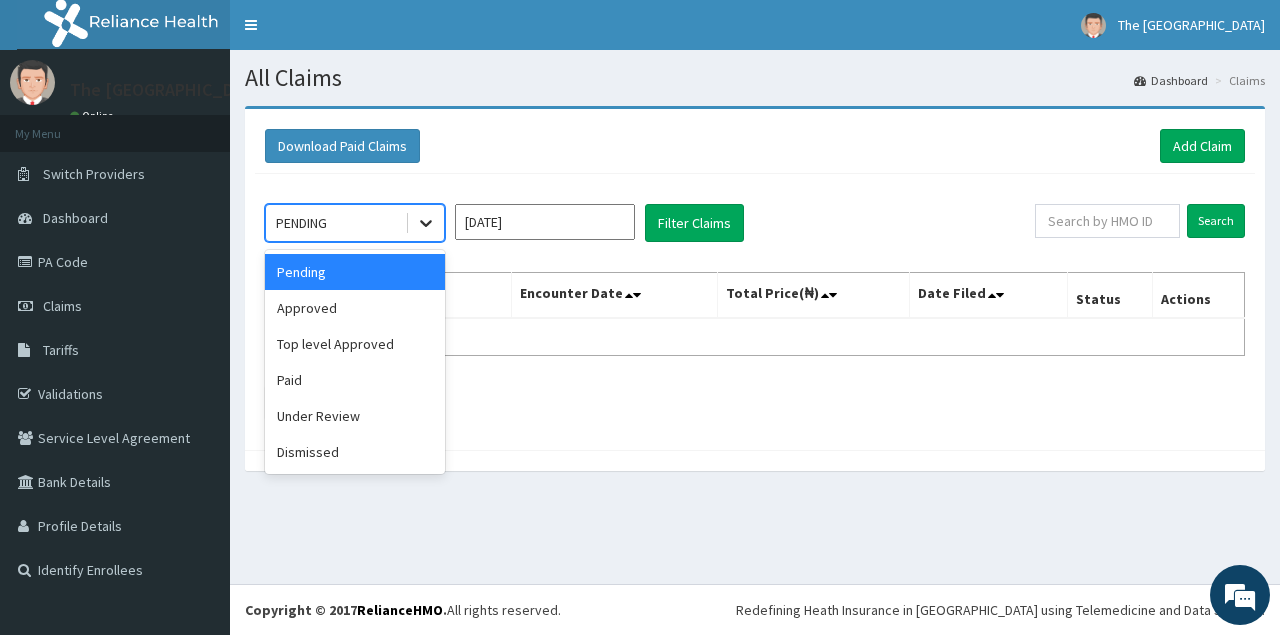click at bounding box center (426, 223) 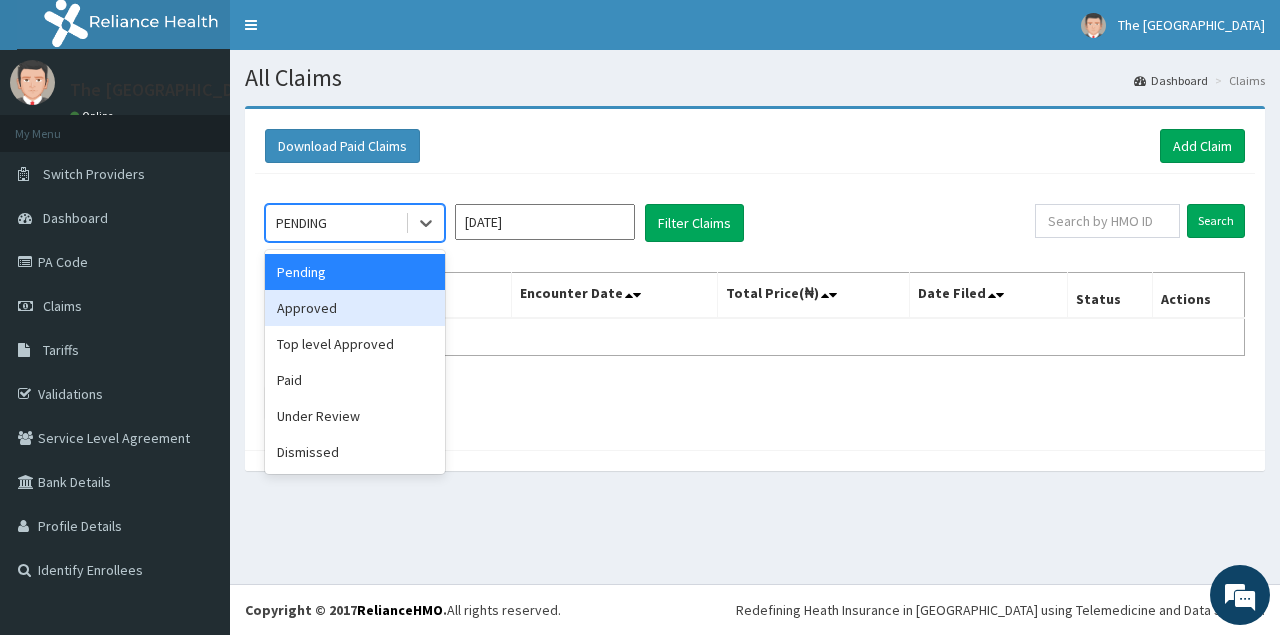 click on "Approved" at bounding box center (355, 308) 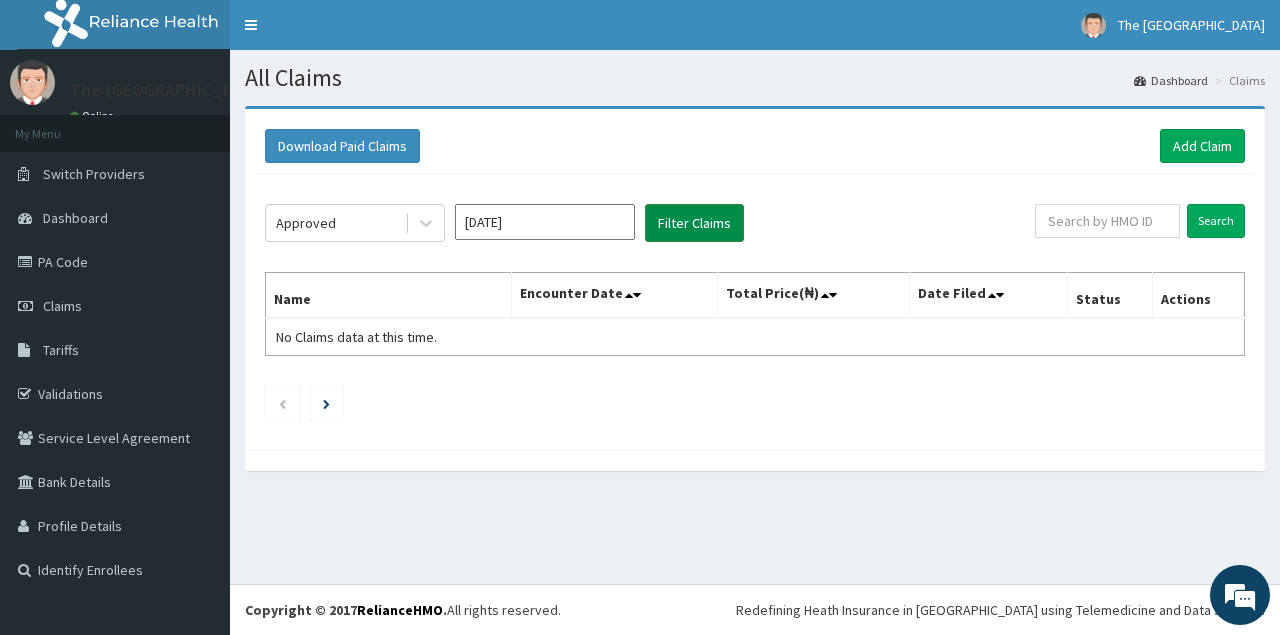 click on "Filter Claims" at bounding box center (694, 223) 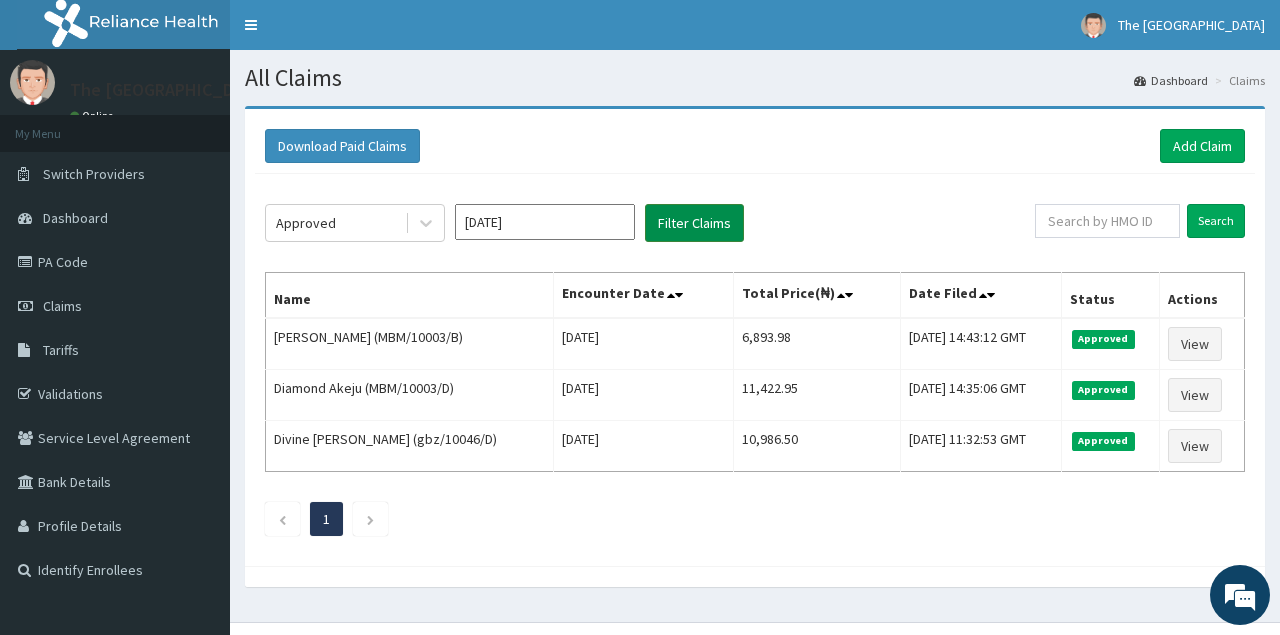 scroll, scrollTop: 0, scrollLeft: 0, axis: both 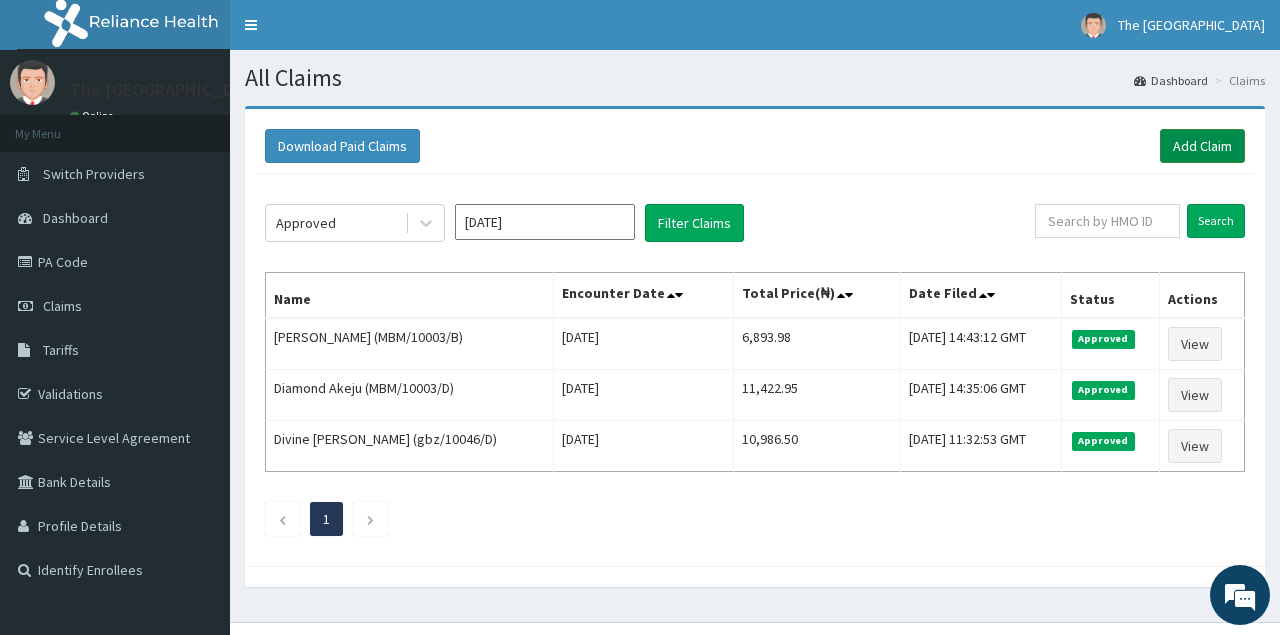 click on "Add Claim" at bounding box center (1202, 146) 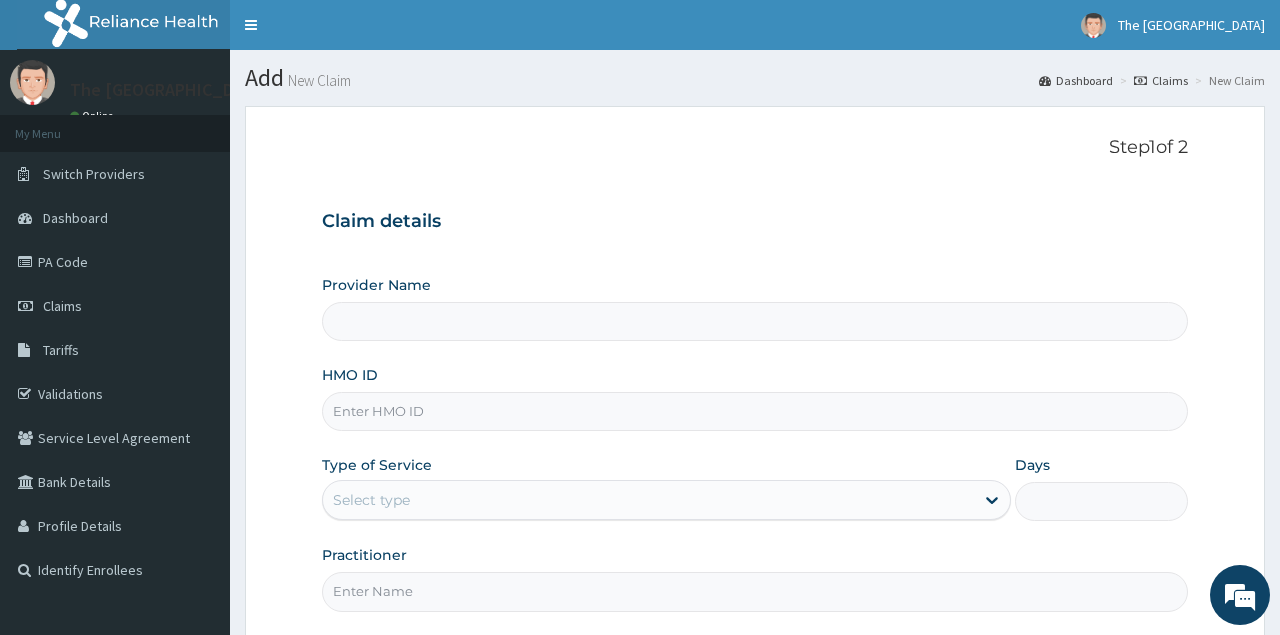 scroll, scrollTop: 0, scrollLeft: 0, axis: both 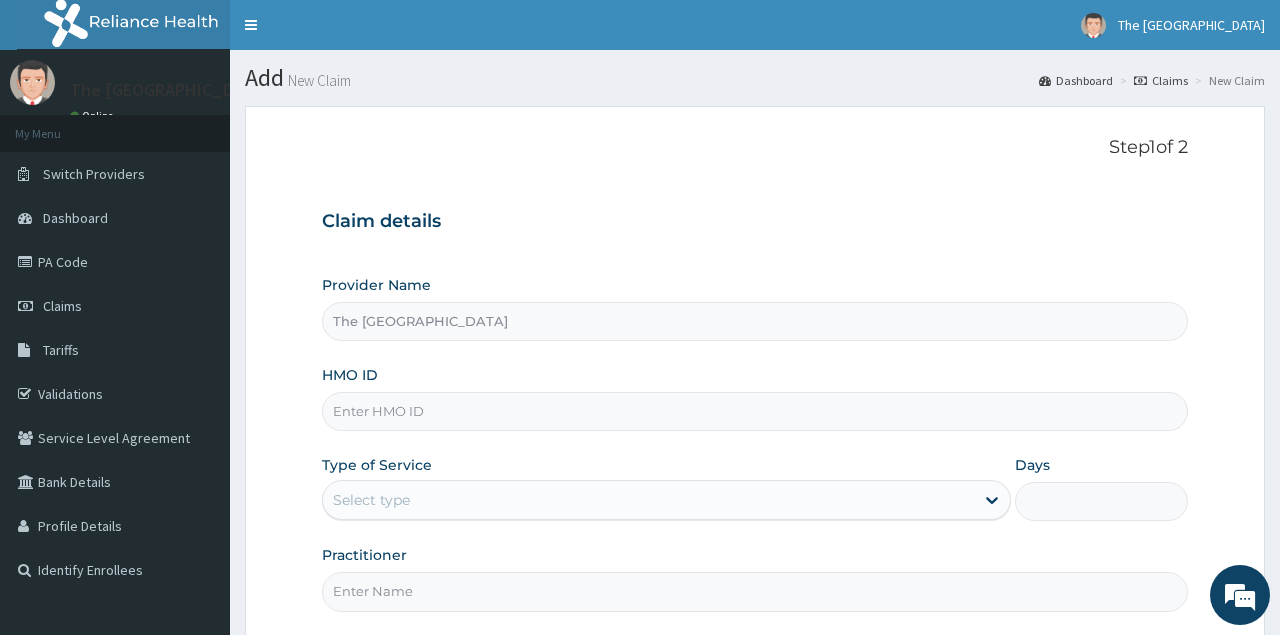click on "HMO ID" at bounding box center [754, 411] 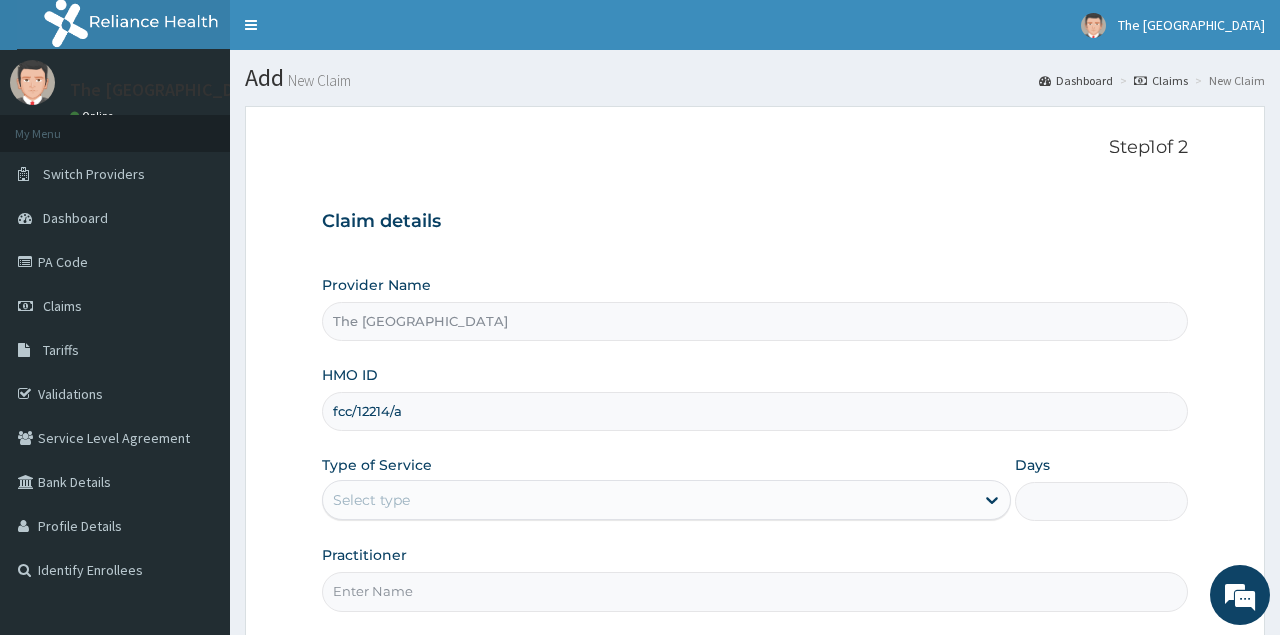 type on "fcc/12214/a" 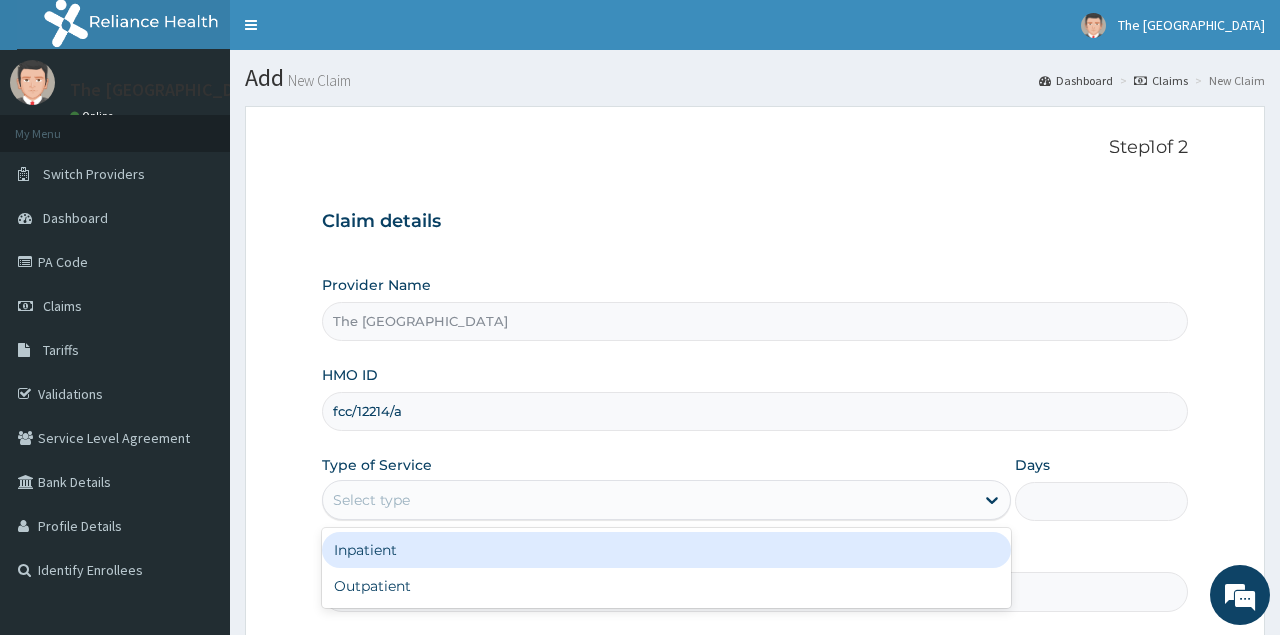 click on "Select type" at bounding box center [648, 500] 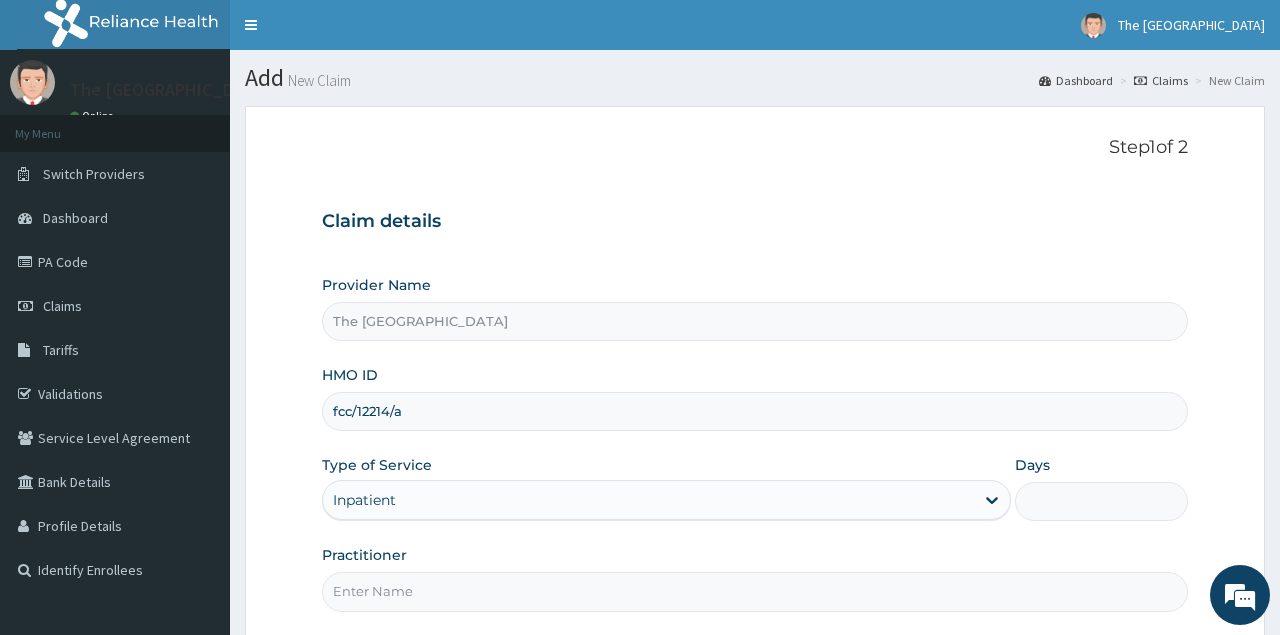 click on "Days" at bounding box center (1101, 501) 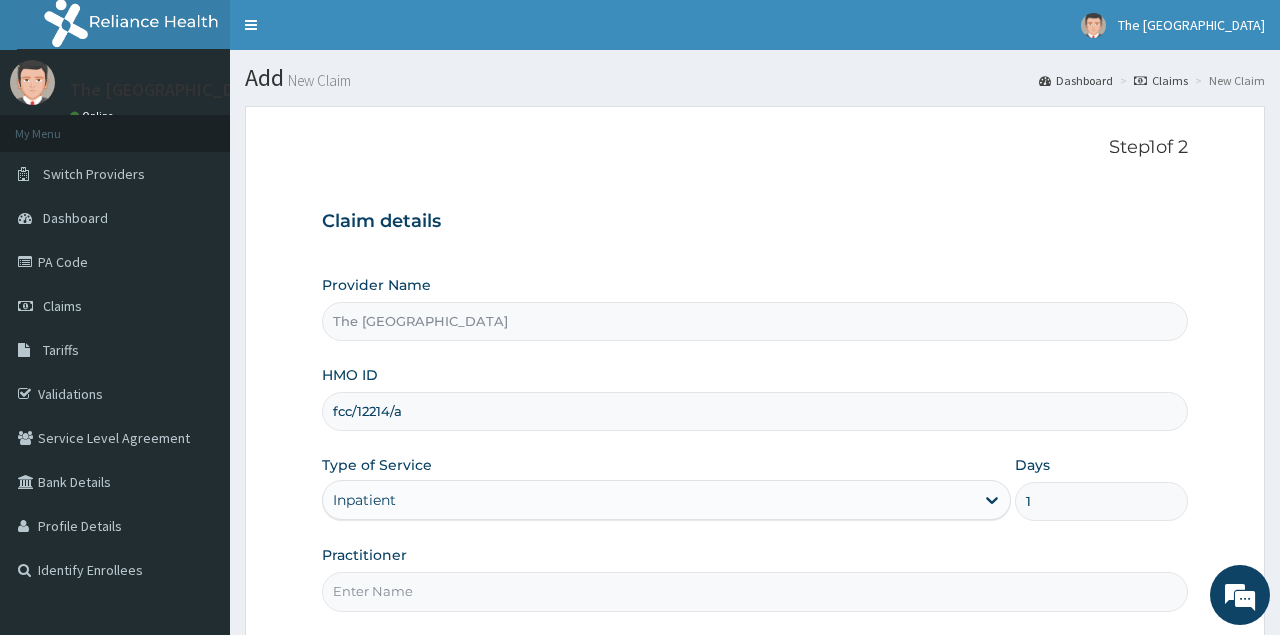 type on "1" 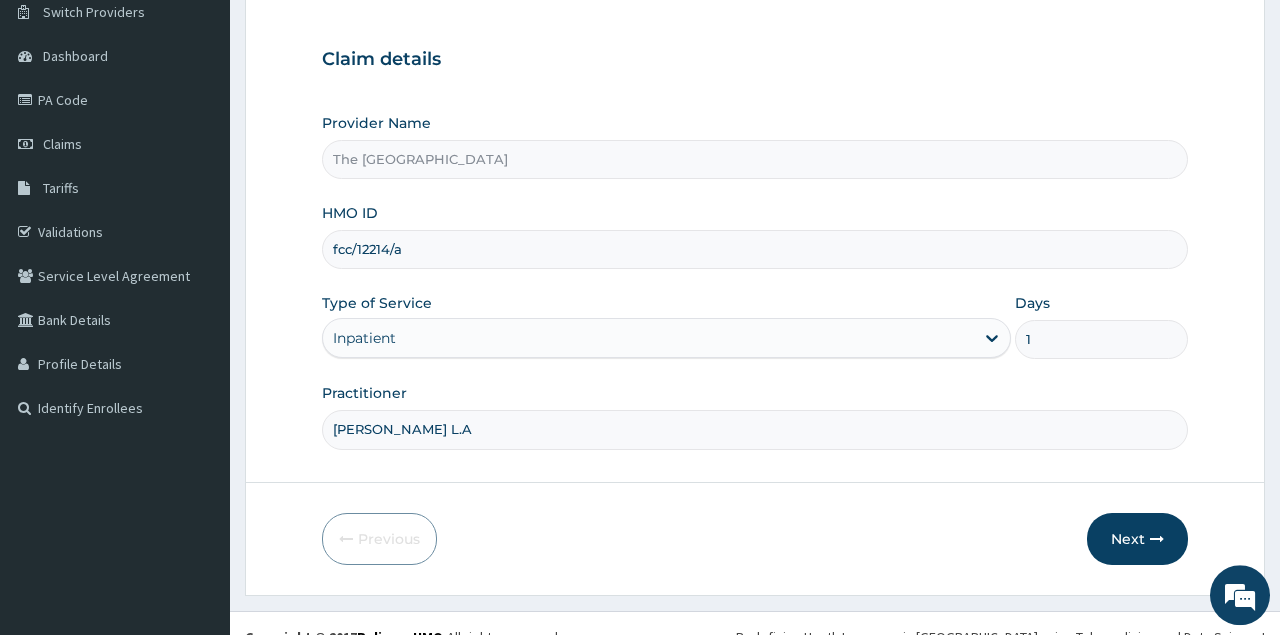 scroll, scrollTop: 187, scrollLeft: 0, axis: vertical 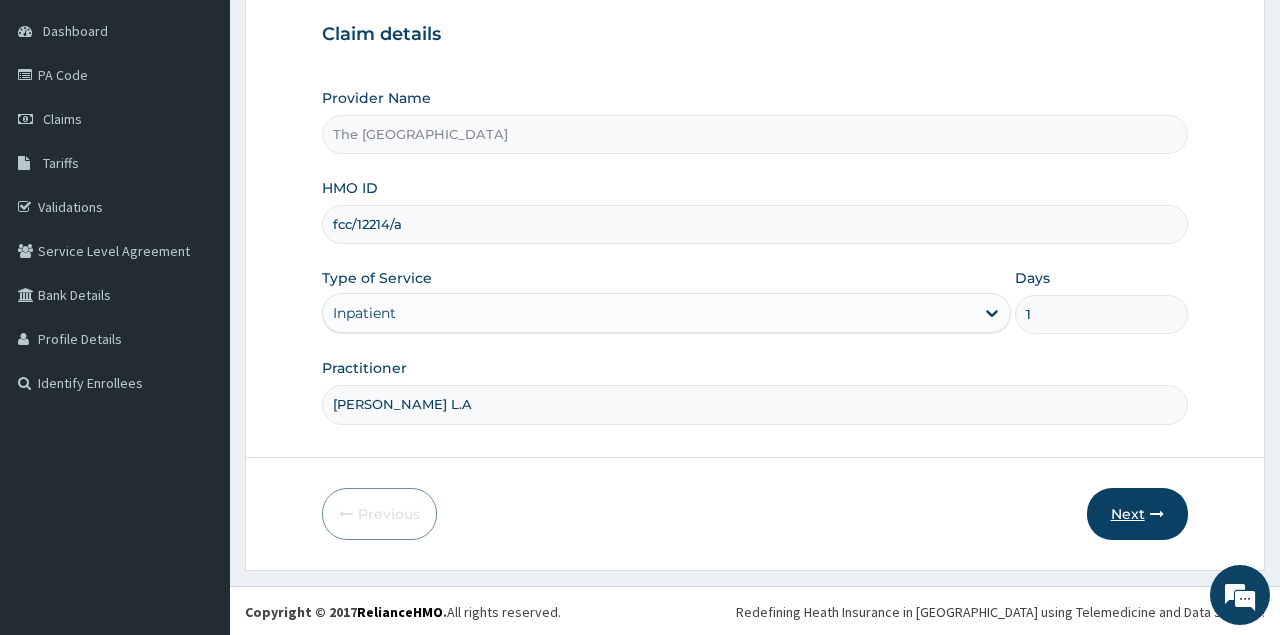 type on "[PERSON_NAME] L.A" 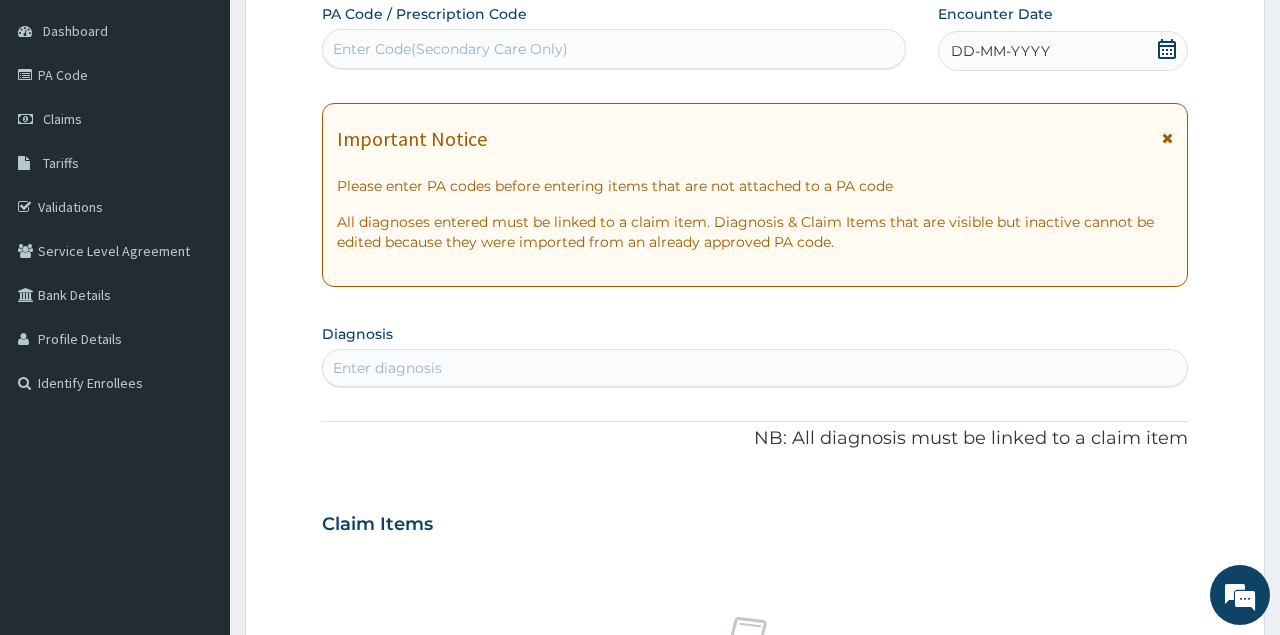 click on "Enter Code(Secondary Care Only)" at bounding box center (613, 49) 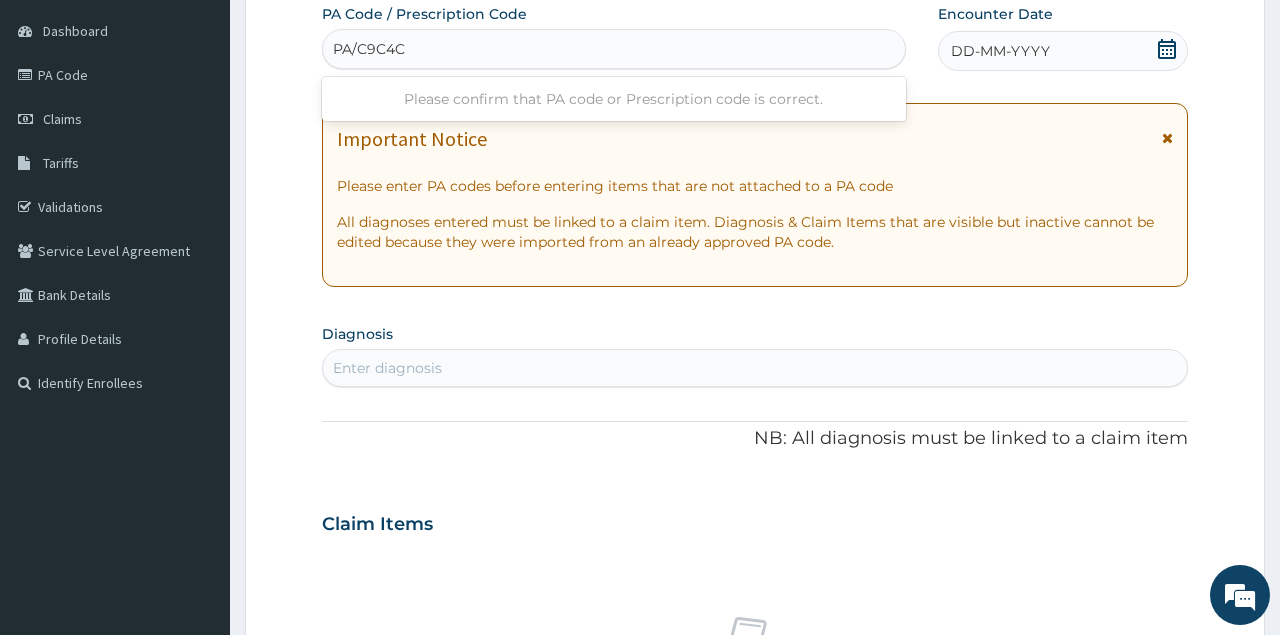 type on "PA/C9C4C3" 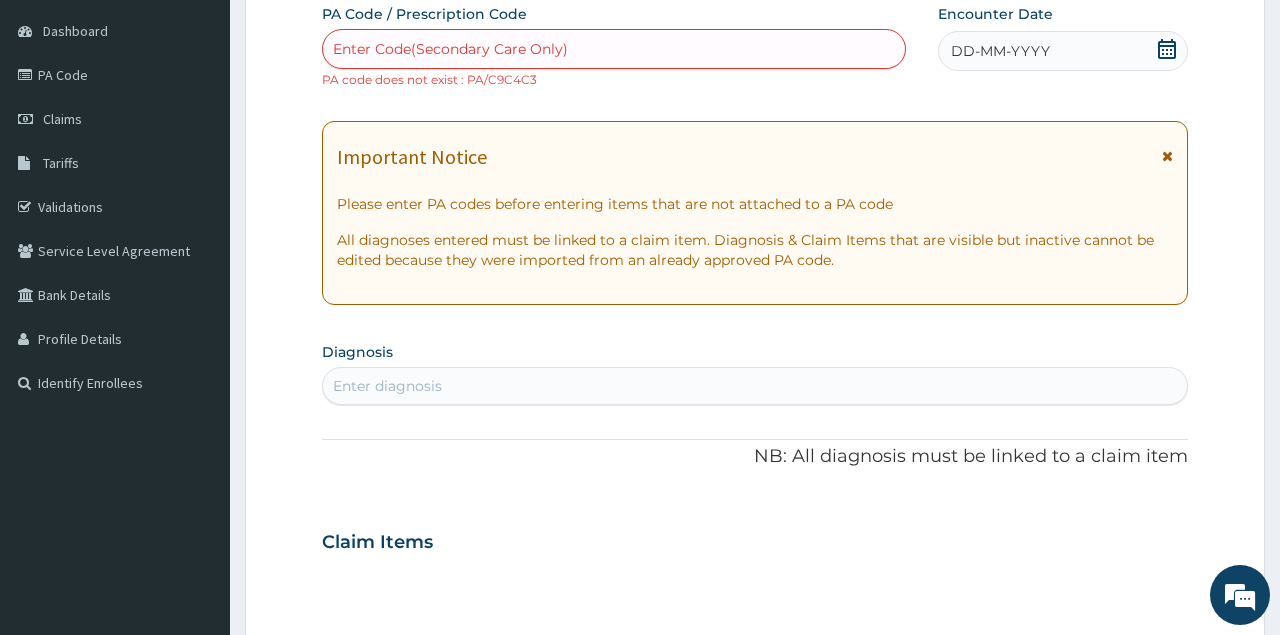 click on "Enter Code(Secondary Care Only)" at bounding box center [450, 49] 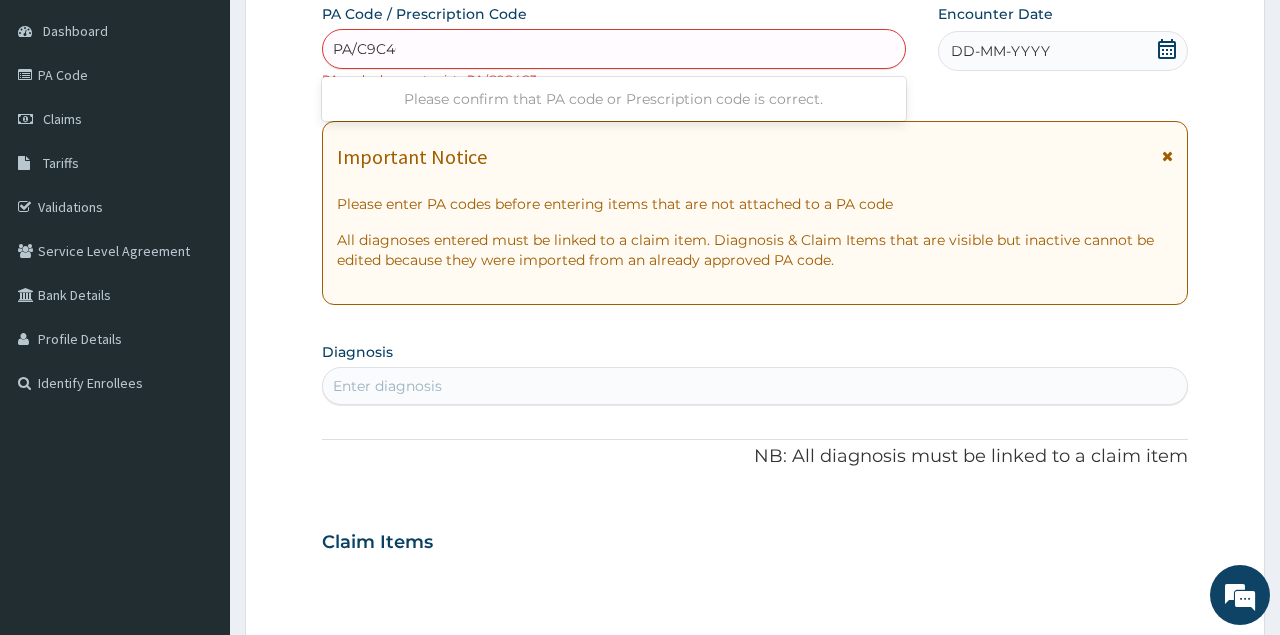 type on "PA/C9C4CB" 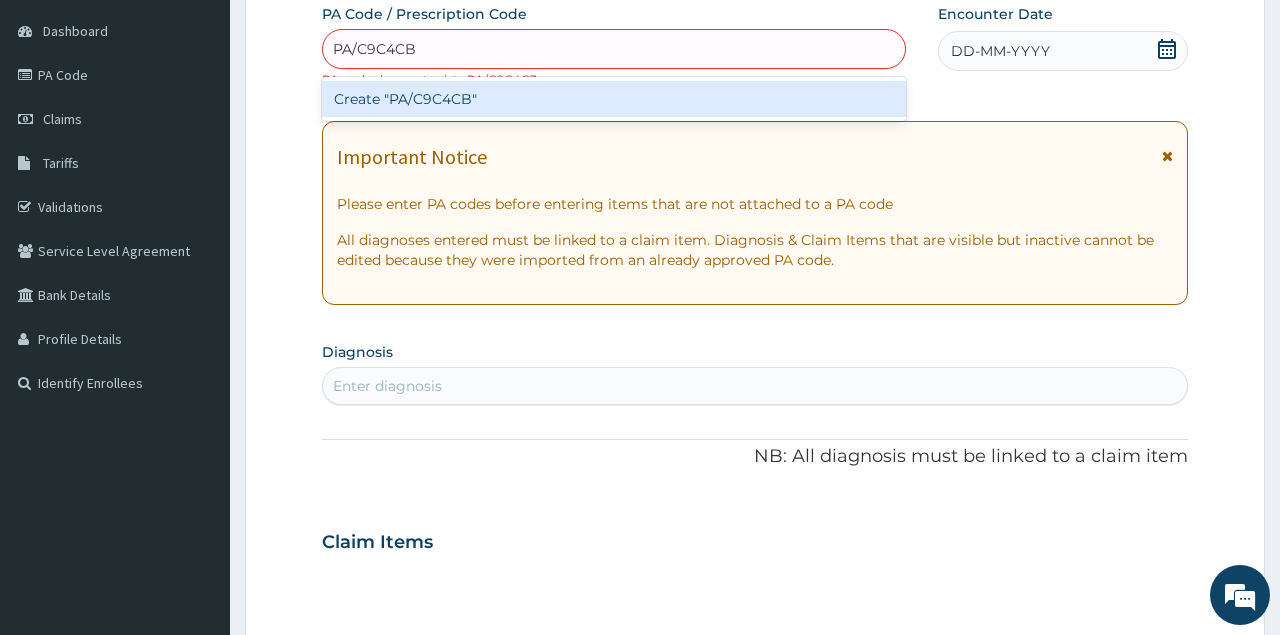 type 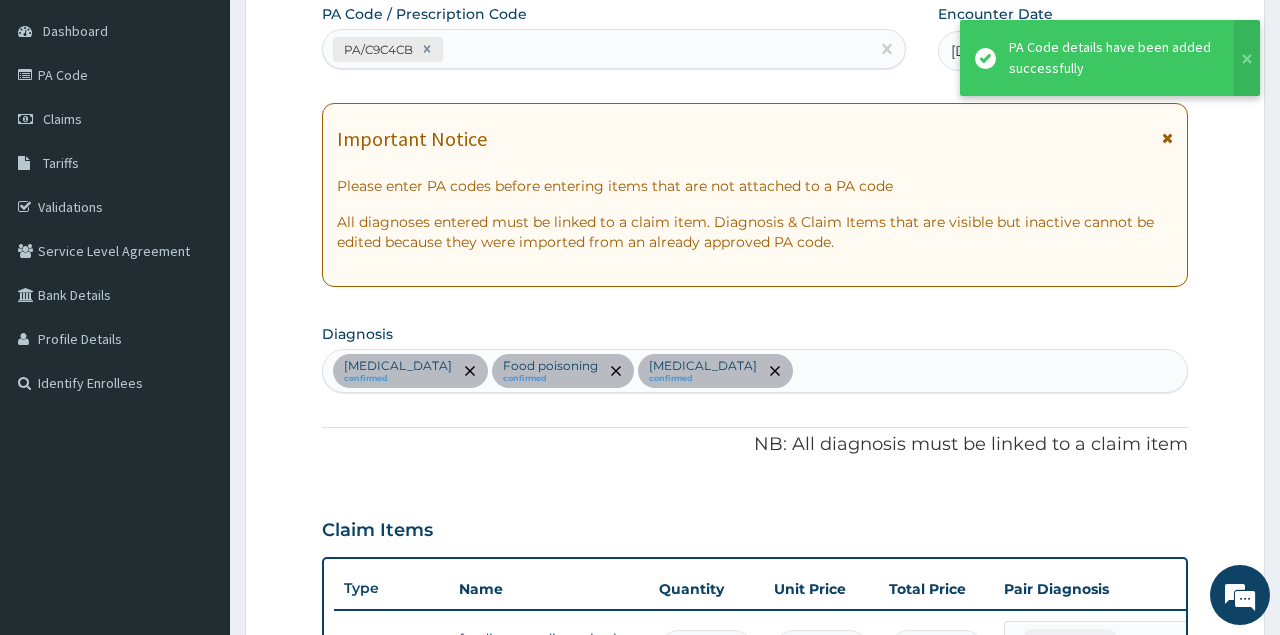 scroll, scrollTop: 582, scrollLeft: 0, axis: vertical 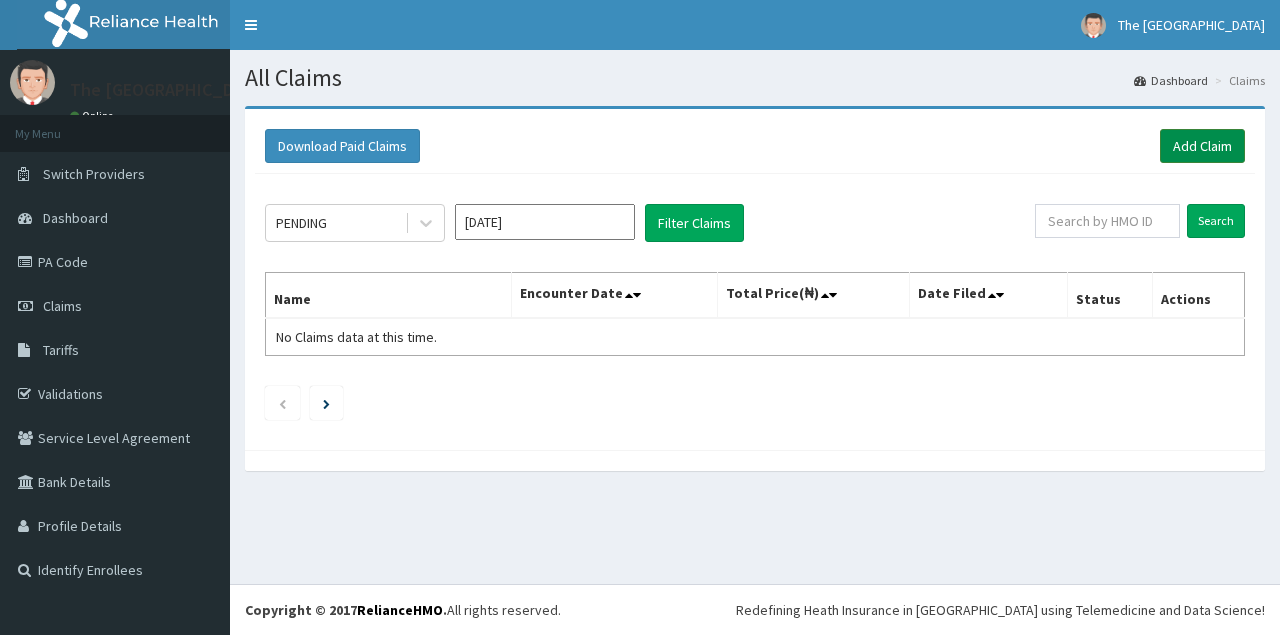 click on "Add Claim" at bounding box center [1202, 146] 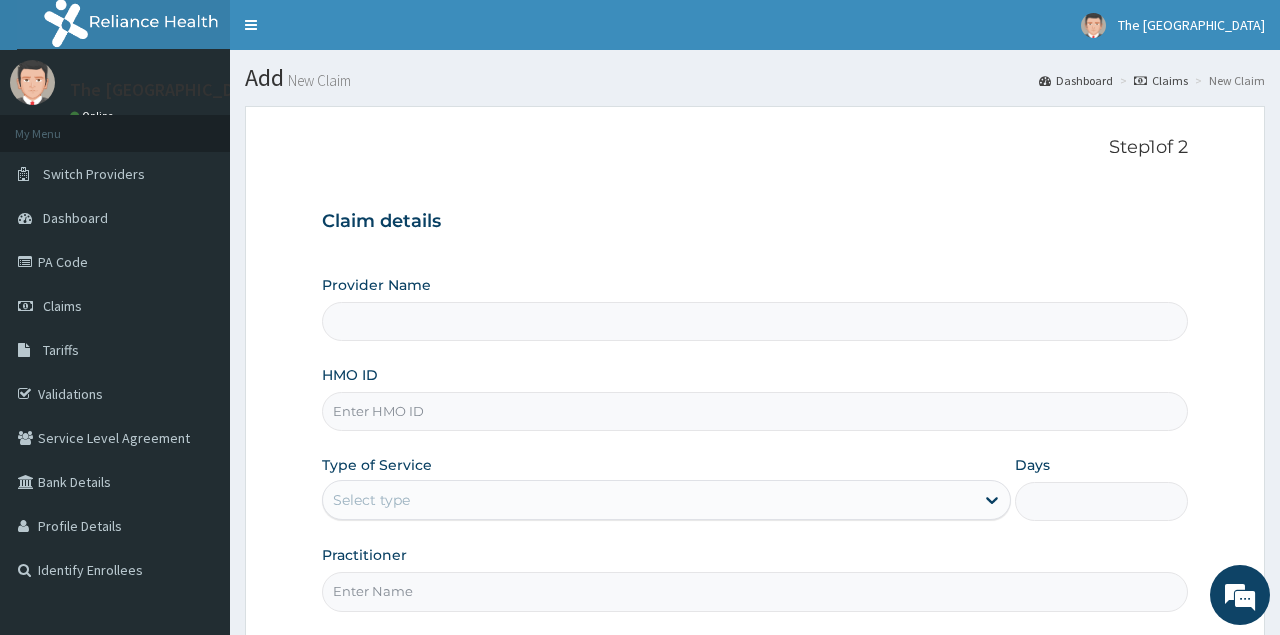 scroll, scrollTop: 0, scrollLeft: 0, axis: both 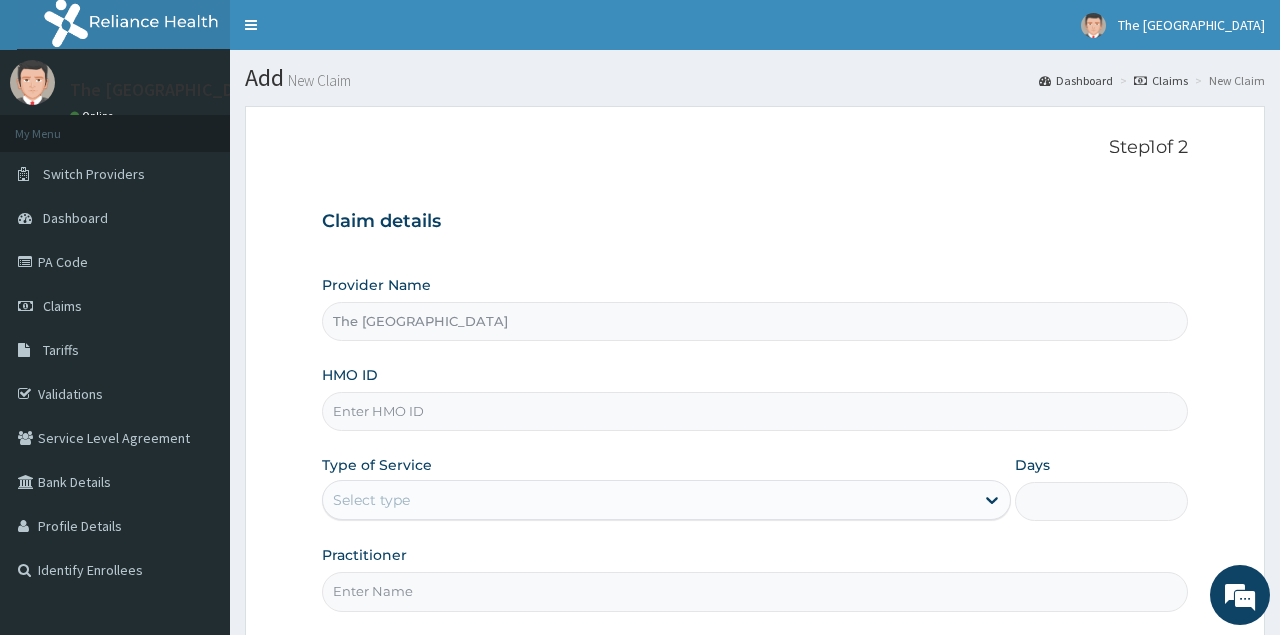 click on "HMO ID" at bounding box center (754, 411) 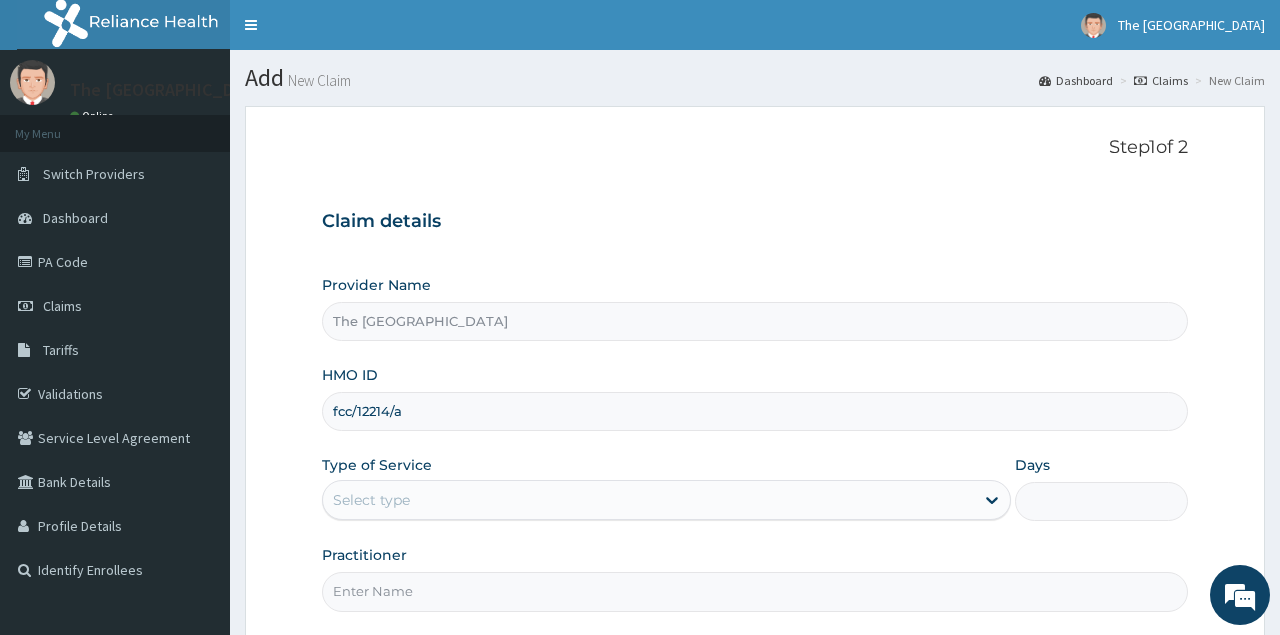 scroll, scrollTop: 0, scrollLeft: 0, axis: both 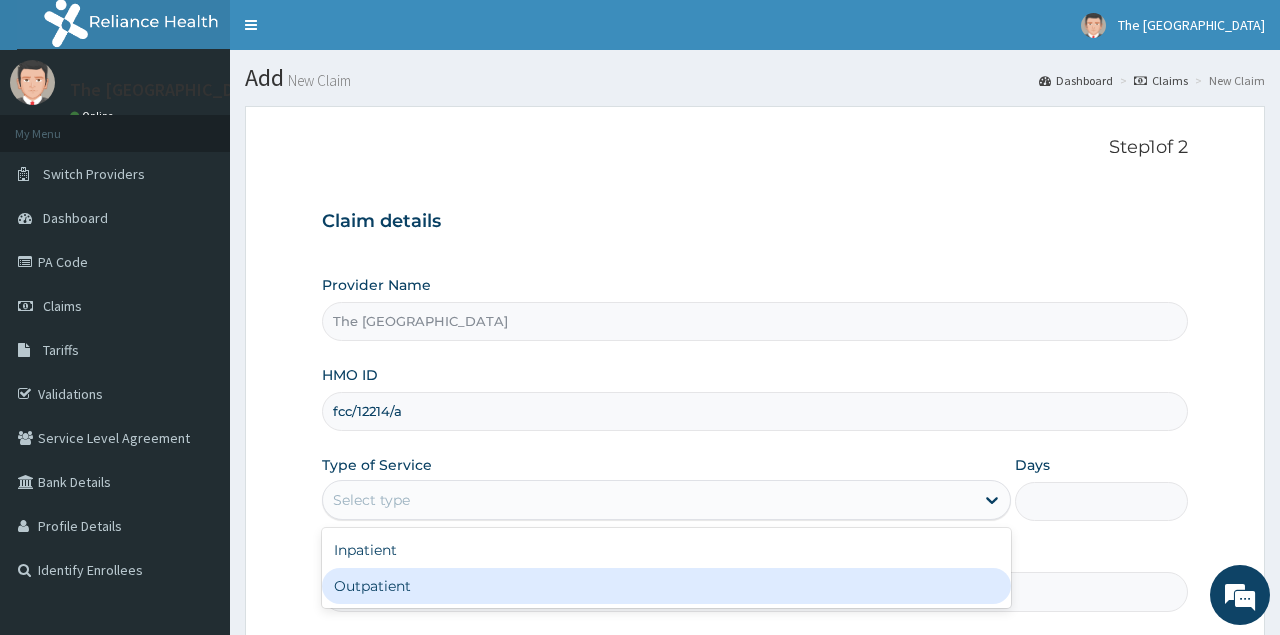 click on "Outpatient" at bounding box center [666, 586] 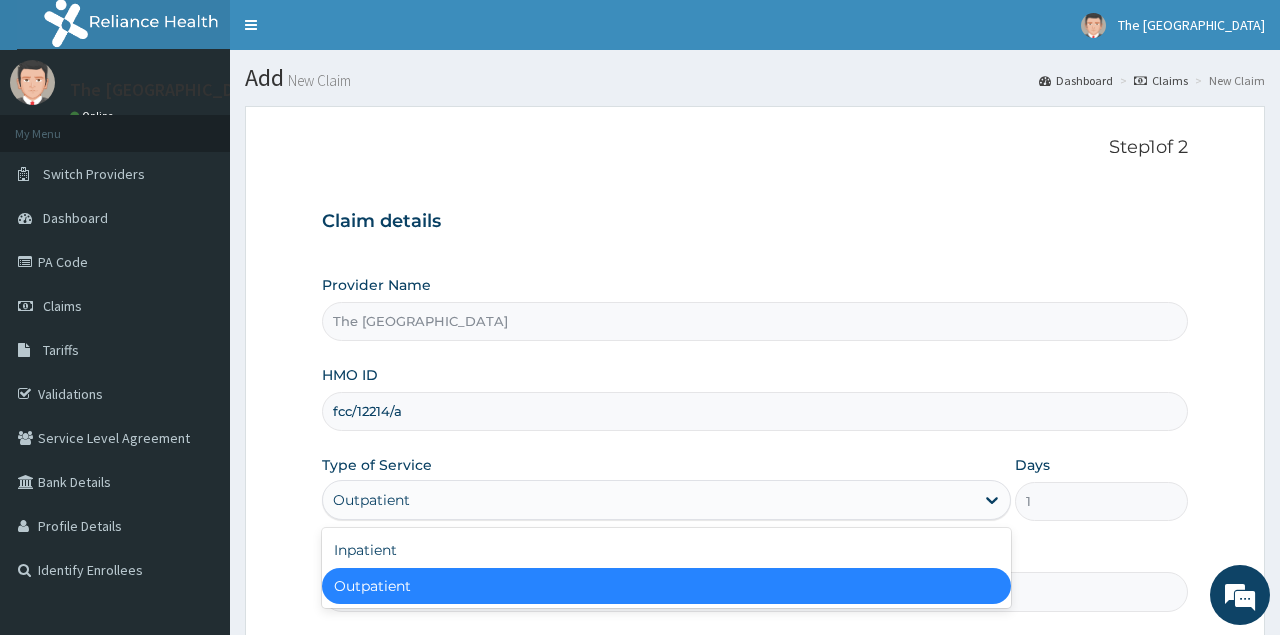 click on "Outpatient" at bounding box center [648, 500] 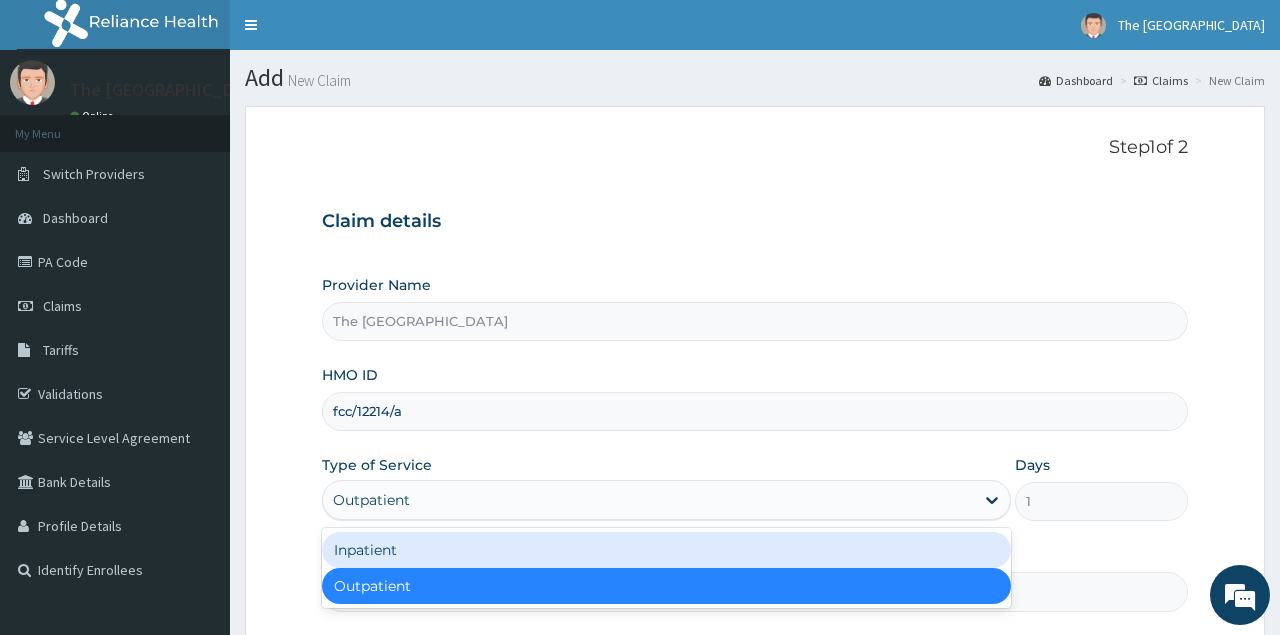 click on "Inpatient" at bounding box center (666, 550) 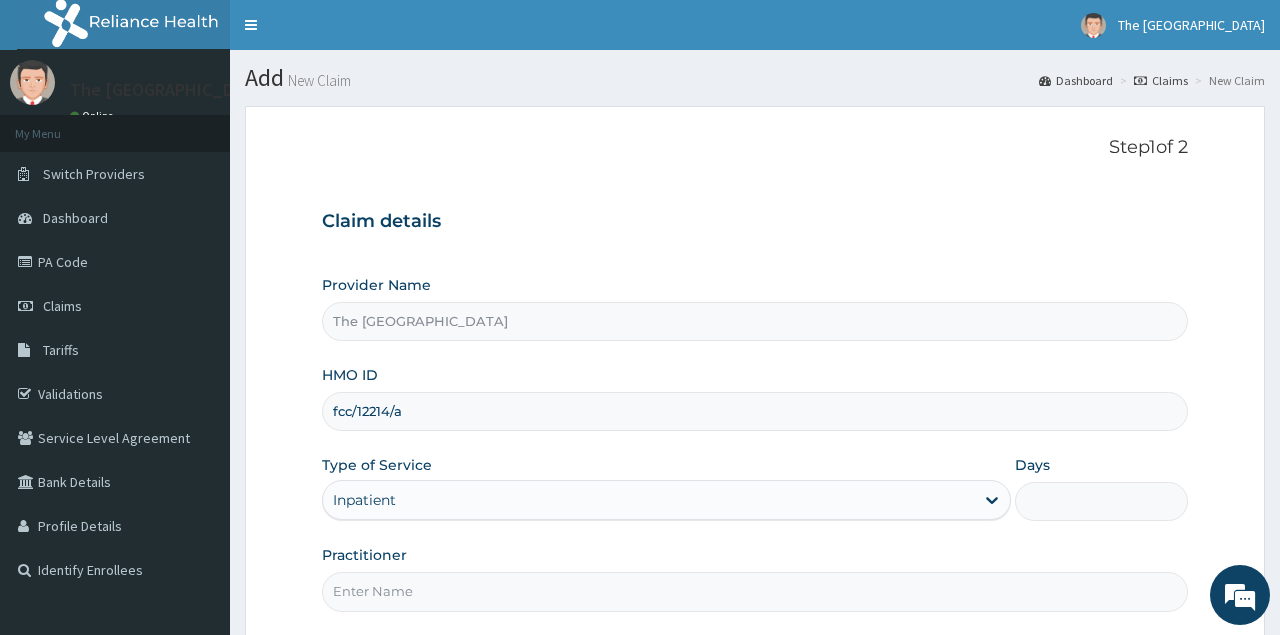 click on "Days" at bounding box center [1101, 501] 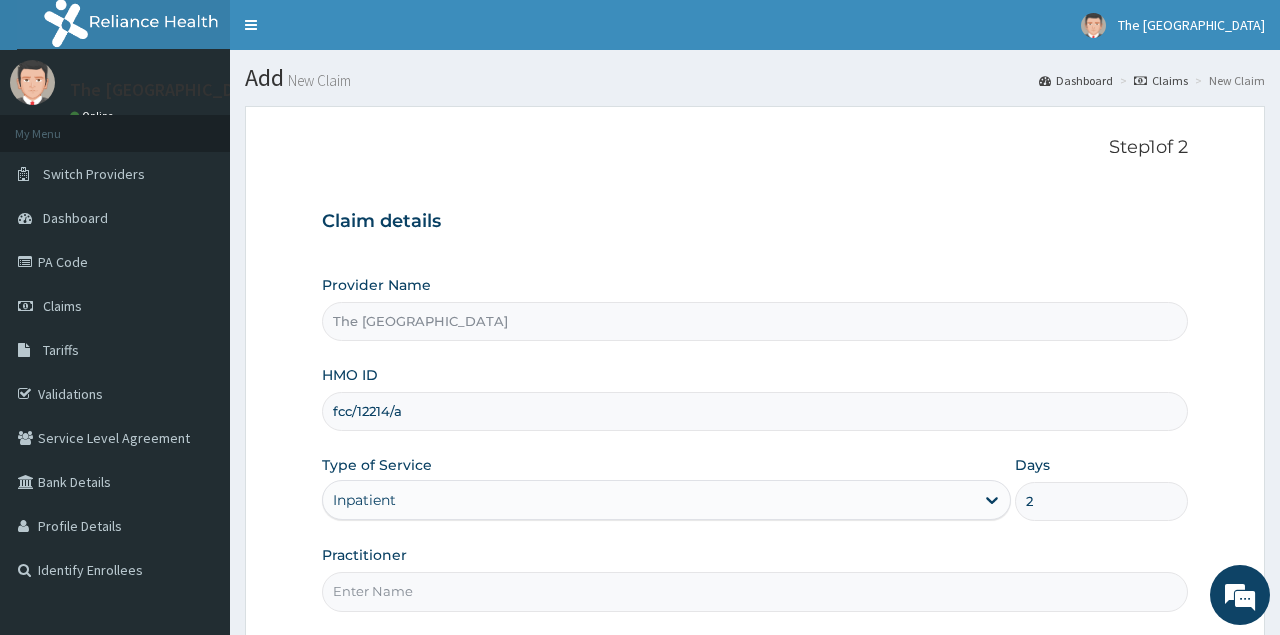 type on "2" 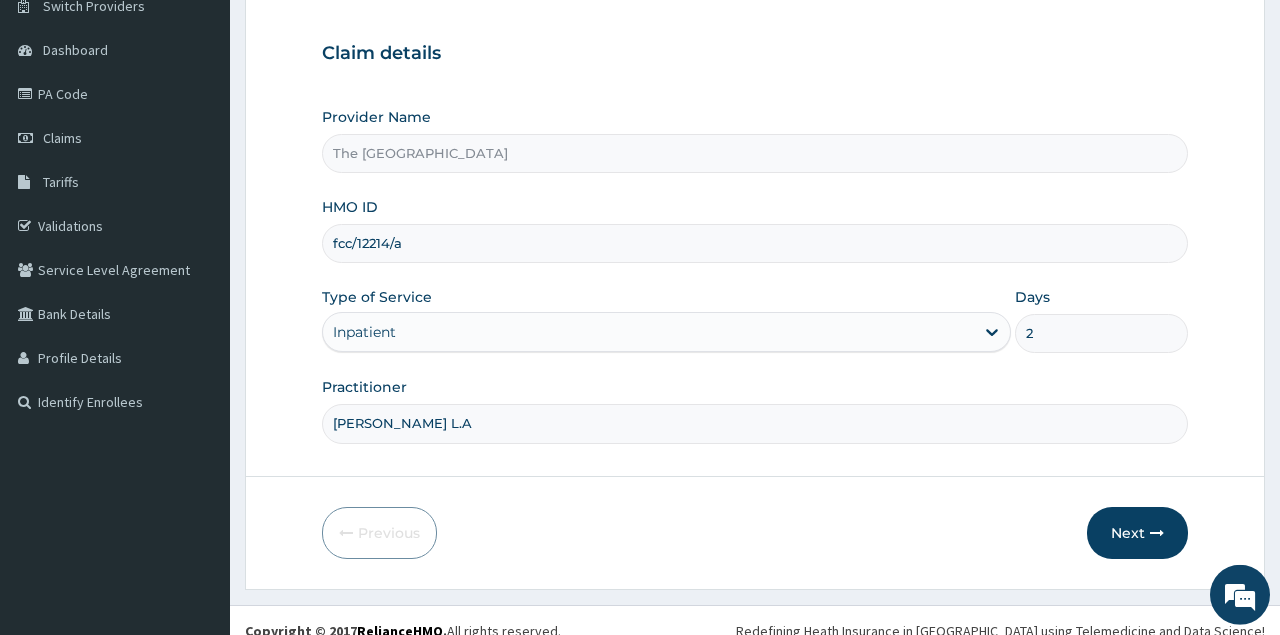 scroll, scrollTop: 187, scrollLeft: 0, axis: vertical 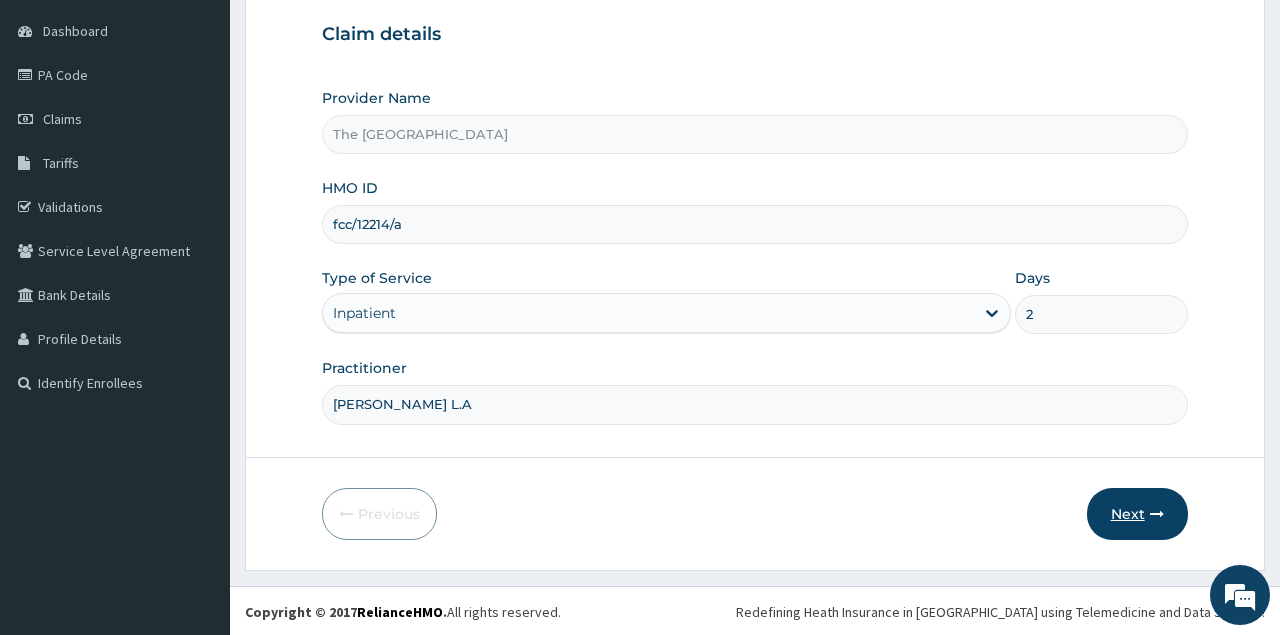 type on "Dr. Ajibade L.A" 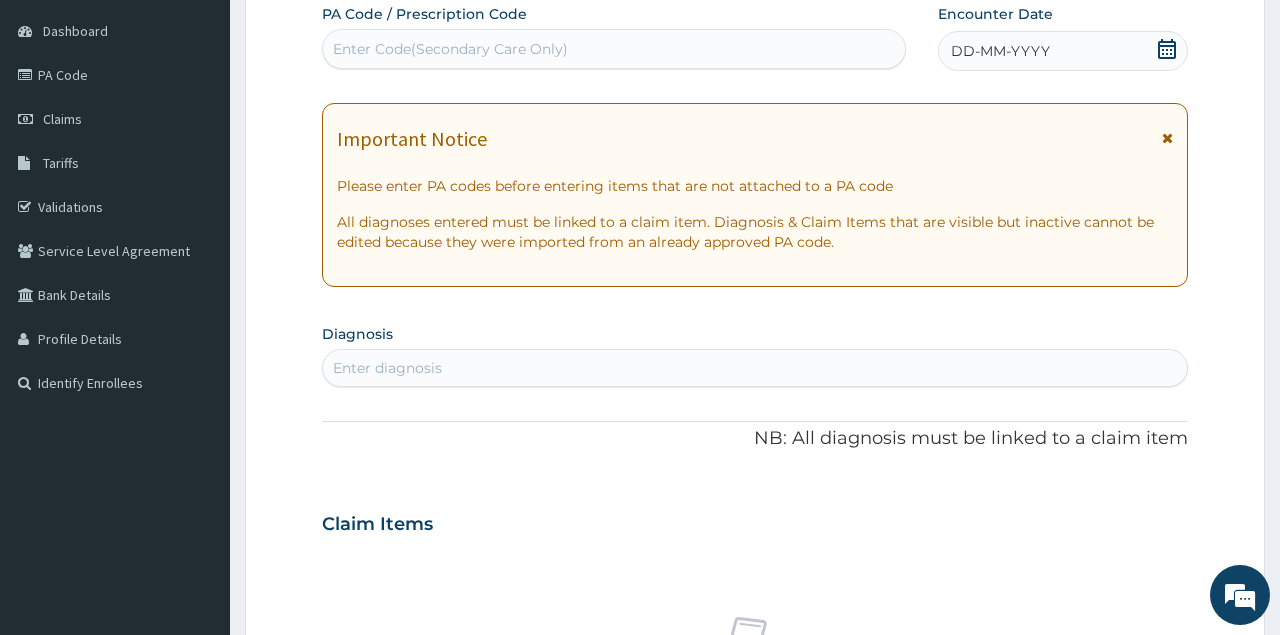click on "Enter Code(Secondary Care Only)" at bounding box center (613, 49) 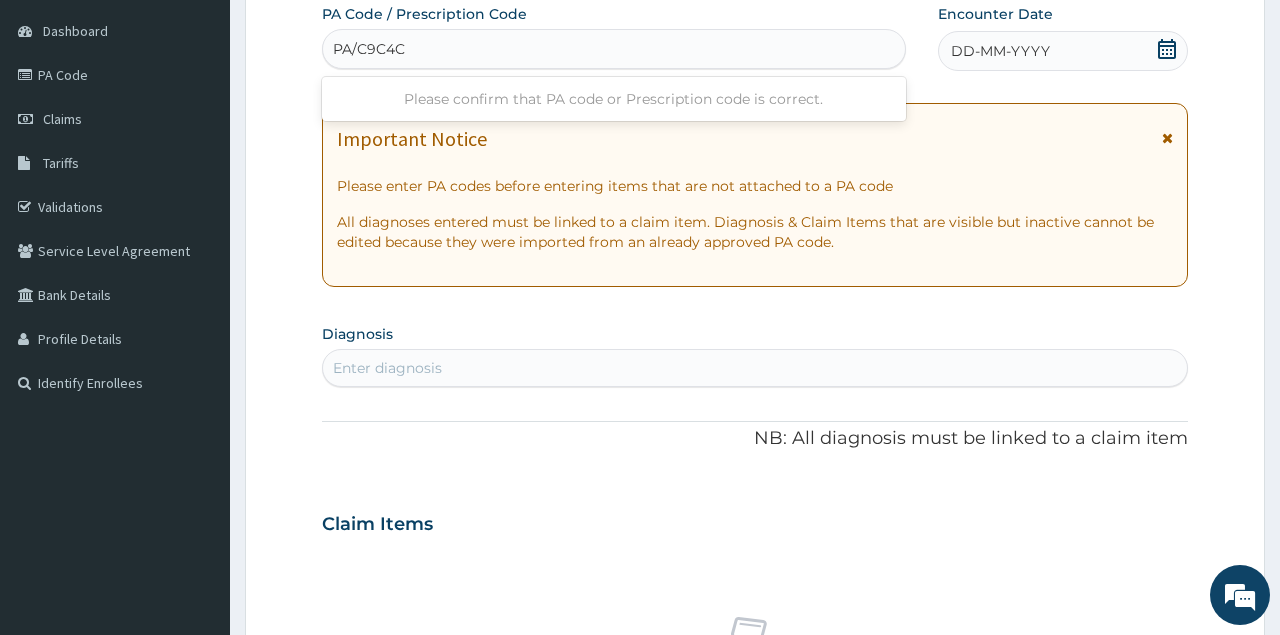 type on "PA/C9C4CB" 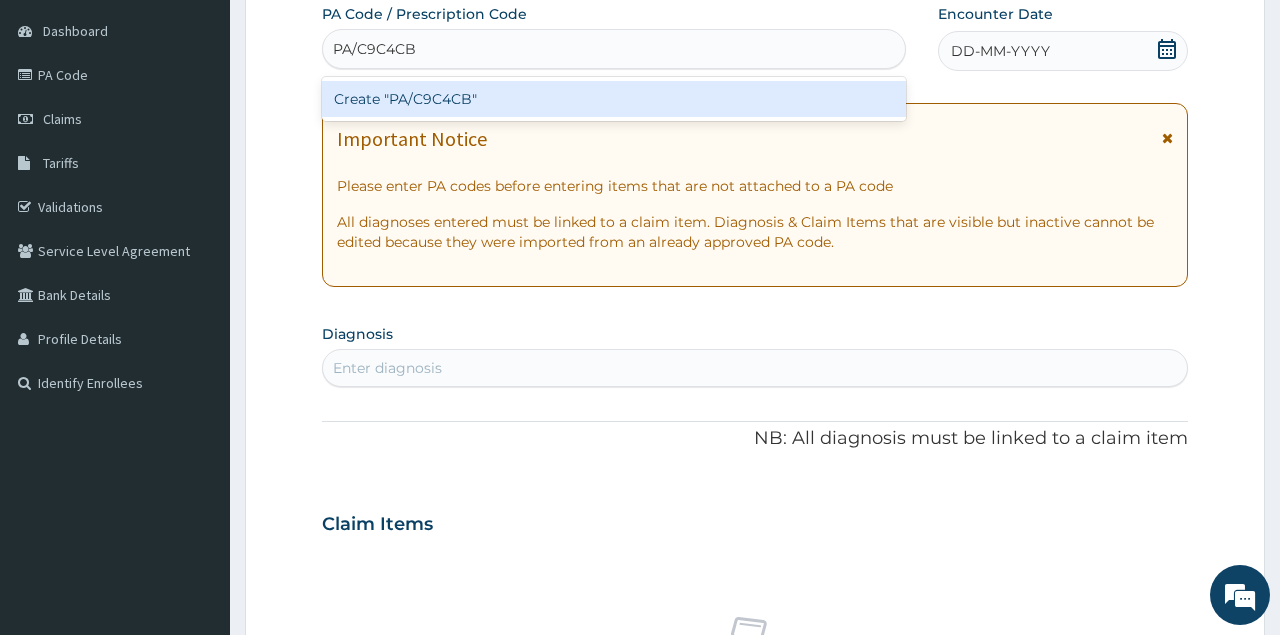 type 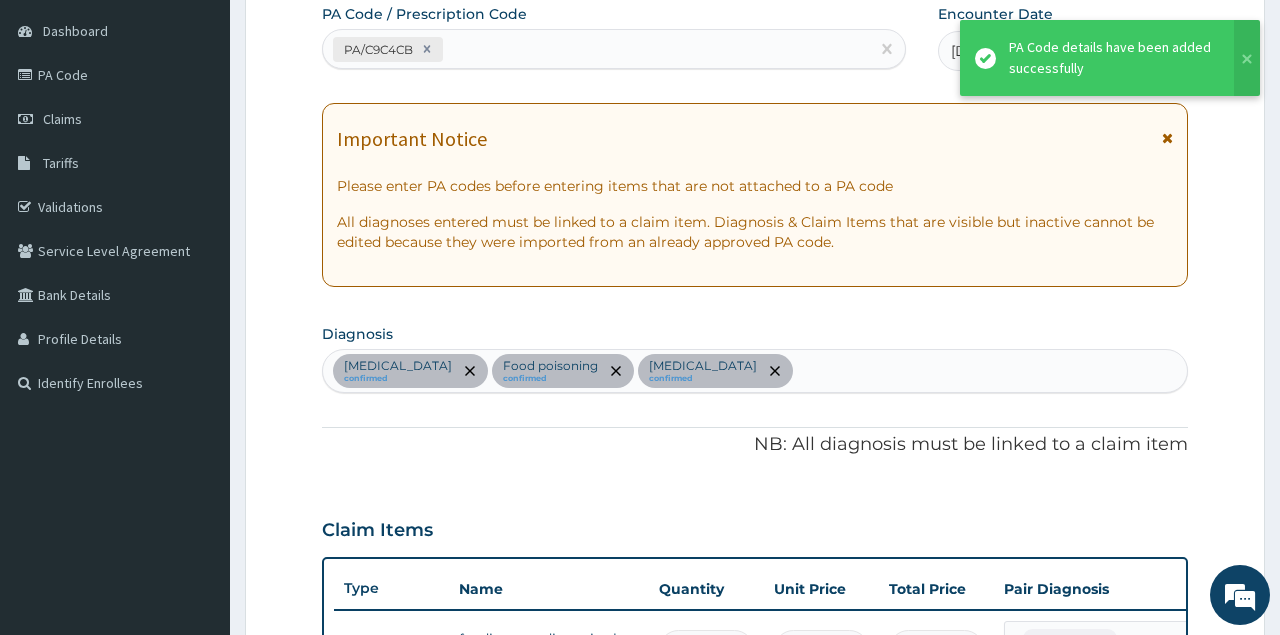 scroll, scrollTop: 582, scrollLeft: 0, axis: vertical 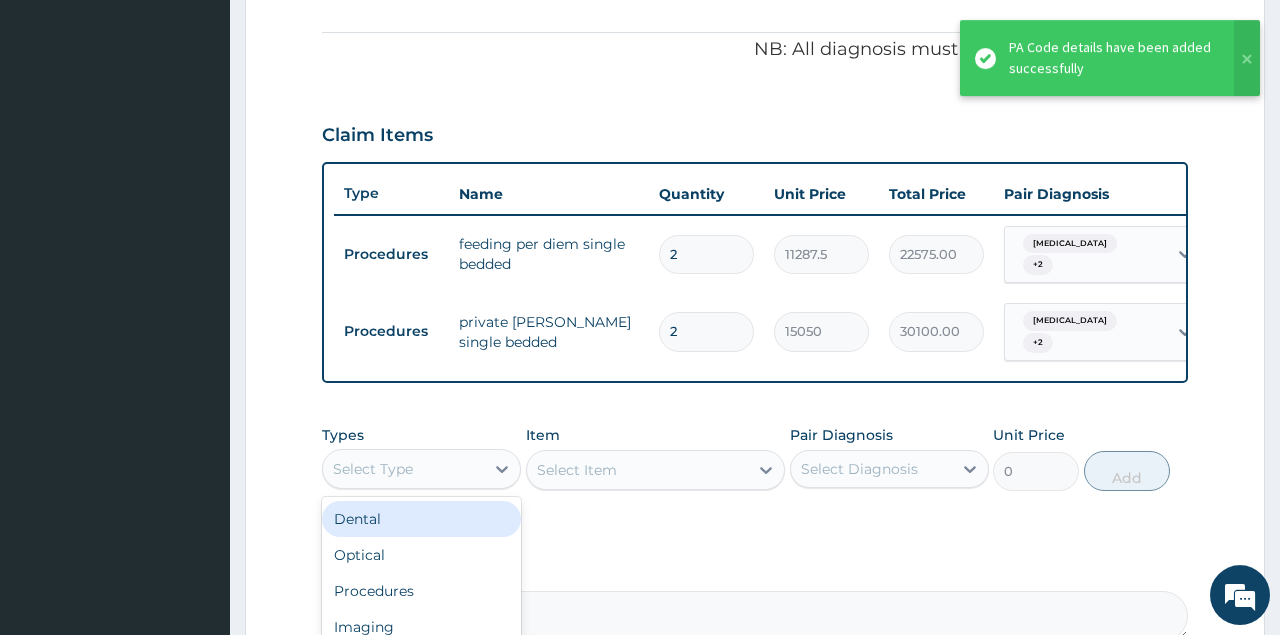 click on "Select Type" at bounding box center [403, 469] 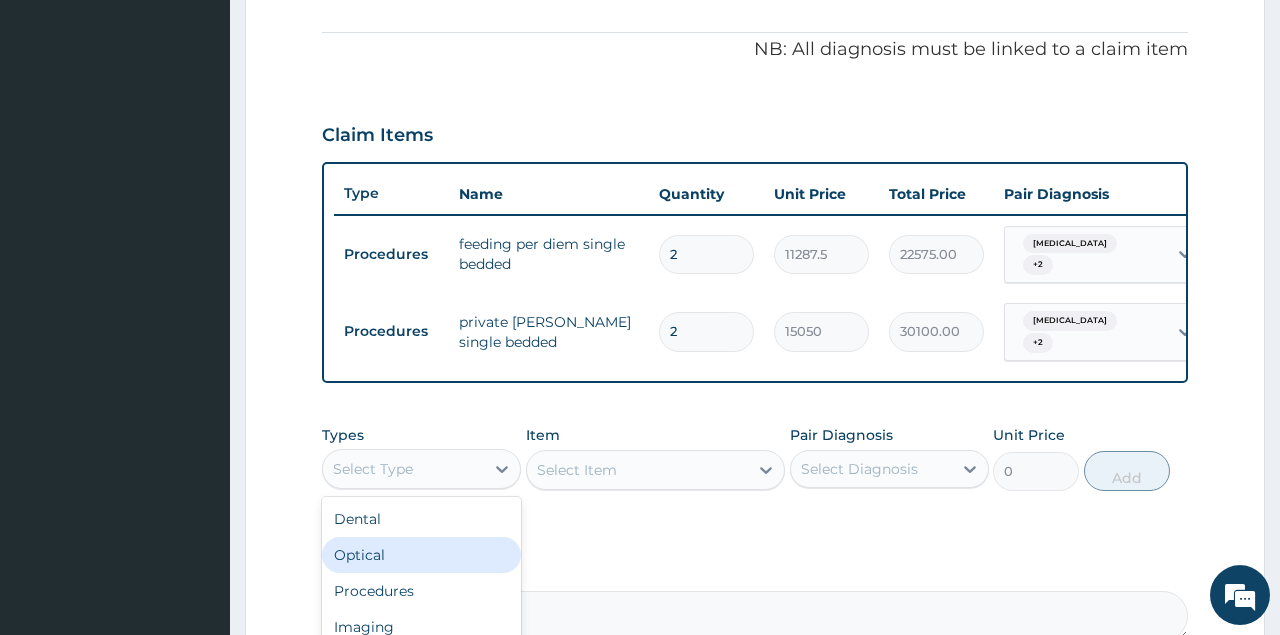 scroll, scrollTop: 777, scrollLeft: 0, axis: vertical 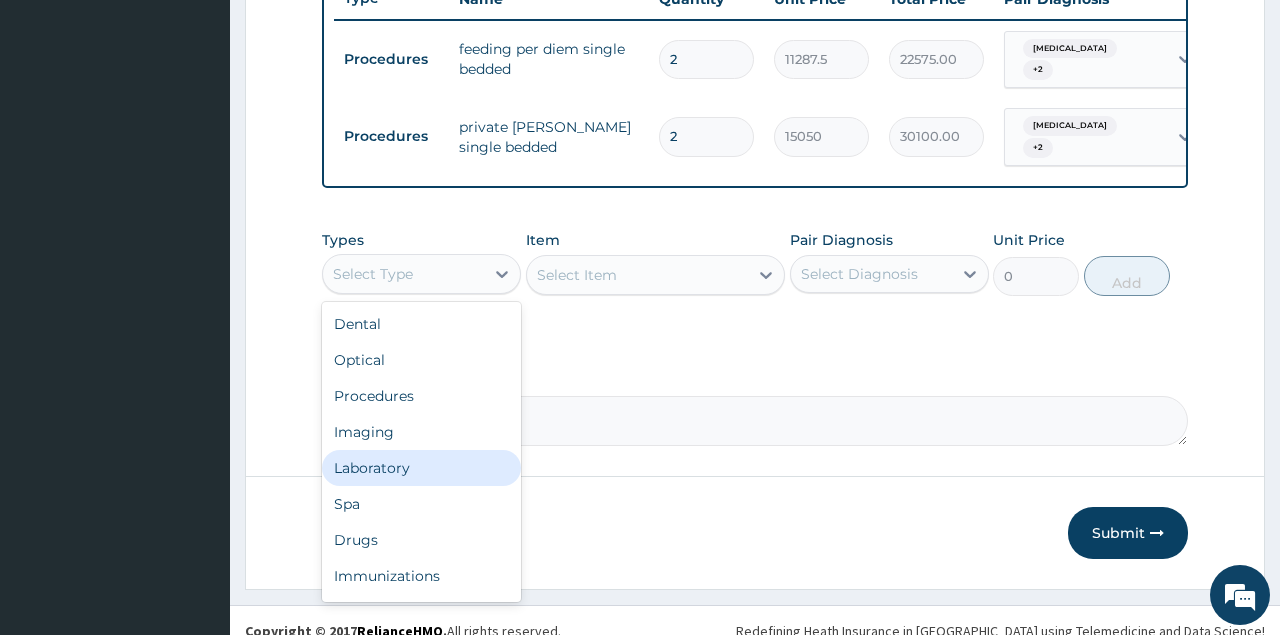 click on "Laboratory" at bounding box center (421, 468) 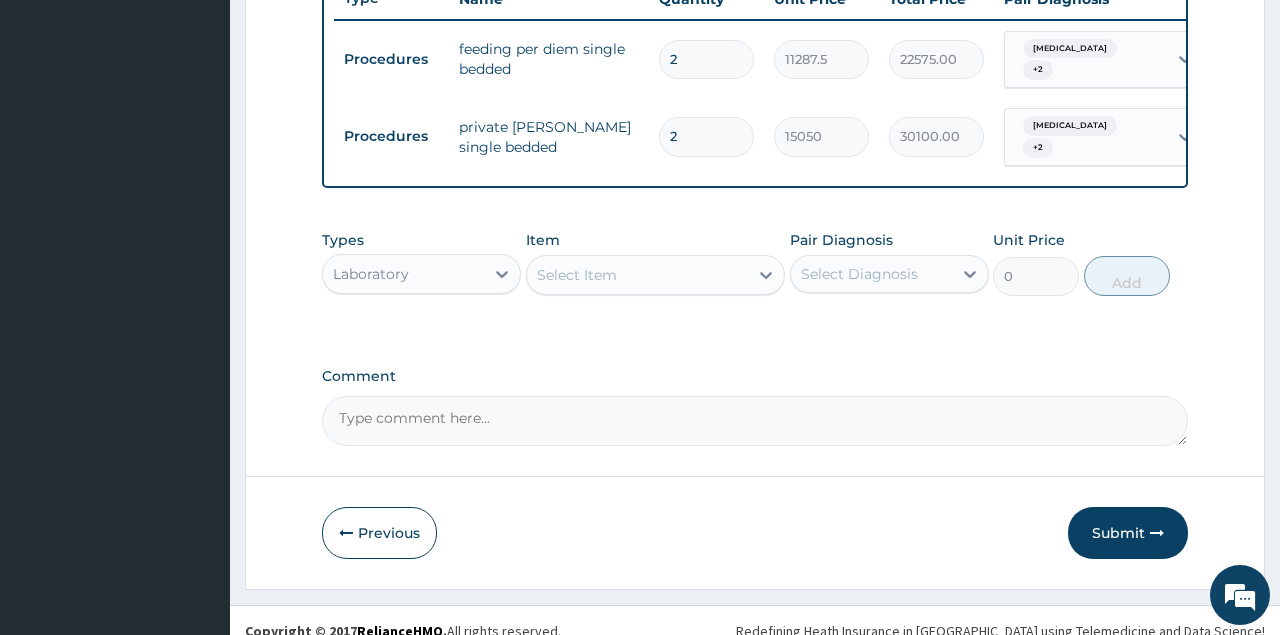 click on "Select Item" at bounding box center [577, 275] 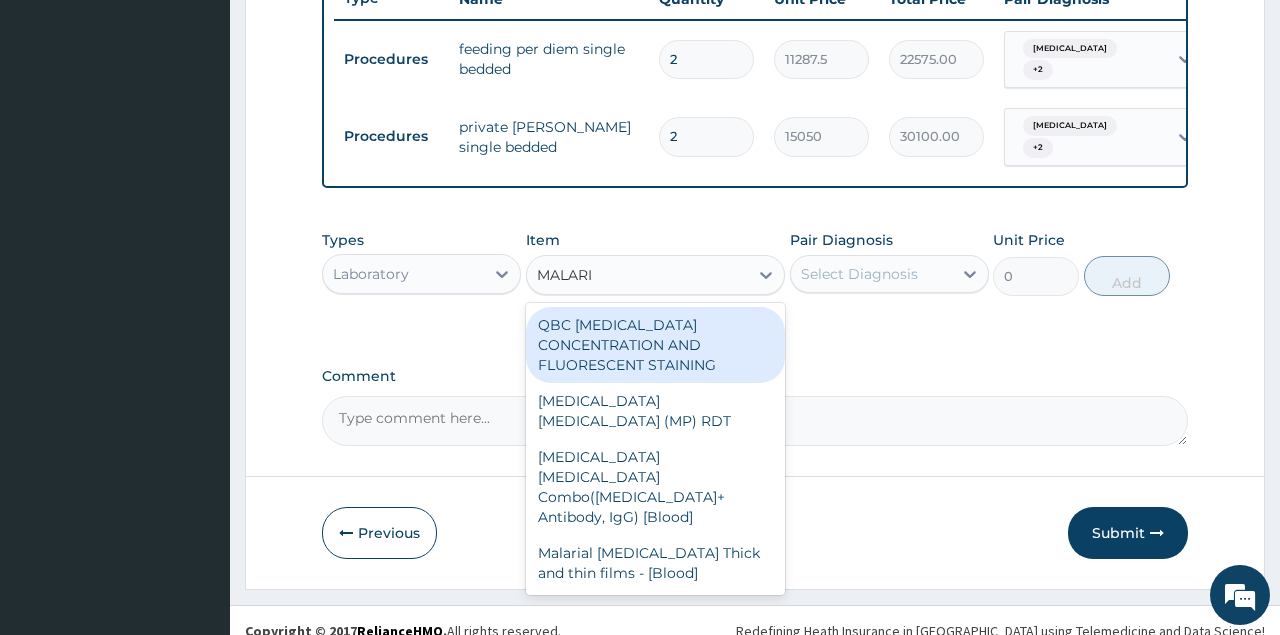type on "MALARIA" 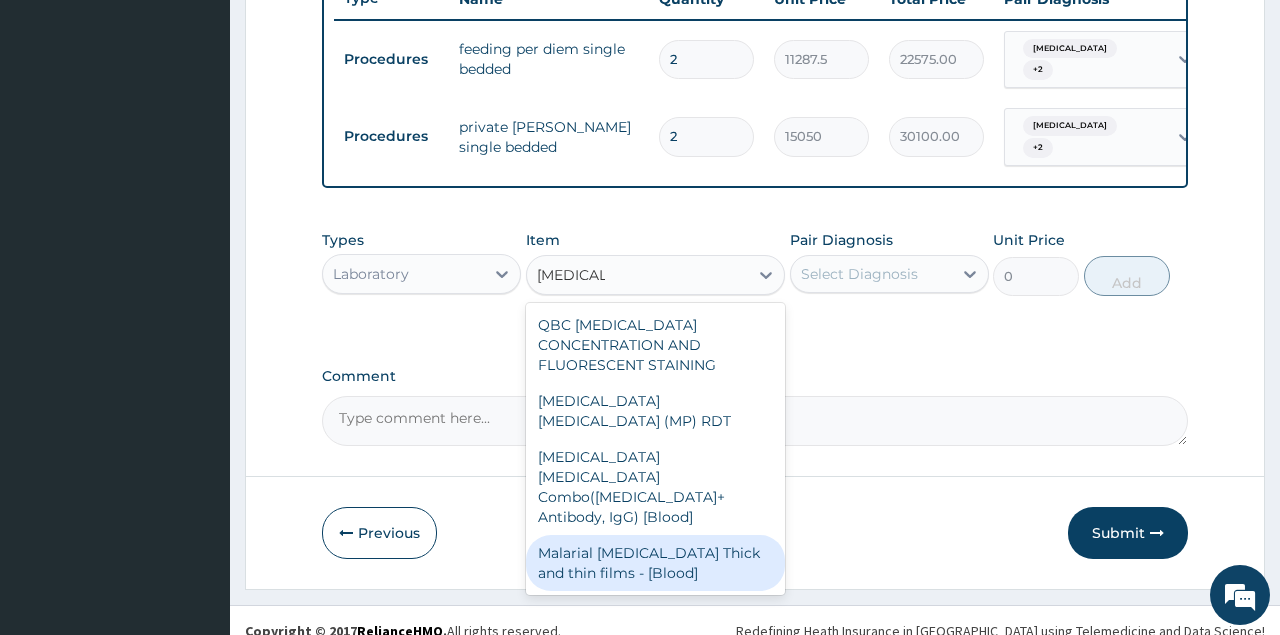 click on "Malarial Parasite Thick and thin films - [Blood]" at bounding box center (656, 563) 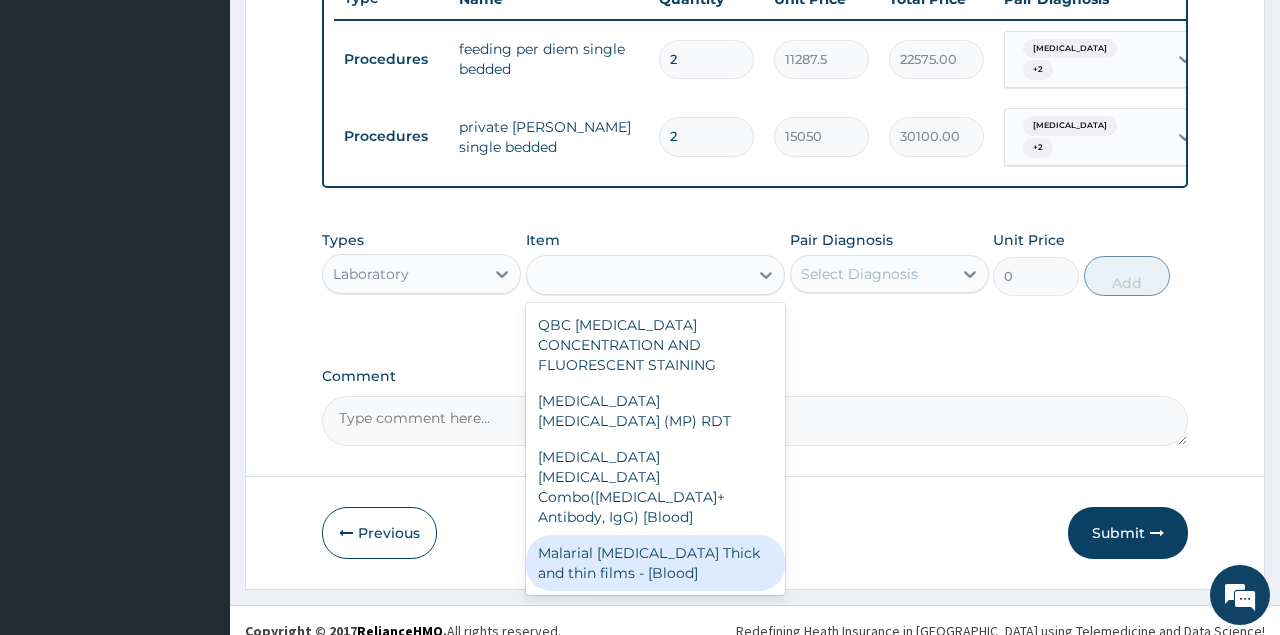 type on "1612.5" 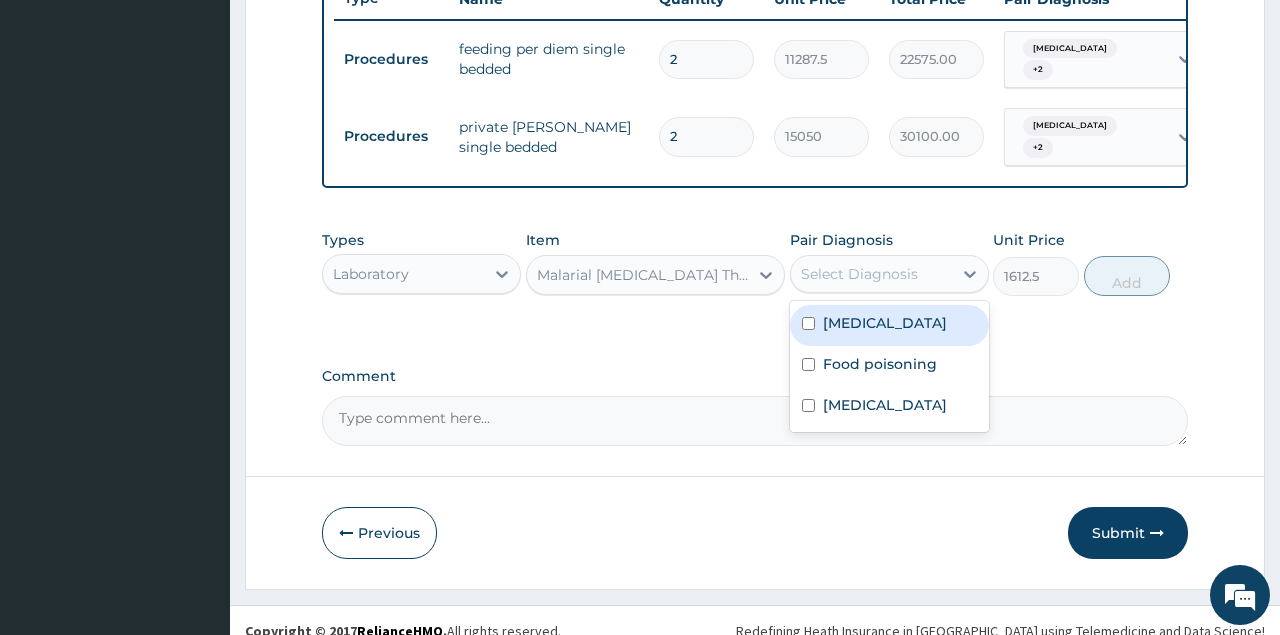 click on "Select Diagnosis" at bounding box center [859, 274] 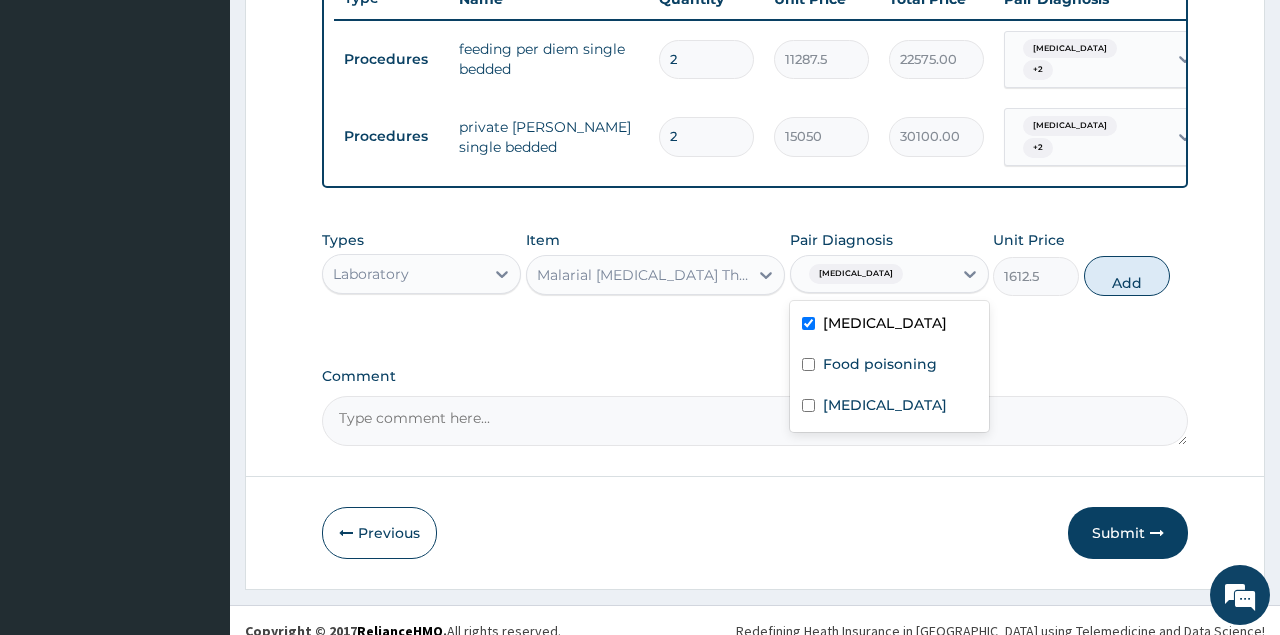 checkbox on "true" 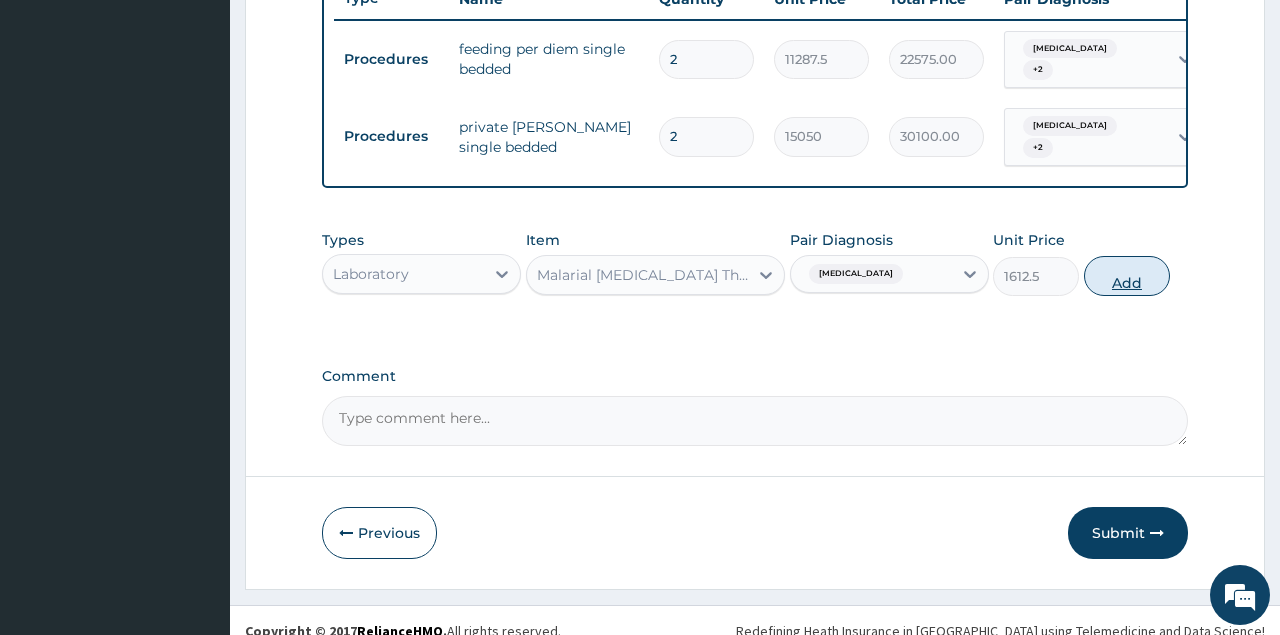 click on "Add" at bounding box center (1127, 276) 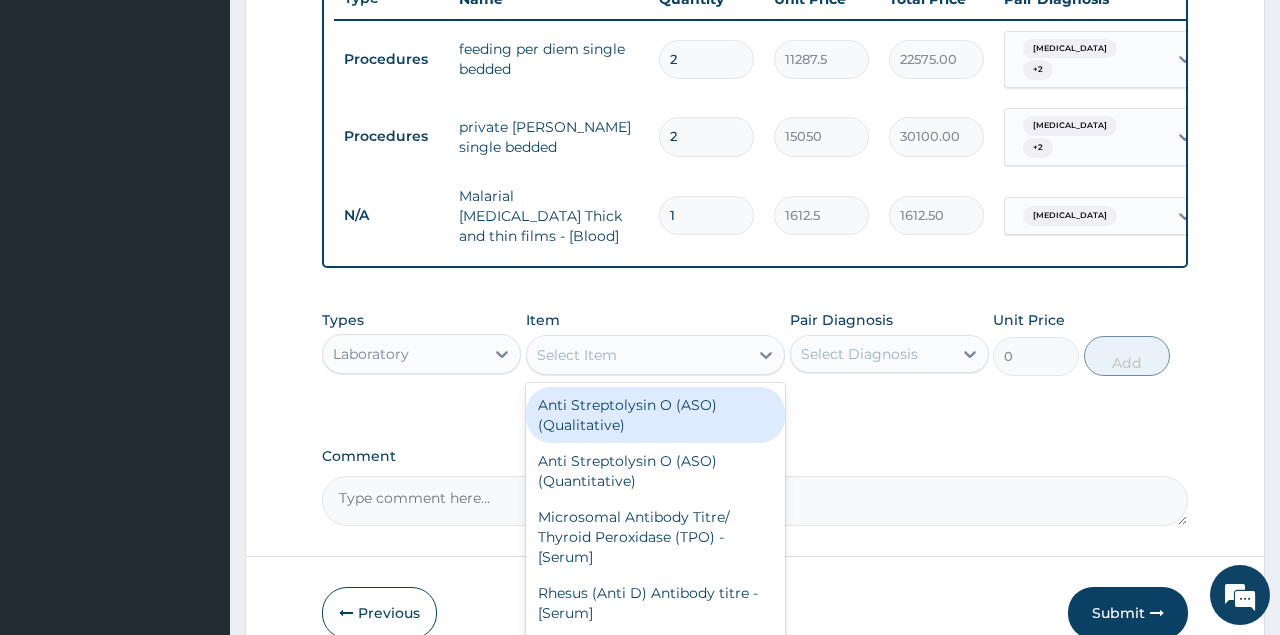 click on "Select Item" at bounding box center (577, 355) 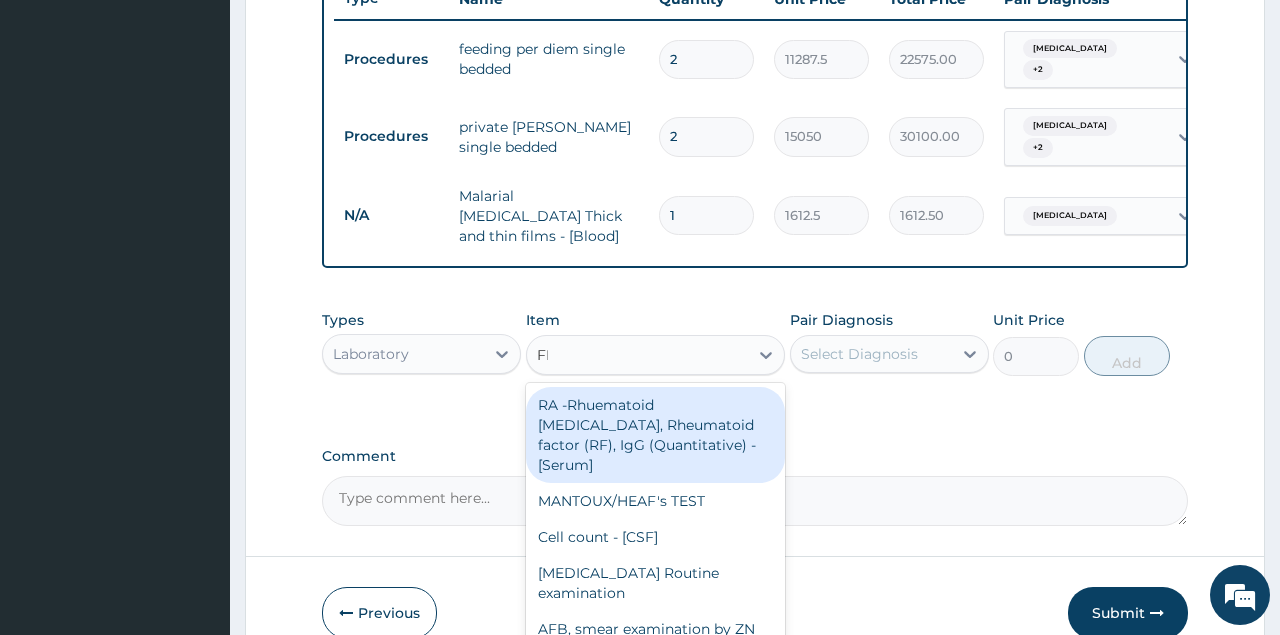 type on "FBC" 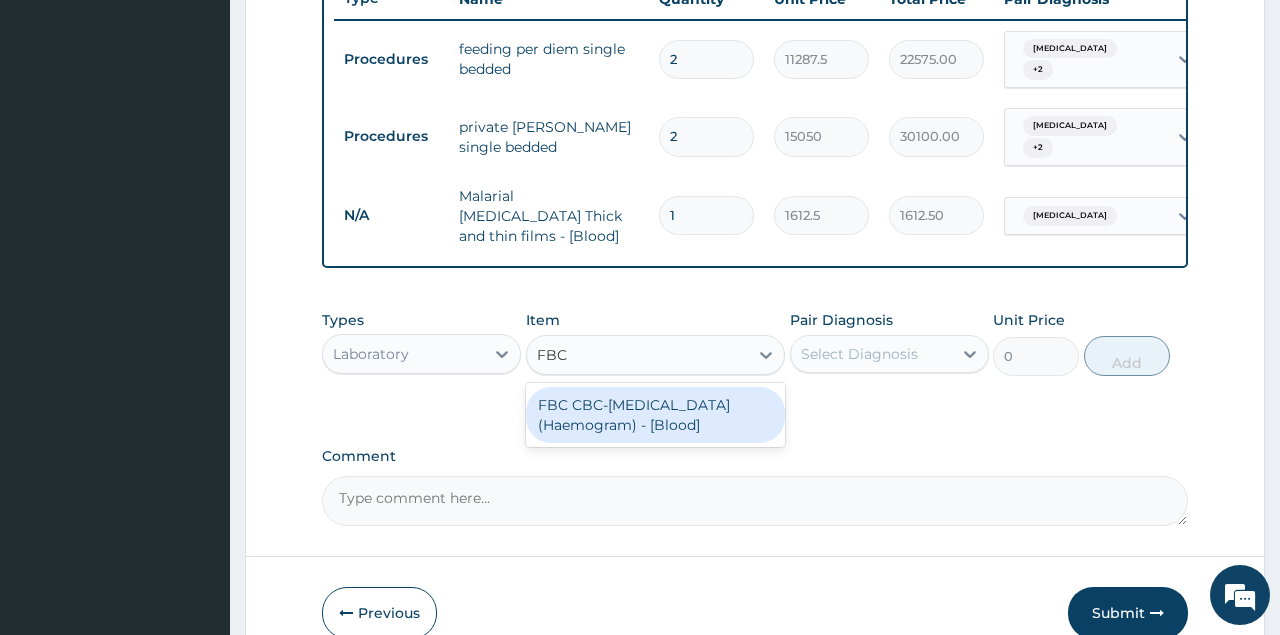 type 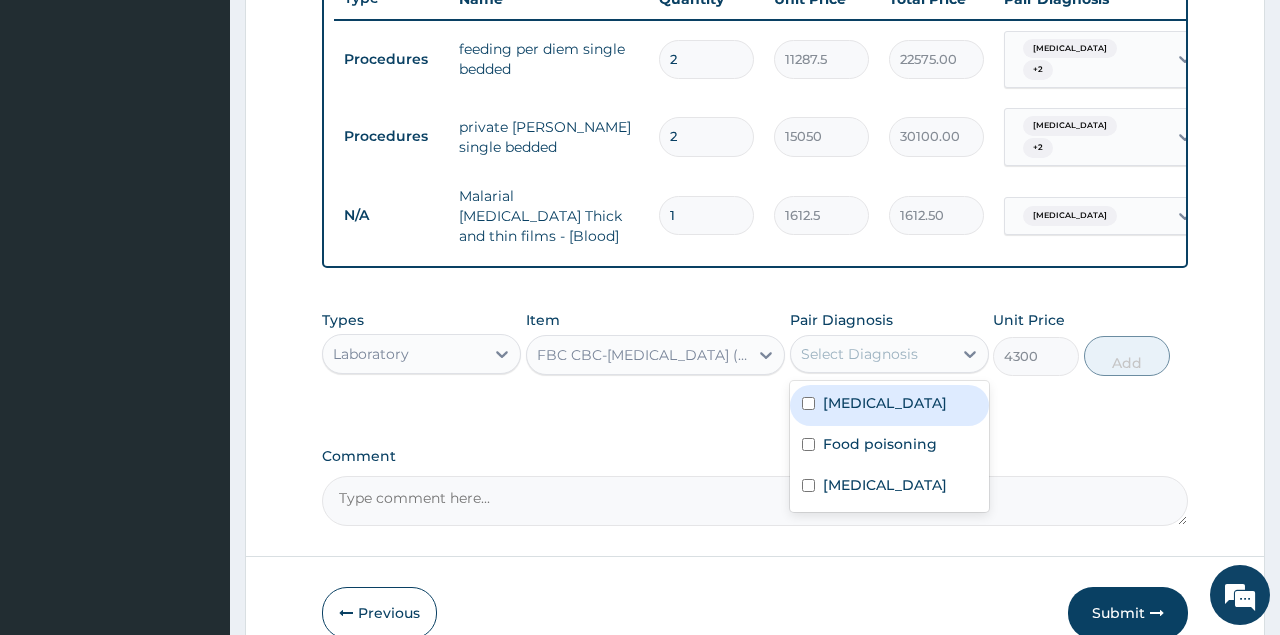 click on "Select Diagnosis" at bounding box center (859, 354) 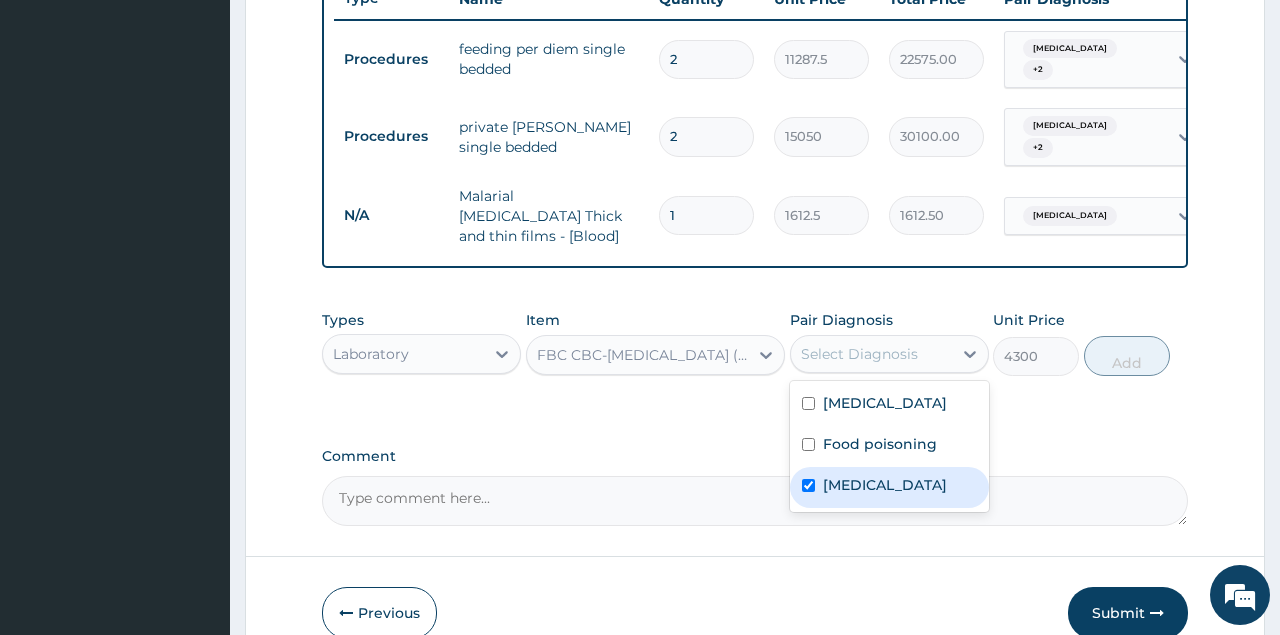 checkbox on "true" 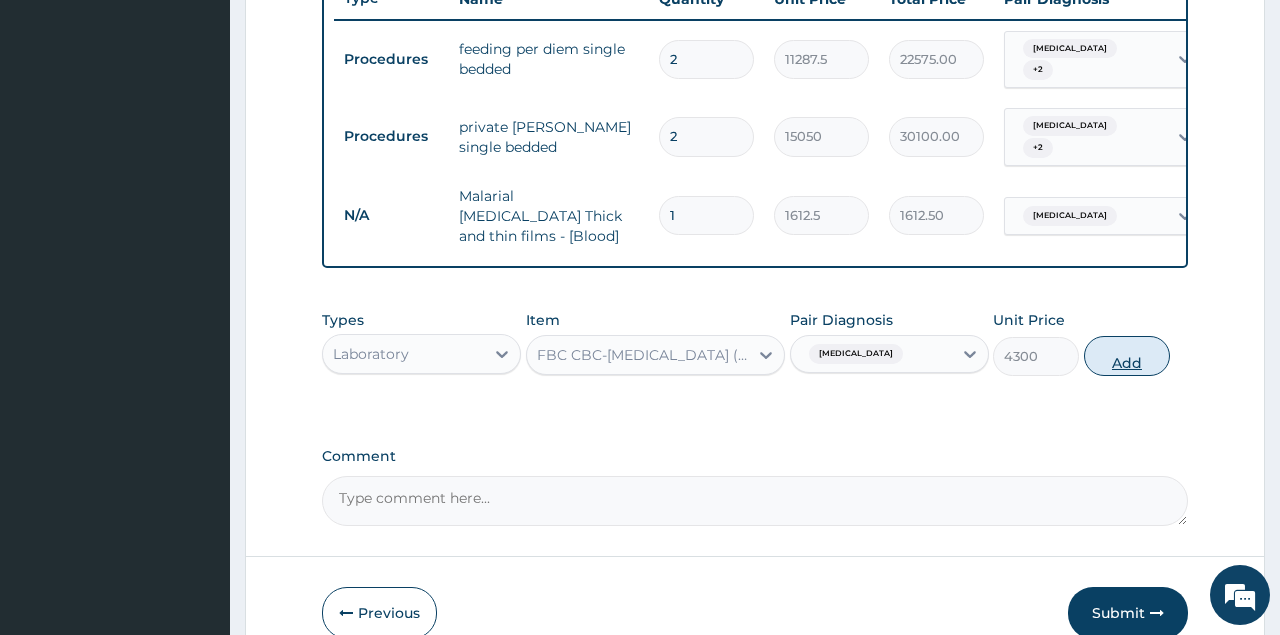 click on "Add" at bounding box center (1127, 356) 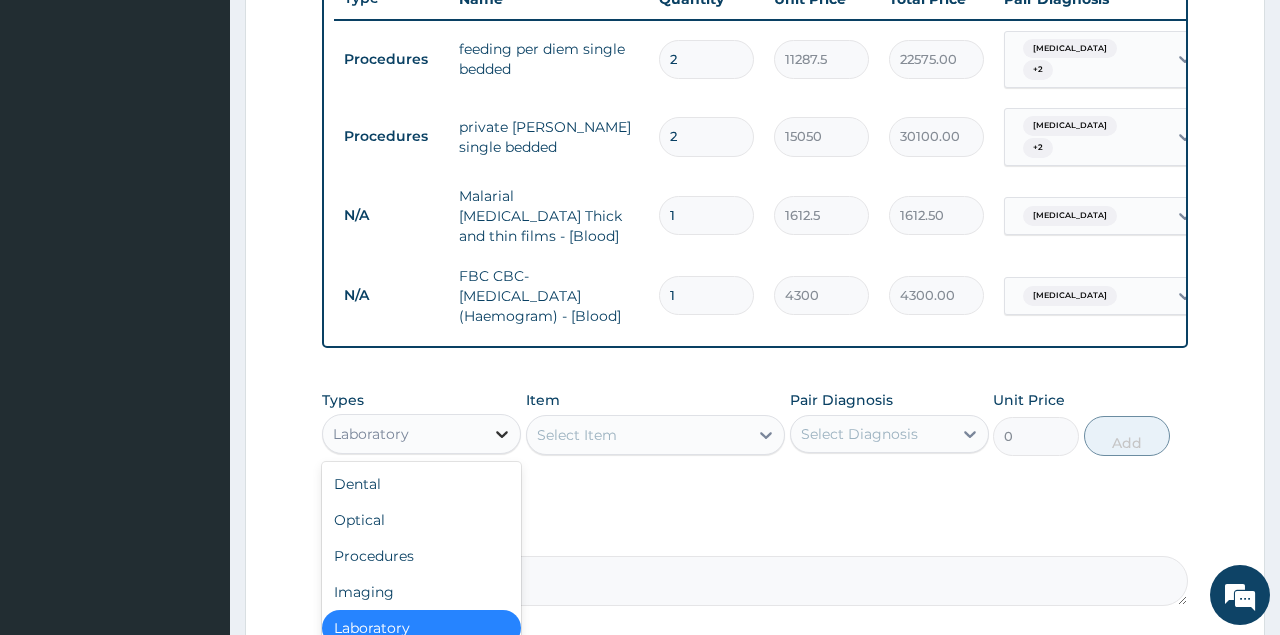 click at bounding box center [502, 434] 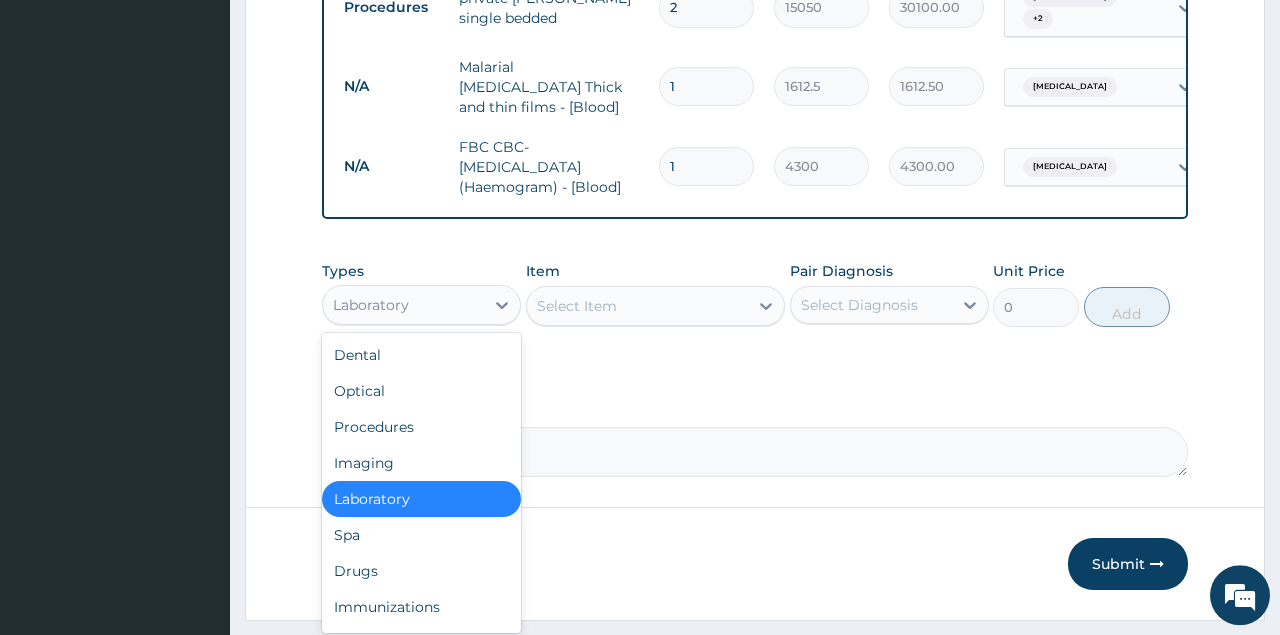 scroll, scrollTop: 926, scrollLeft: 0, axis: vertical 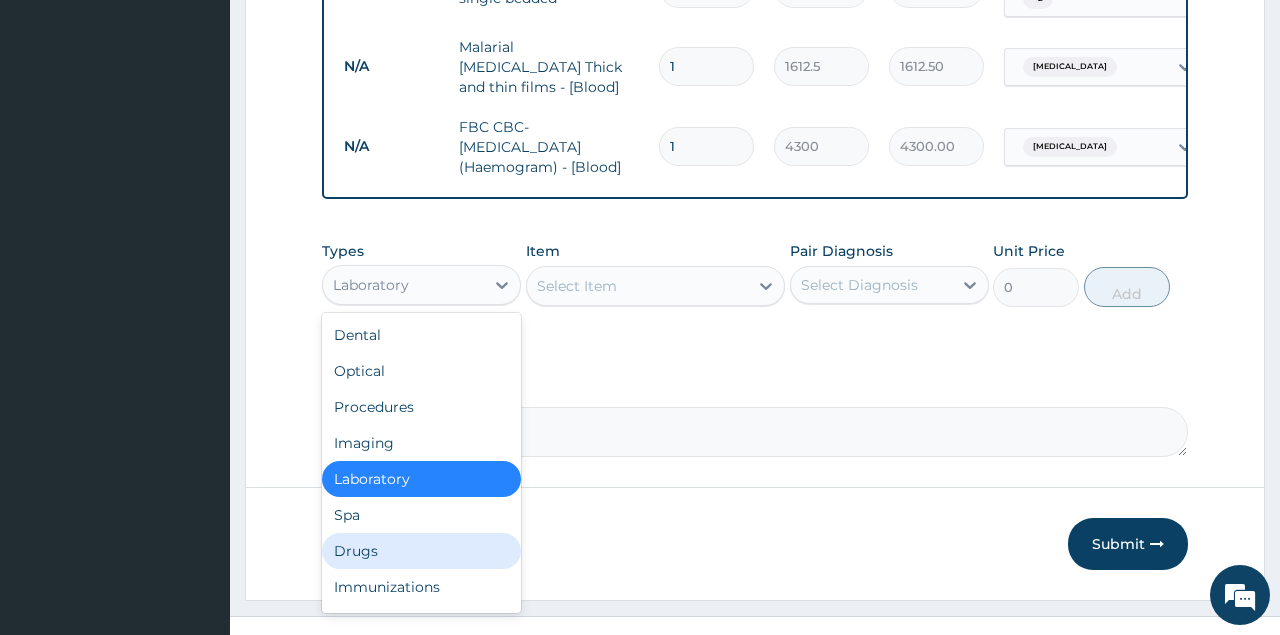 click on "Drugs" at bounding box center [421, 551] 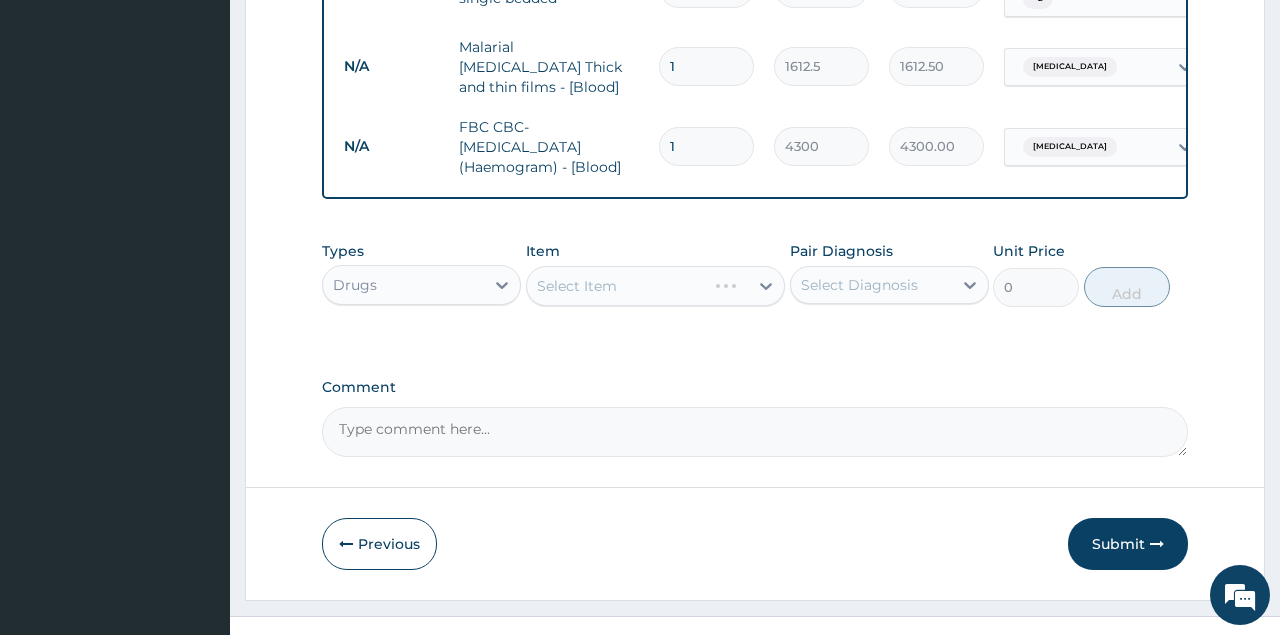 click on "Select Item" at bounding box center [656, 286] 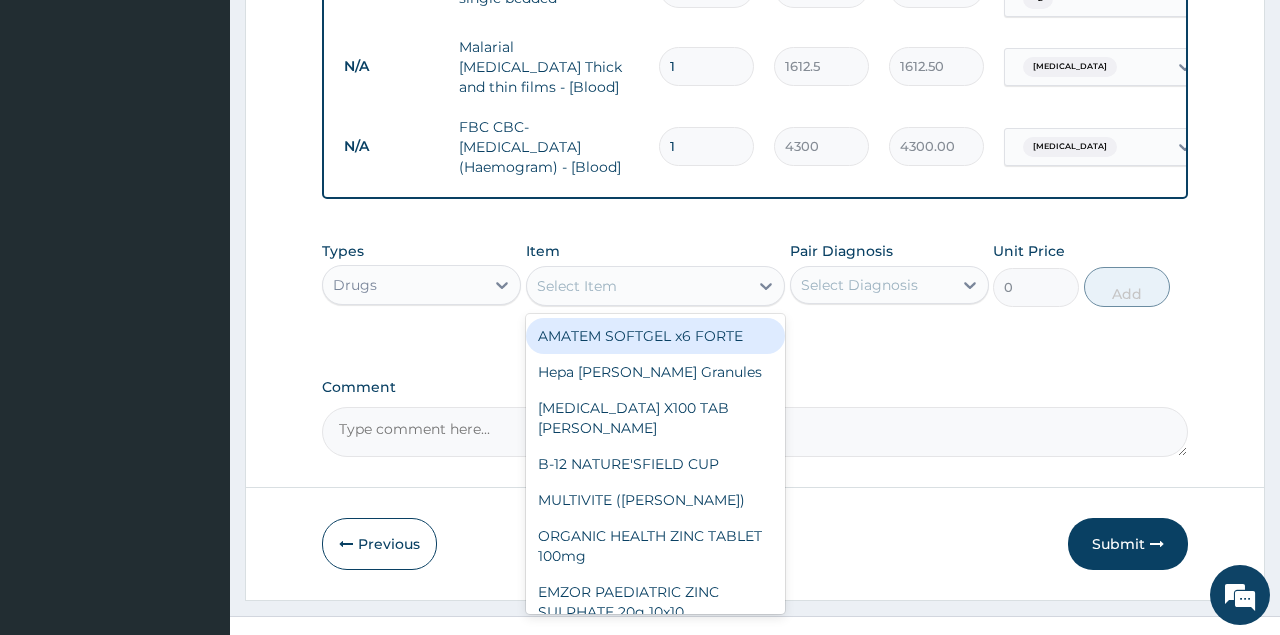 click on "Select Item" at bounding box center [638, 286] 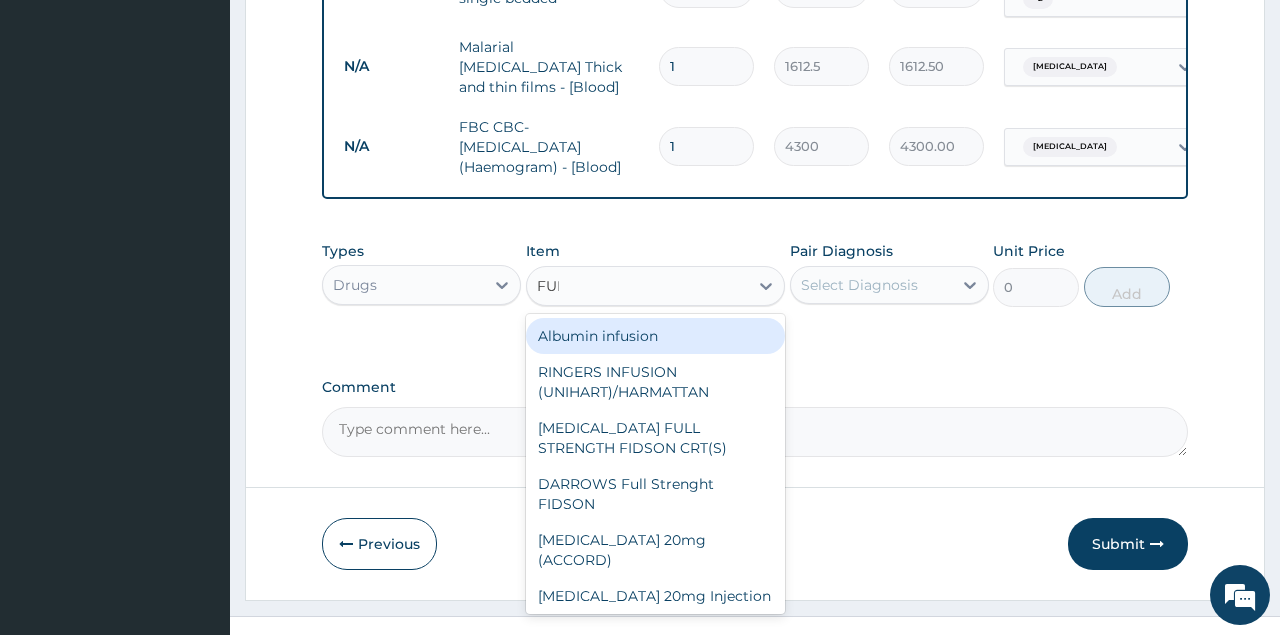 type on "FULL" 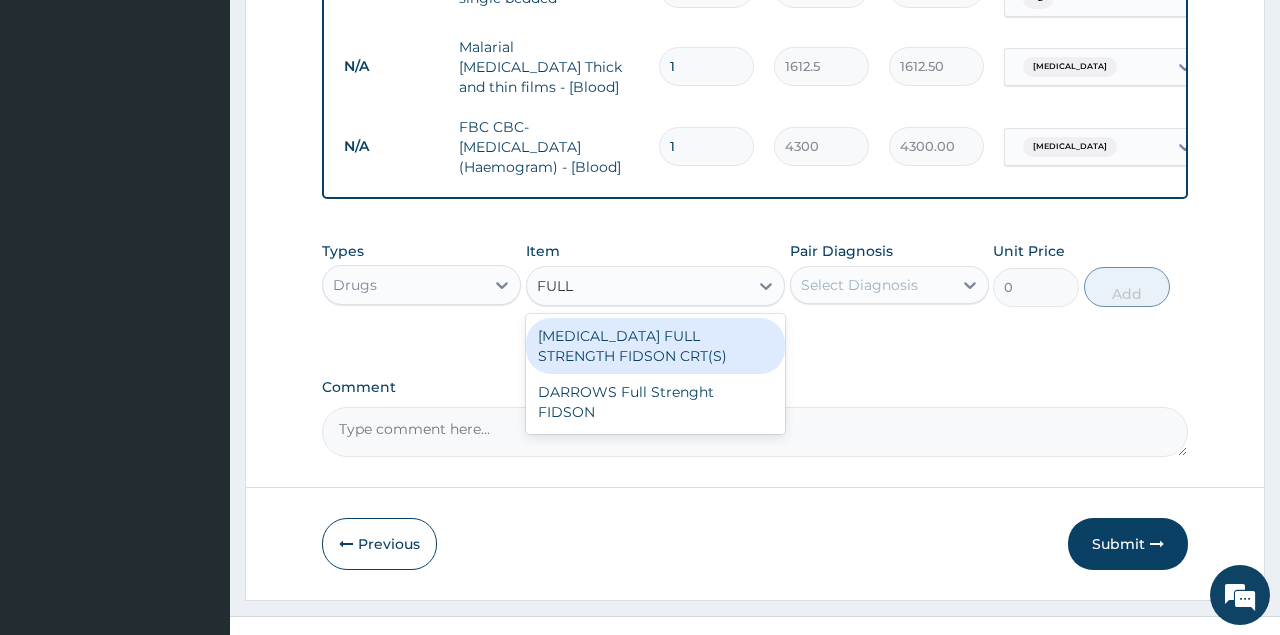 type 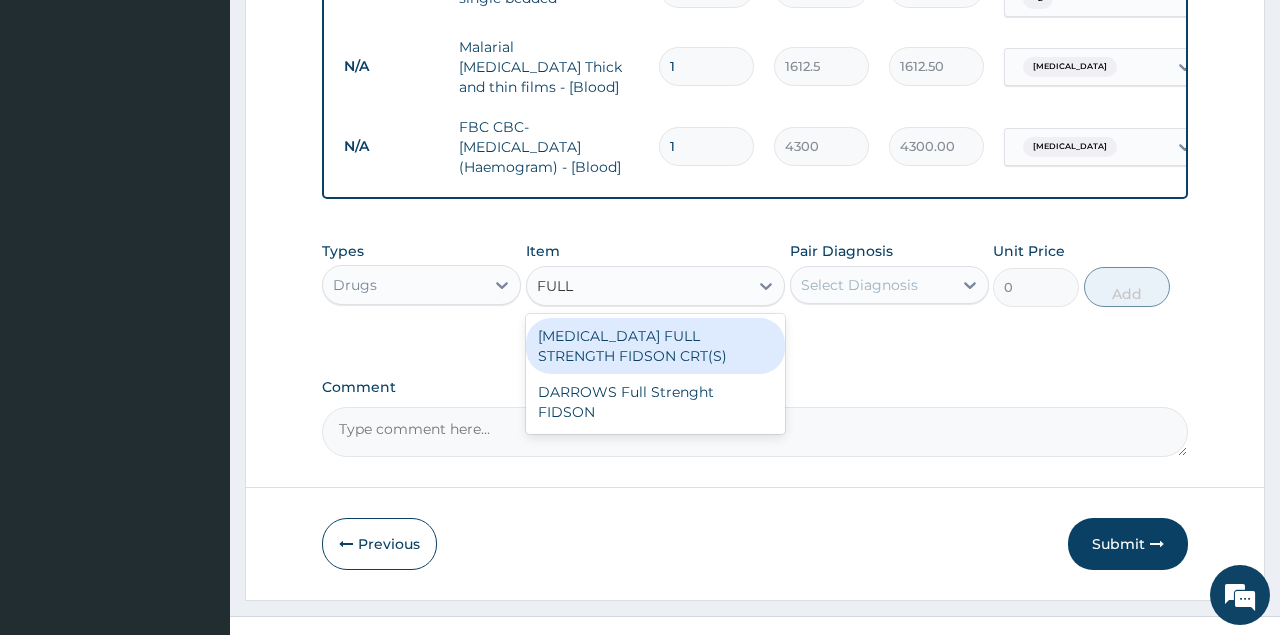 type on "1773.75" 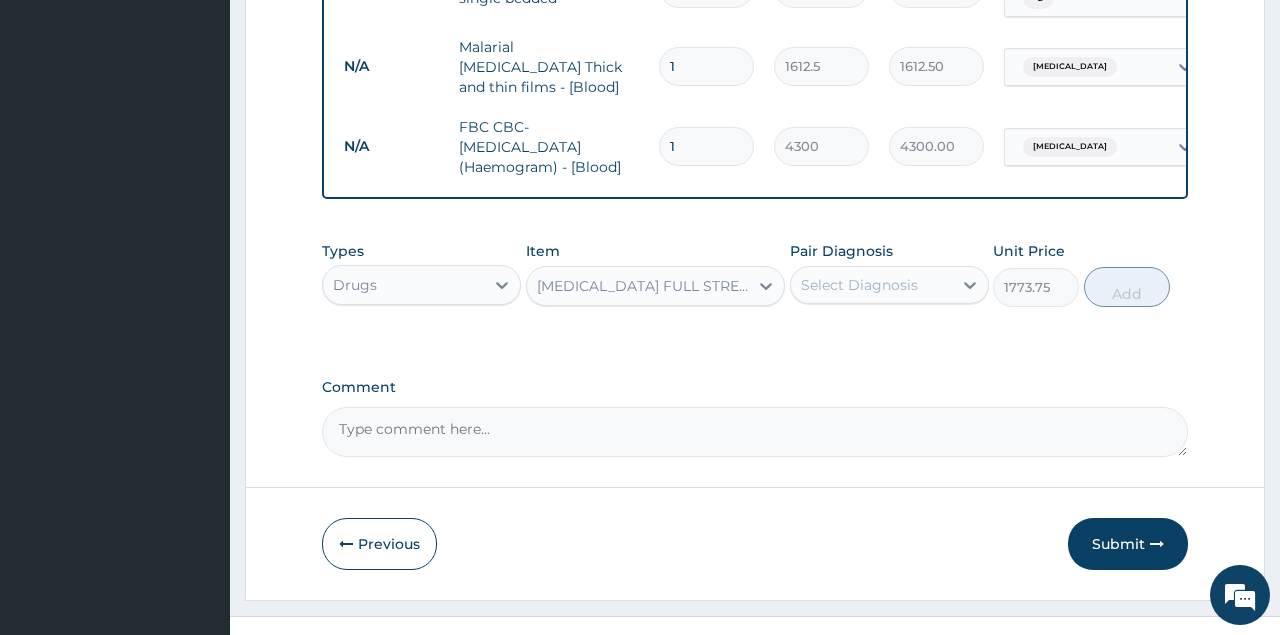 click on "Pair Diagnosis Select Diagnosis" at bounding box center (889, 274) 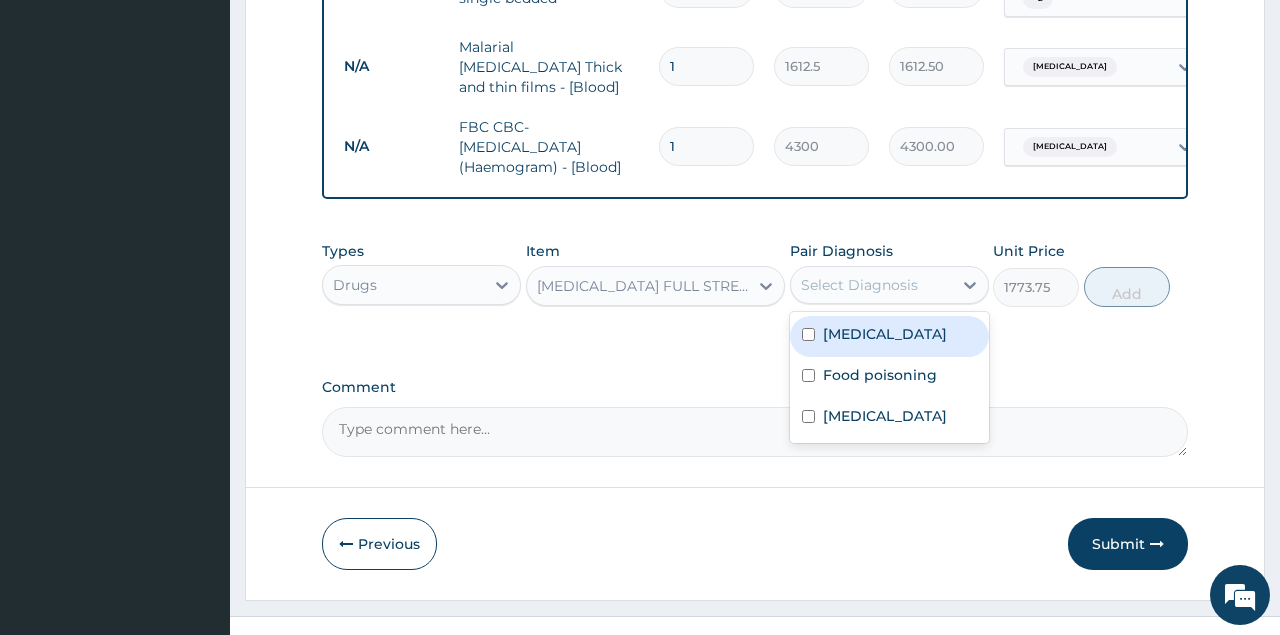 click on "Select Diagnosis" at bounding box center (859, 285) 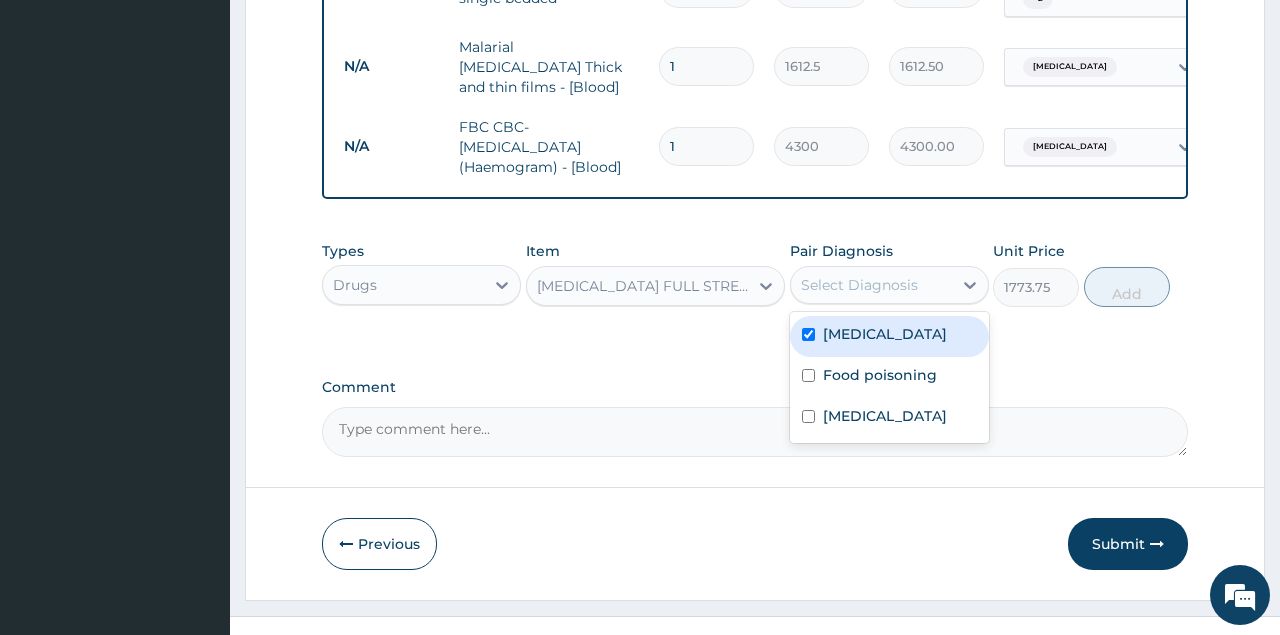 checkbox on "true" 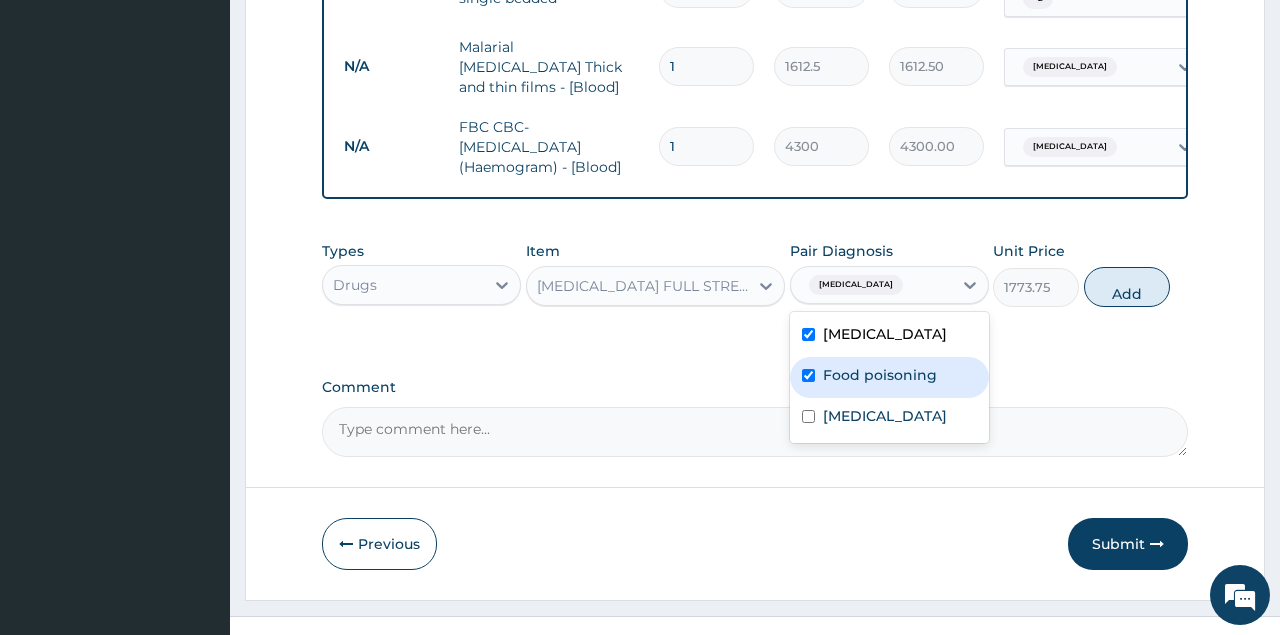 checkbox on "true" 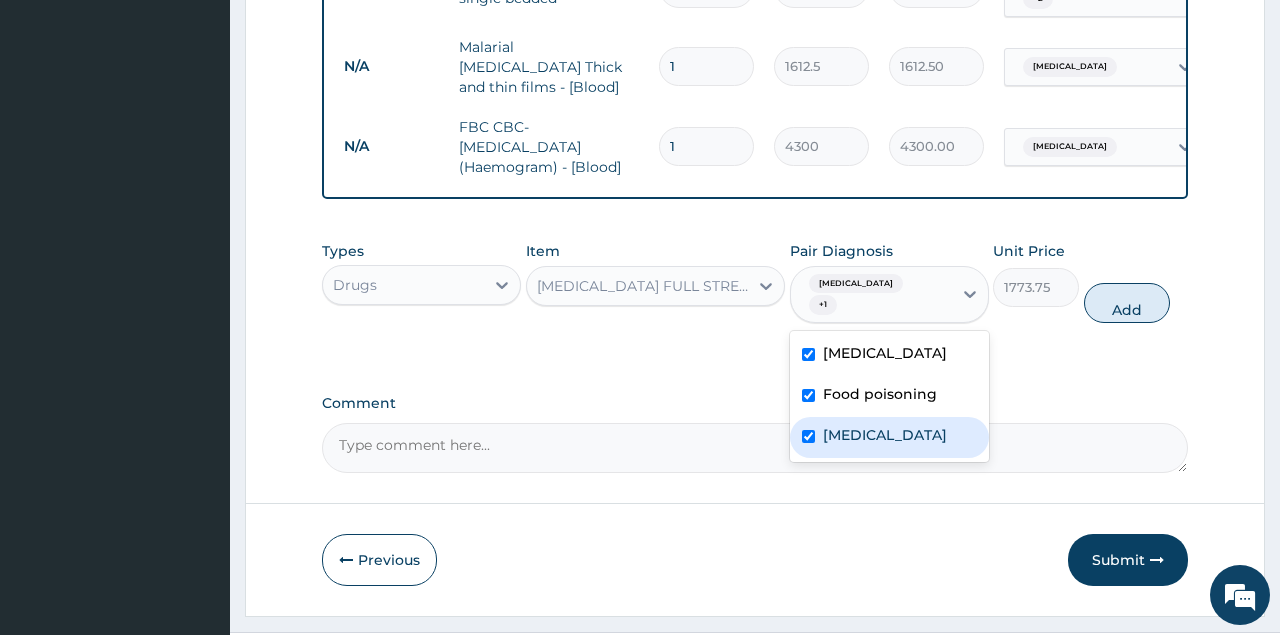 checkbox on "true" 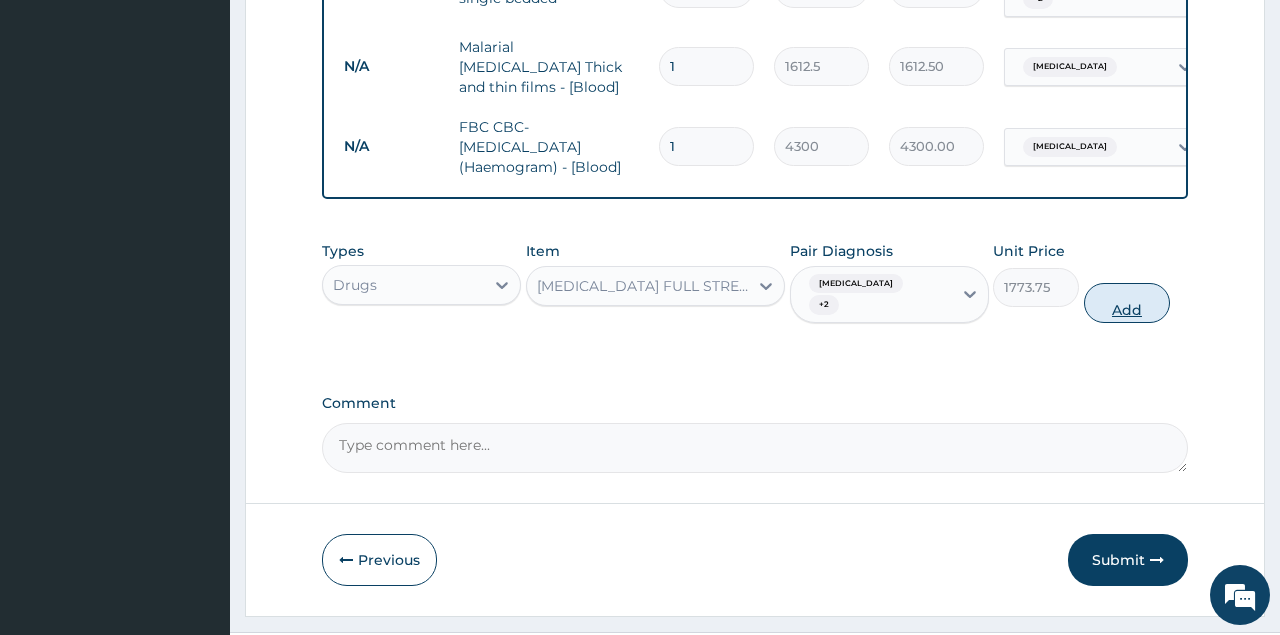click on "Add" at bounding box center [1127, 303] 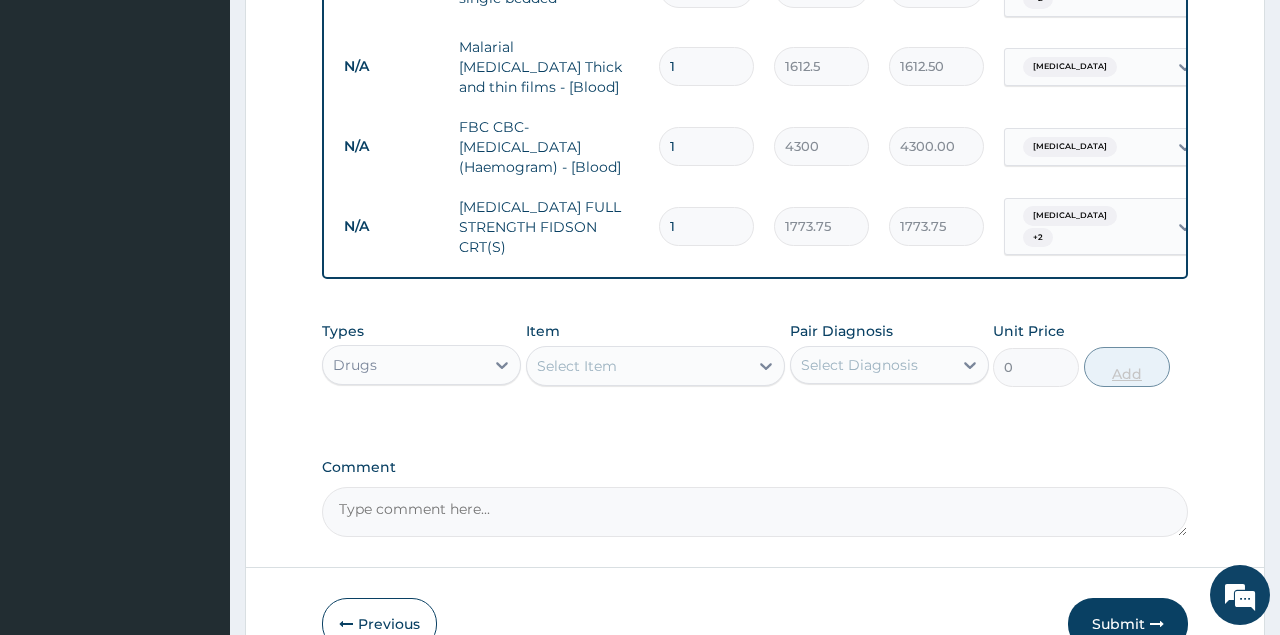 type 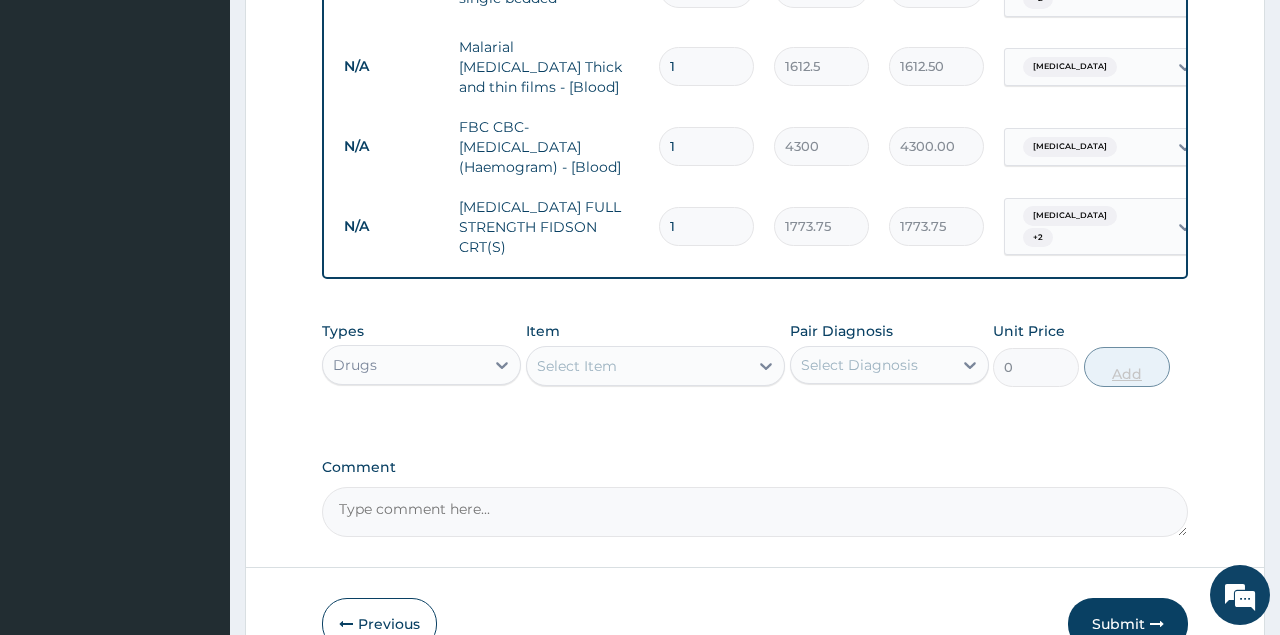 type on "0.00" 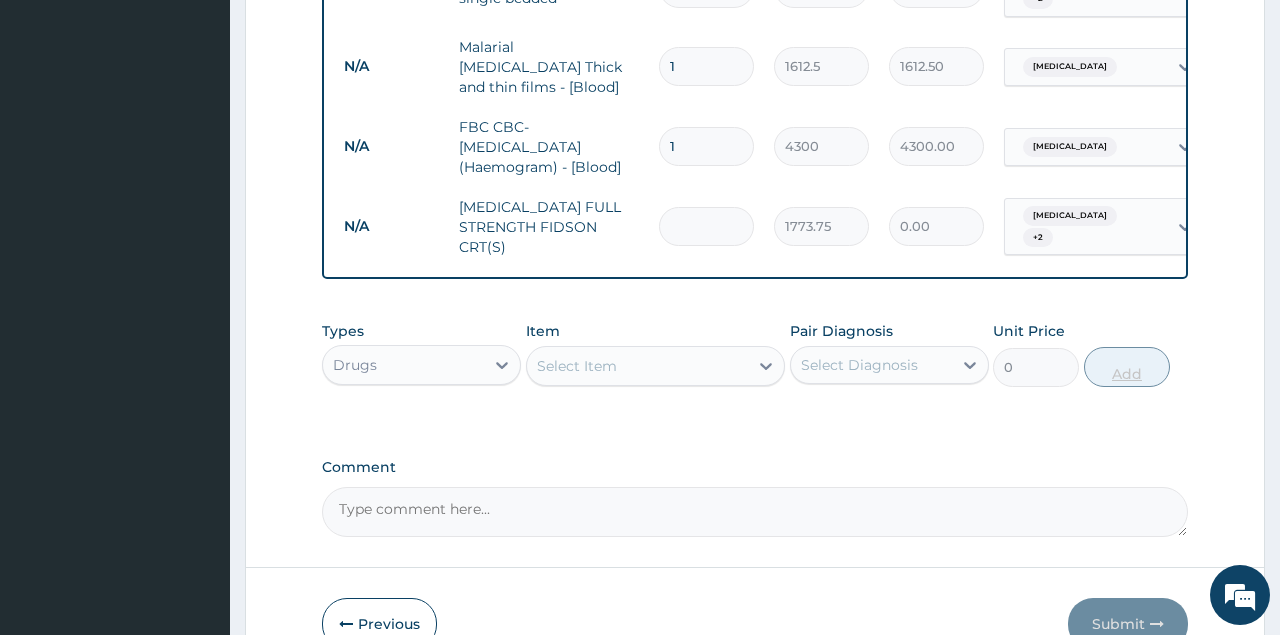 type on "2" 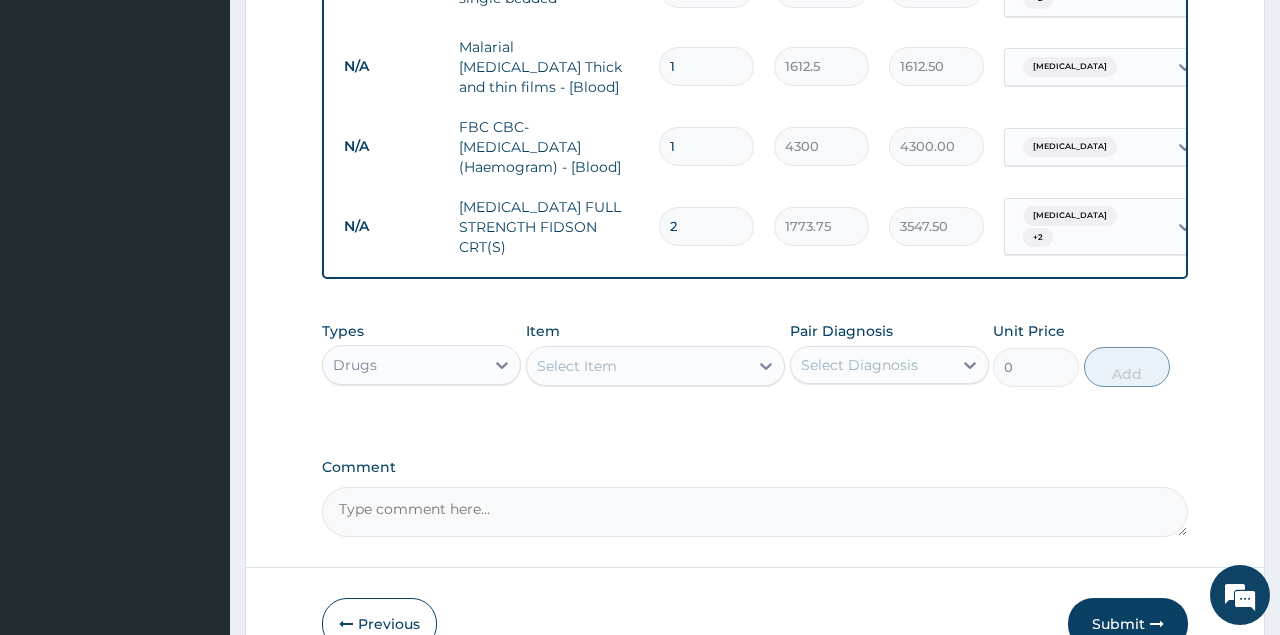 type on "2" 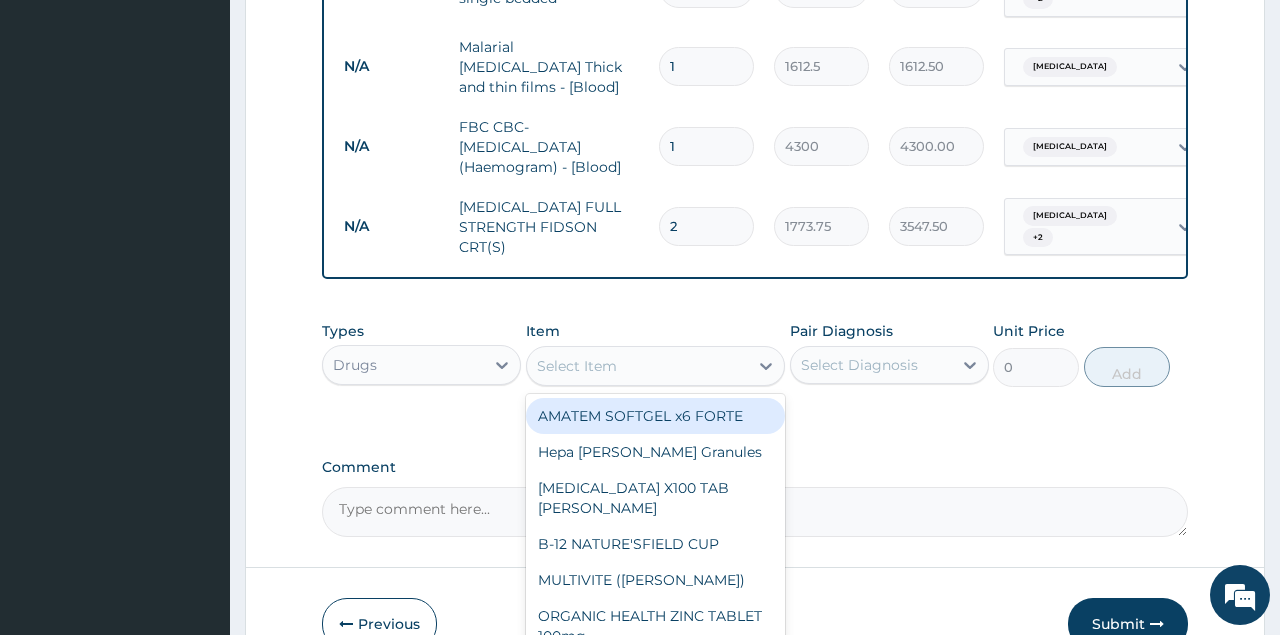 click on "Select Item" at bounding box center [656, 366] 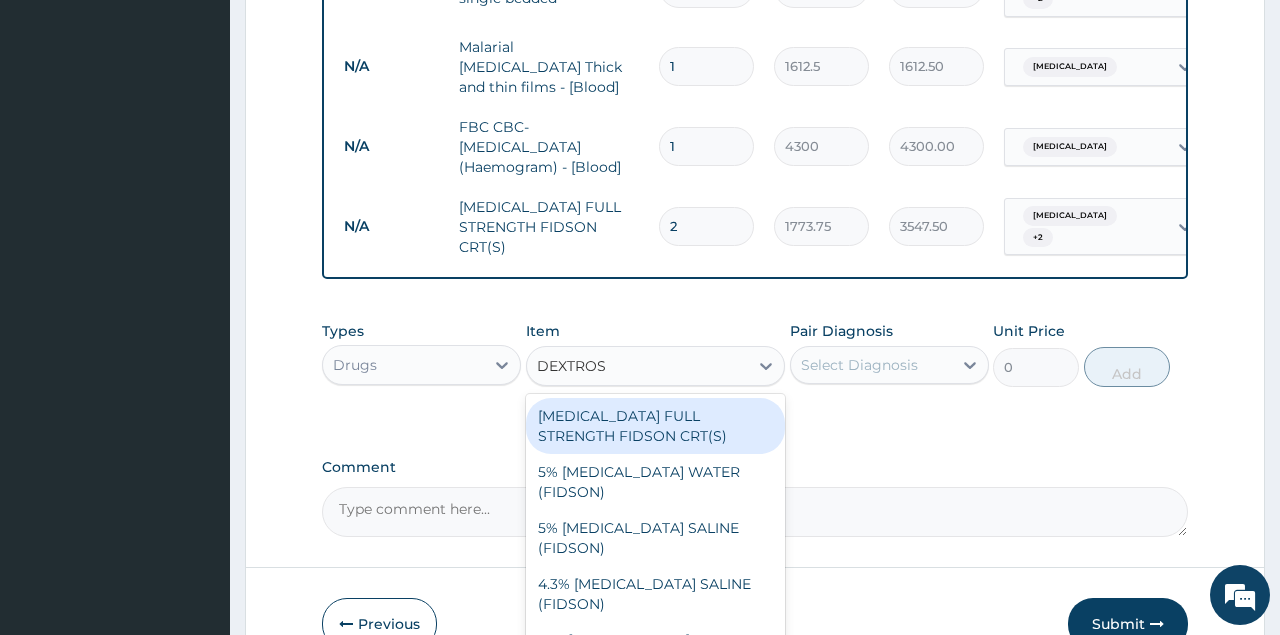 type on "DEXTROSE" 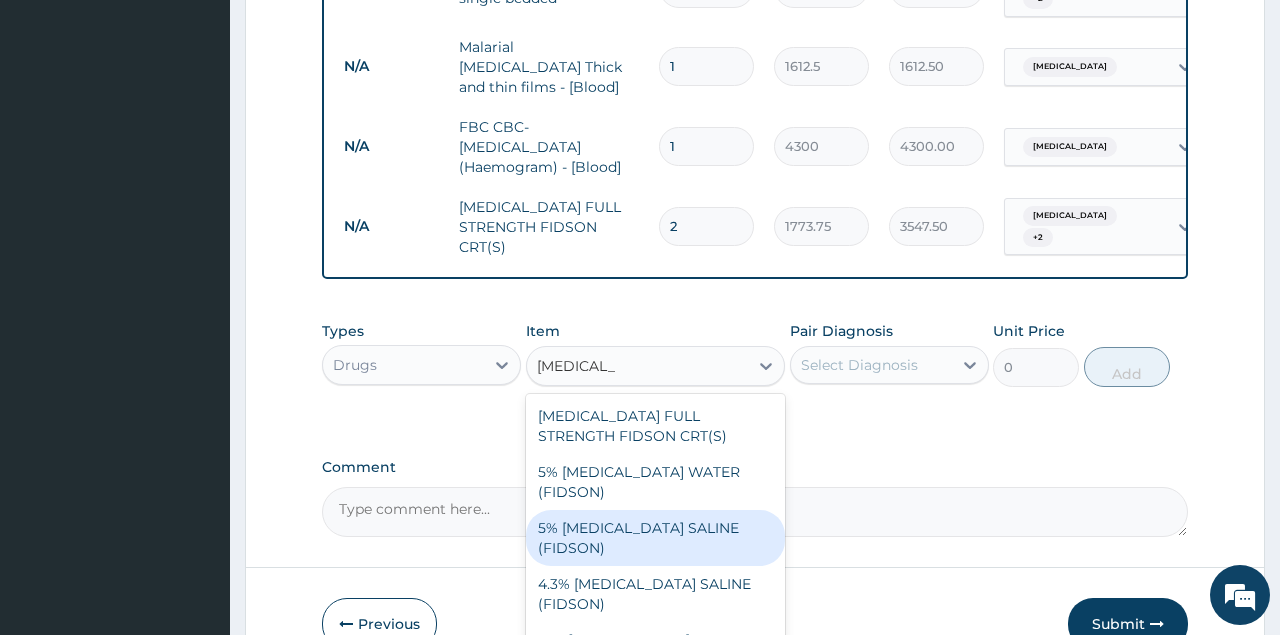 click on "5% DEXTROSE SALINE (FIDSON)" at bounding box center [656, 538] 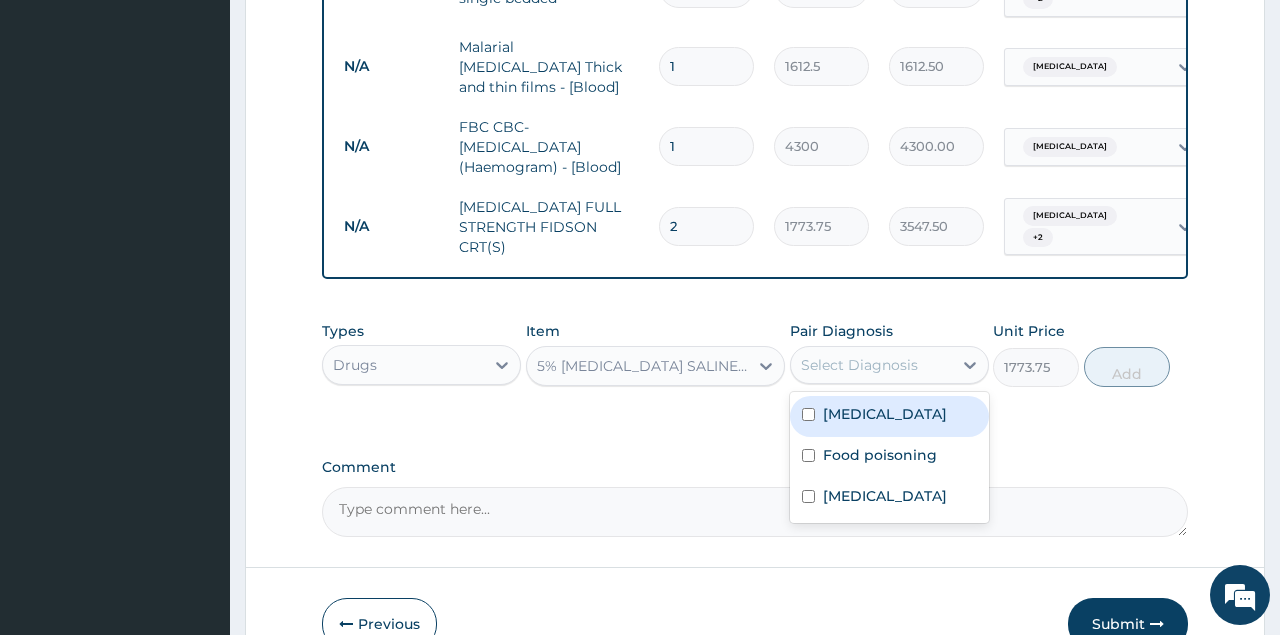 click on "Select Diagnosis" at bounding box center (859, 365) 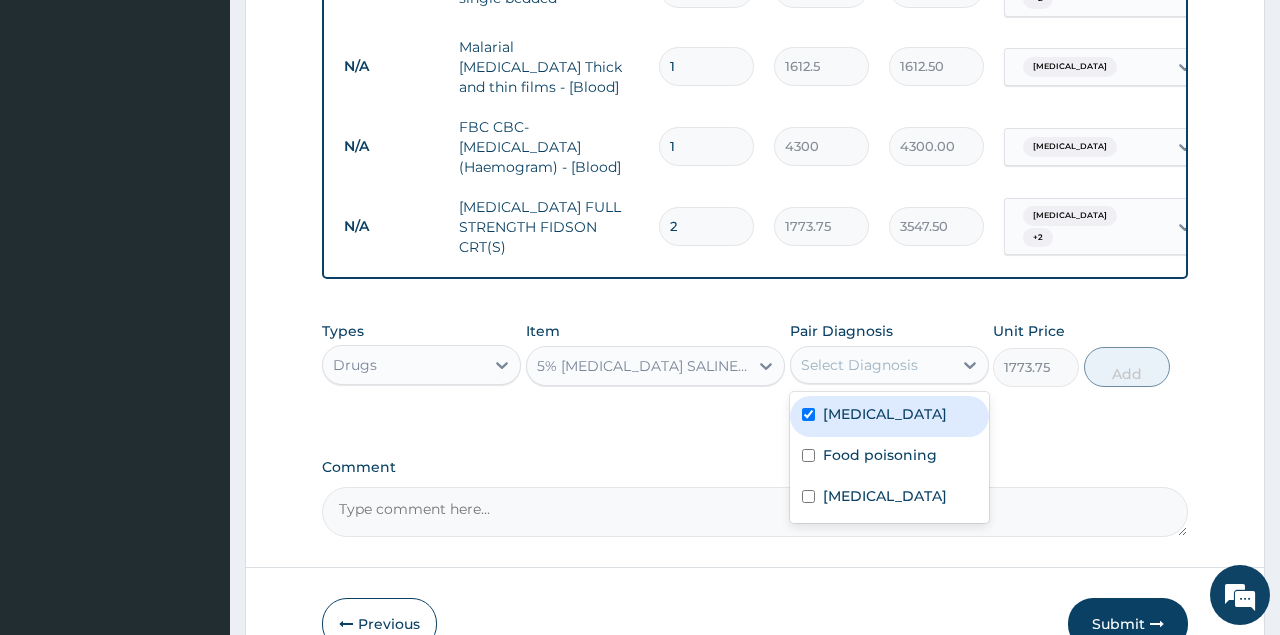 checkbox on "true" 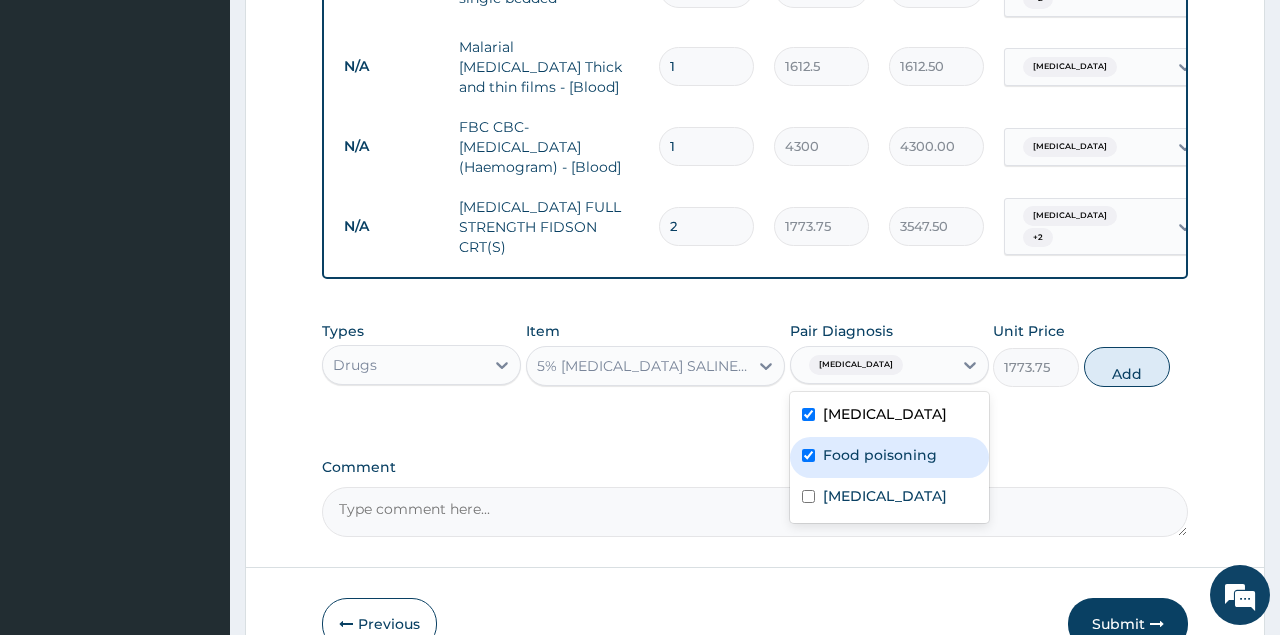 checkbox on "true" 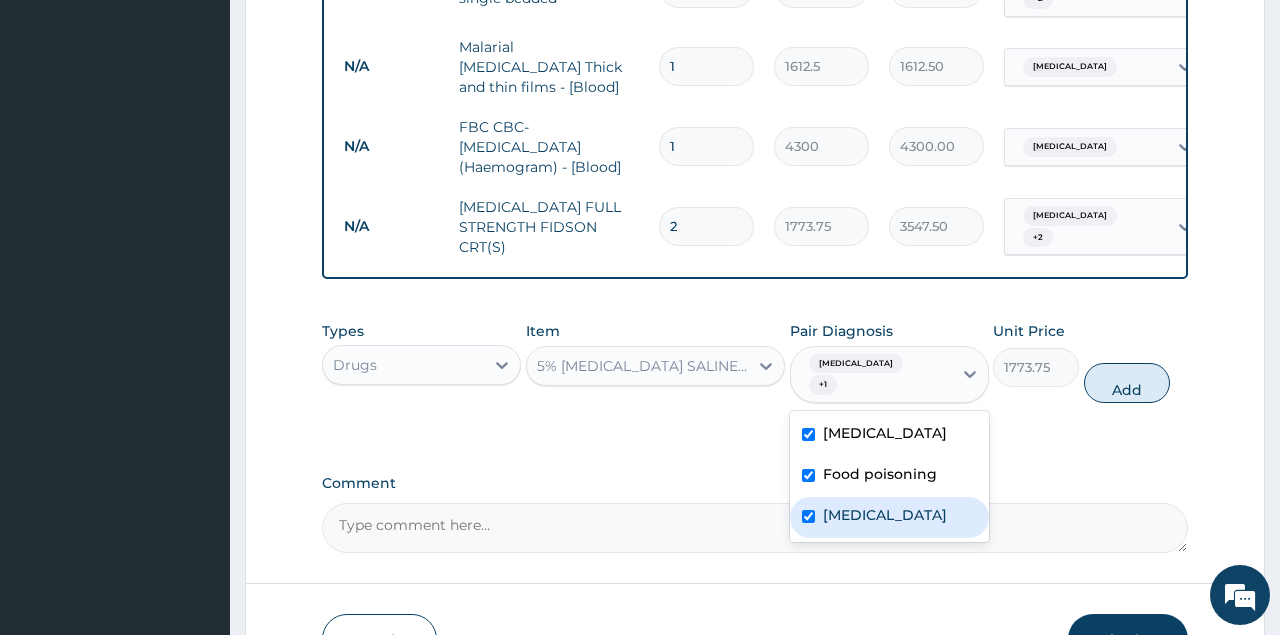 checkbox on "true" 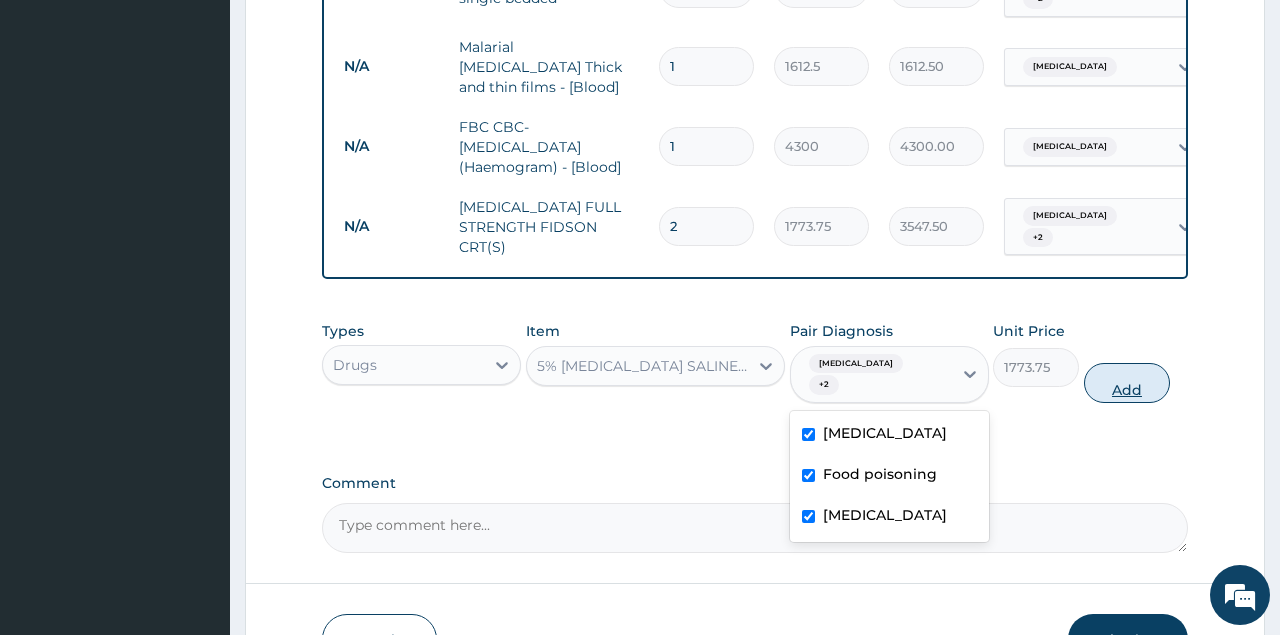 click on "Add" at bounding box center [1127, 383] 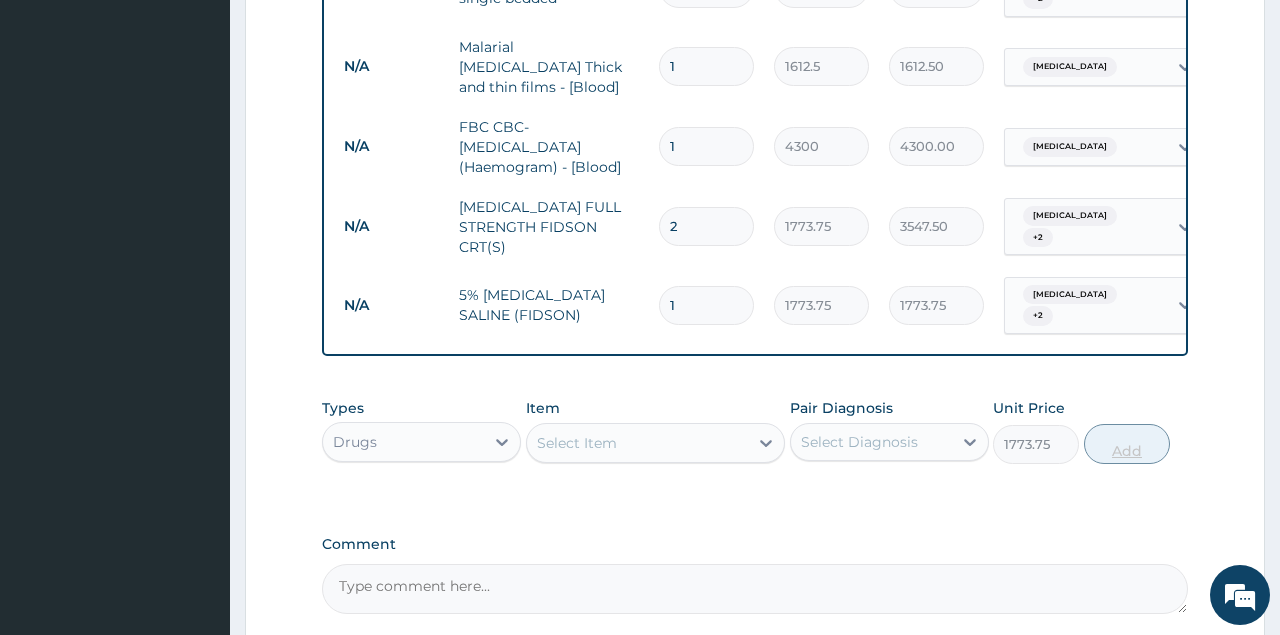 type on "0" 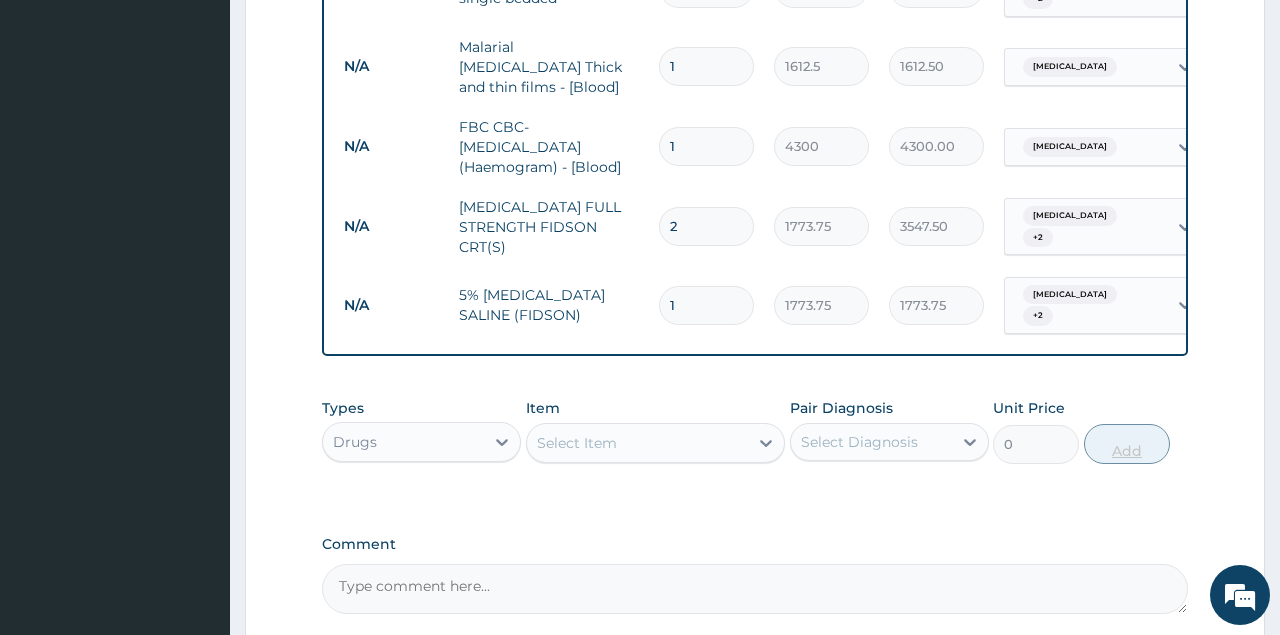 type 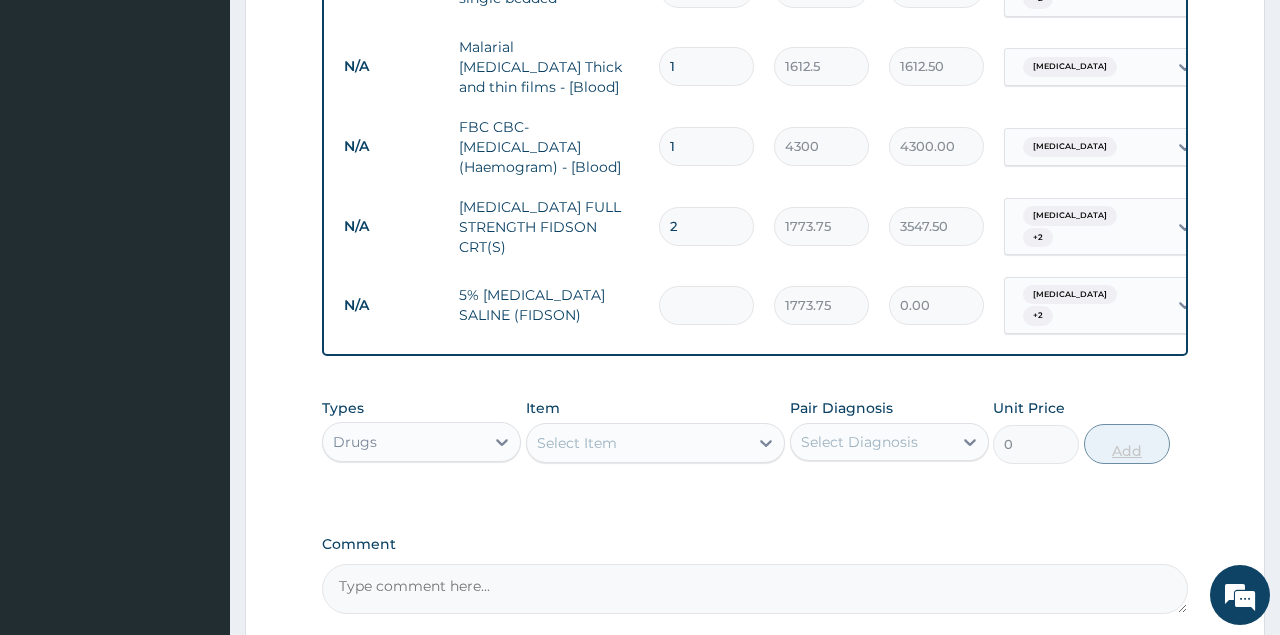 type on "2" 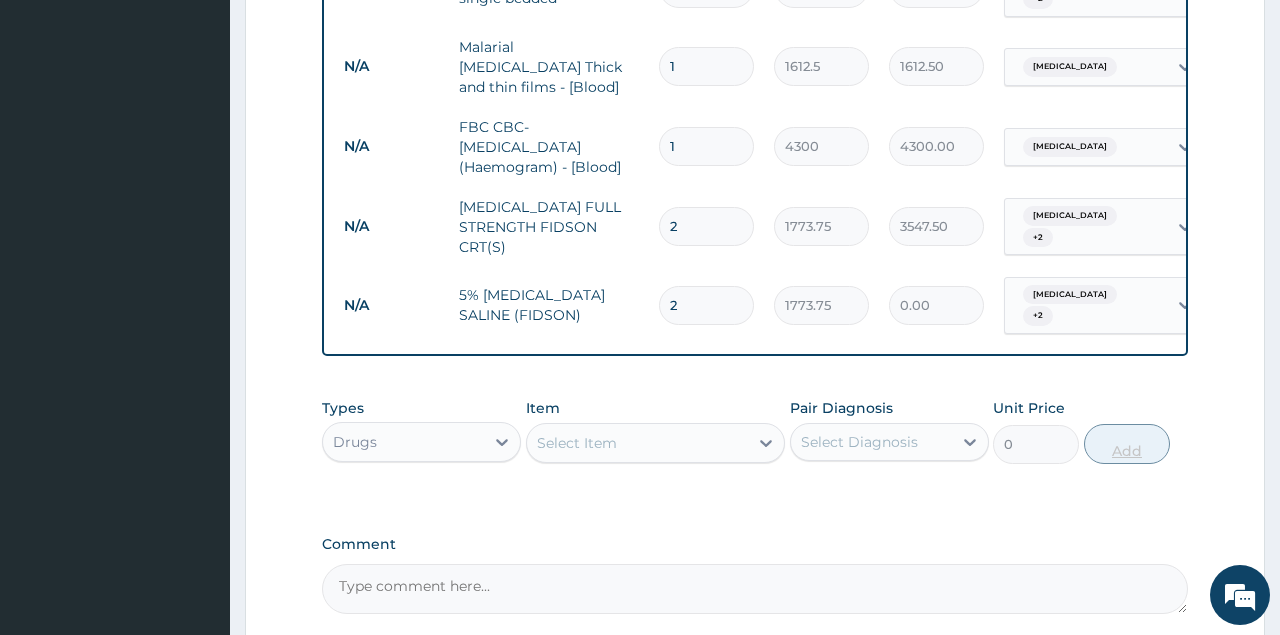 type on "3547.50" 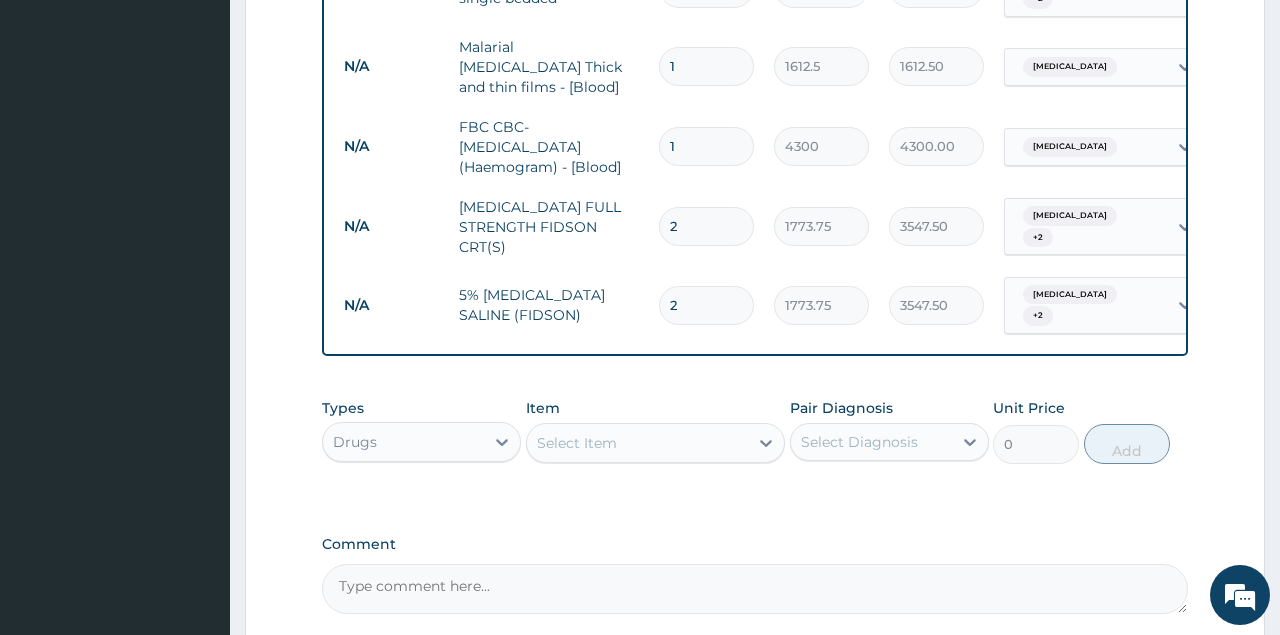 type on "2" 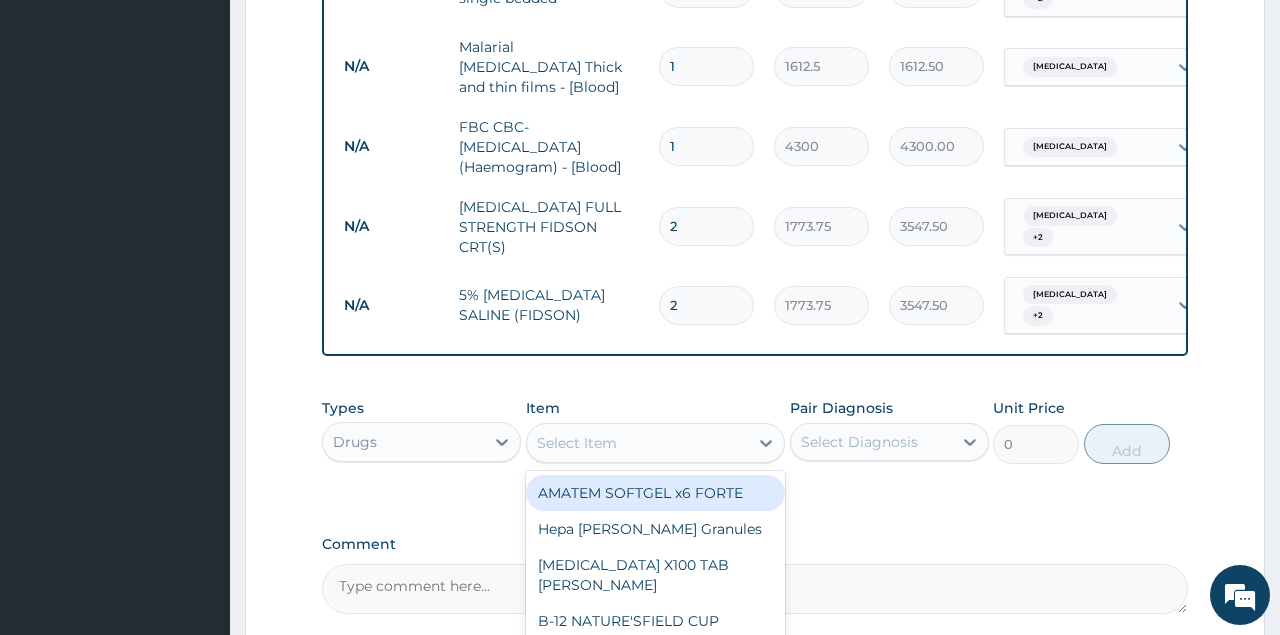 click on "Select Item" at bounding box center (638, 443) 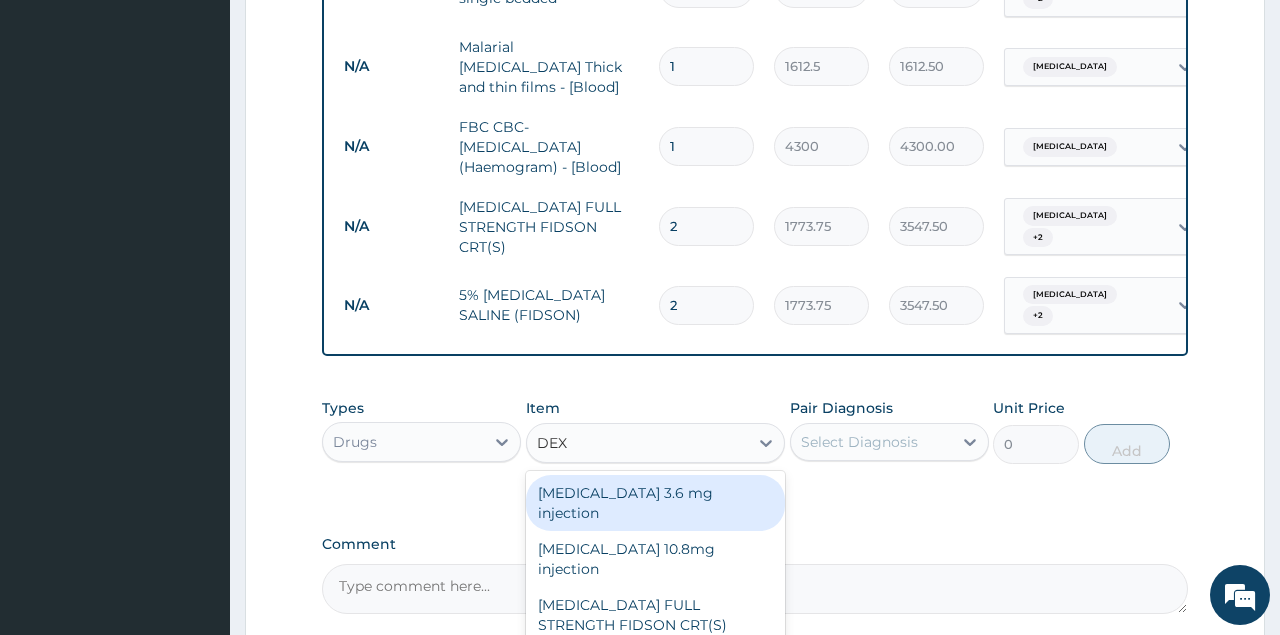 type on "DEXA" 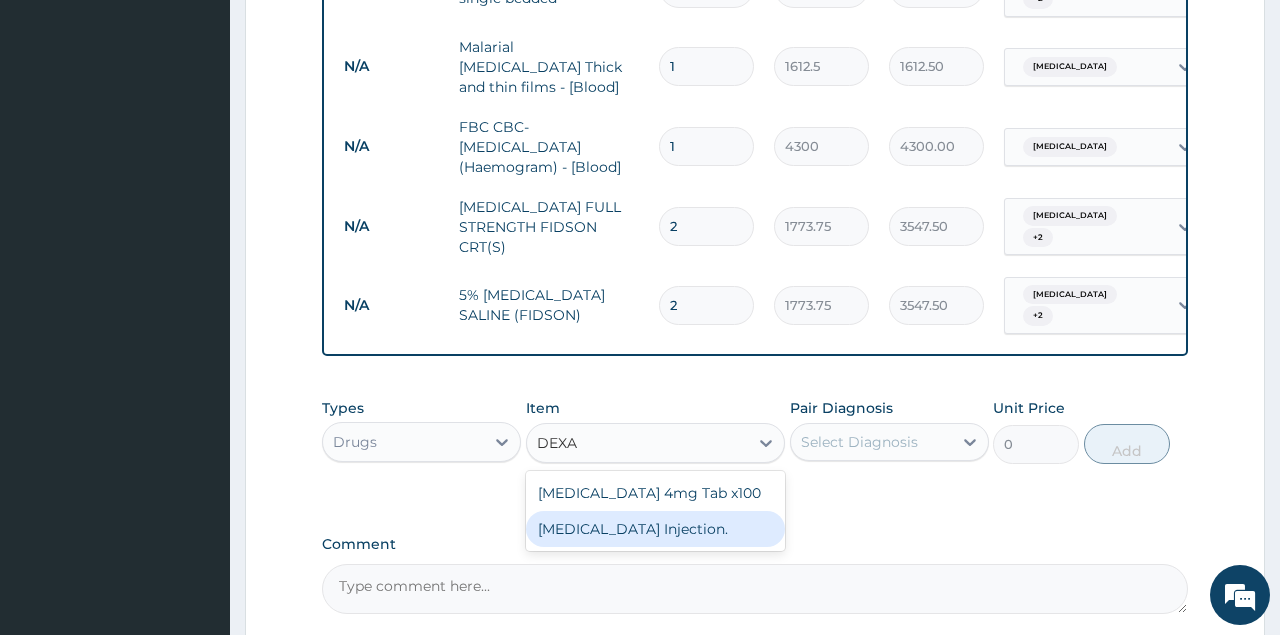 type 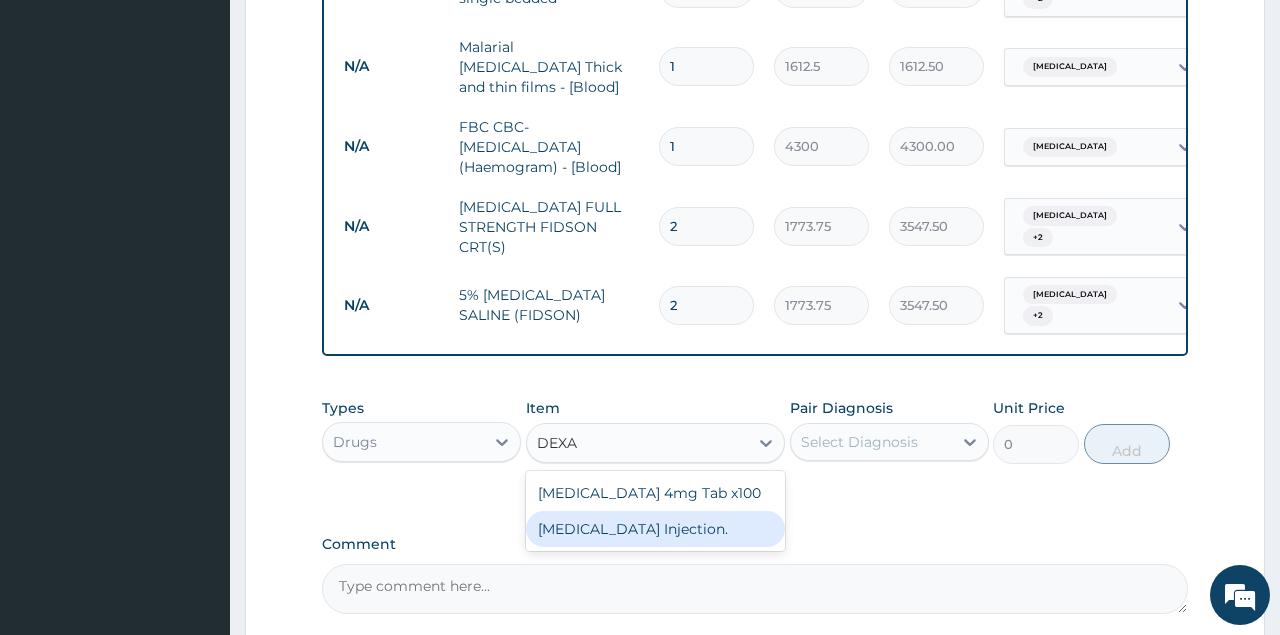 type on "591.25" 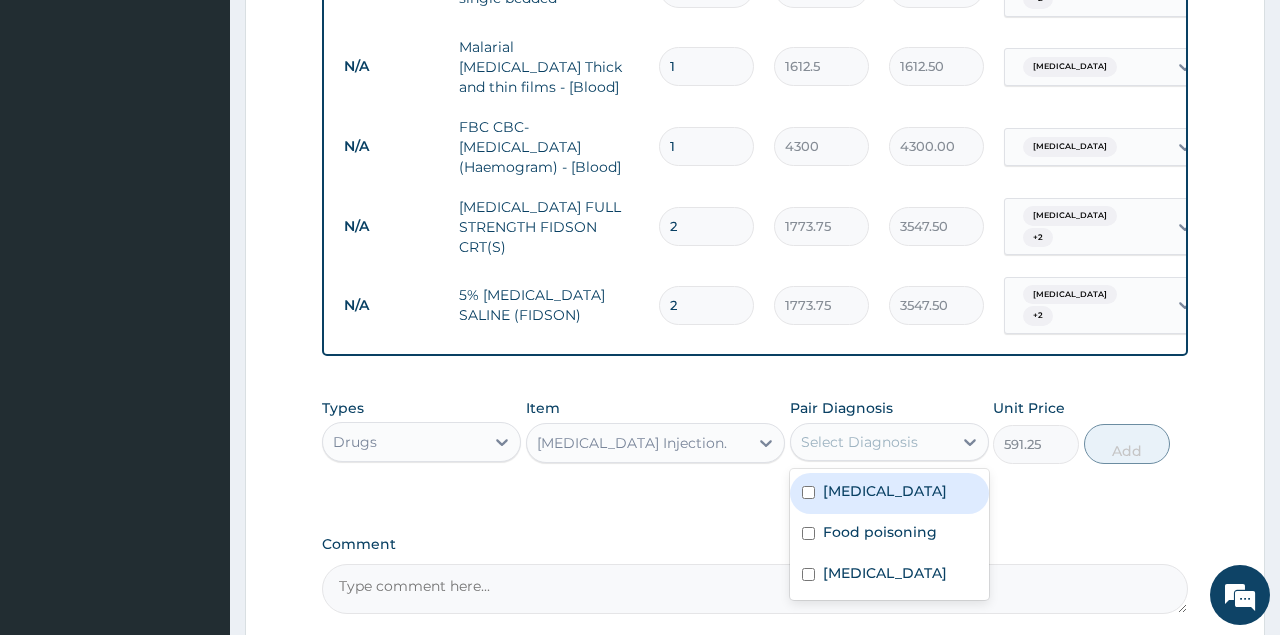 click on "Select Diagnosis" at bounding box center [859, 442] 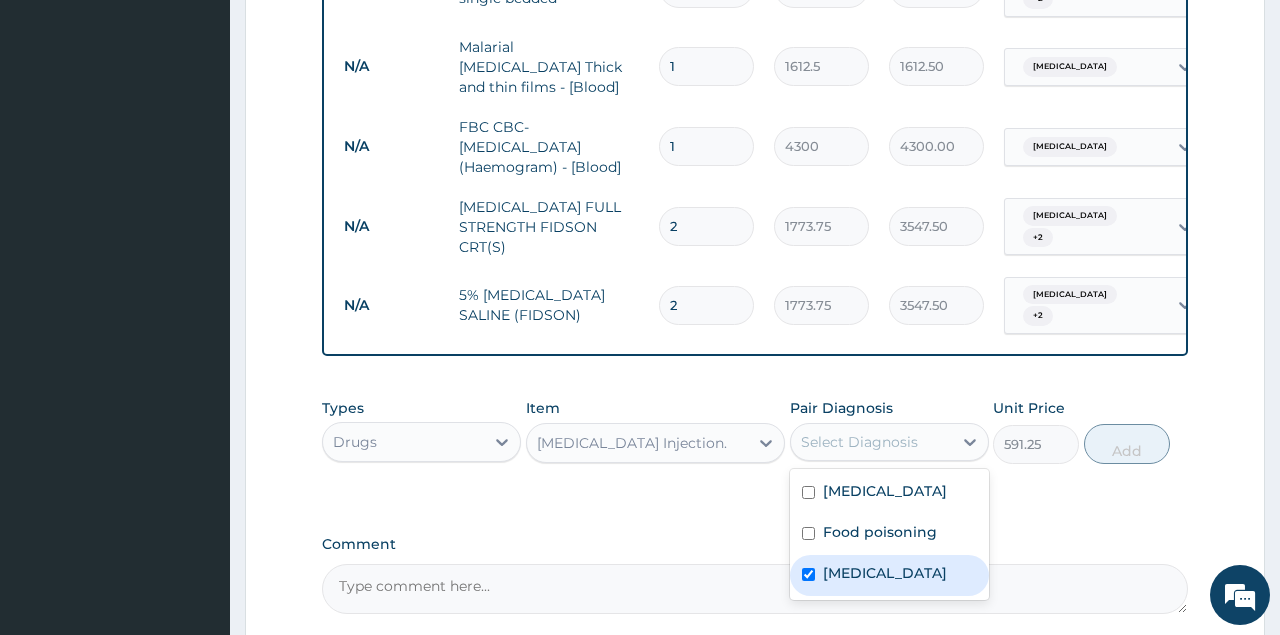 checkbox on "true" 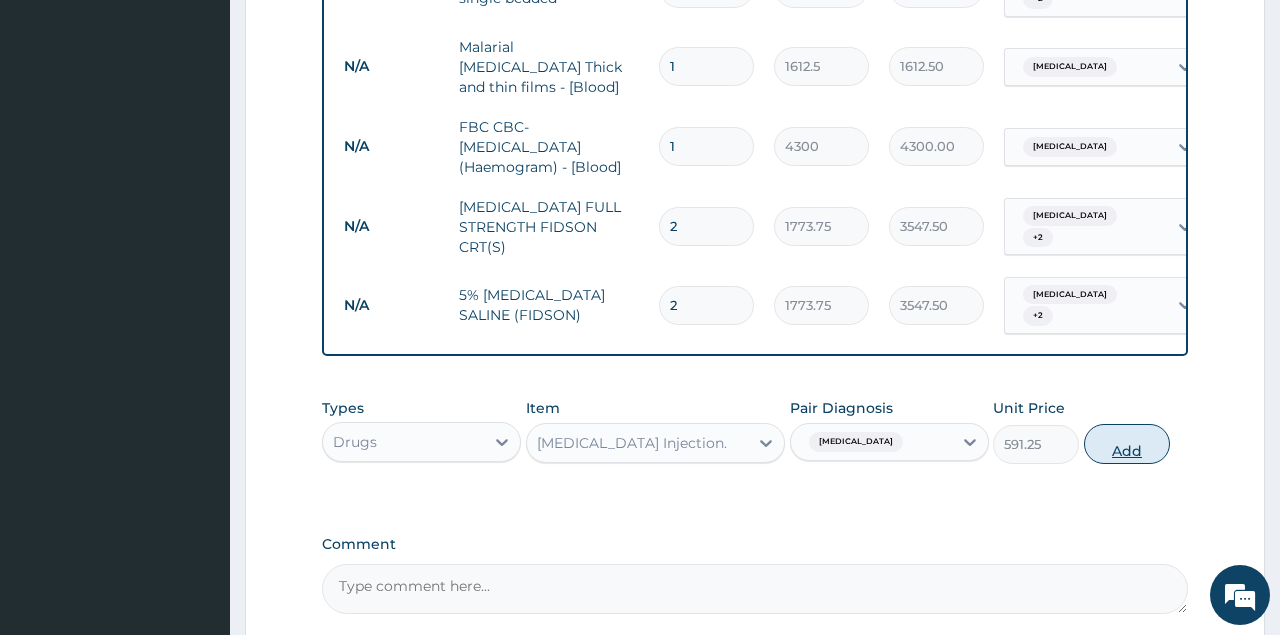 click on "Add" at bounding box center [1127, 444] 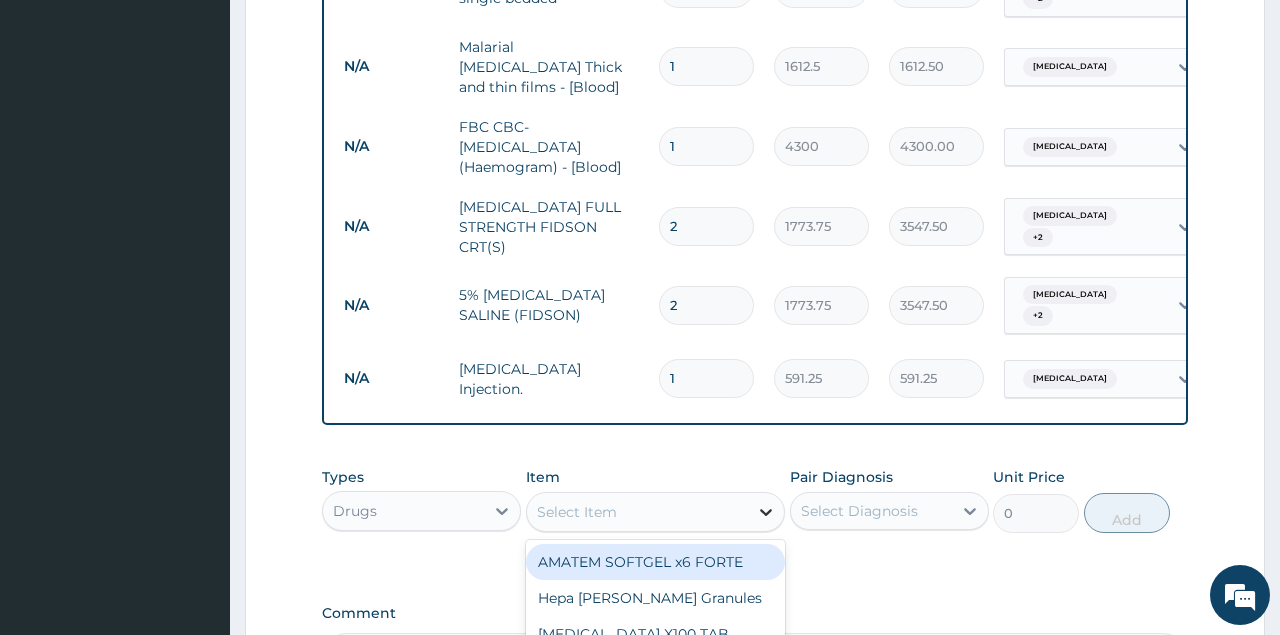click at bounding box center [766, 512] 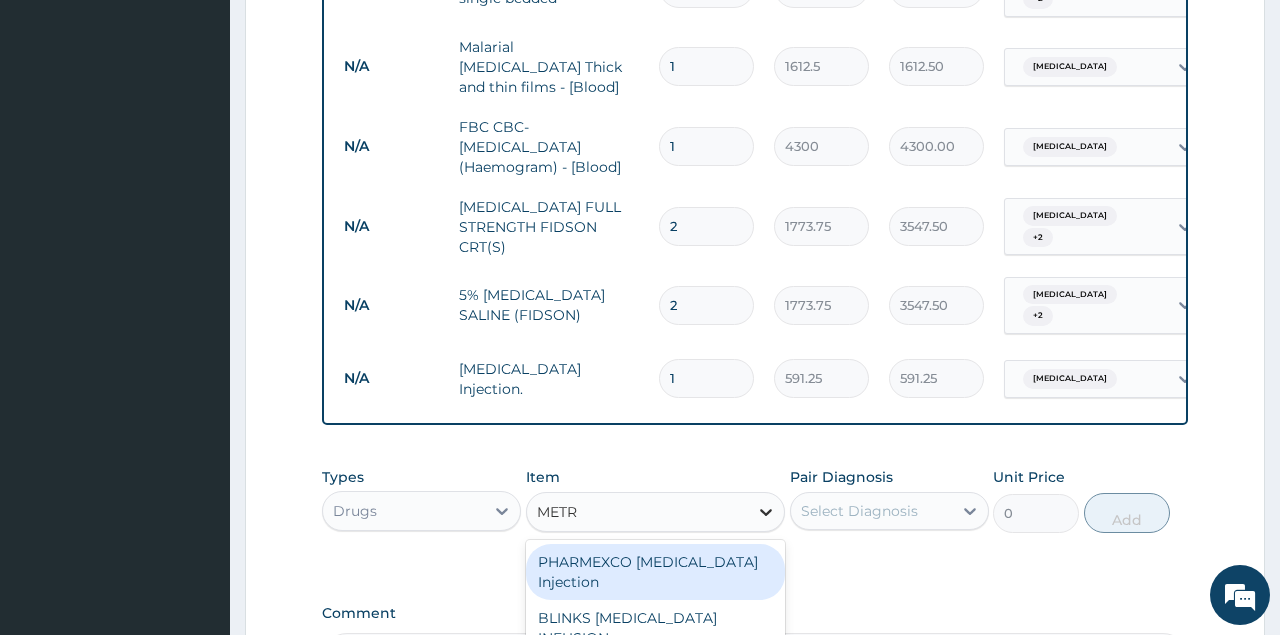 type on "METRO" 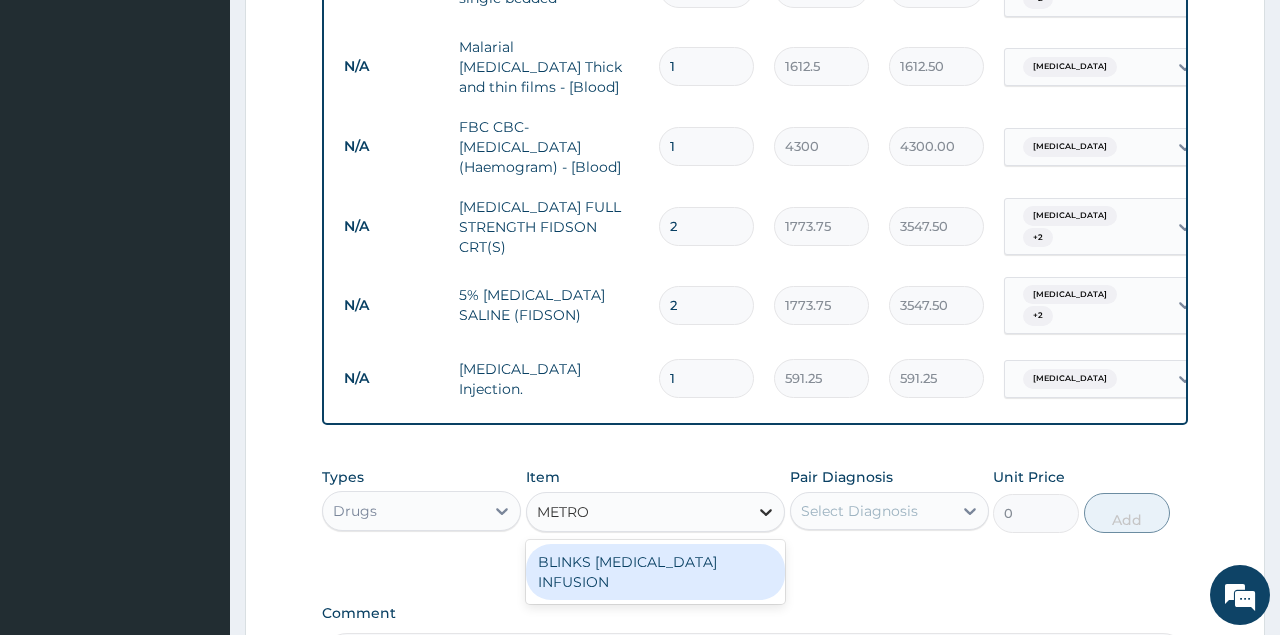 type 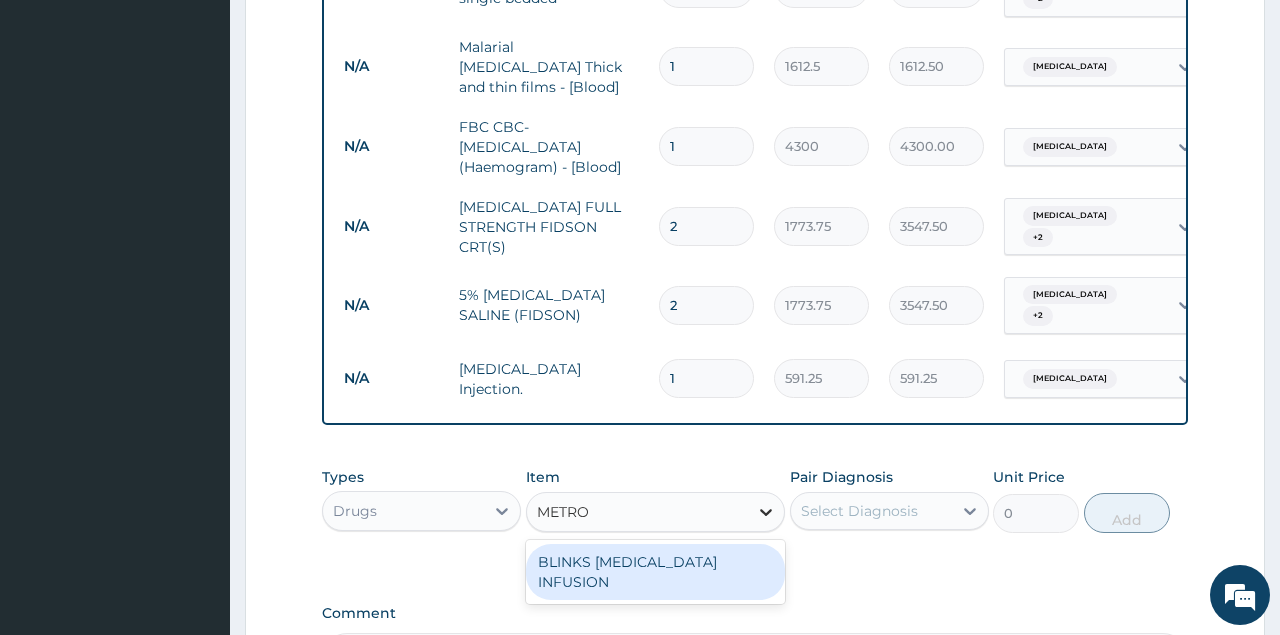 type on "709.5" 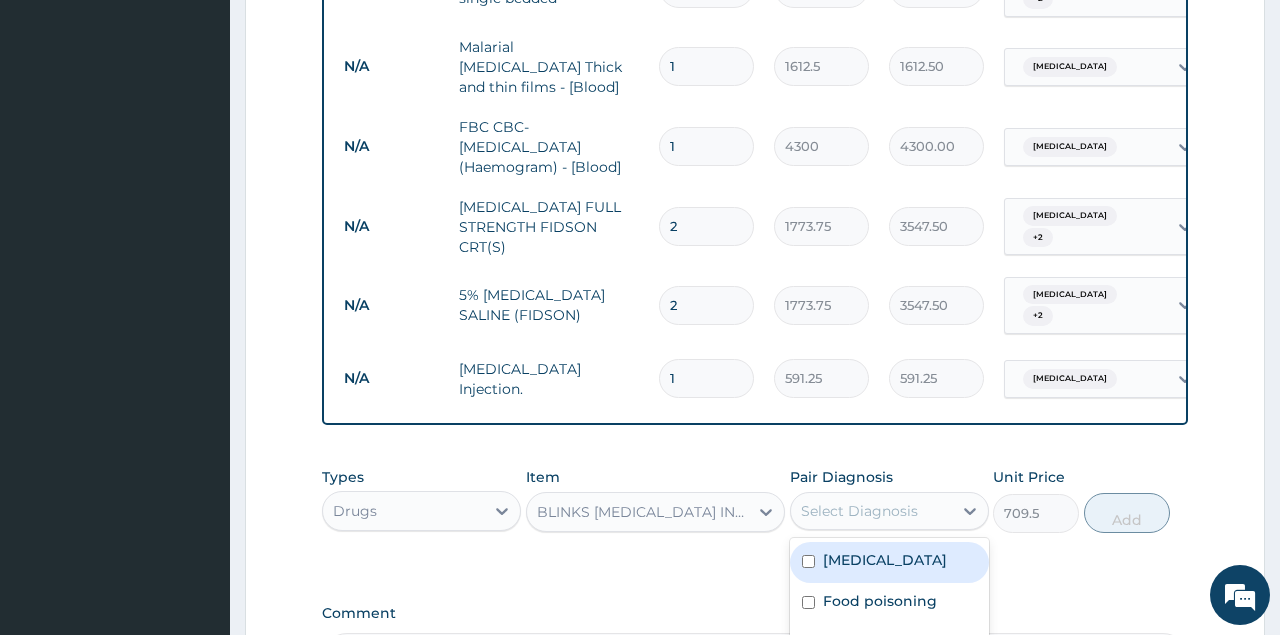 click on "Select Diagnosis" at bounding box center [871, 511] 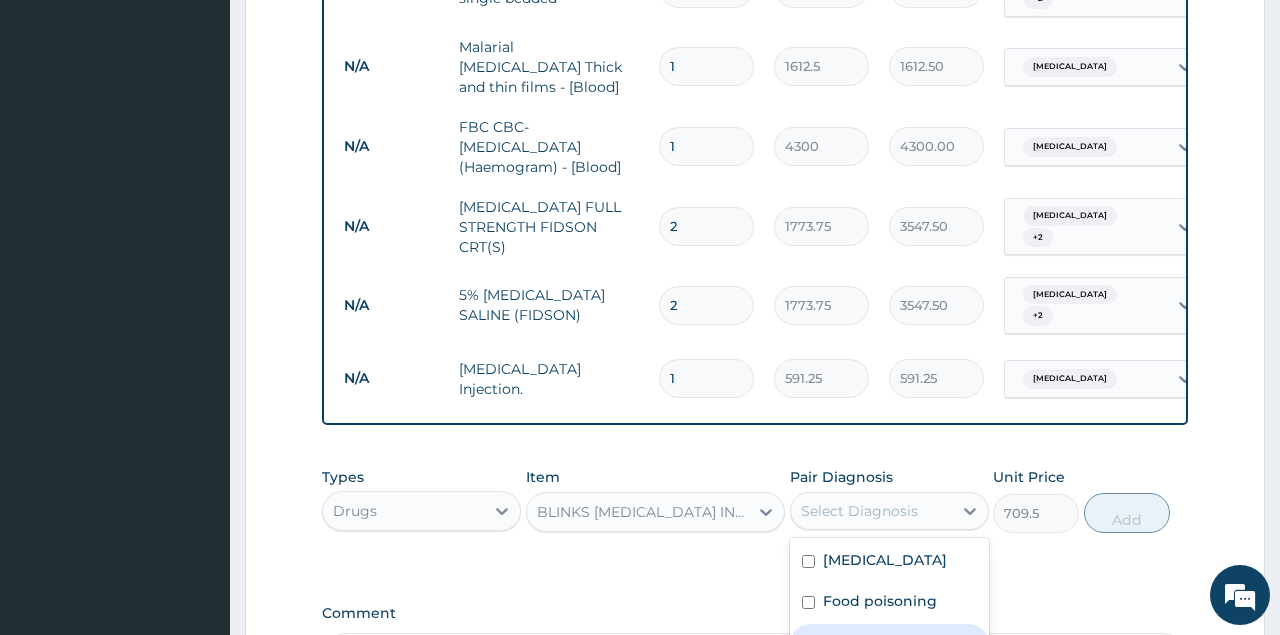 checkbox on "true" 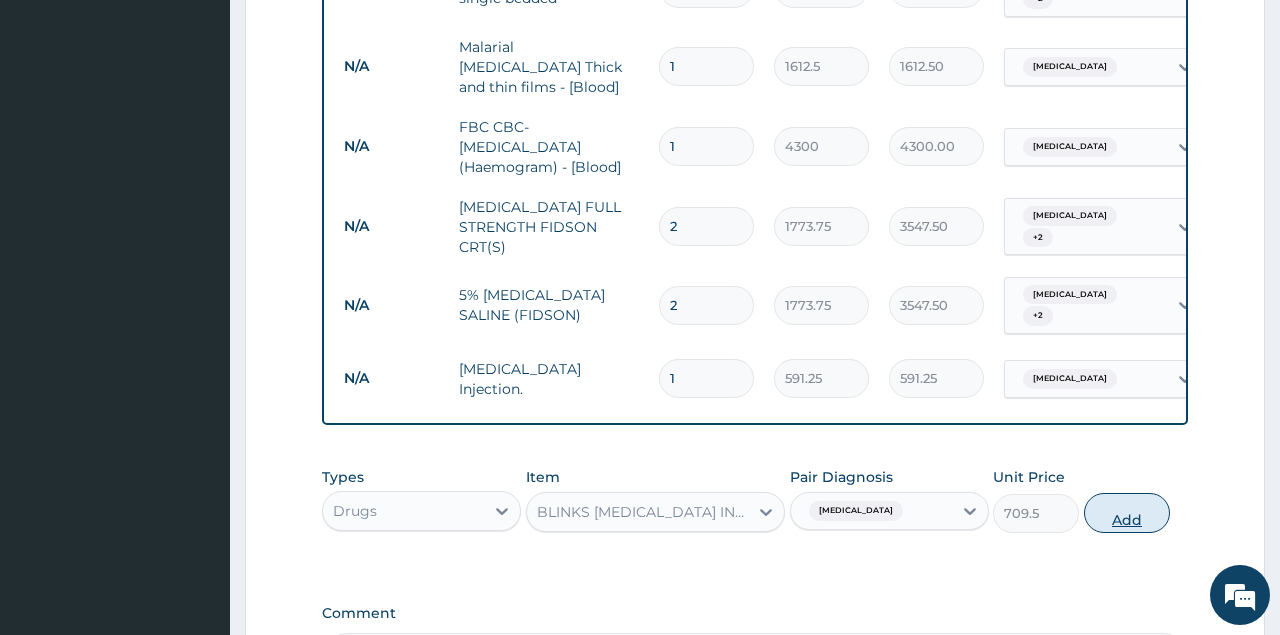 click on "Add" at bounding box center (1127, 513) 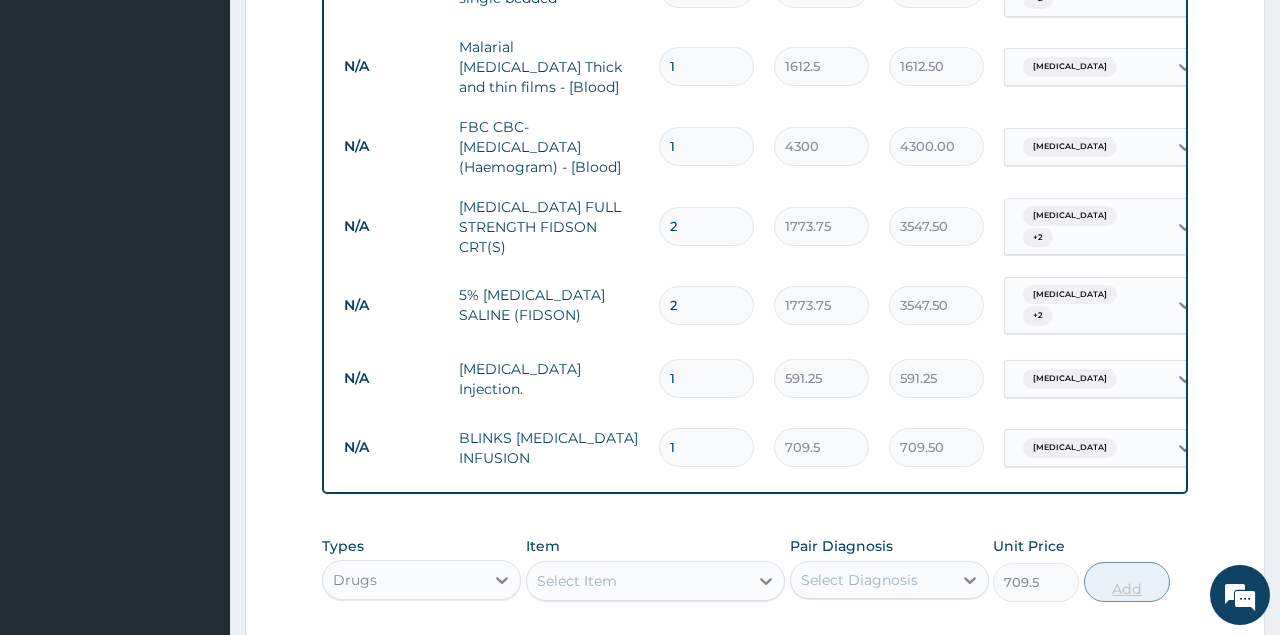 type on "0" 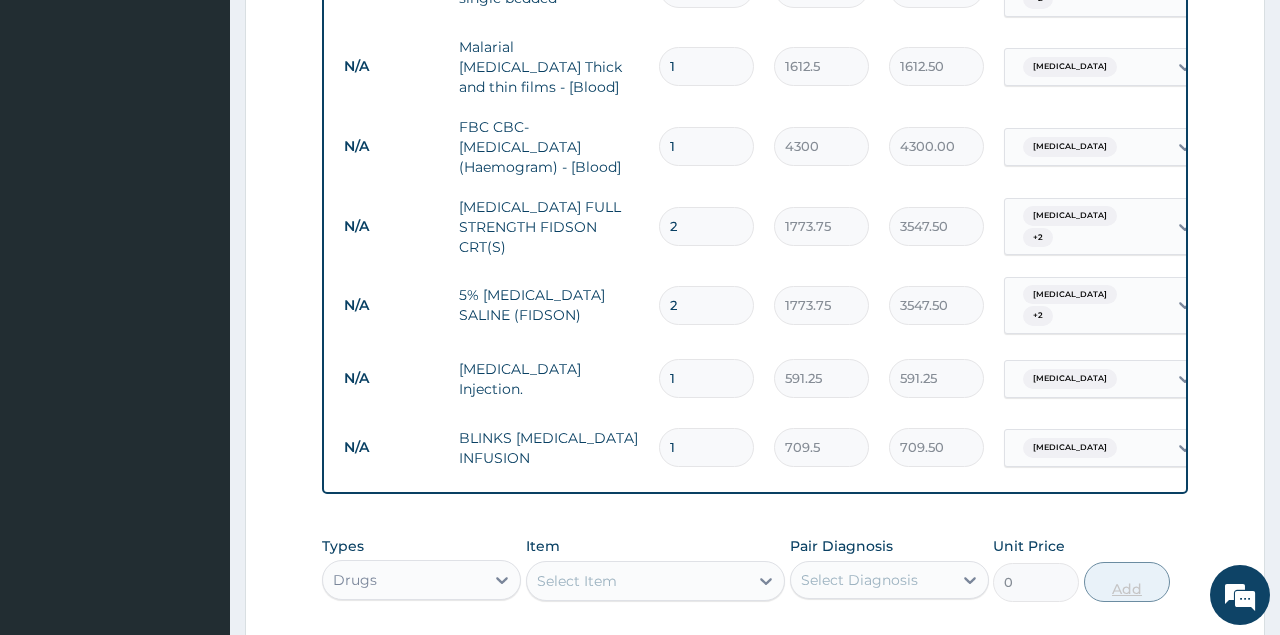 type 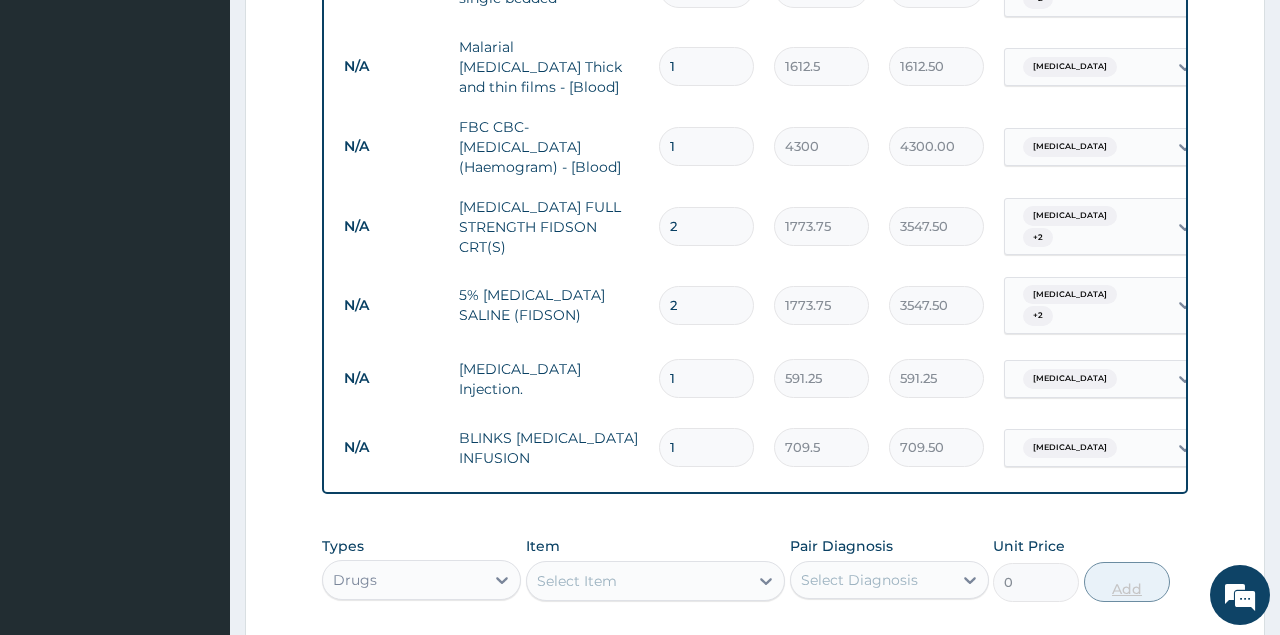 type on "0.00" 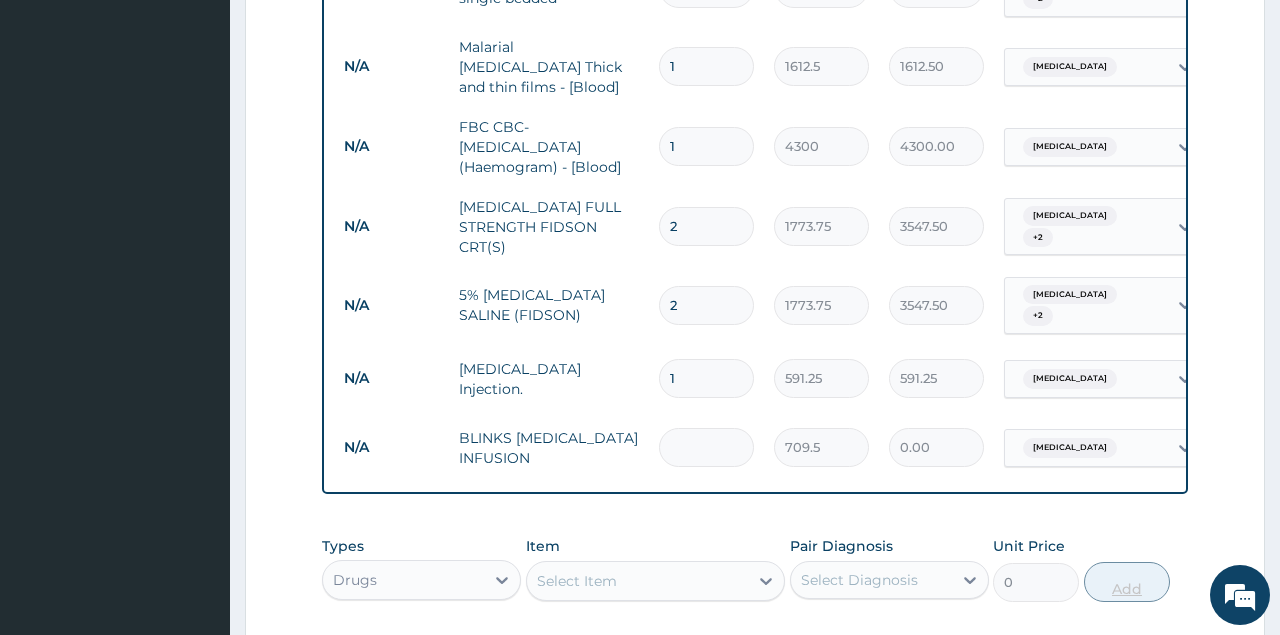 type on "3" 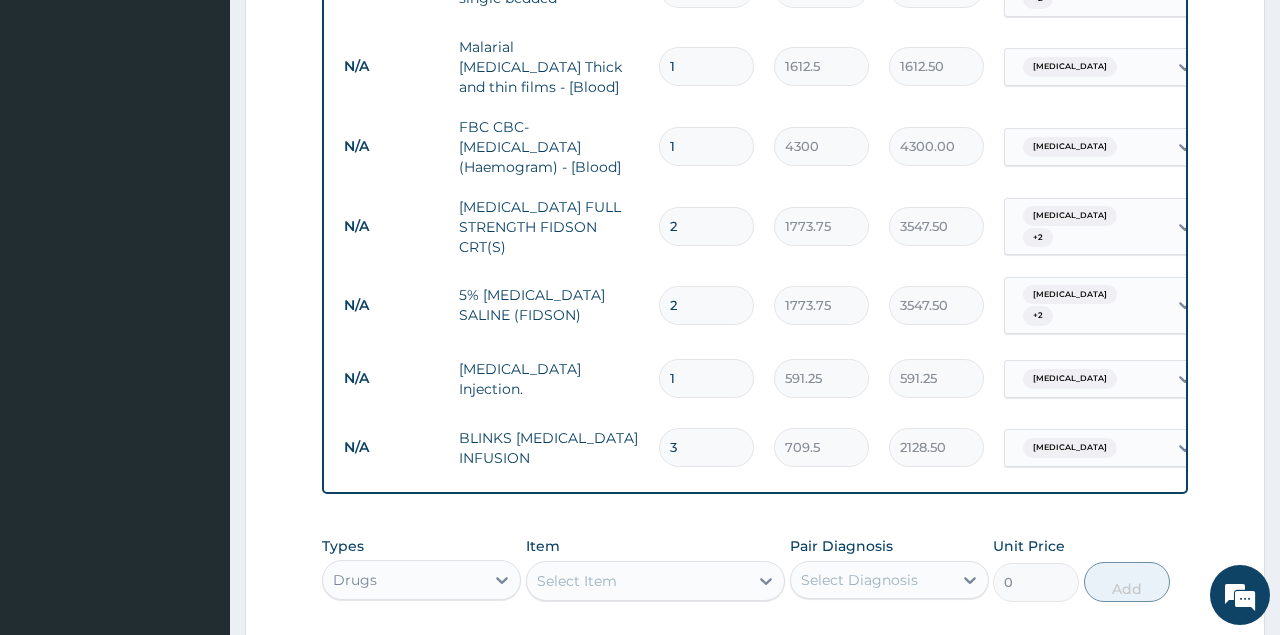 type on "3" 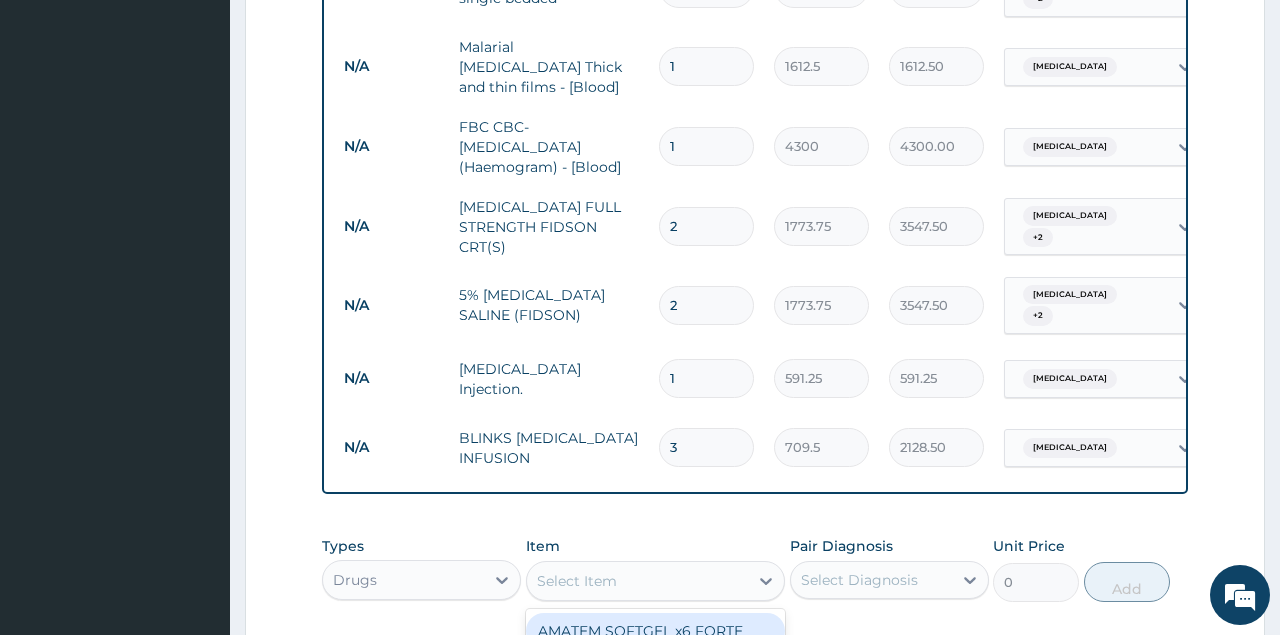 click on "Select Item" at bounding box center (638, 581) 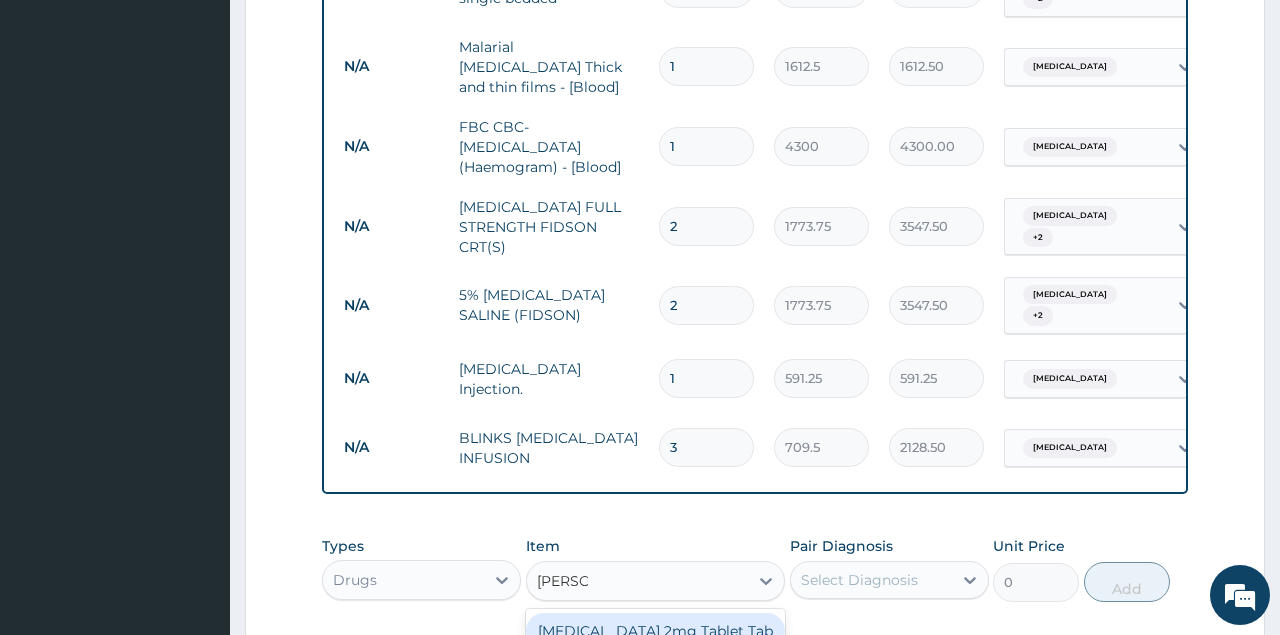 type on "LOPERA" 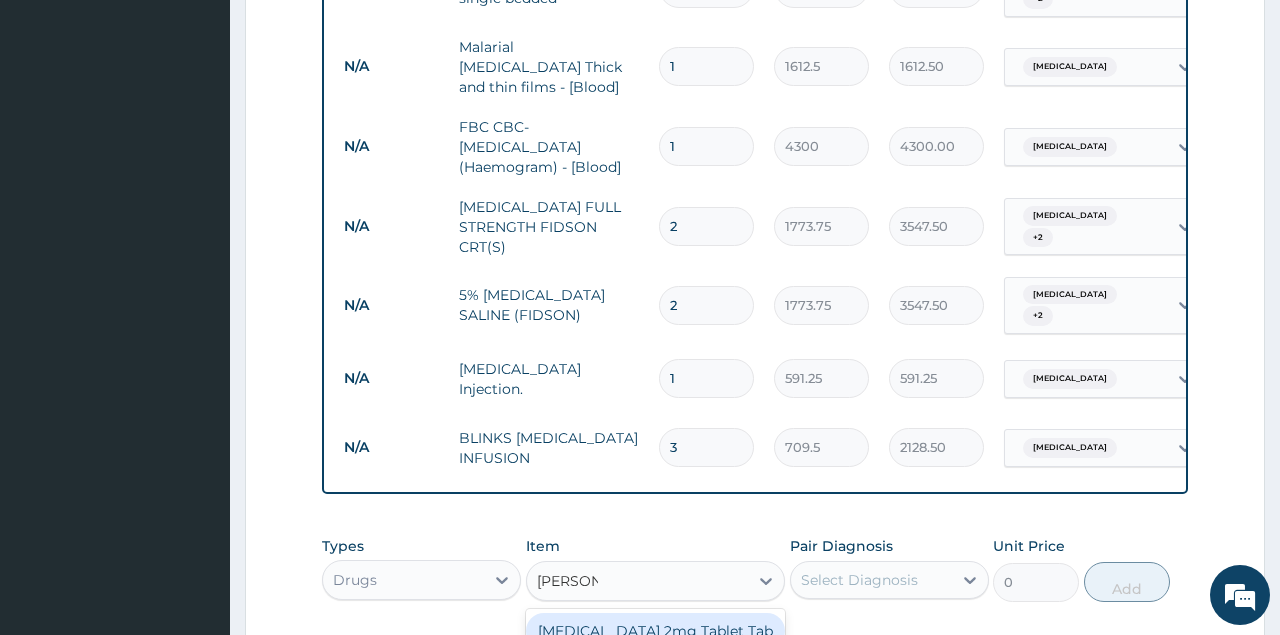 type 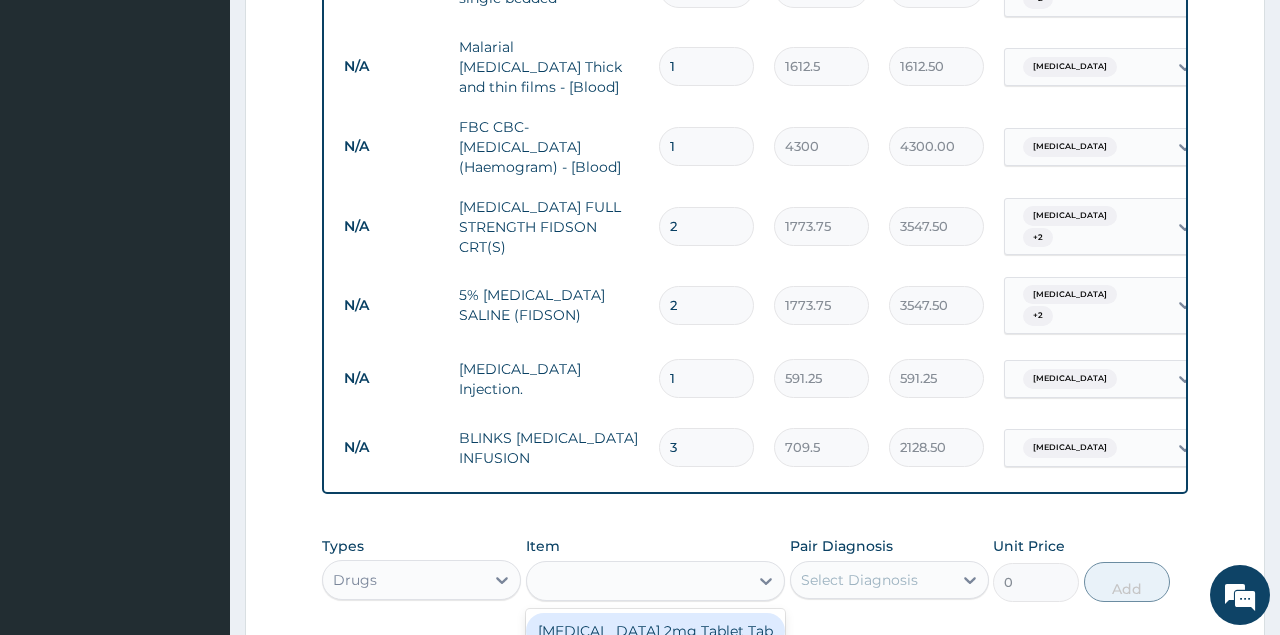 type on "88.6875" 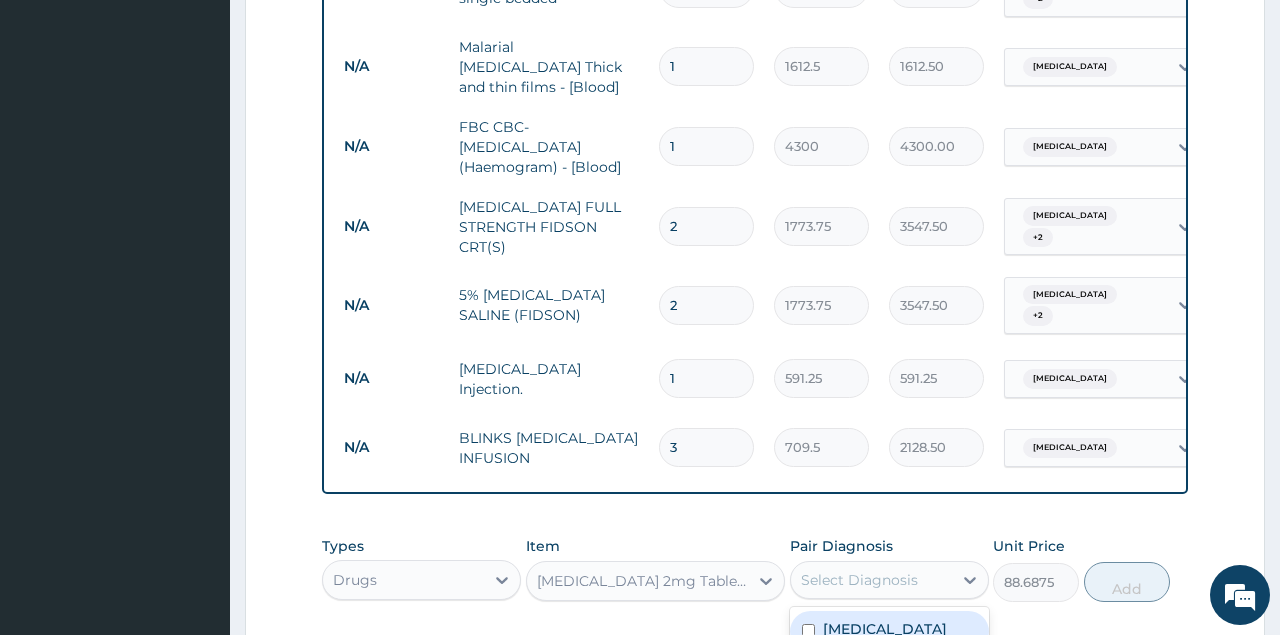 click on "Select Diagnosis" at bounding box center (859, 580) 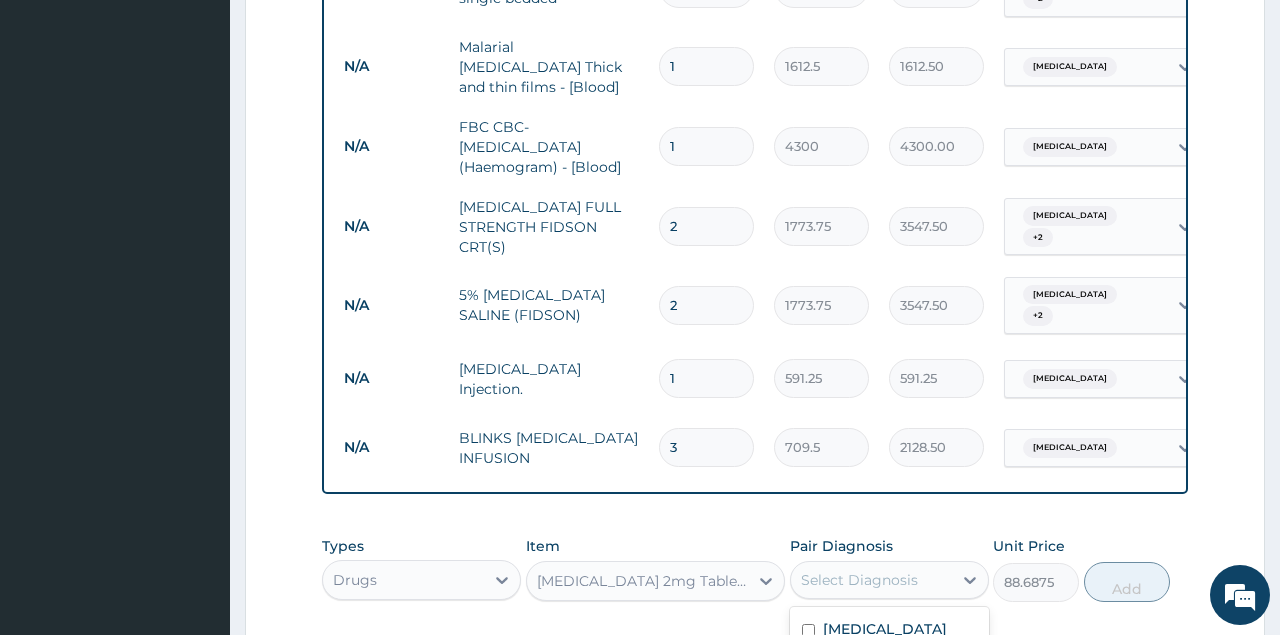 checkbox on "true" 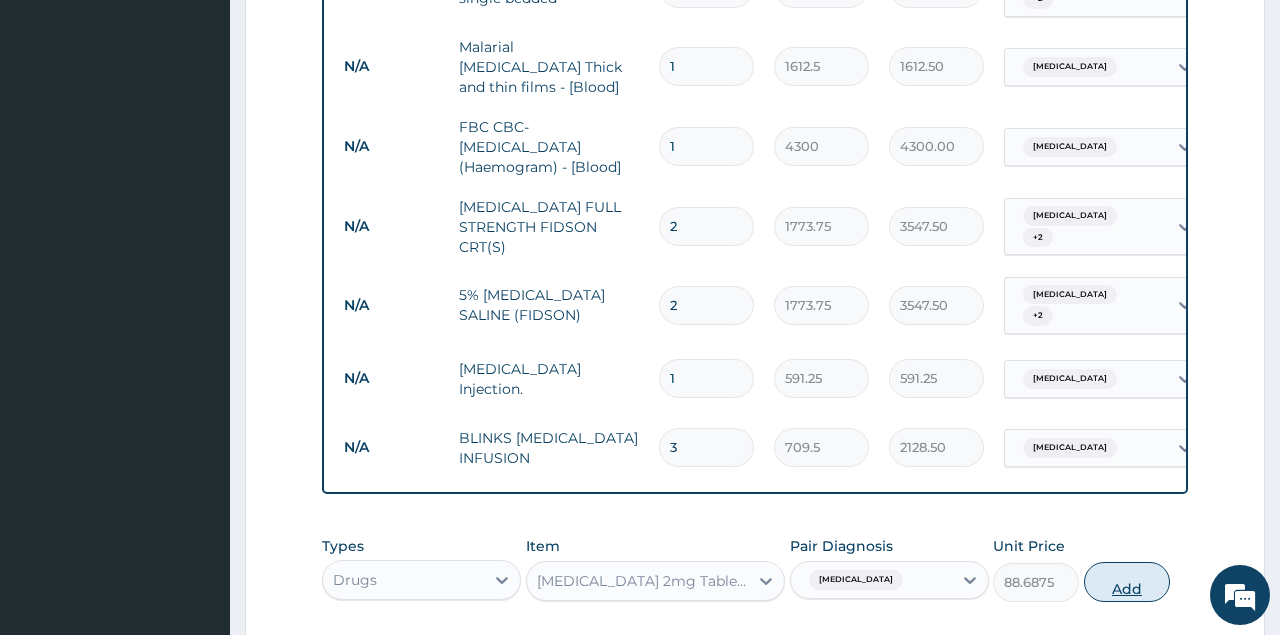 click on "Add" at bounding box center [1127, 582] 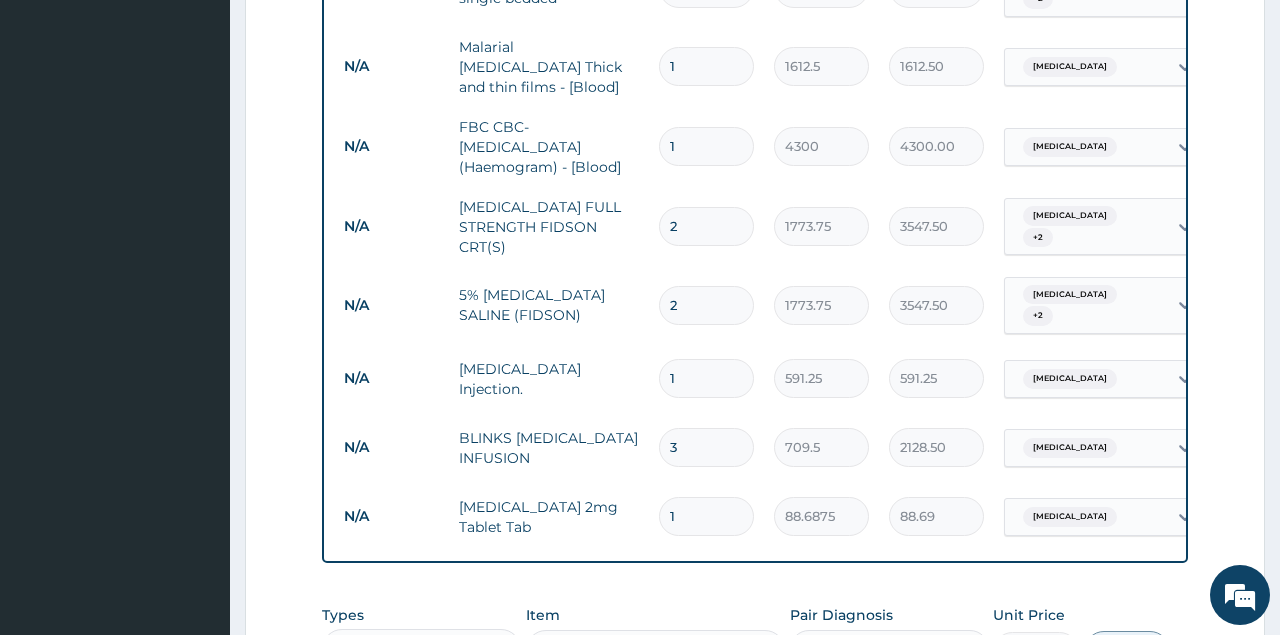 type 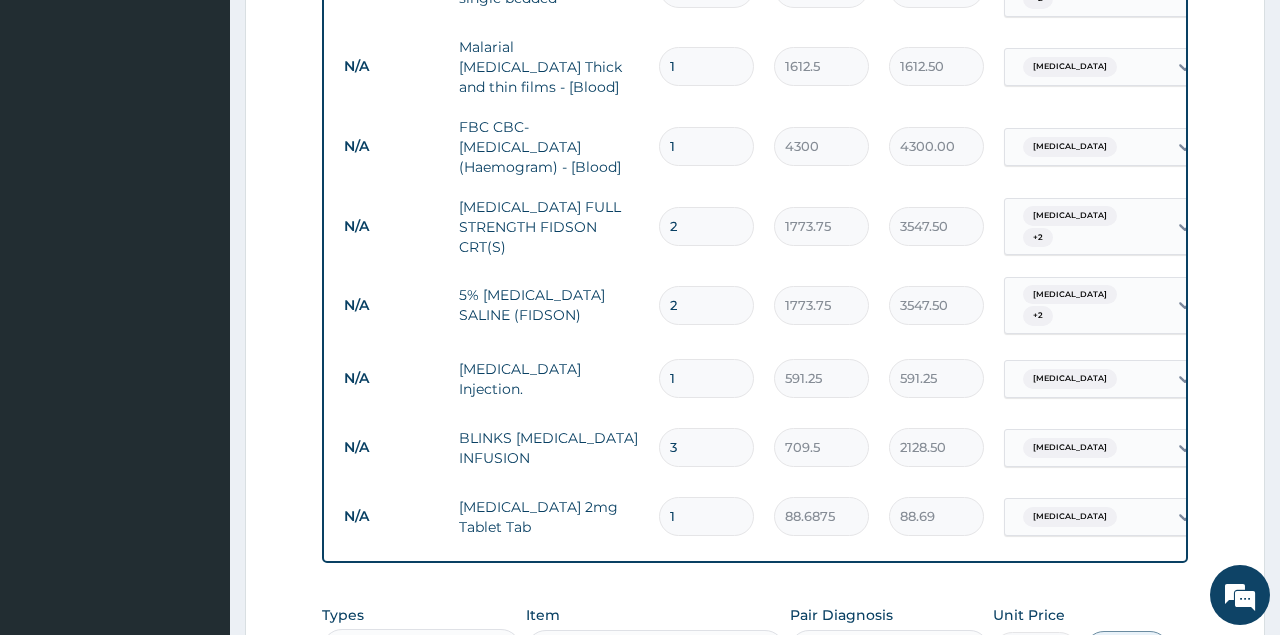 type on "0.00" 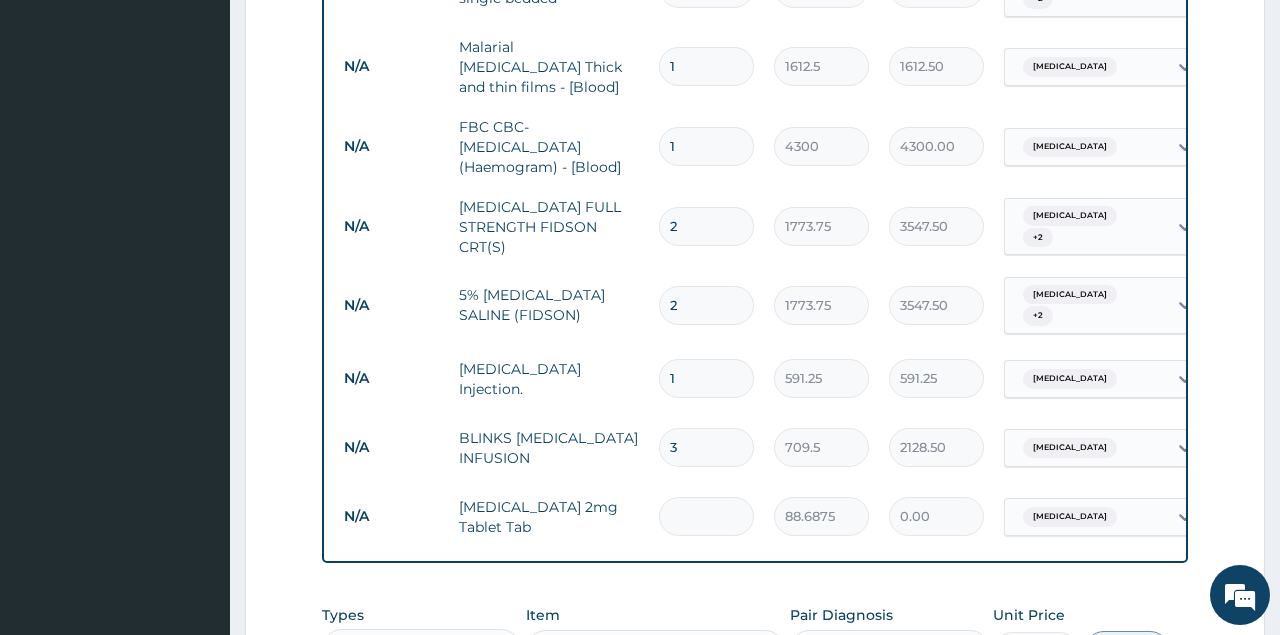 type on "2" 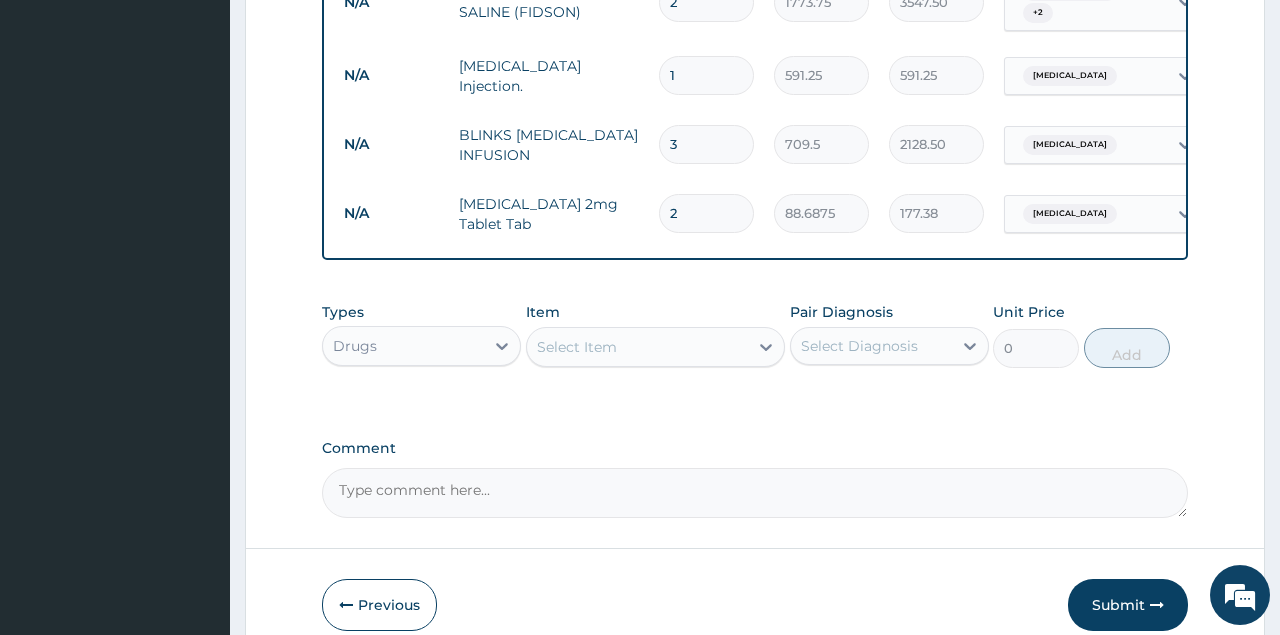 scroll, scrollTop: 1293, scrollLeft: 0, axis: vertical 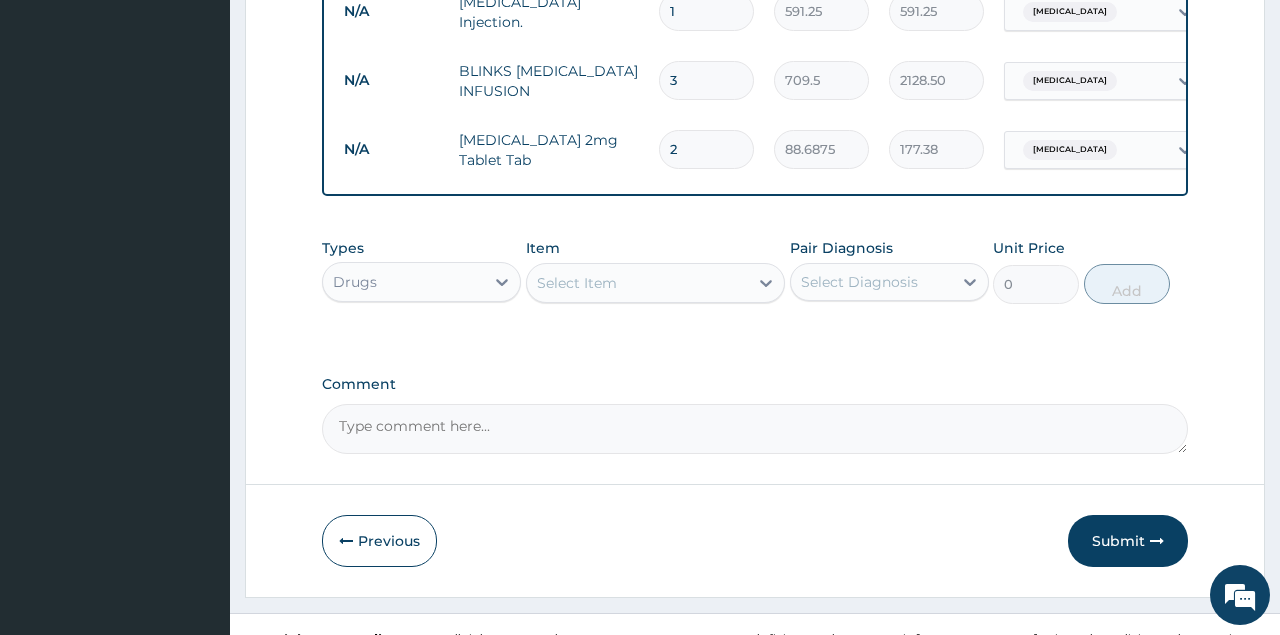 type on "2" 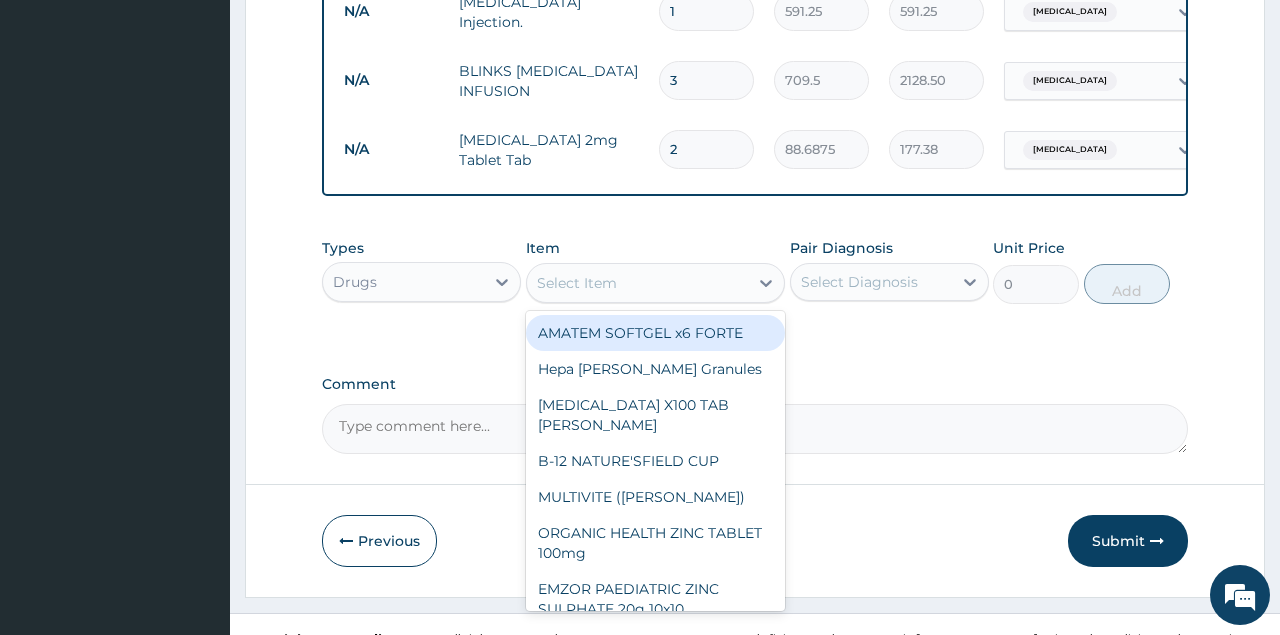 click on "Select Item" at bounding box center (656, 283) 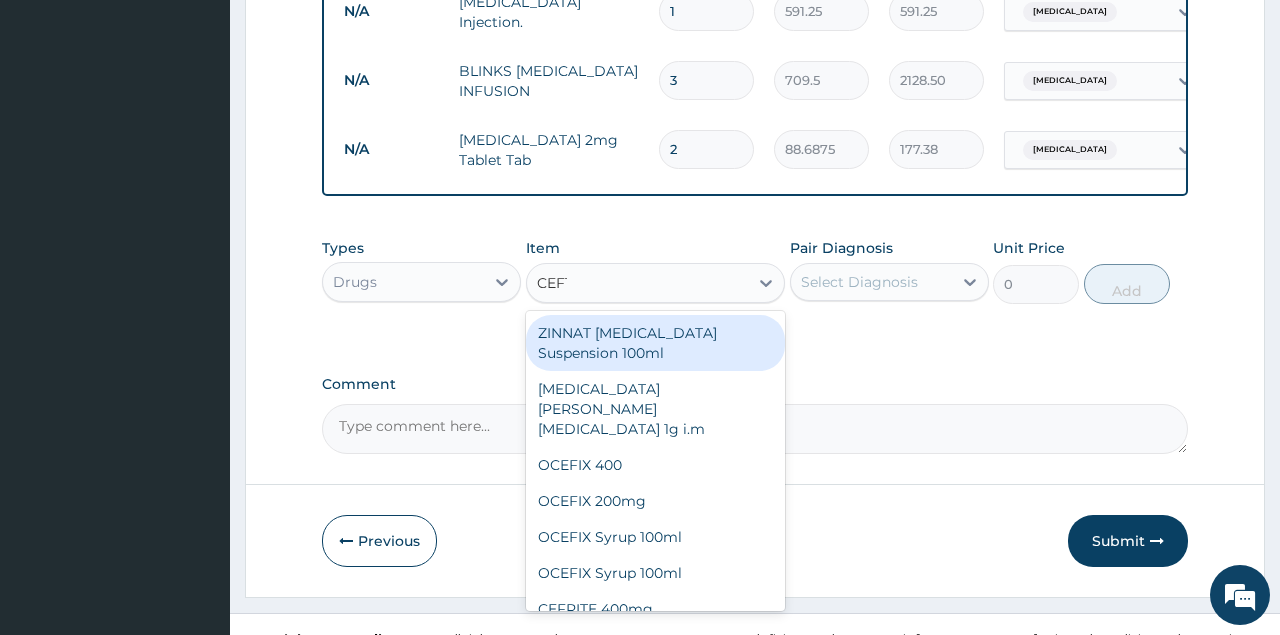 type on "CEFTR" 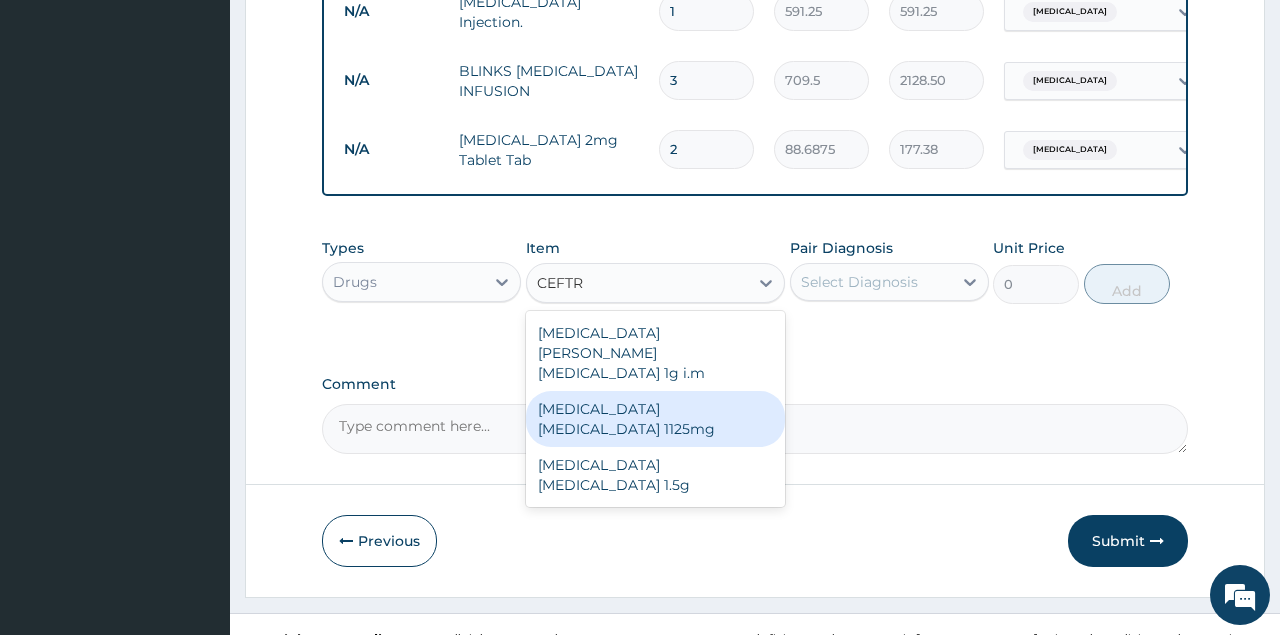 type 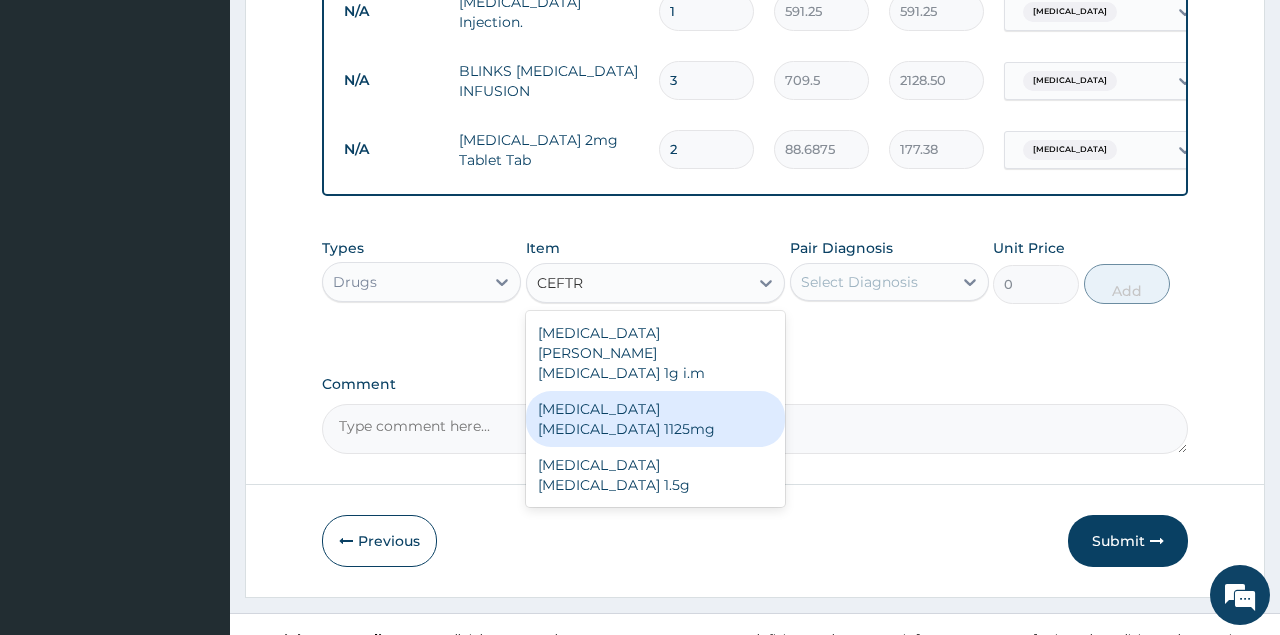 type on "2365" 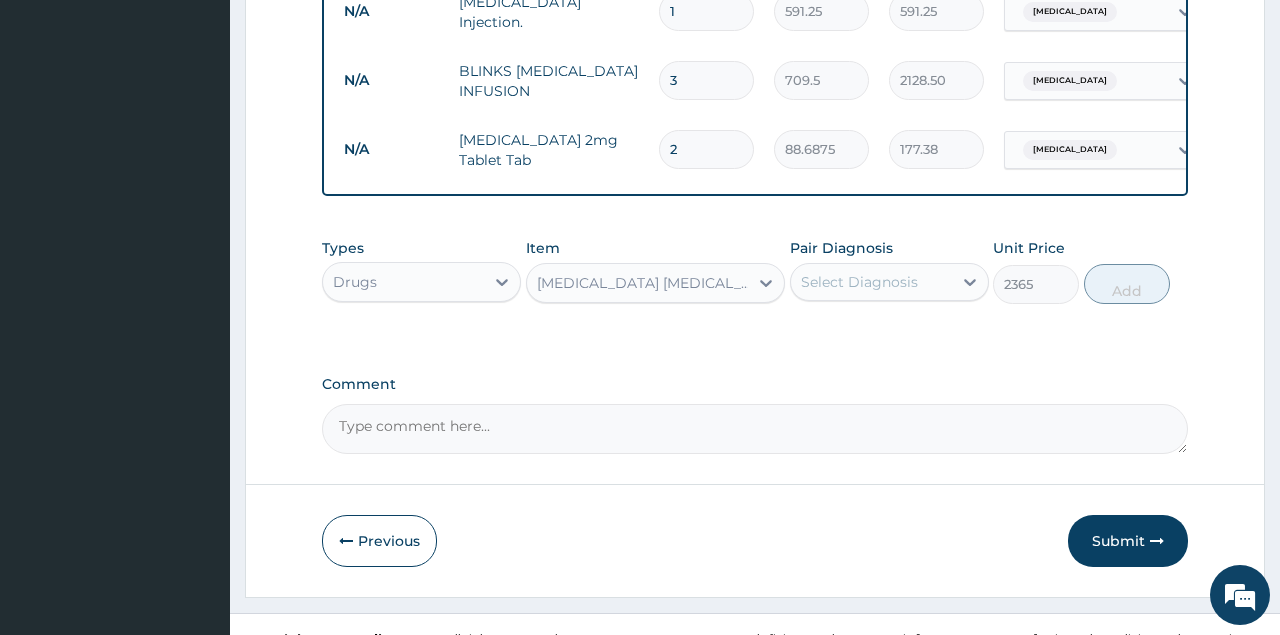 click on "Types Drugs Item Ceftriaxone Tazobactam 1125mg Pair Diagnosis Select Diagnosis Unit Price 2365 Add" at bounding box center (754, 271) 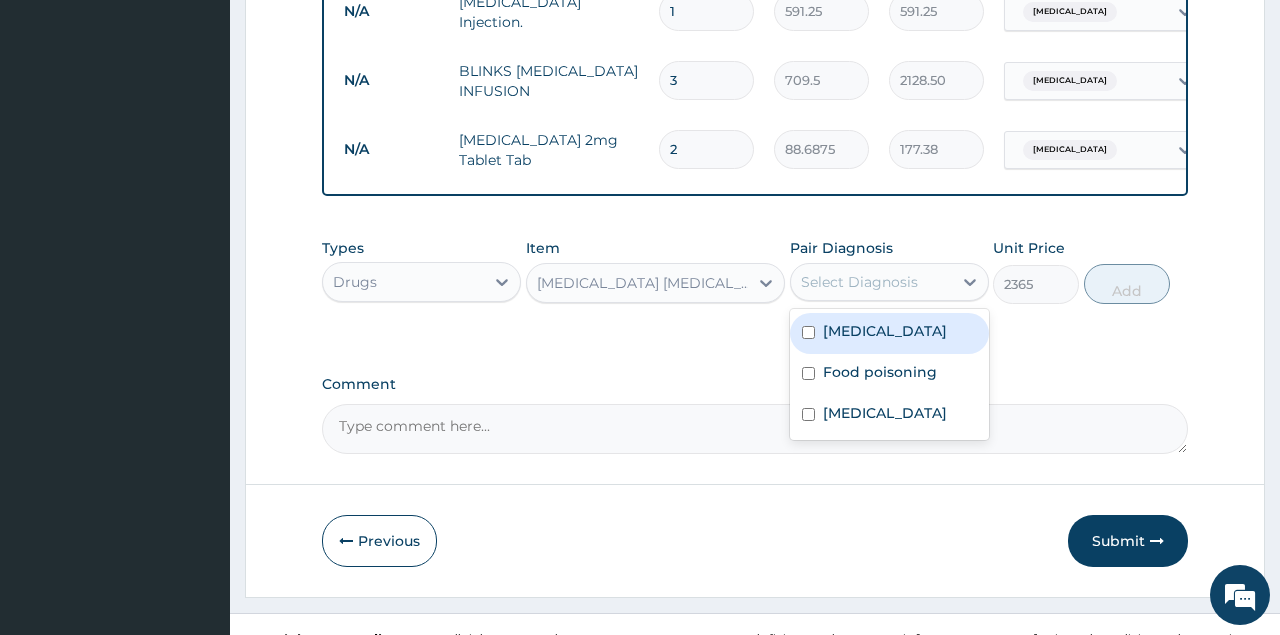 click on "Select Diagnosis" at bounding box center (871, 282) 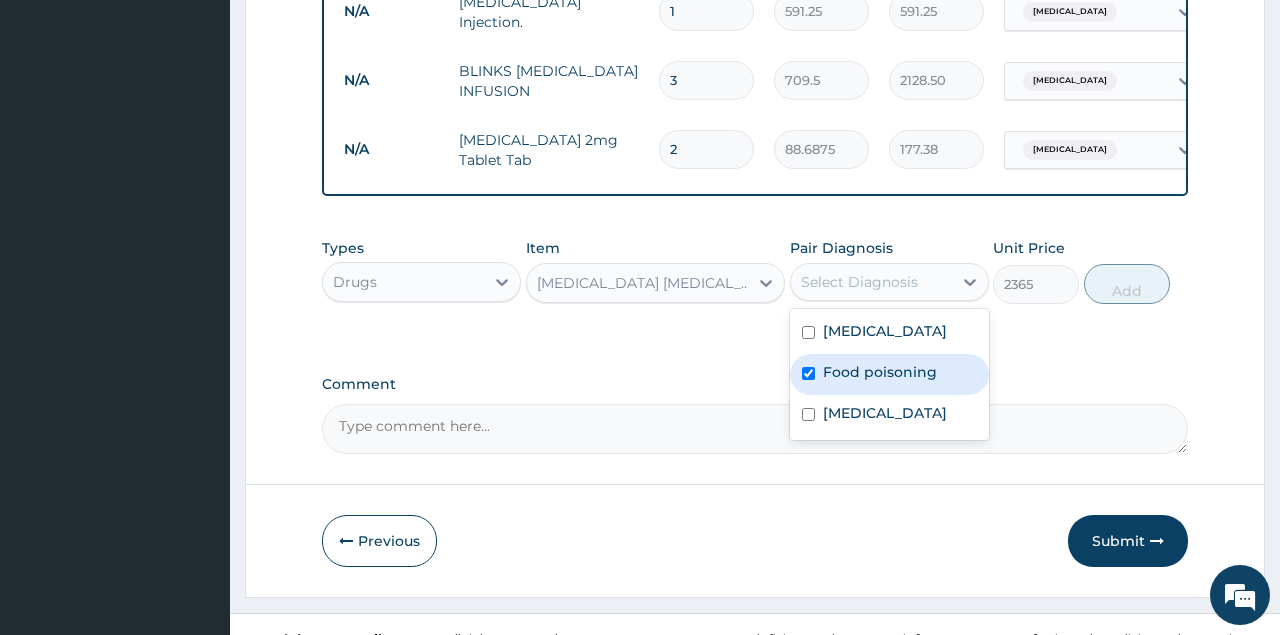 checkbox on "true" 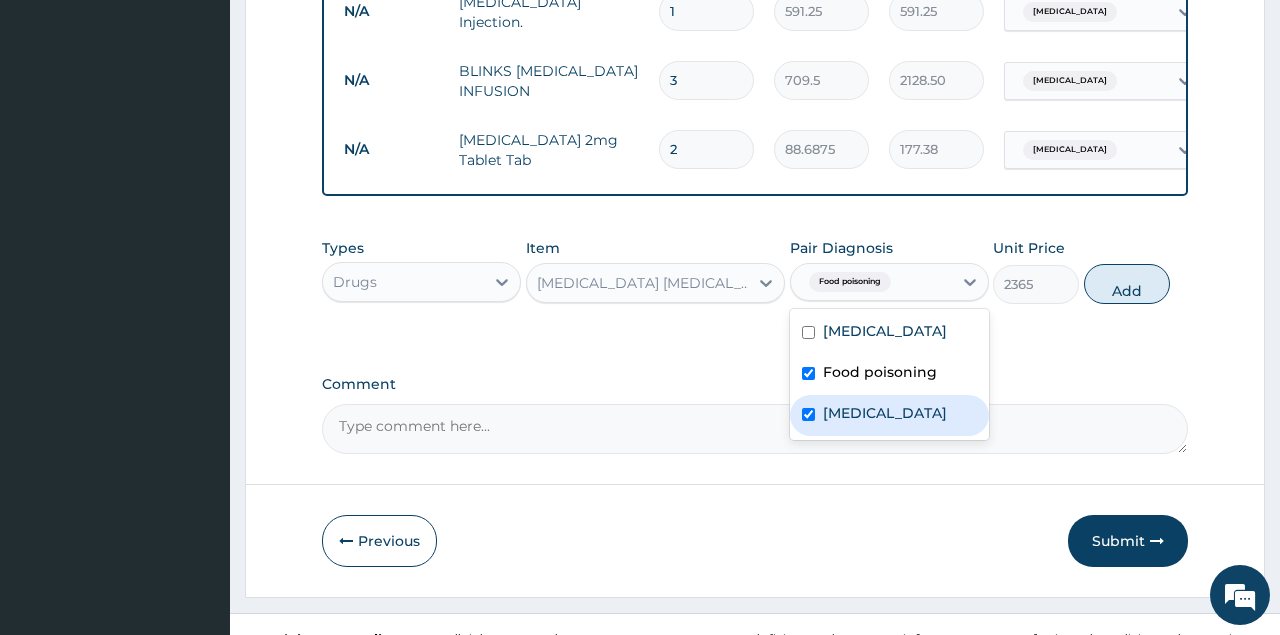 checkbox on "true" 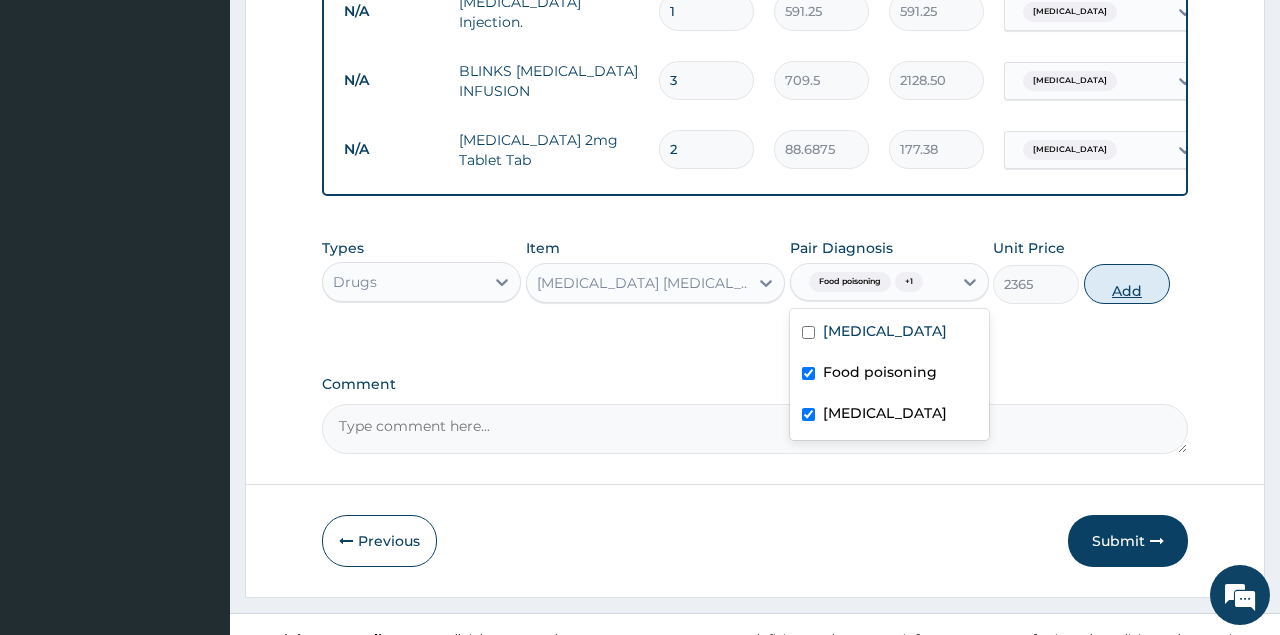 click on "Add" at bounding box center (1127, 284) 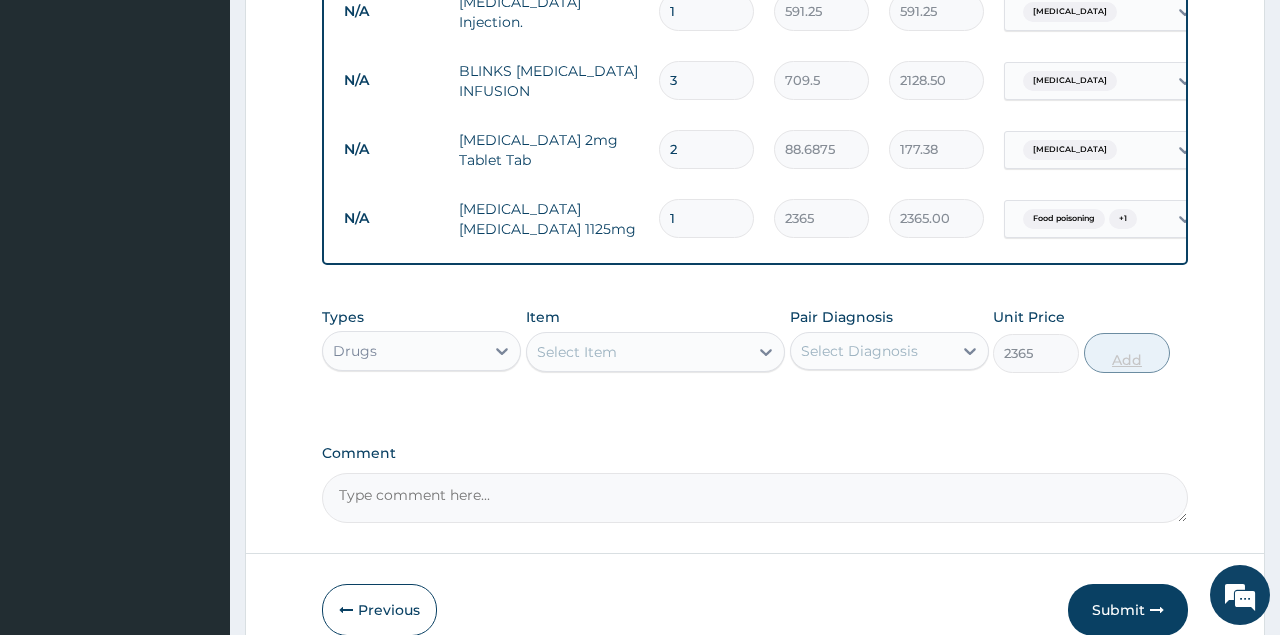 type on "0" 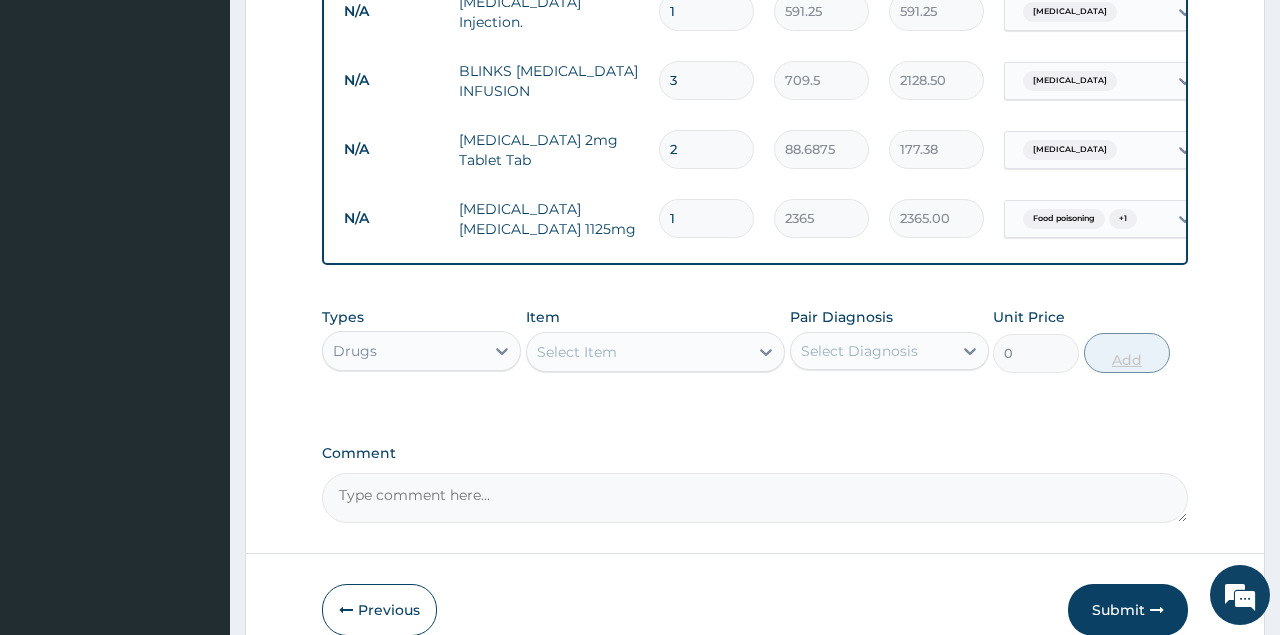 type 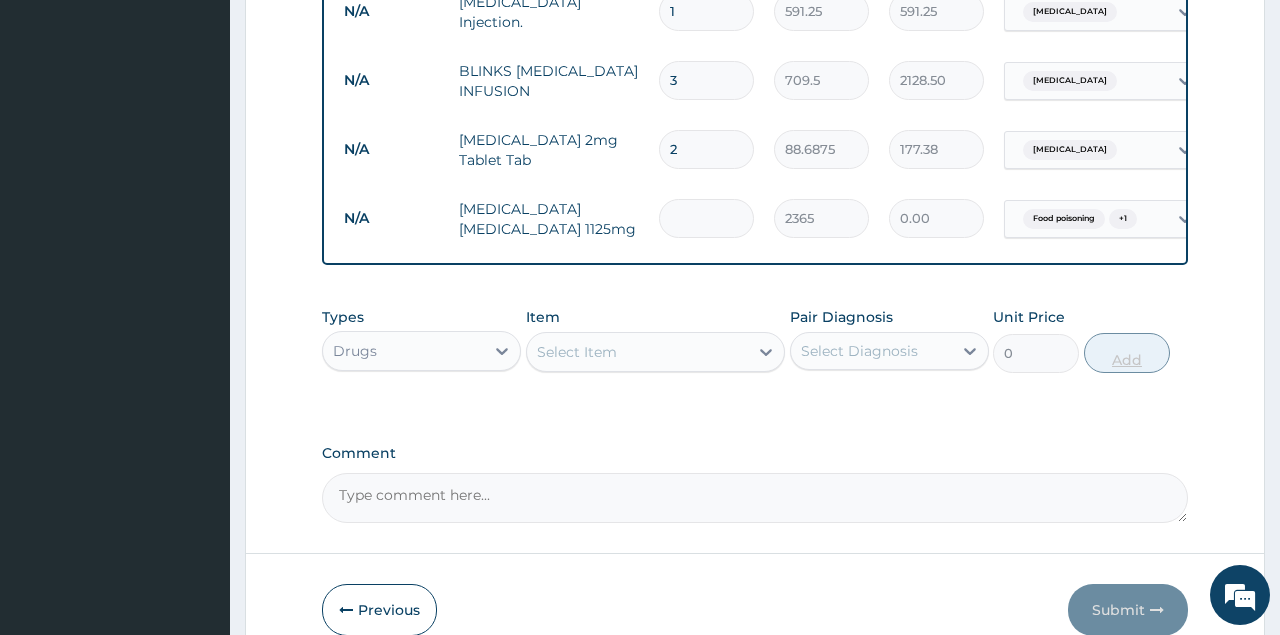 type on "2" 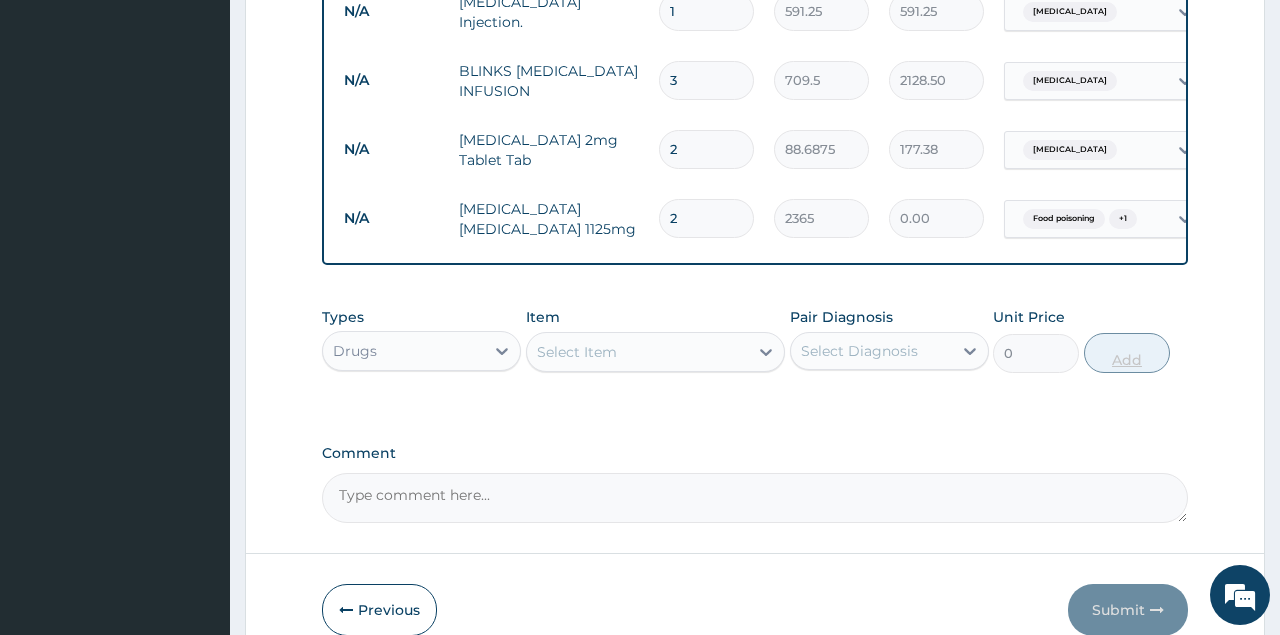 type on "4730.00" 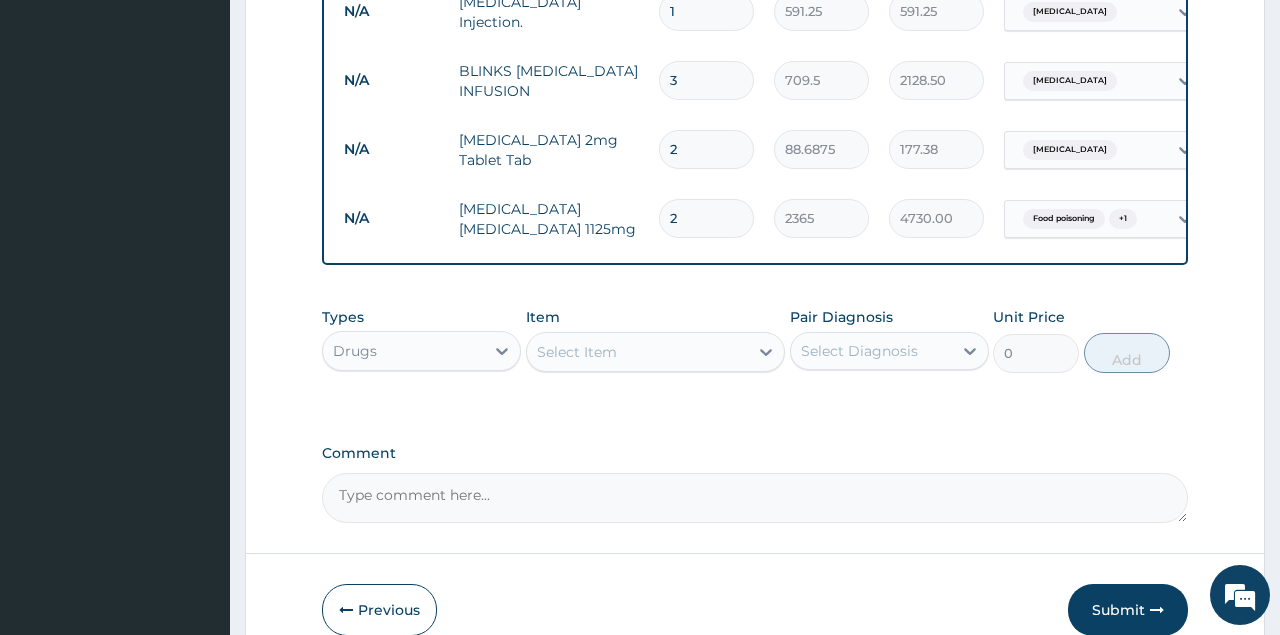 type on "2" 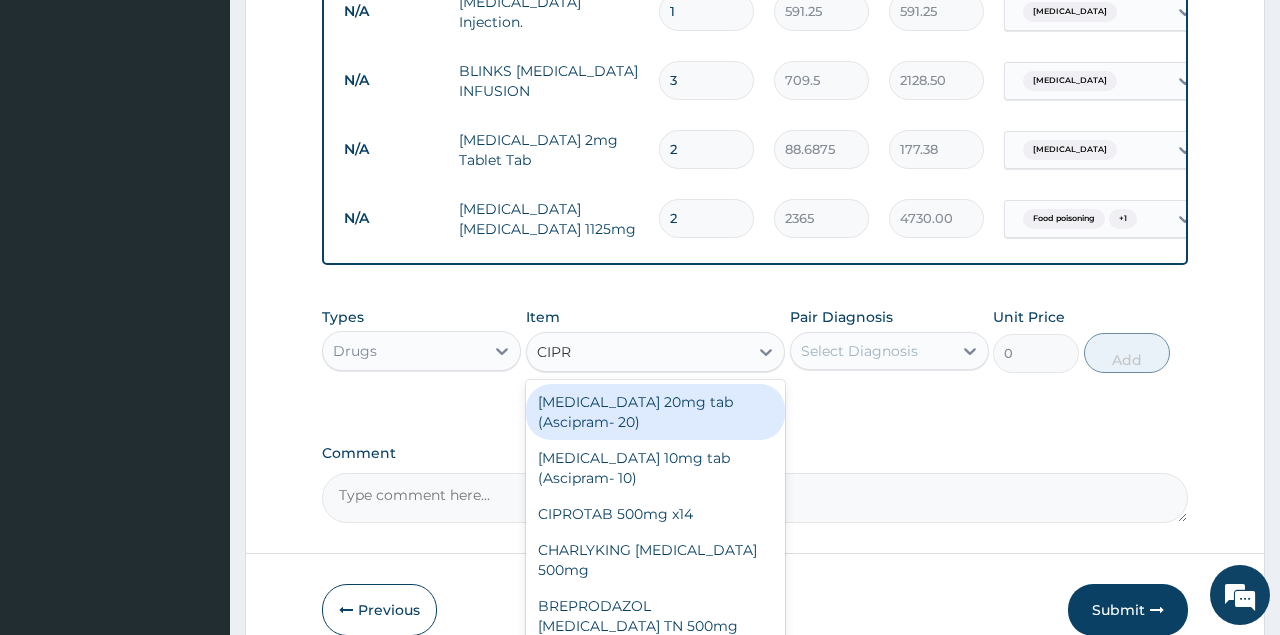 type on "CIPRO" 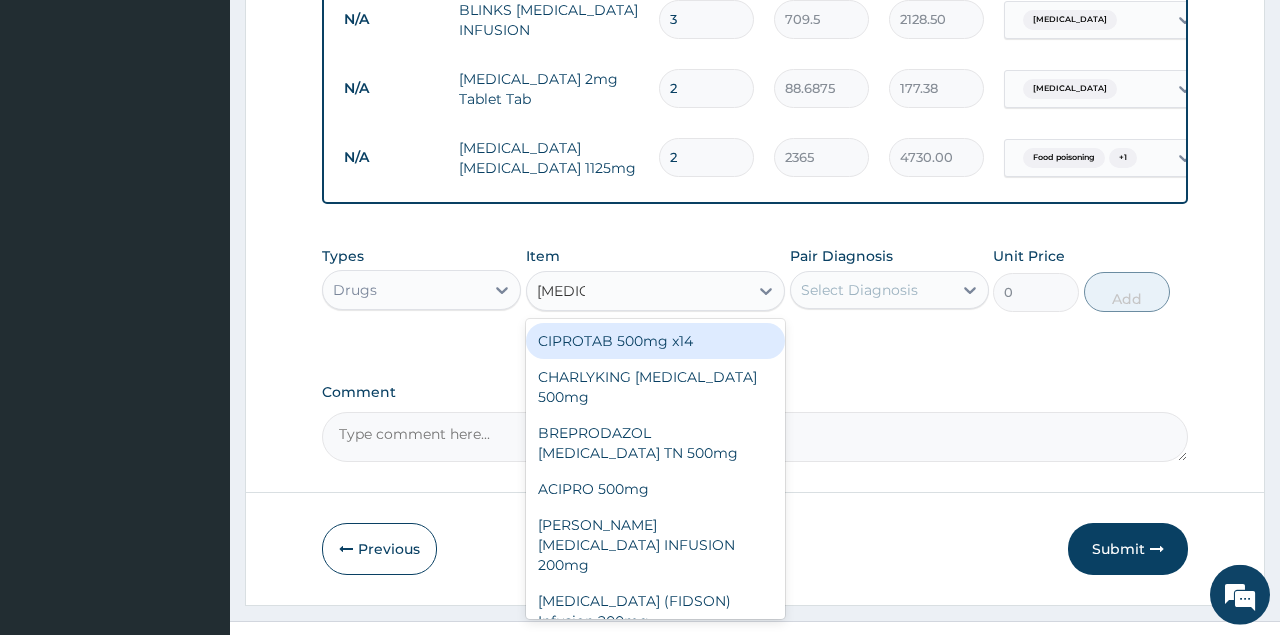 scroll, scrollTop: 1362, scrollLeft: 0, axis: vertical 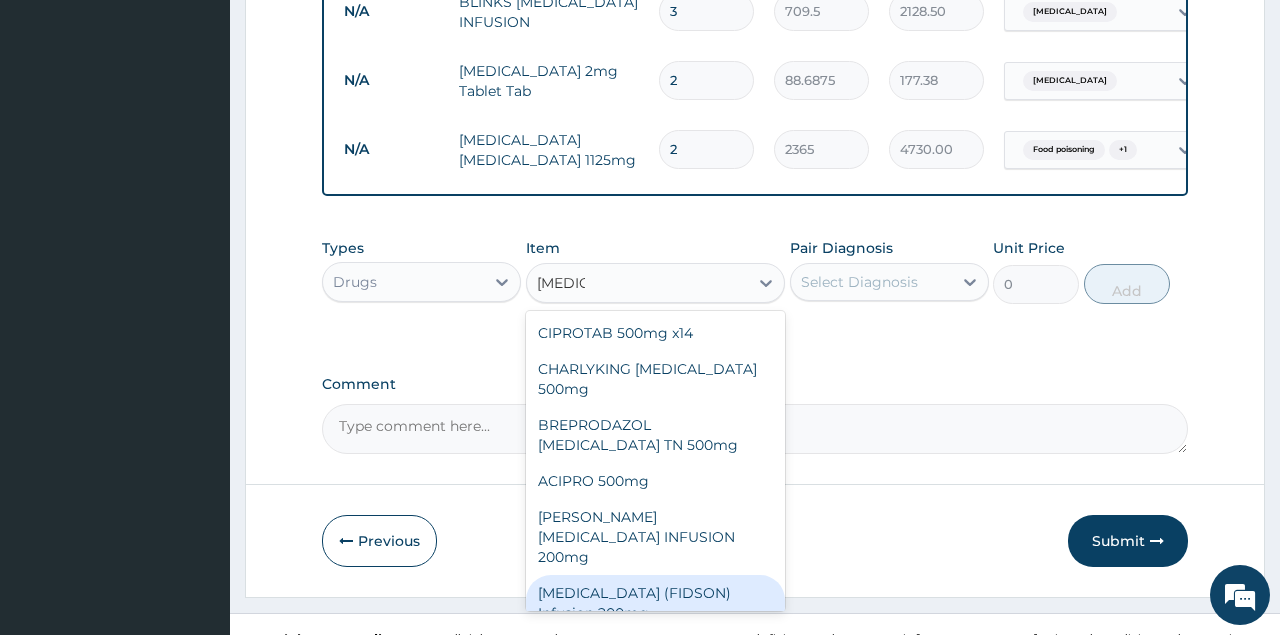click on "CIPRO (FIDSON) Infusion 200mg" at bounding box center [656, 603] 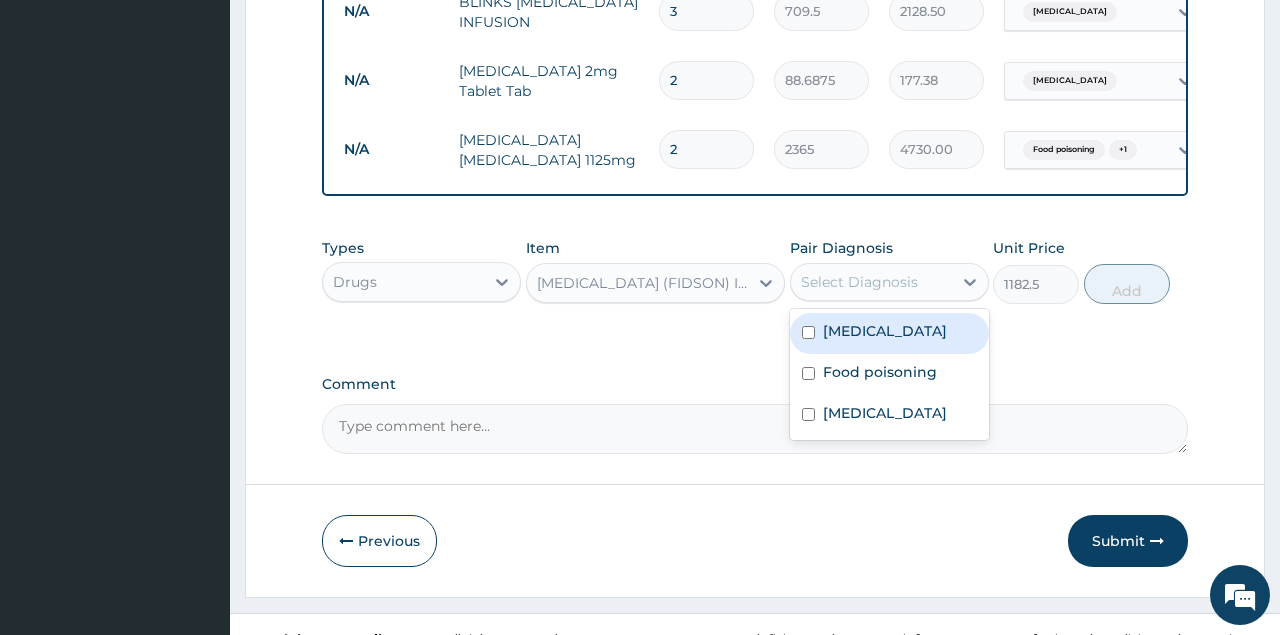 click on "Select Diagnosis" at bounding box center [871, 282] 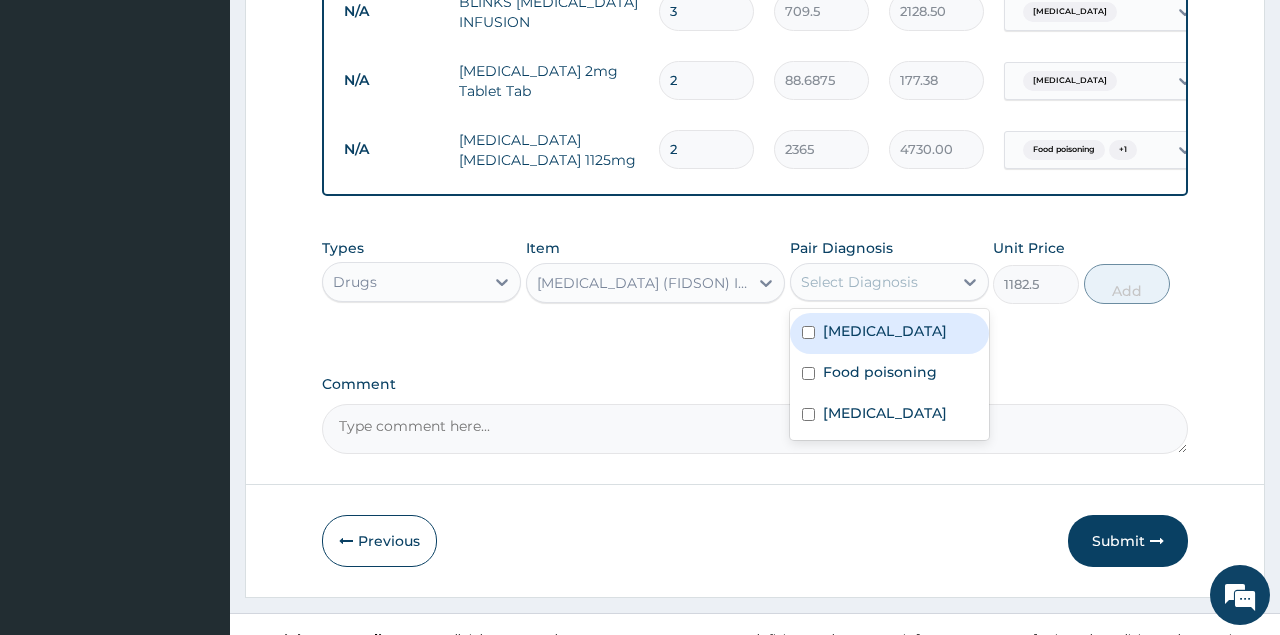 click on "CIPRO (FIDSON) Infusion 200mg" at bounding box center [644, 283] 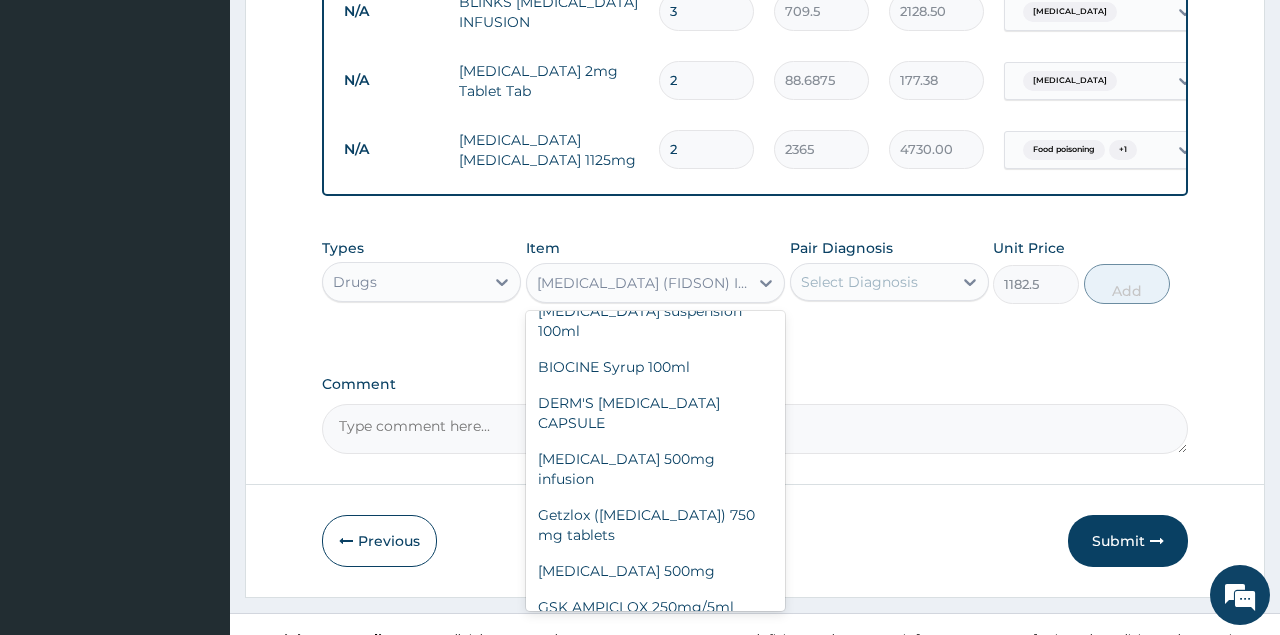 scroll, scrollTop: 22372, scrollLeft: 0, axis: vertical 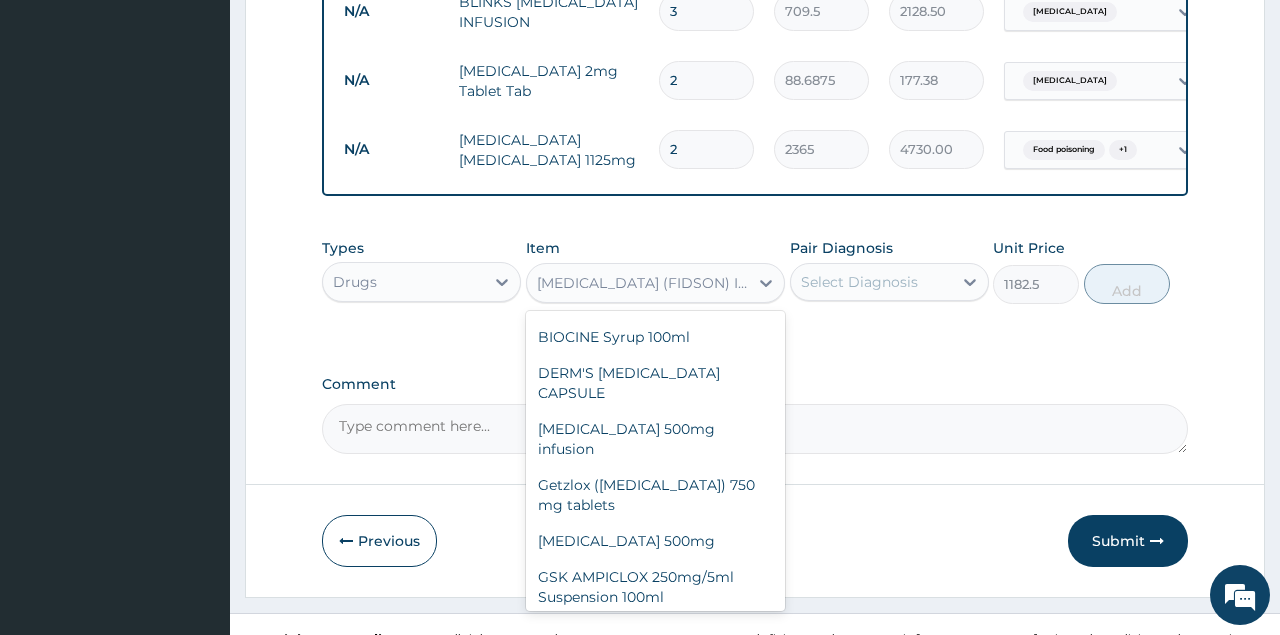 type on "177.375" 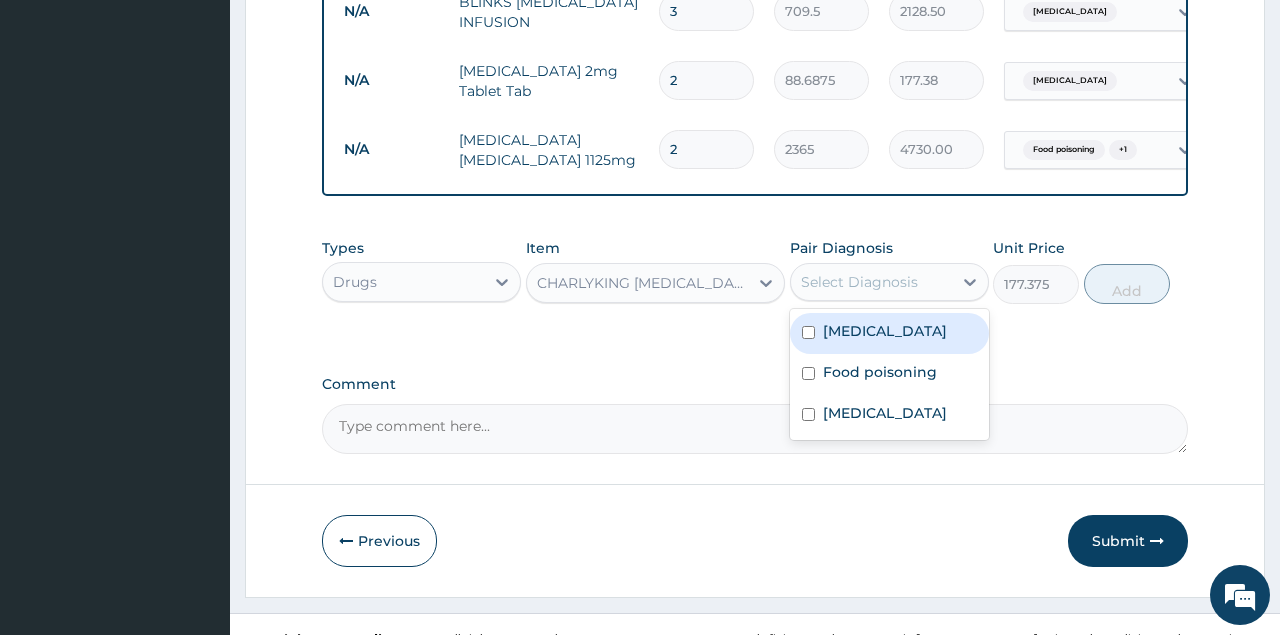 click on "Select Diagnosis" at bounding box center (871, 282) 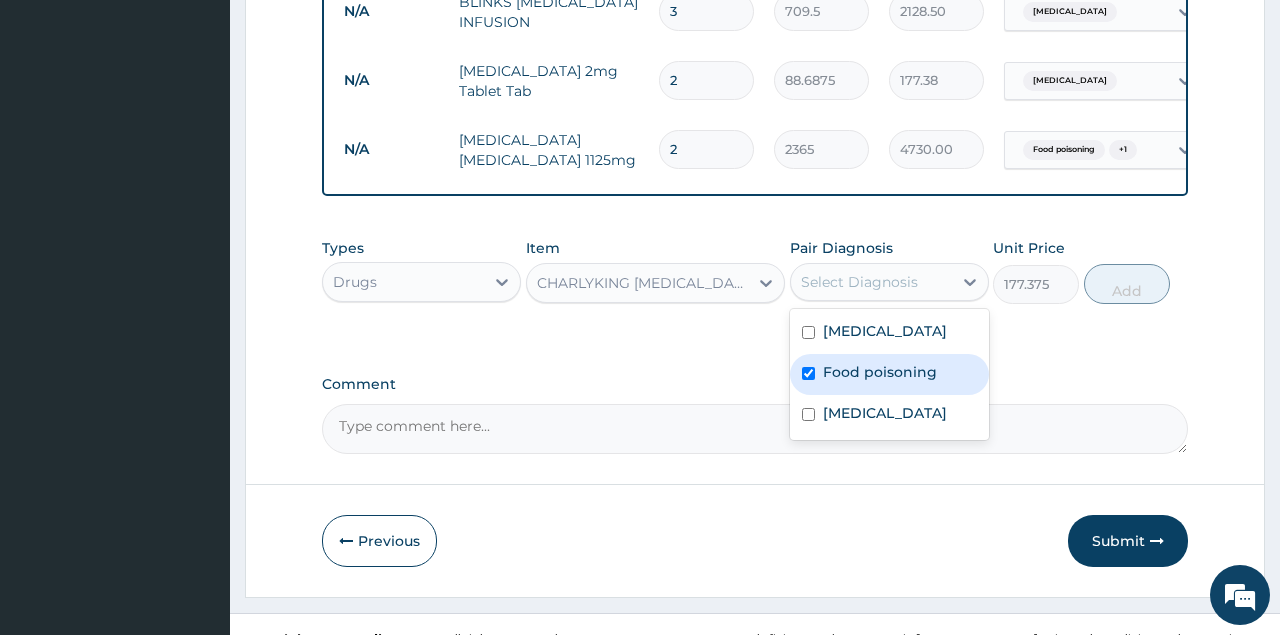 checkbox on "true" 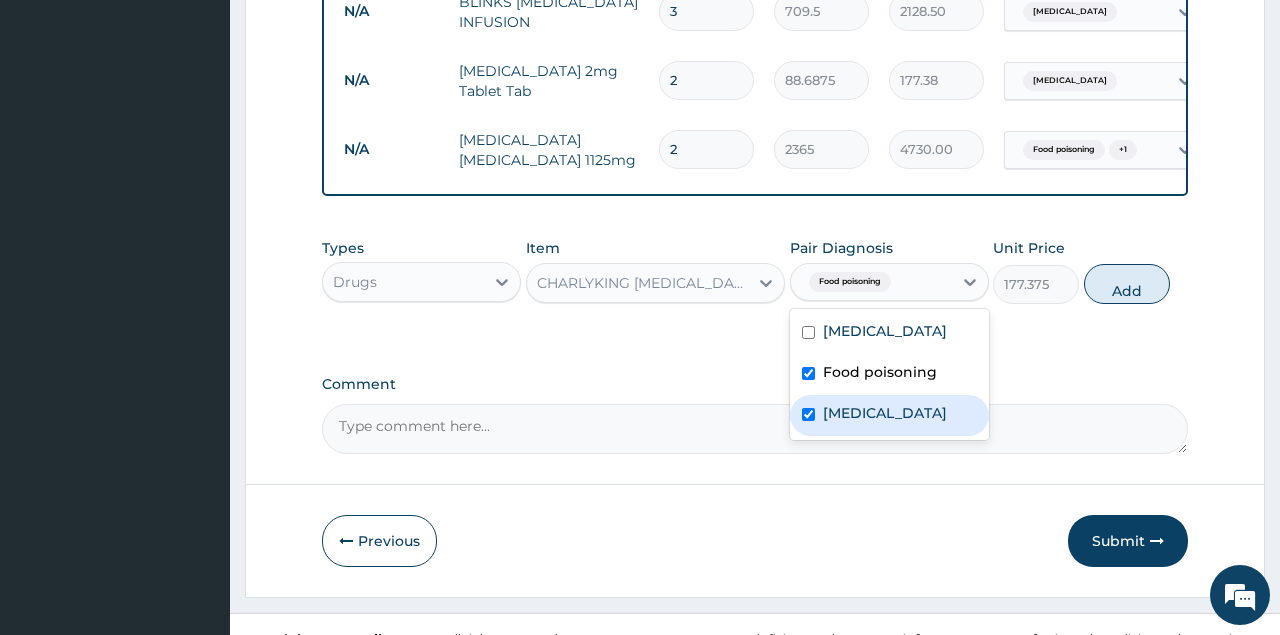 checkbox on "true" 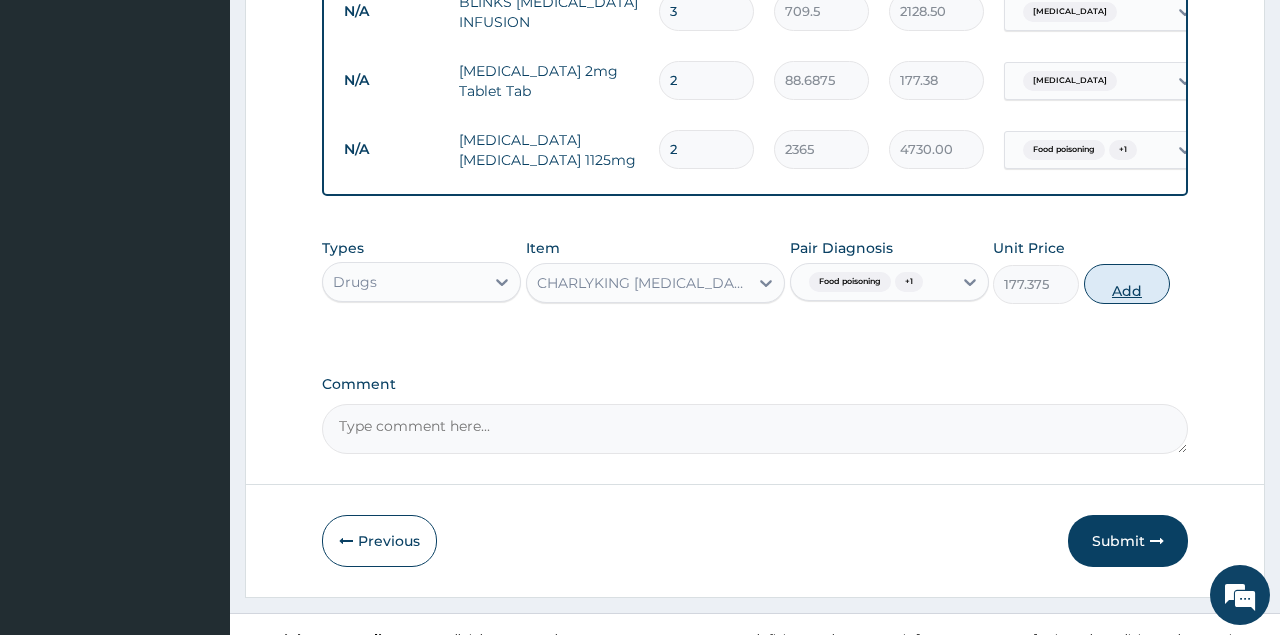 click on "Add" at bounding box center [1127, 284] 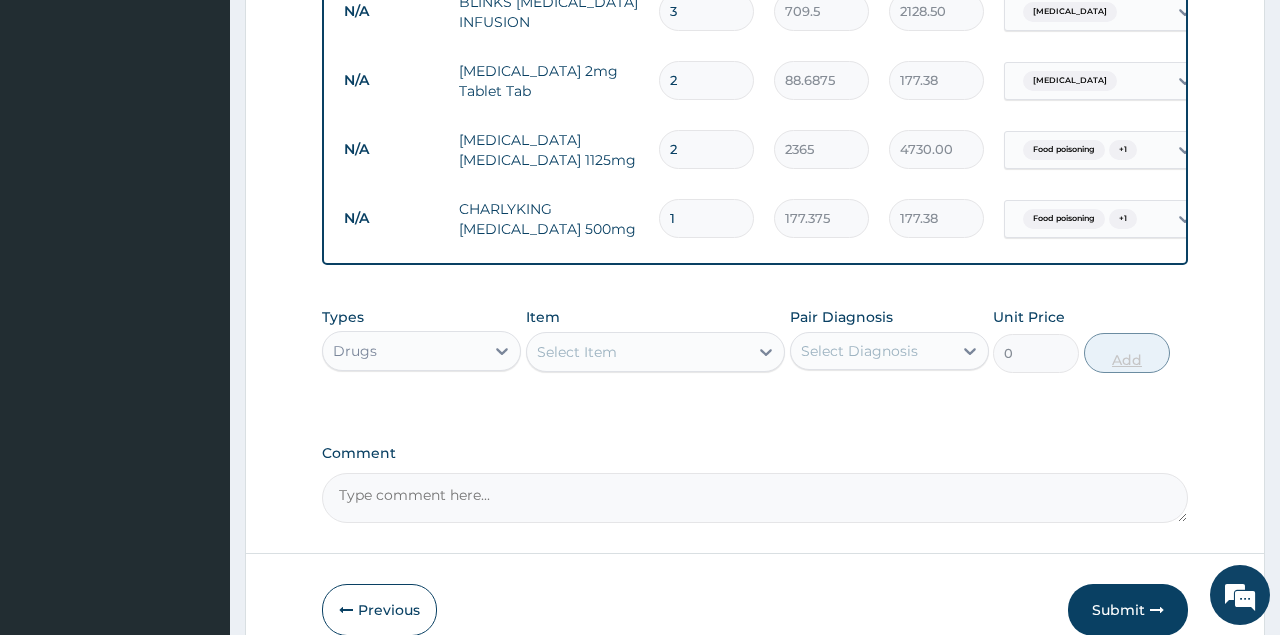 type on "10" 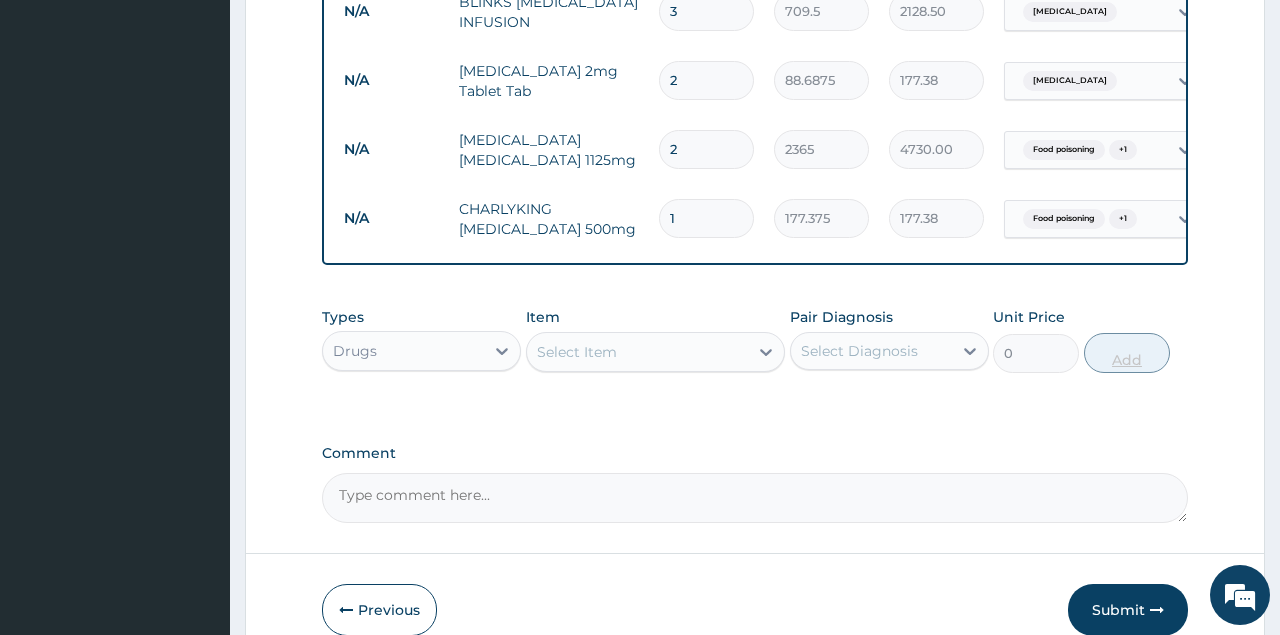 type on "1773.75" 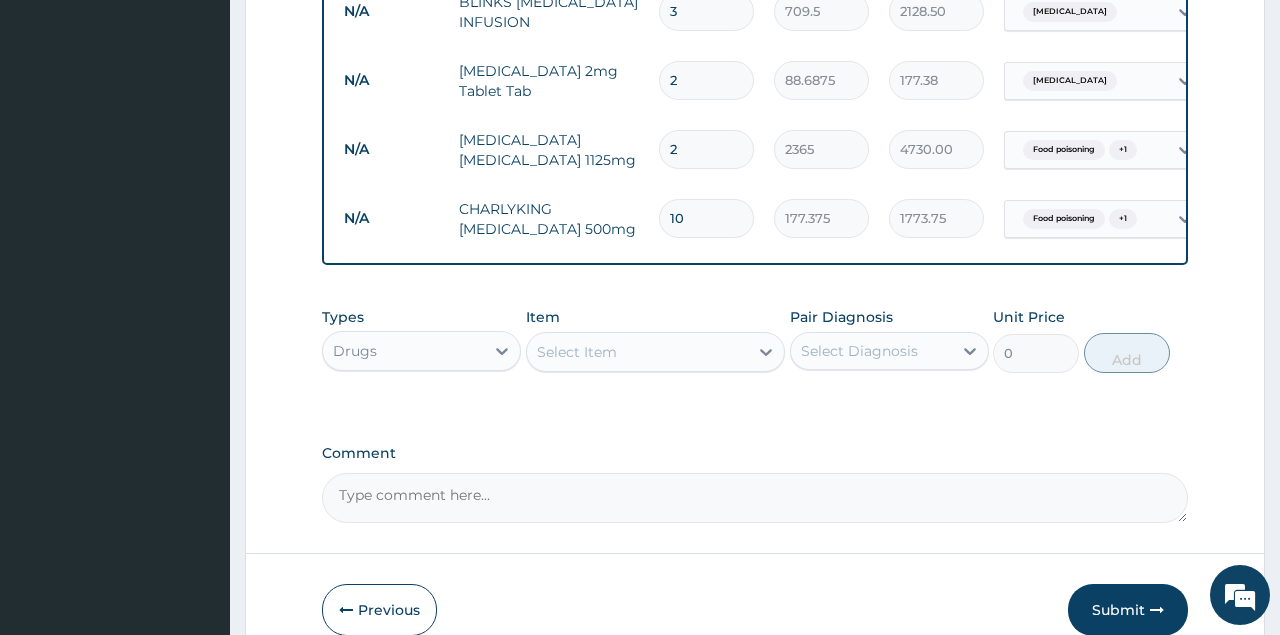 type on "10" 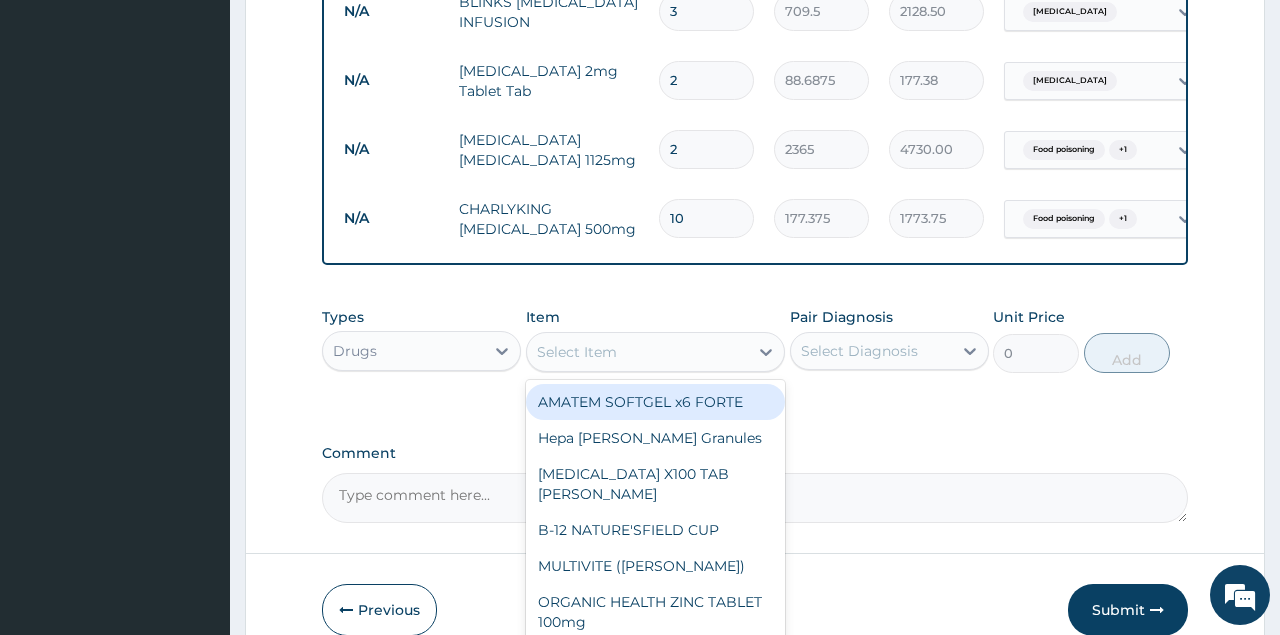 click on "Select Item" at bounding box center [638, 352] 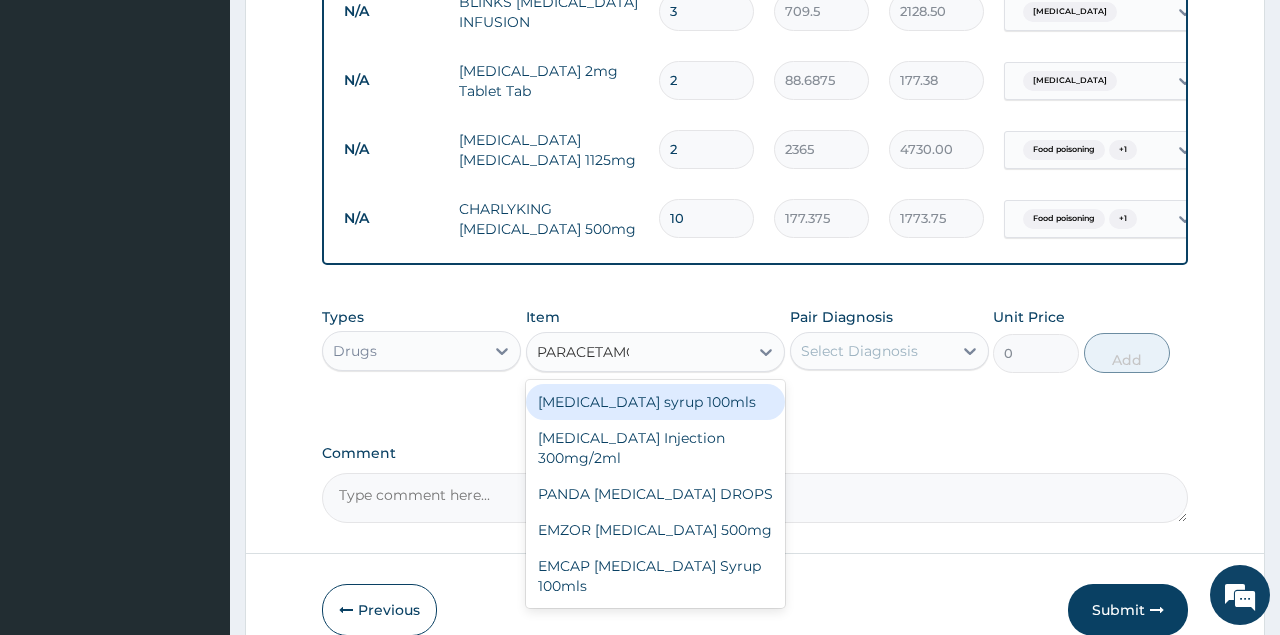 type on "PARACETAMOL" 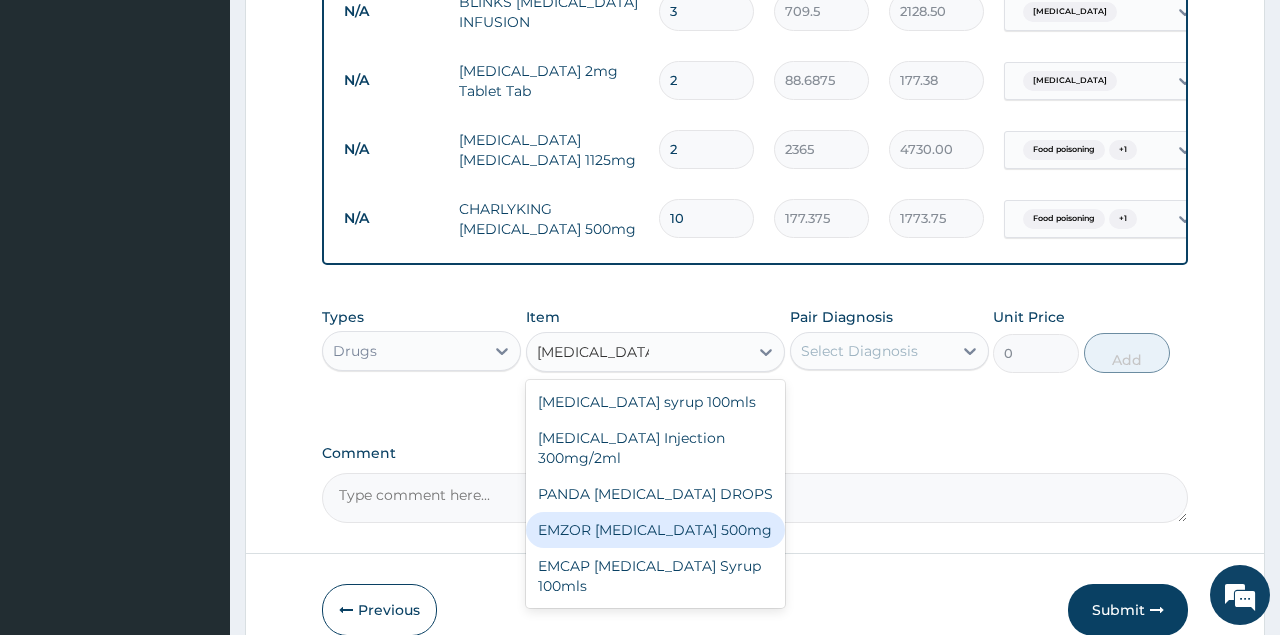 click on "EMZOR PARACETAMOL 500mg" at bounding box center (656, 530) 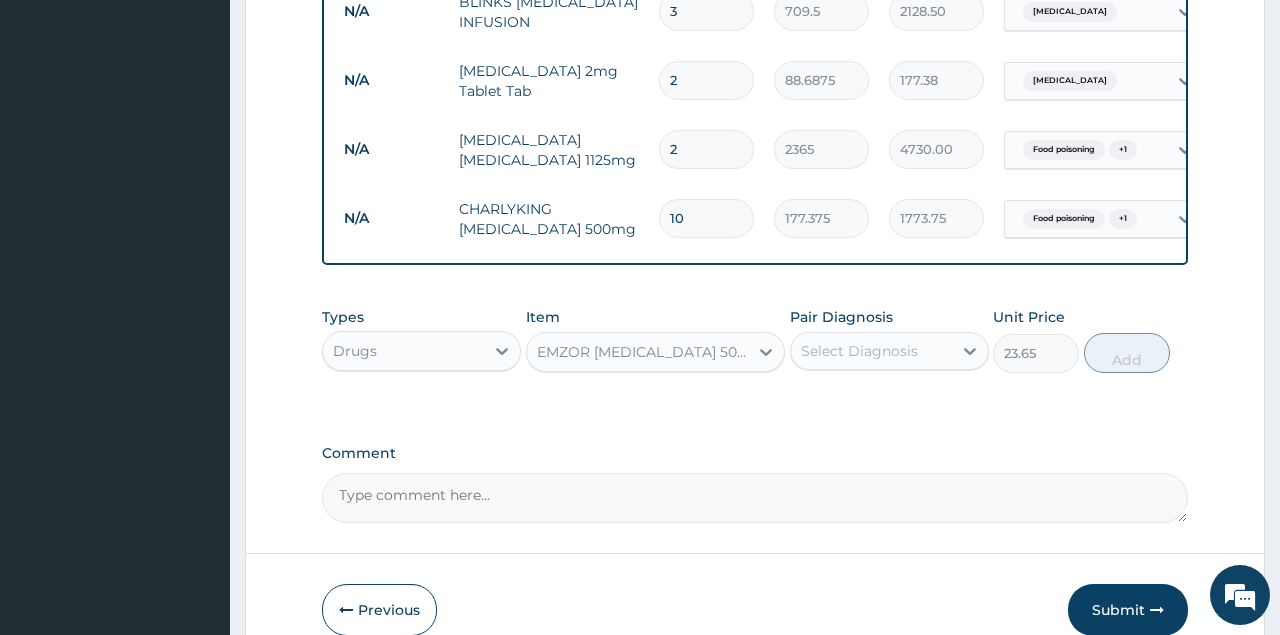 click on "Select Diagnosis" at bounding box center (859, 351) 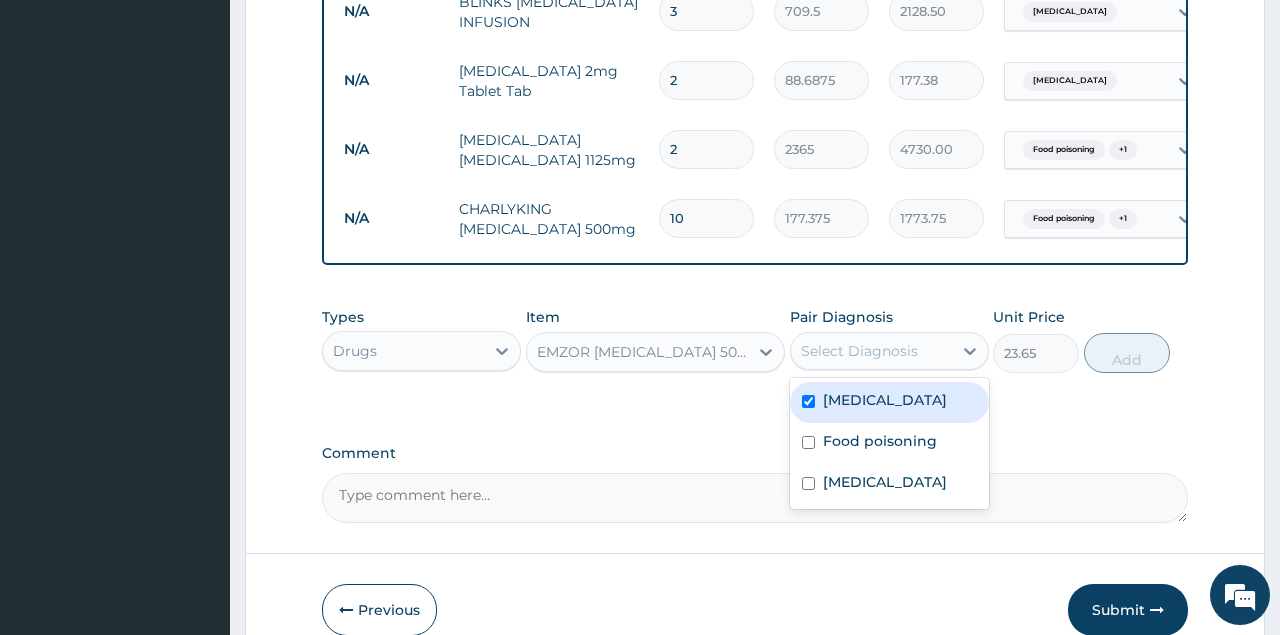 checkbox on "true" 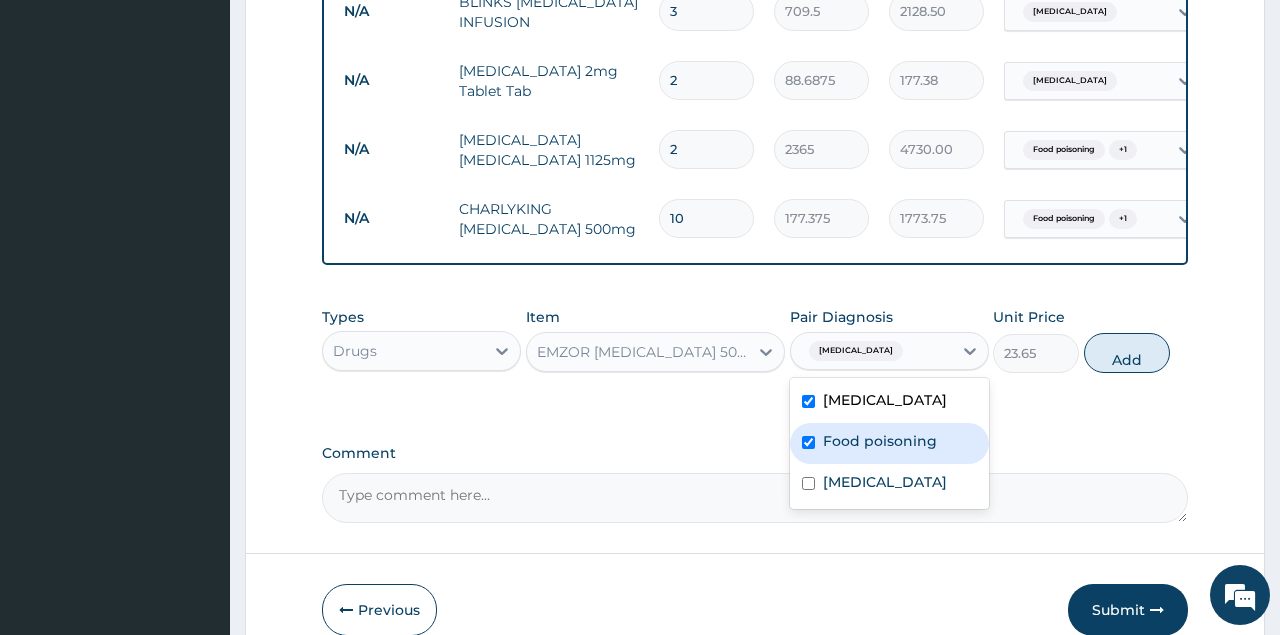 checkbox on "true" 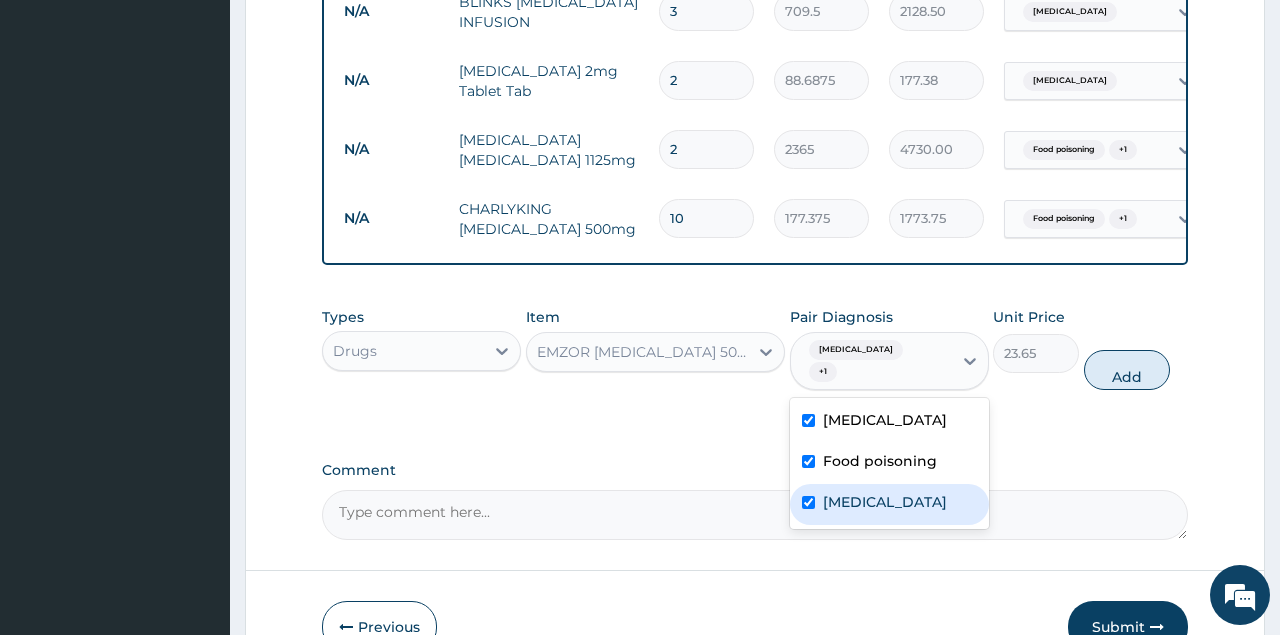 checkbox on "true" 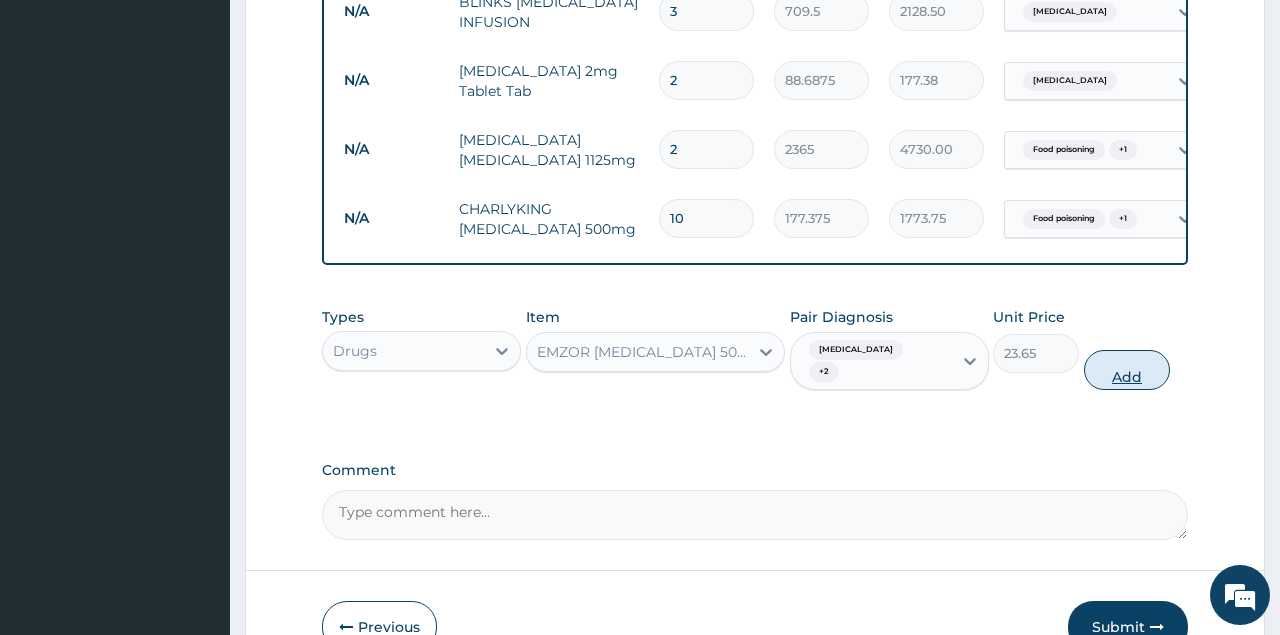 click on "Add" at bounding box center [1127, 370] 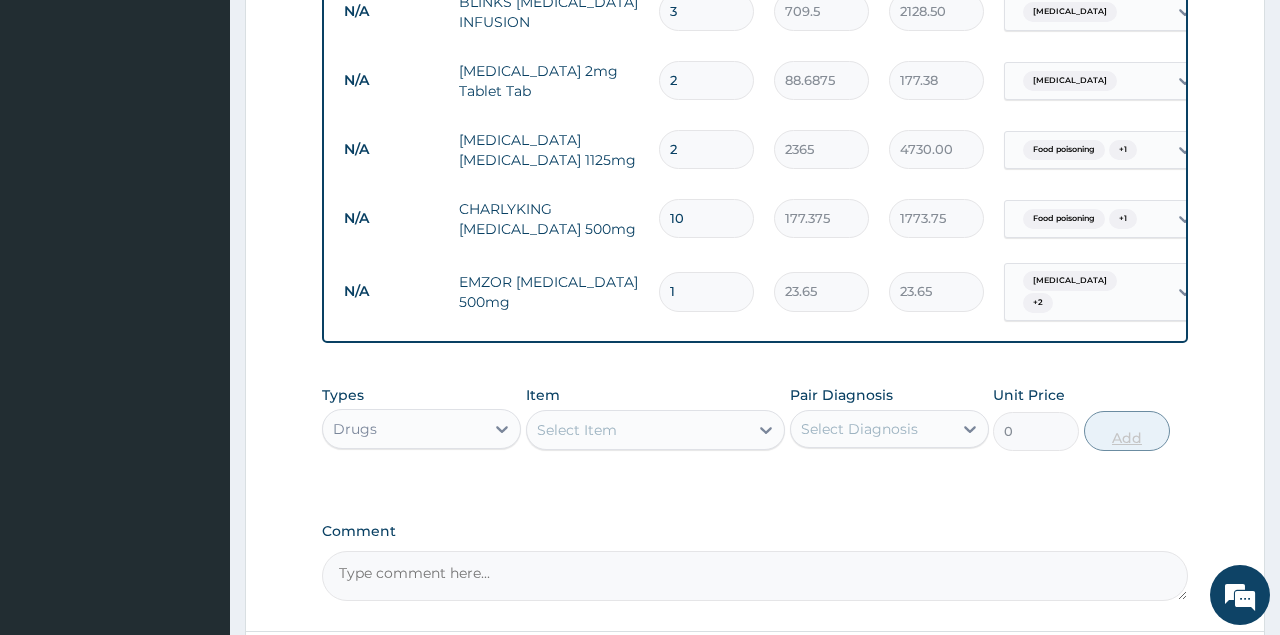 type on "18" 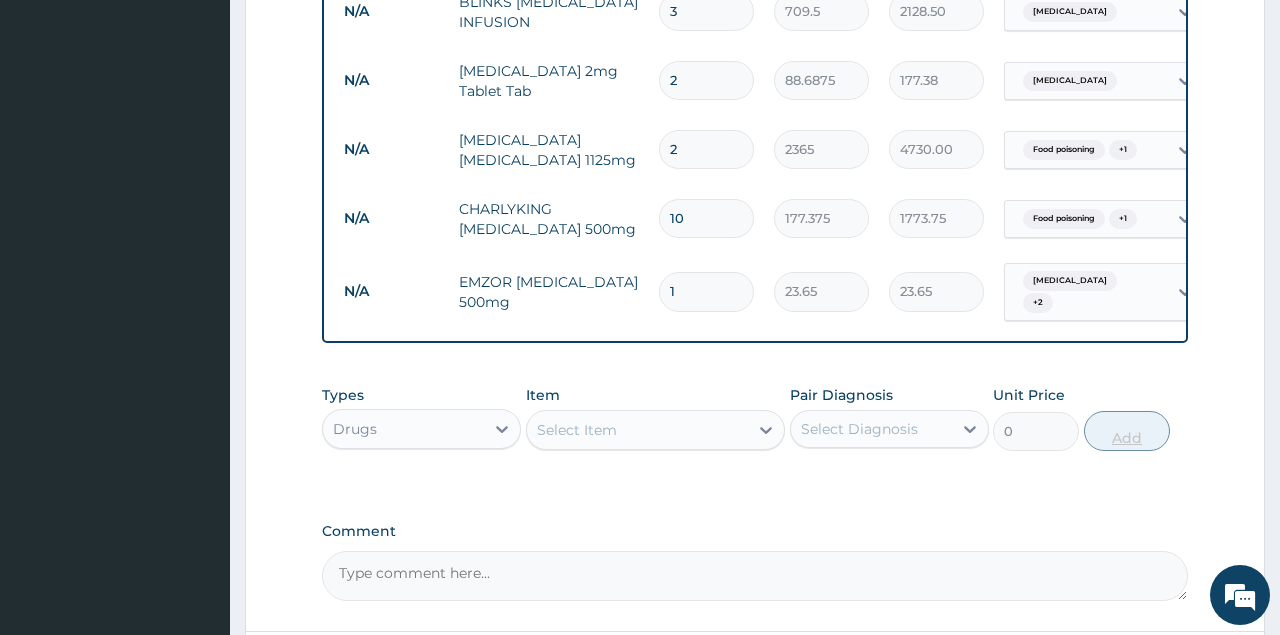 type on "425.70" 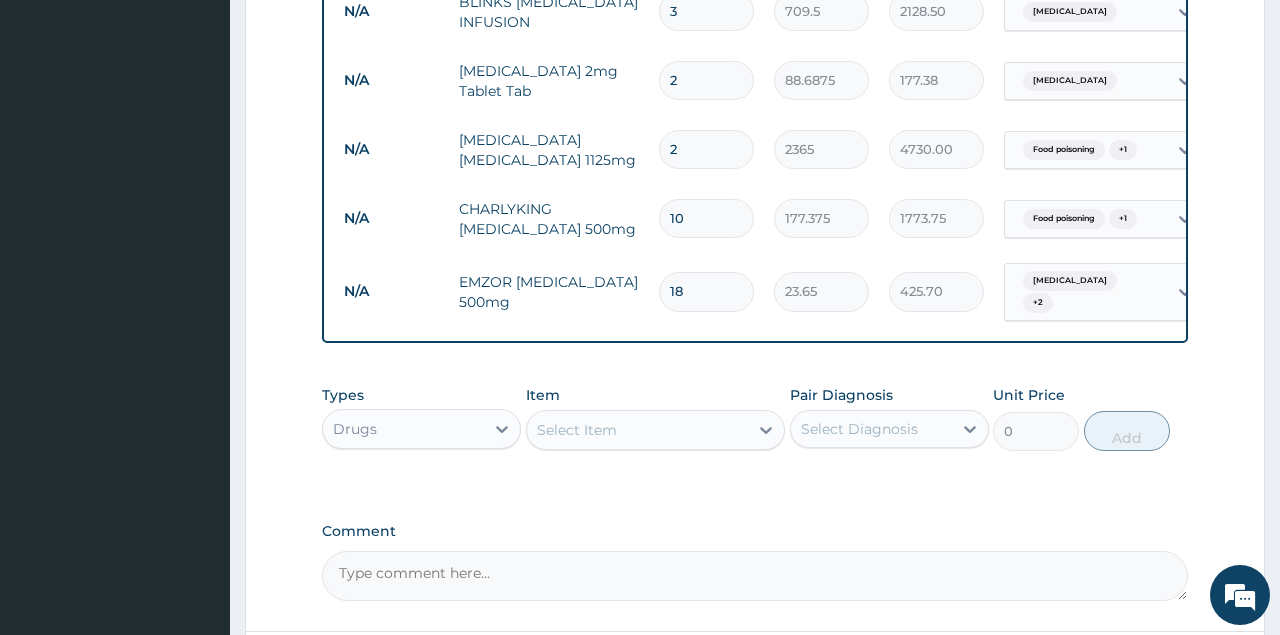 type on "18" 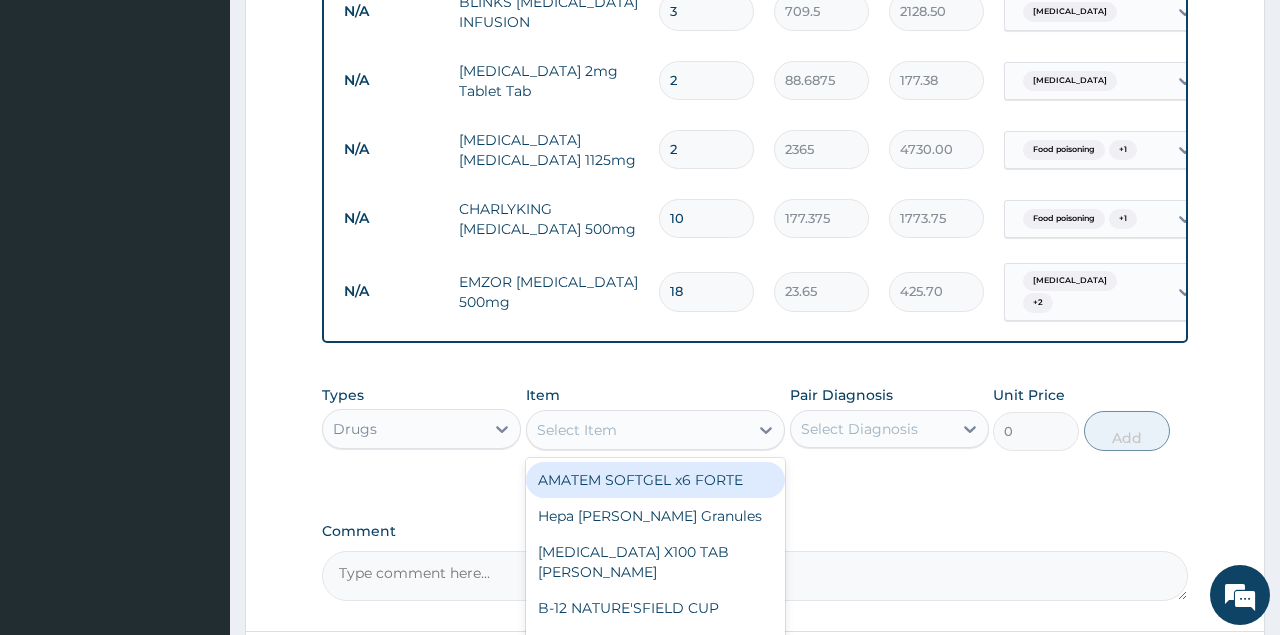 click on "Select Item" at bounding box center [638, 430] 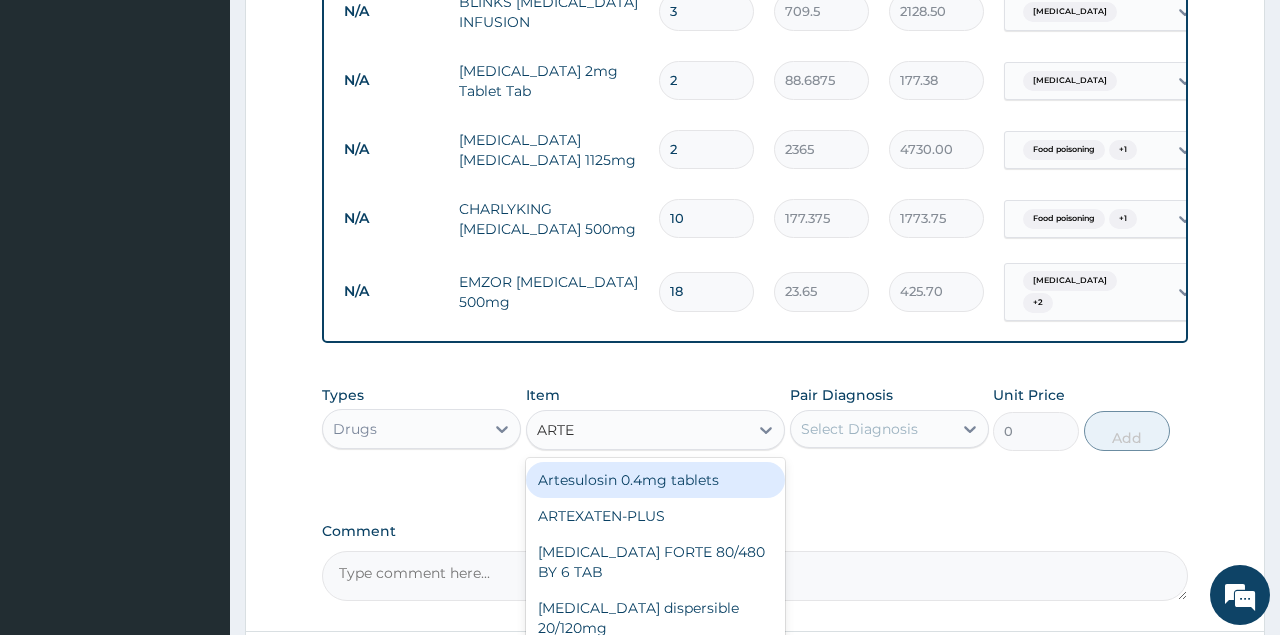 type on "ARTEM" 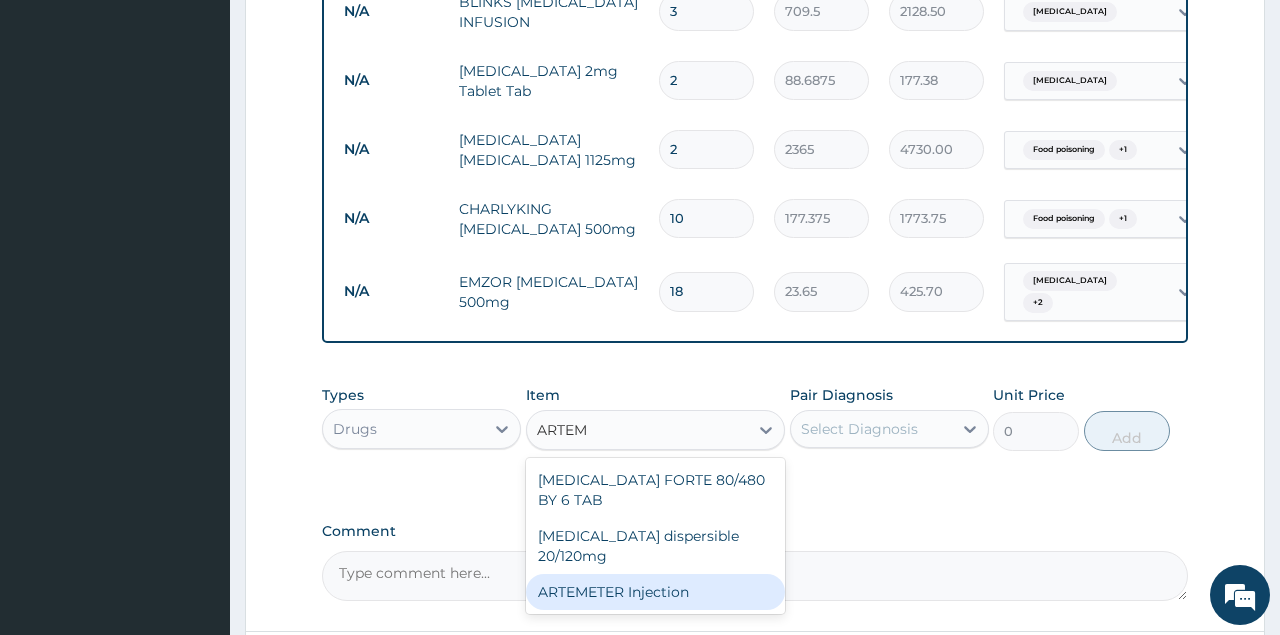 type 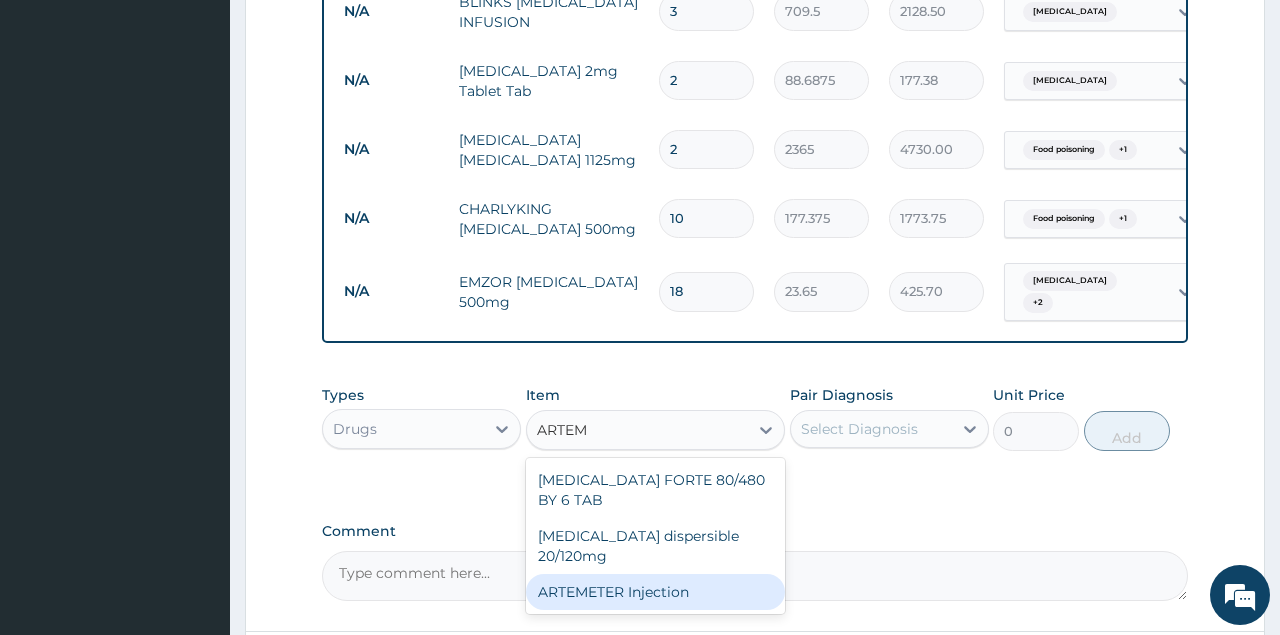 type on "946" 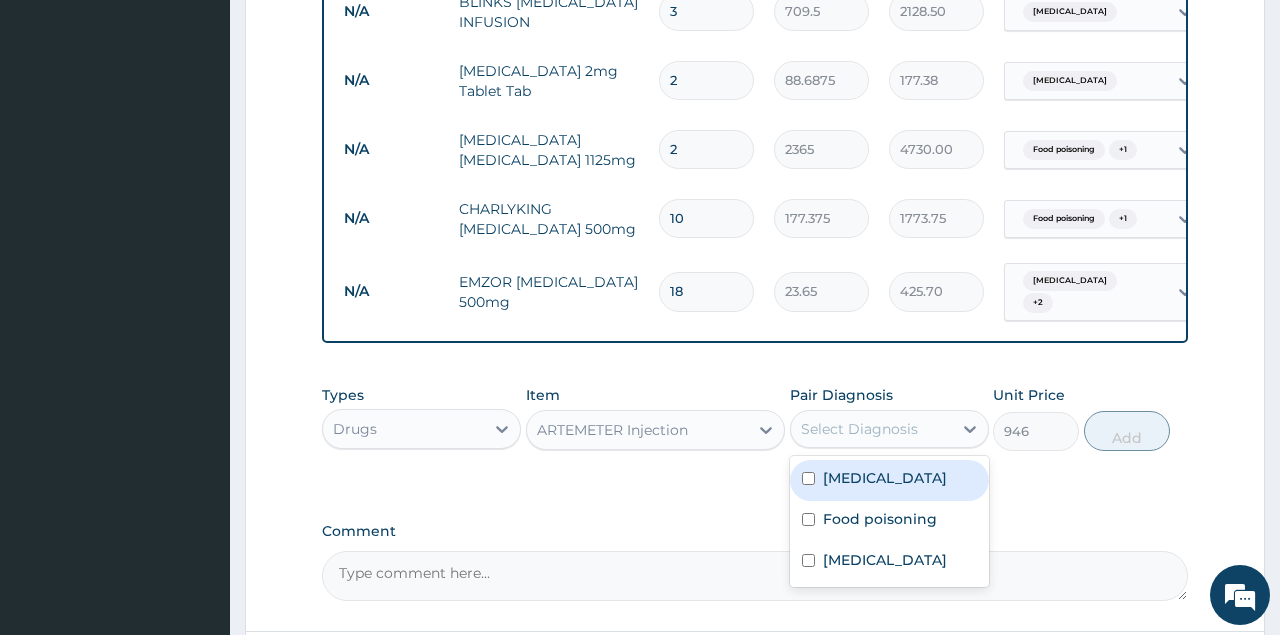 click on "Select Diagnosis" at bounding box center (859, 429) 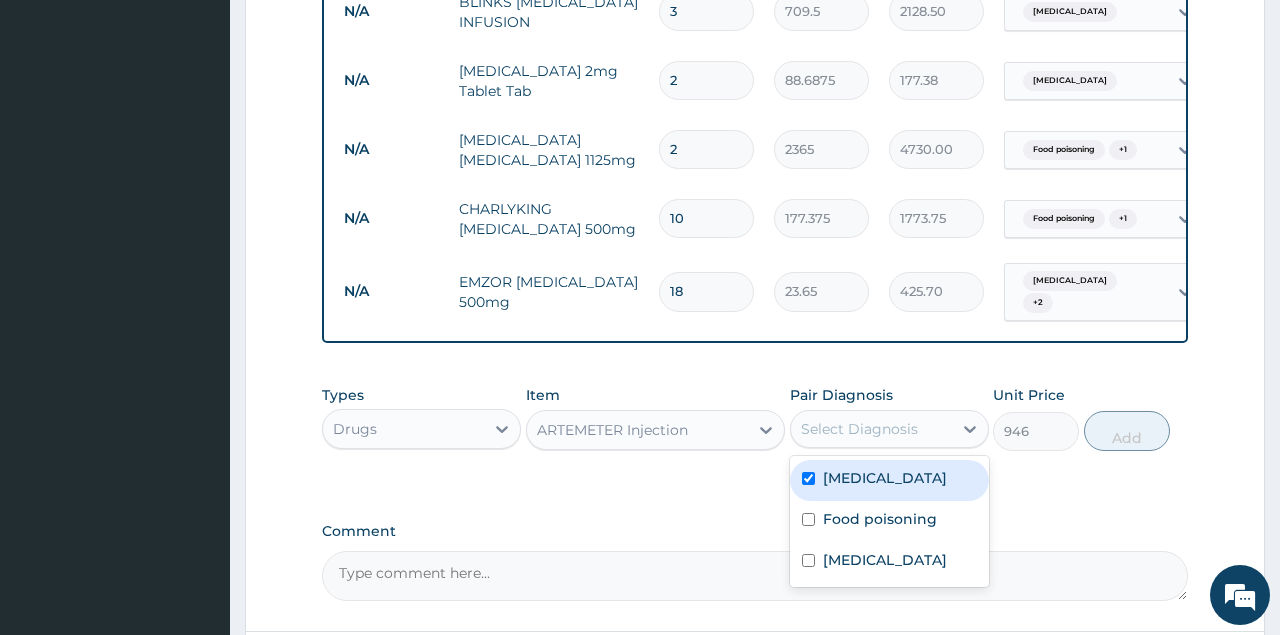 checkbox on "true" 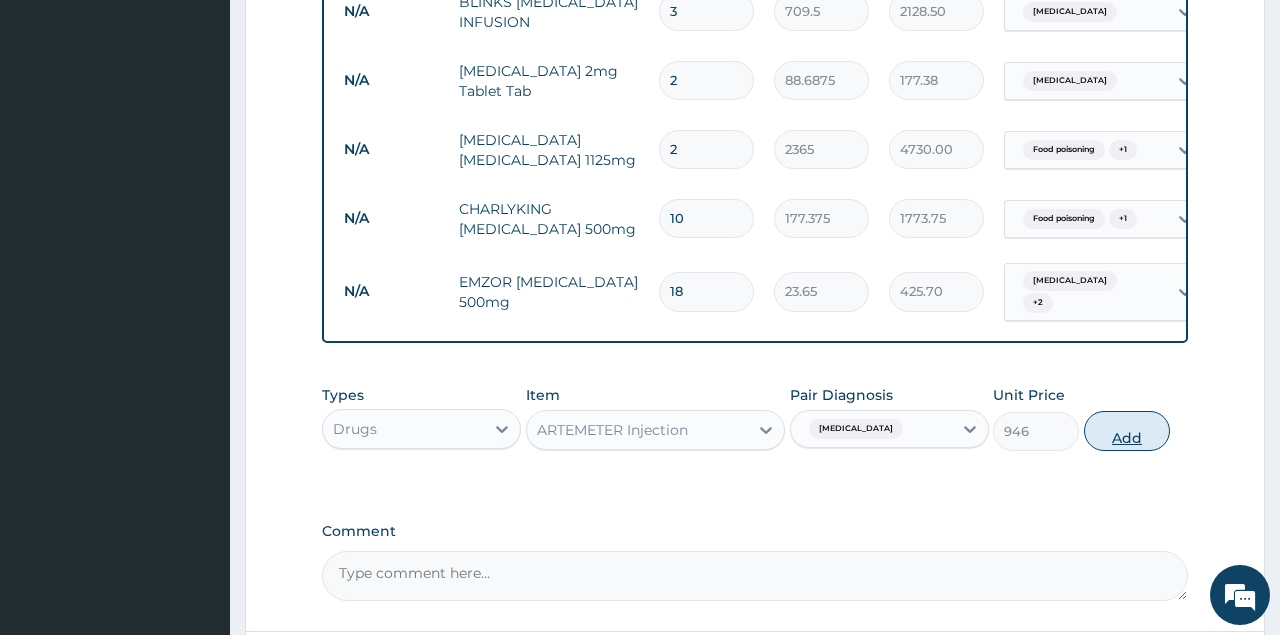 click on "Add" at bounding box center (1127, 431) 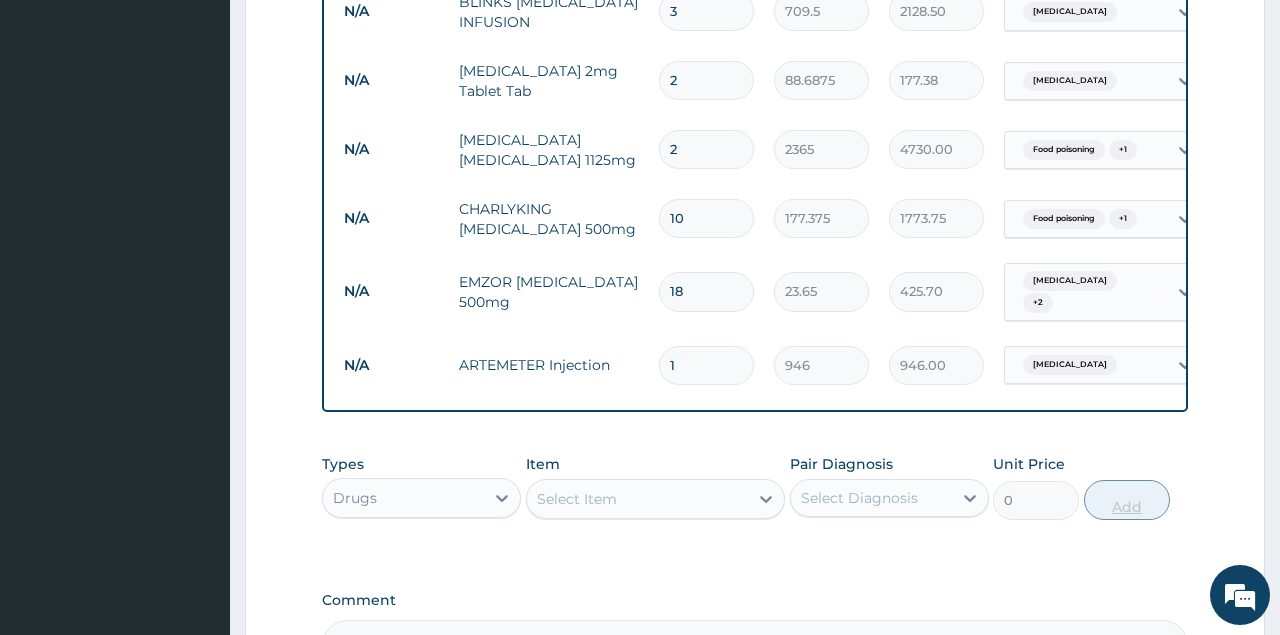 type 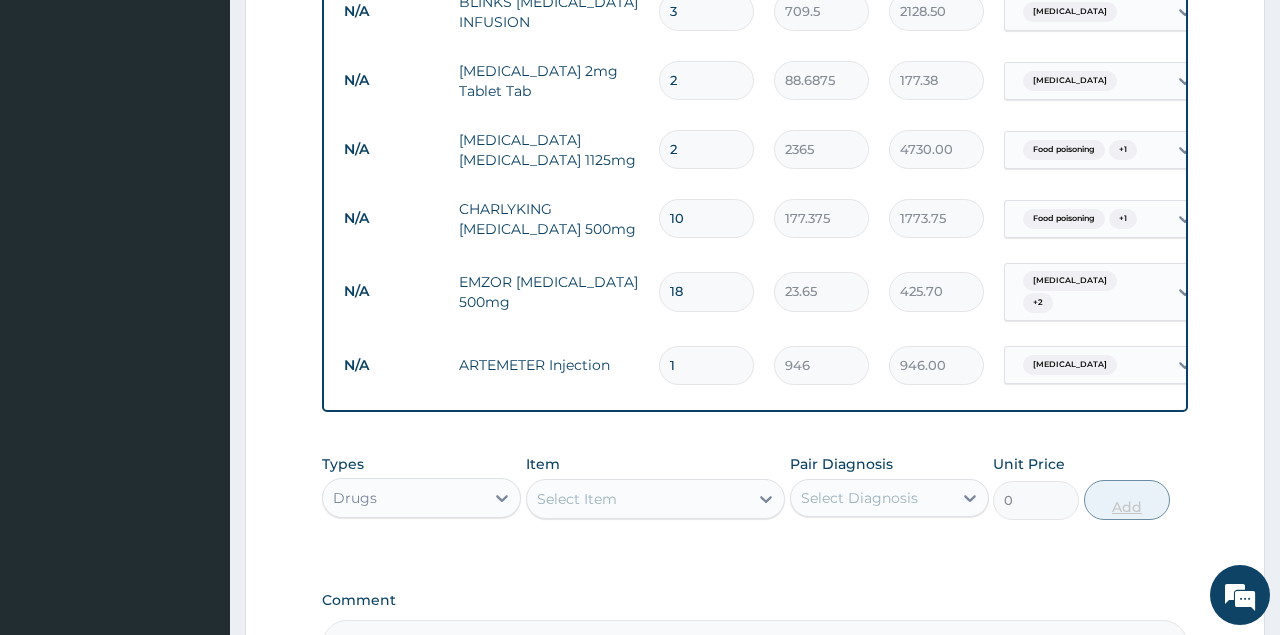 type on "0.00" 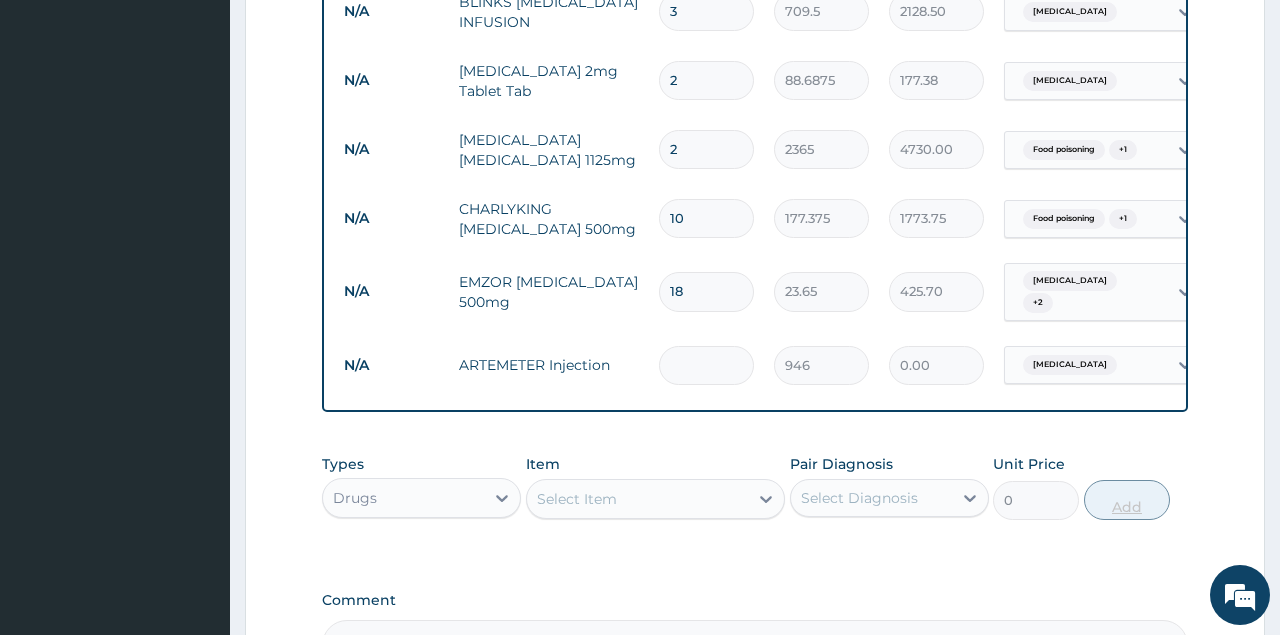 type on "6" 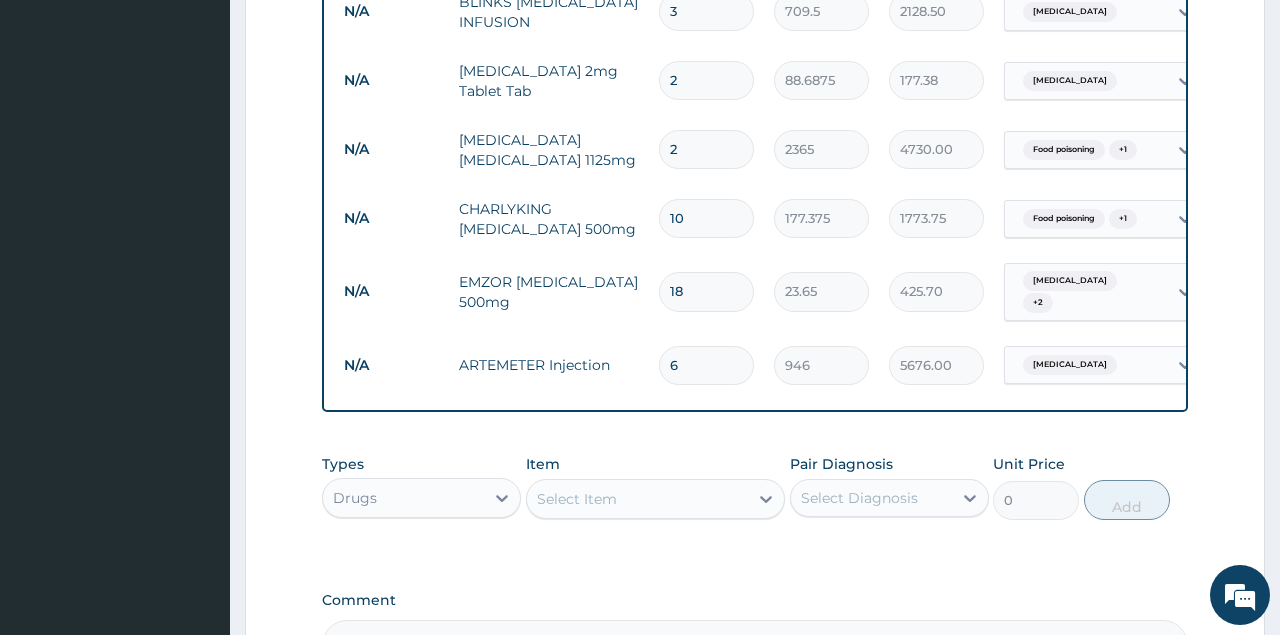 type on "6" 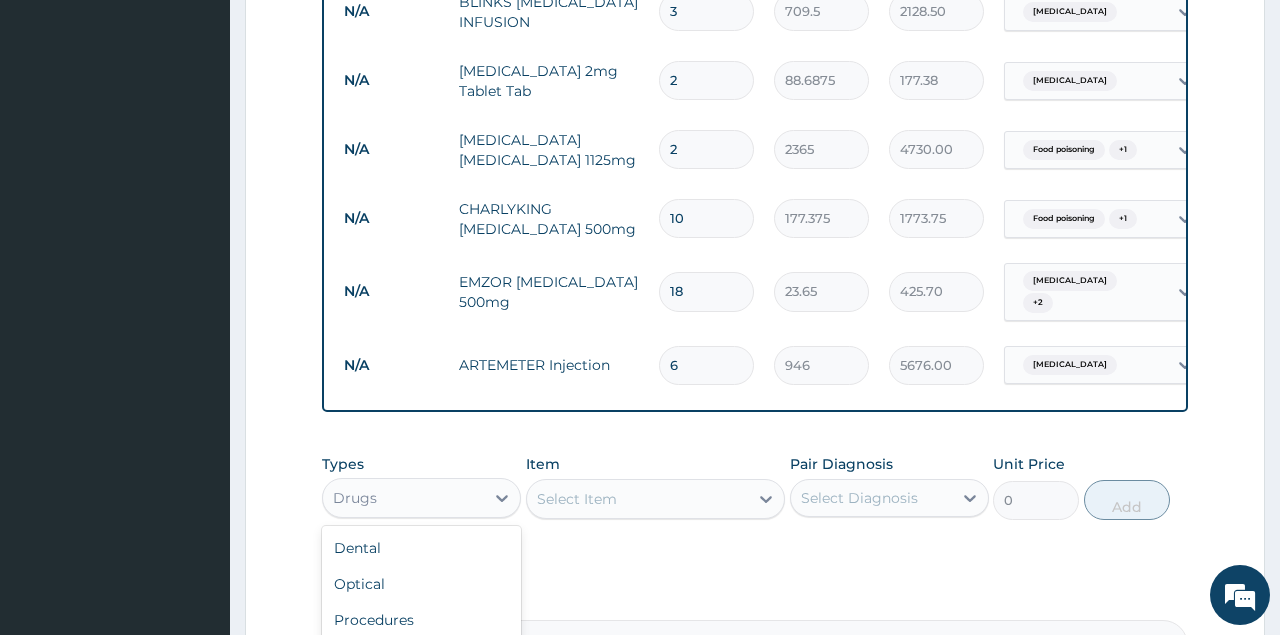 click on "Drugs" at bounding box center (403, 498) 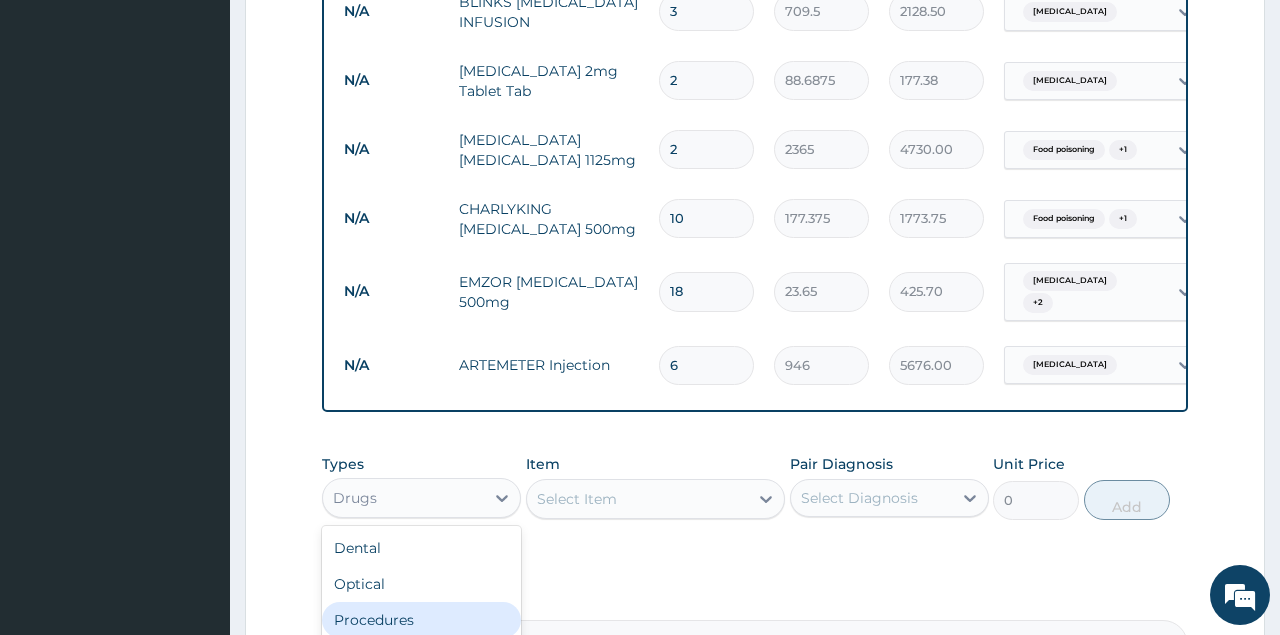 click on "Procedures" at bounding box center (421, 620) 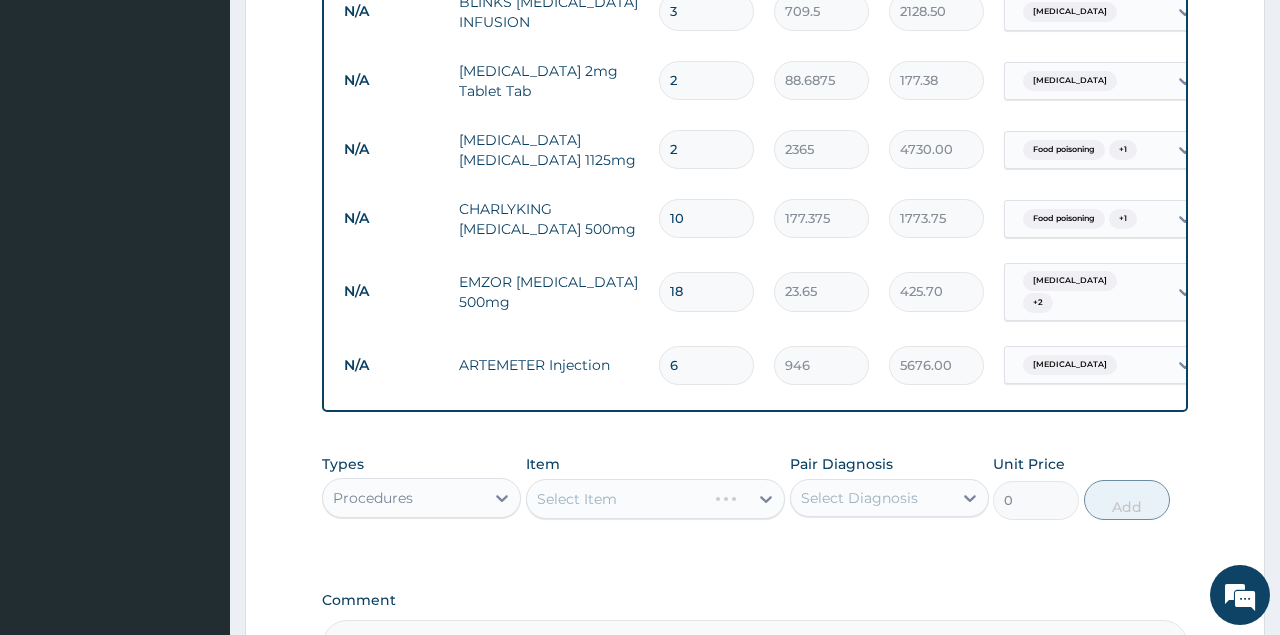 click on "Select Item" at bounding box center [656, 499] 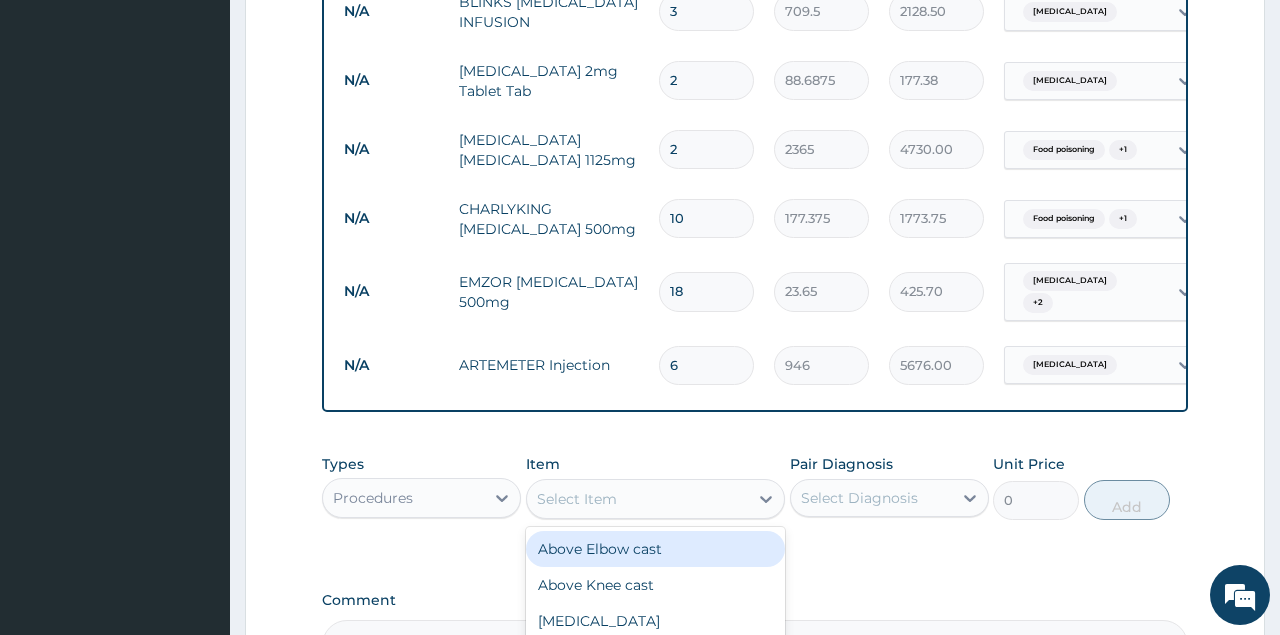 click on "Select Item" at bounding box center [577, 499] 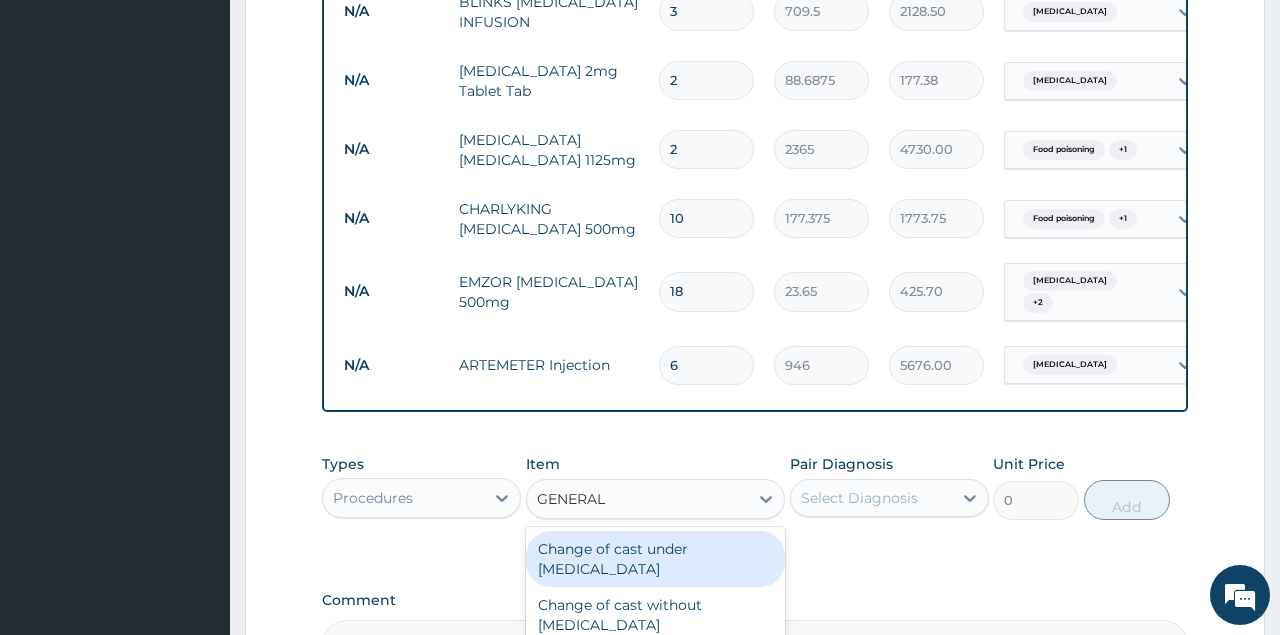 type on "GENERAL P" 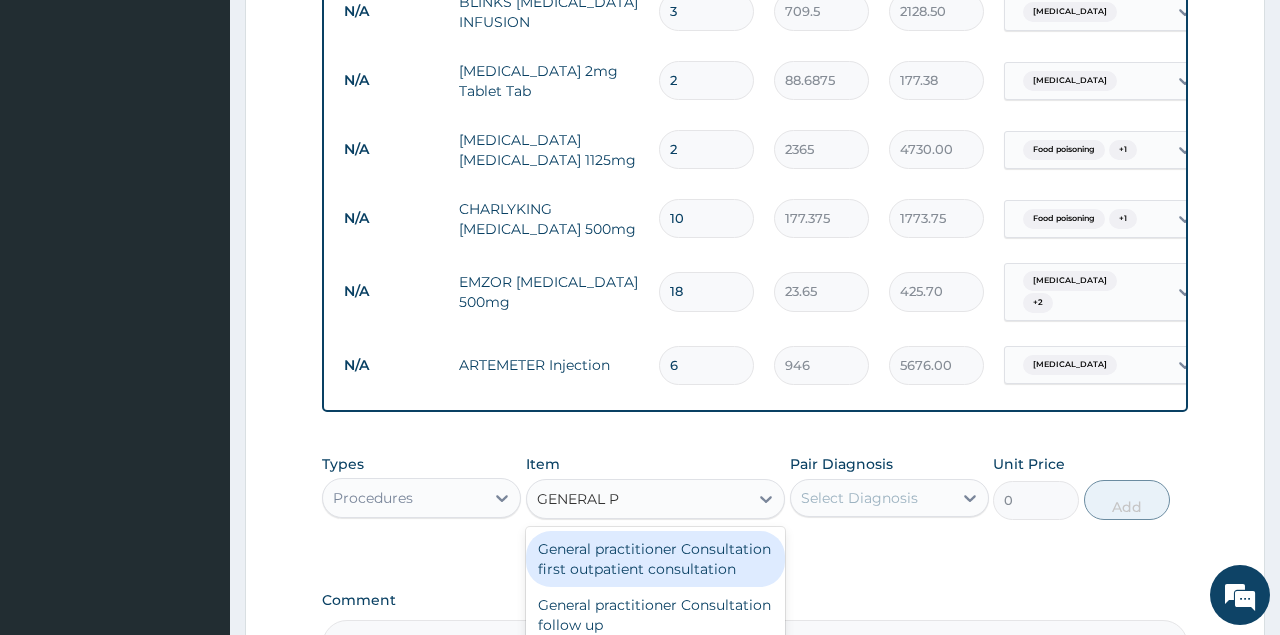 type 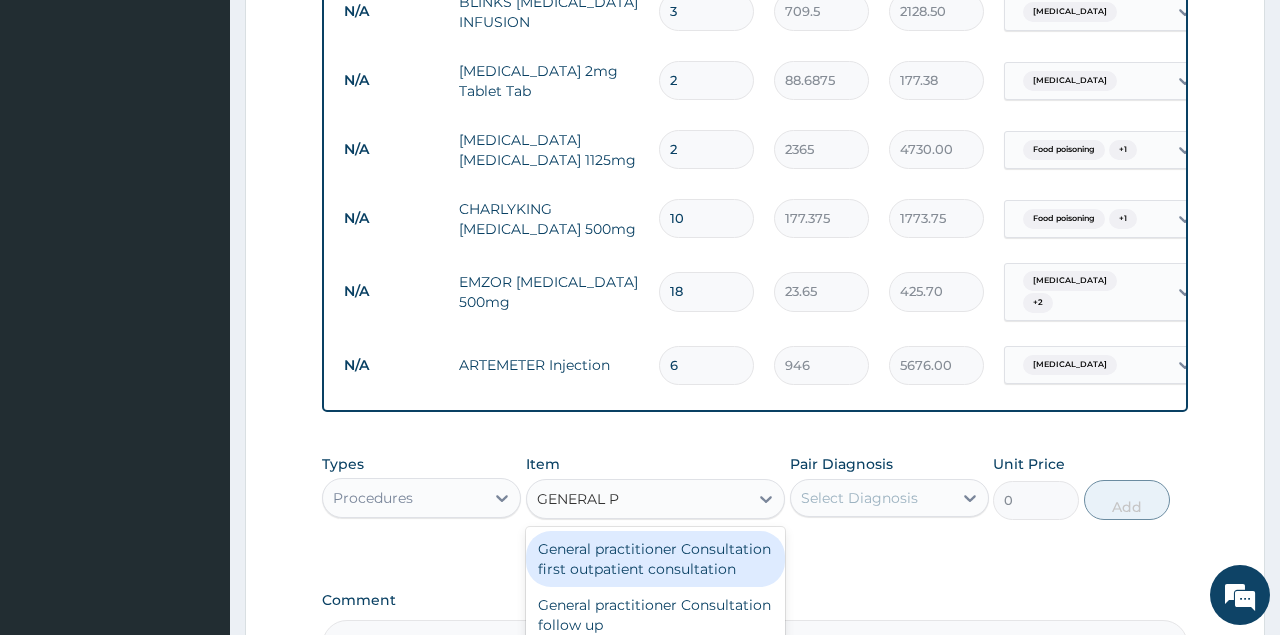 type on "3547.5" 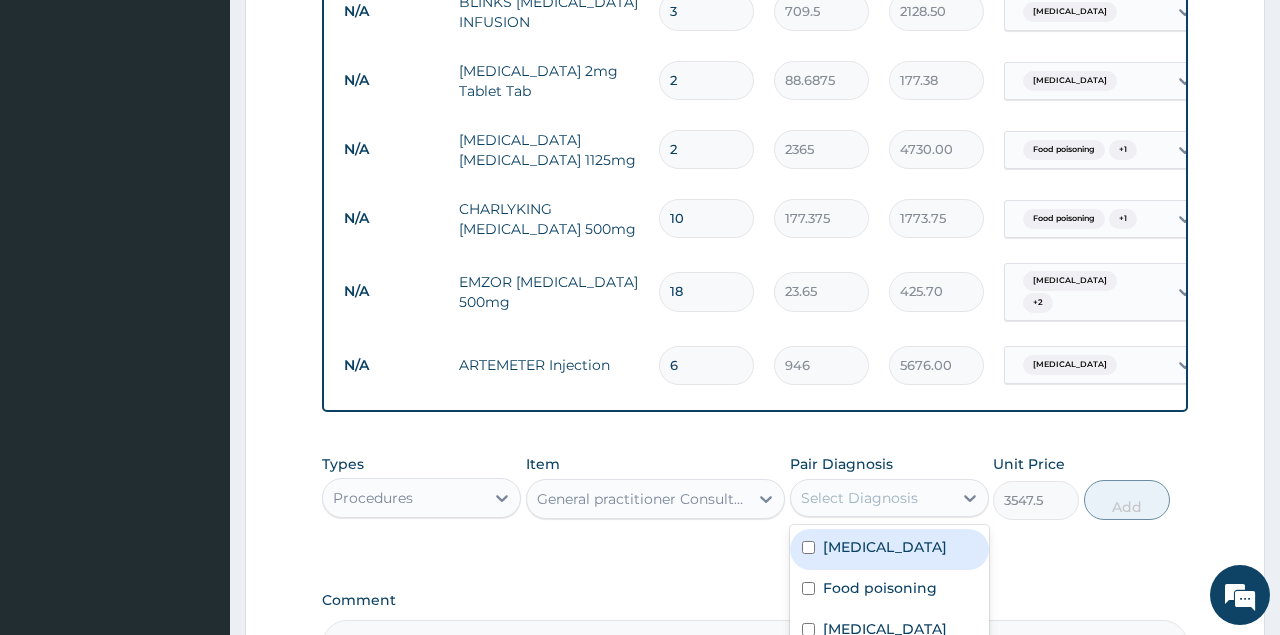 click on "Select Diagnosis" at bounding box center [871, 498] 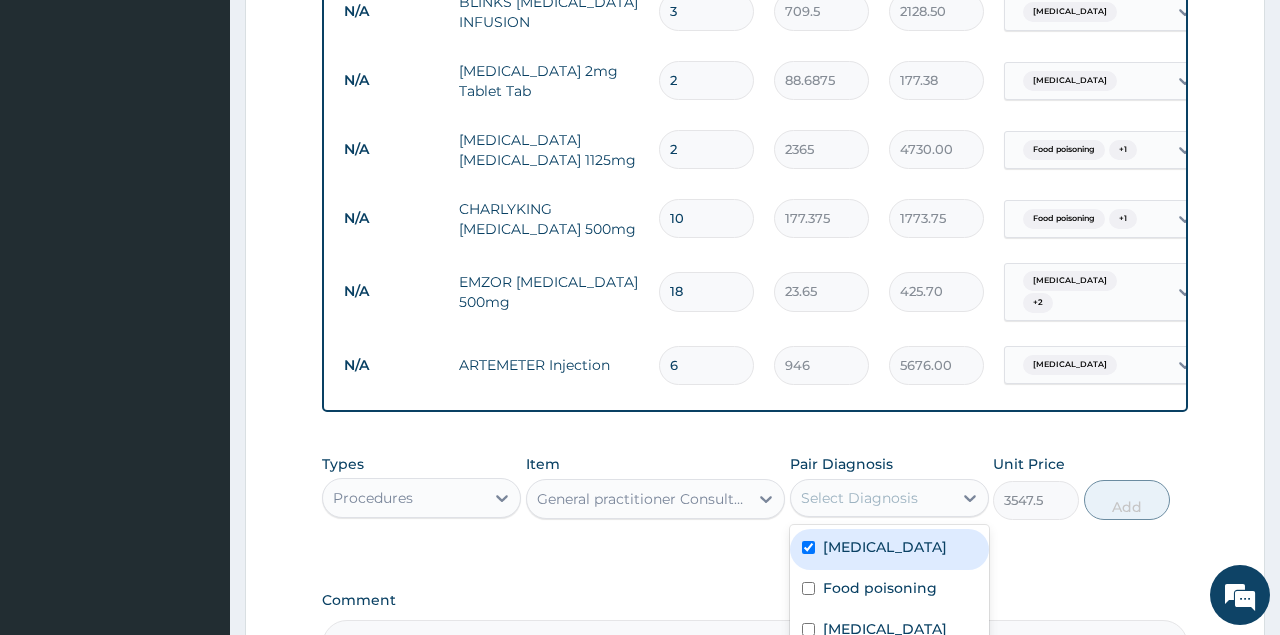 checkbox on "true" 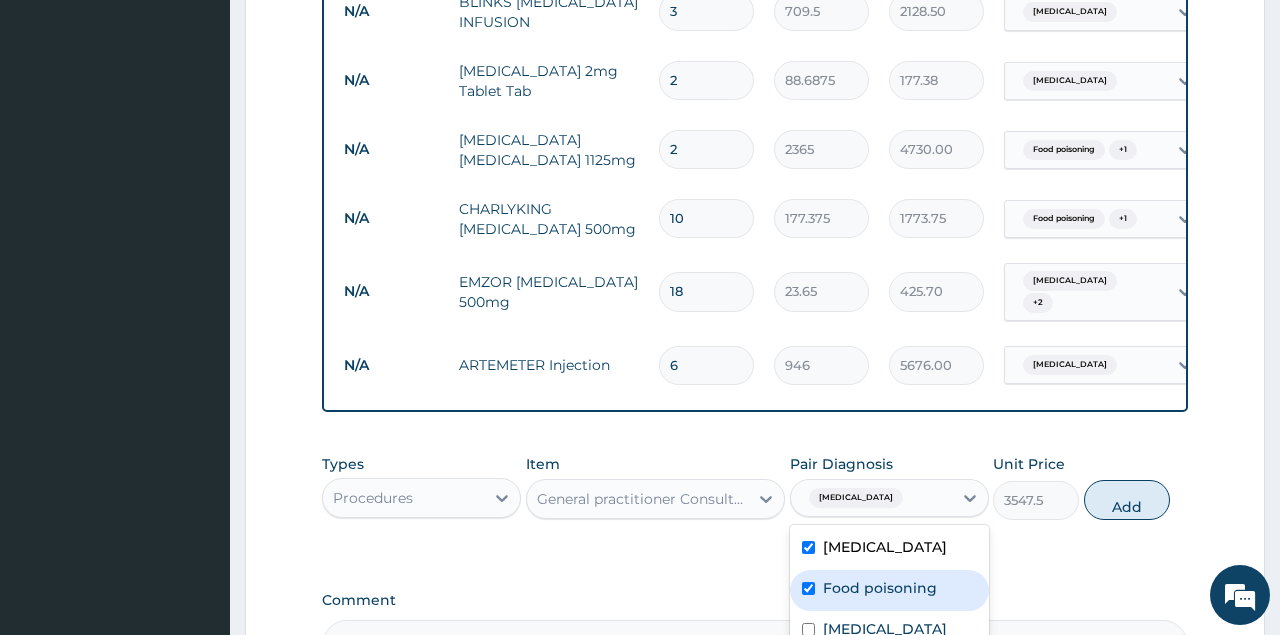 checkbox on "true" 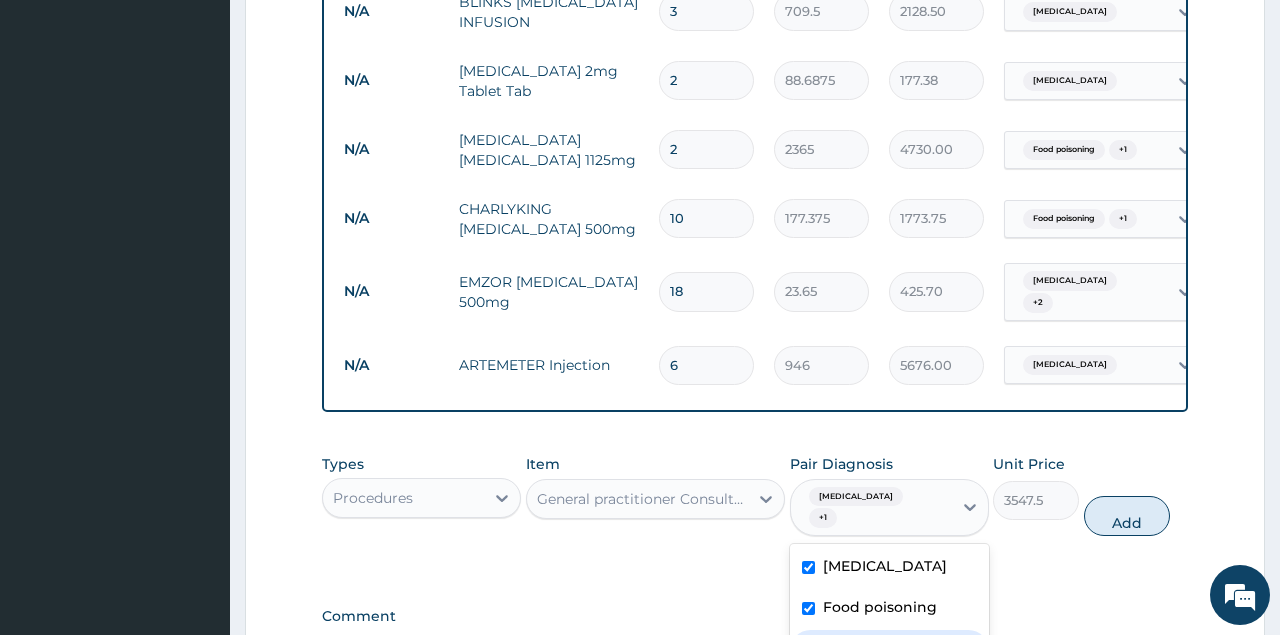 checkbox on "true" 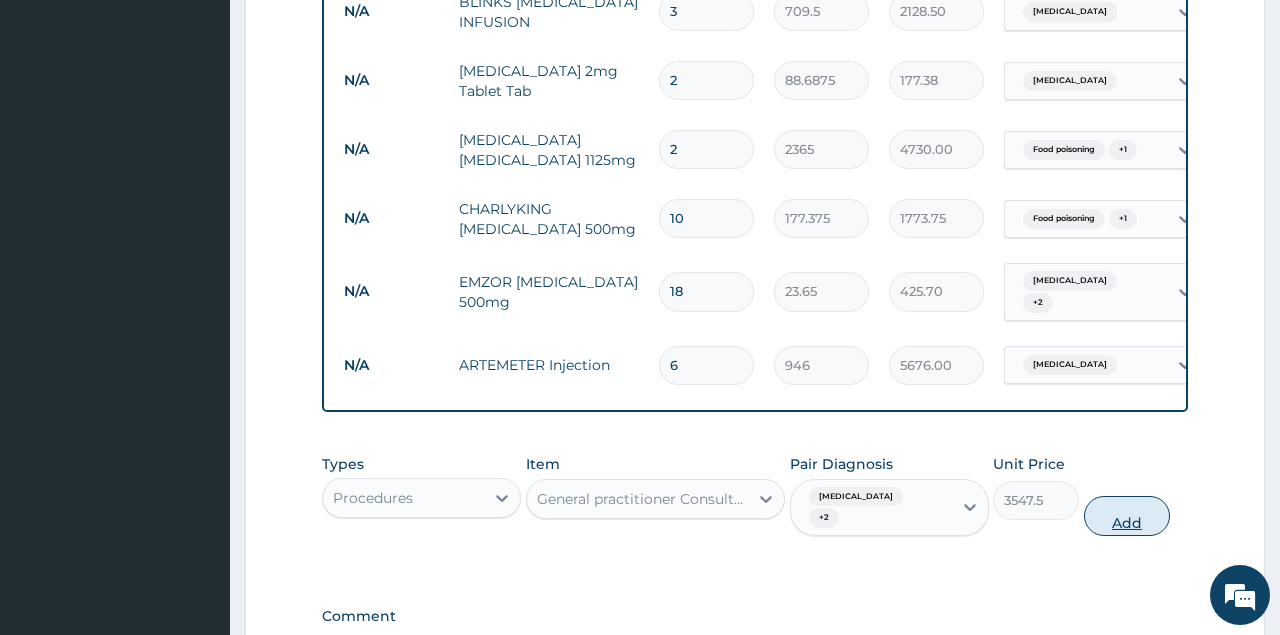 click on "Add" at bounding box center [1127, 516] 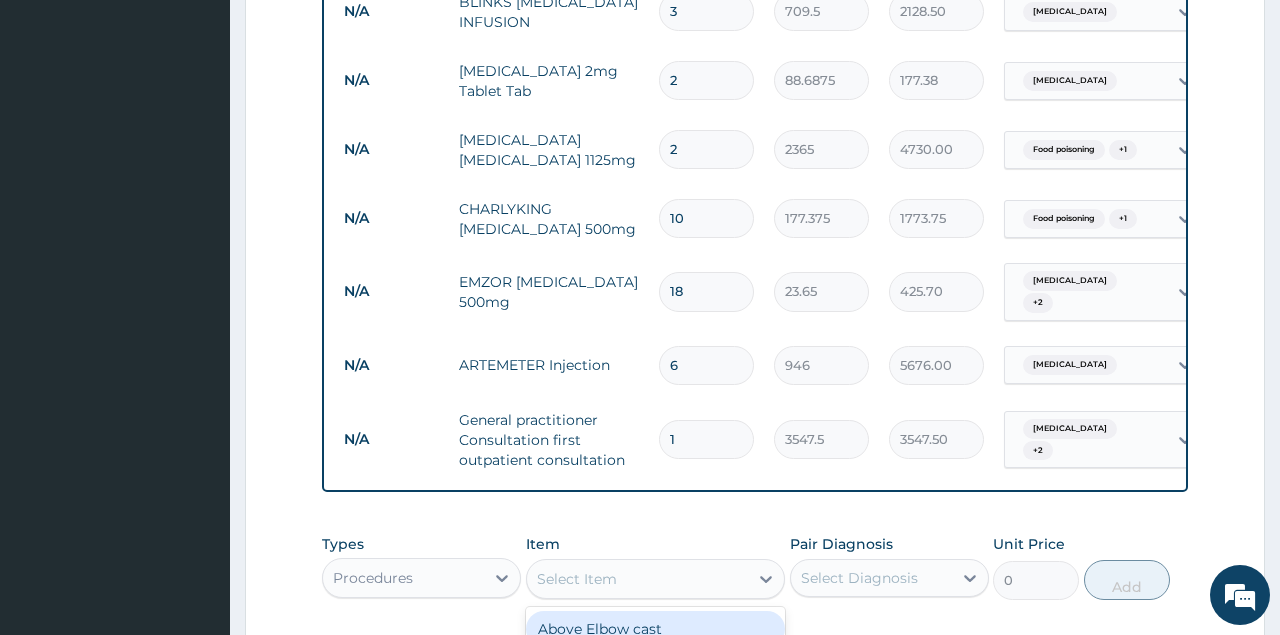 click on "Select Item" at bounding box center [577, 579] 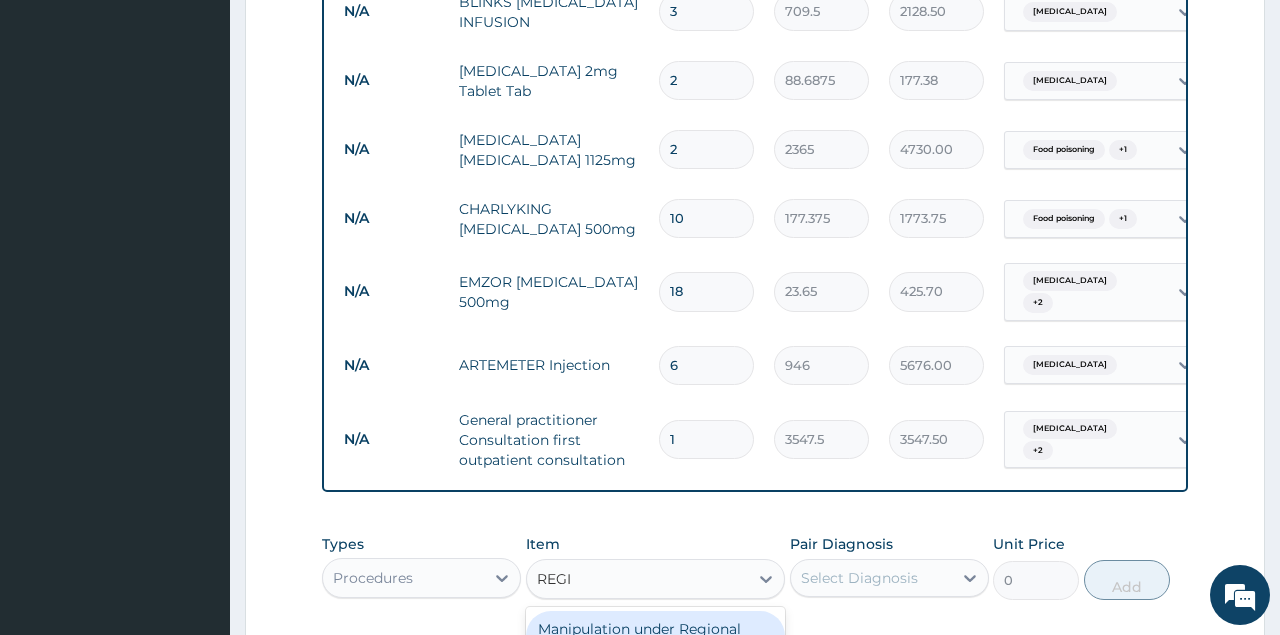 type on "REGIS" 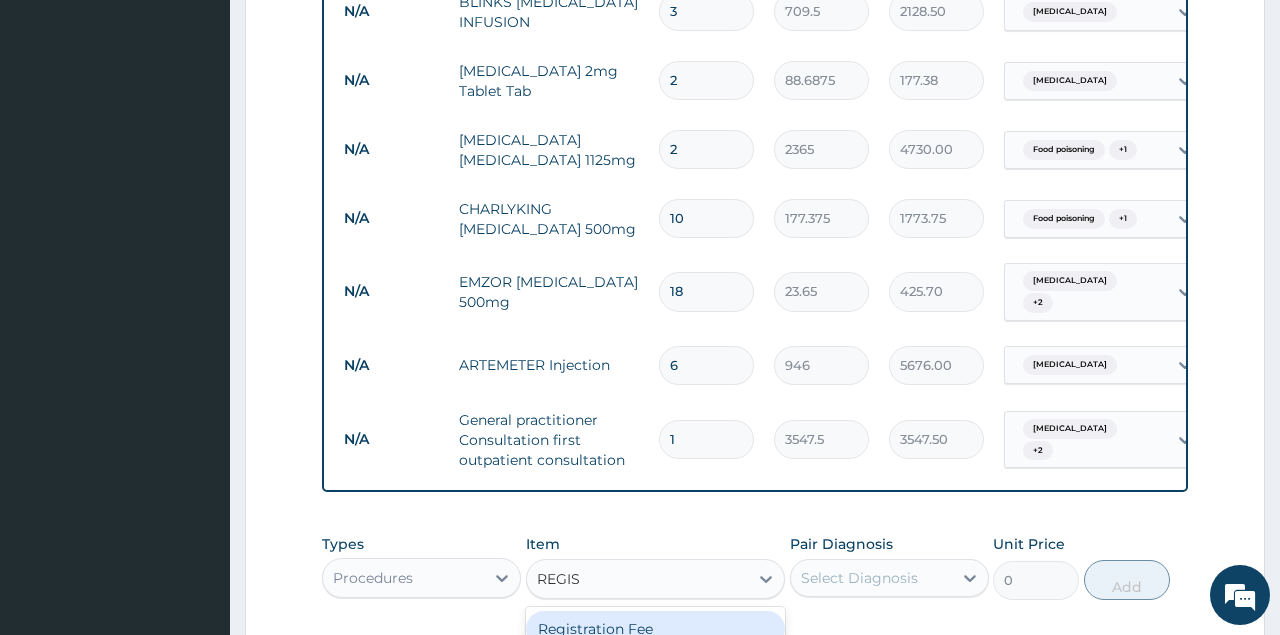 type 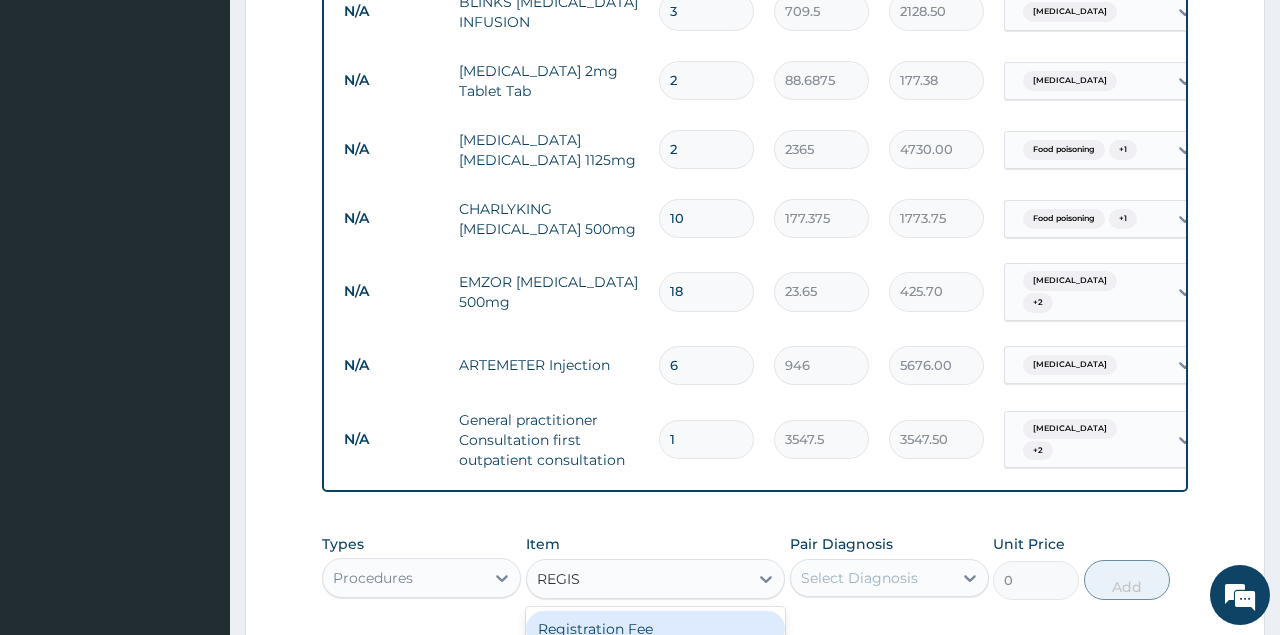 type on "2150" 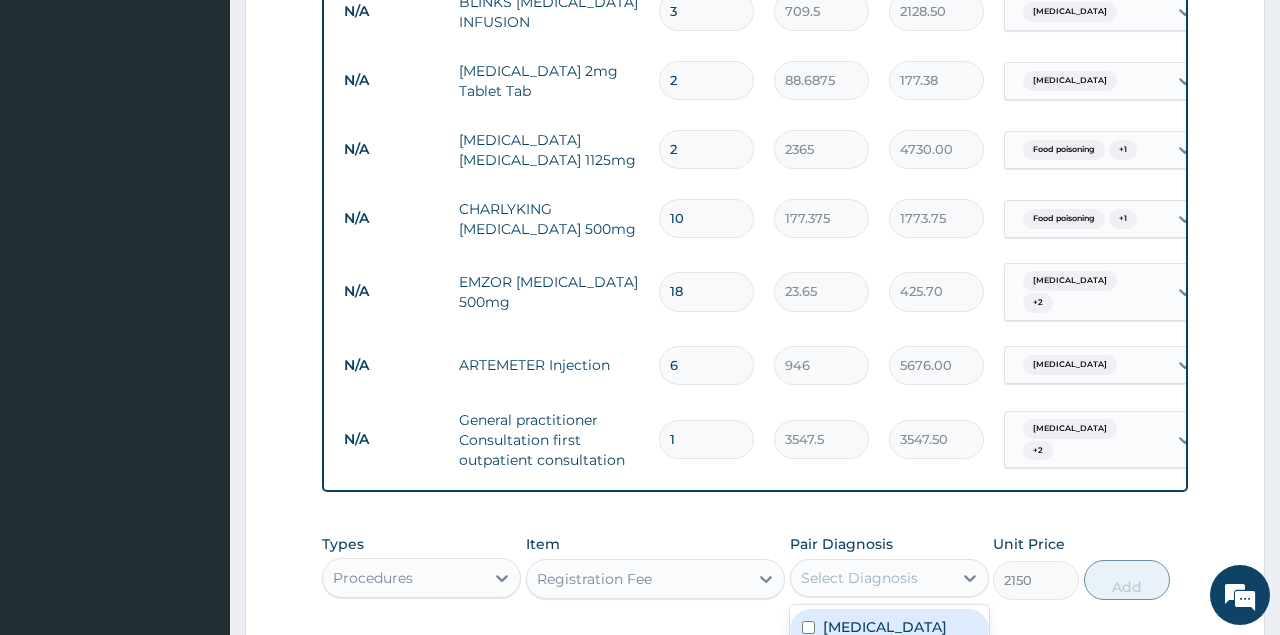 click on "Select Diagnosis" at bounding box center [859, 578] 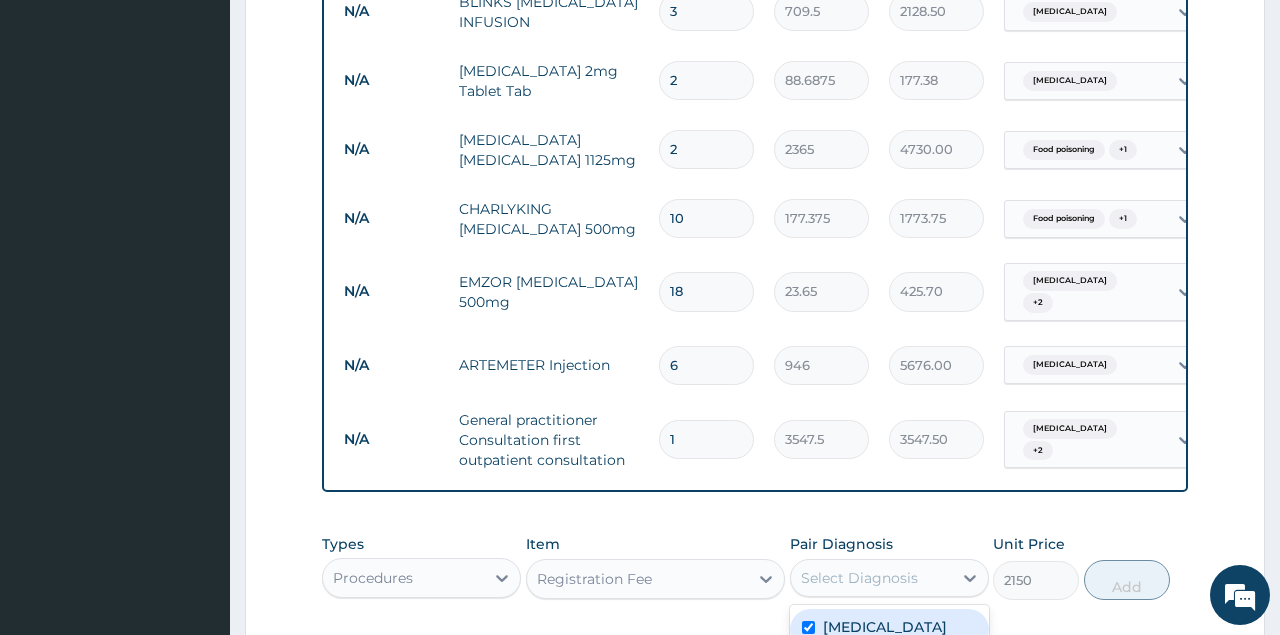 checkbox on "true" 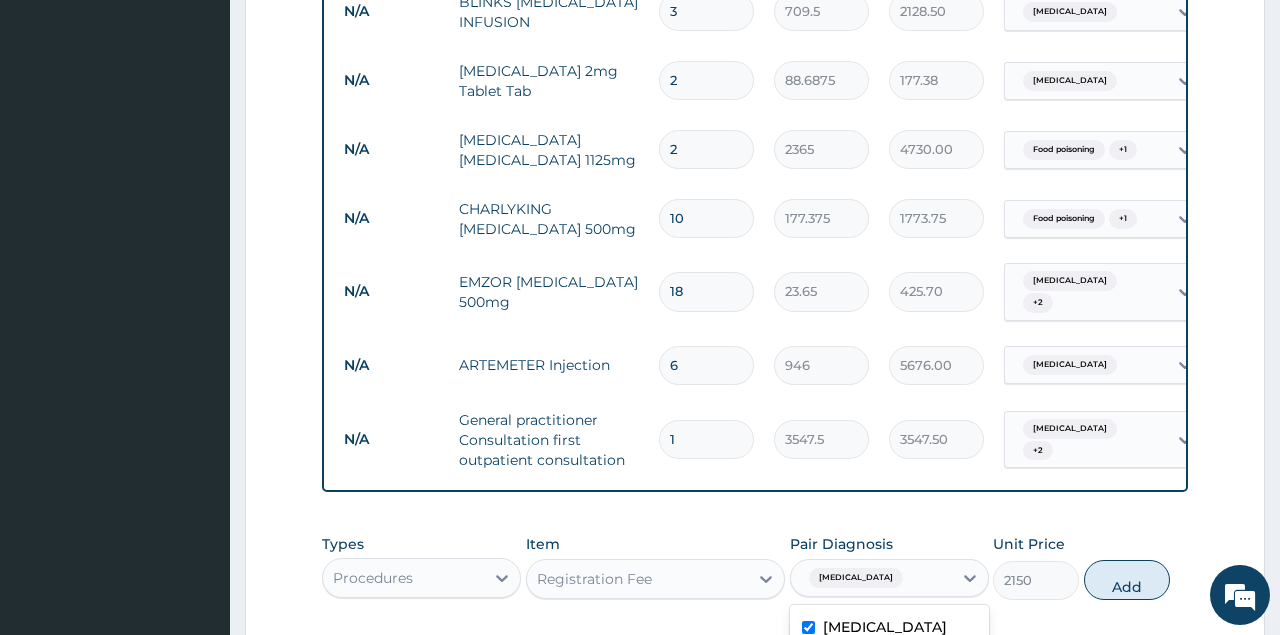 checkbox on "true" 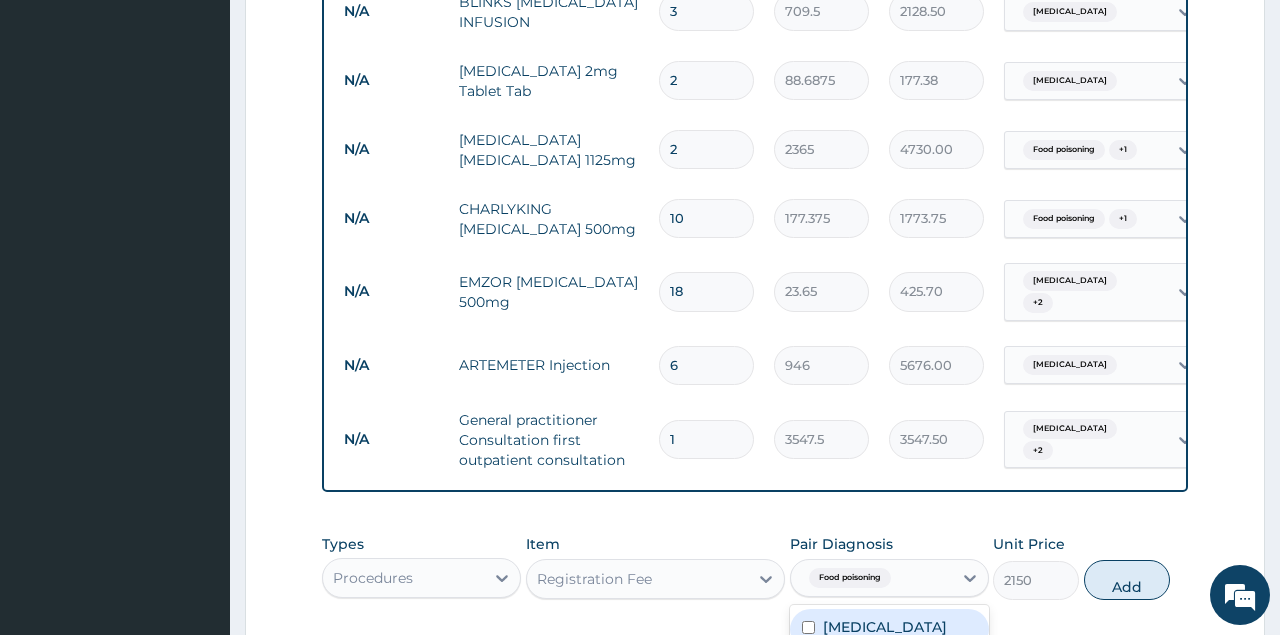 checkbox on "true" 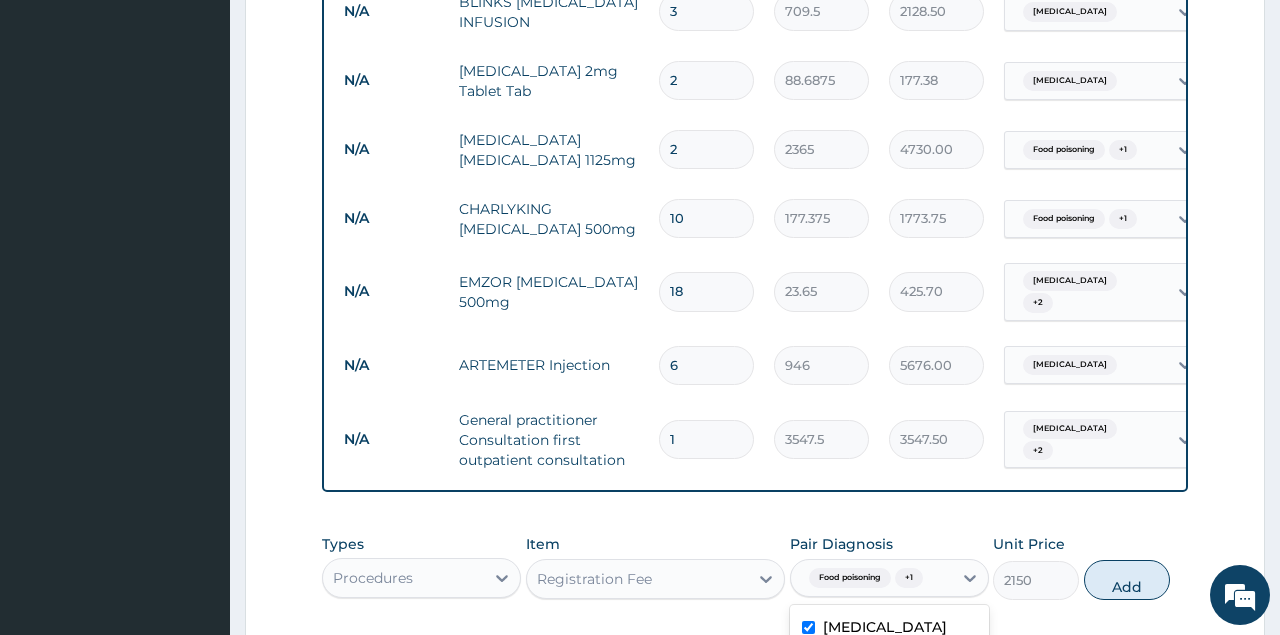 checkbox on "true" 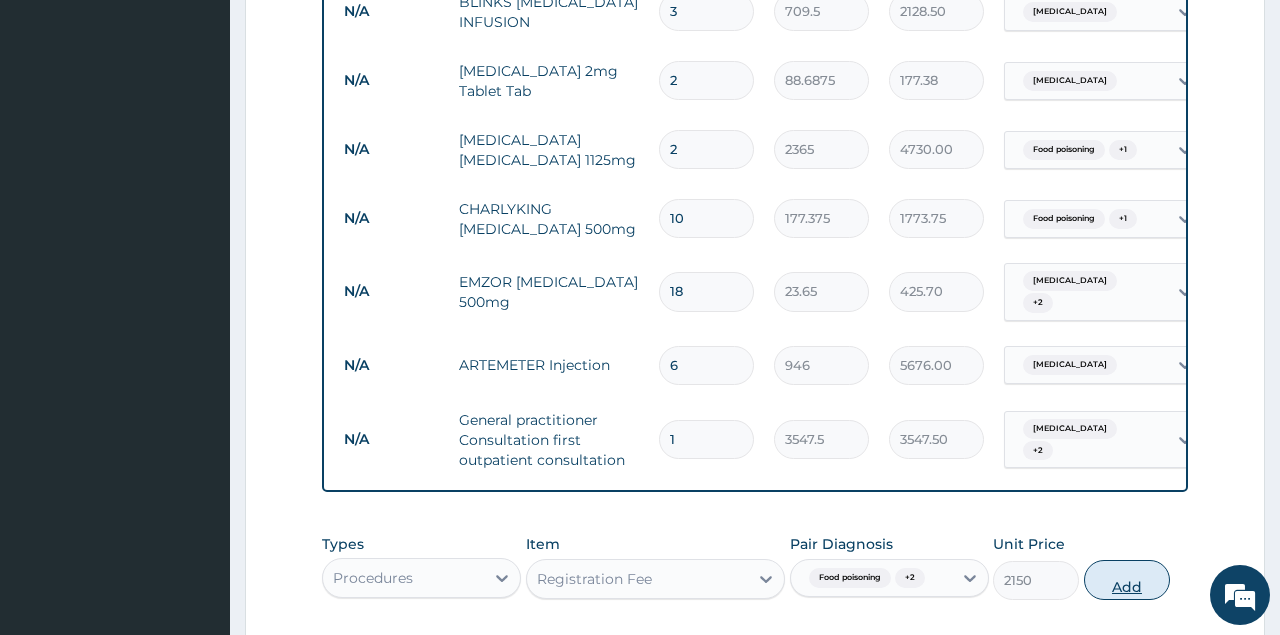 click on "Add" at bounding box center [1127, 580] 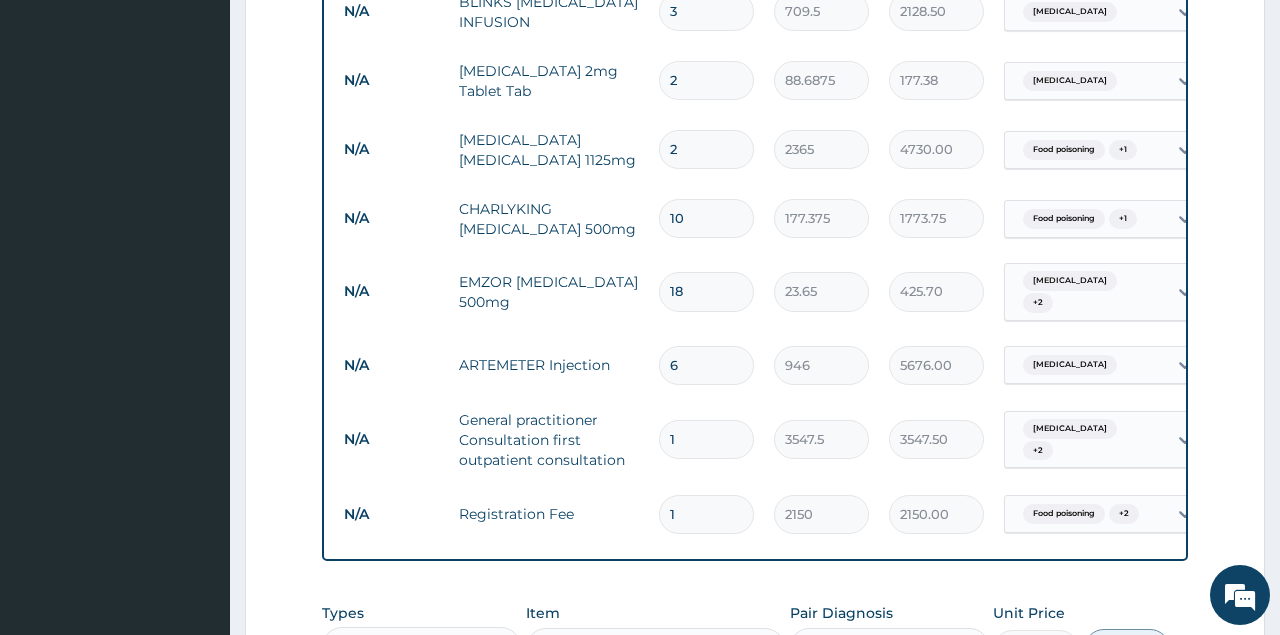 scroll, scrollTop: 1718, scrollLeft: 0, axis: vertical 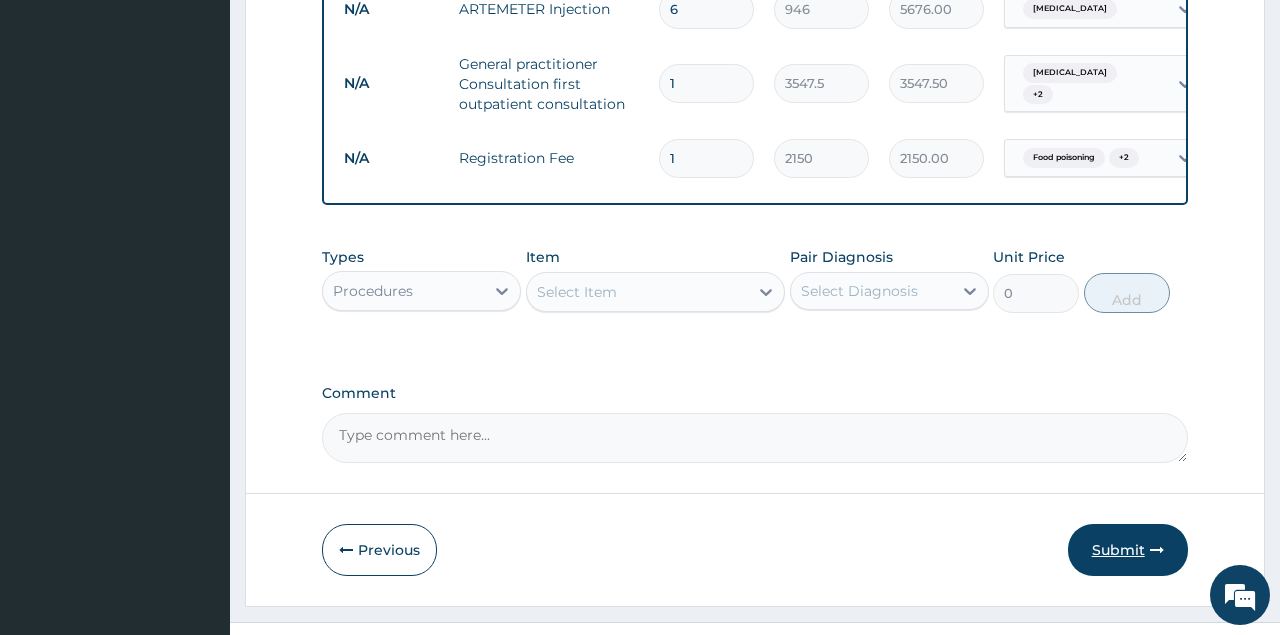 click on "Submit" at bounding box center [1128, 550] 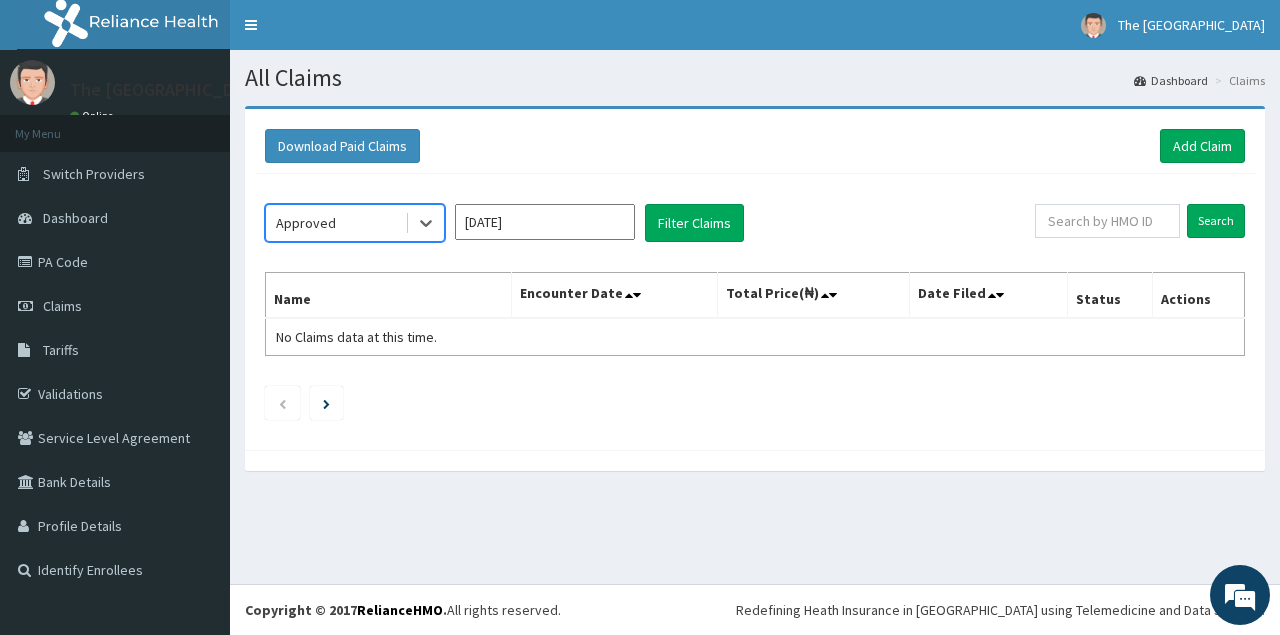 scroll, scrollTop: 0, scrollLeft: 0, axis: both 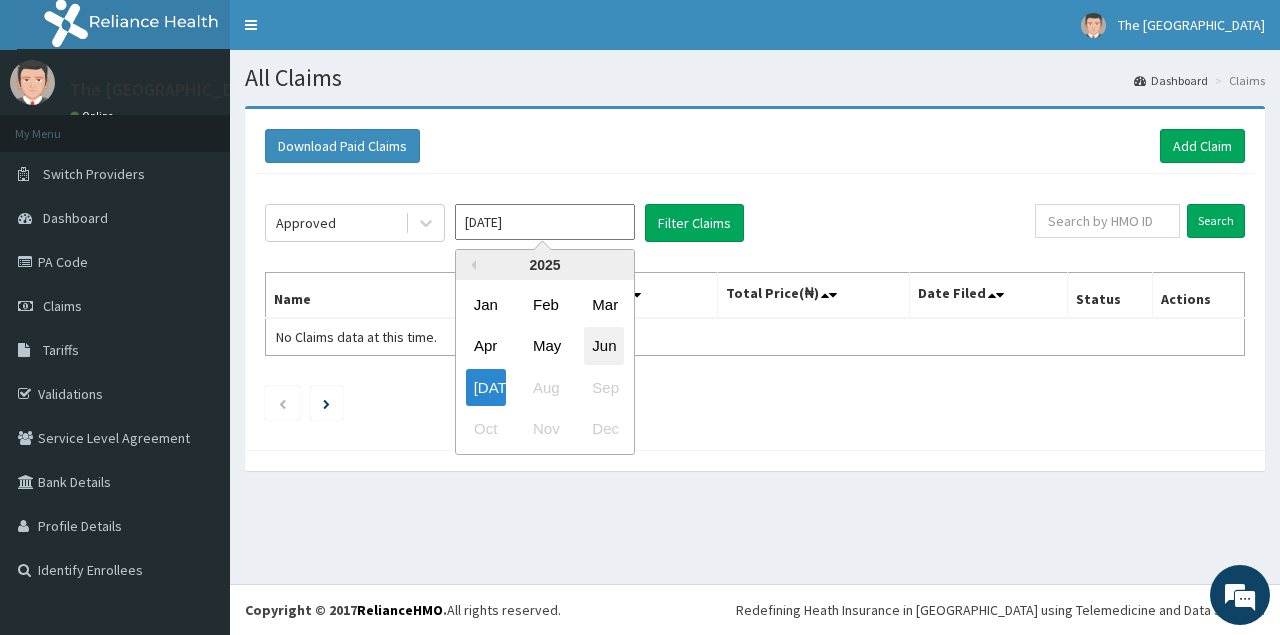 click on "Jun" at bounding box center [604, 346] 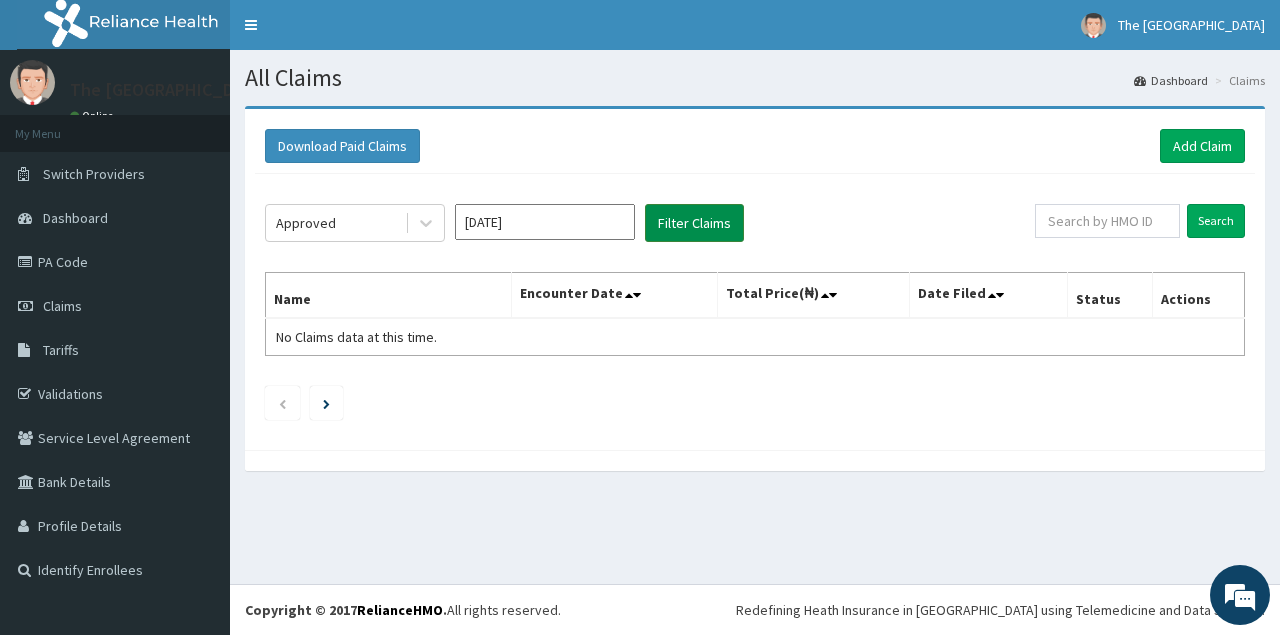 click on "Filter Claims" at bounding box center (694, 223) 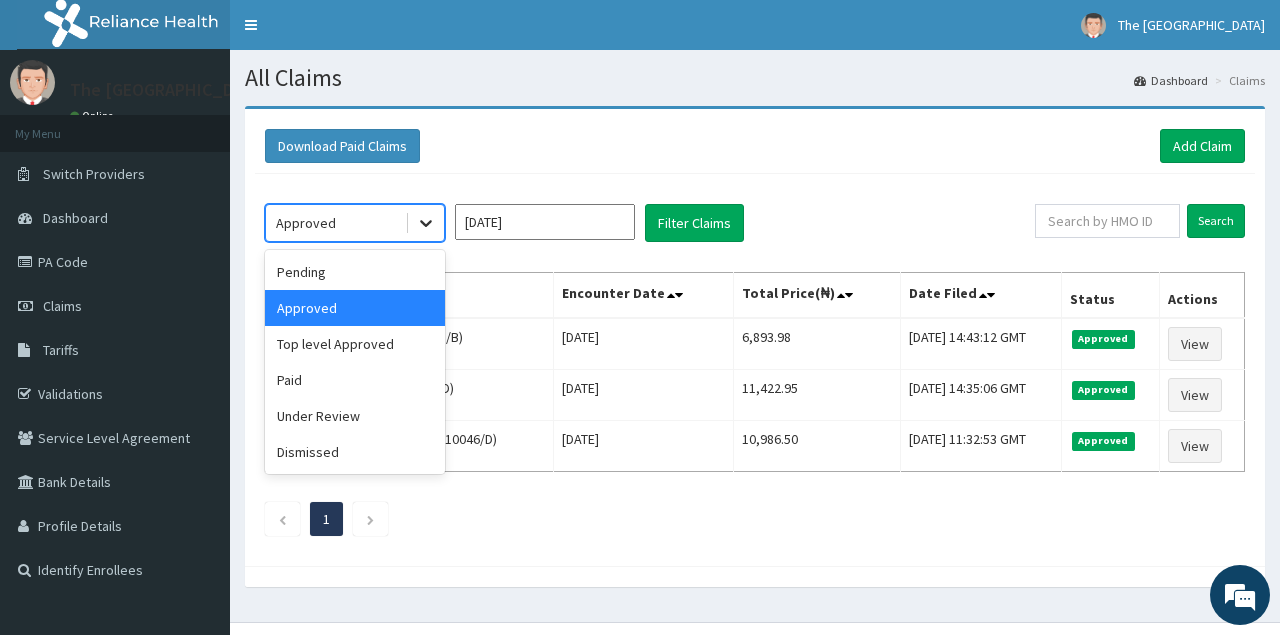 click at bounding box center (426, 223) 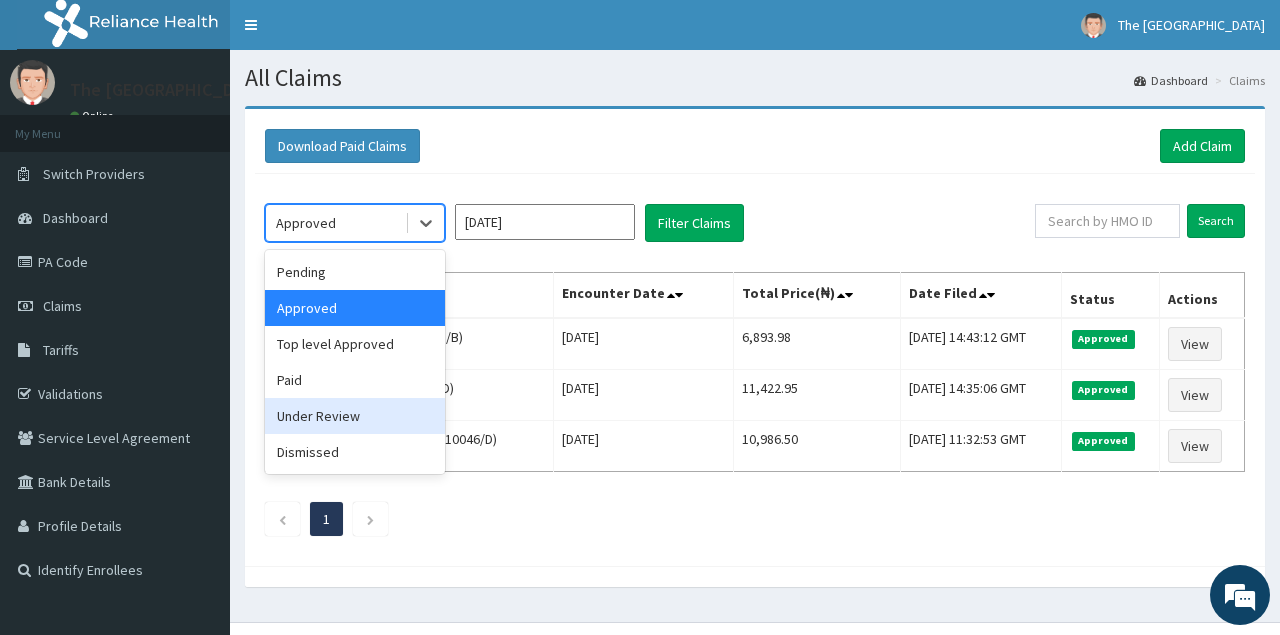 click on "Under Review" at bounding box center (355, 416) 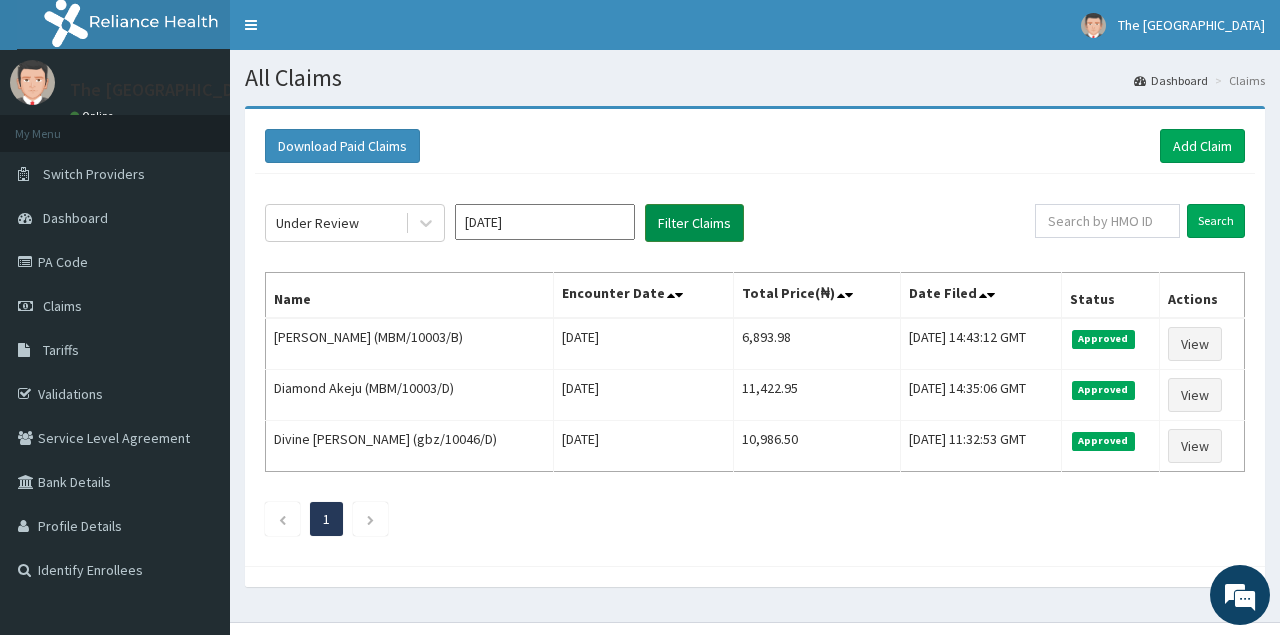 click on "Filter Claims" at bounding box center [694, 223] 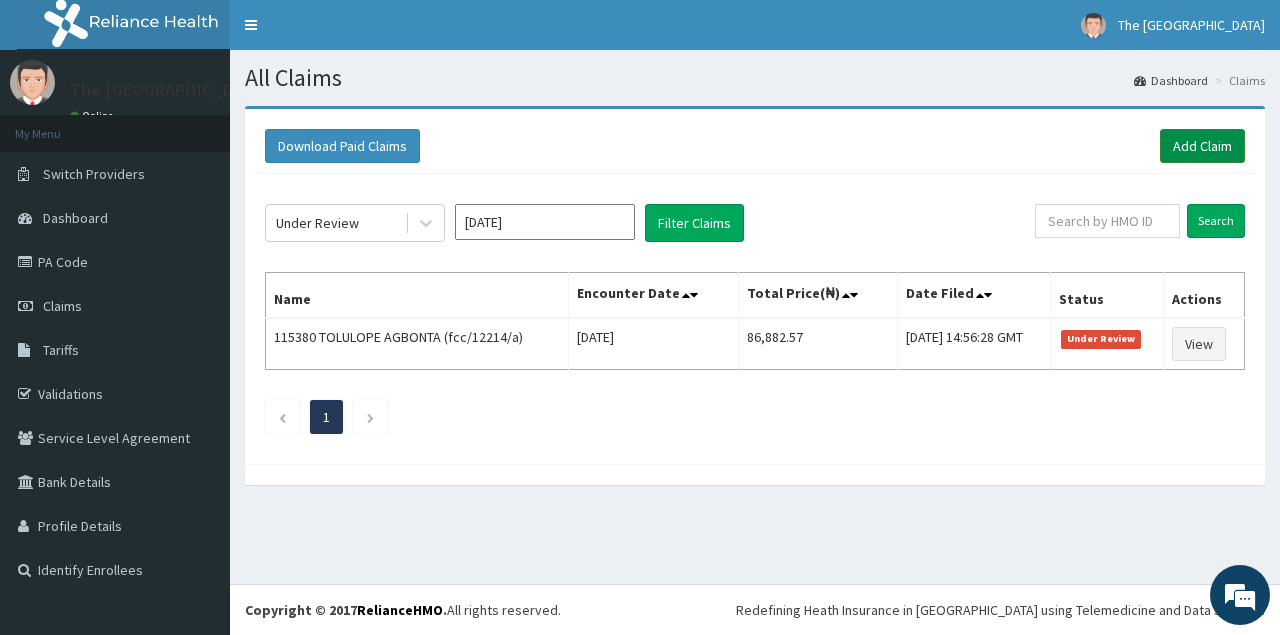 click on "Add Claim" at bounding box center [1202, 146] 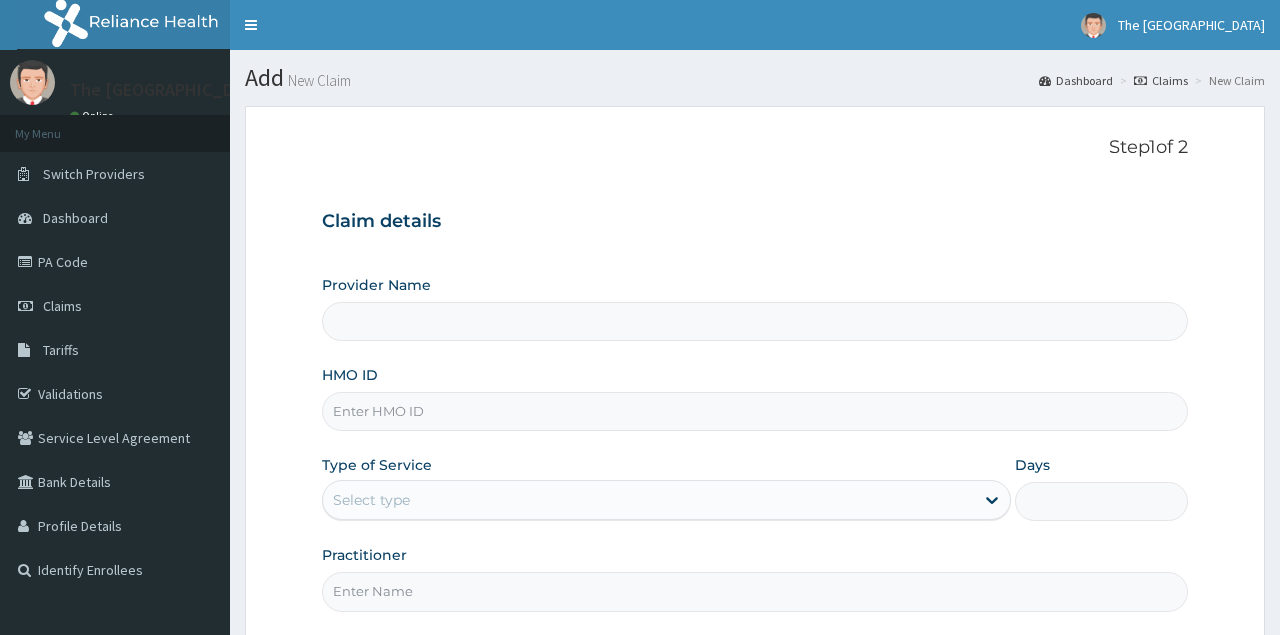 scroll, scrollTop: 0, scrollLeft: 0, axis: both 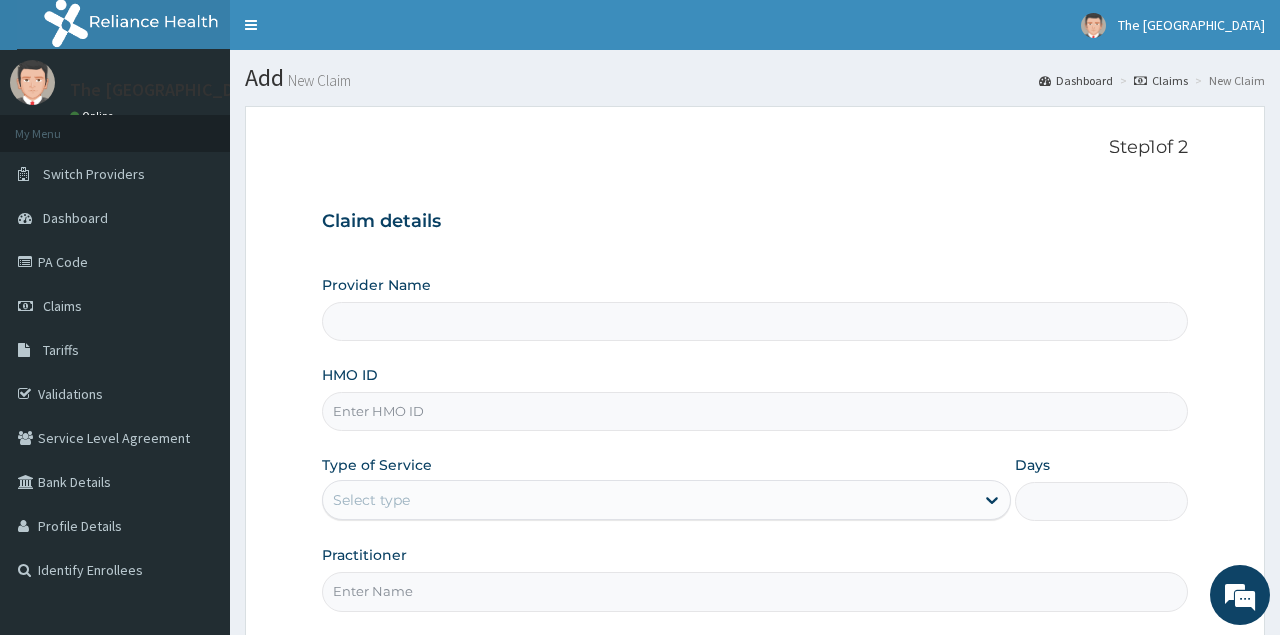 type on "The [GEOGRAPHIC_DATA]" 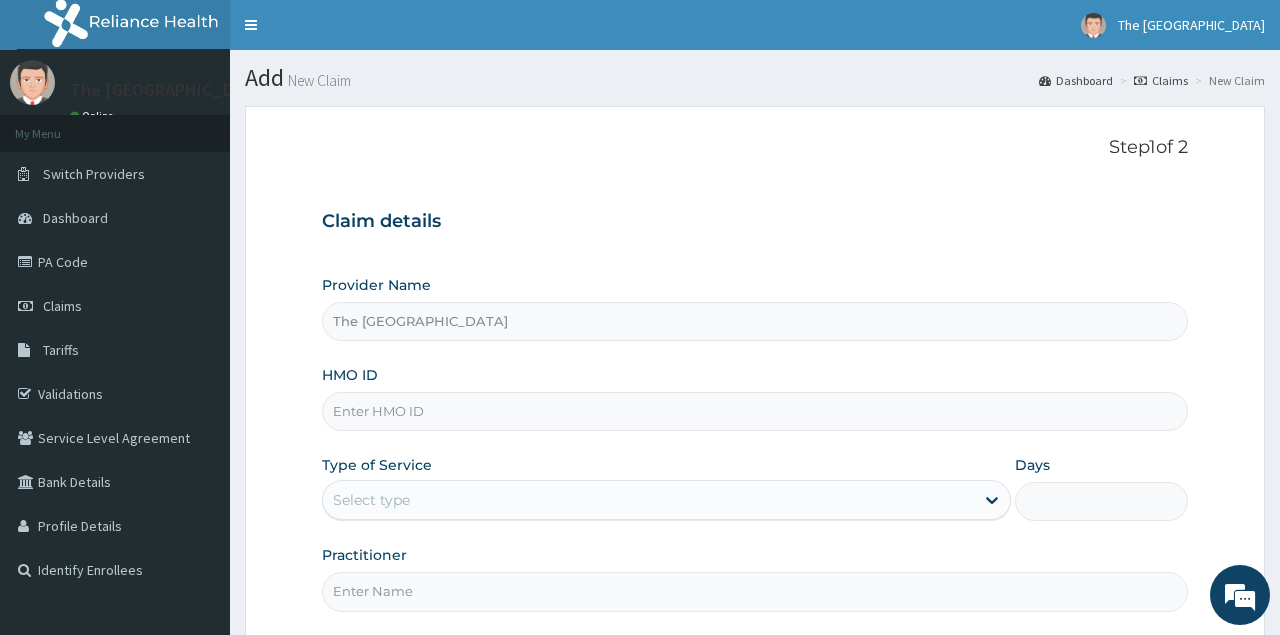 click on "HMO ID" at bounding box center (754, 411) 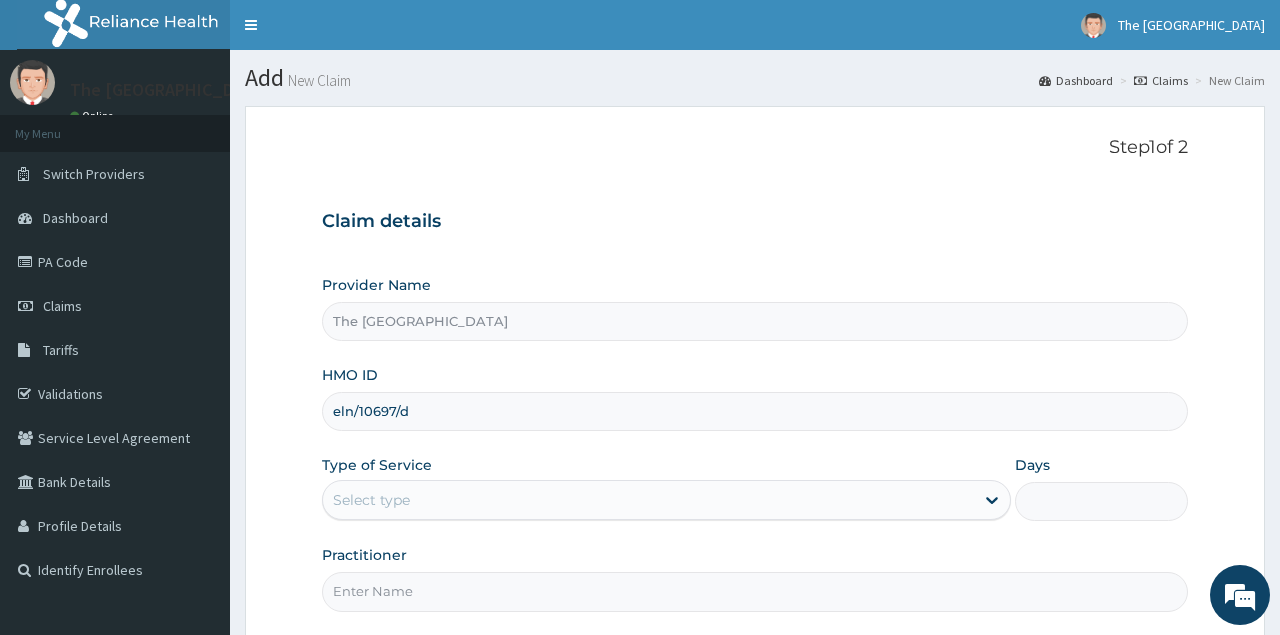 type on "eln/10697/d" 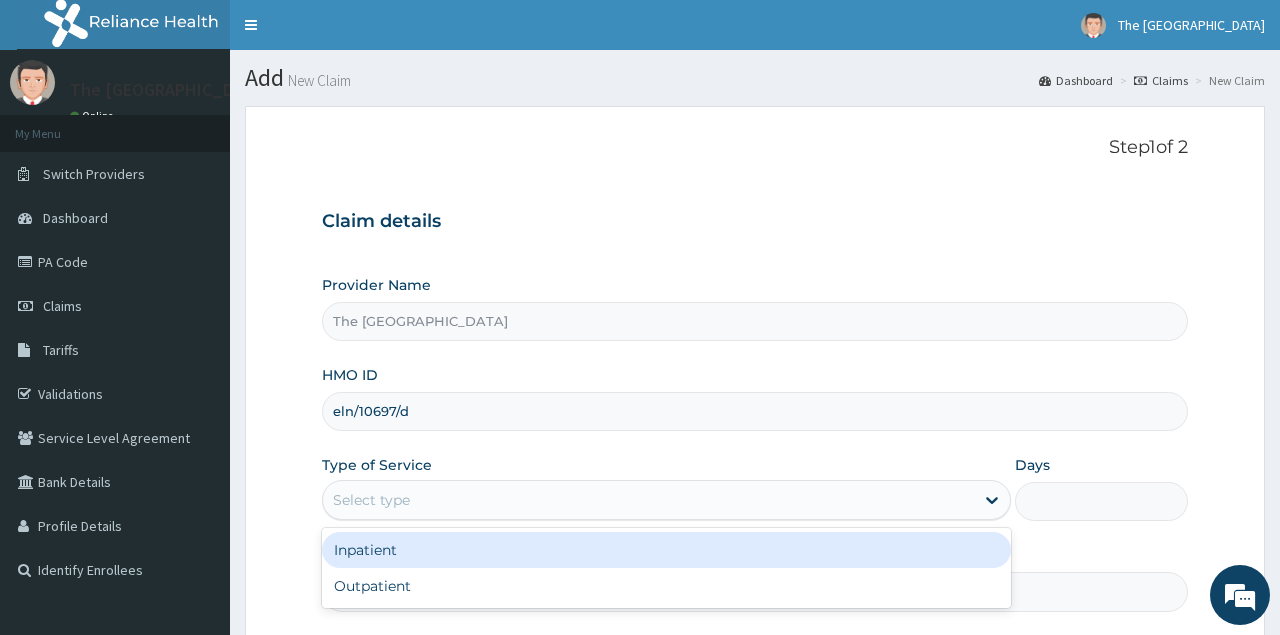 scroll, scrollTop: 0, scrollLeft: 0, axis: both 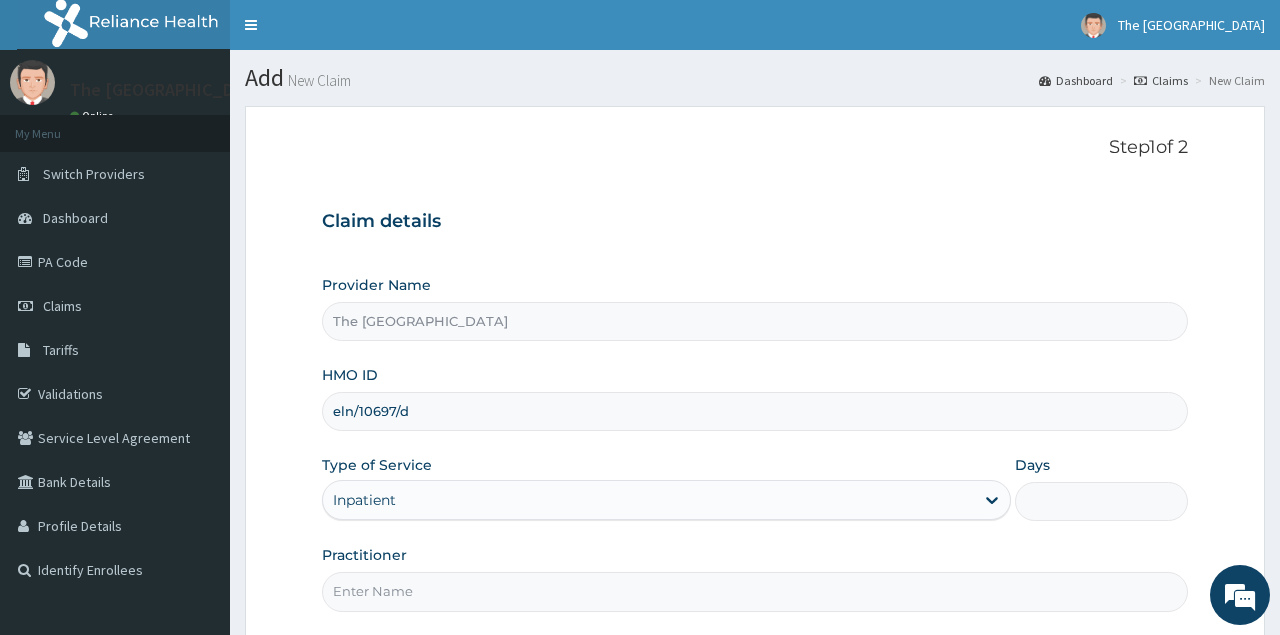 click on "Days" at bounding box center [1101, 501] 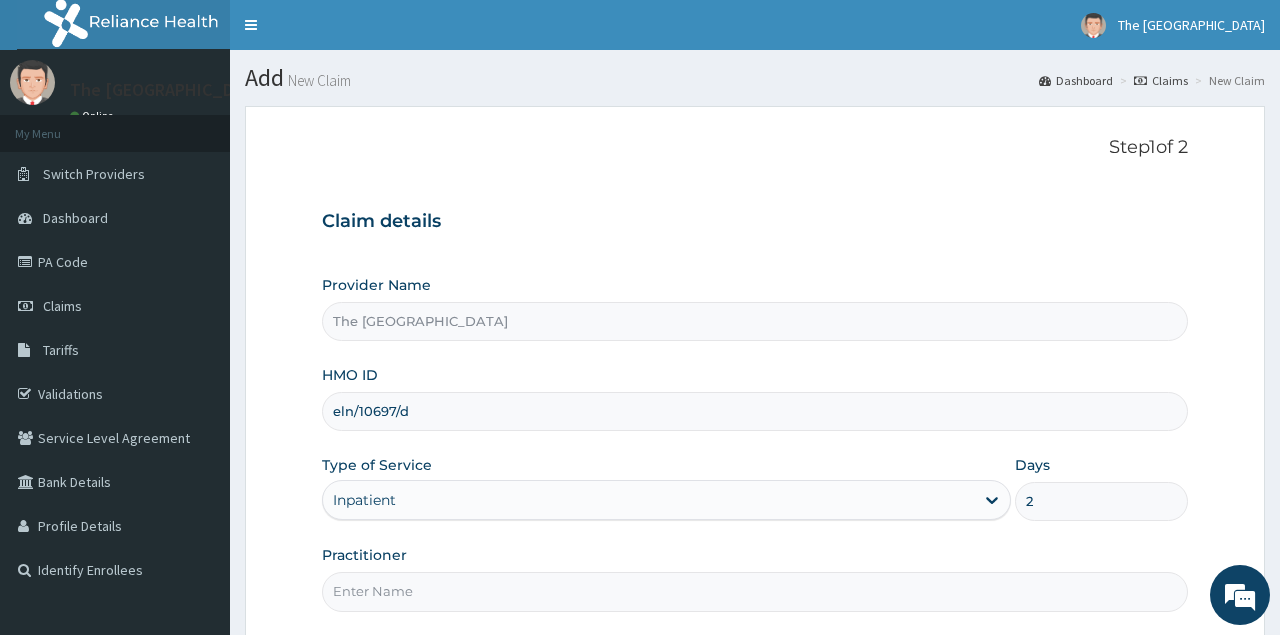 type on "2" 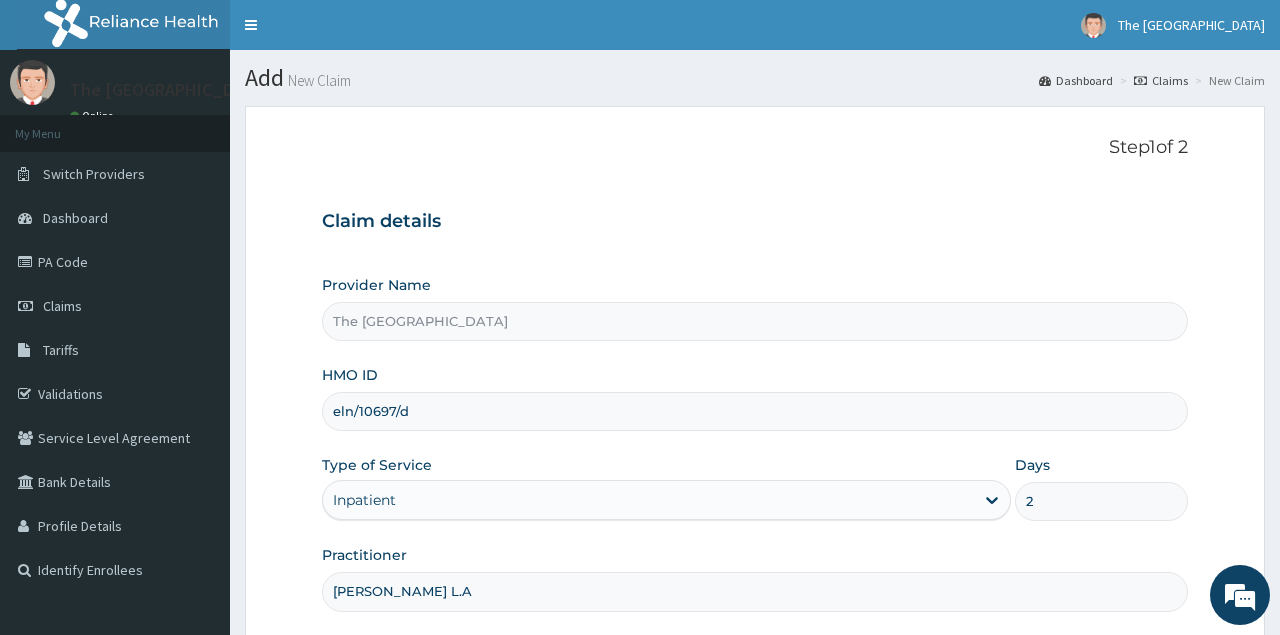 scroll, scrollTop: 187, scrollLeft: 0, axis: vertical 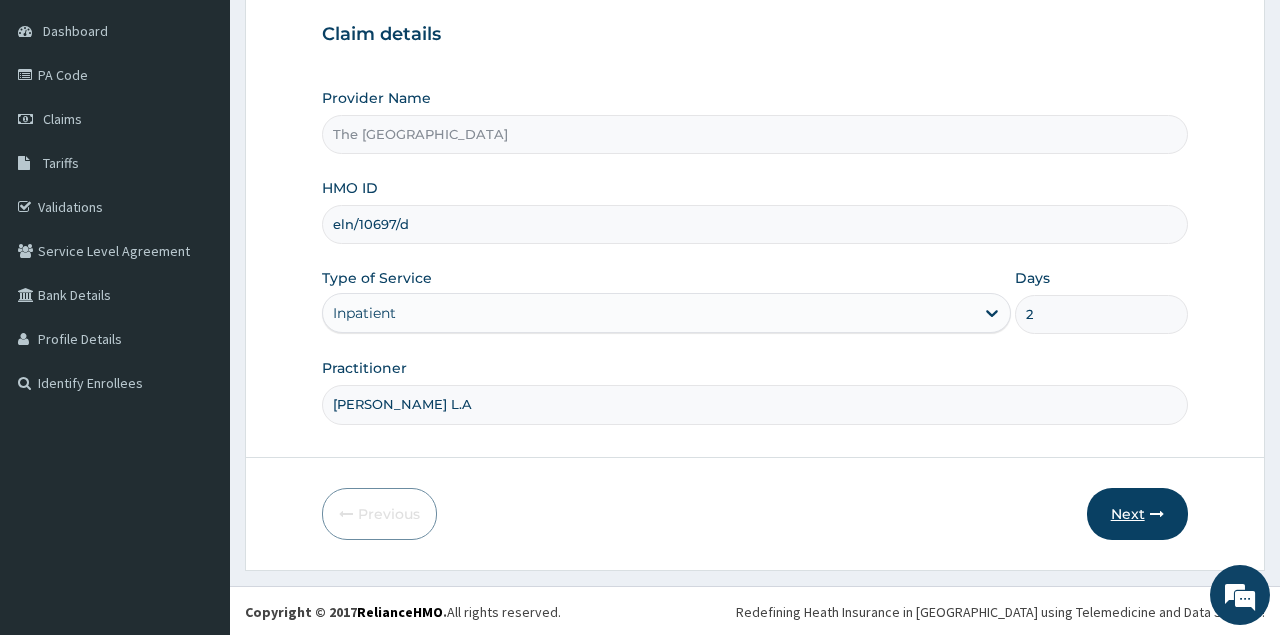 type on "Dr. Ajibade L.A" 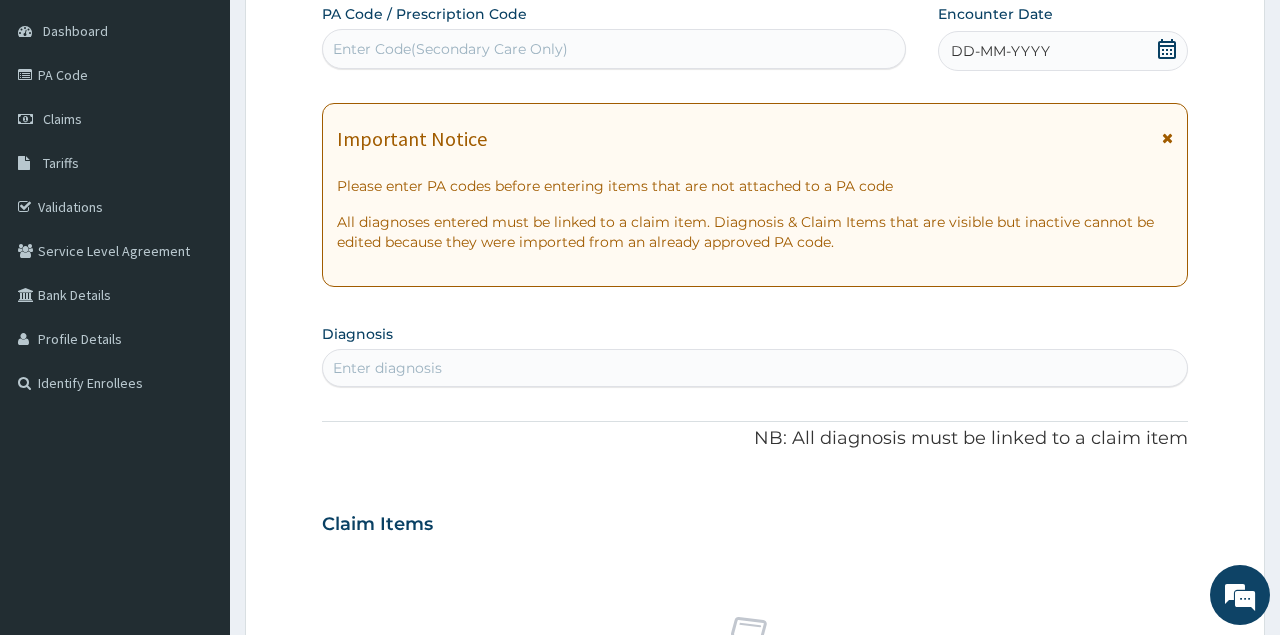 click on "Enter Code(Secondary Care Only)" at bounding box center (613, 49) 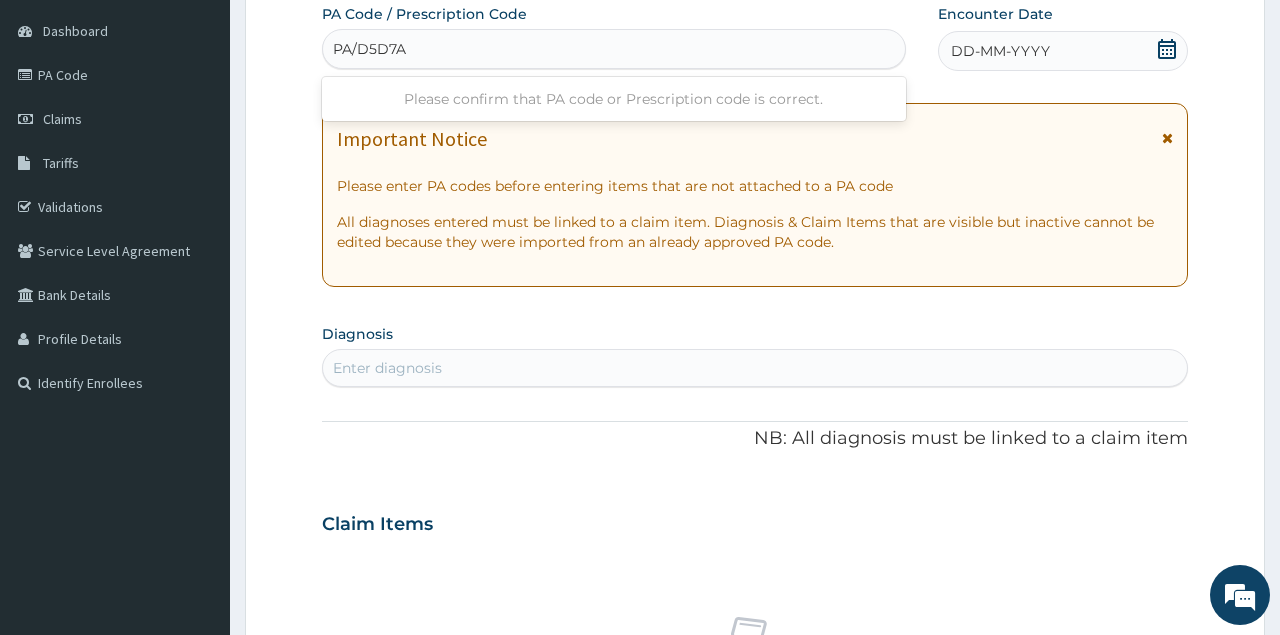 type on "PA/D5D7A3" 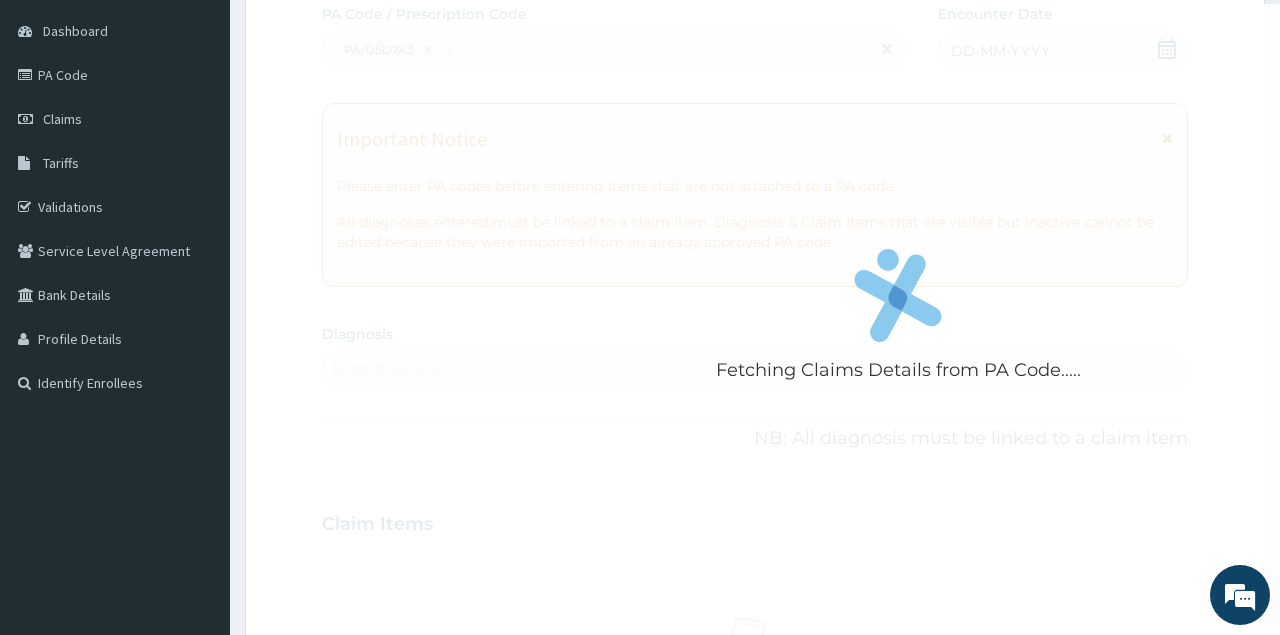 type 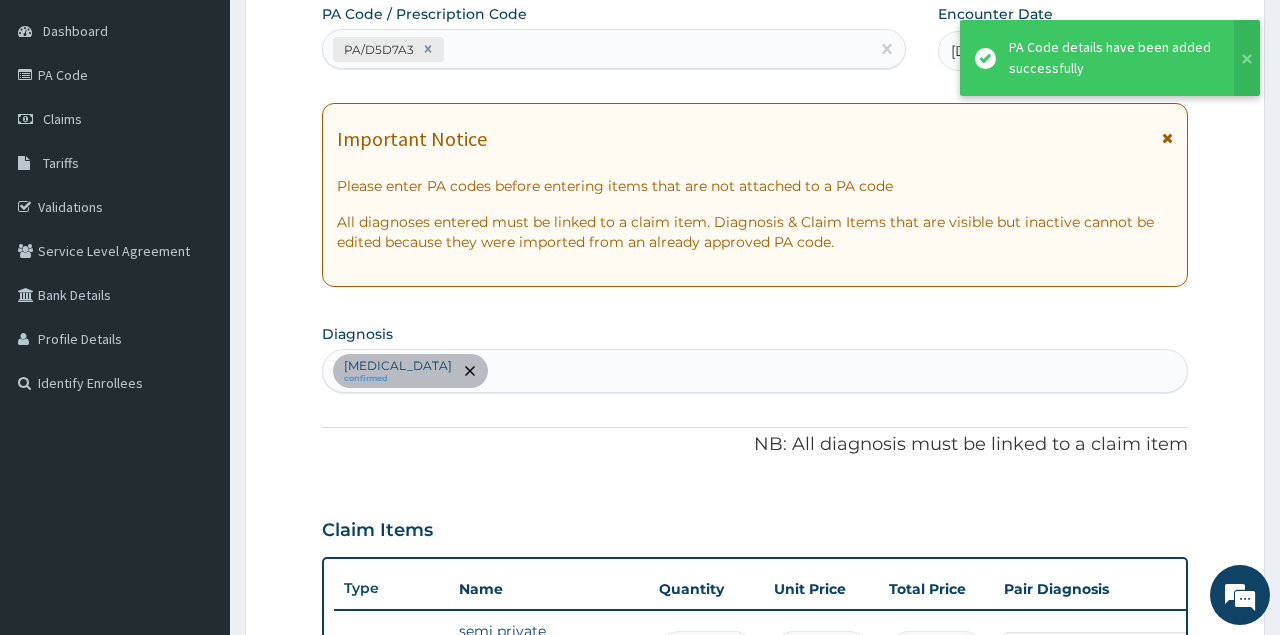 scroll, scrollTop: 512, scrollLeft: 0, axis: vertical 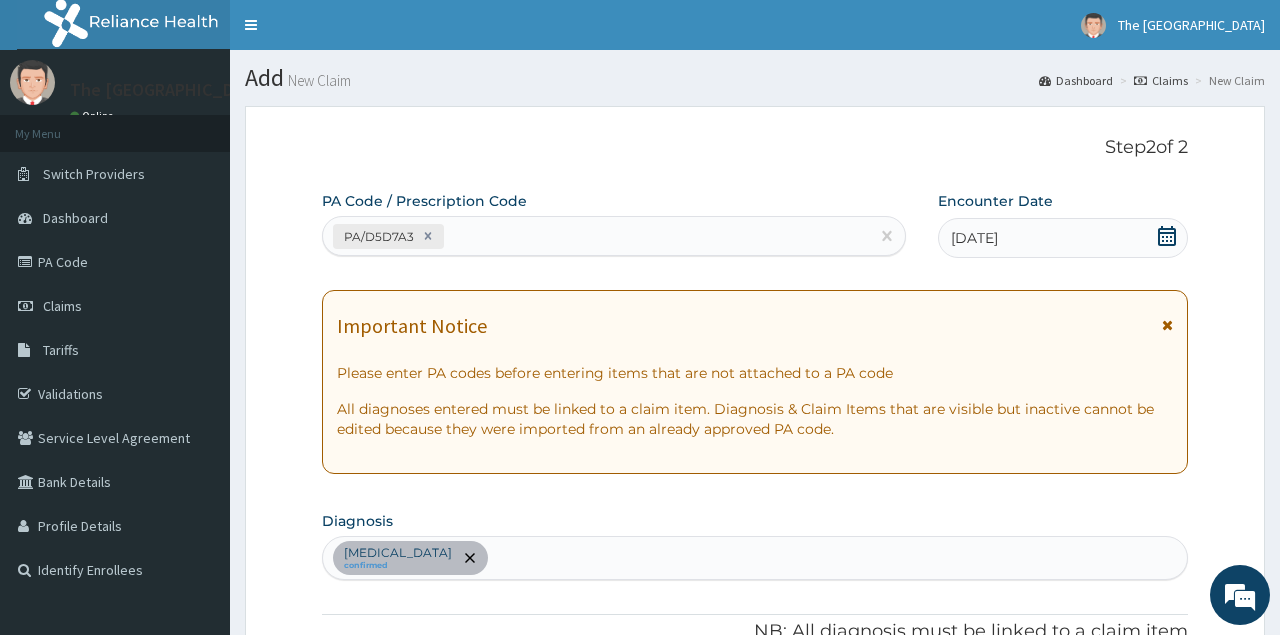 click on "PA Code / Prescription Code PA/D5D7A3 Encounter Date 13-06-2025 Important Notice Please enter PA codes before entering items that are not attached to a PA code   All diagnoses entered must be linked to a claim item. Diagnosis & Claim Items that are visible but inactive cannot be edited because they were imported from an already approved PA code. Diagnosis Falciparum malaria confirmed NB: All diagnosis must be linked to a claim item Claim Items Type Name Quantity Unit Price Total Price Pair Diagnosis Actions Procedures semi private ward two bedded 2 9675 19350.00 Falciparum malaria Delete Types Select Type Item Select Item Pair Diagnosis Select Diagnosis Unit Price 0 Add Comment" at bounding box center [754, 669] 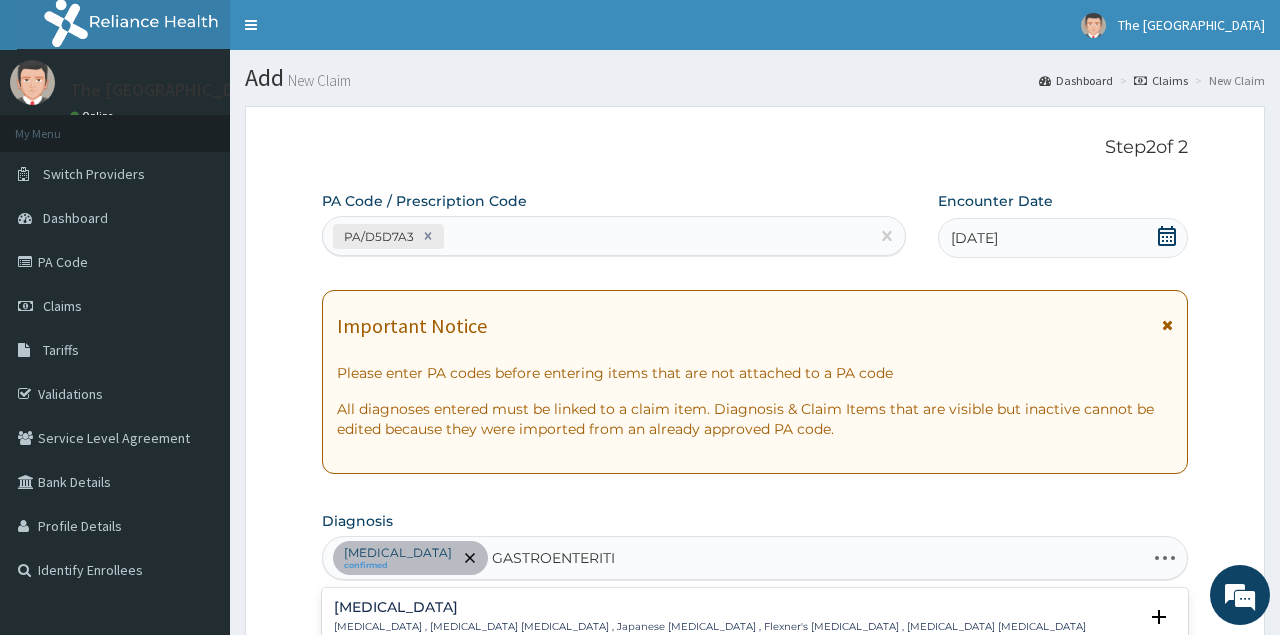 type on "GASTROENTERITIS" 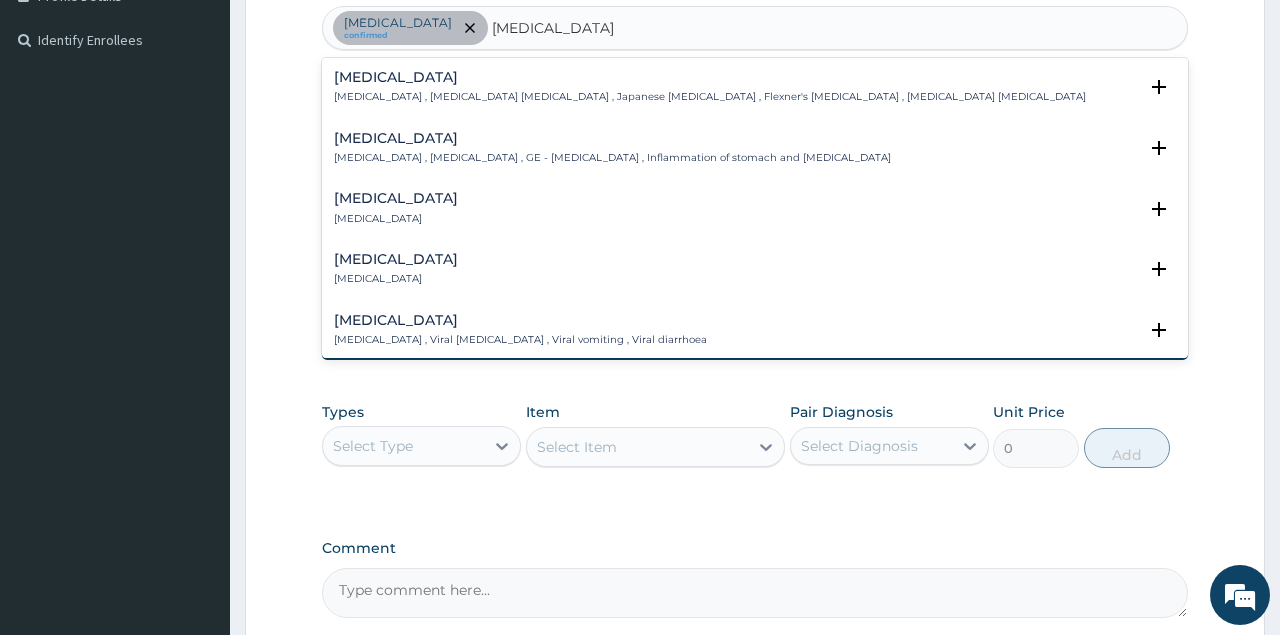 scroll, scrollTop: 600, scrollLeft: 0, axis: vertical 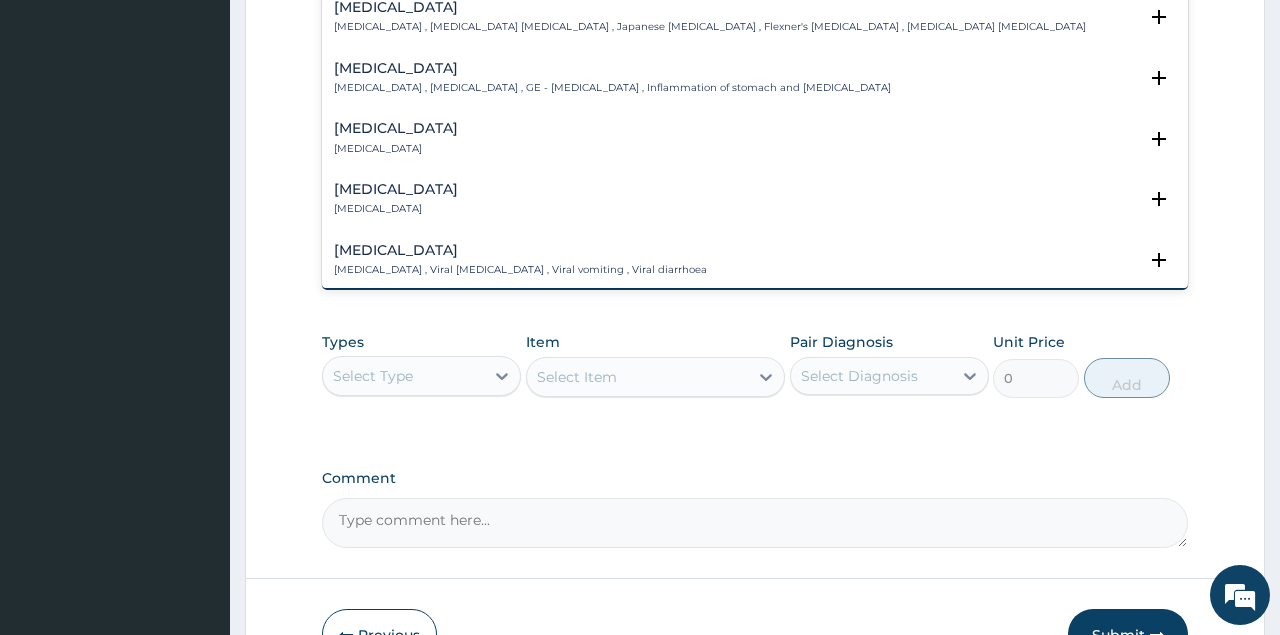 click on "Gastroenteritis" at bounding box center [612, 68] 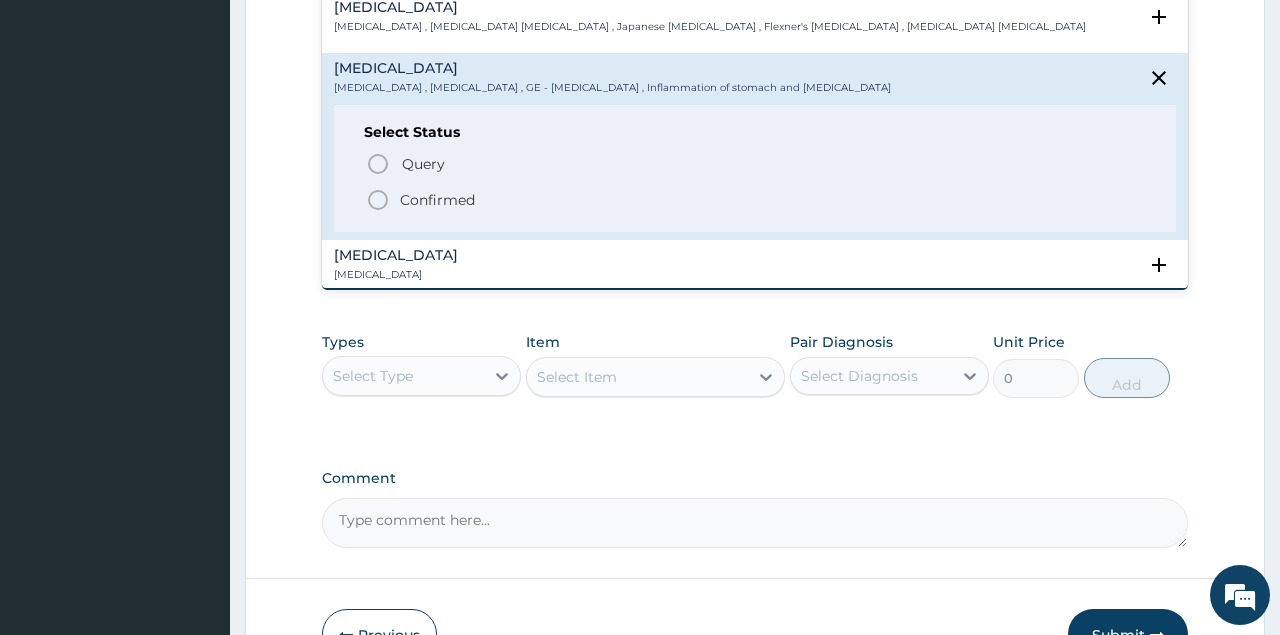 click 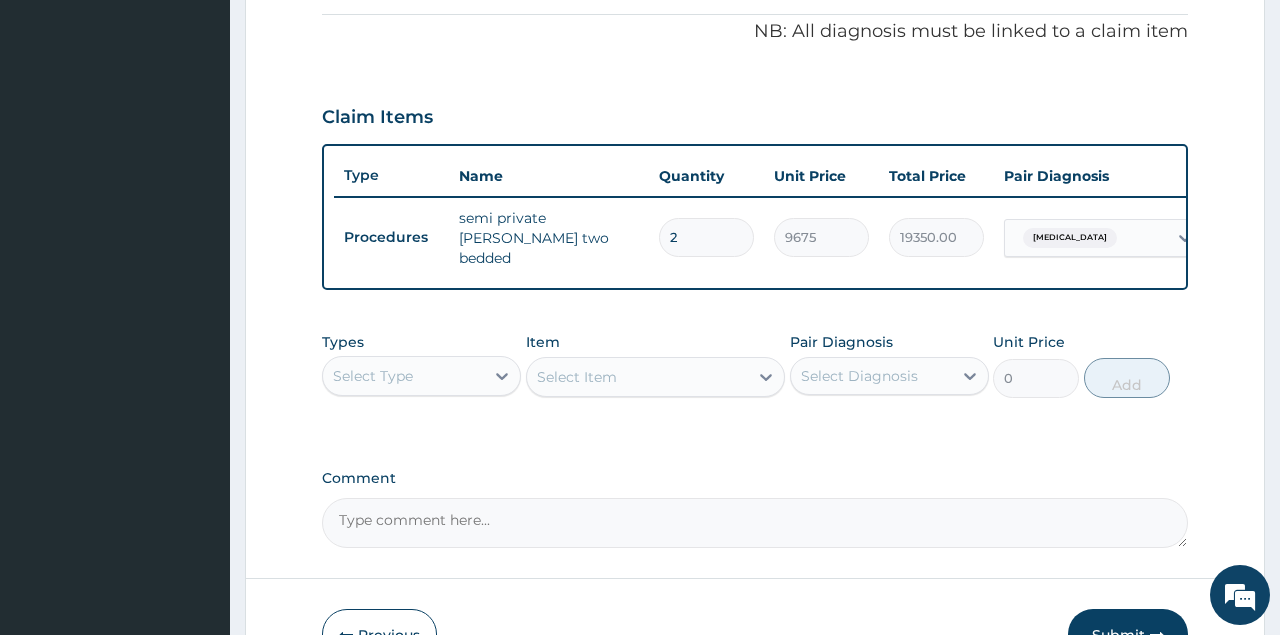 scroll, scrollTop: 0, scrollLeft: 0, axis: both 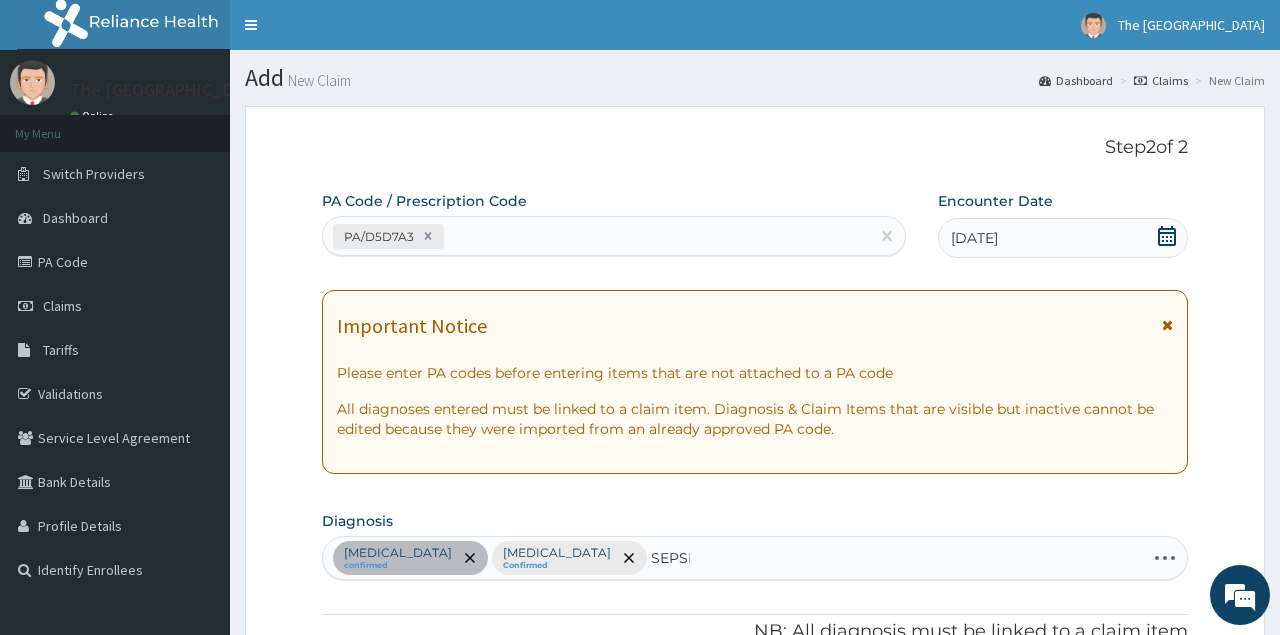 type on "SEPSIS" 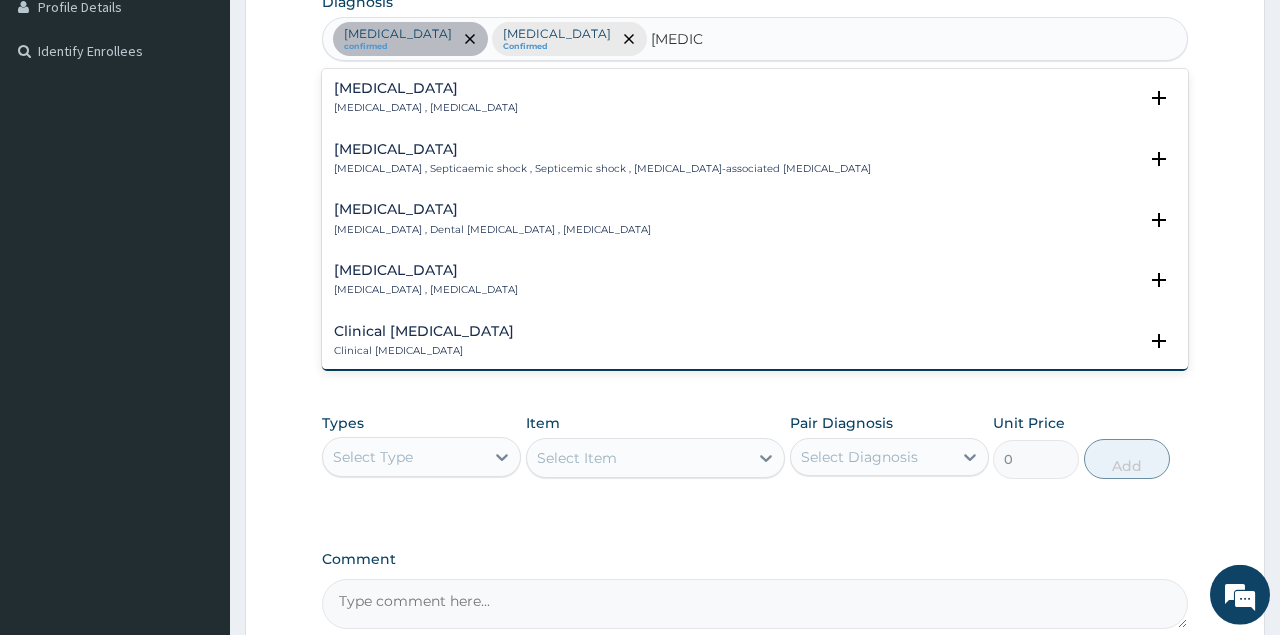 scroll, scrollTop: 600, scrollLeft: 0, axis: vertical 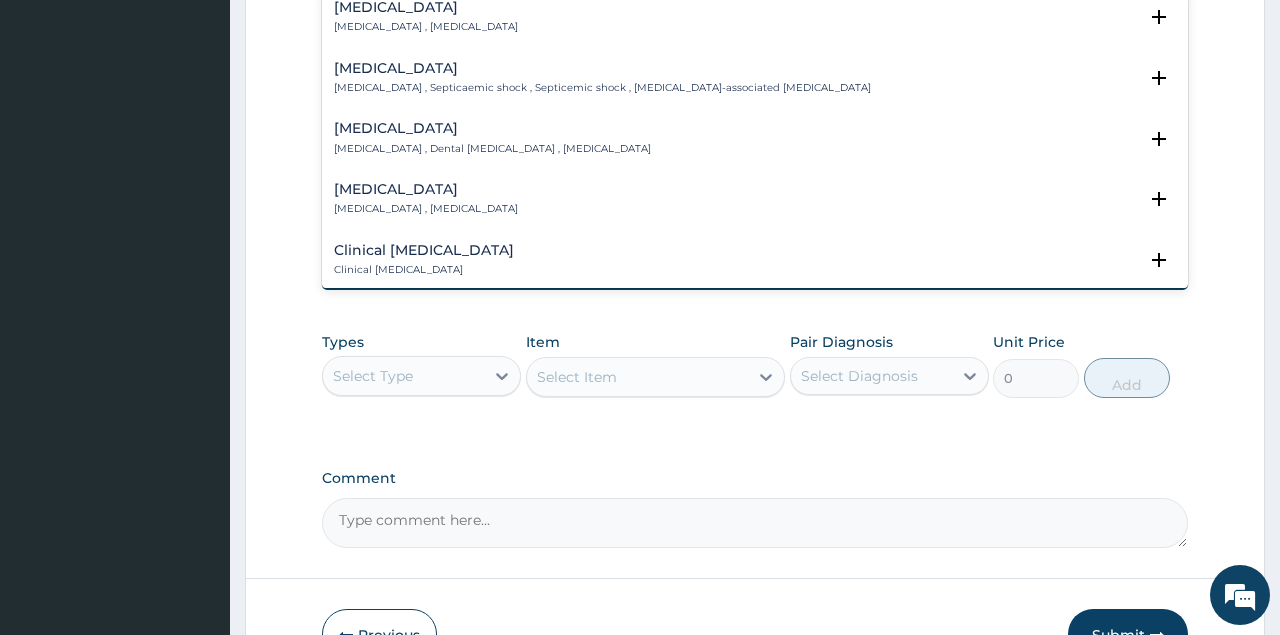 click on "Systemic infection , Sepsis" at bounding box center [426, 27] 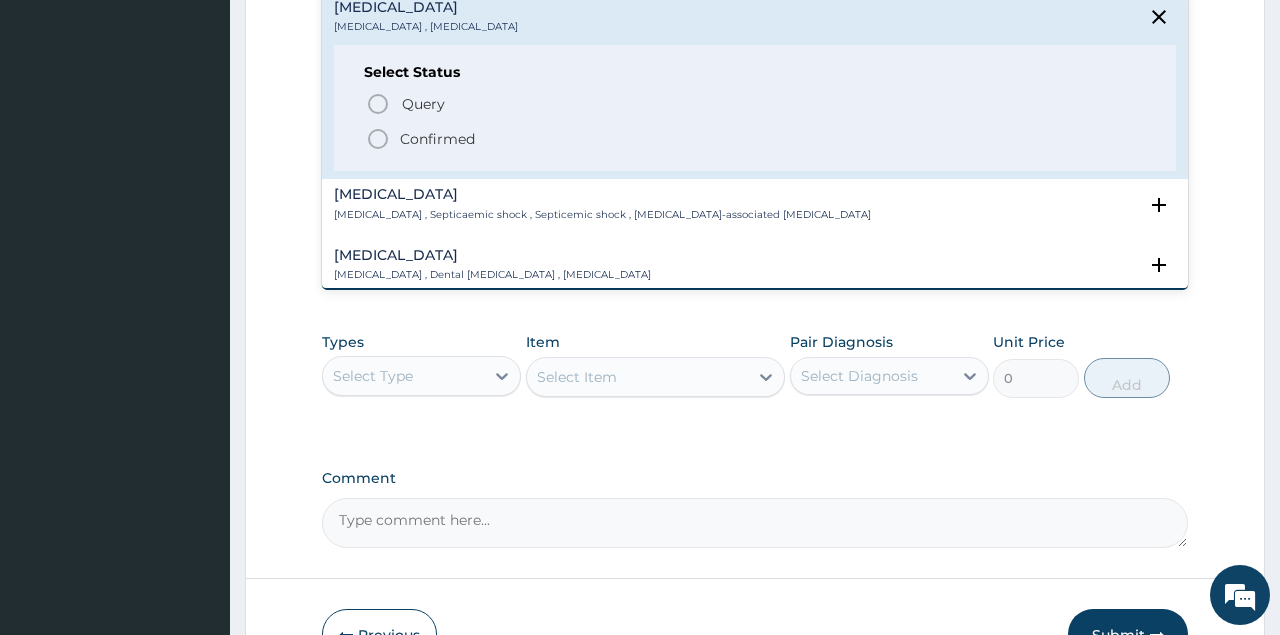 click 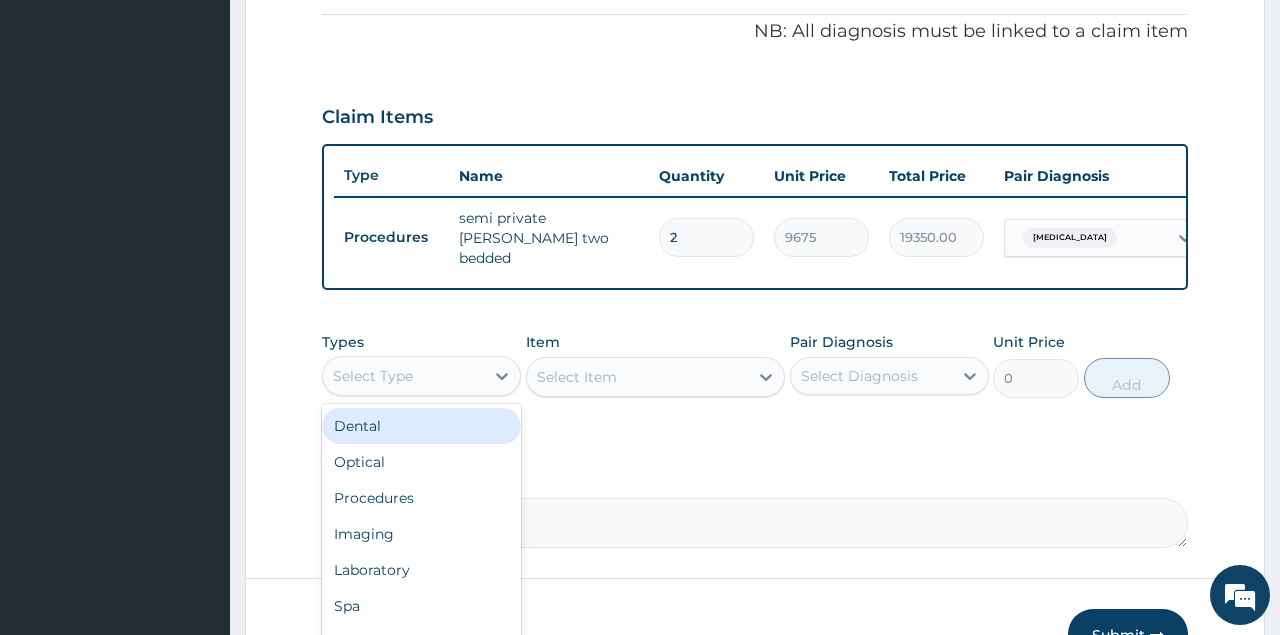click on "Select Type" at bounding box center [403, 376] 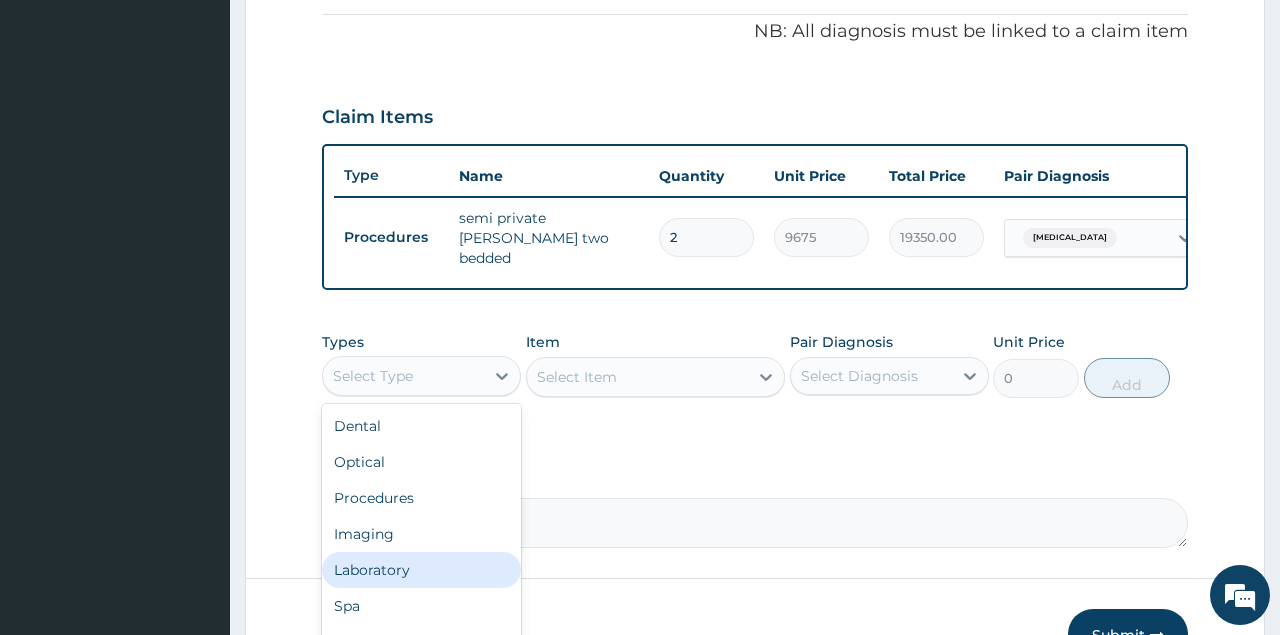 click on "Laboratory" at bounding box center (421, 570) 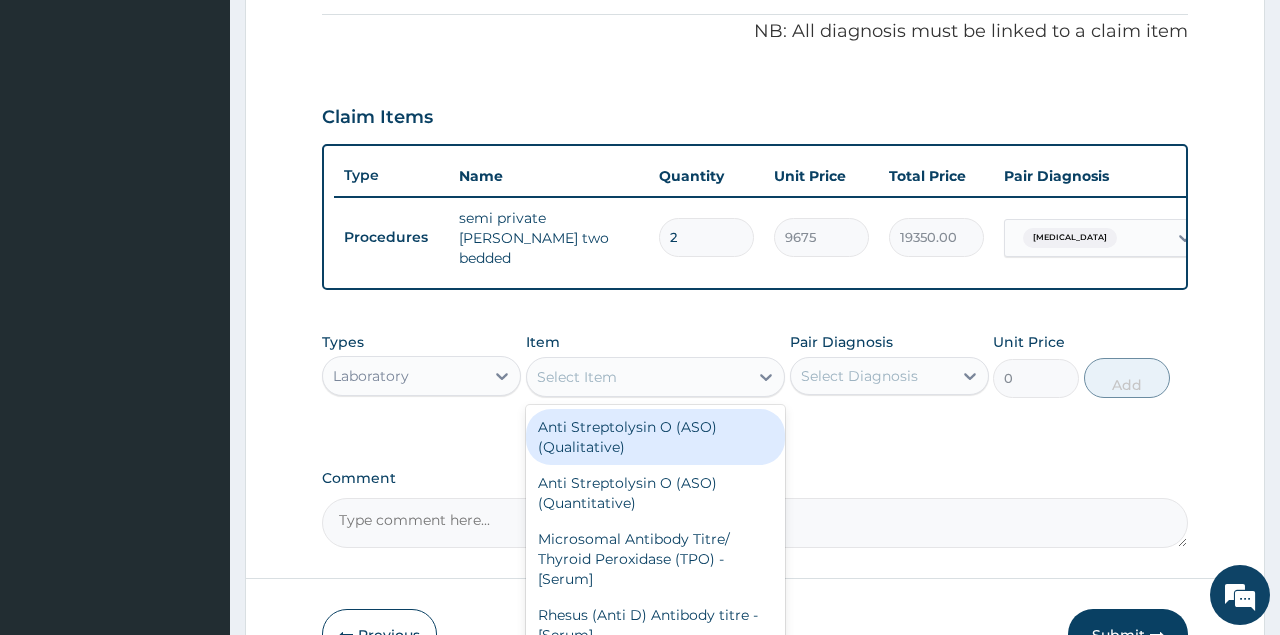 click on "Select Item" at bounding box center [638, 377] 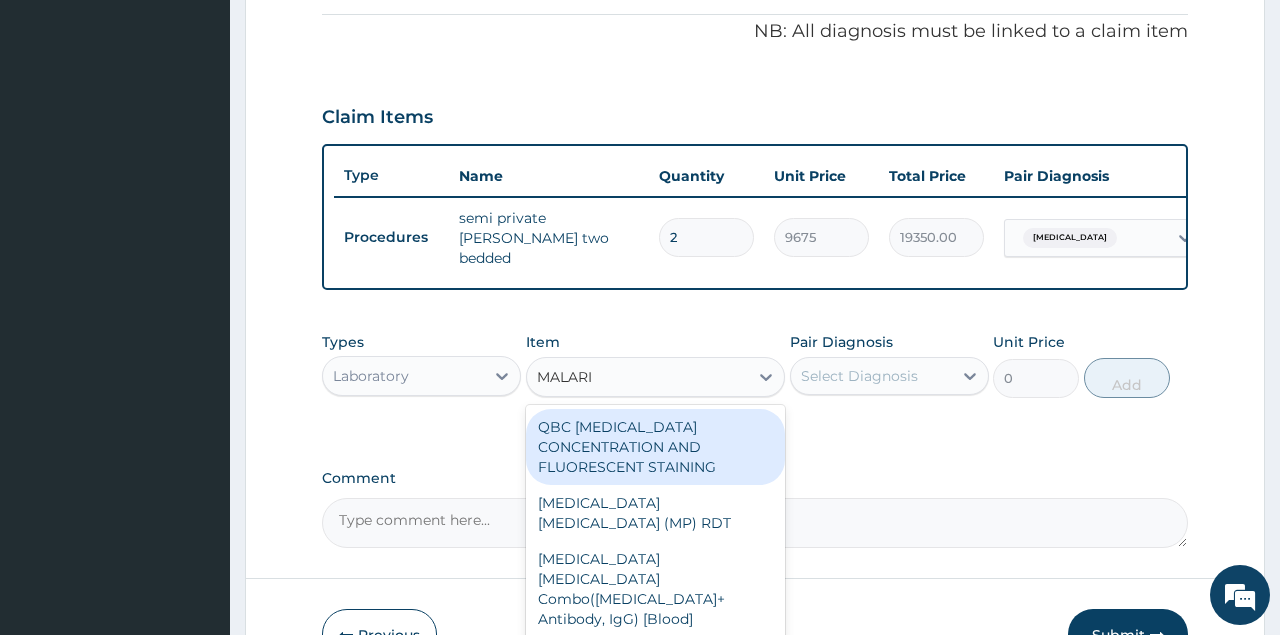 type on "MALARIA" 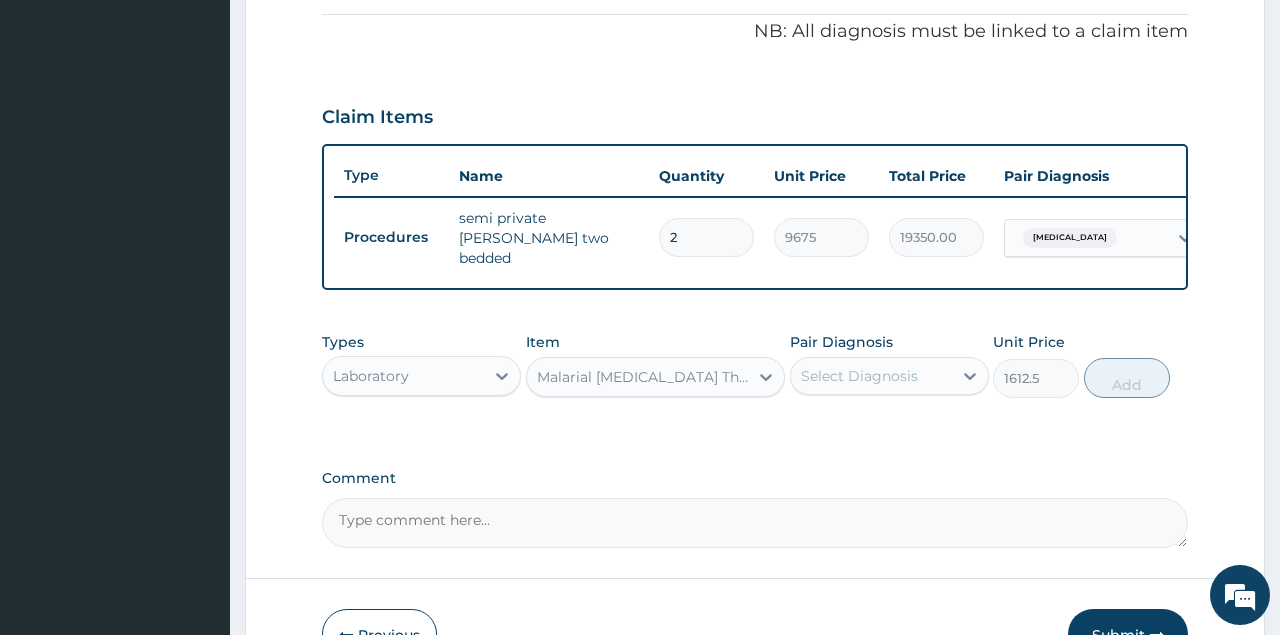 type 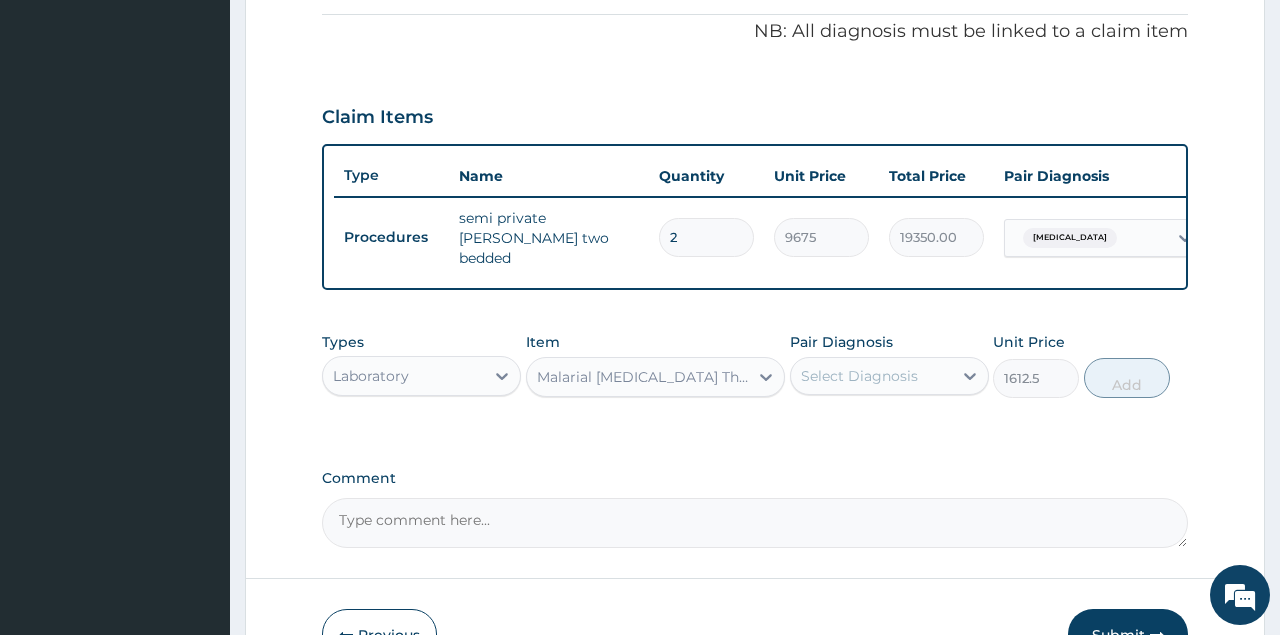 type on "1612.5" 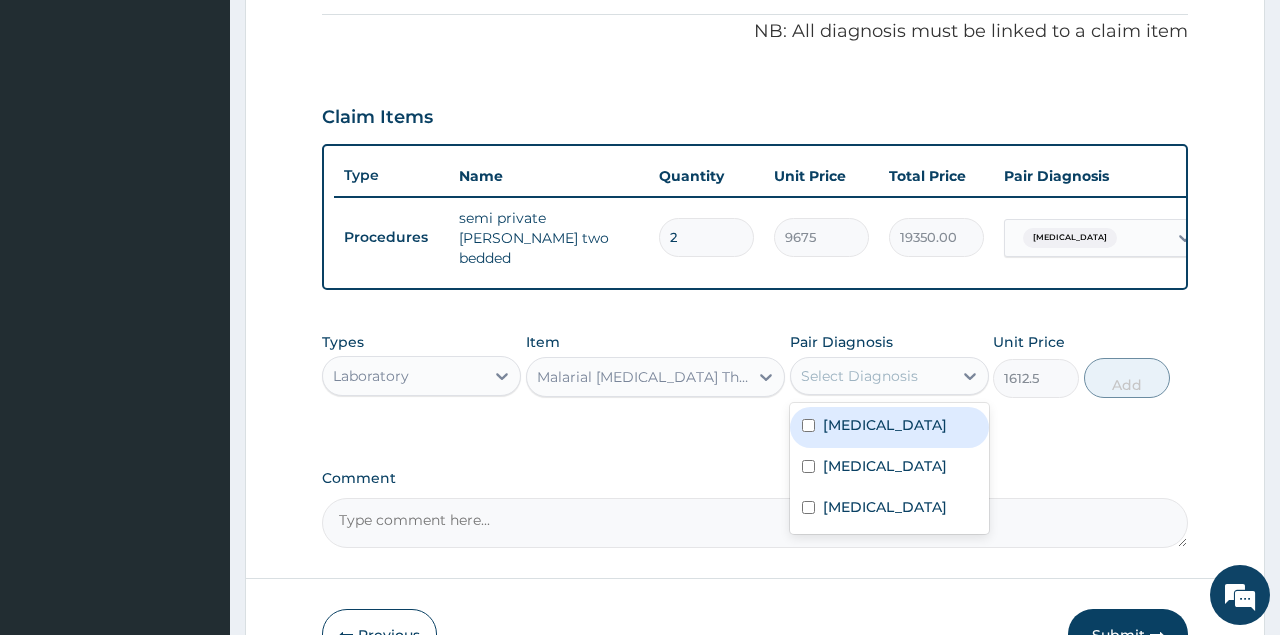 click on "Select Diagnosis" at bounding box center [871, 376] 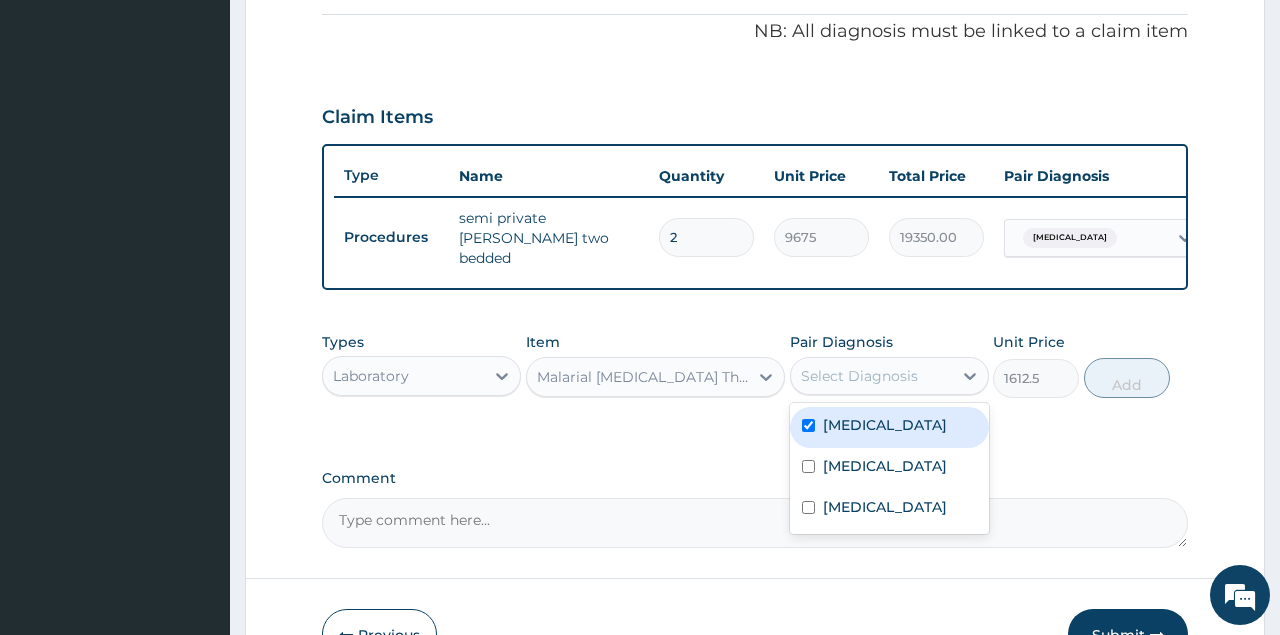checkbox on "true" 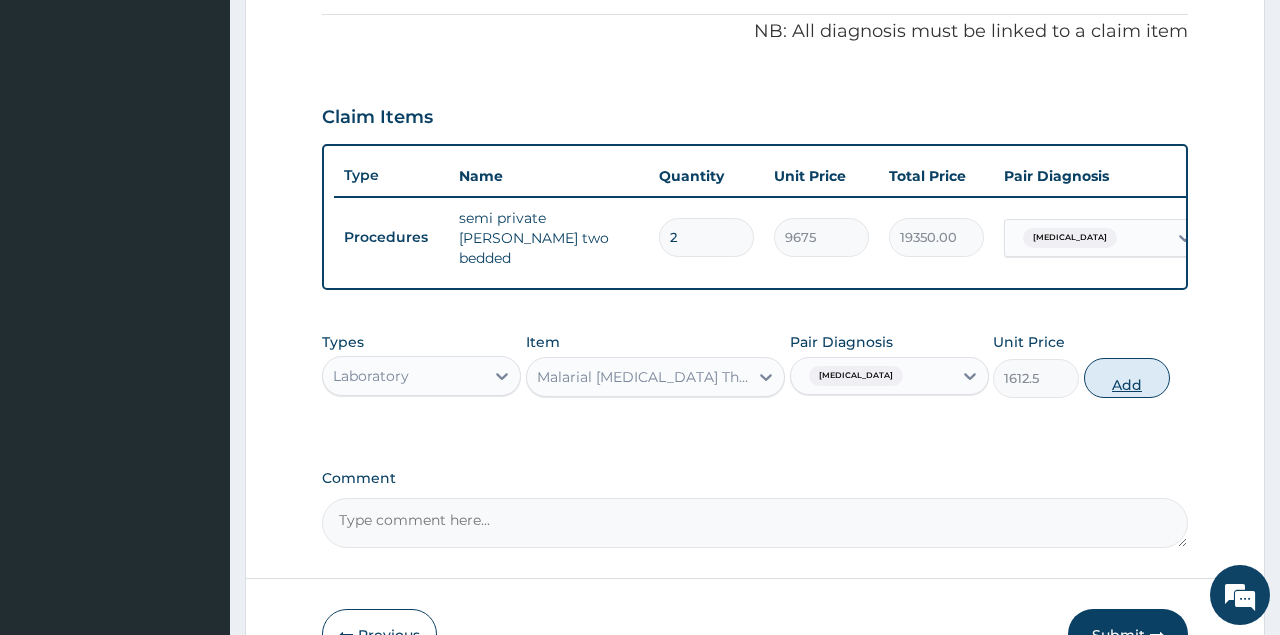click on "Add" at bounding box center [1127, 378] 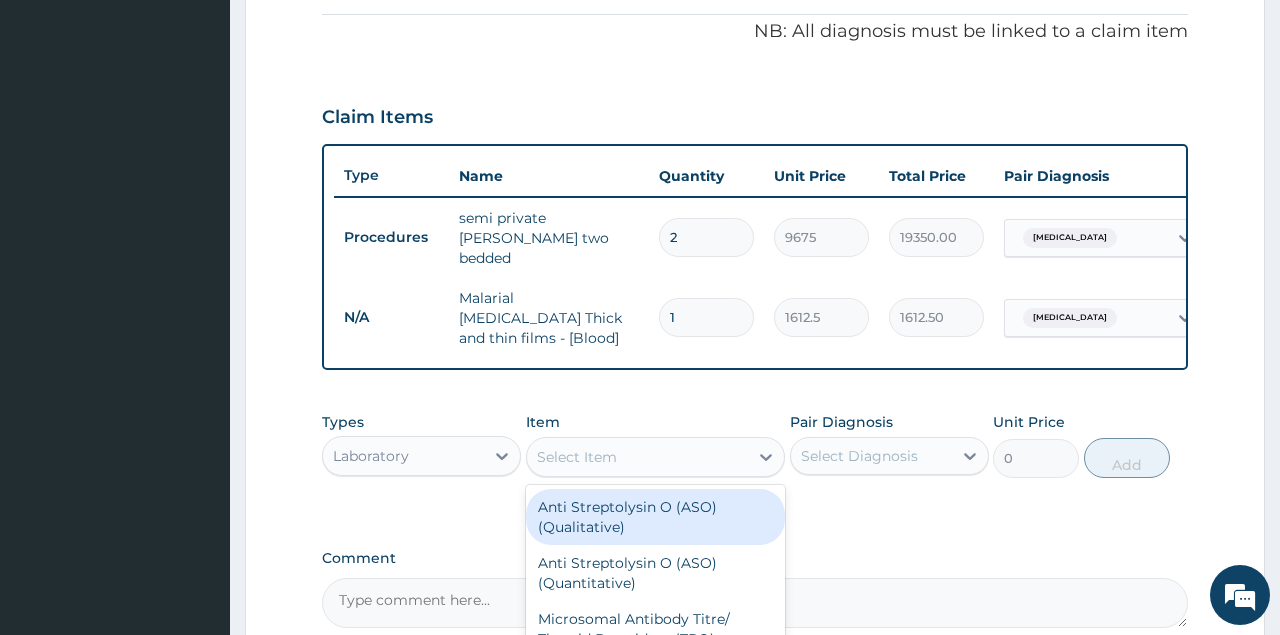 click on "Select Item" at bounding box center (577, 457) 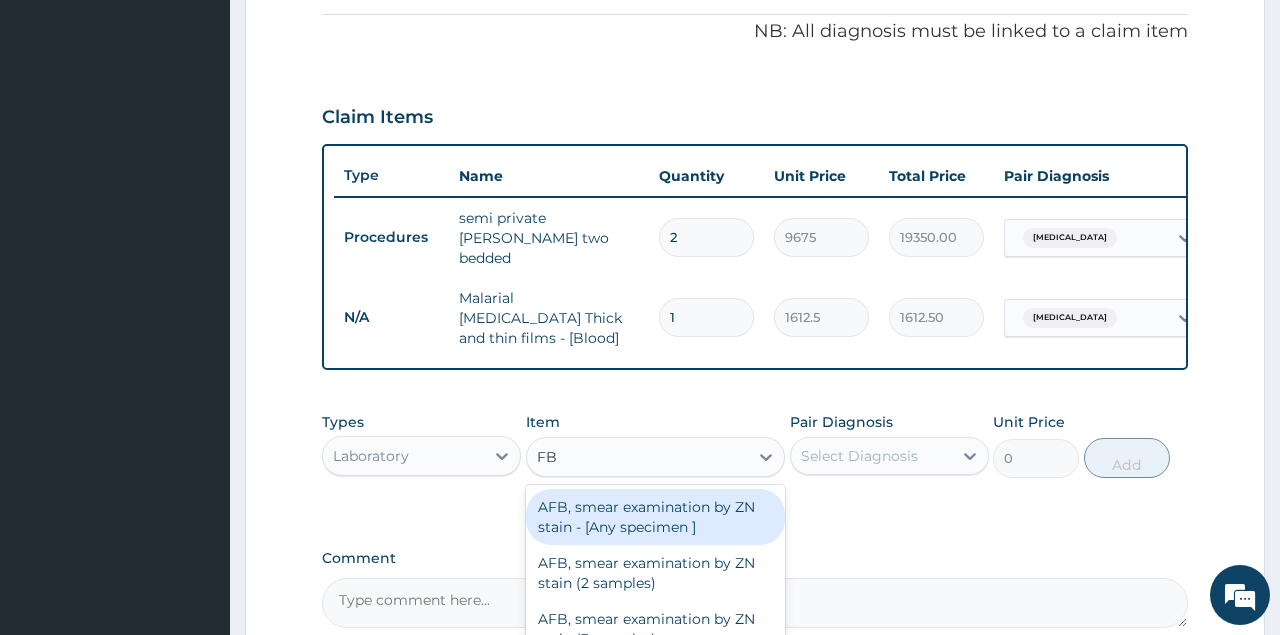 type on "FBC" 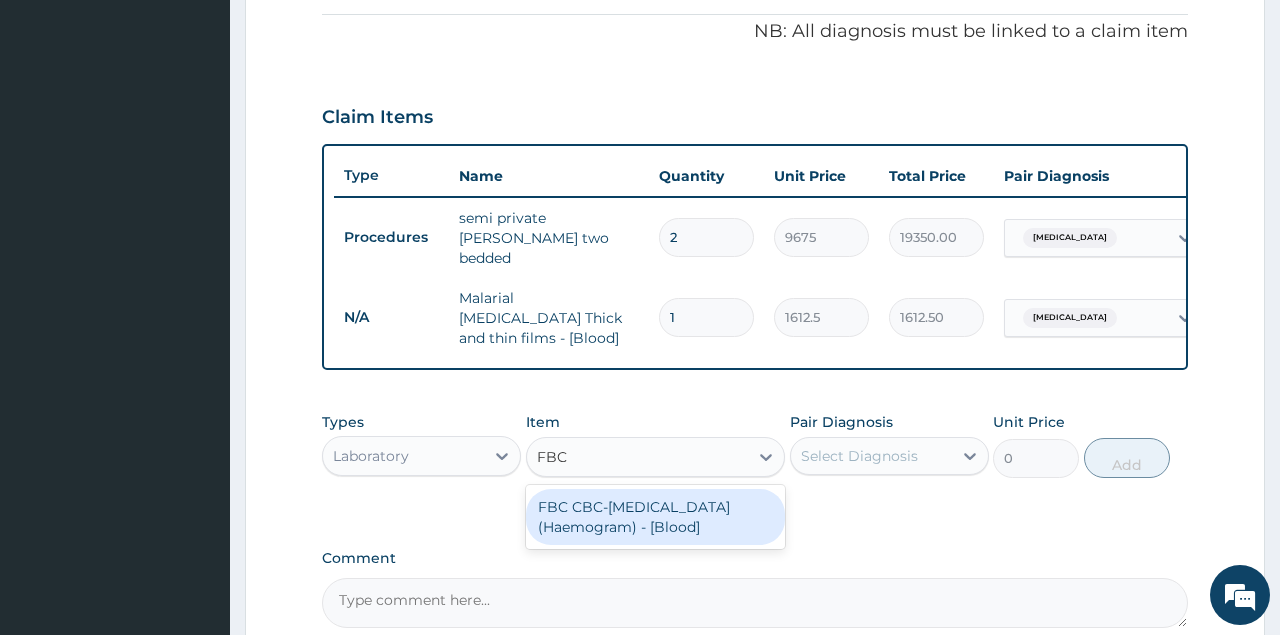 type 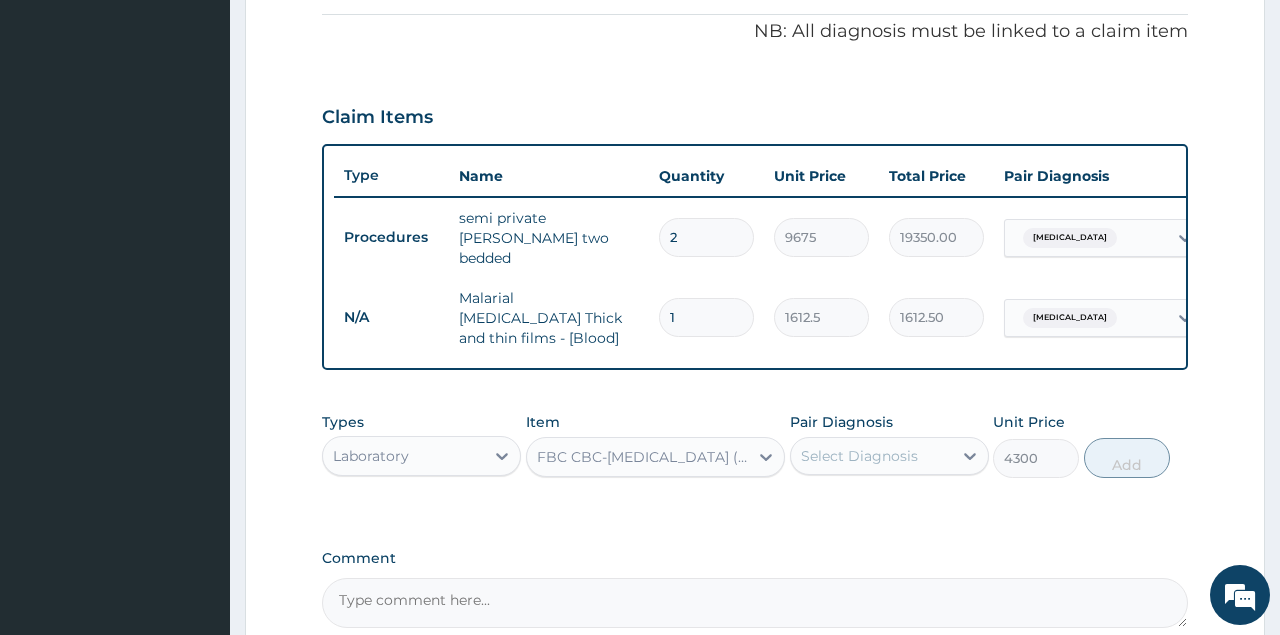 click on "Pair Diagnosis Select Diagnosis" at bounding box center [889, 445] 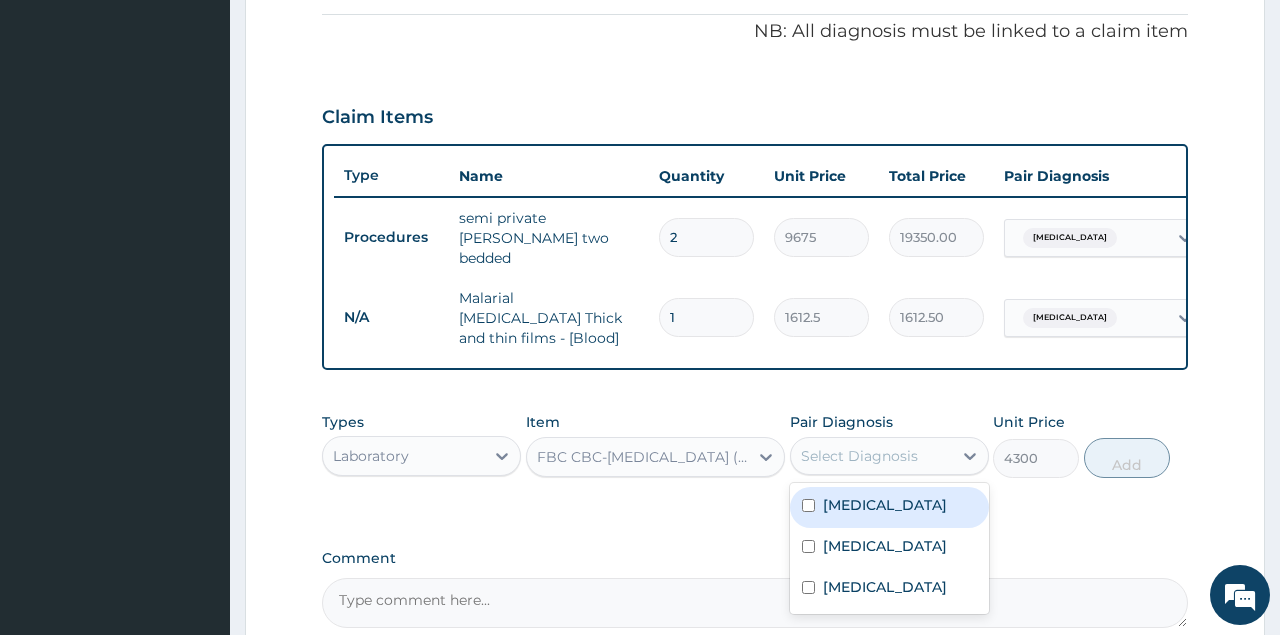 click on "Select Diagnosis" at bounding box center [889, 456] 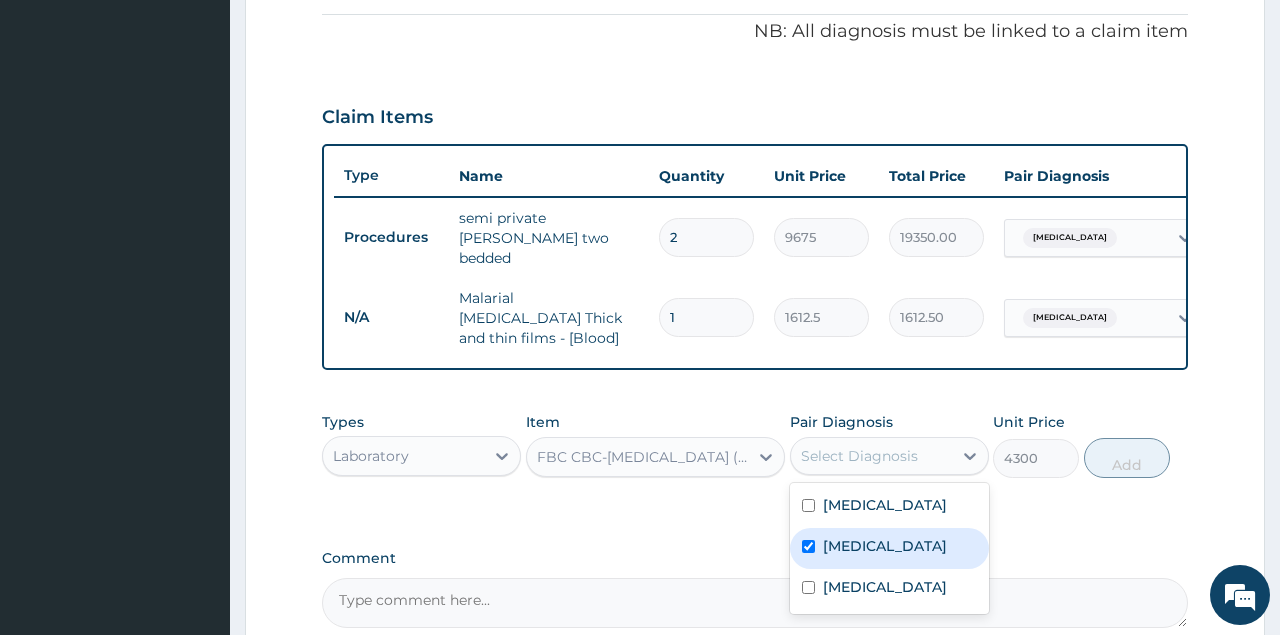checkbox on "true" 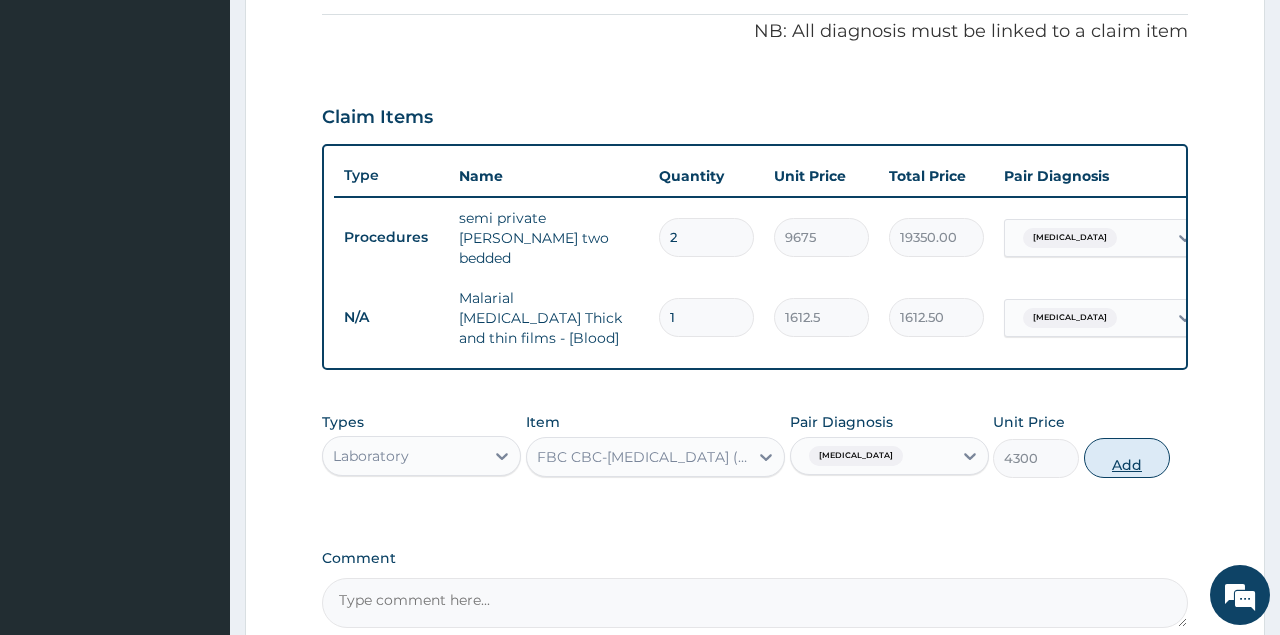 click on "Add" at bounding box center (1127, 458) 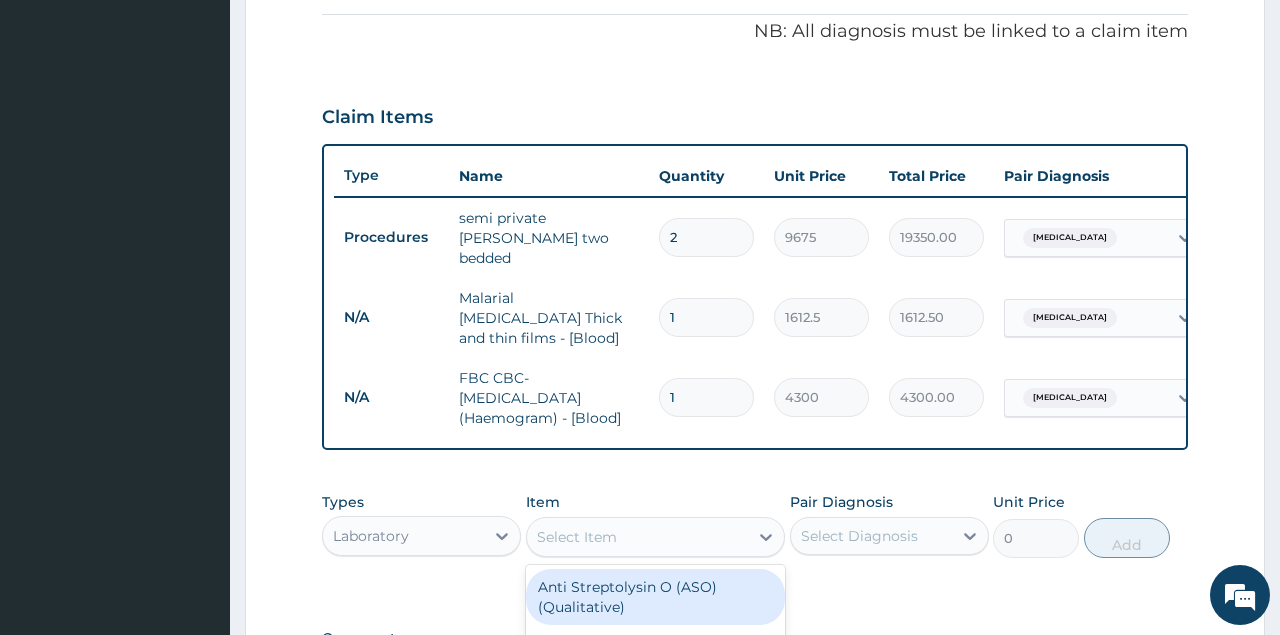 click on "Select Item" at bounding box center (638, 537) 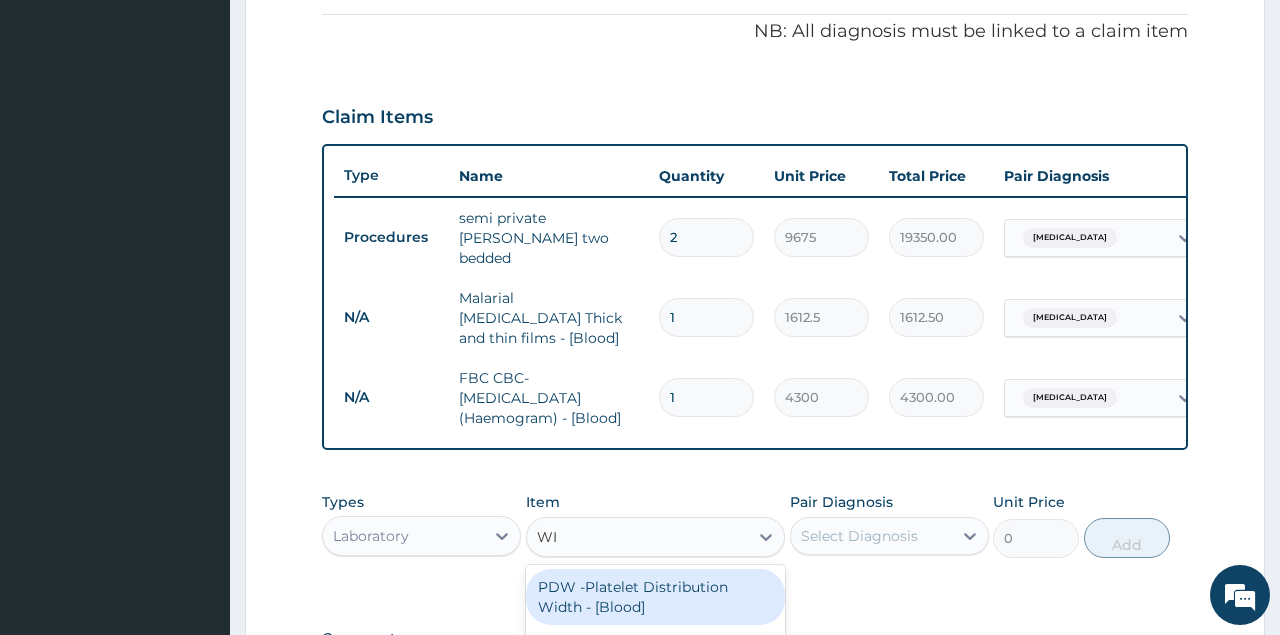 type on "W" 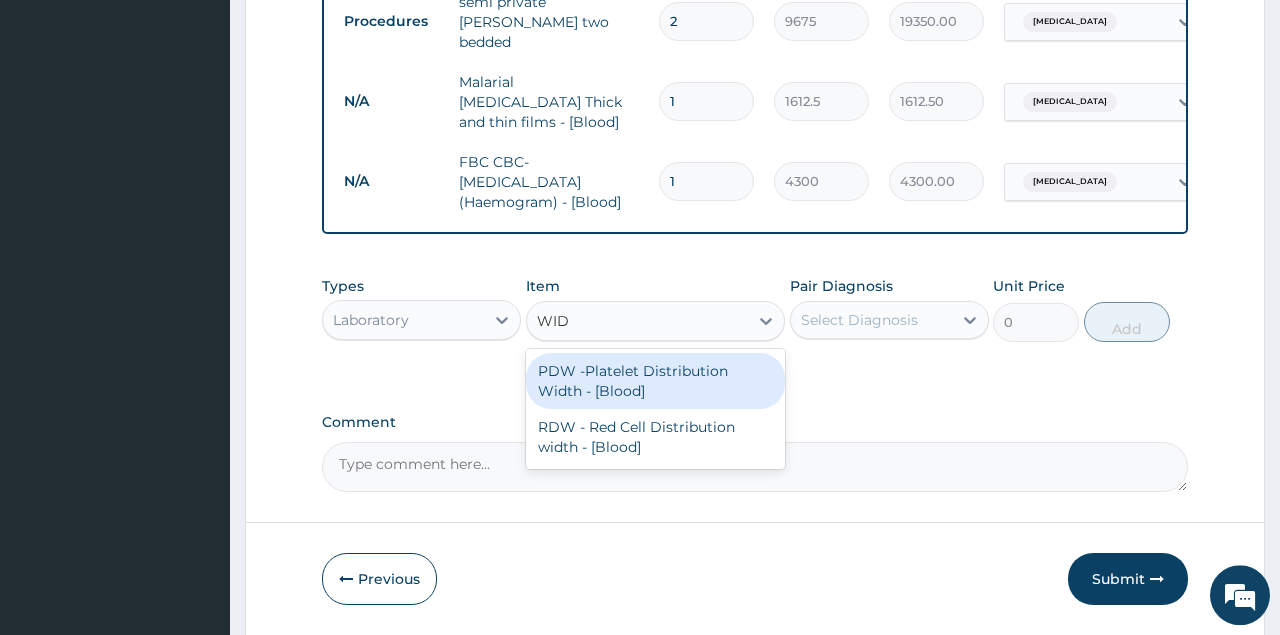 scroll, scrollTop: 857, scrollLeft: 0, axis: vertical 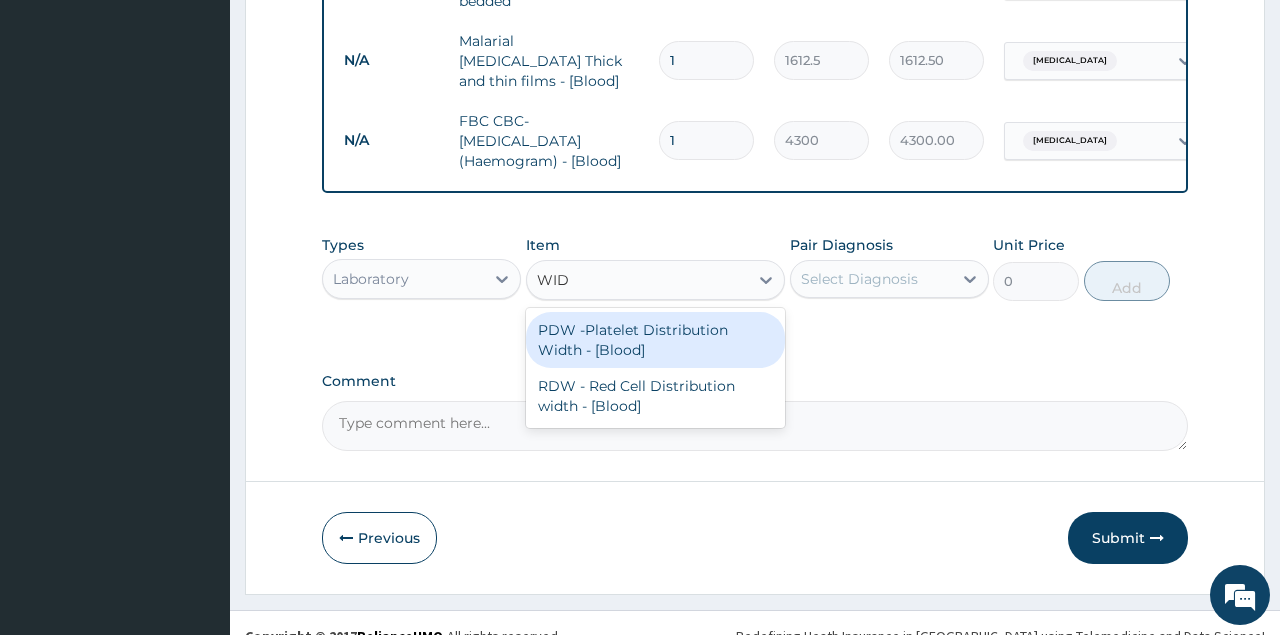 type on "WID" 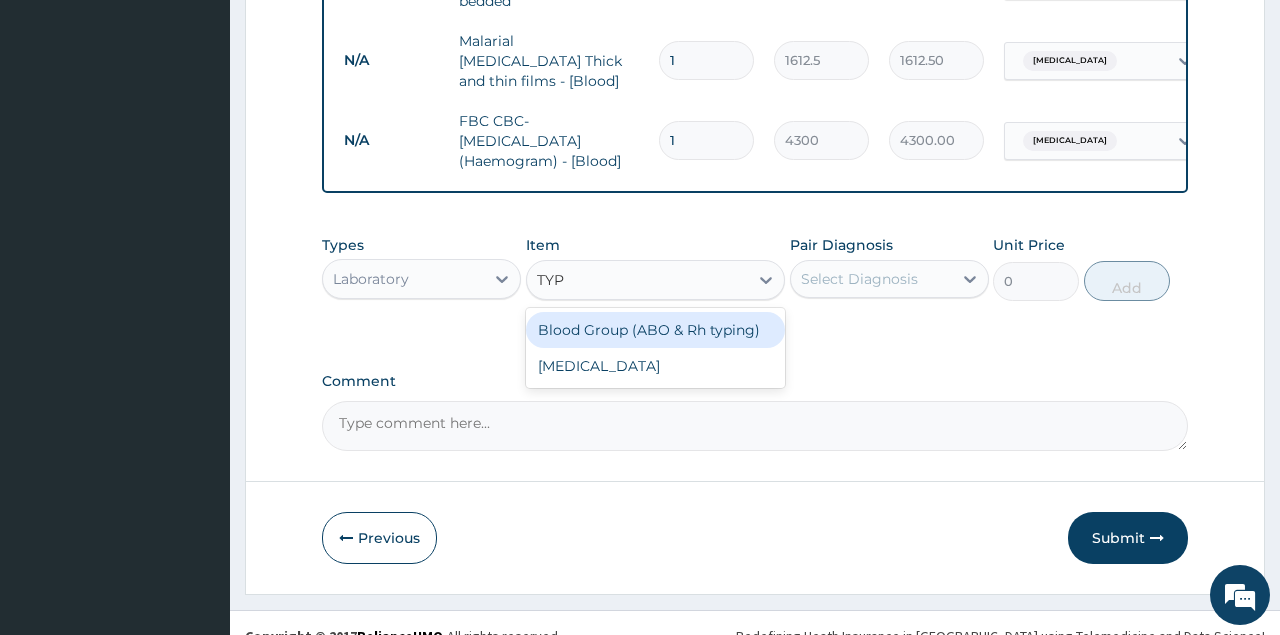 type on "TYP" 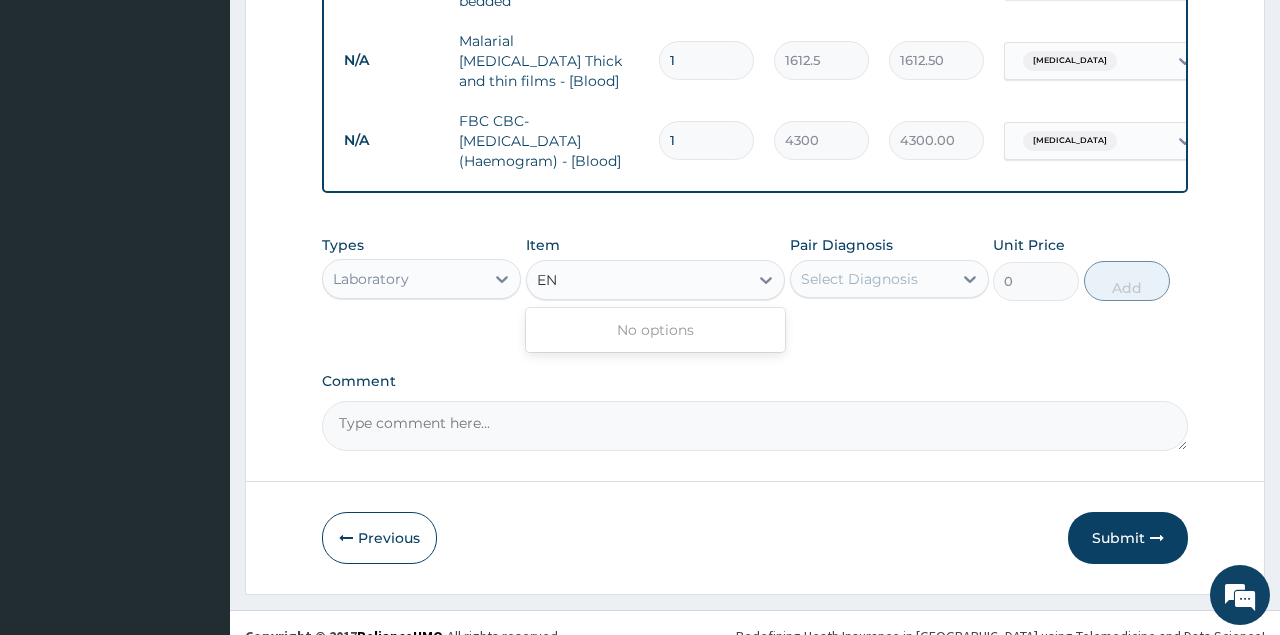 type on "E" 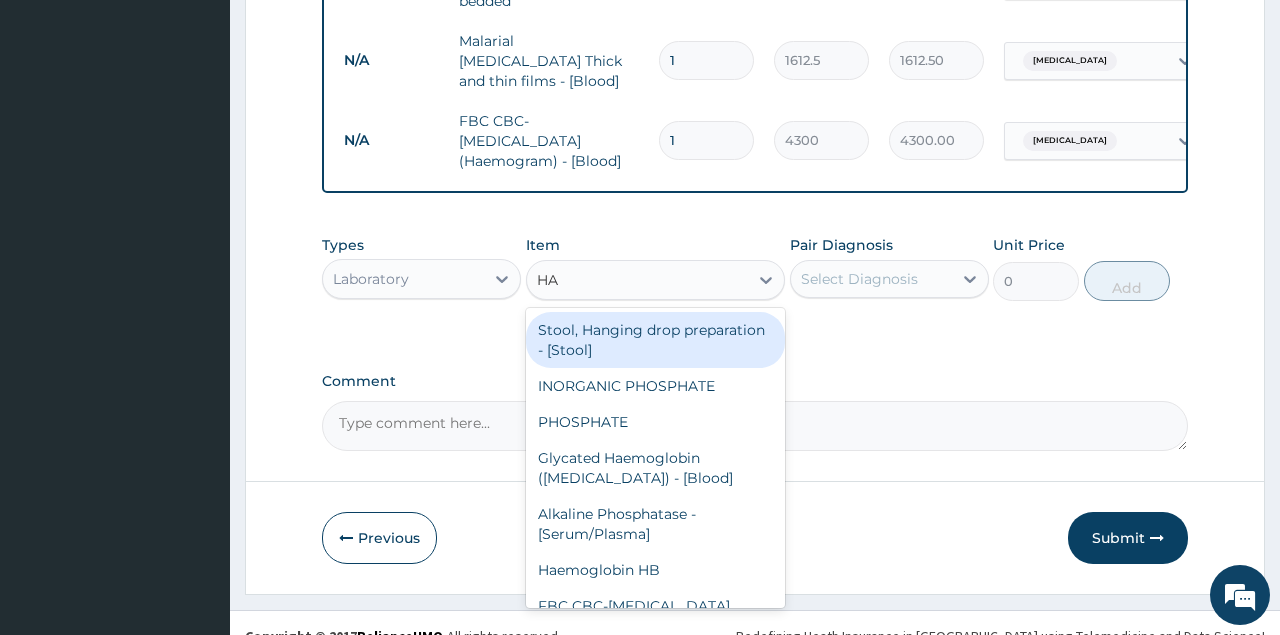 type on "H" 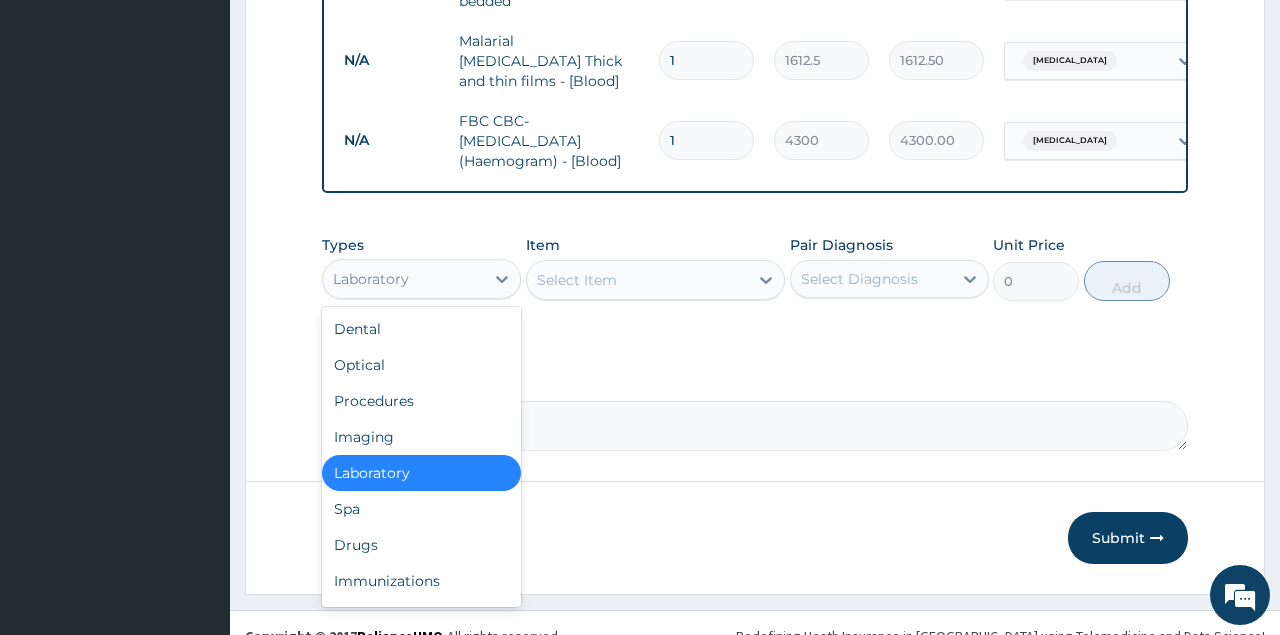click on "Laboratory" at bounding box center [403, 279] 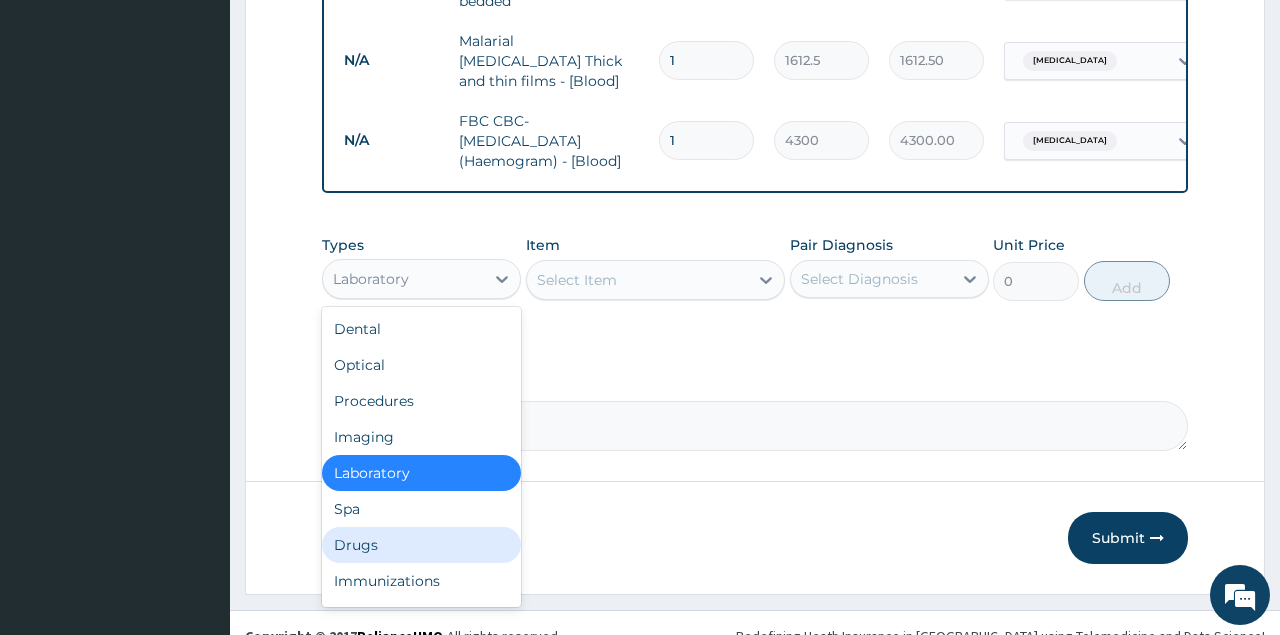 click on "Drugs" at bounding box center [421, 545] 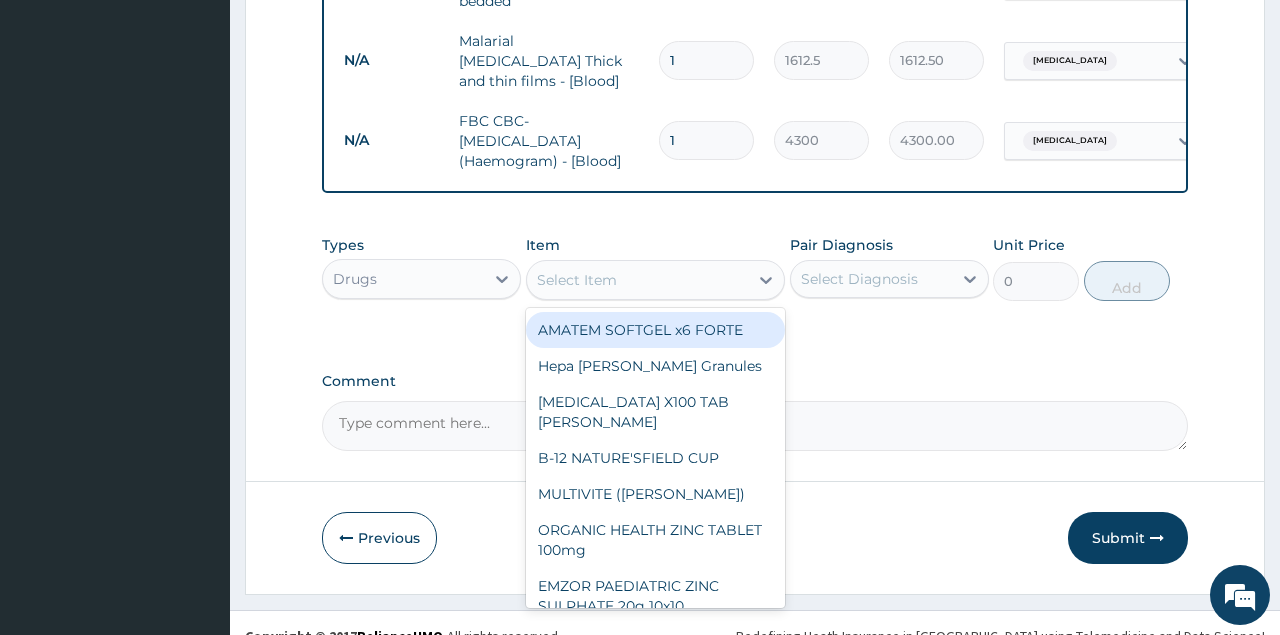click on "Select Item" at bounding box center (656, 280) 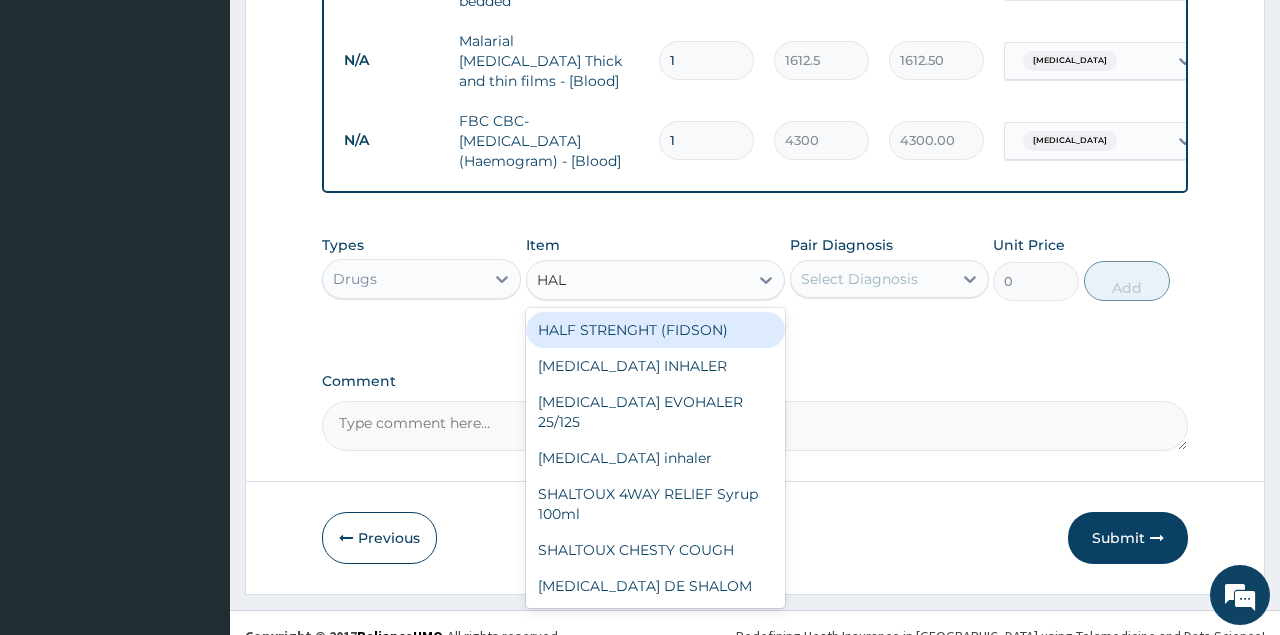 type on "HALF" 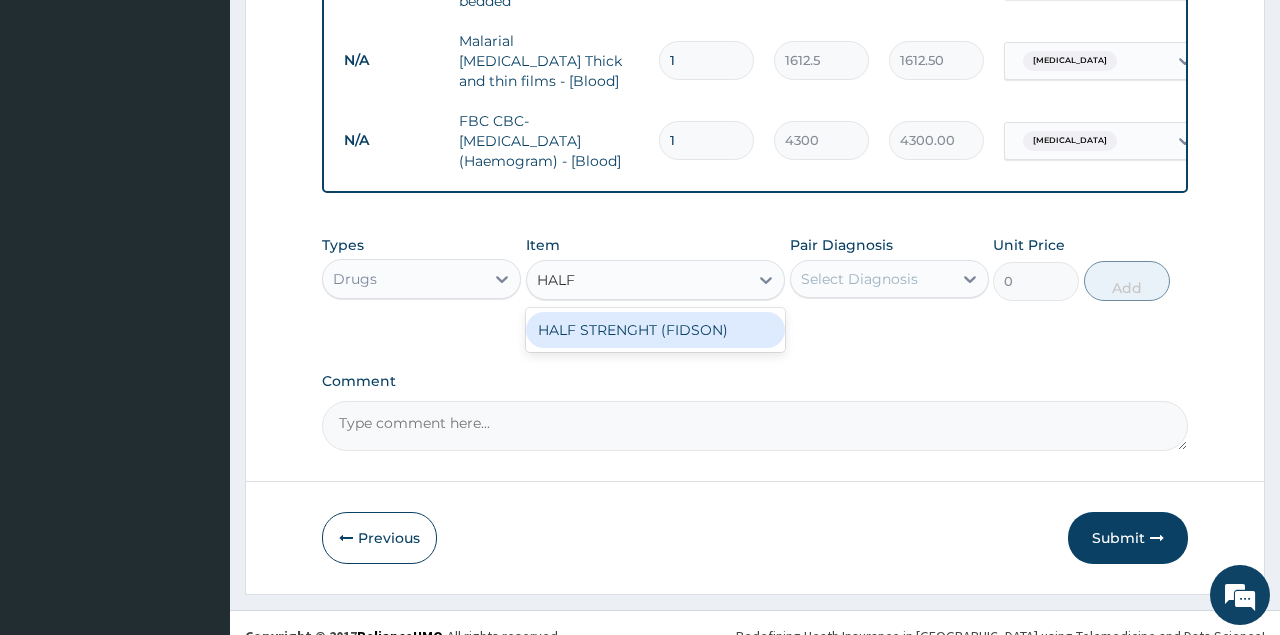 type 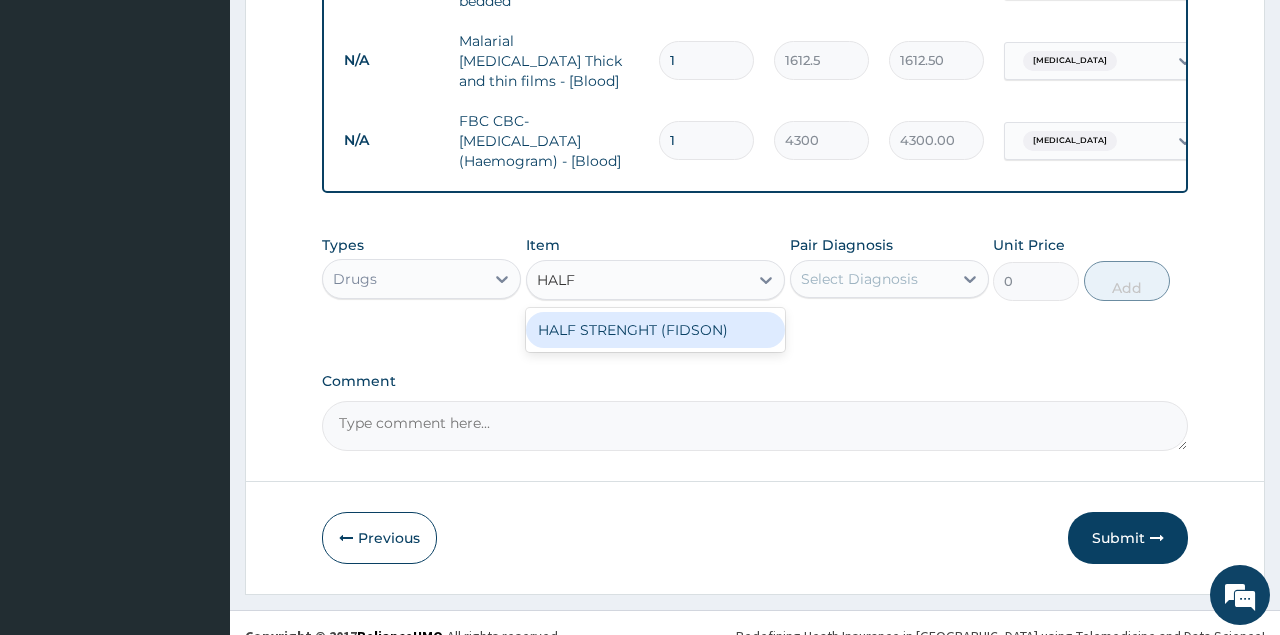 type on "1773.75" 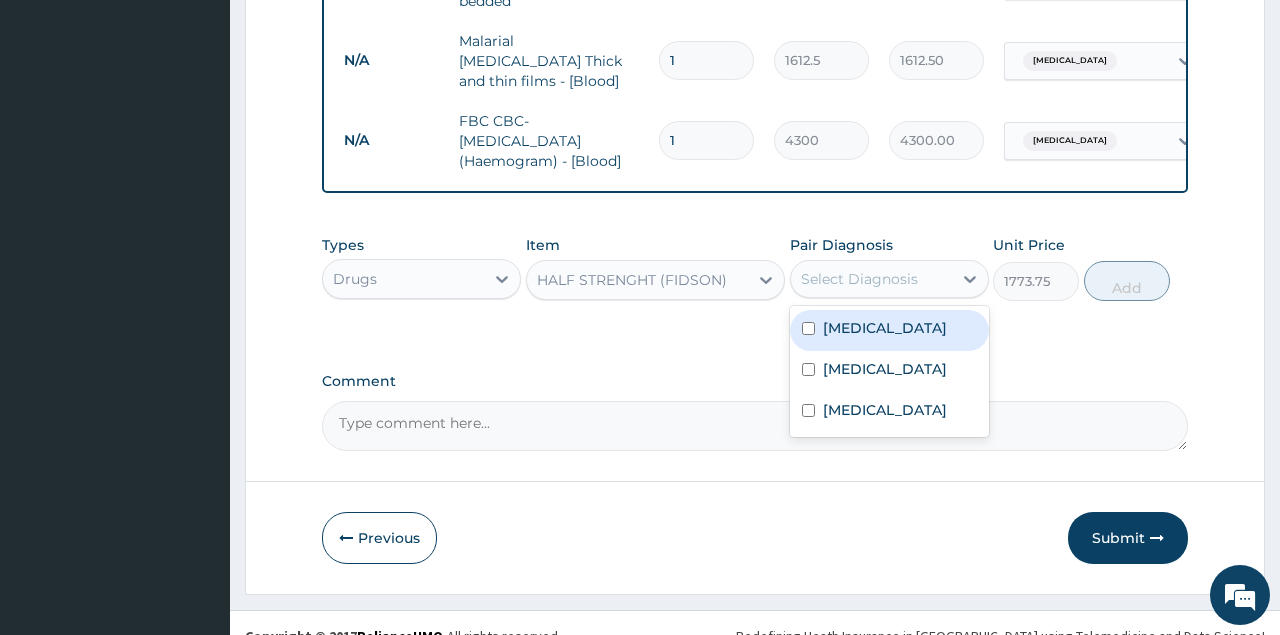 click on "Select Diagnosis" at bounding box center (859, 279) 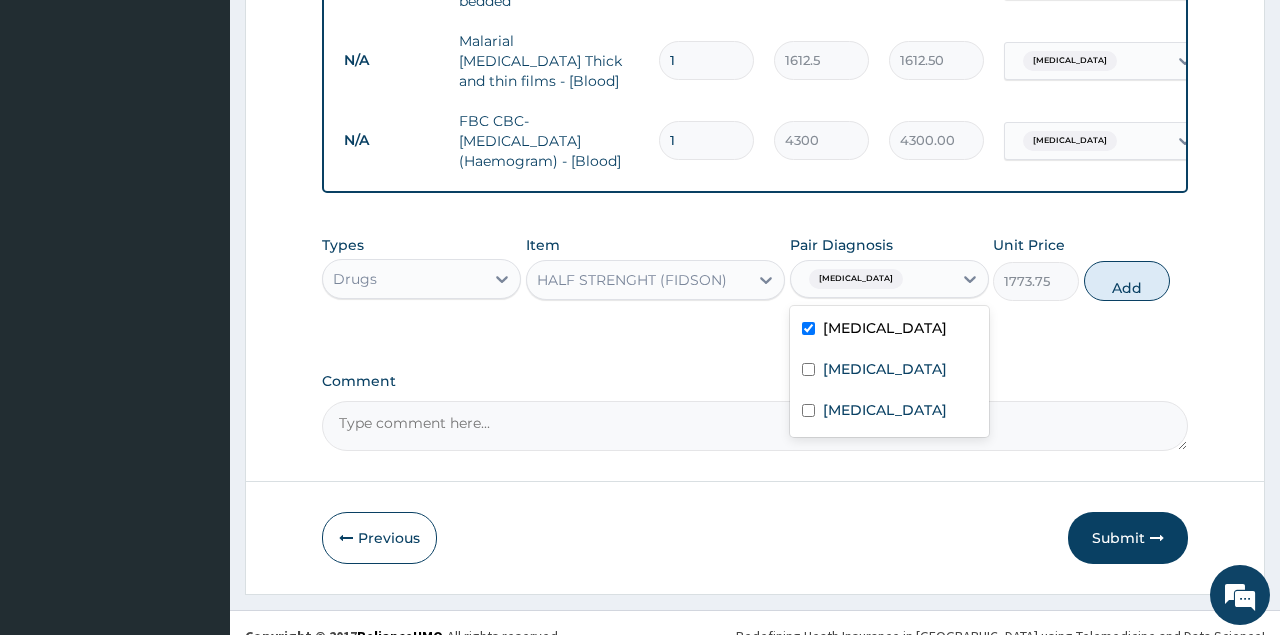checkbox on "true" 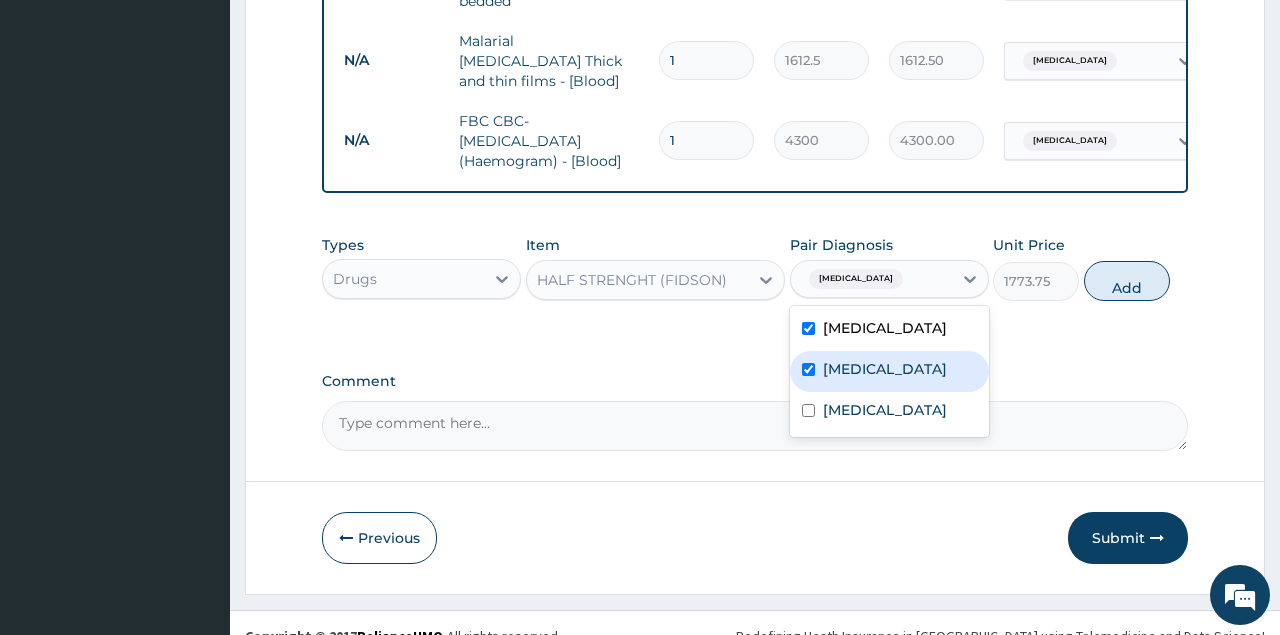 checkbox on "true" 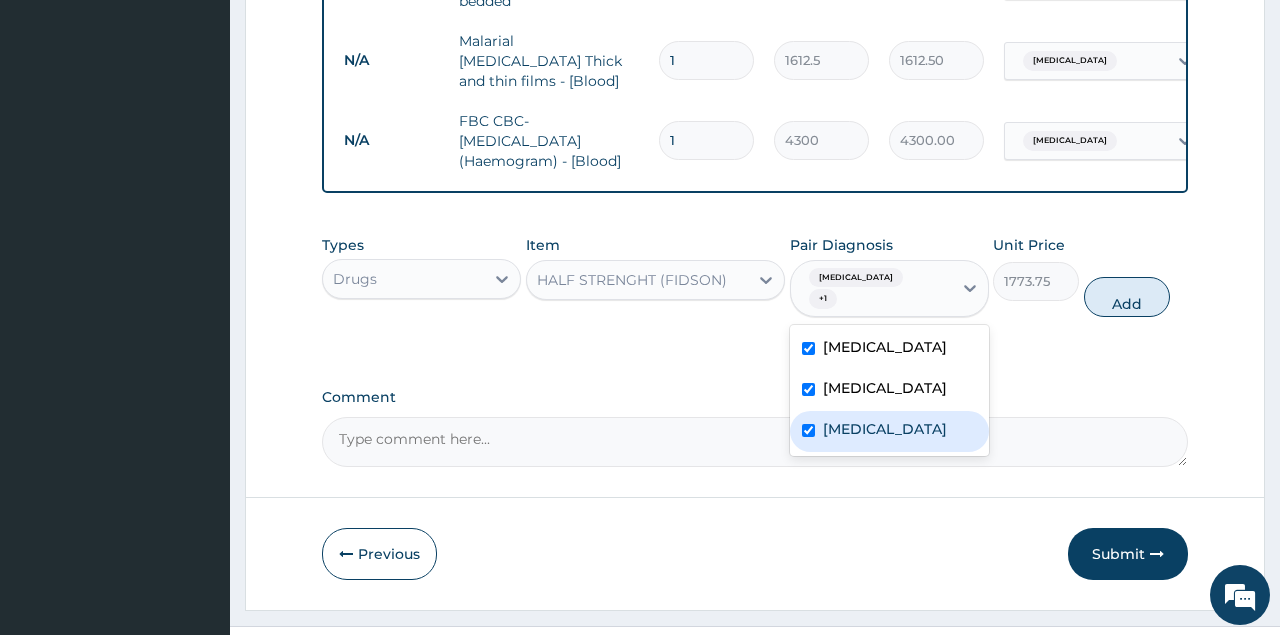 checkbox on "true" 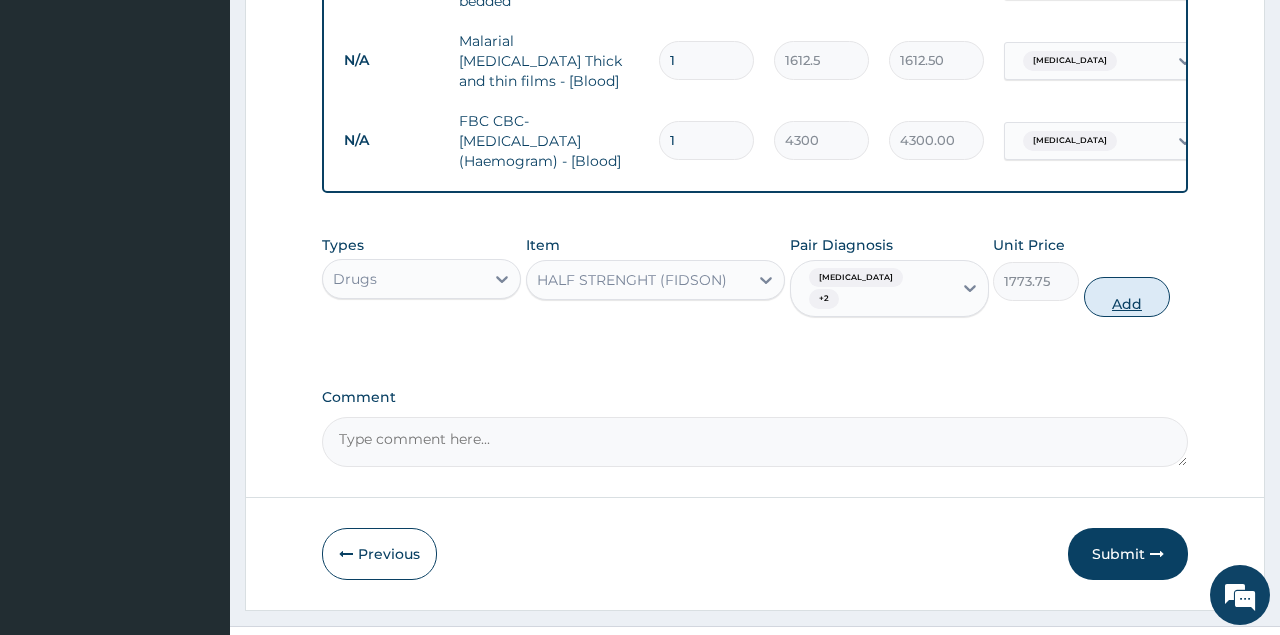 click on "Add" at bounding box center (1127, 297) 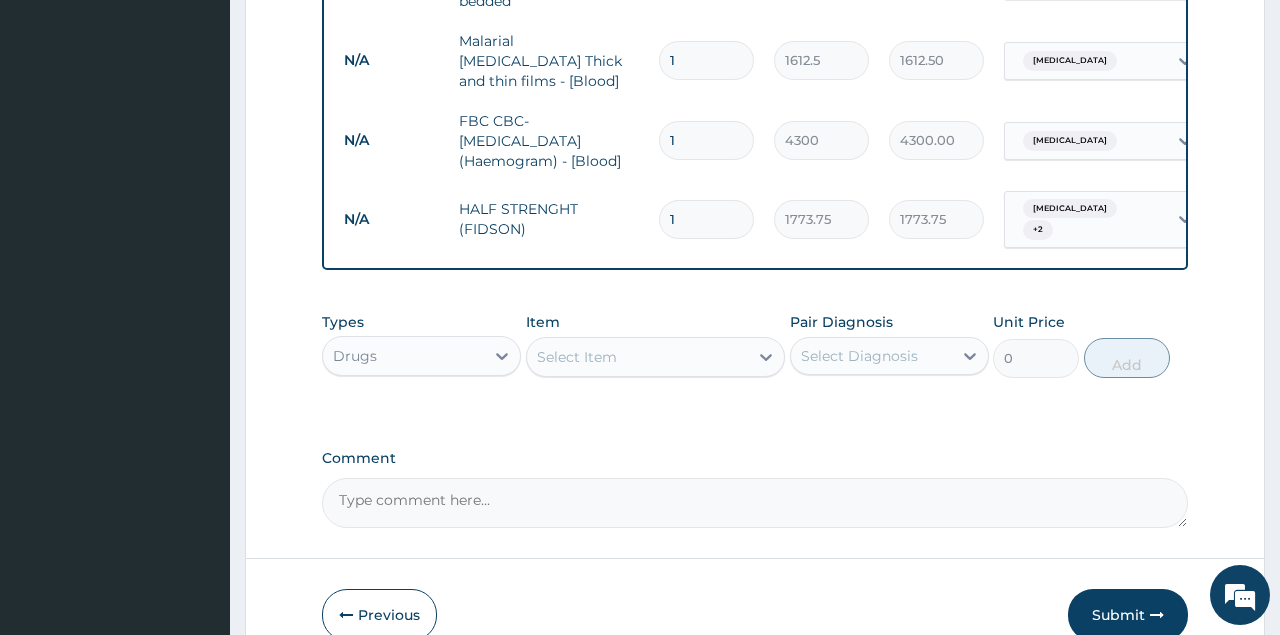 click on "Select Item" at bounding box center [638, 357] 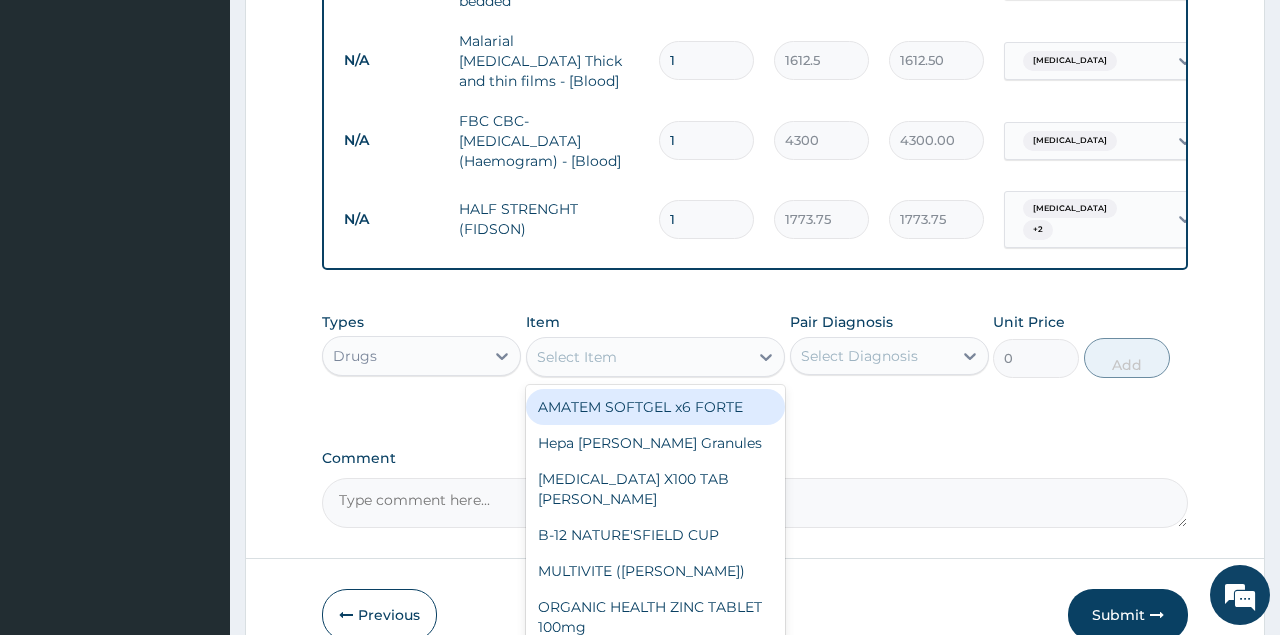 click on "1" at bounding box center (706, 219) 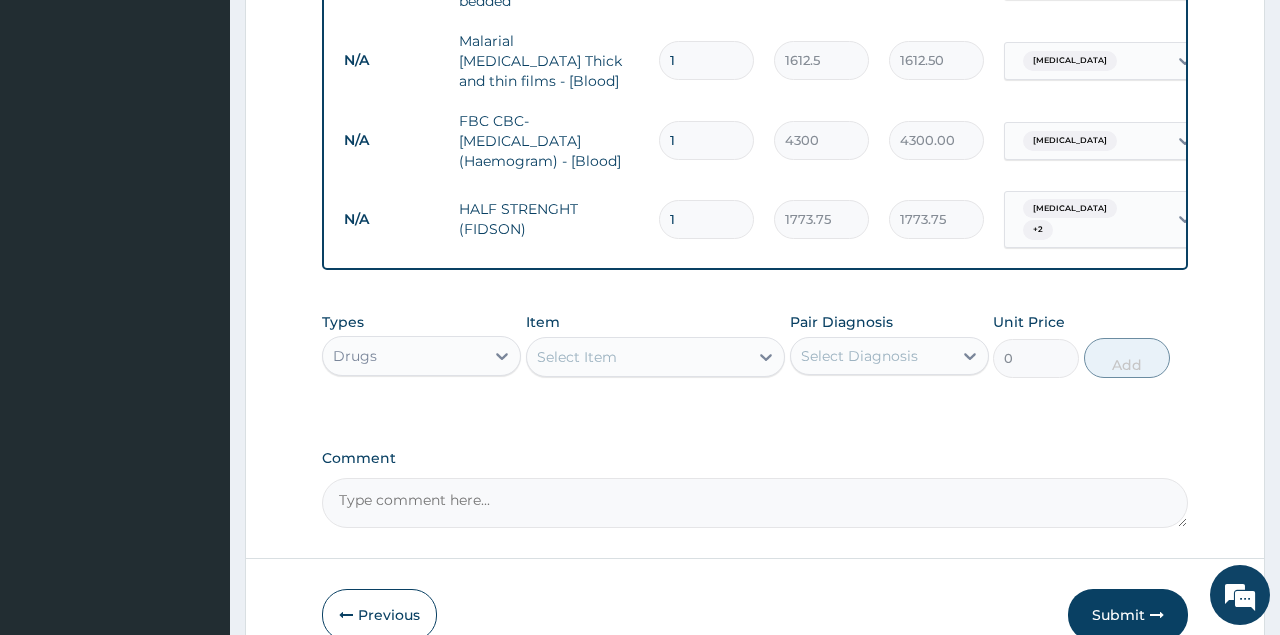 click on "1" at bounding box center [706, 219] 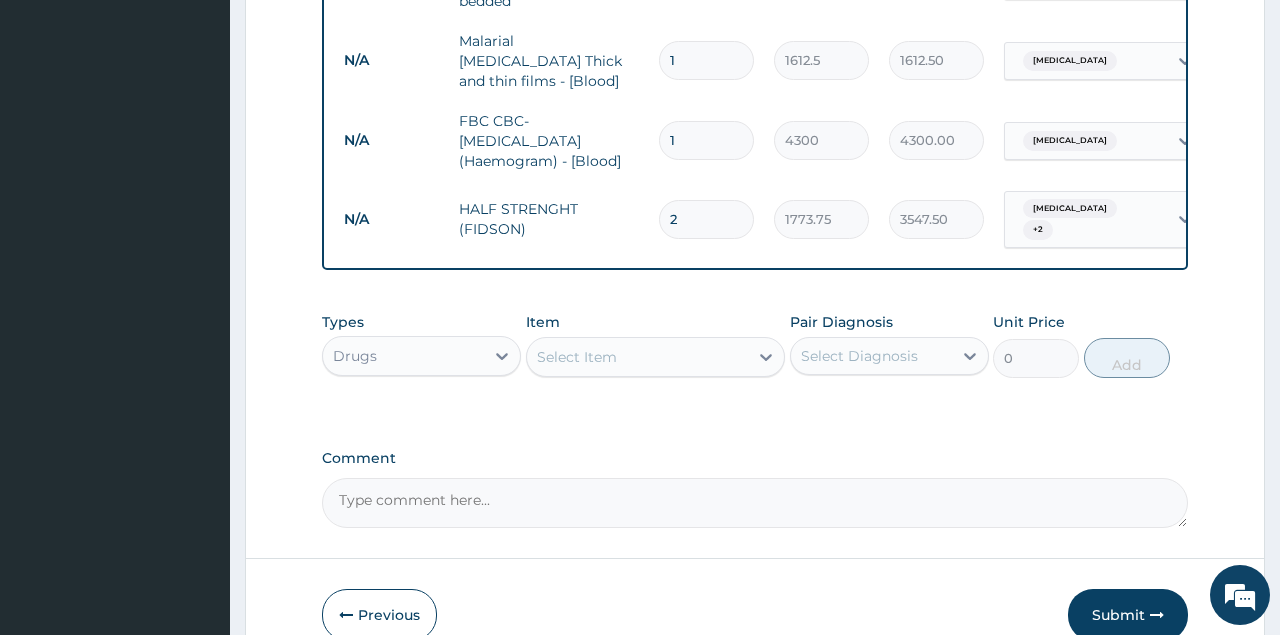 type on "2" 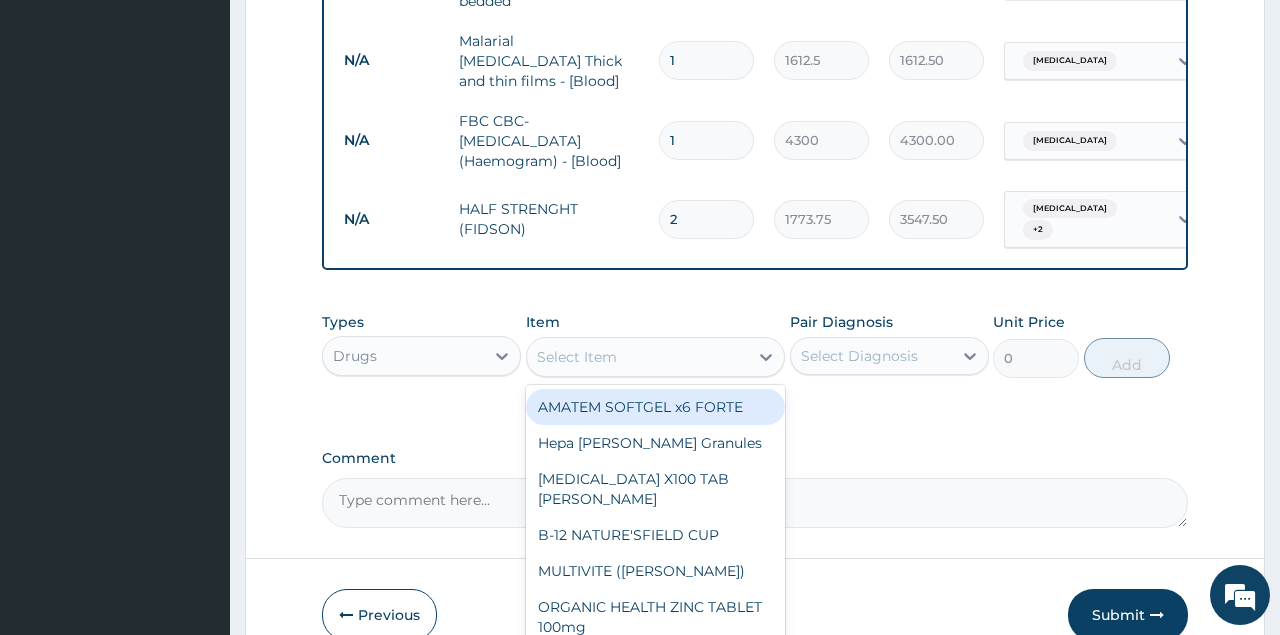 click on "Select Item" at bounding box center [638, 357] 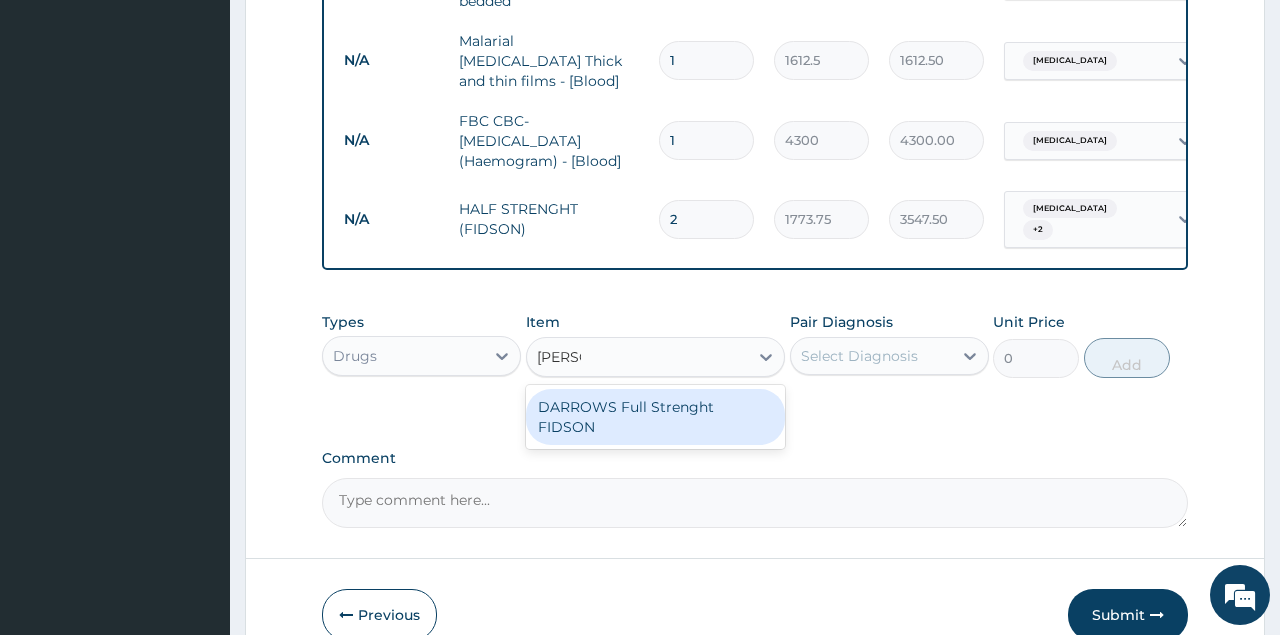 type on "DARR" 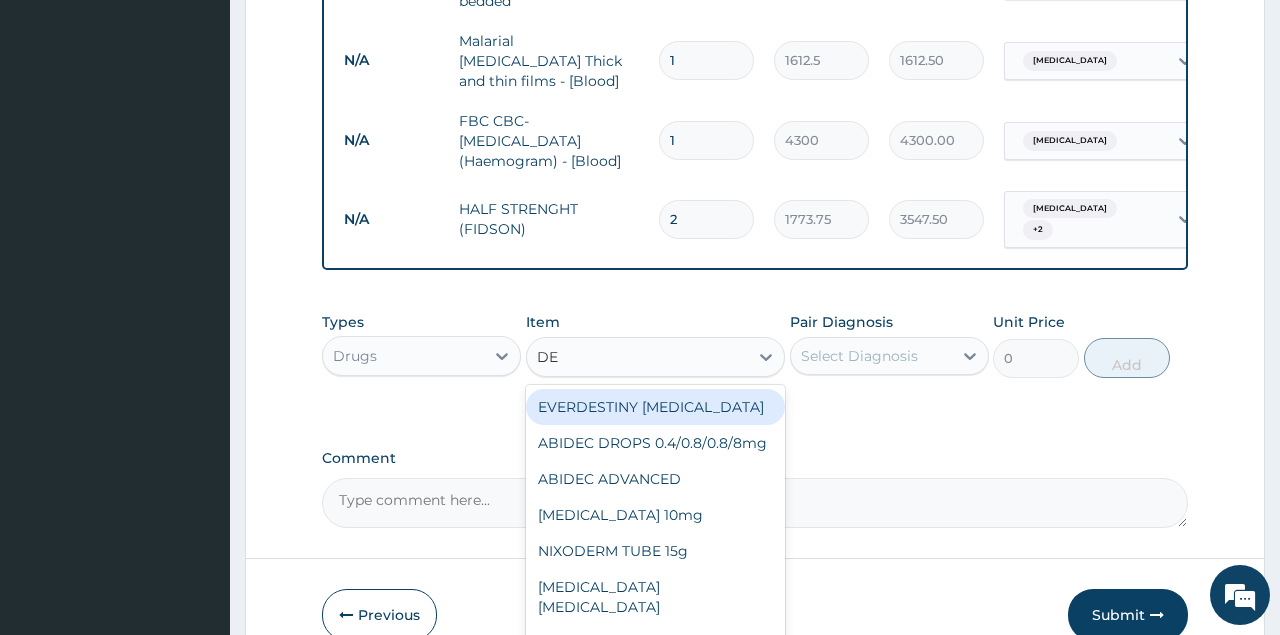 type on "DEX" 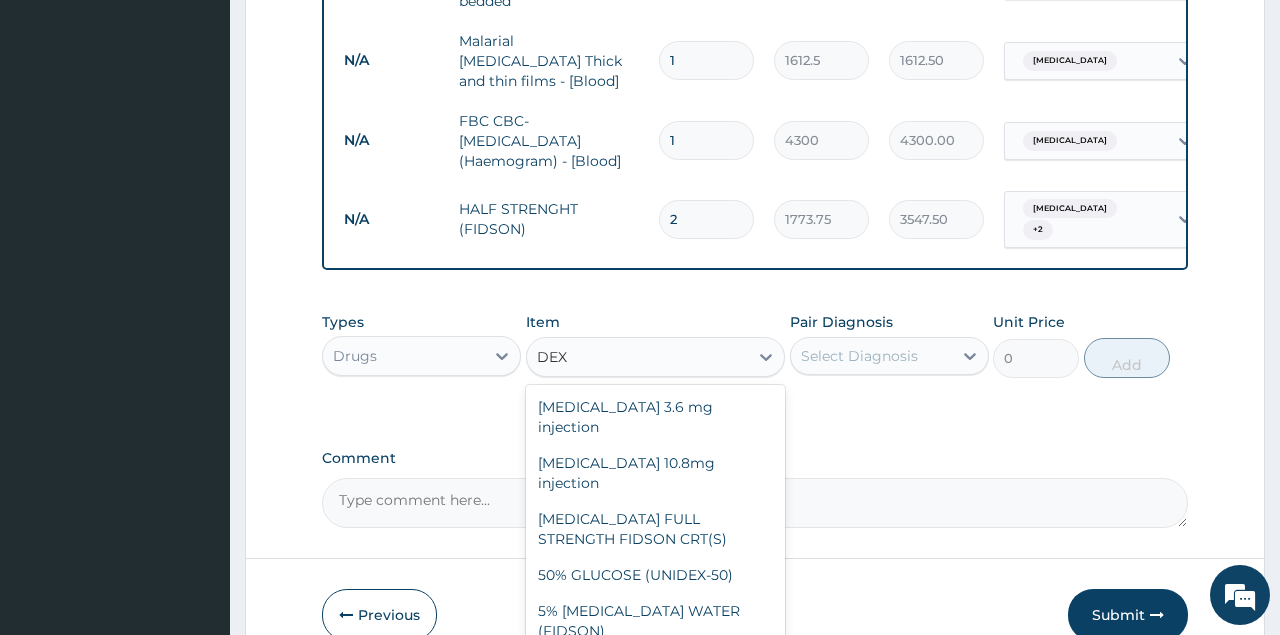 click on "5% DEXTROSE SALINE (FIDSON)" at bounding box center [656, 677] 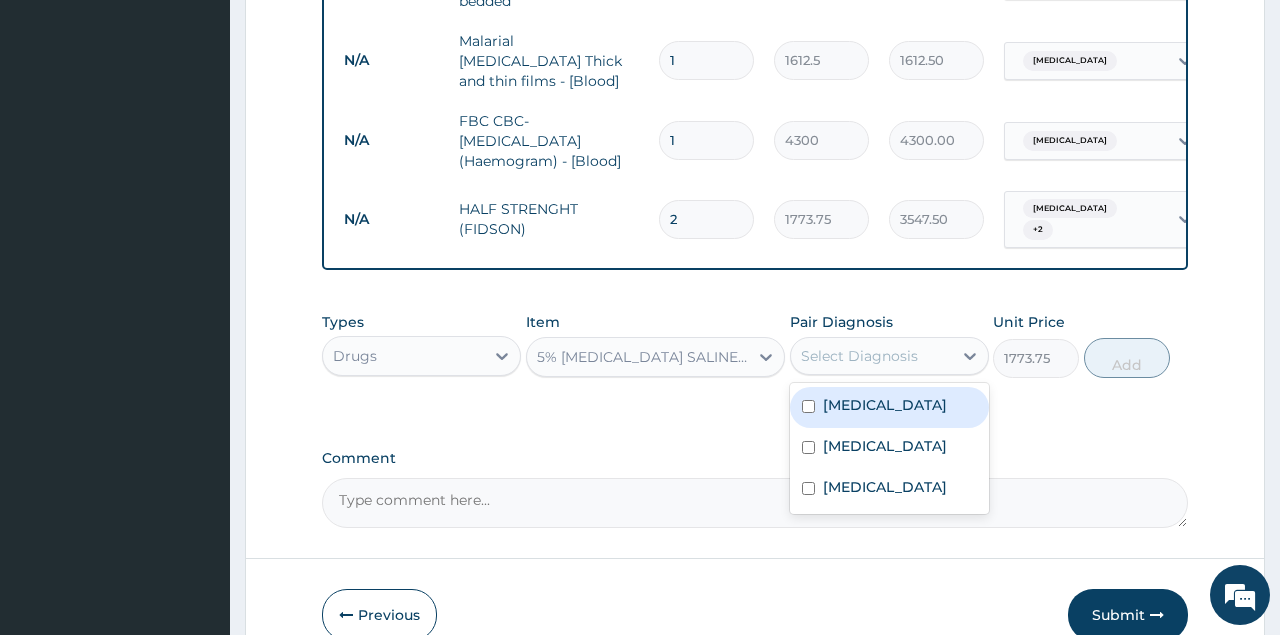 click on "Select Diagnosis" at bounding box center [871, 356] 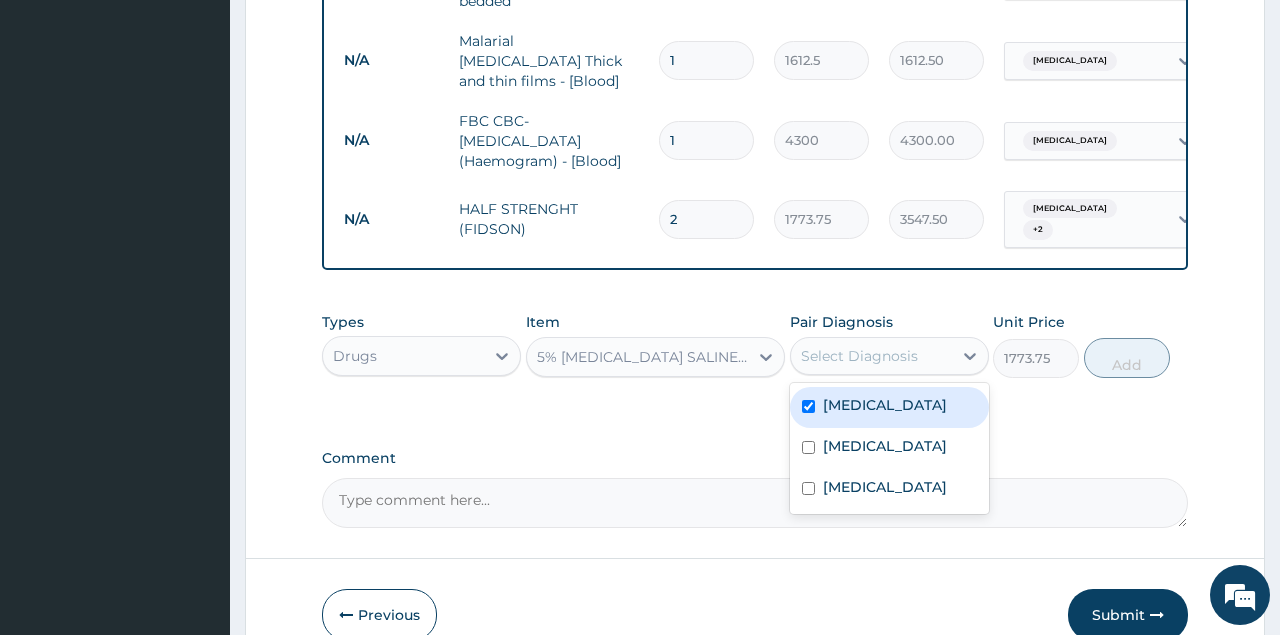 checkbox on "true" 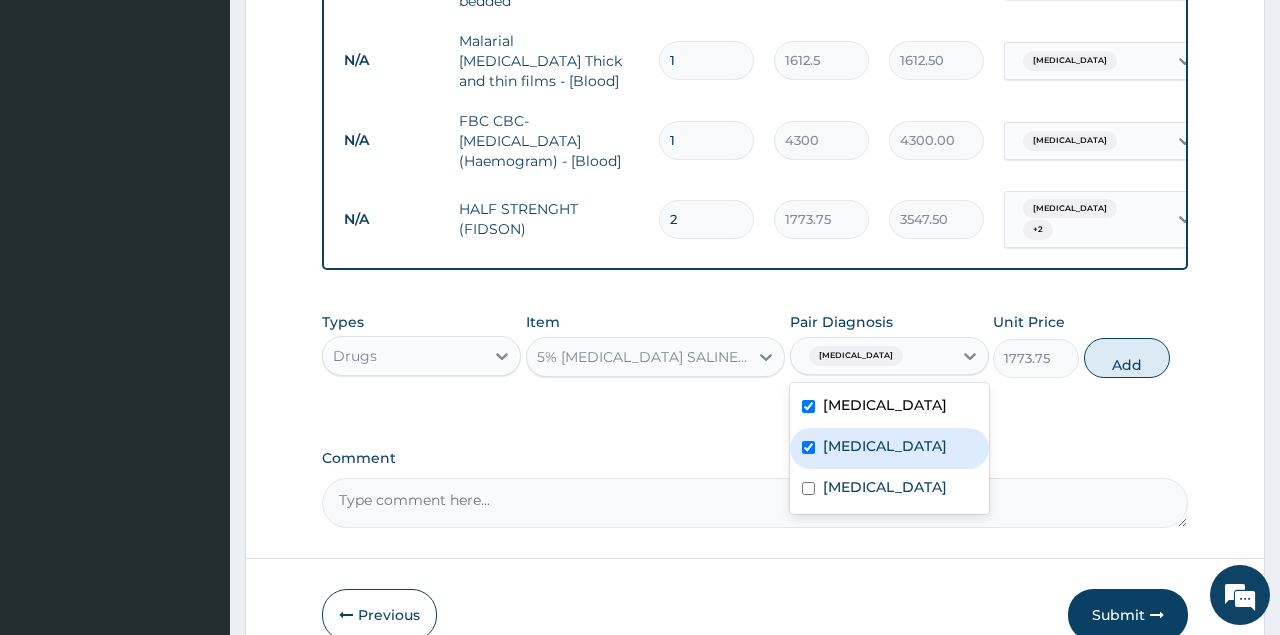 checkbox on "true" 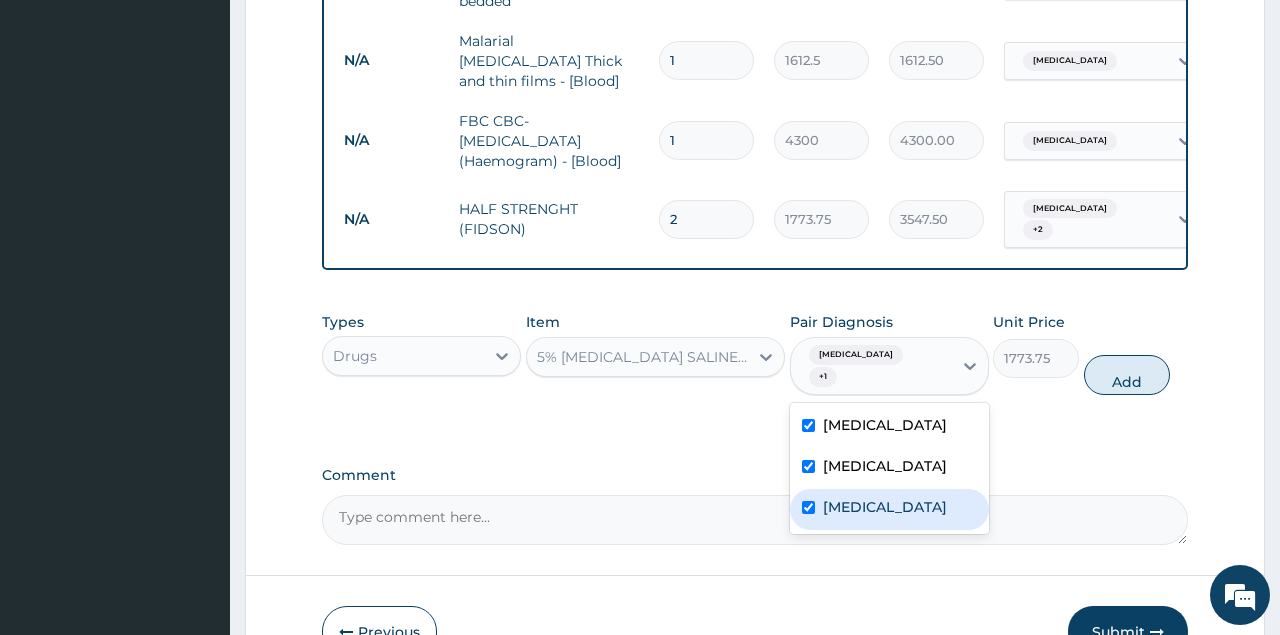 checkbox on "true" 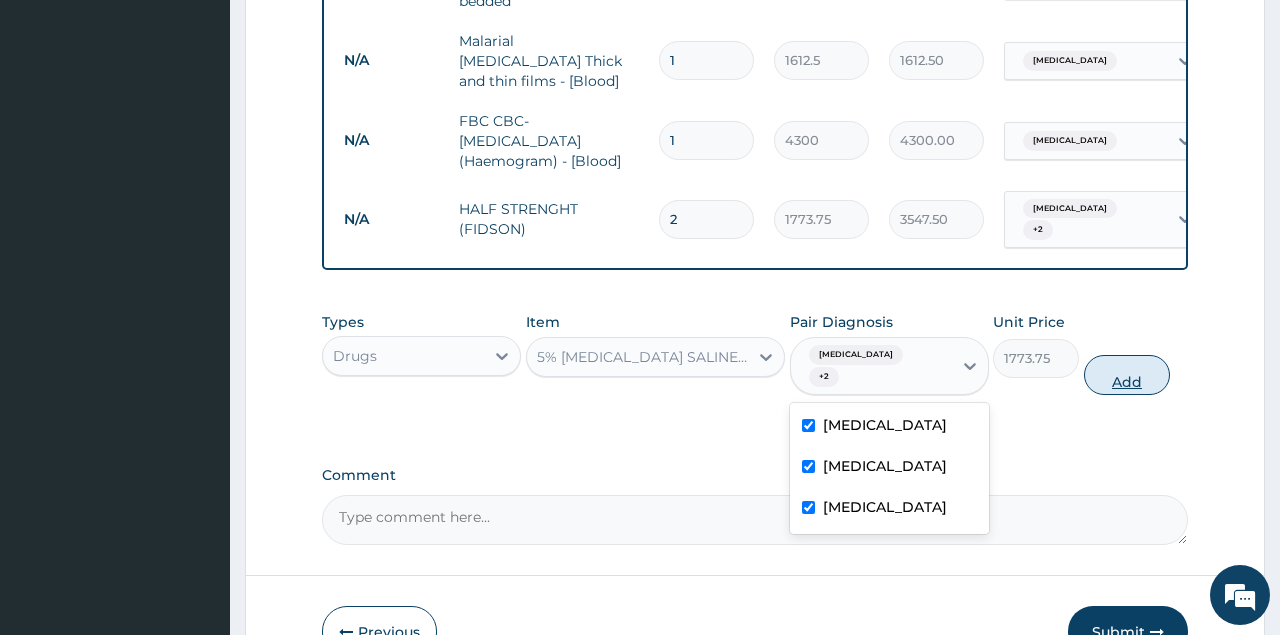 click on "Add" at bounding box center (1127, 375) 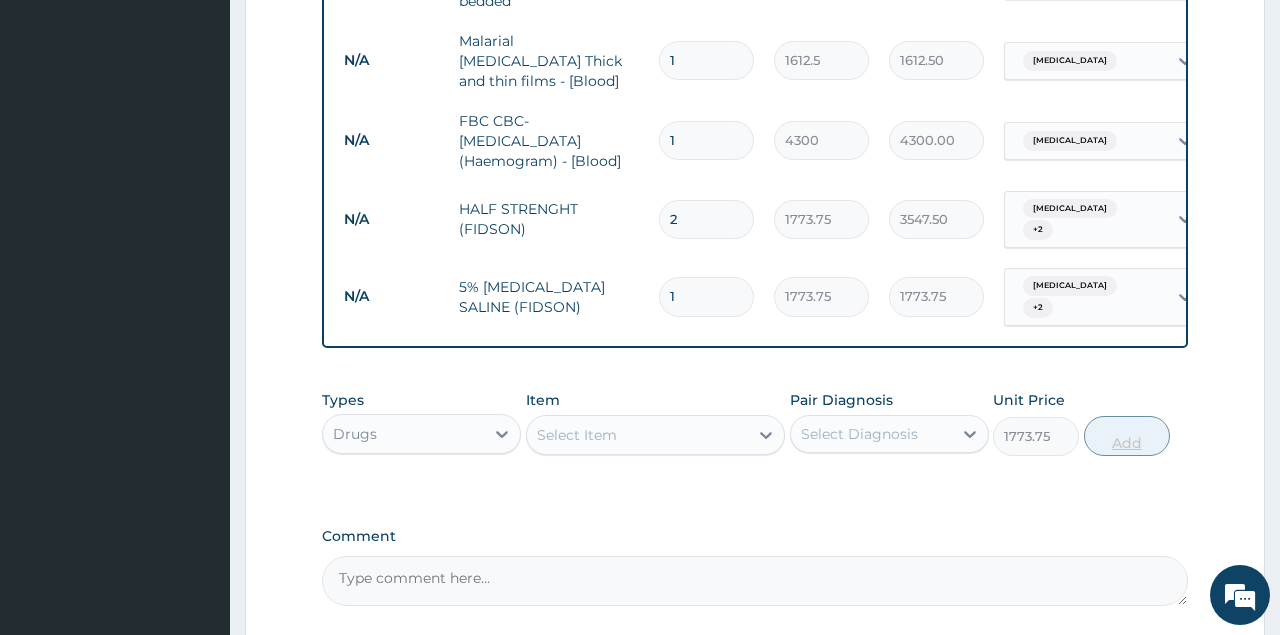 type on "0" 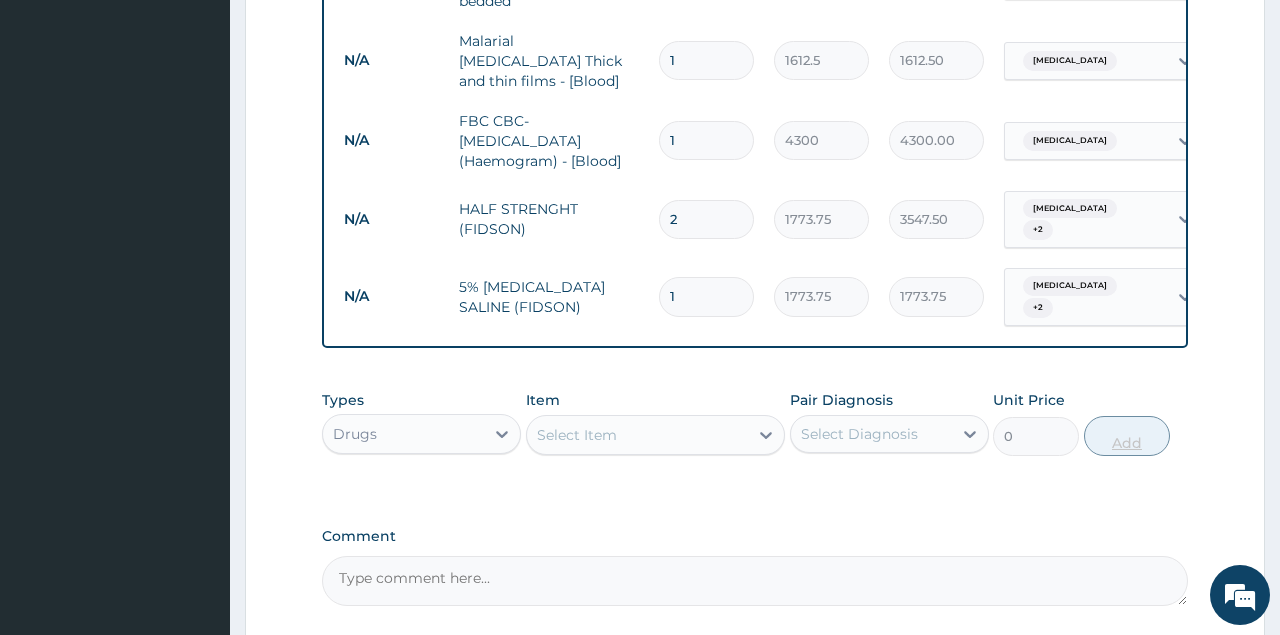 type 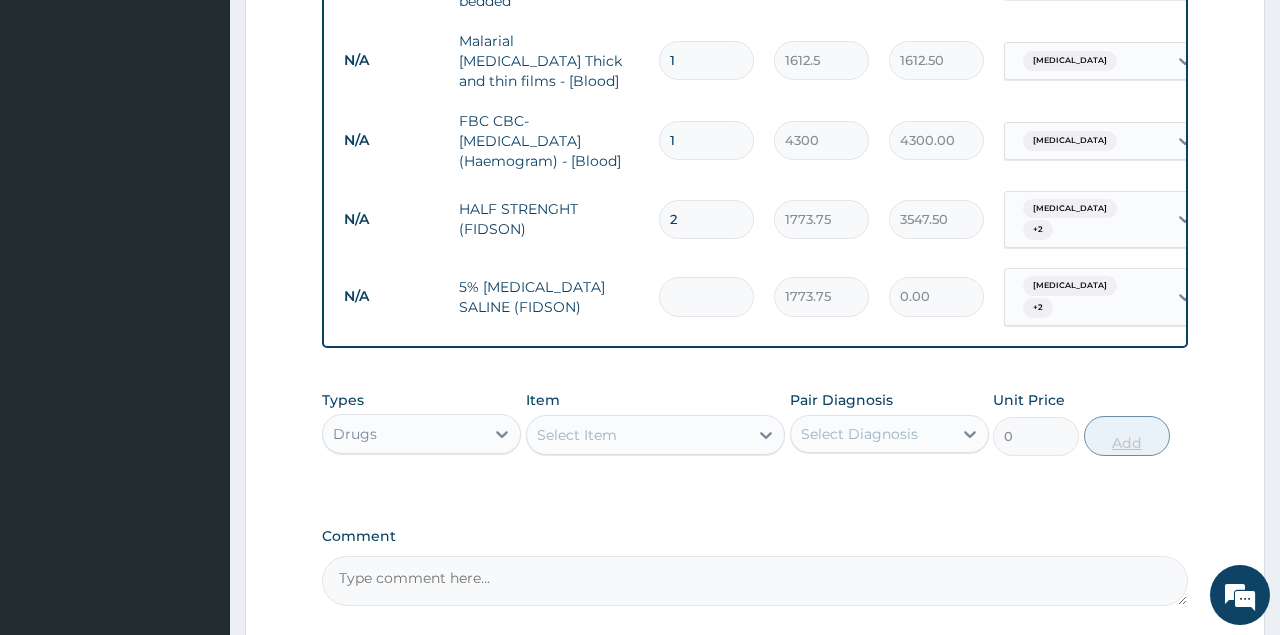type on "2" 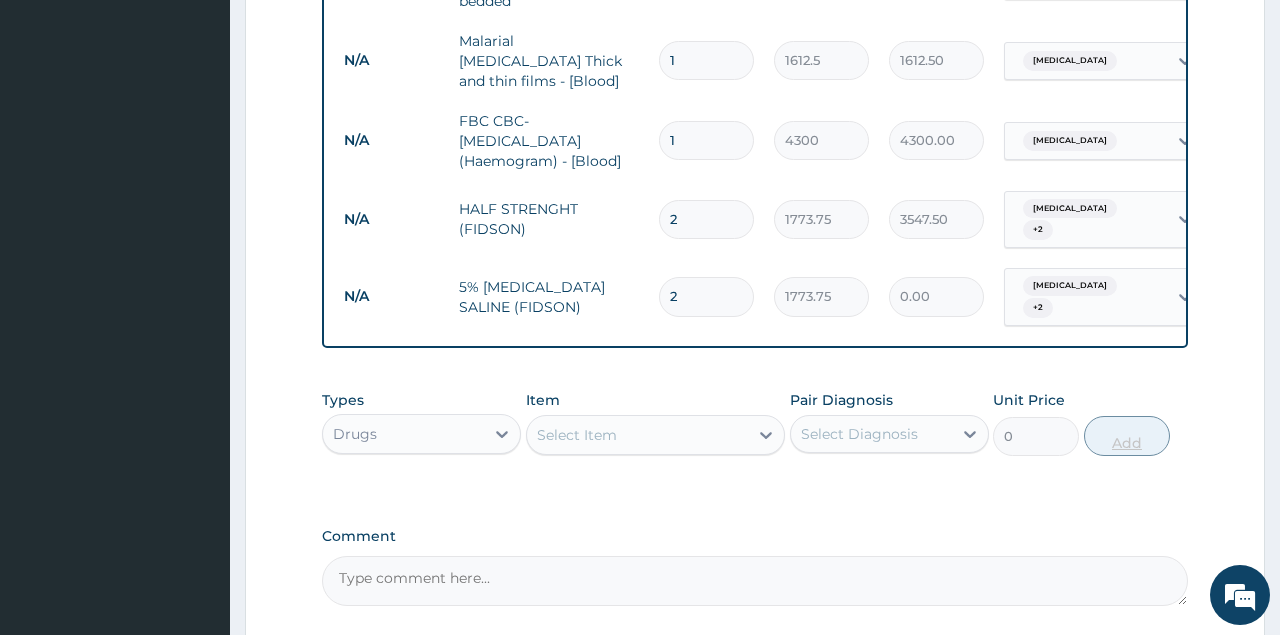 type on "3547.50" 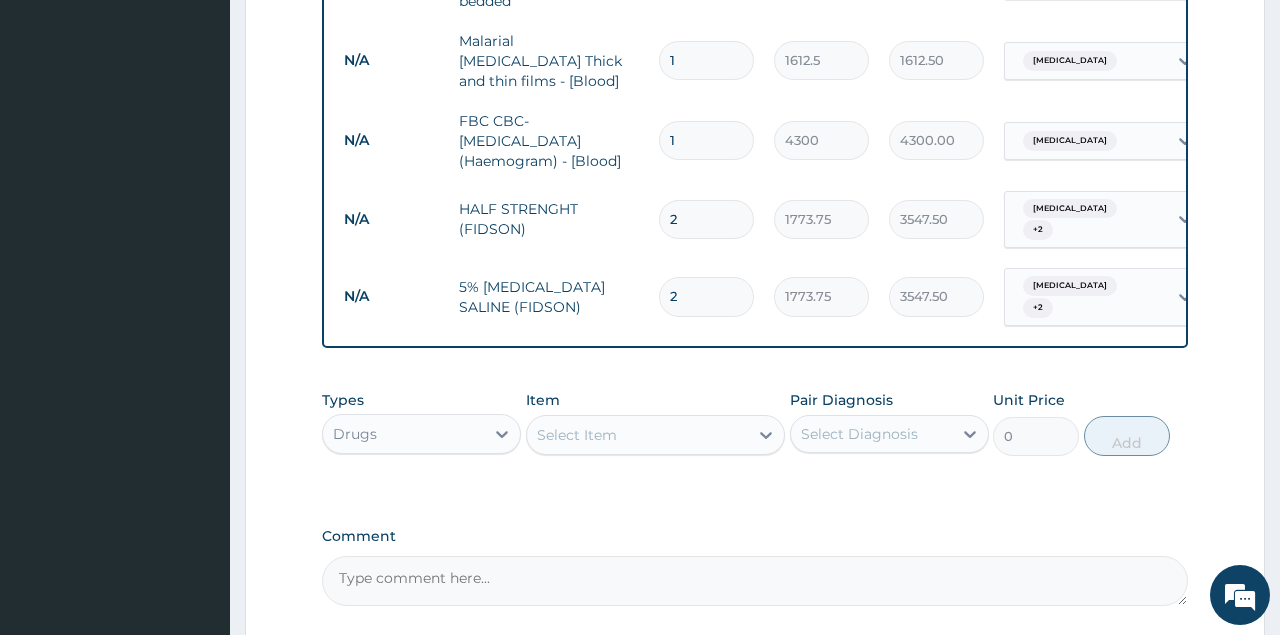 type on "2" 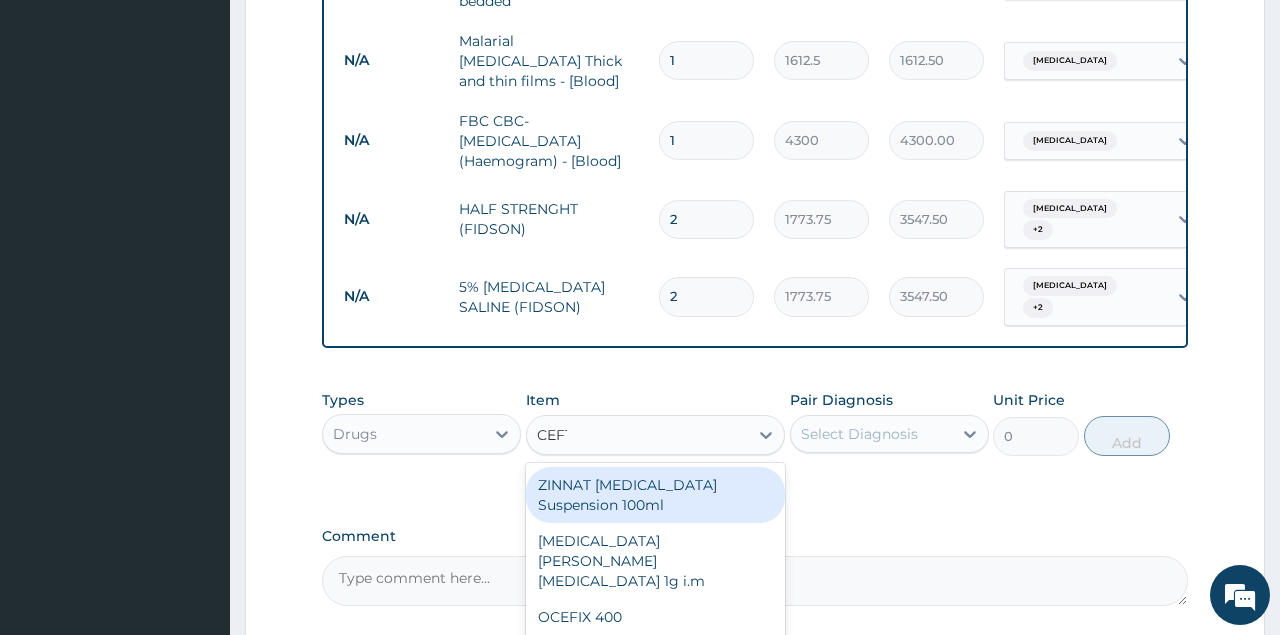 type on "CEFTR" 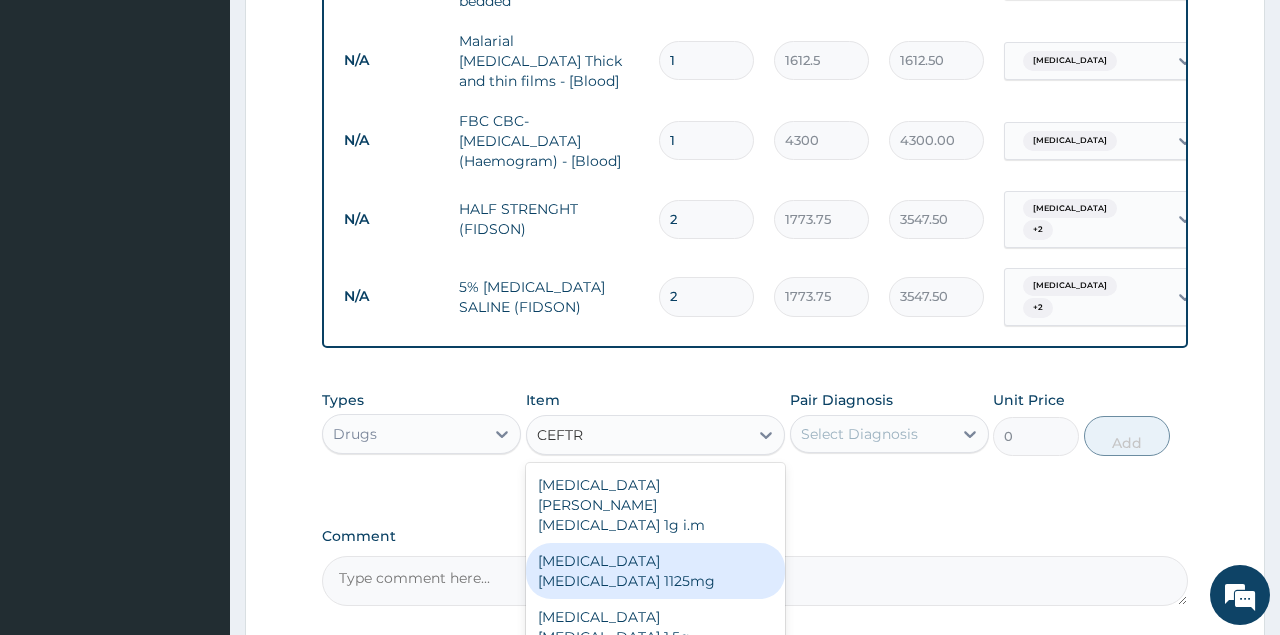 type 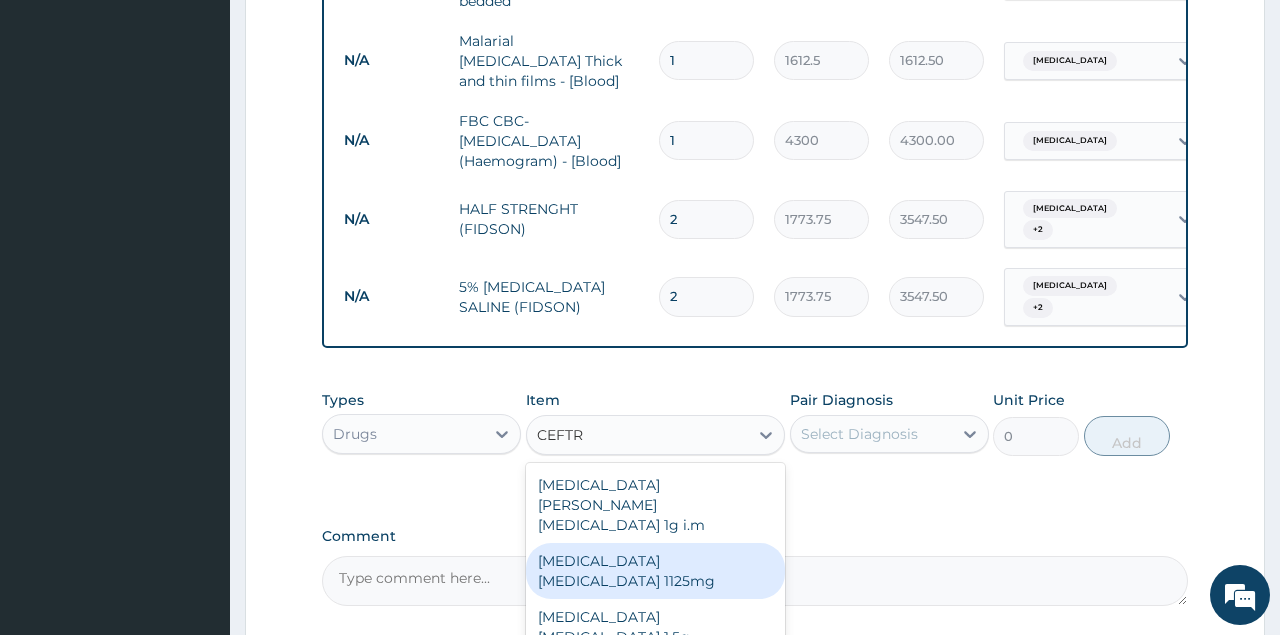 type on "2365" 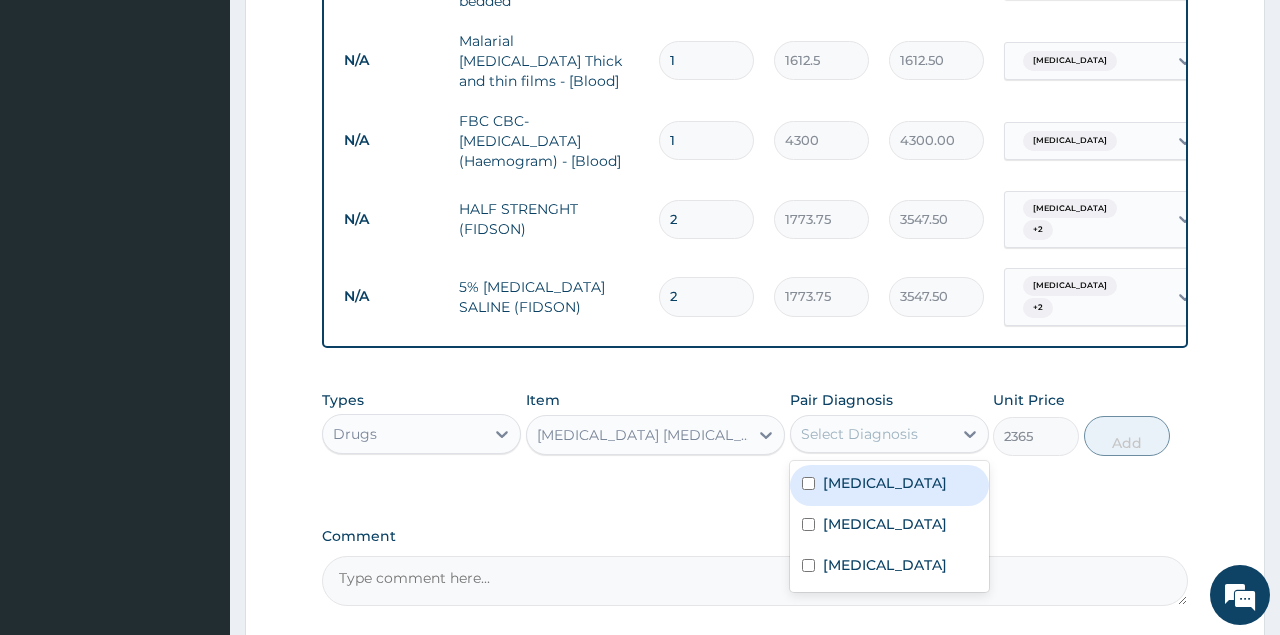 click on "Select Diagnosis" at bounding box center [859, 434] 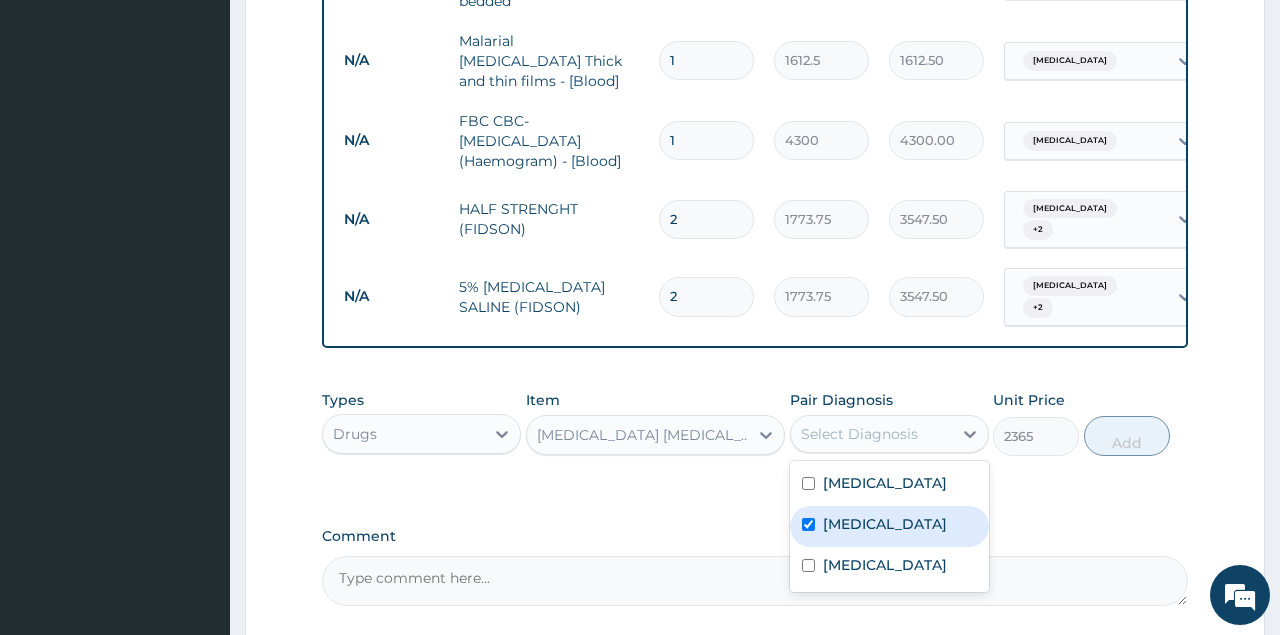 checkbox on "true" 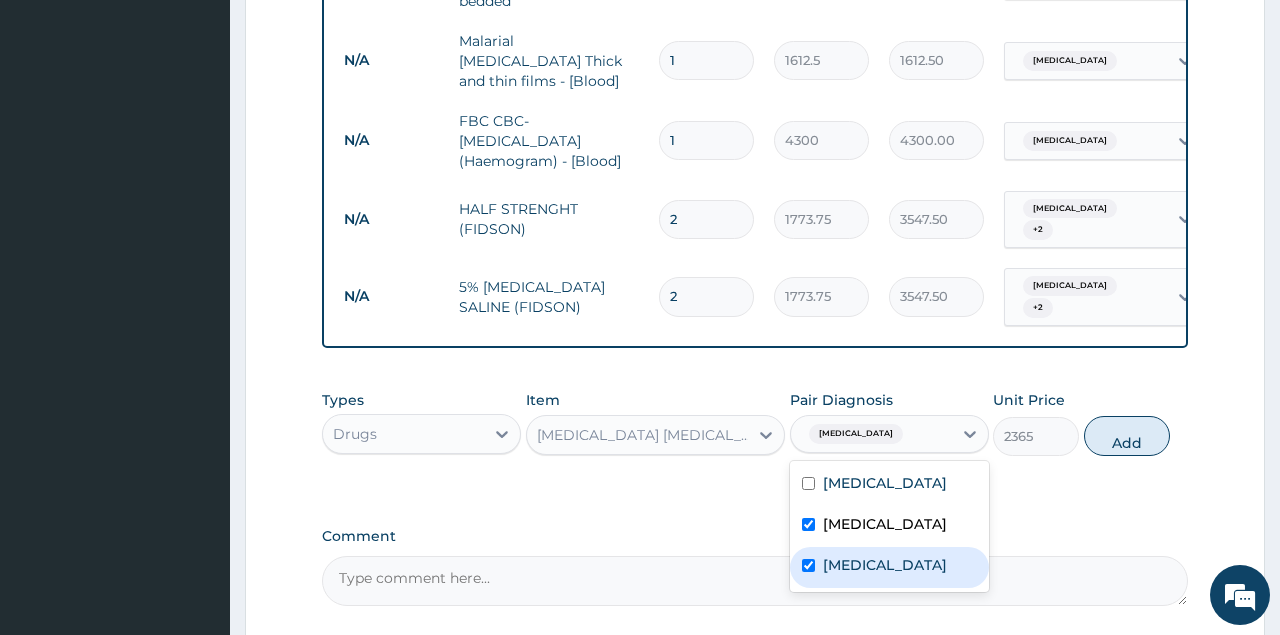 checkbox on "true" 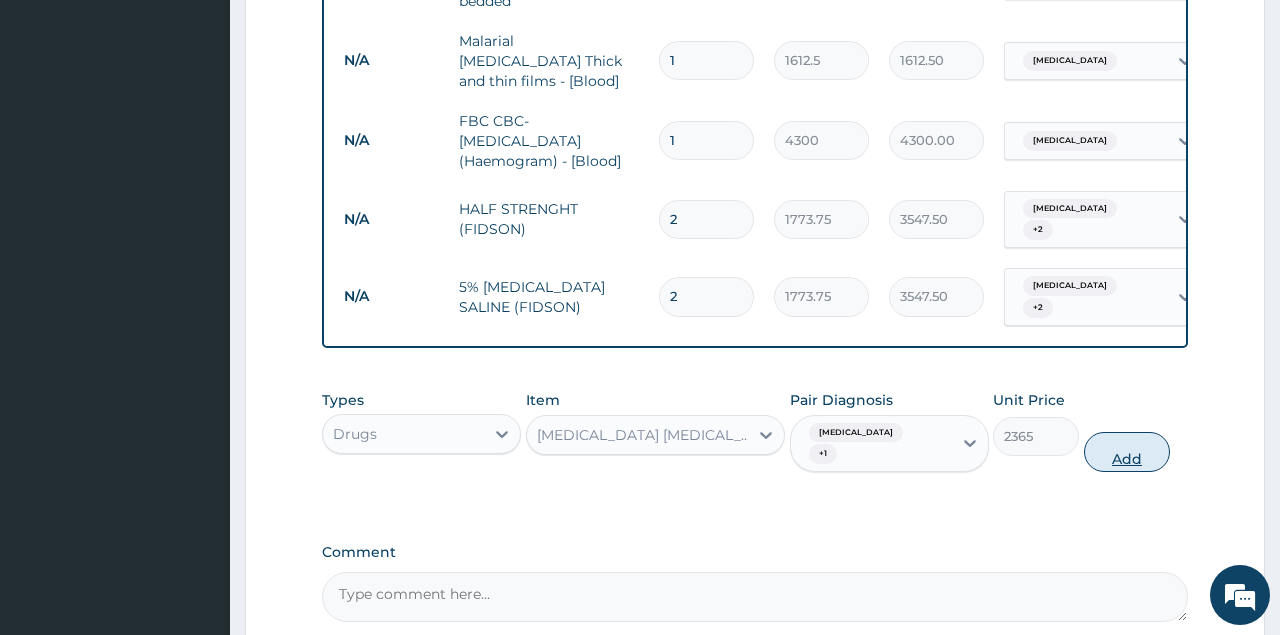 click on "Add" at bounding box center (1127, 452) 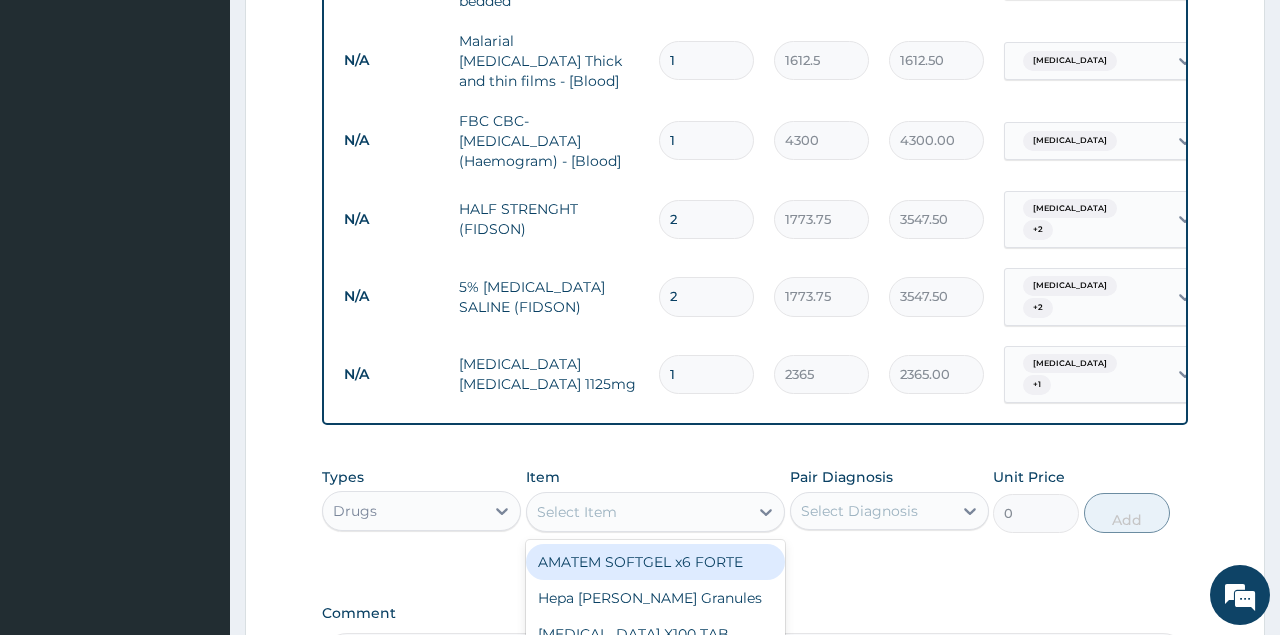 click on "Select Item" at bounding box center (638, 512) 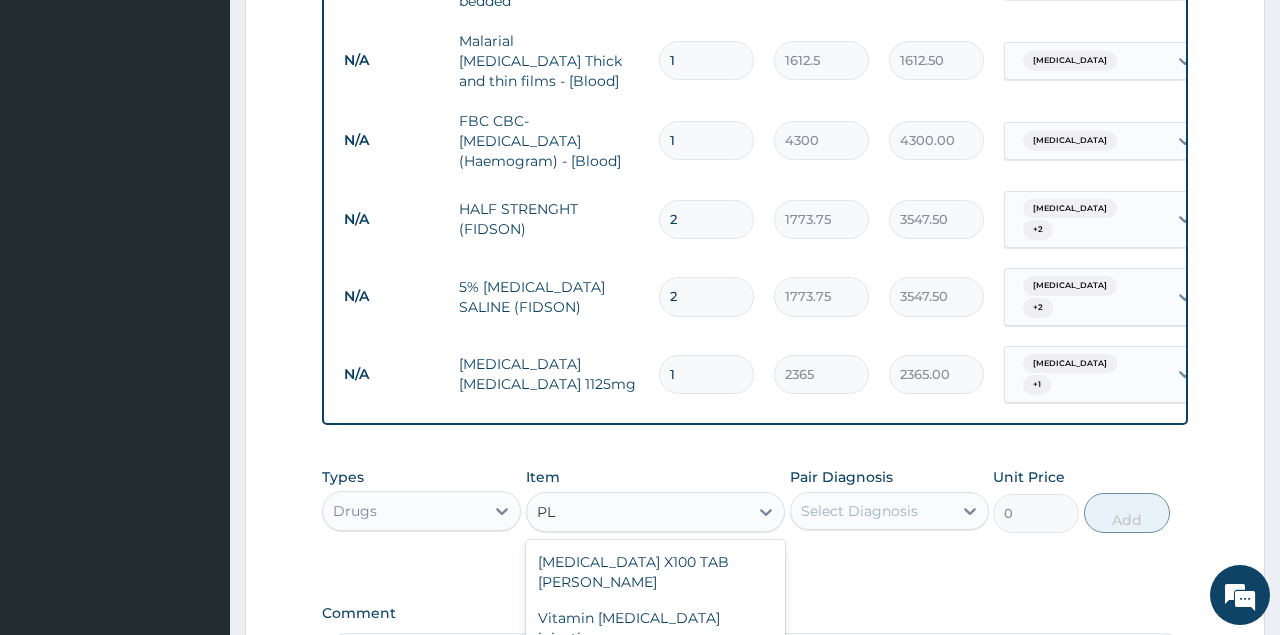 type on "P" 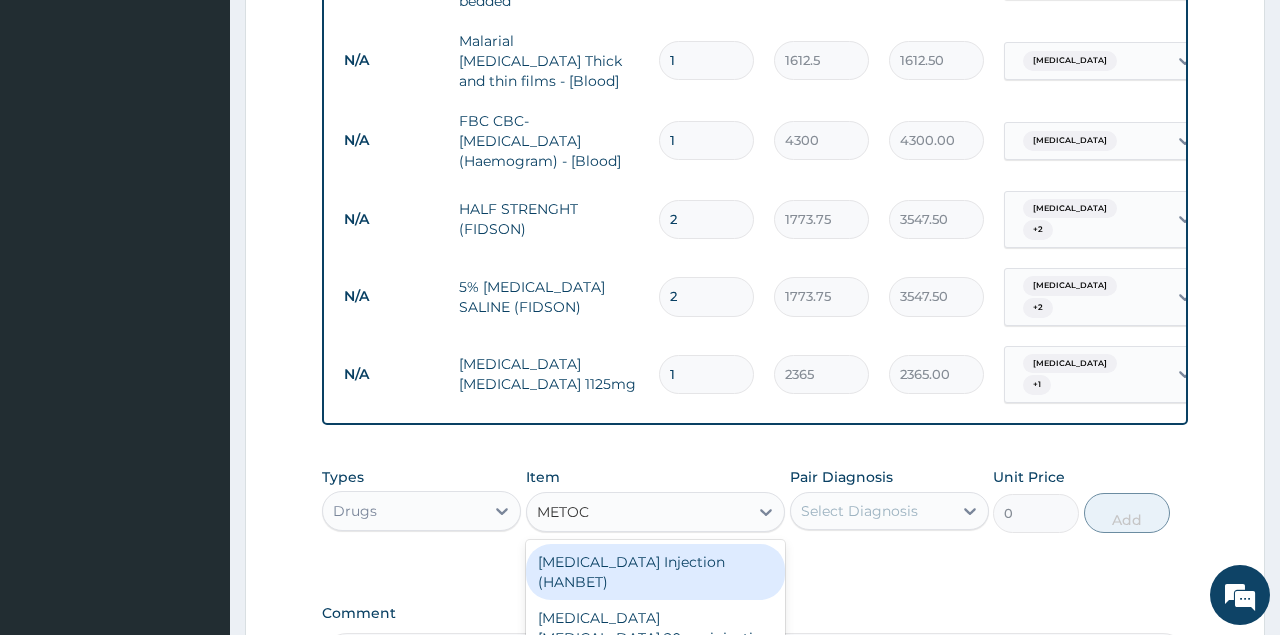 type on "METOCL" 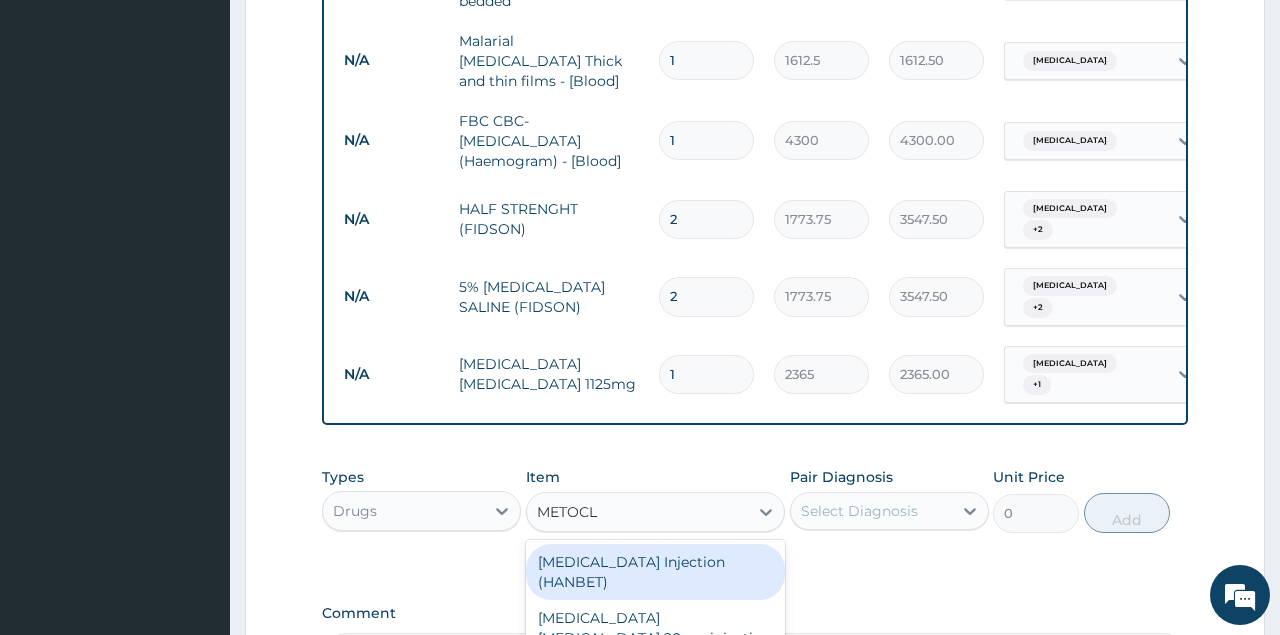 type 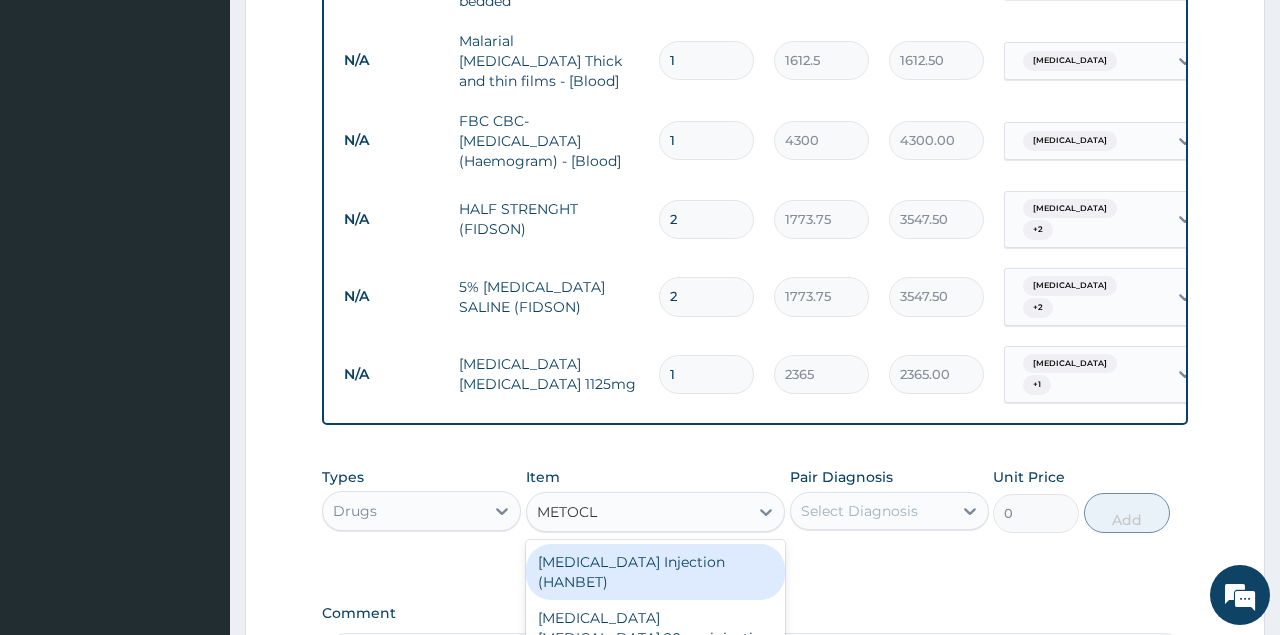 type on "82.775" 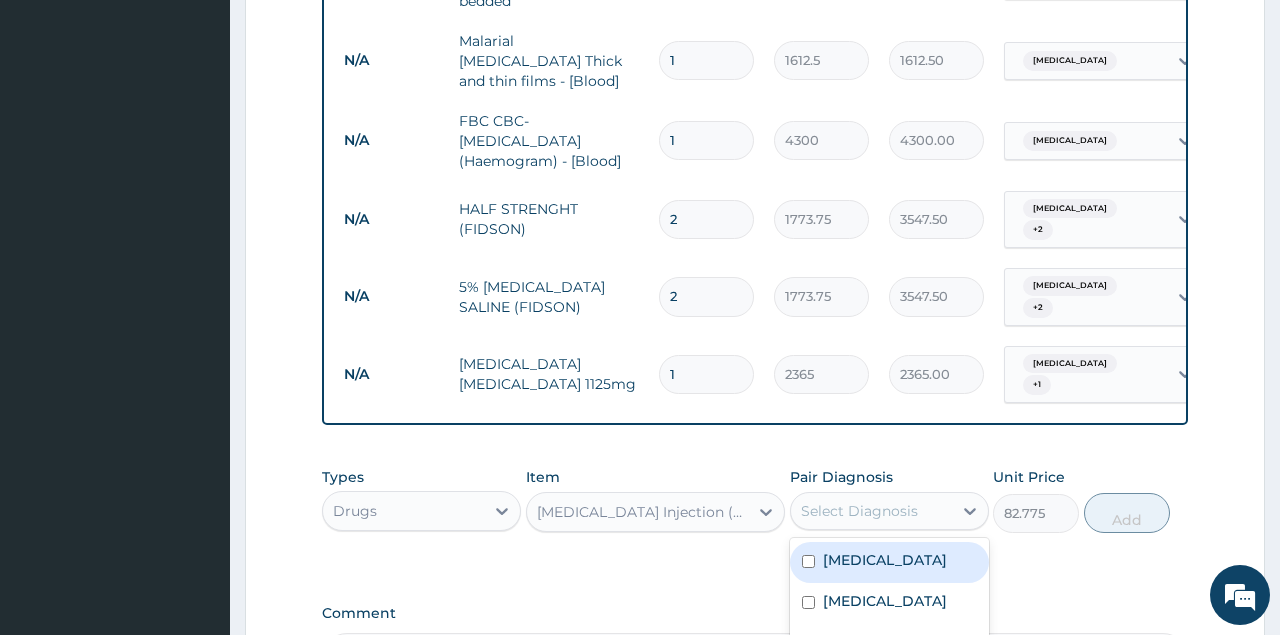 click on "Select Diagnosis" at bounding box center (859, 511) 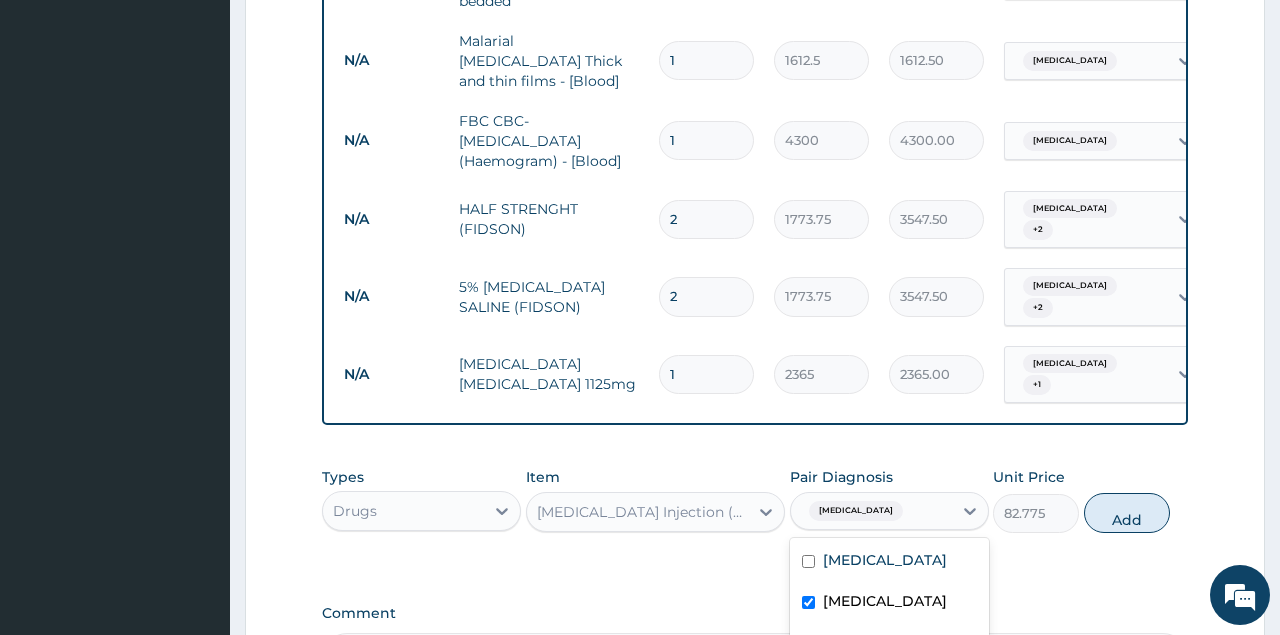 checkbox on "true" 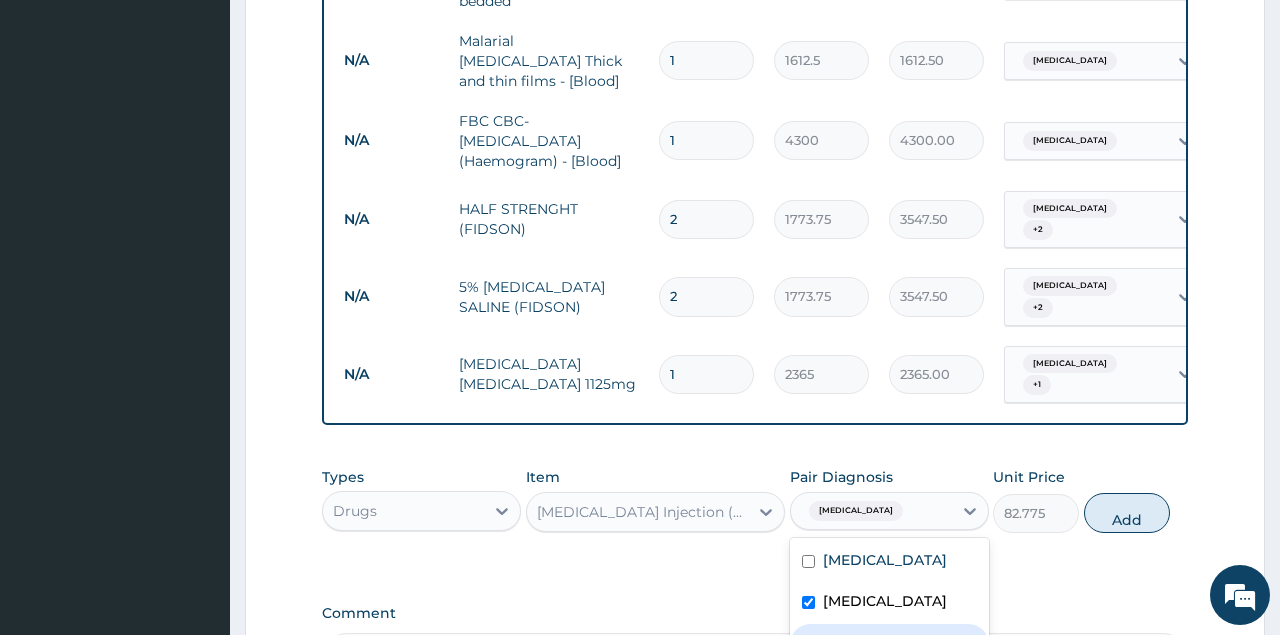 checkbox on "true" 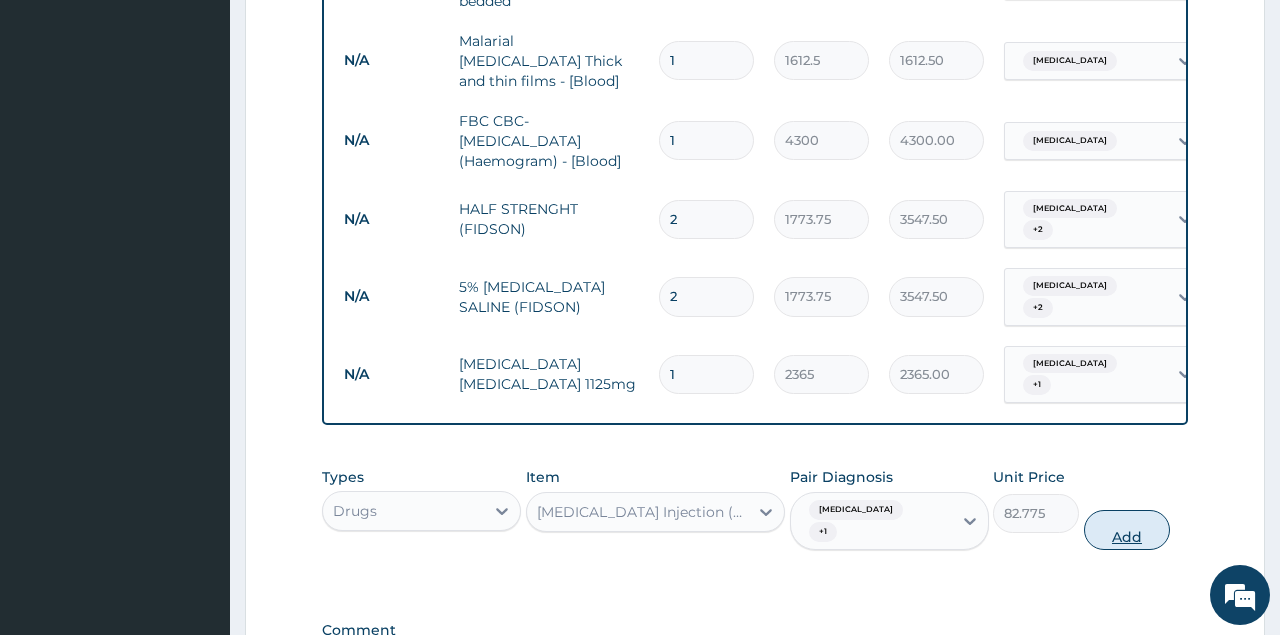 click on "Add" at bounding box center [1127, 530] 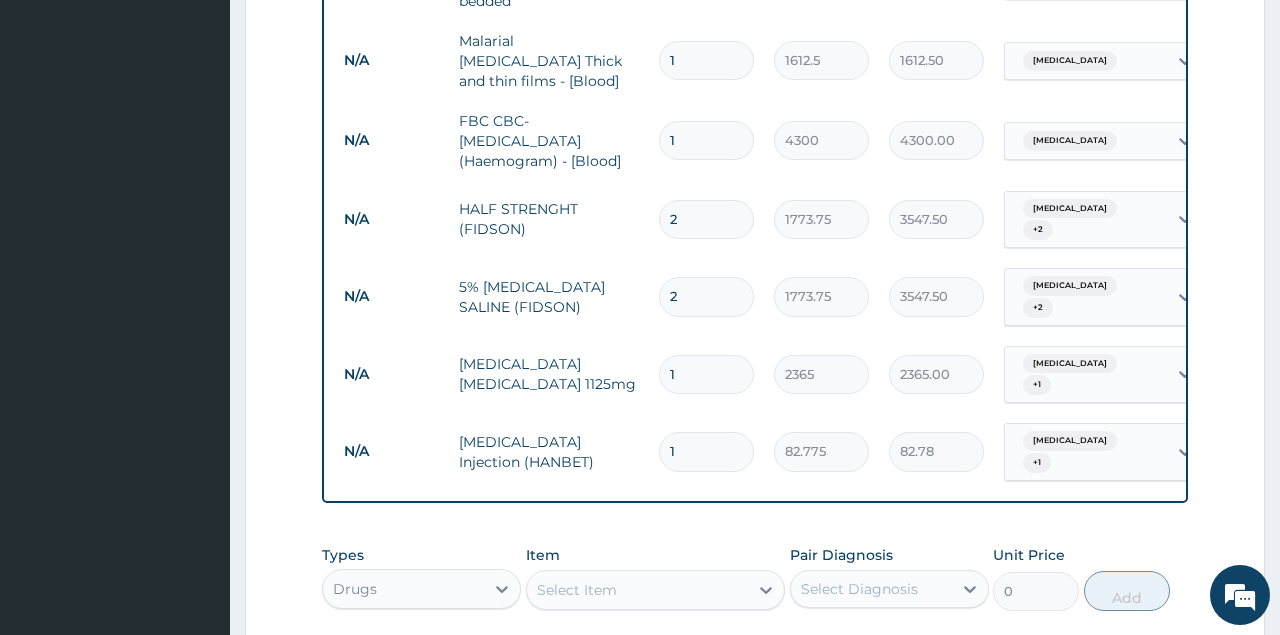 scroll, scrollTop: 1149, scrollLeft: 0, axis: vertical 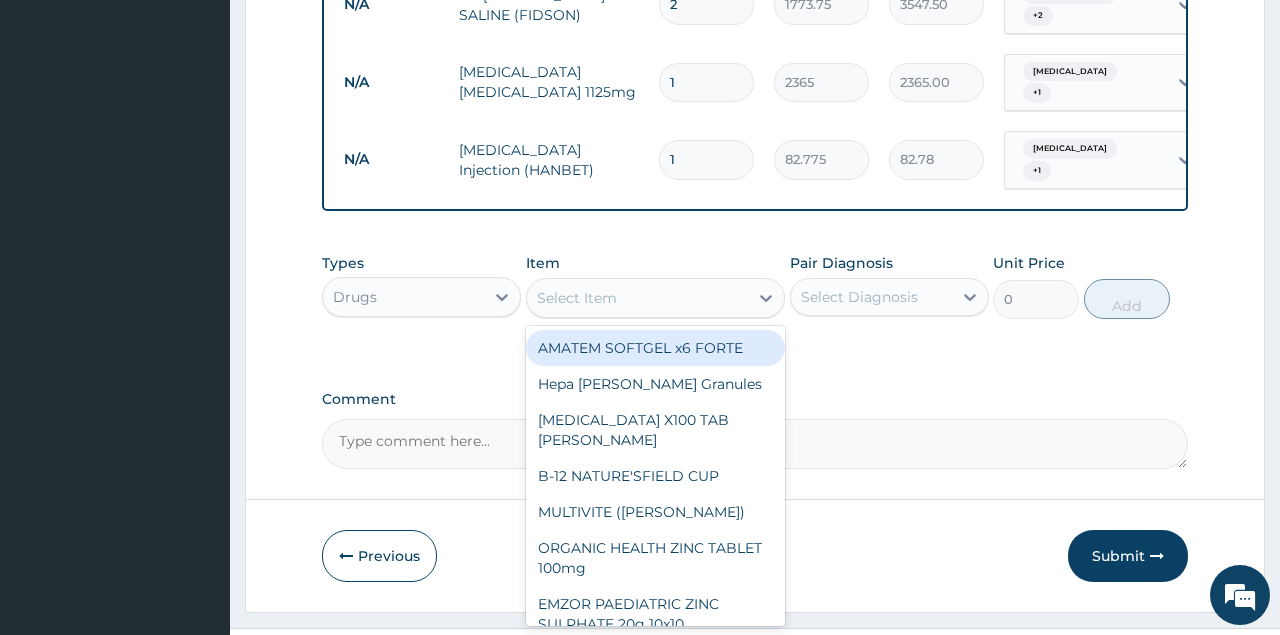 click on "Select Item" at bounding box center (638, 298) 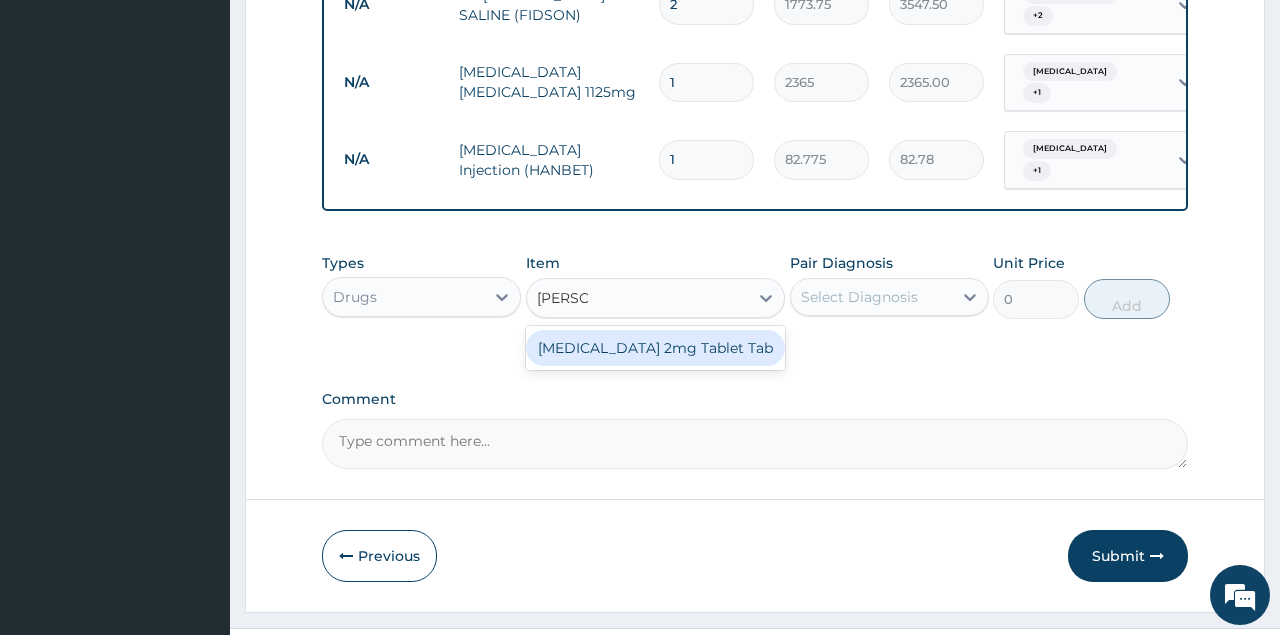 type on "LOPERA" 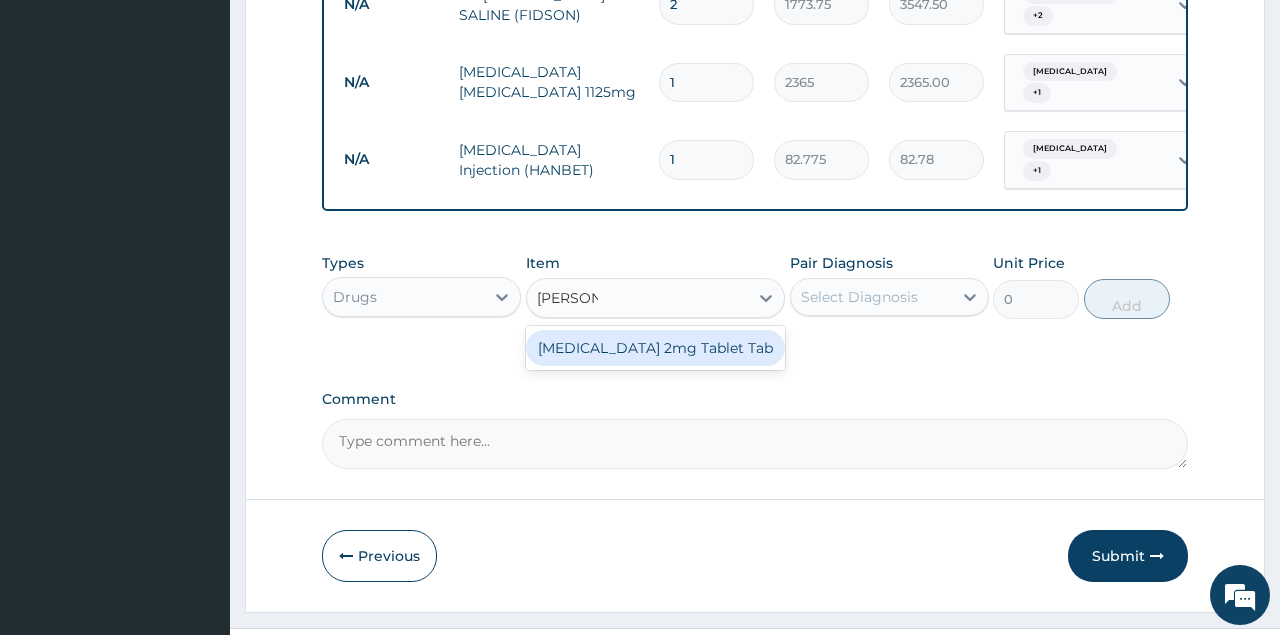 type 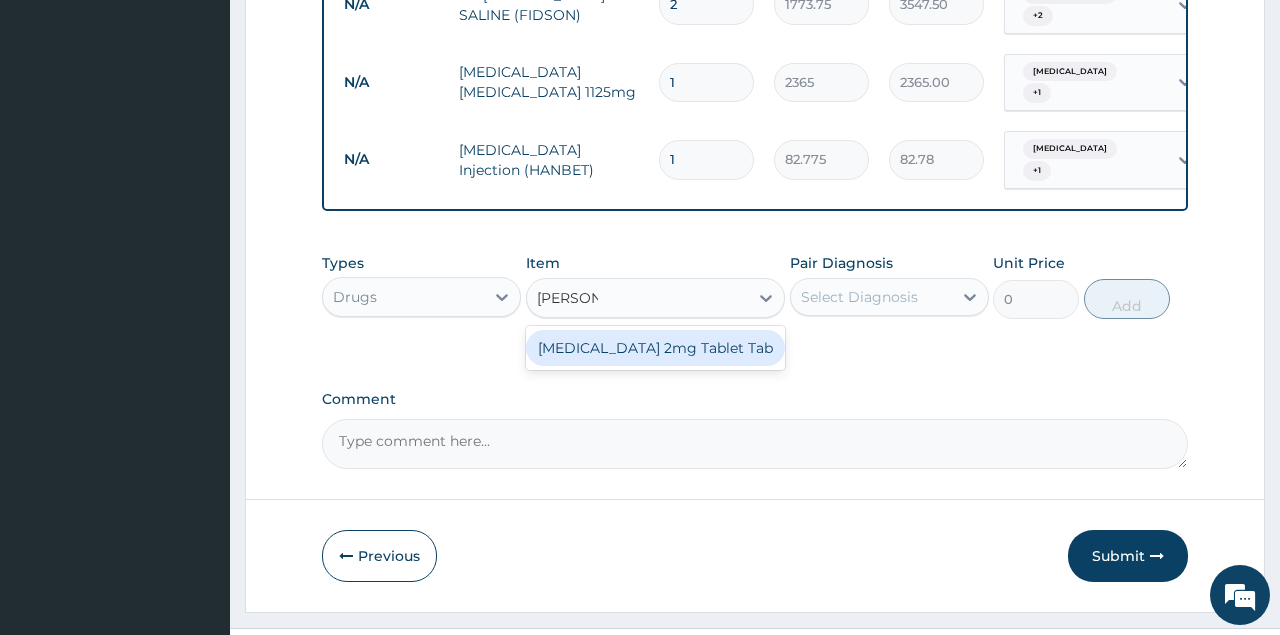 type on "88.6875" 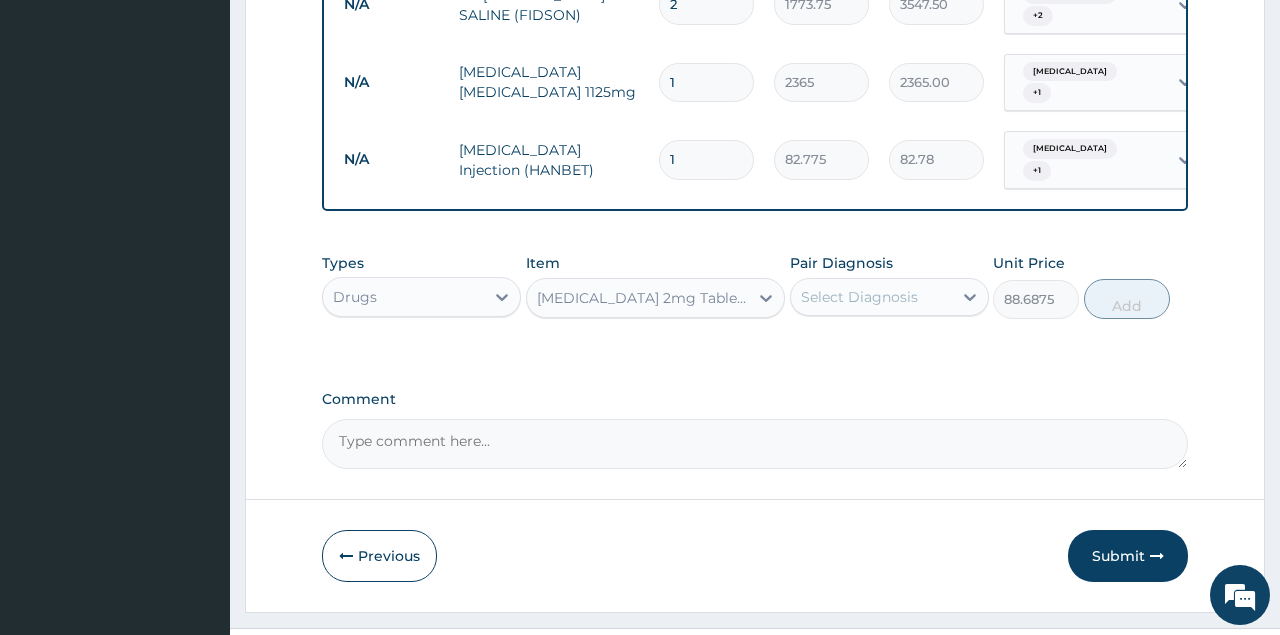 click on "Select Diagnosis" at bounding box center (859, 297) 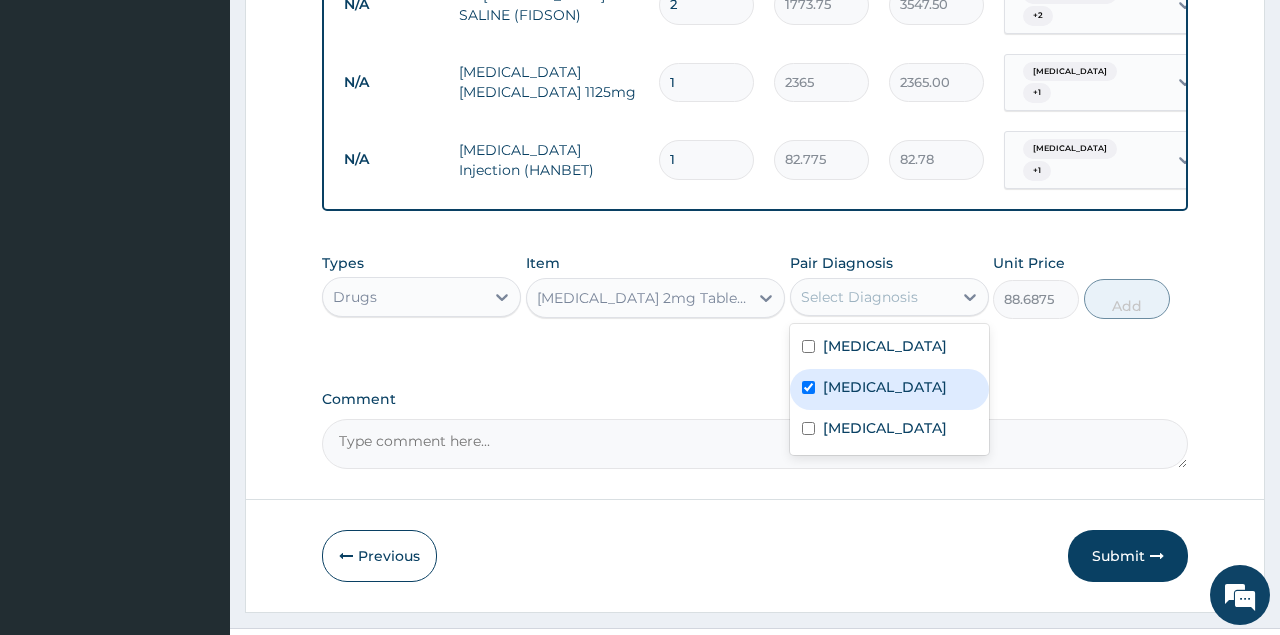 checkbox on "true" 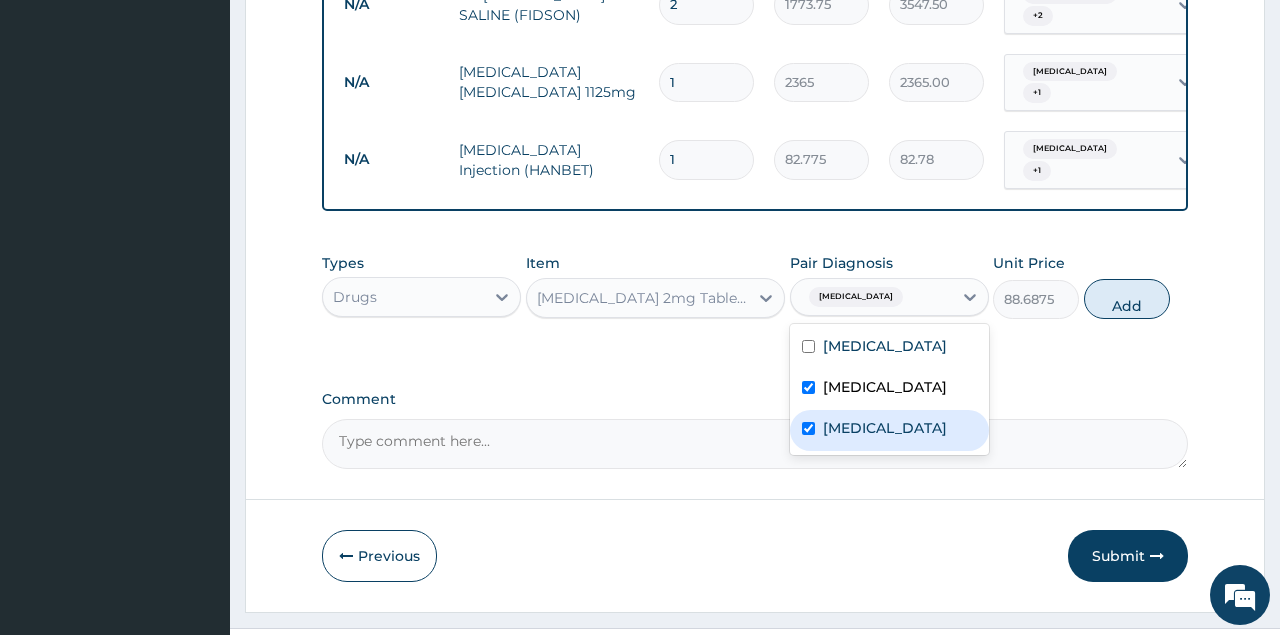 checkbox on "true" 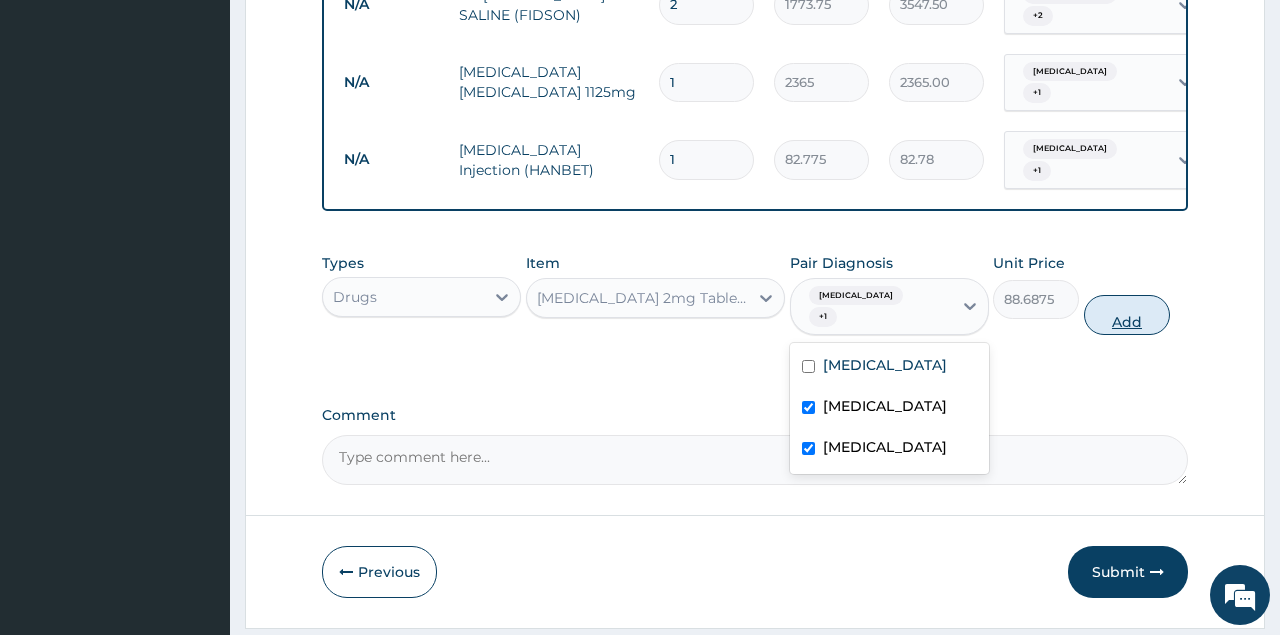 click on "Add" at bounding box center [1127, 315] 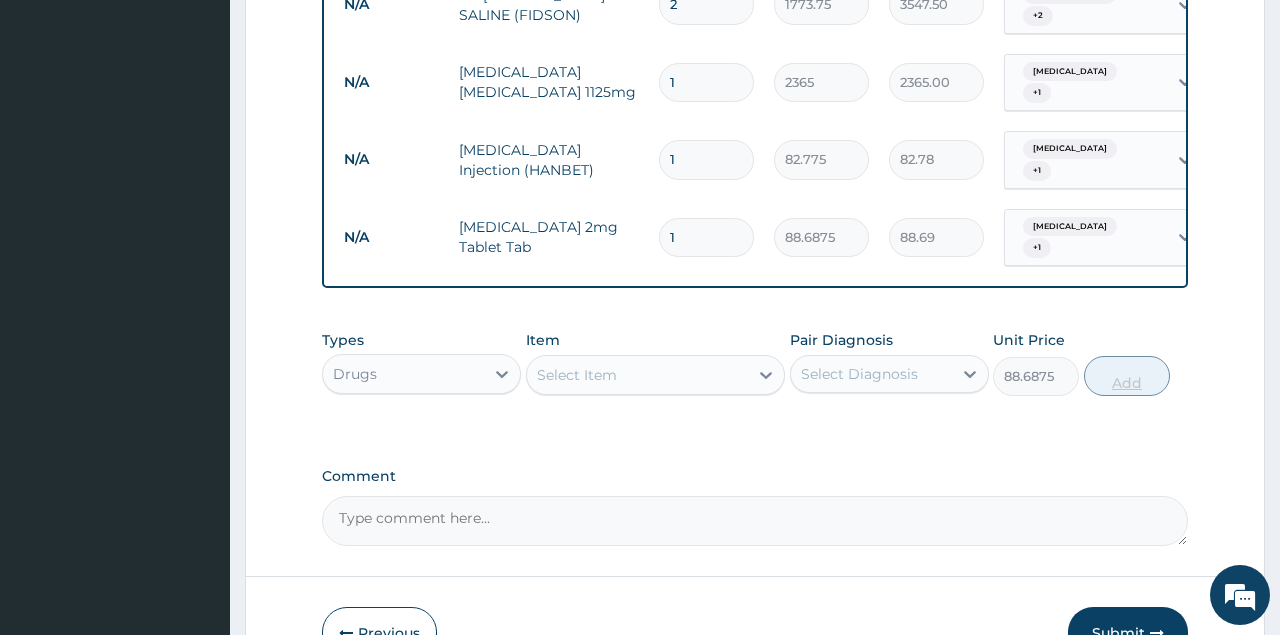 type on "0" 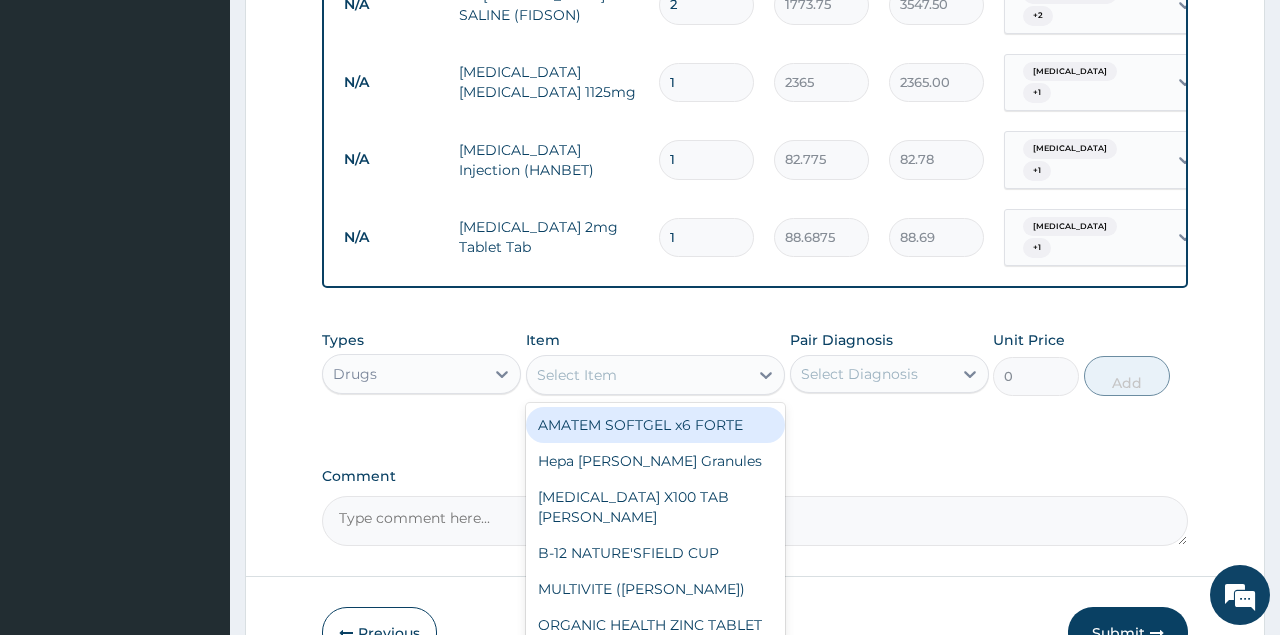 click on "Select Item" at bounding box center [638, 375] 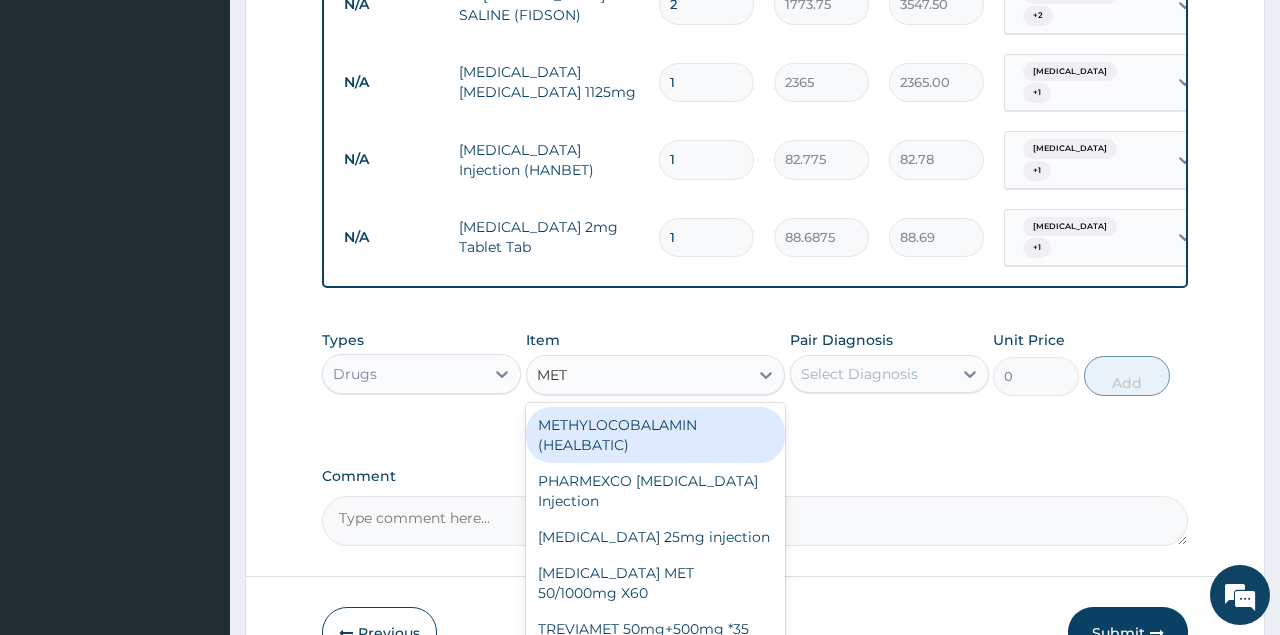 type on "METR" 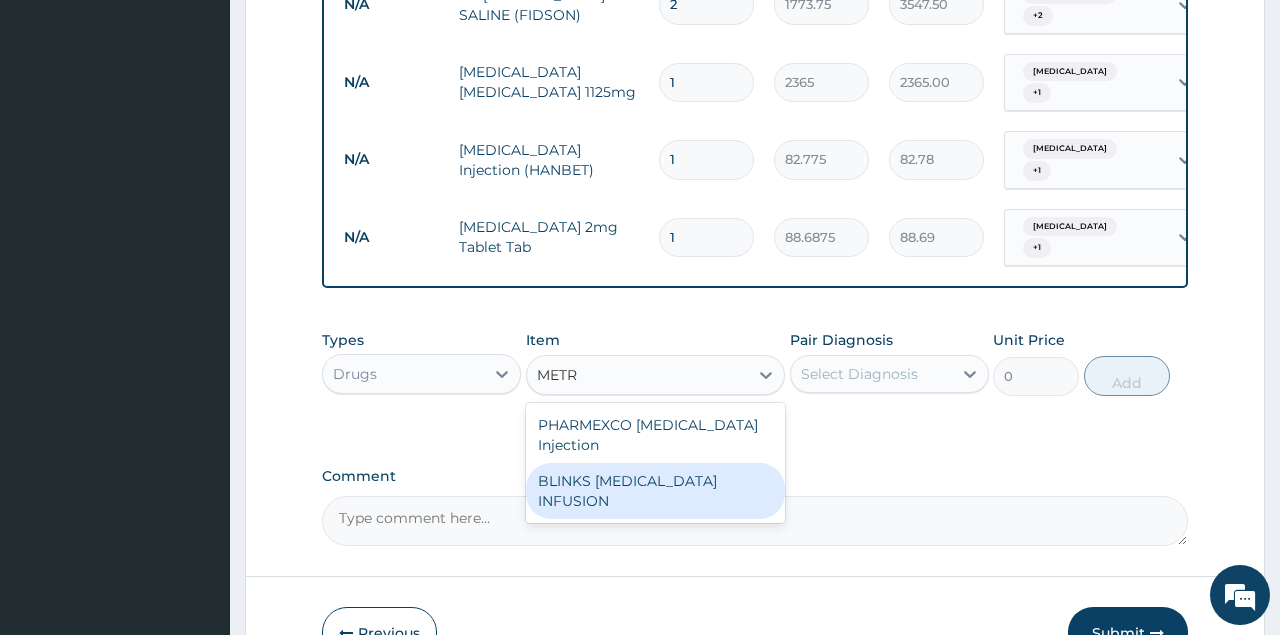 type 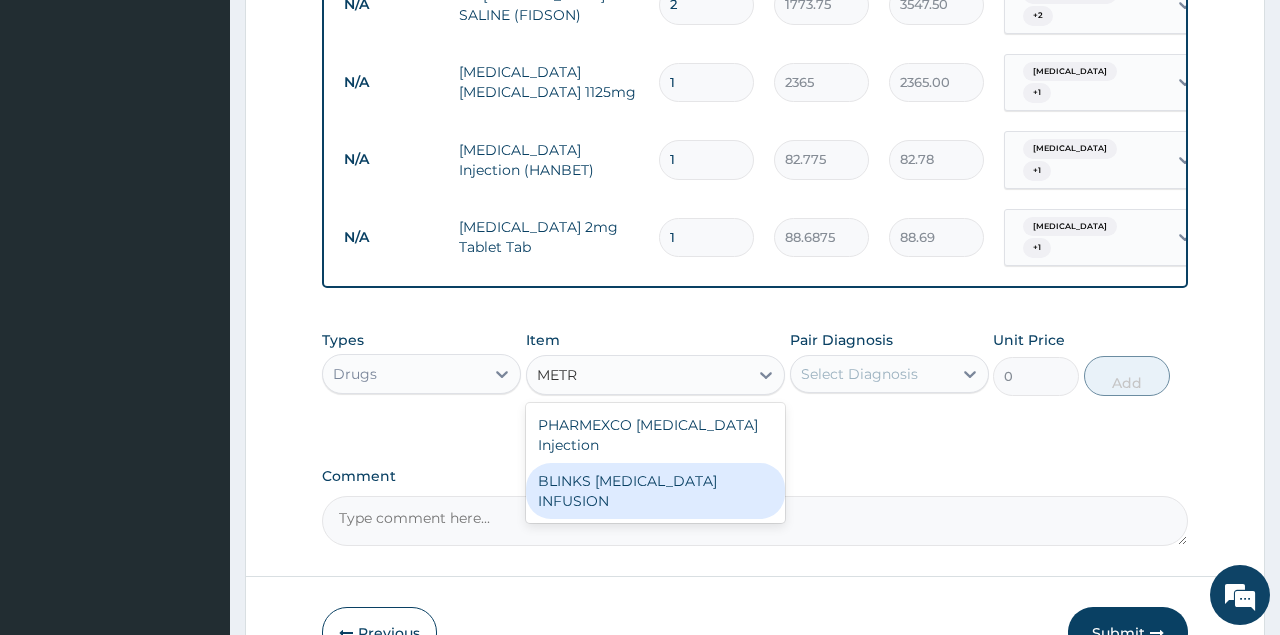 type on "709.5" 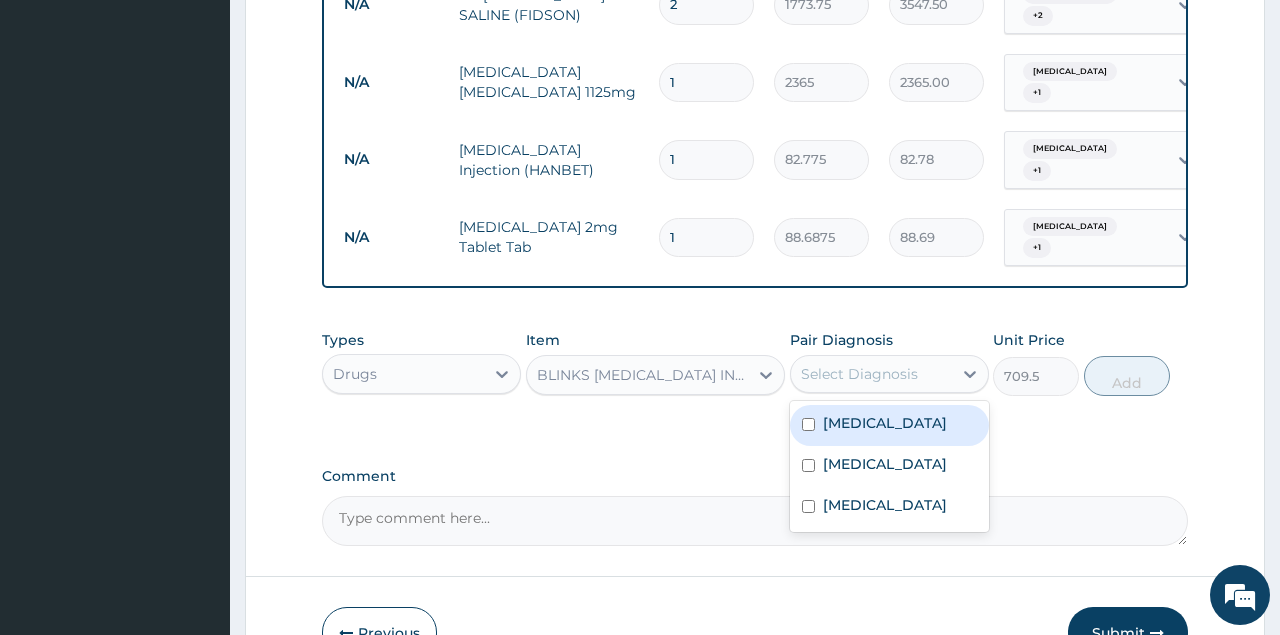 click on "Select Diagnosis" at bounding box center (859, 374) 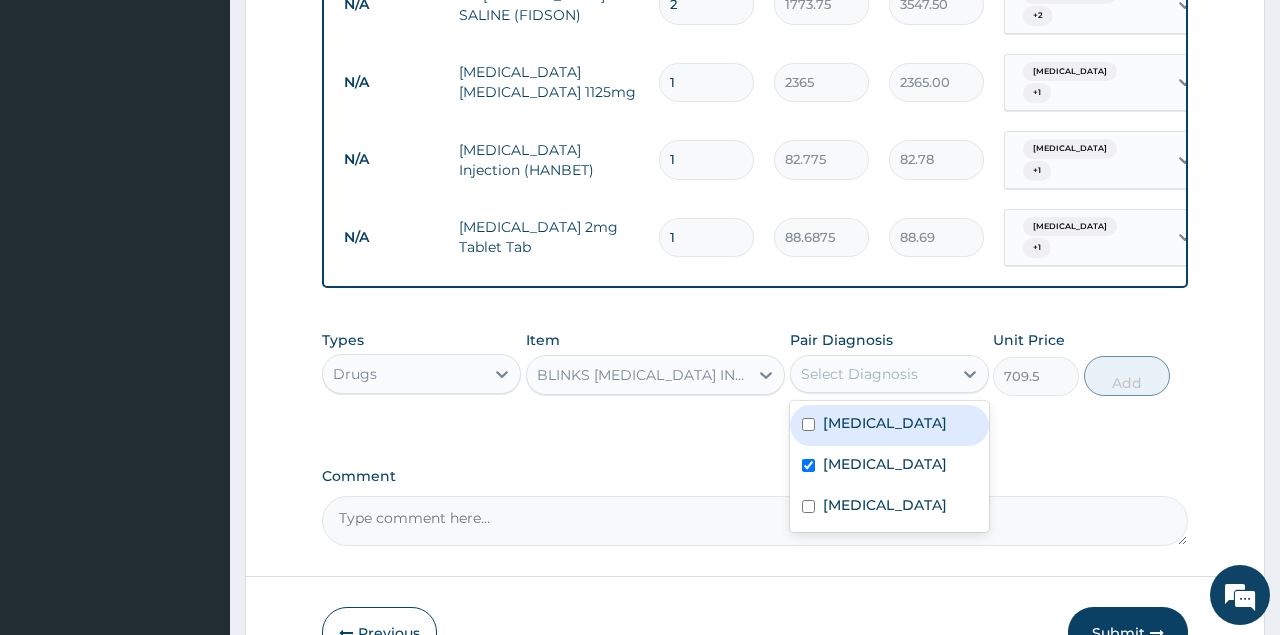 checkbox on "true" 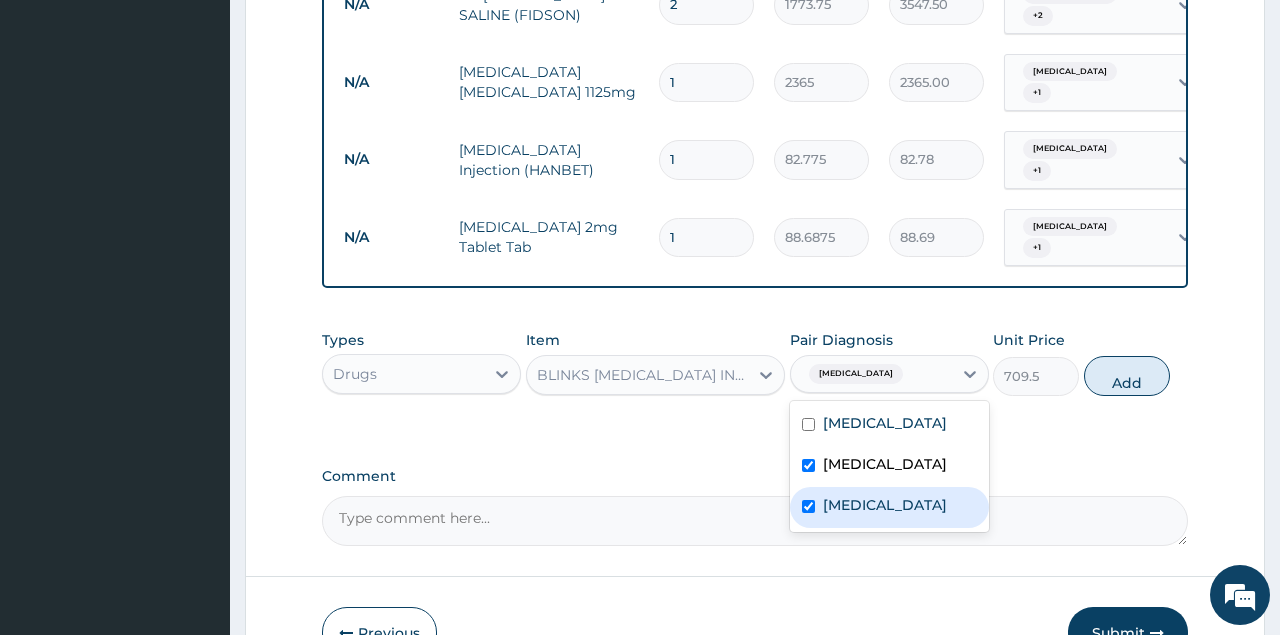 checkbox on "true" 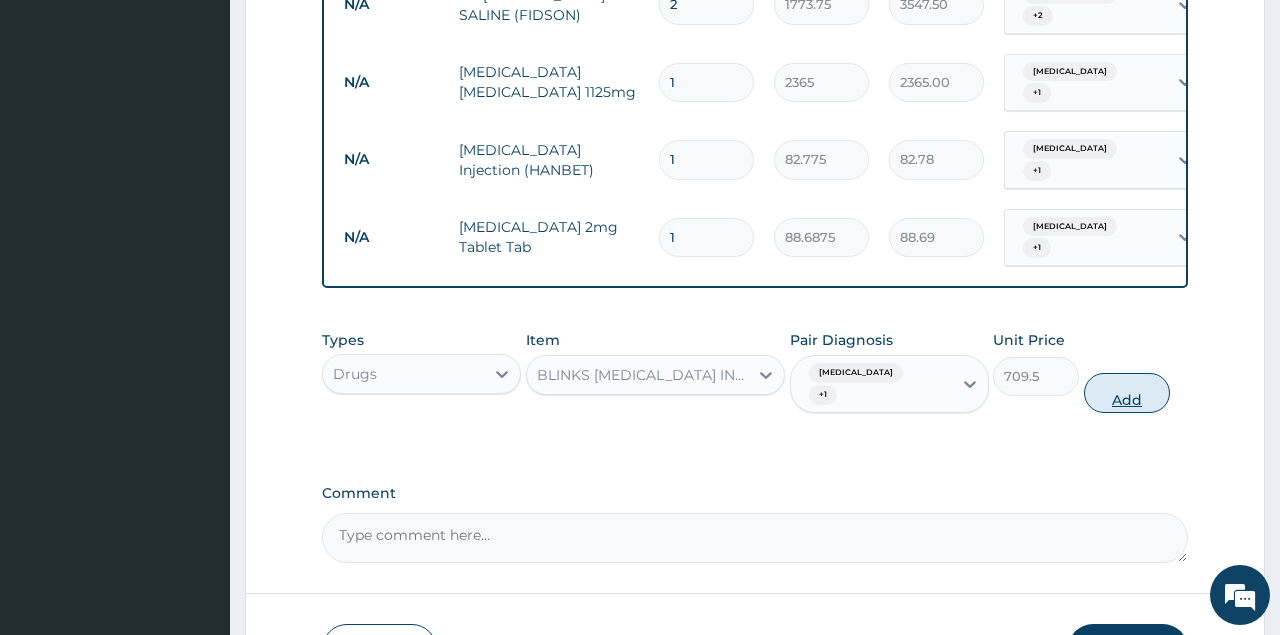 click on "Add" at bounding box center [1127, 393] 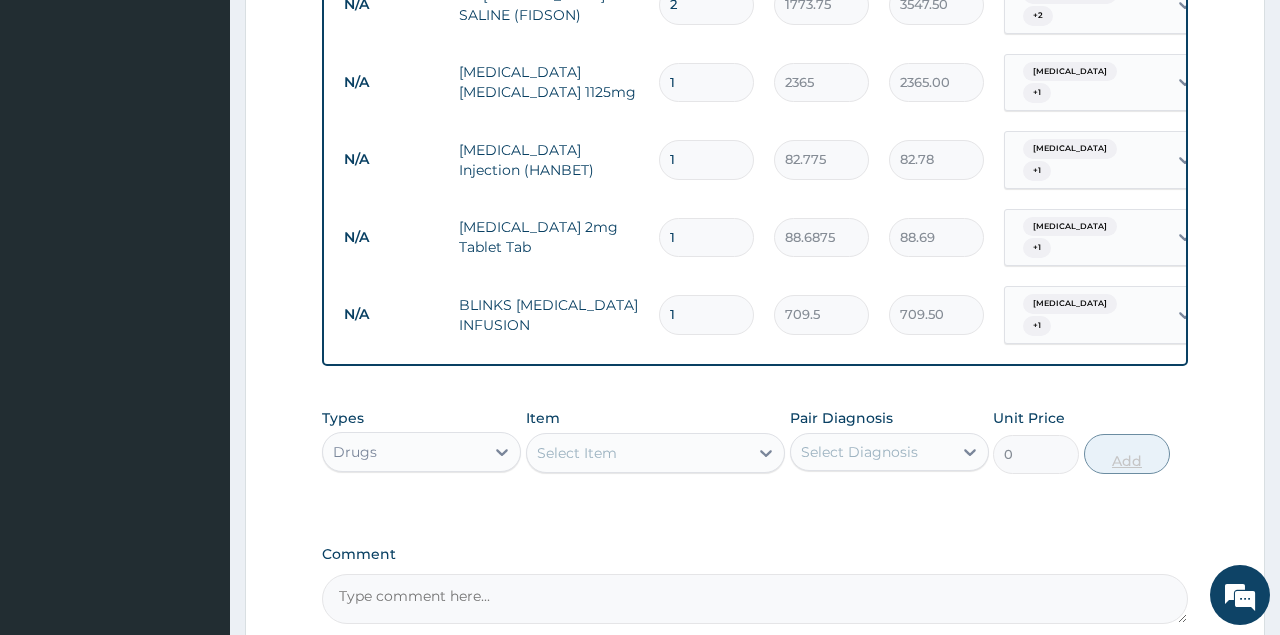 type 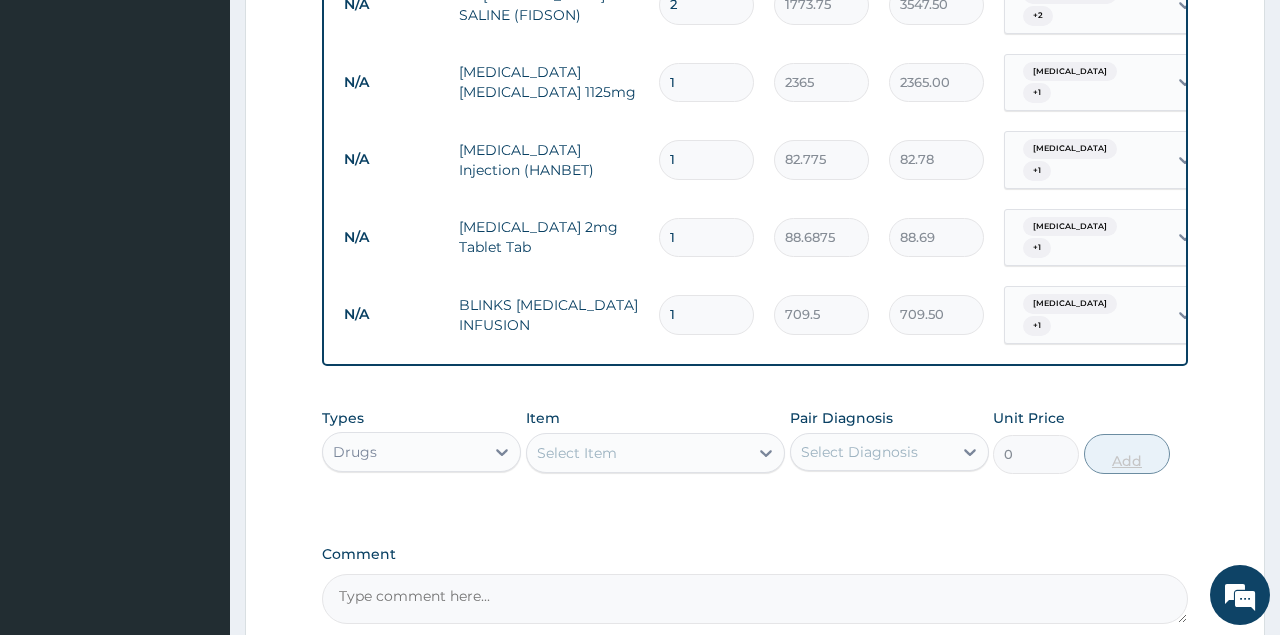 type on "0.00" 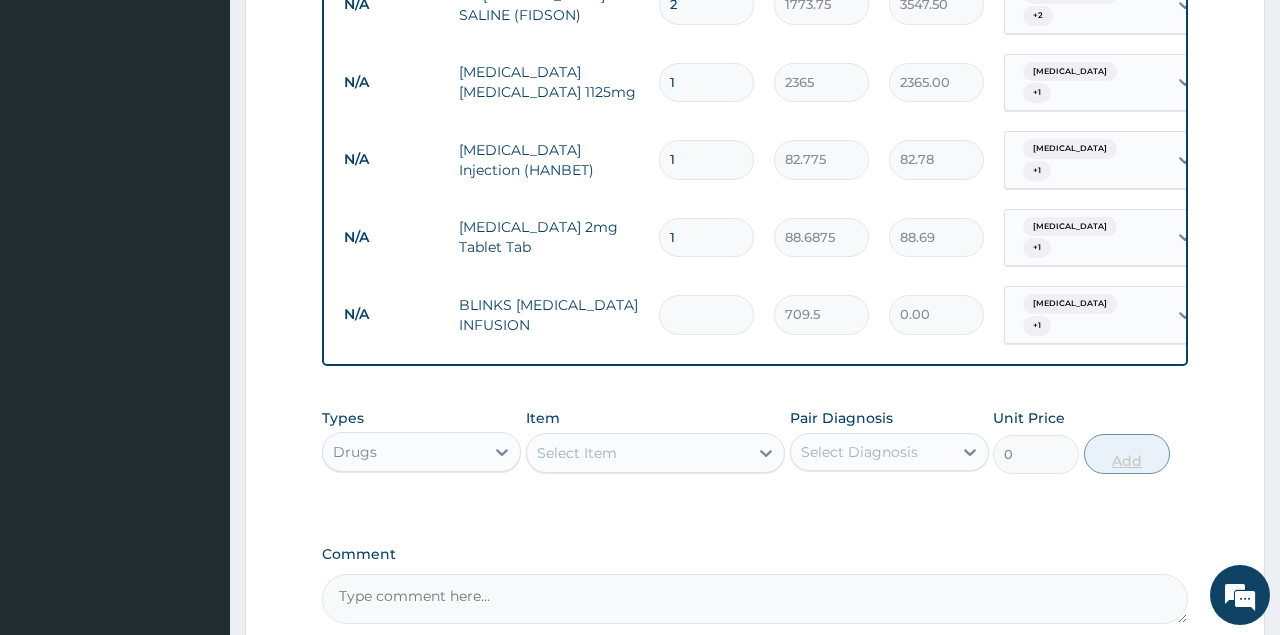 type on "2" 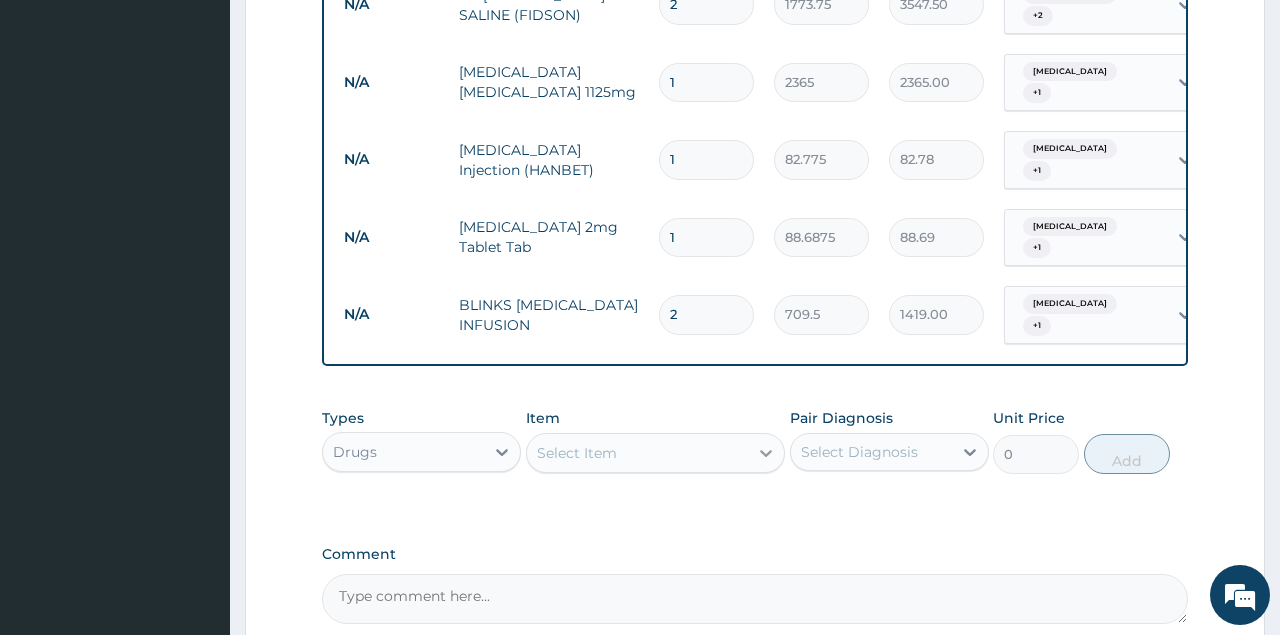 type on "2" 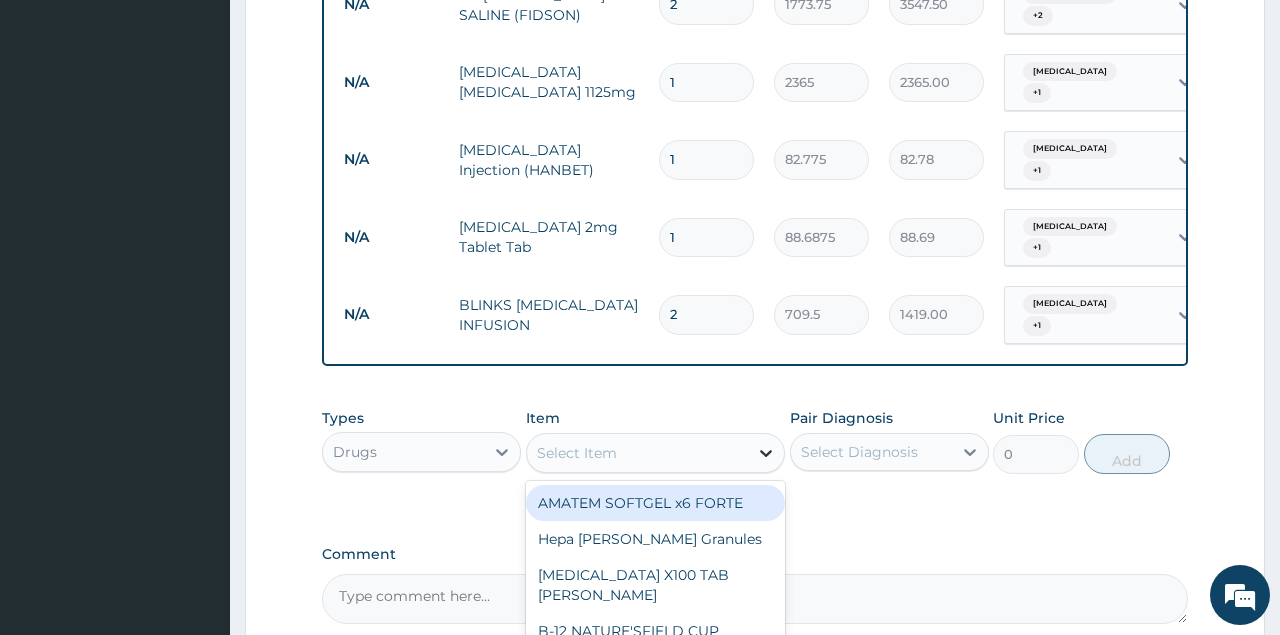 click at bounding box center [766, 453] 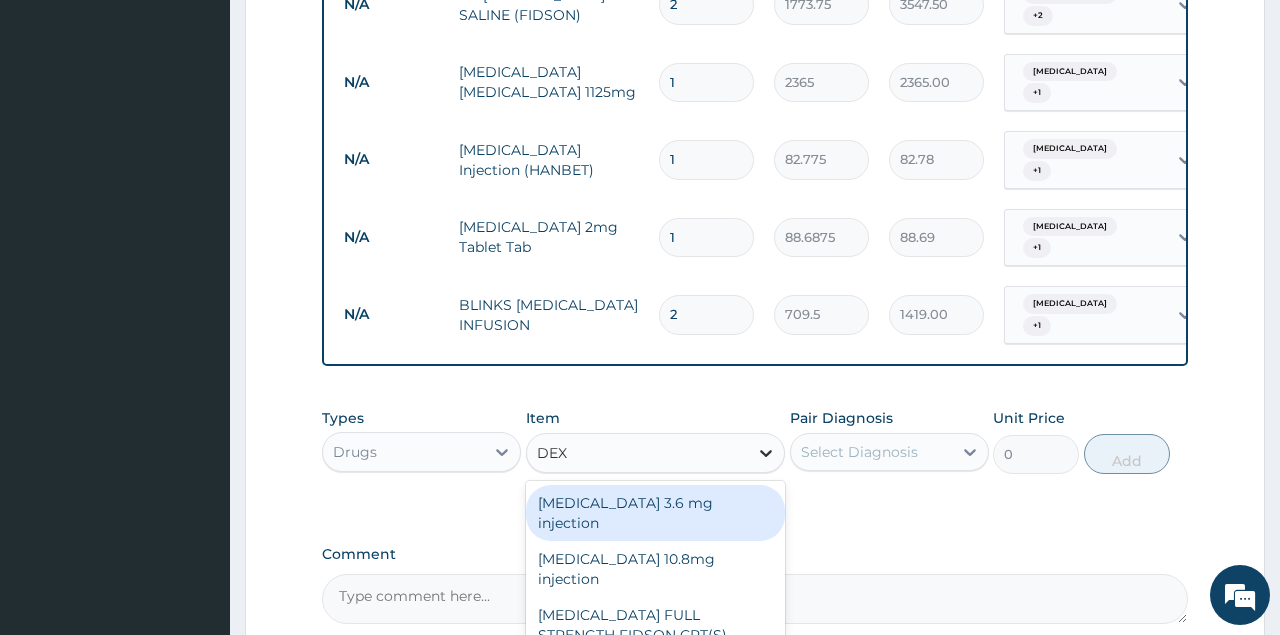 type on "DEXA" 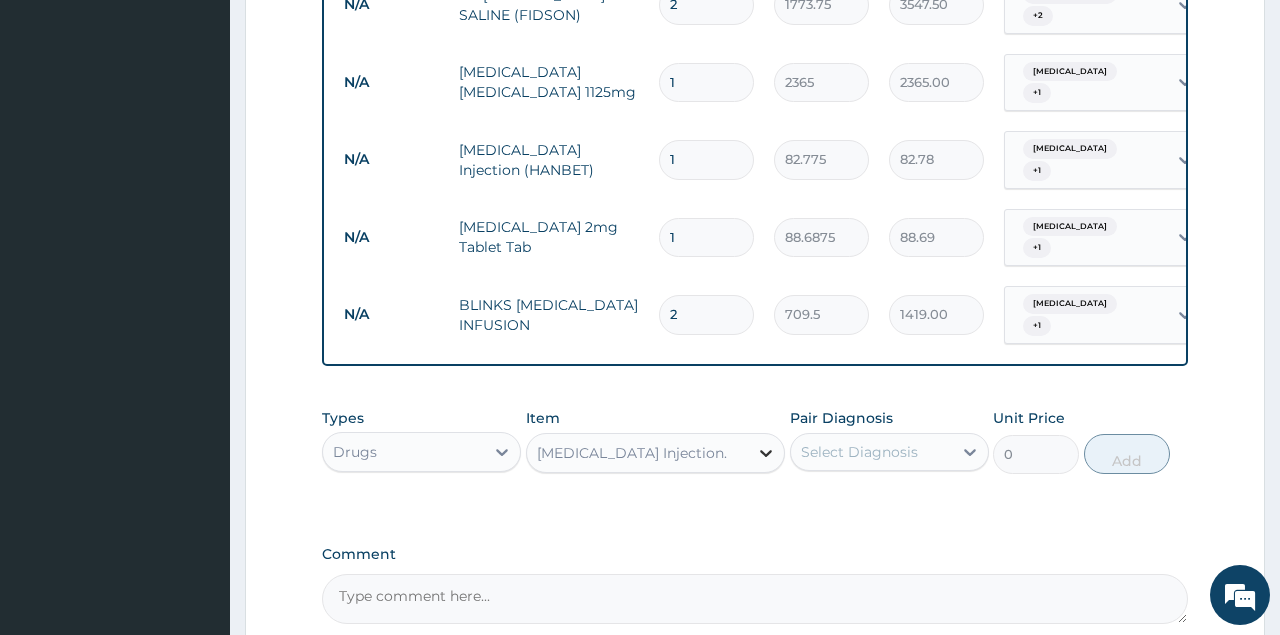 type 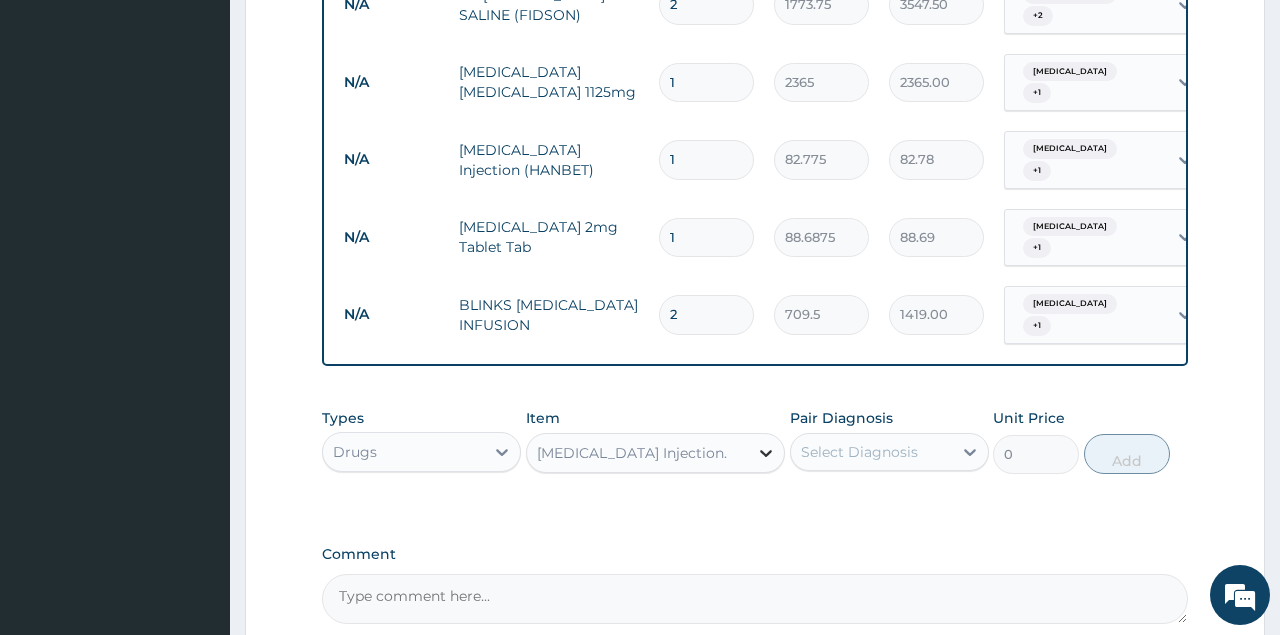 type on "591.25" 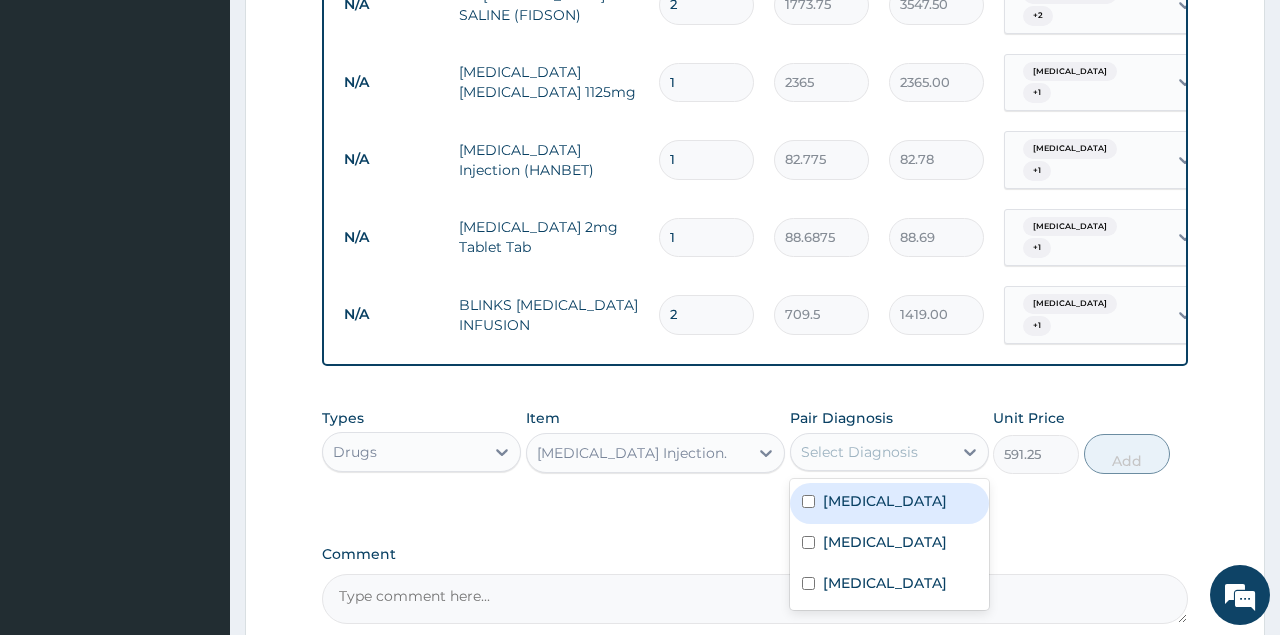 click on "Select Diagnosis" at bounding box center [859, 452] 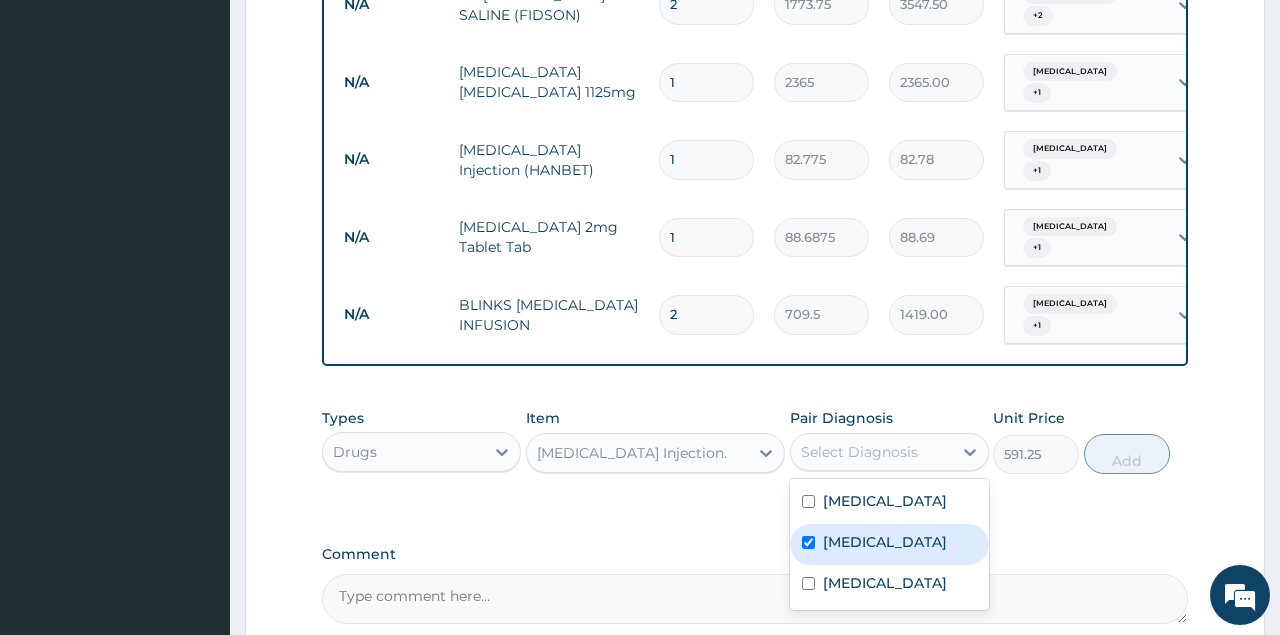 checkbox on "true" 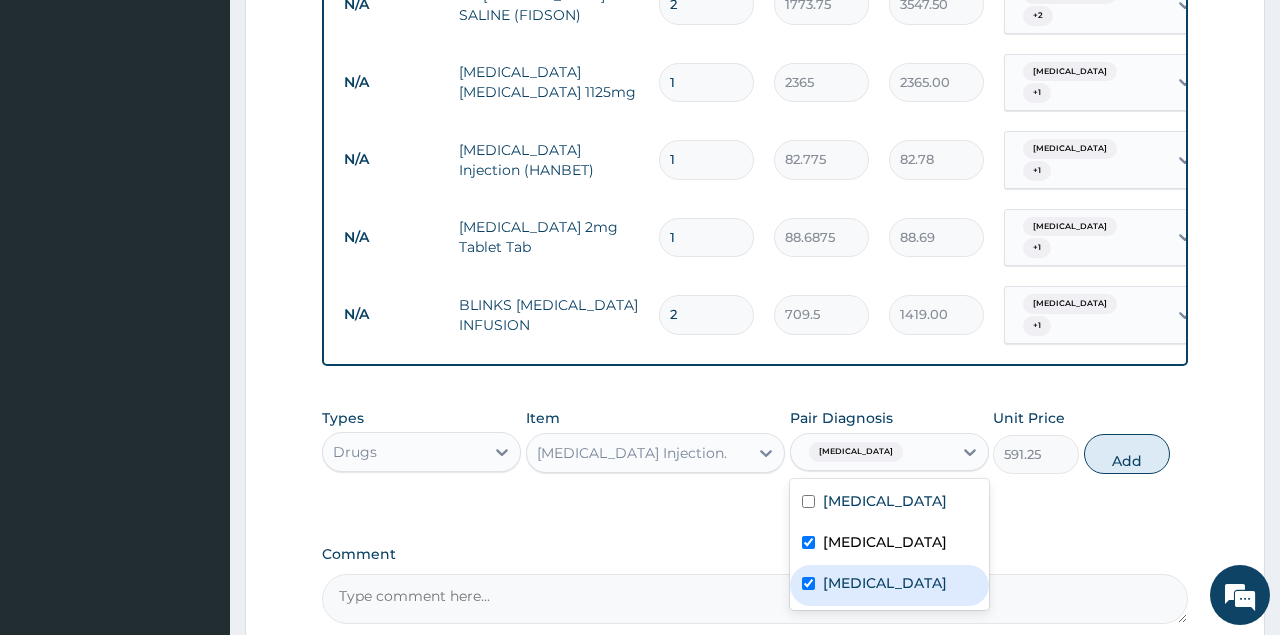 checkbox on "true" 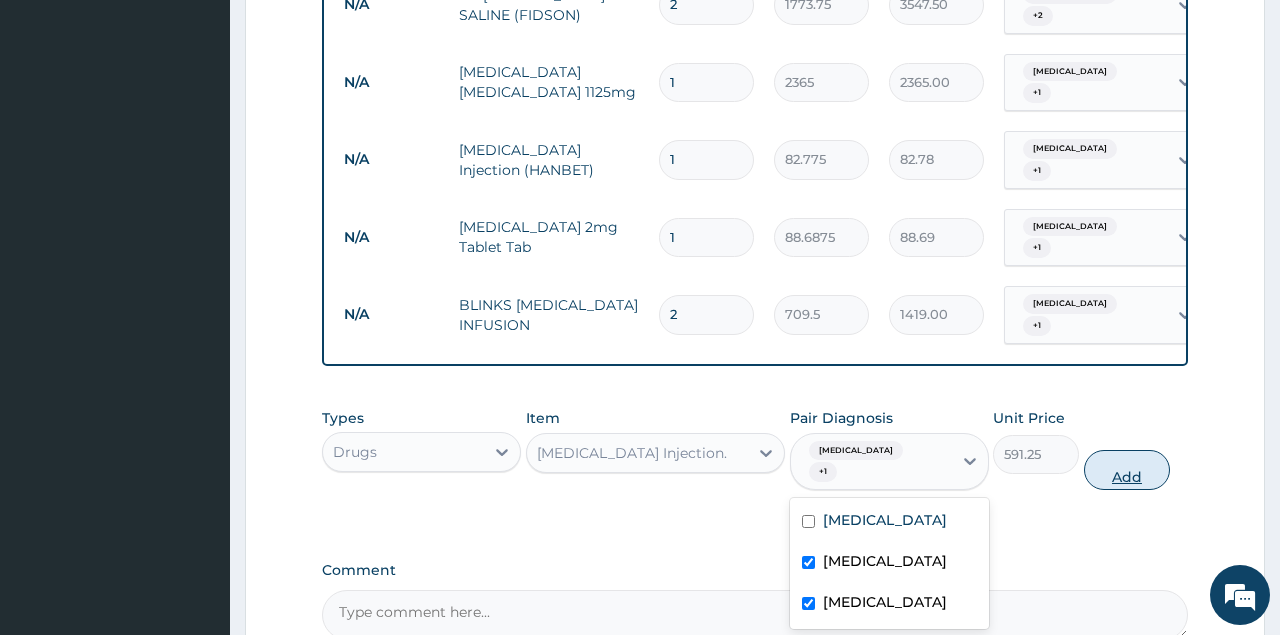 click on "Add" at bounding box center (1127, 470) 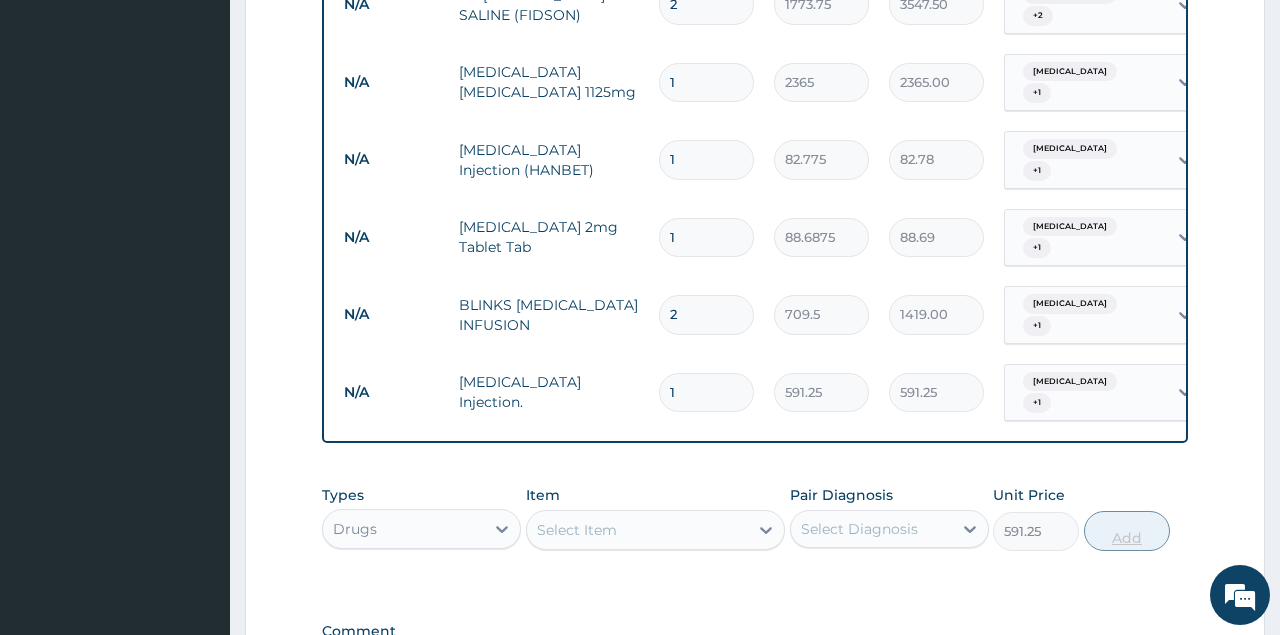 type on "0" 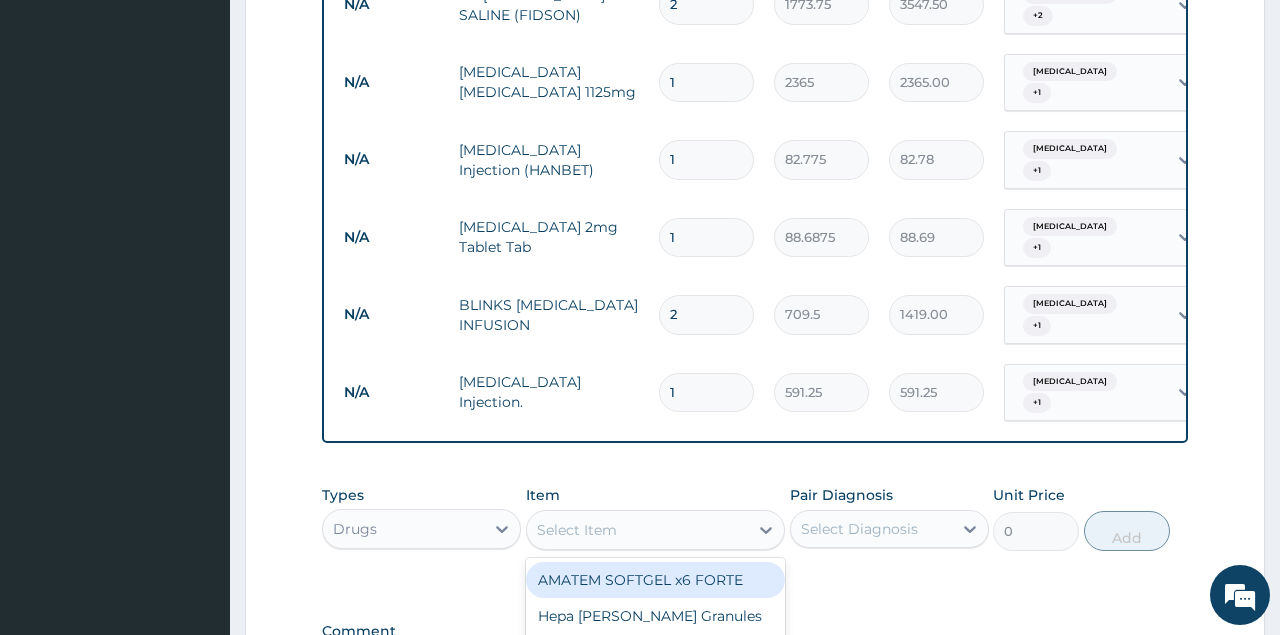 click on "Select Item" at bounding box center [638, 530] 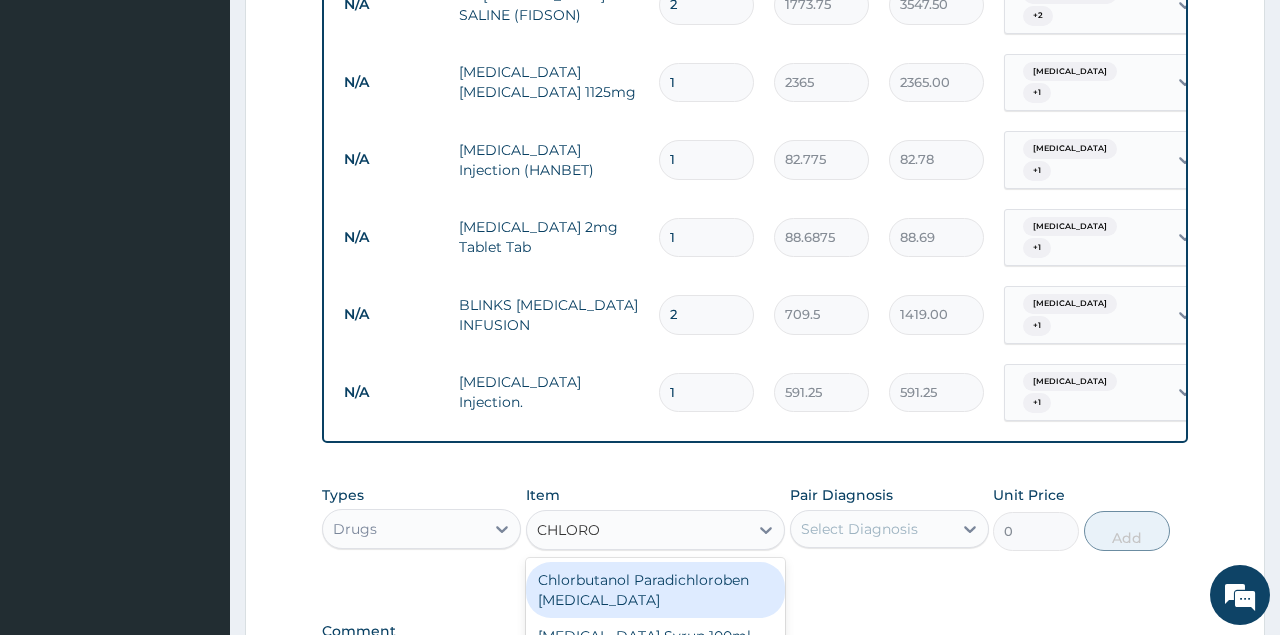 type on "CHLOROQ" 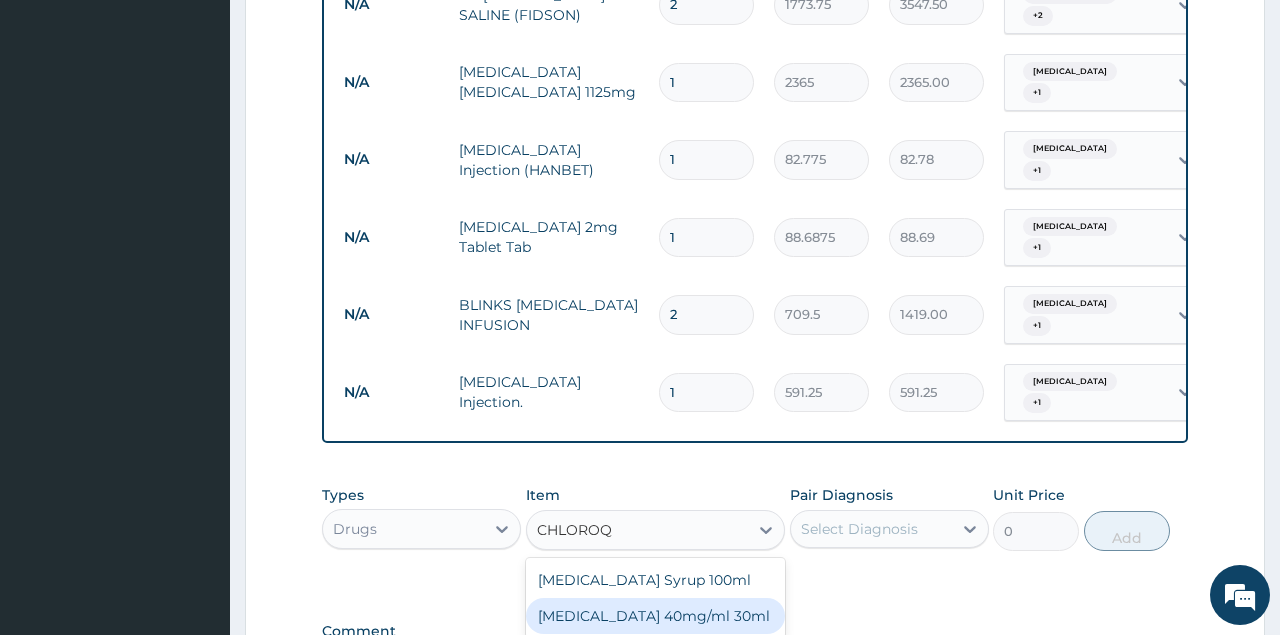 type 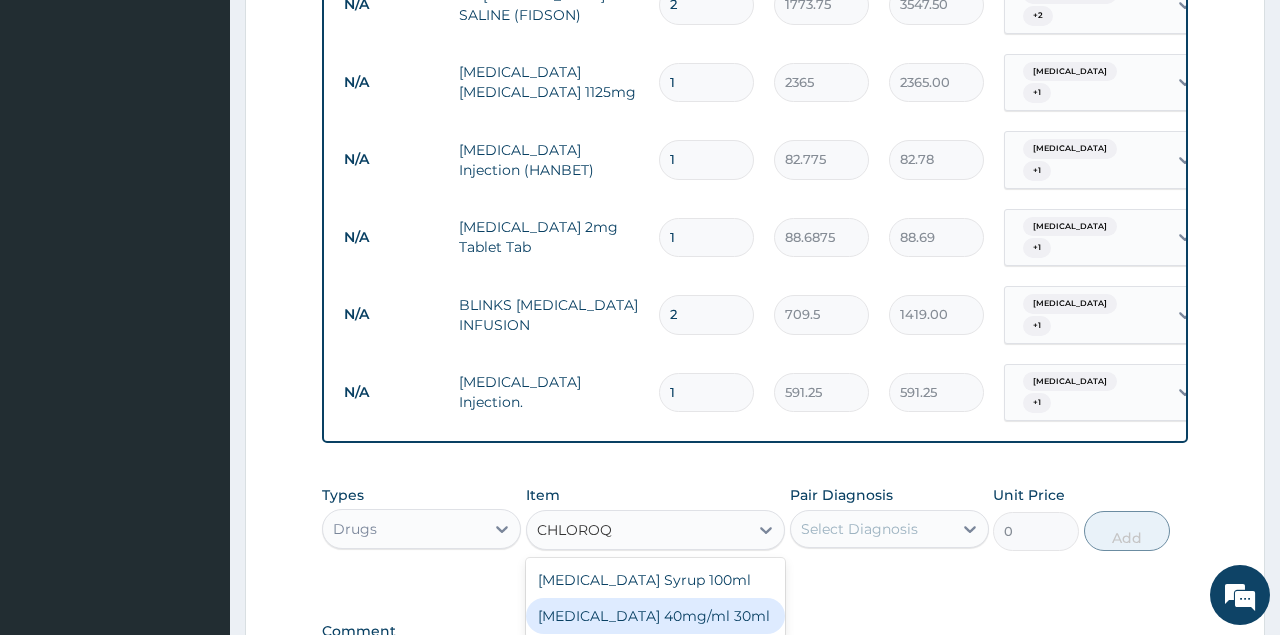 type on "1419" 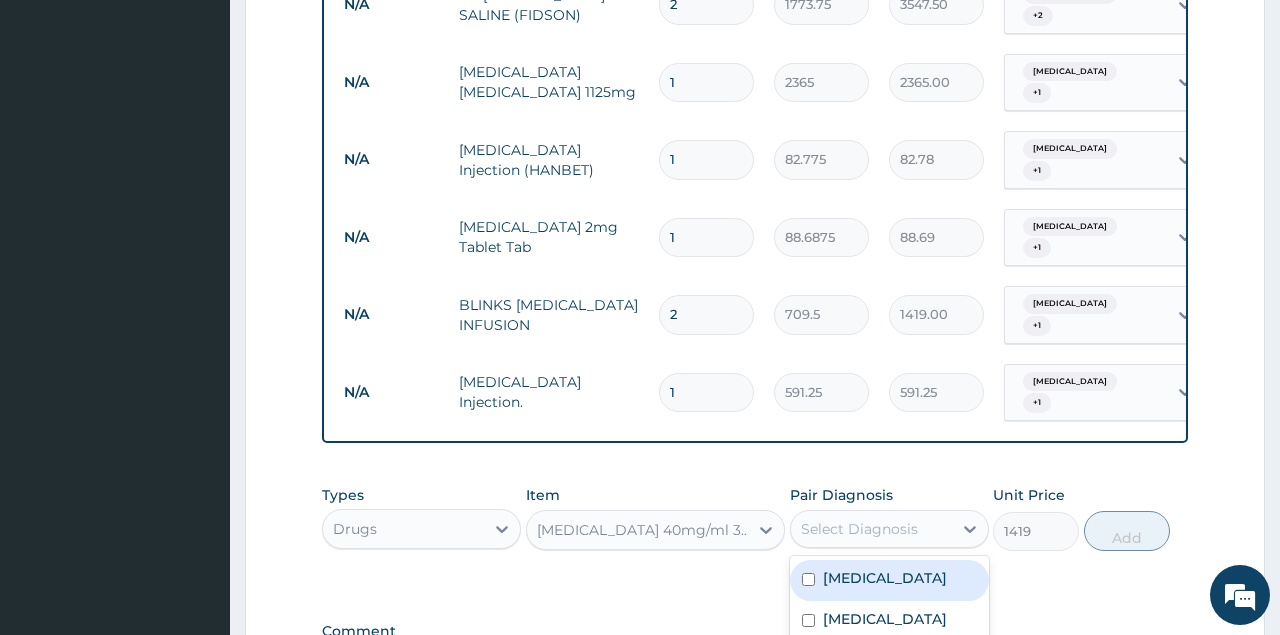 click on "Select Diagnosis" at bounding box center (859, 529) 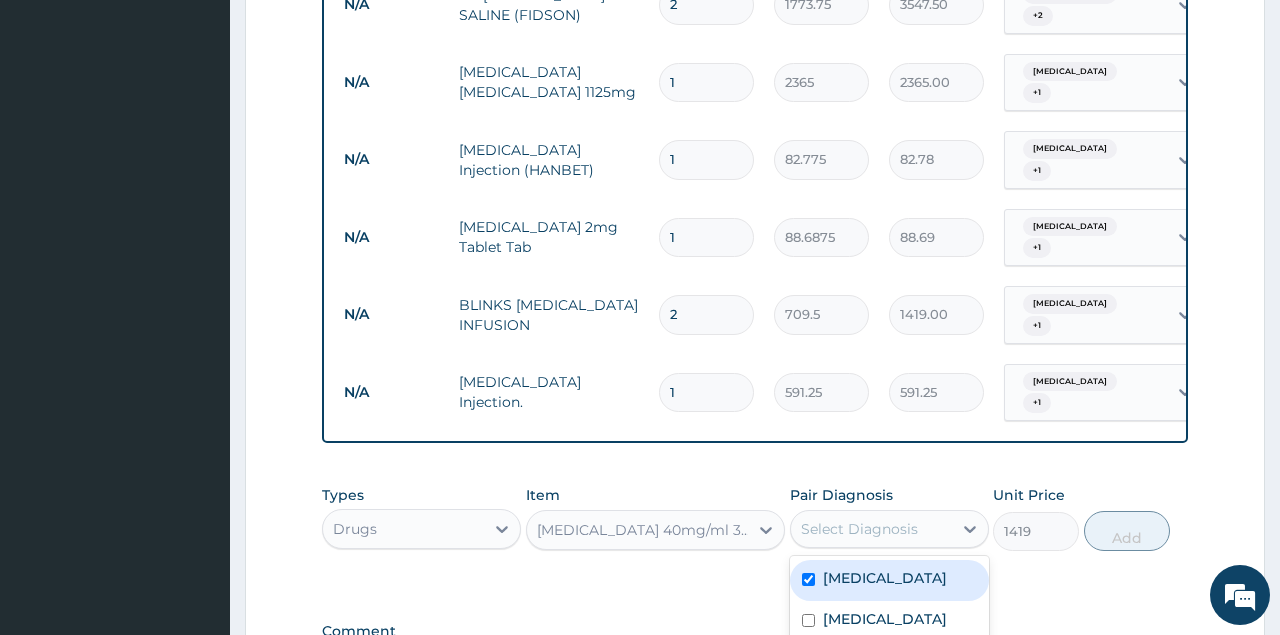 checkbox on "true" 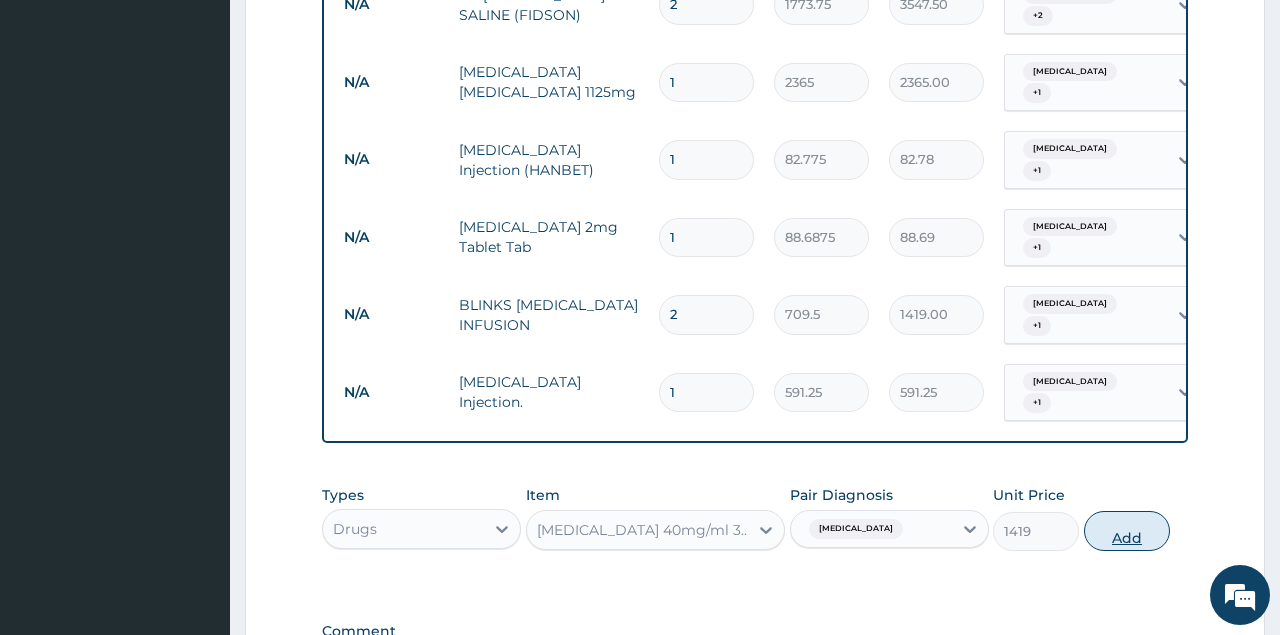 click on "Add" at bounding box center [1127, 531] 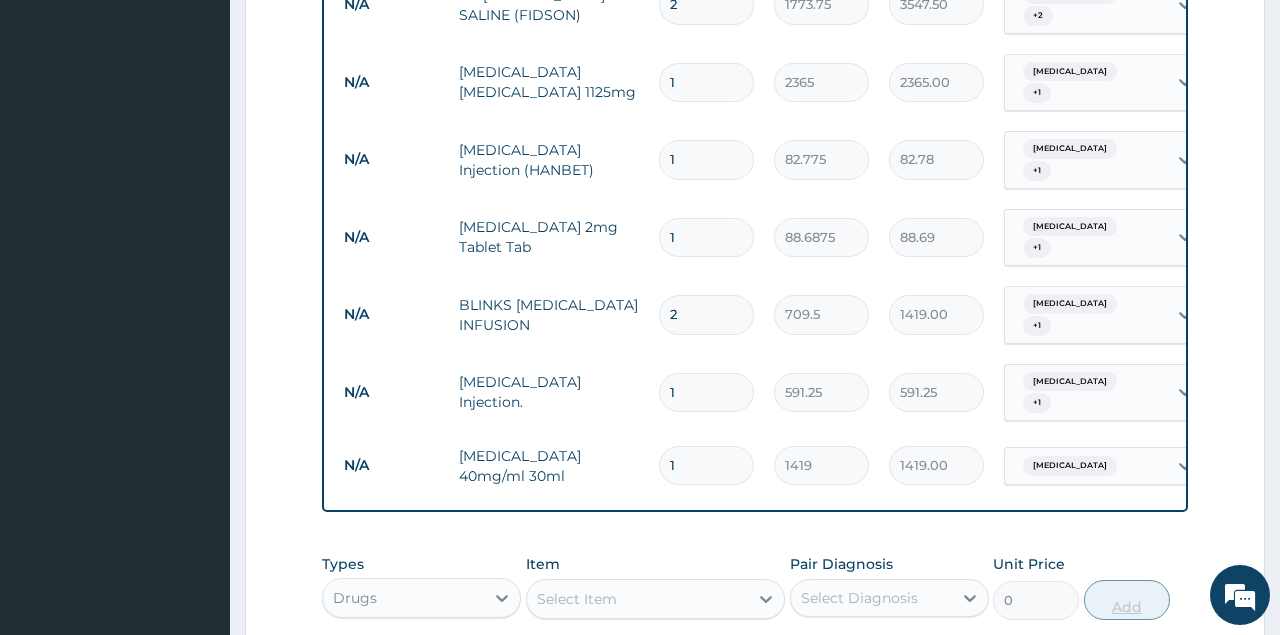 type 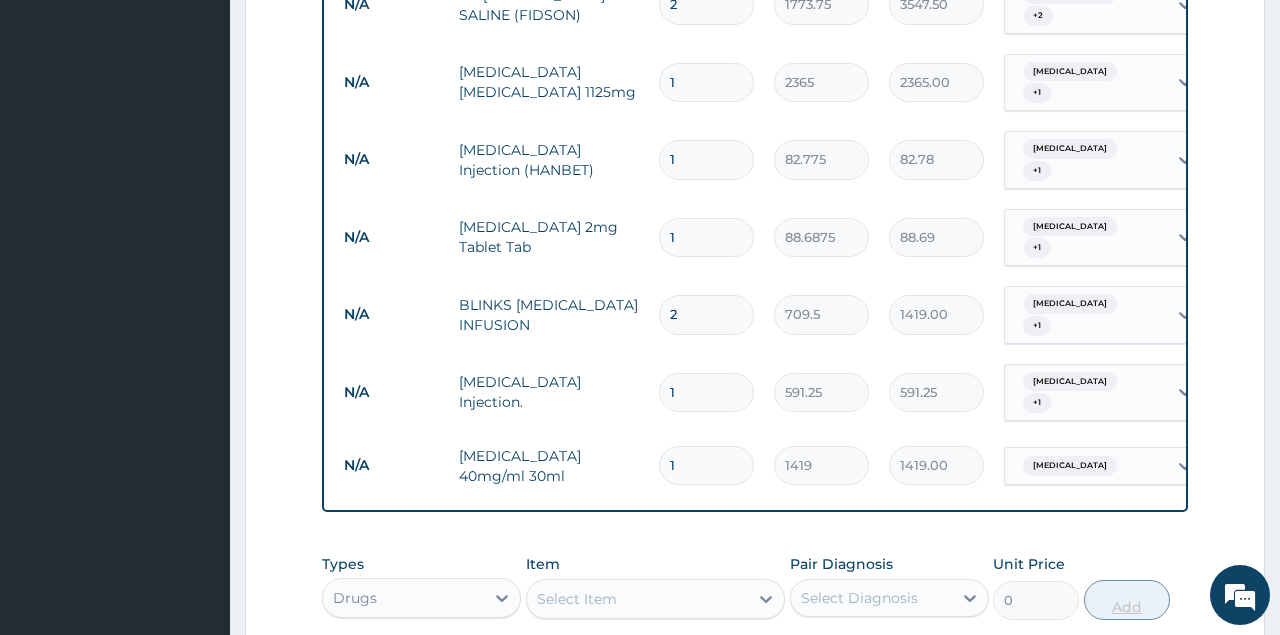 type on "0.00" 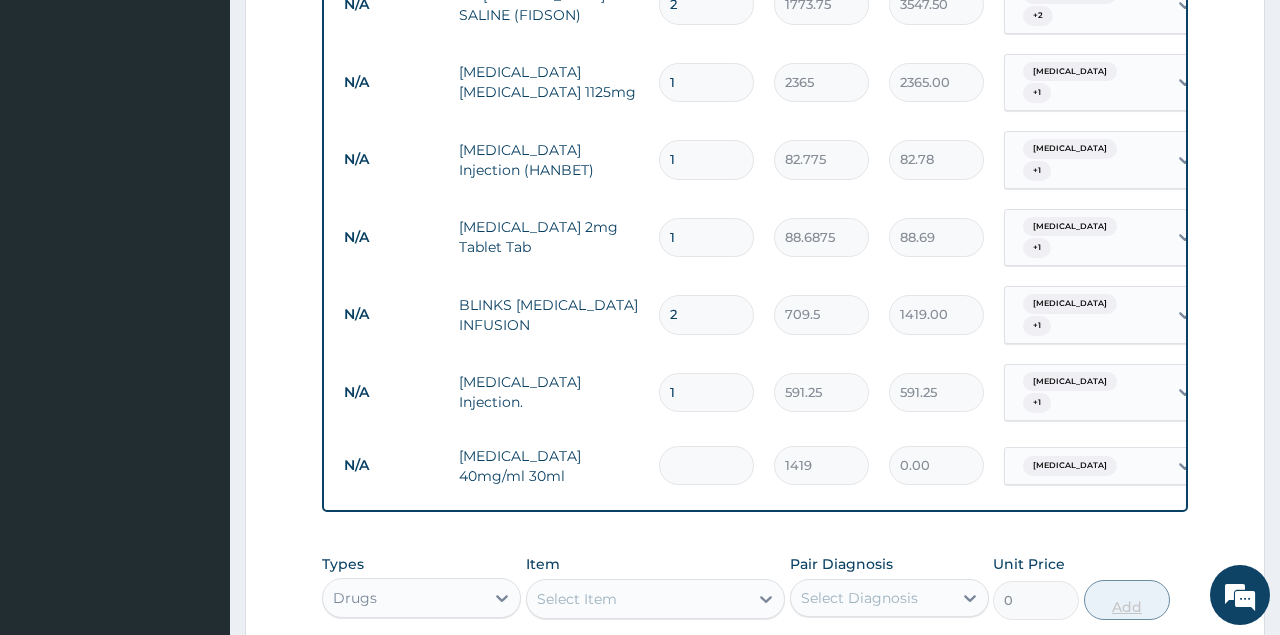 type on "3" 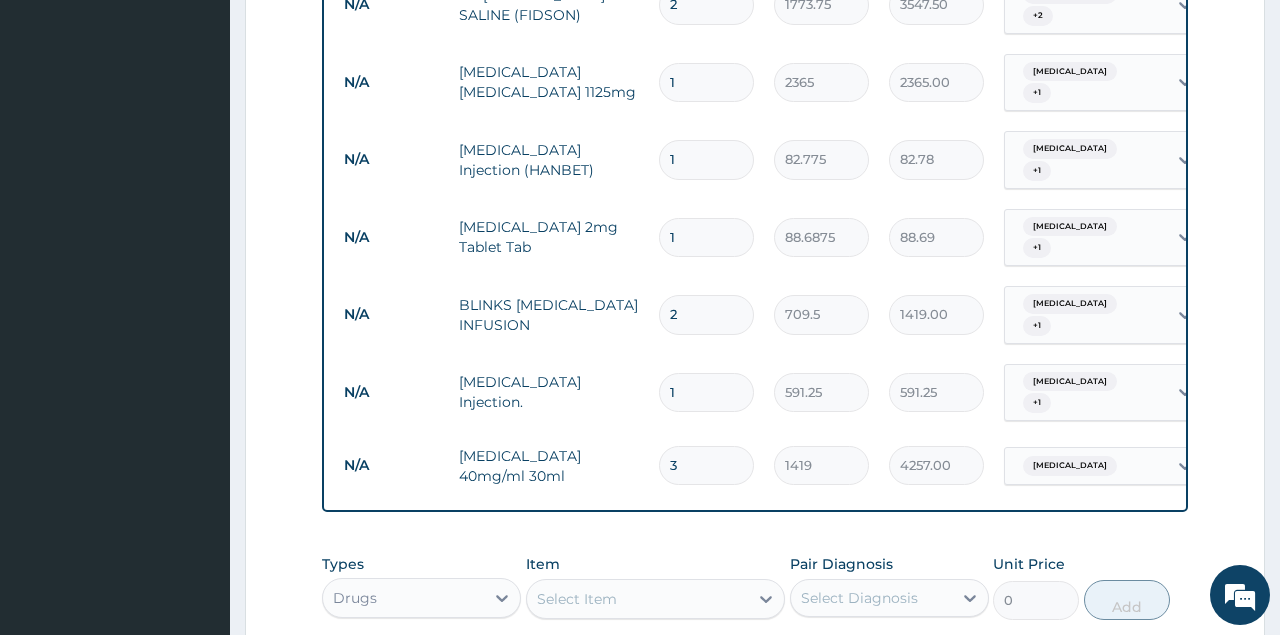 type on "3" 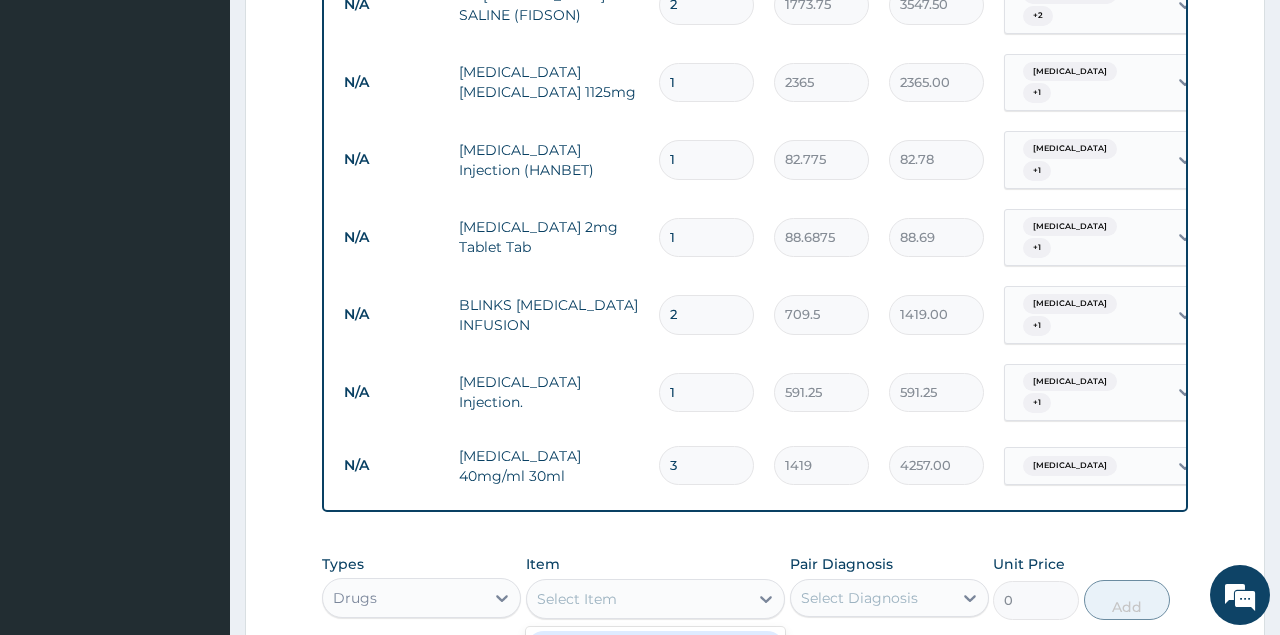 click on "Select Item" at bounding box center [638, 599] 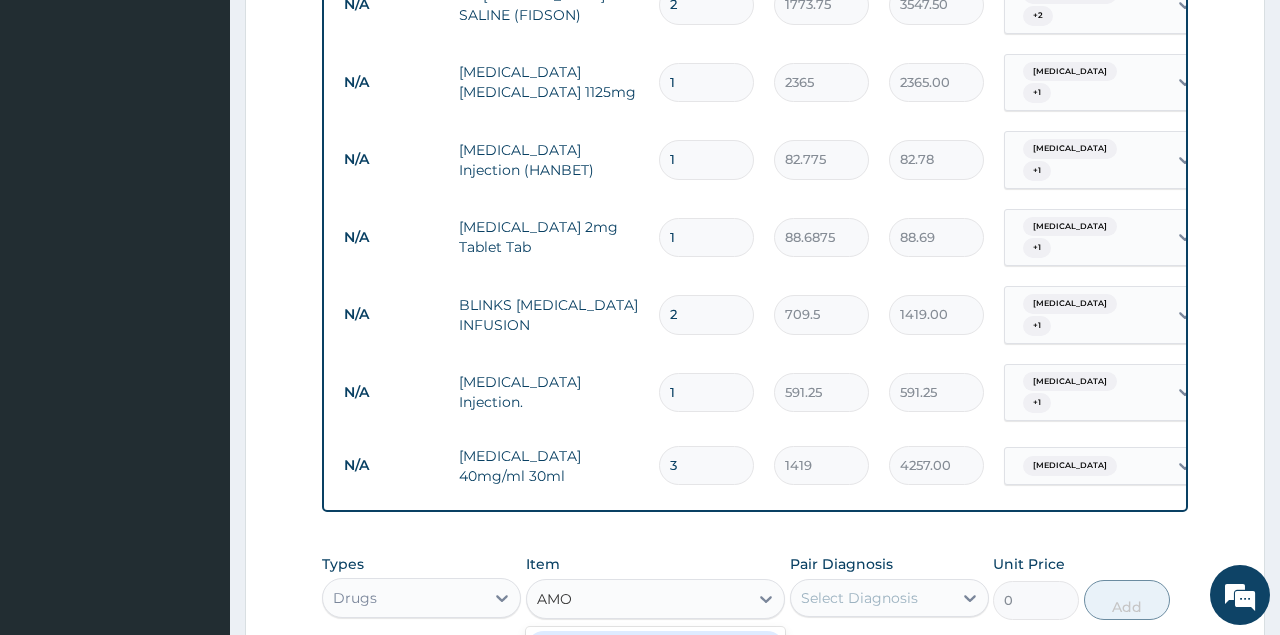 type on "AMOX" 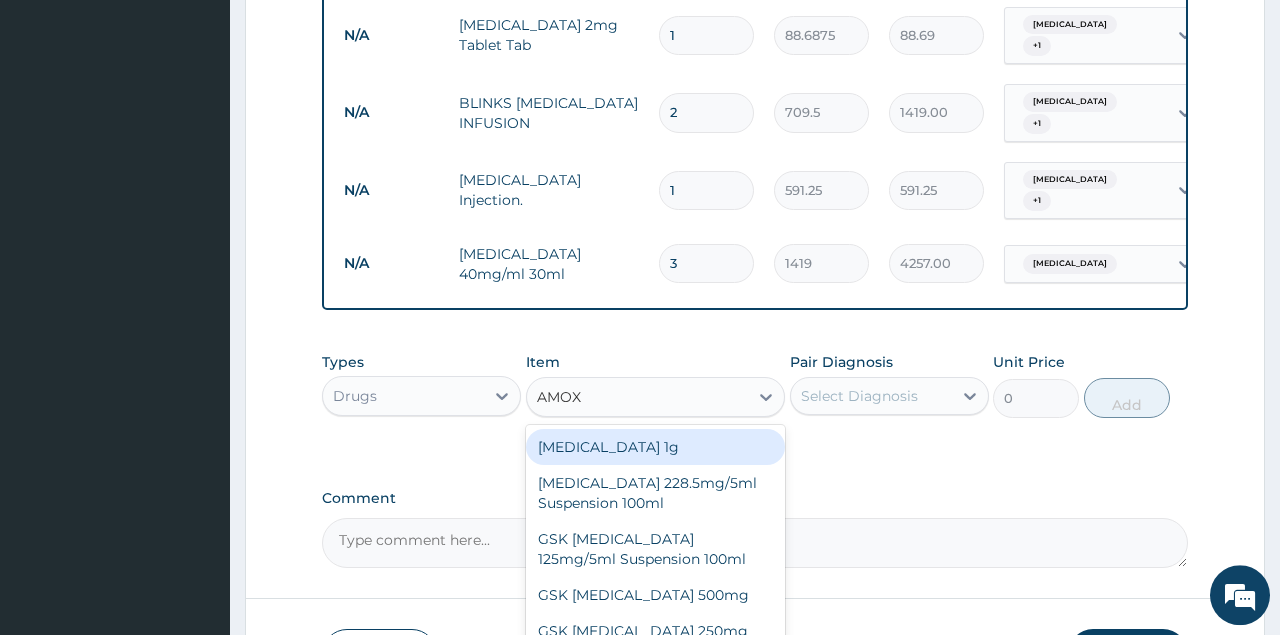 scroll, scrollTop: 1436, scrollLeft: 0, axis: vertical 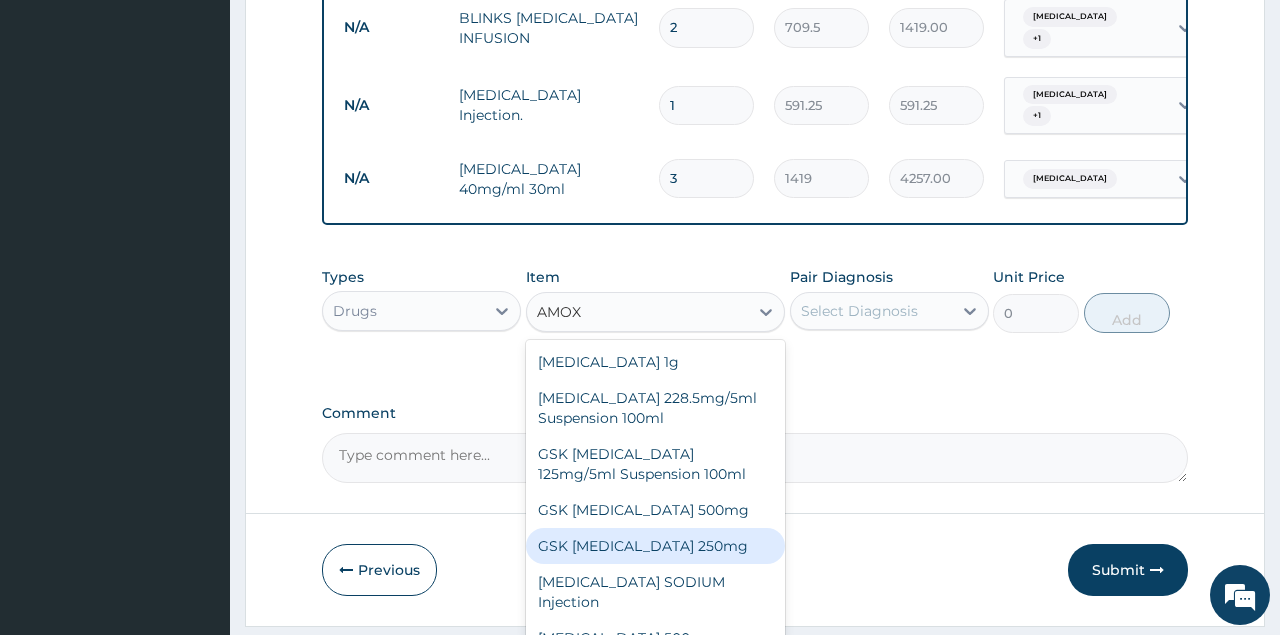 click on "GSK AMOXIL 250mg" at bounding box center [656, 546] 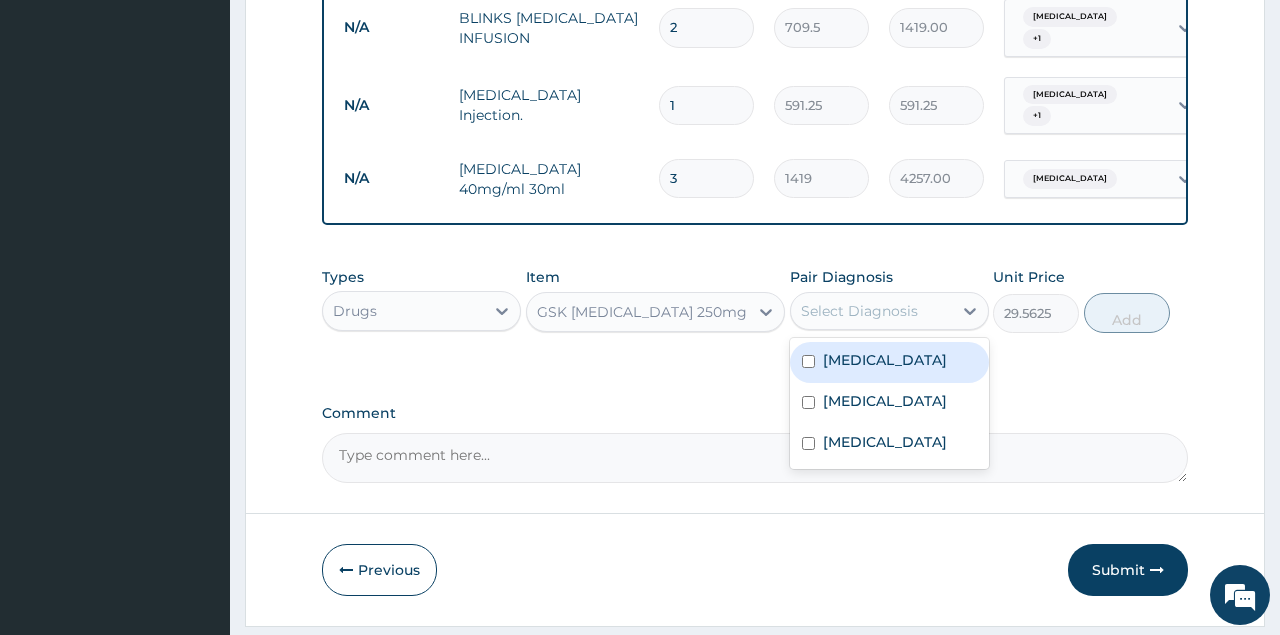 click on "Select Diagnosis" at bounding box center [859, 311] 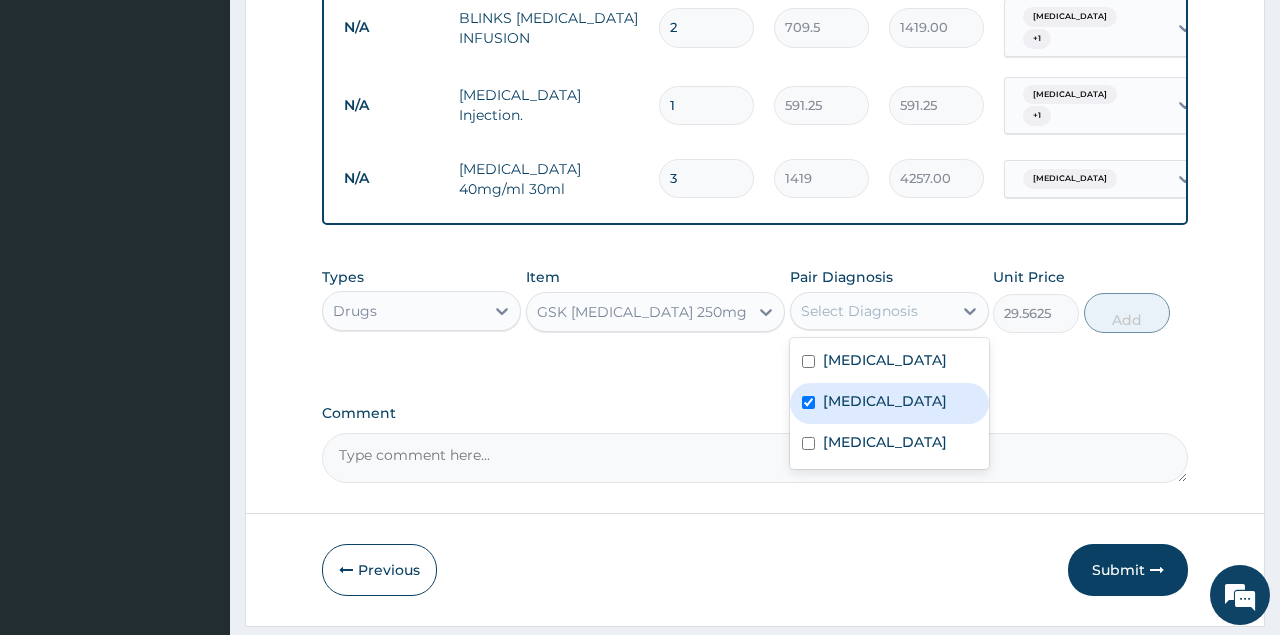 checkbox on "true" 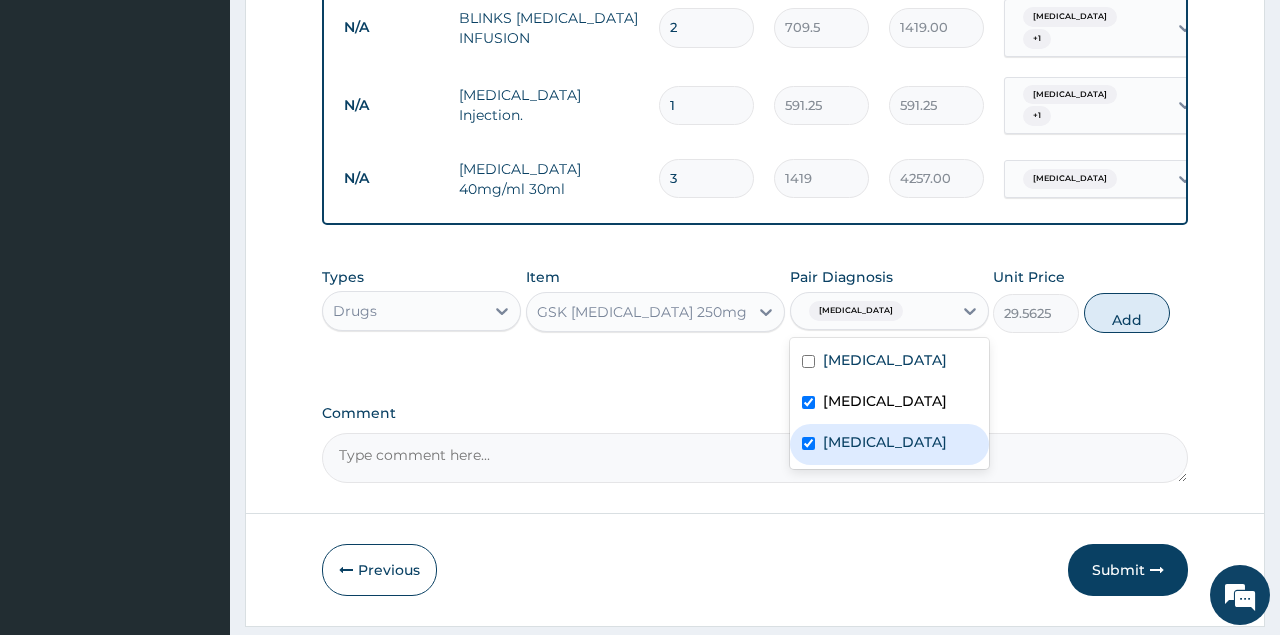 checkbox on "true" 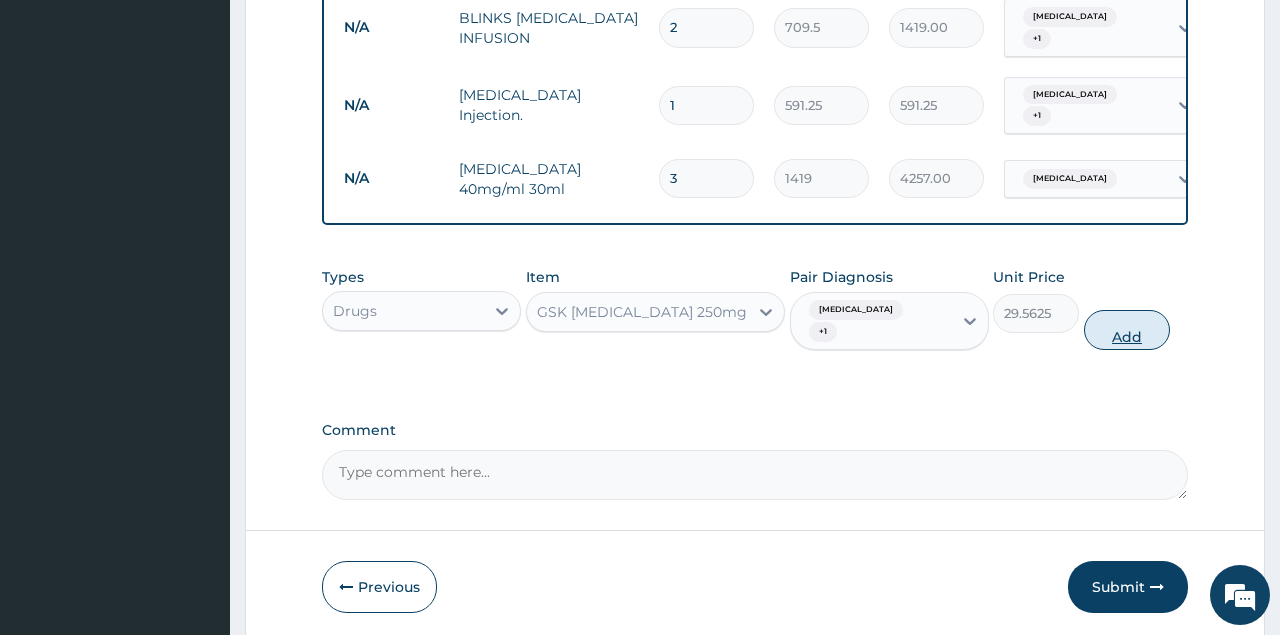 click on "Add" at bounding box center [1127, 330] 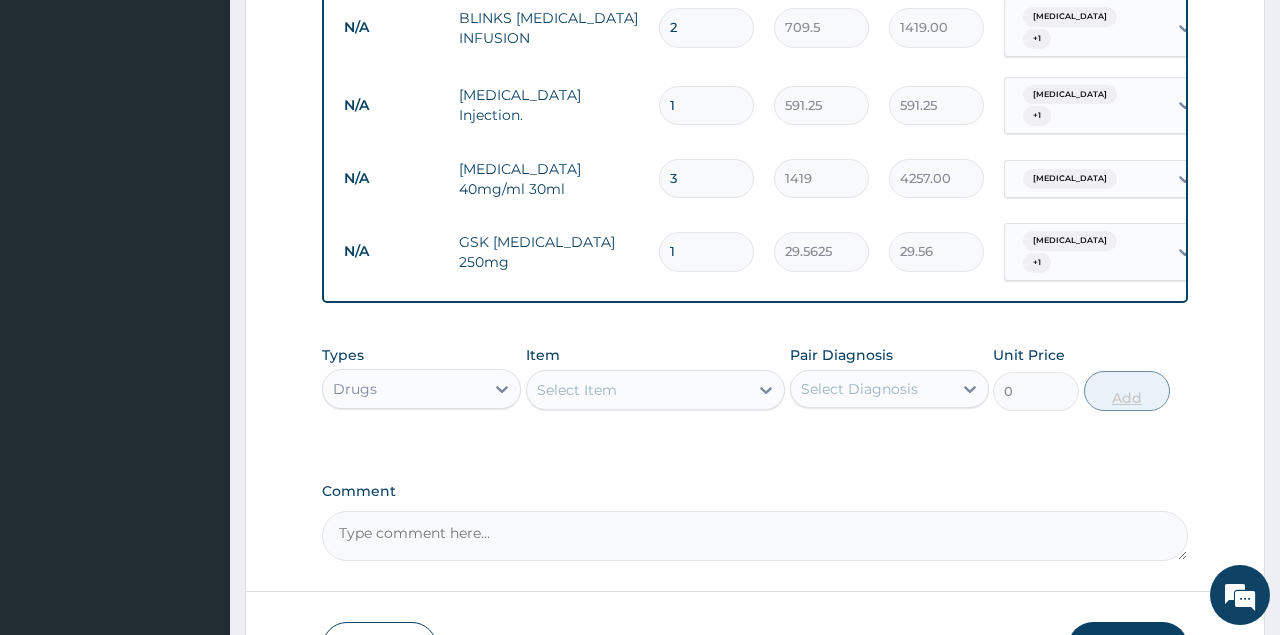 type on "10" 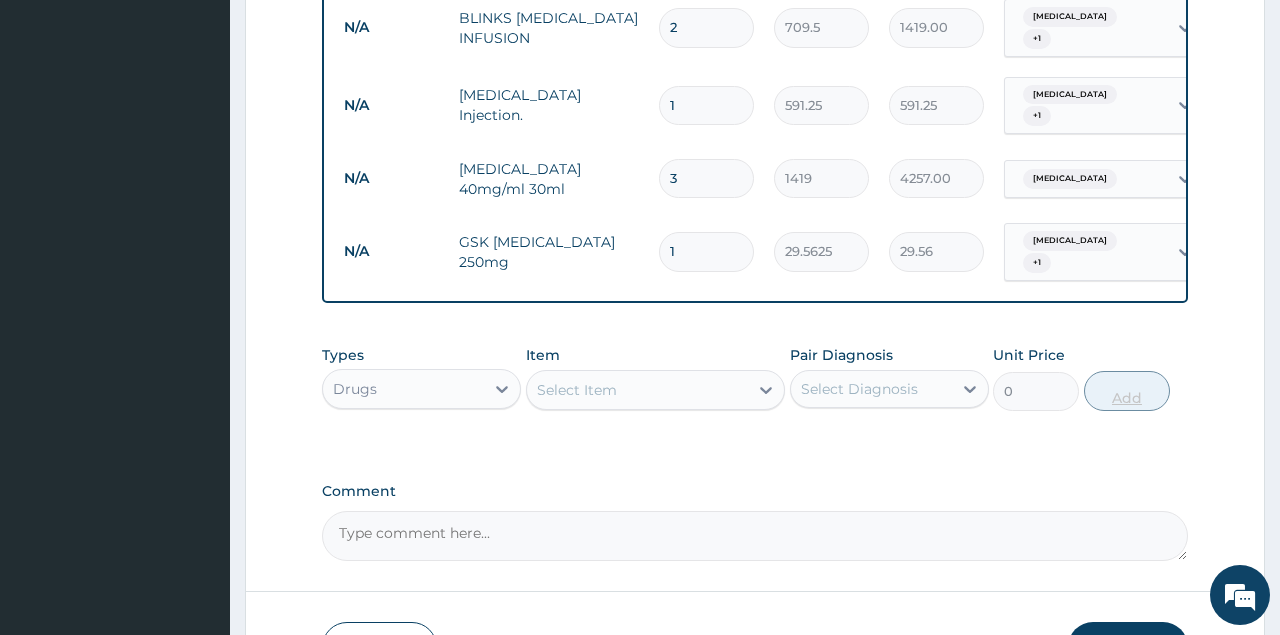 type on "295.63" 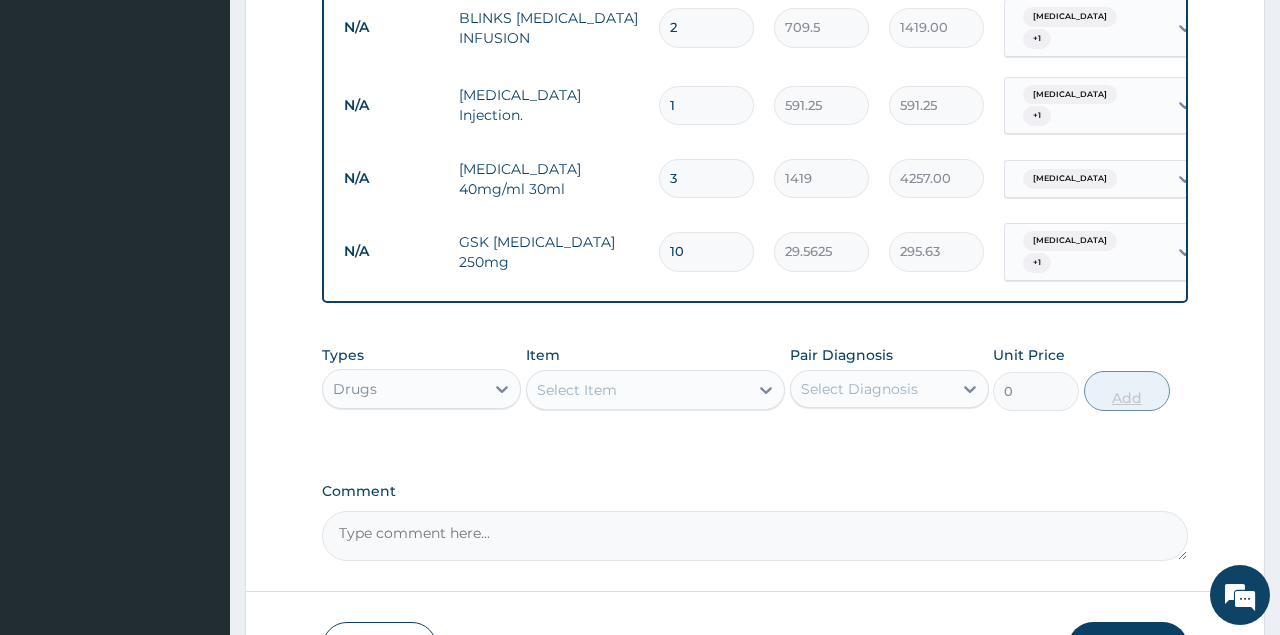 type on "1" 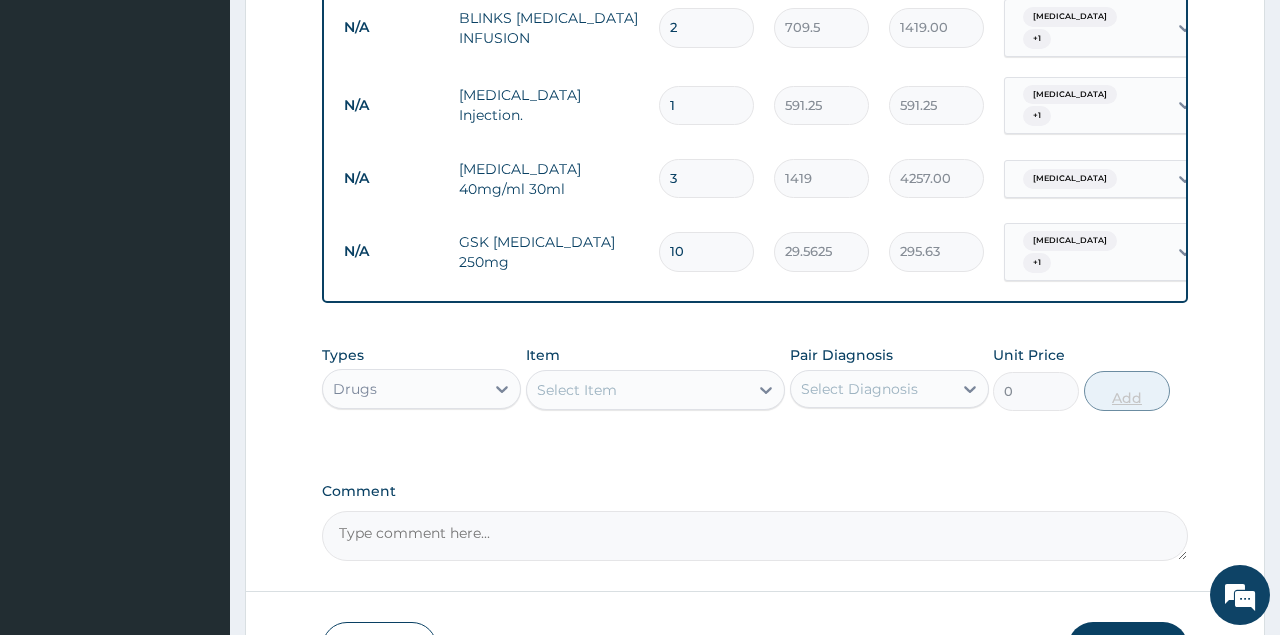 type on "29.56" 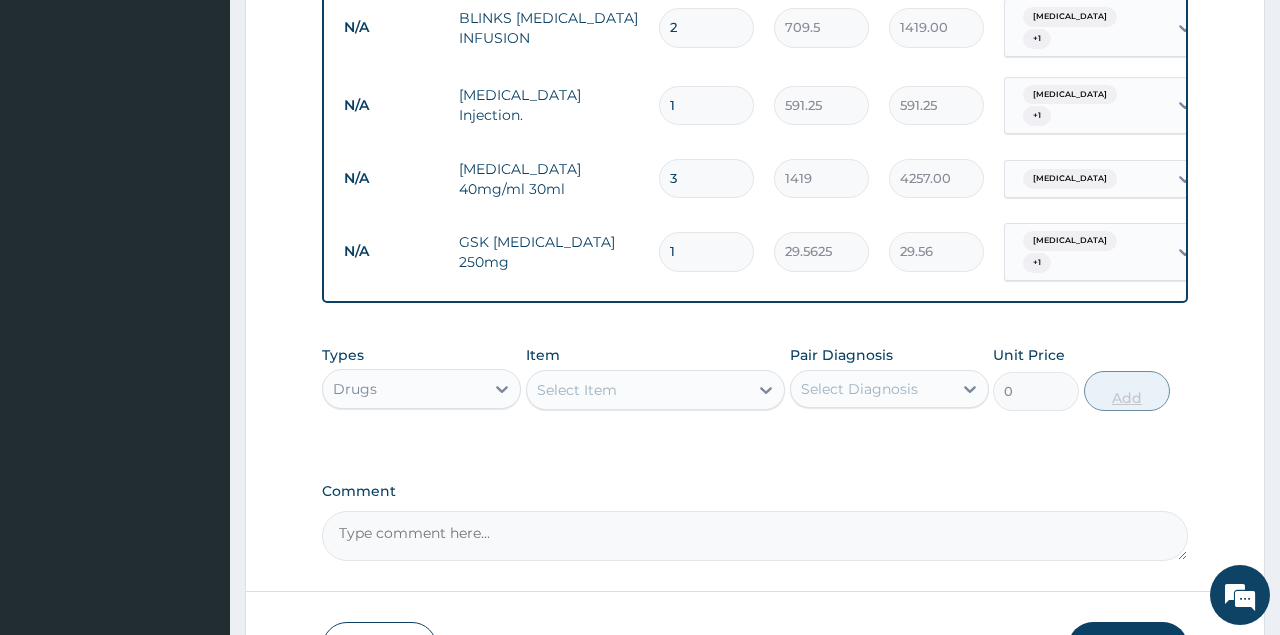 type on "15" 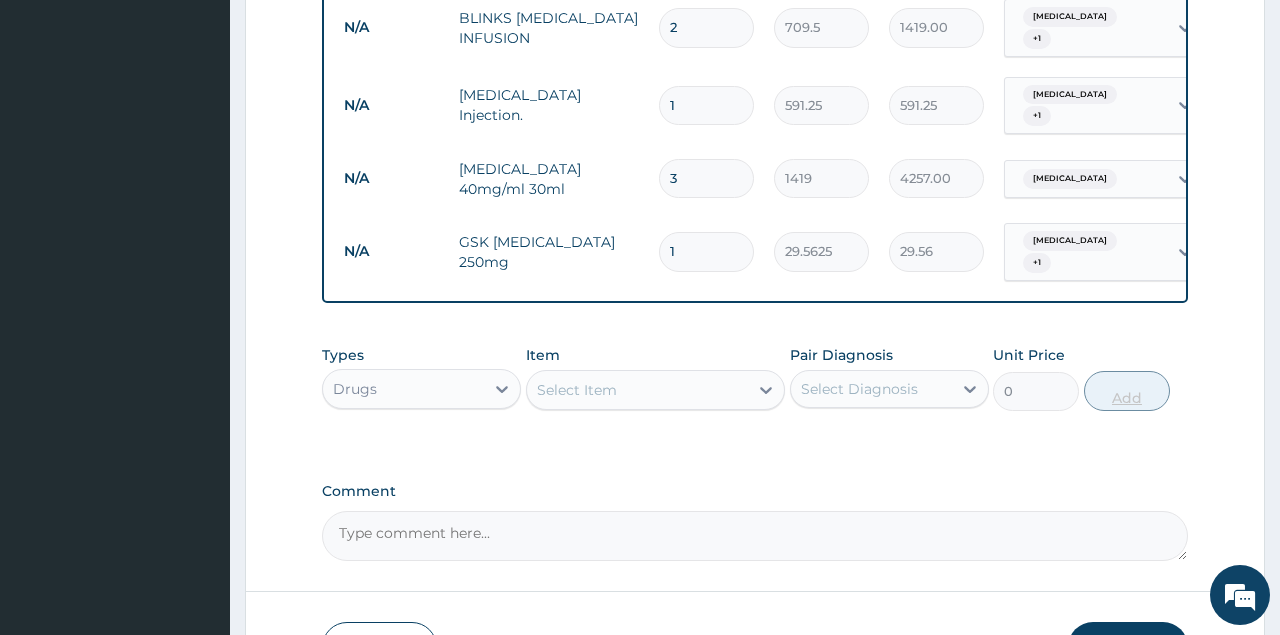 type on "443.44" 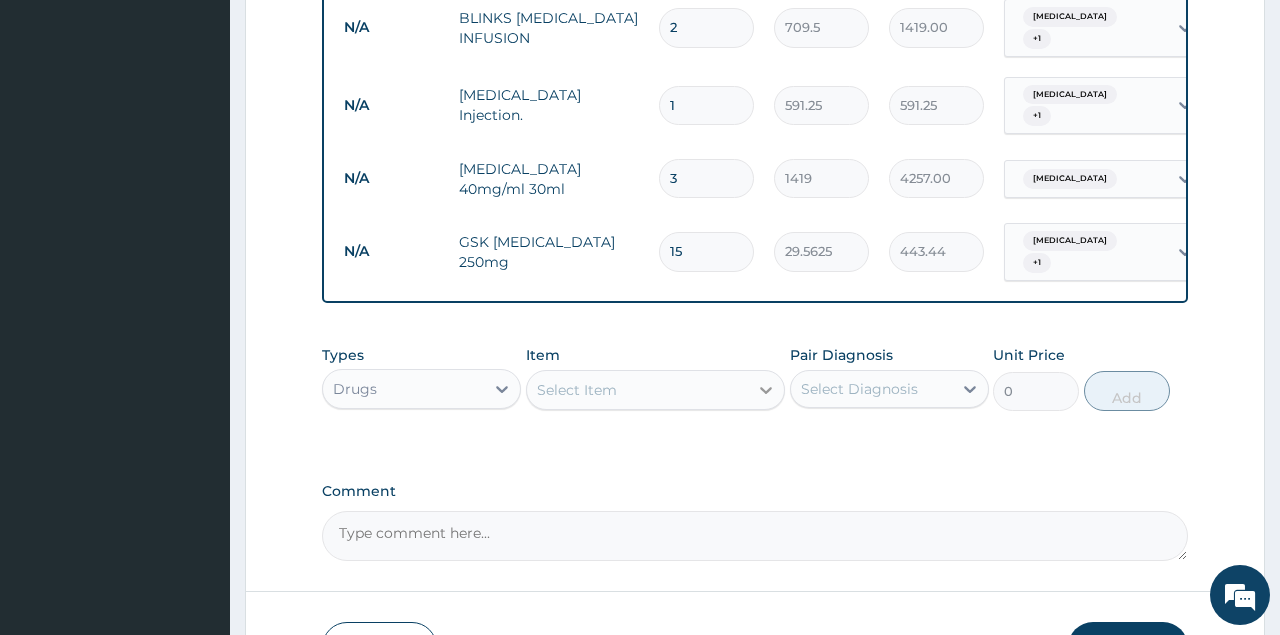type on "15" 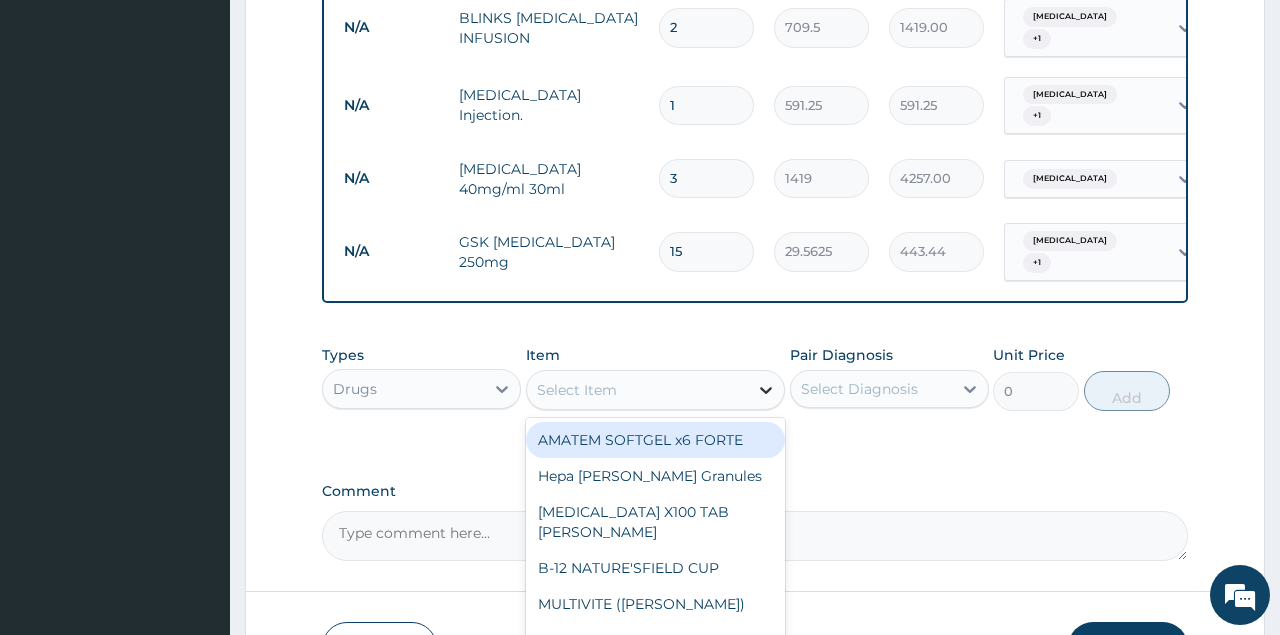 click 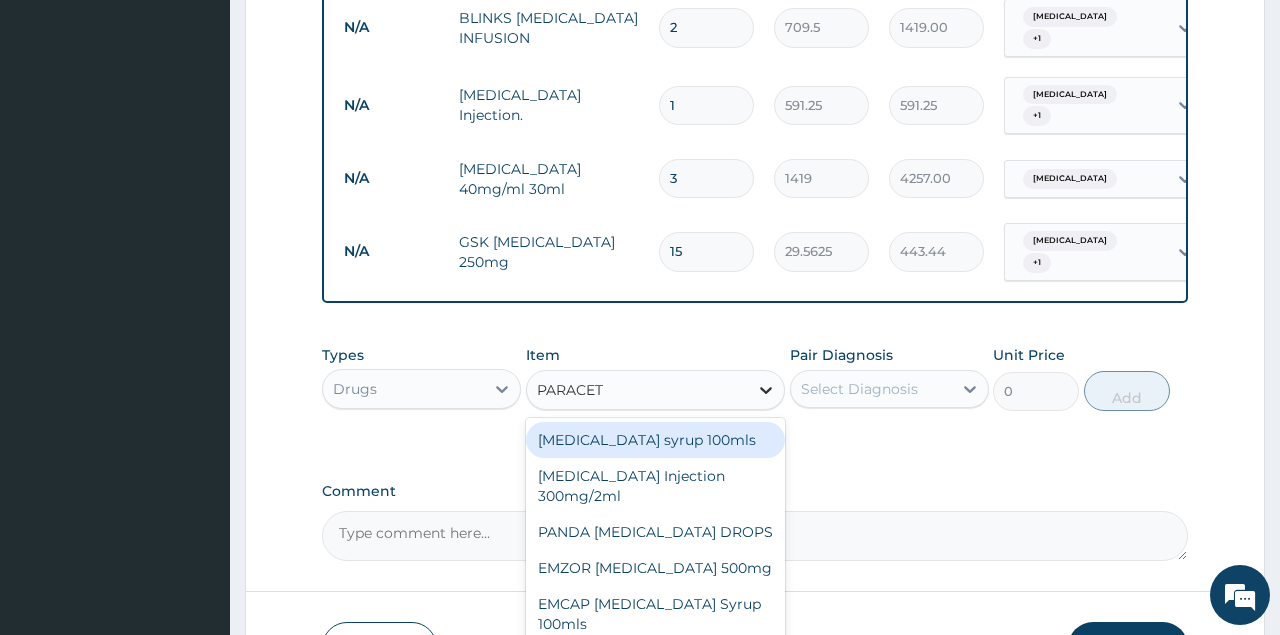 type on "PARACETA" 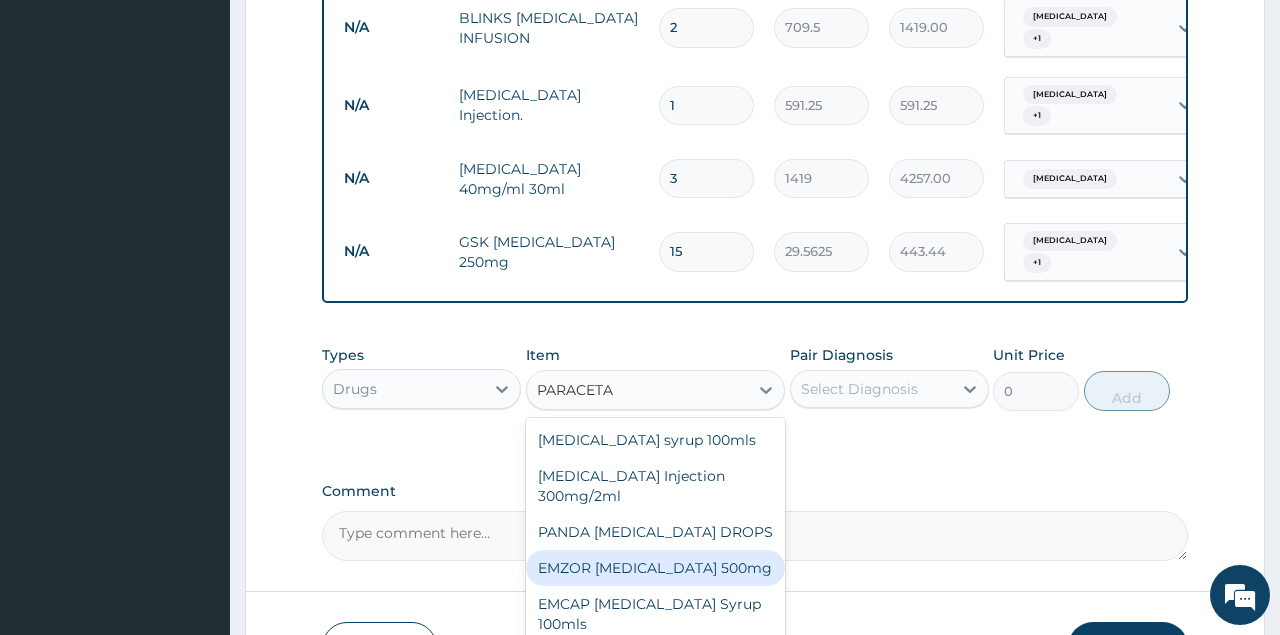 click on "EMZOR PARACETAMOL 500mg" at bounding box center (656, 568) 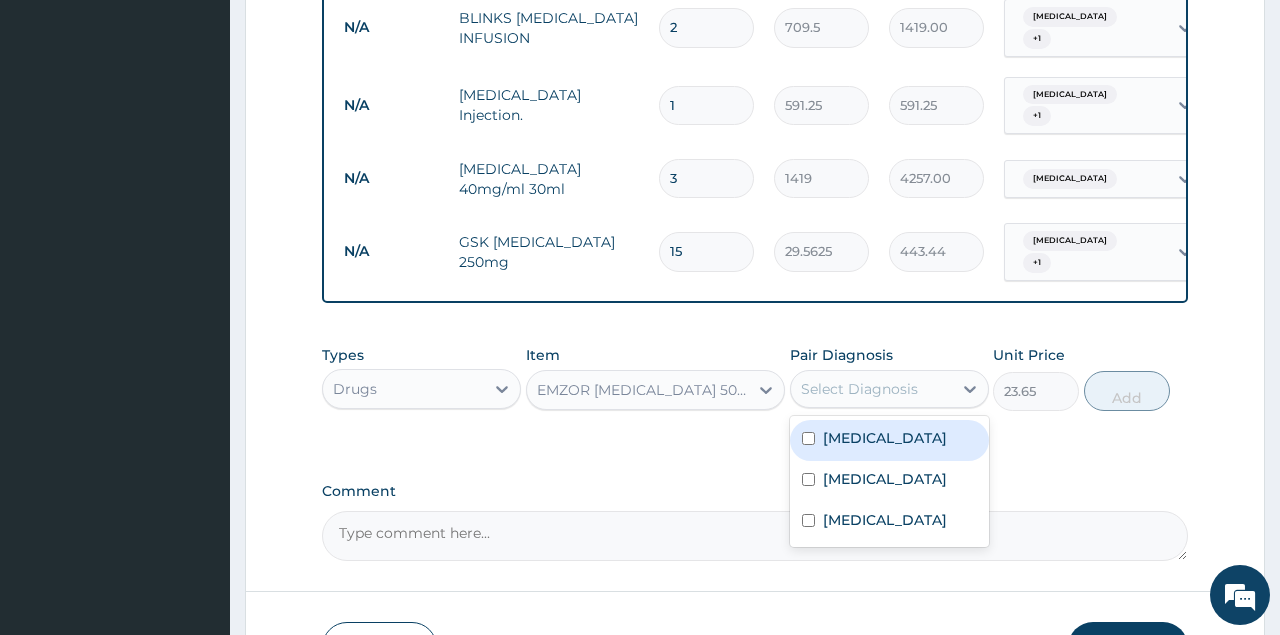click on "Select Diagnosis" at bounding box center [859, 389] 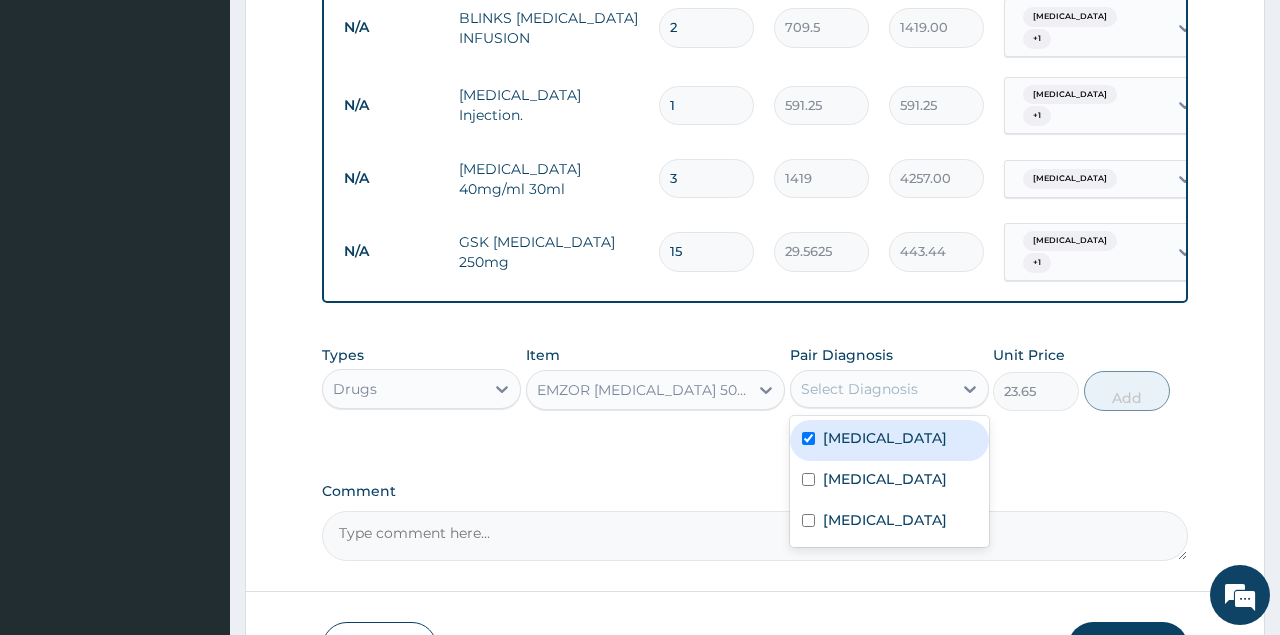checkbox on "true" 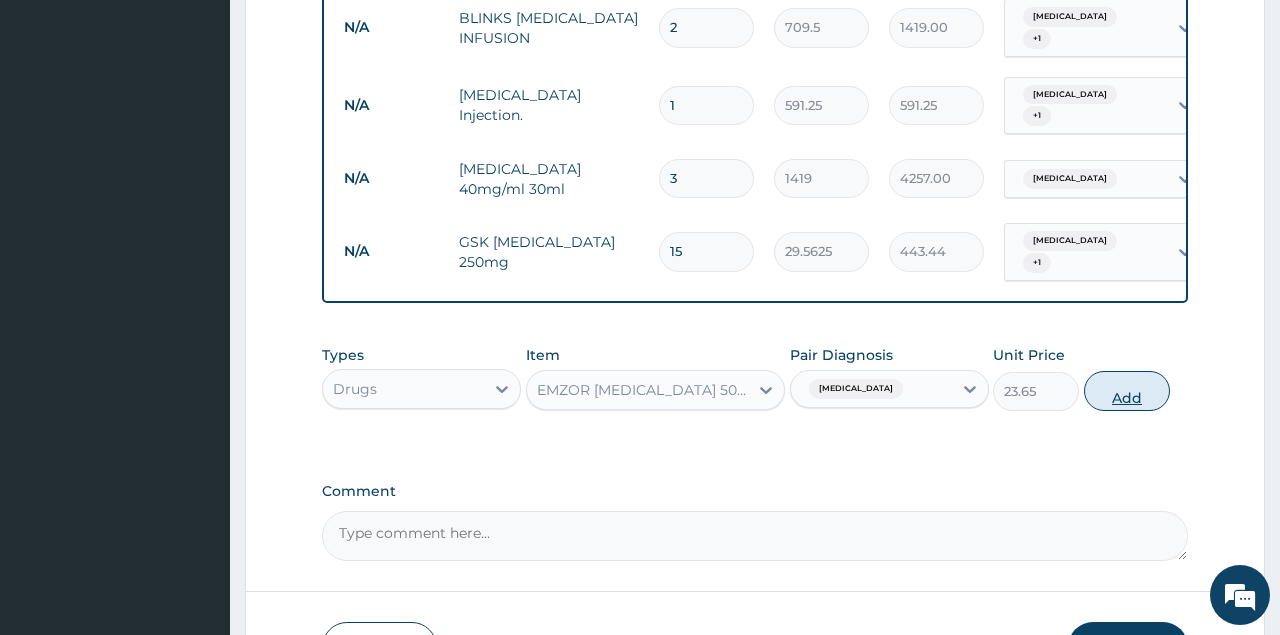 click on "Add" at bounding box center (1127, 391) 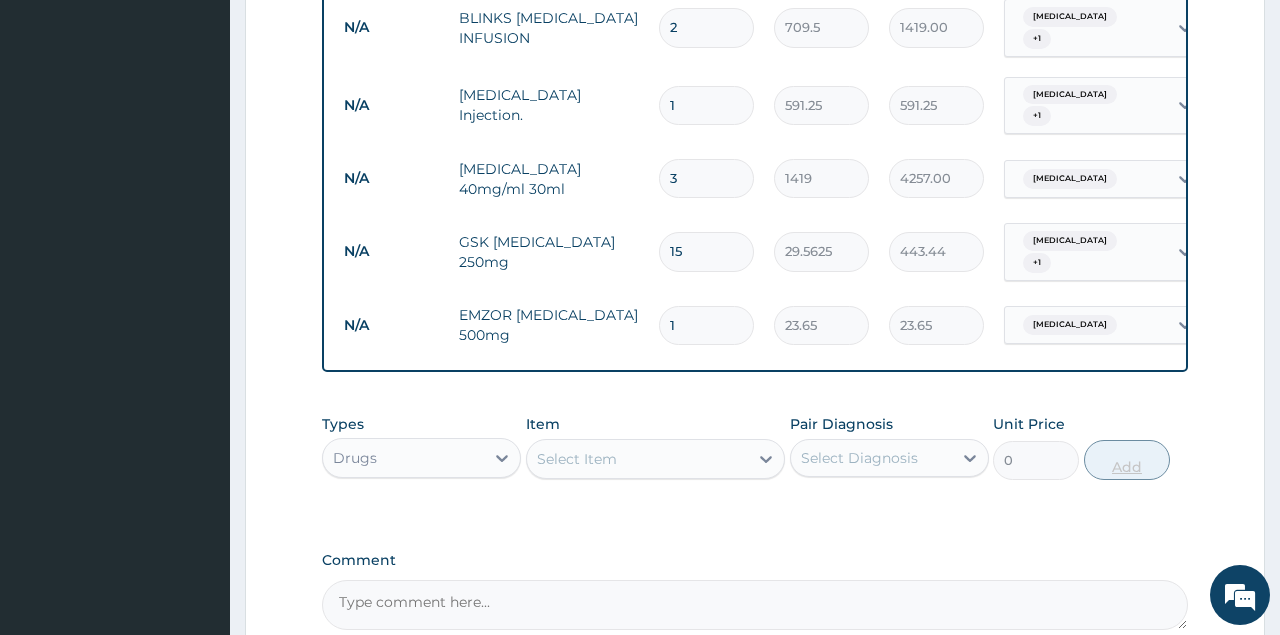 type 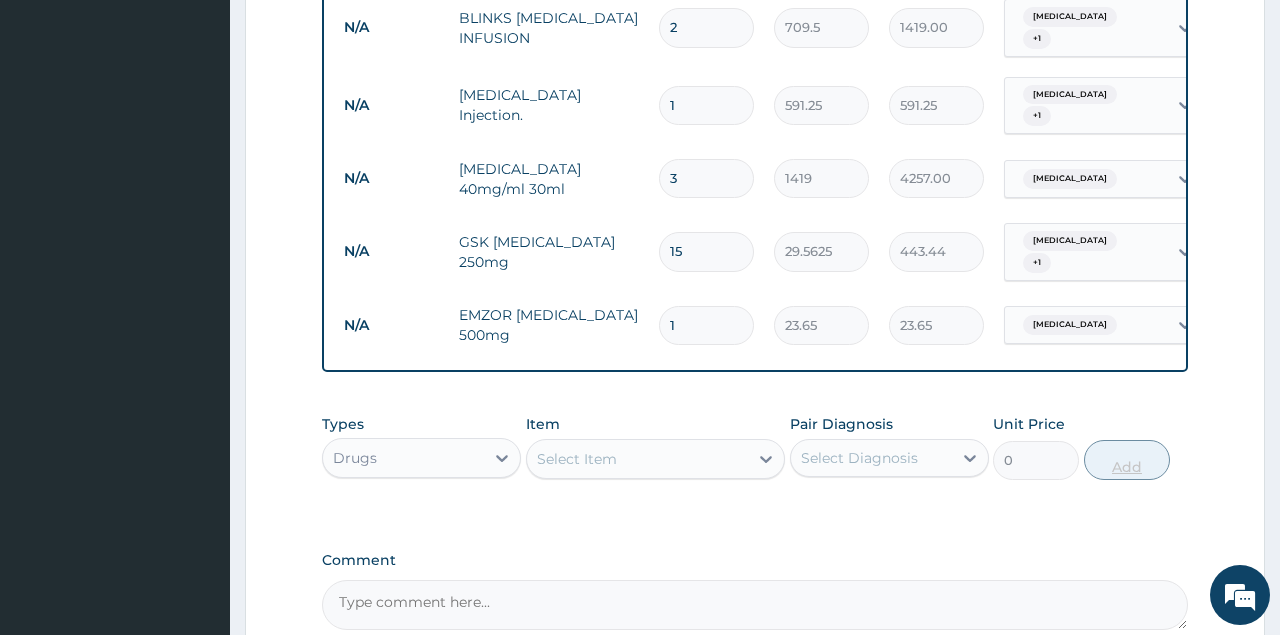 type on "0.00" 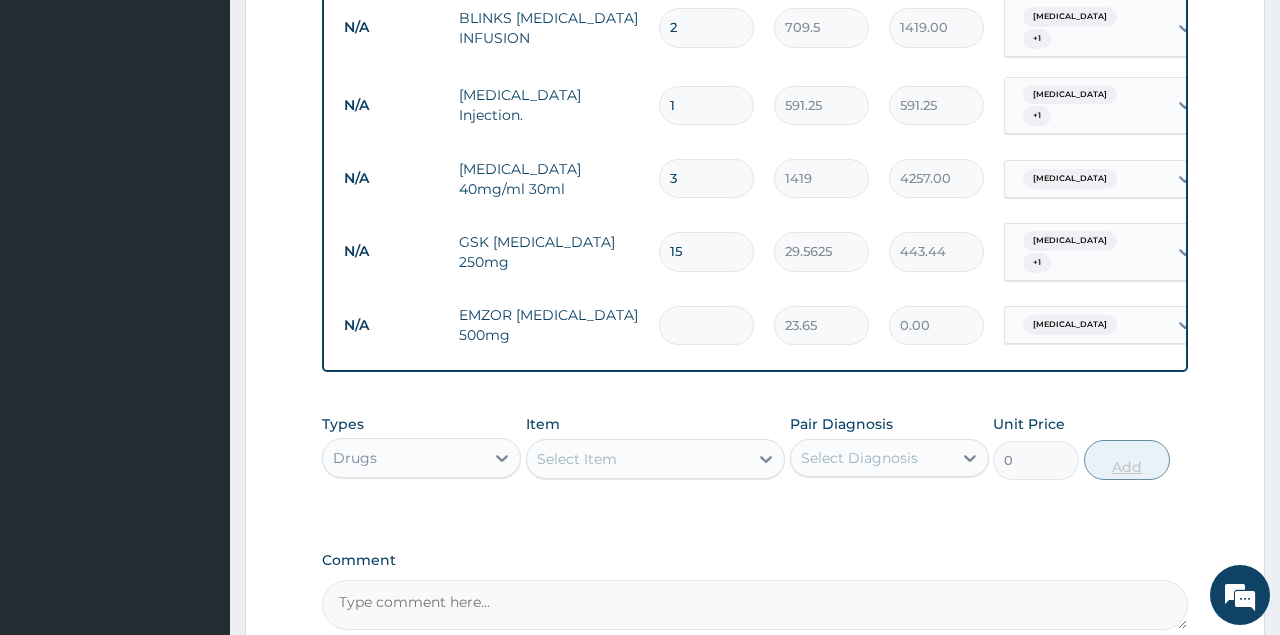 type on "9" 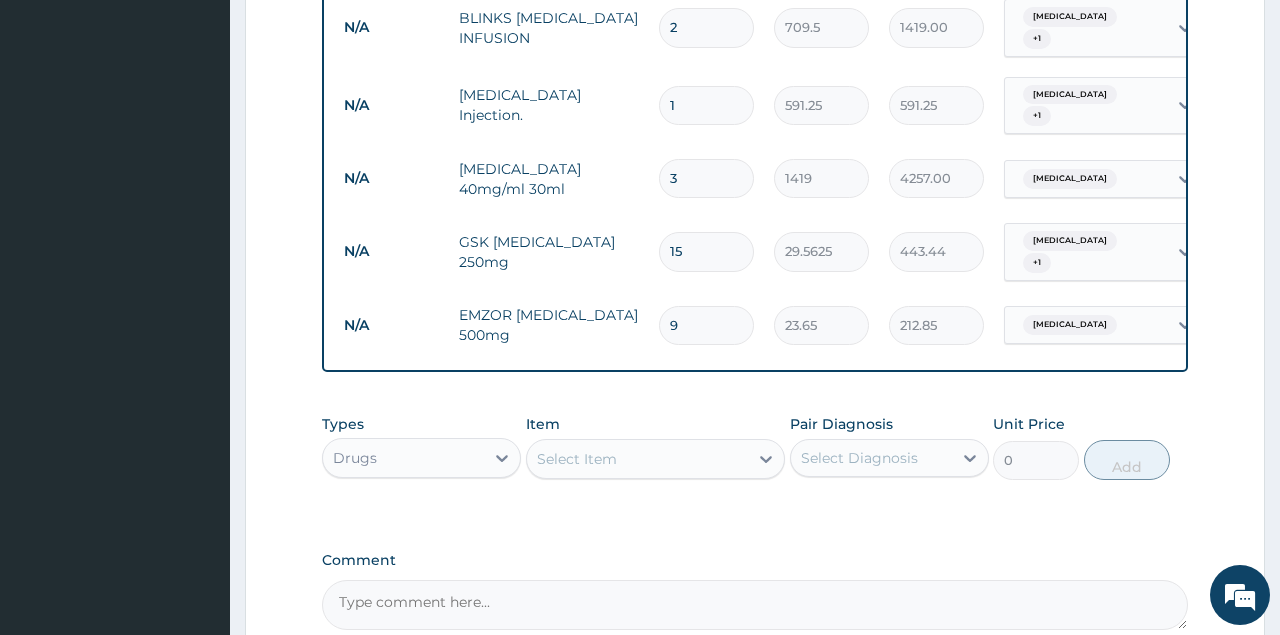type on "9" 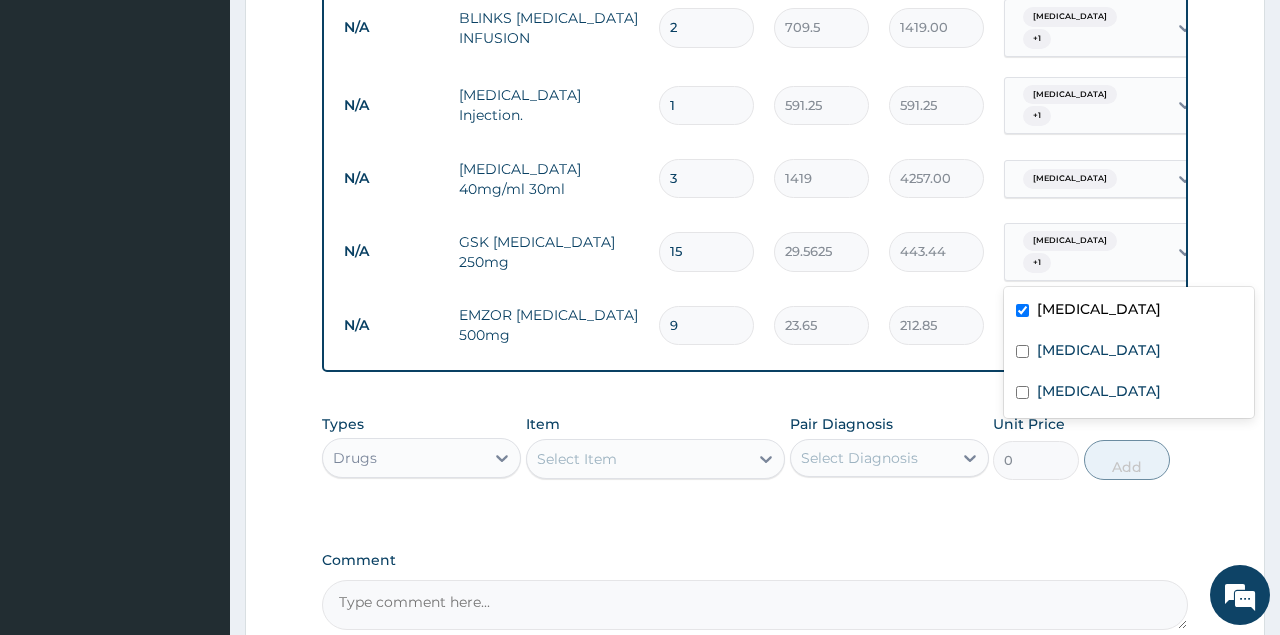 click on "Falciparum malaria" at bounding box center [1070, 325] 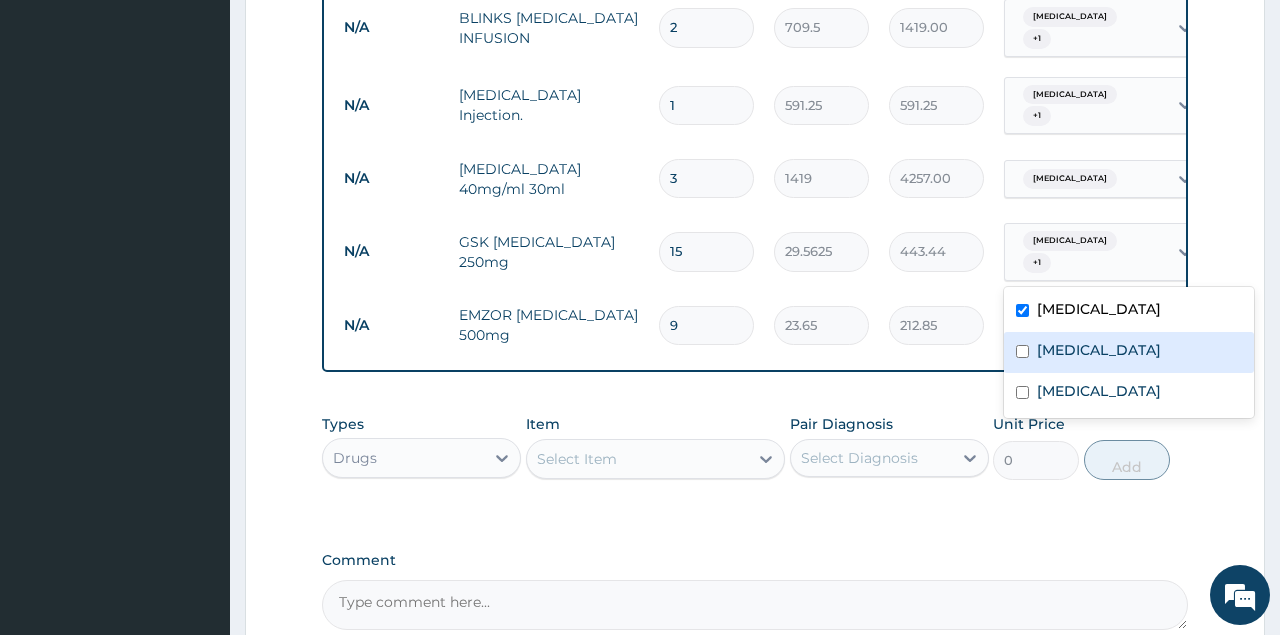 click at bounding box center (1022, 351) 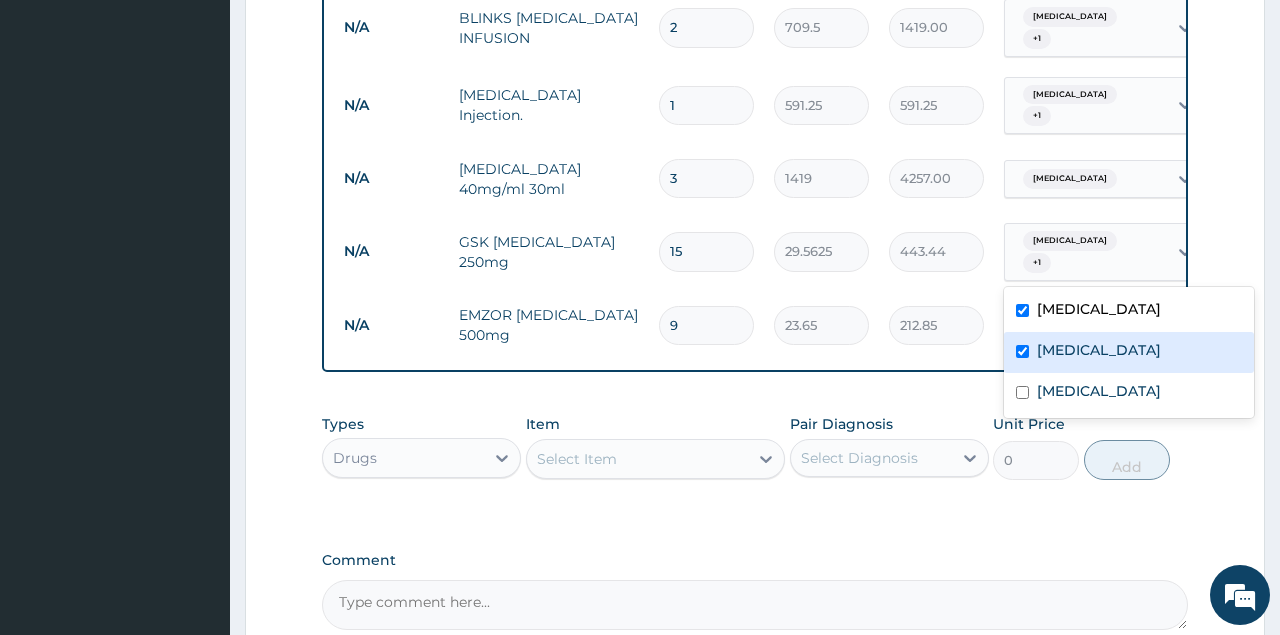 checkbox on "true" 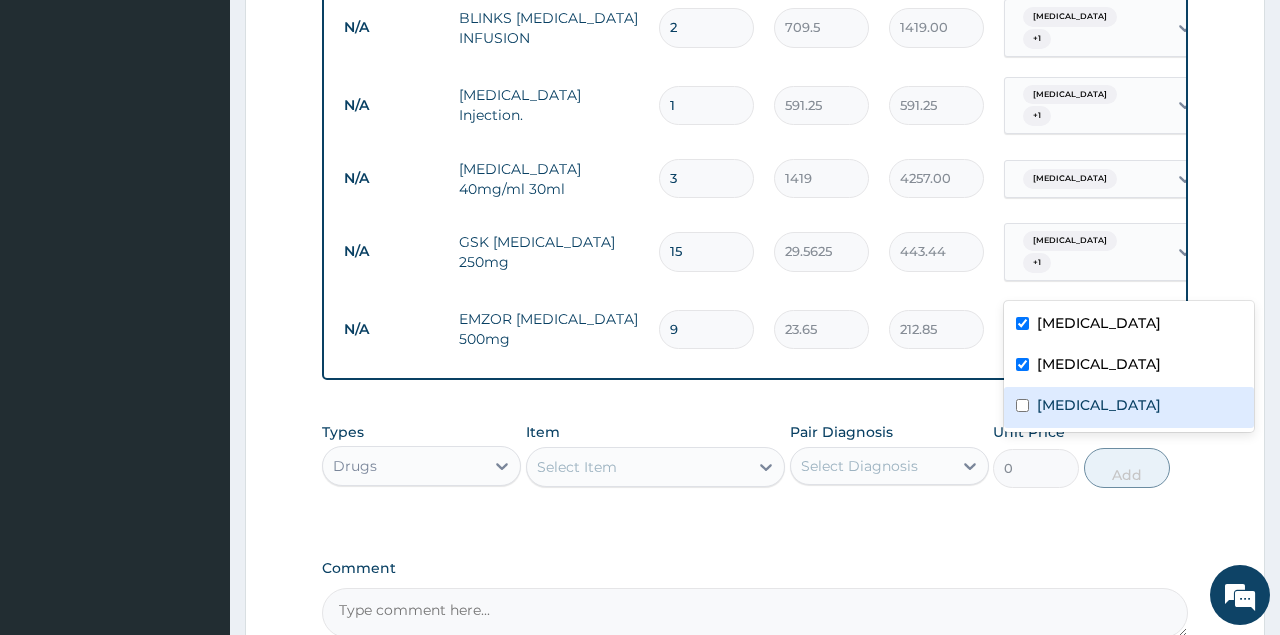 click on "Sepsis" at bounding box center [1129, 407] 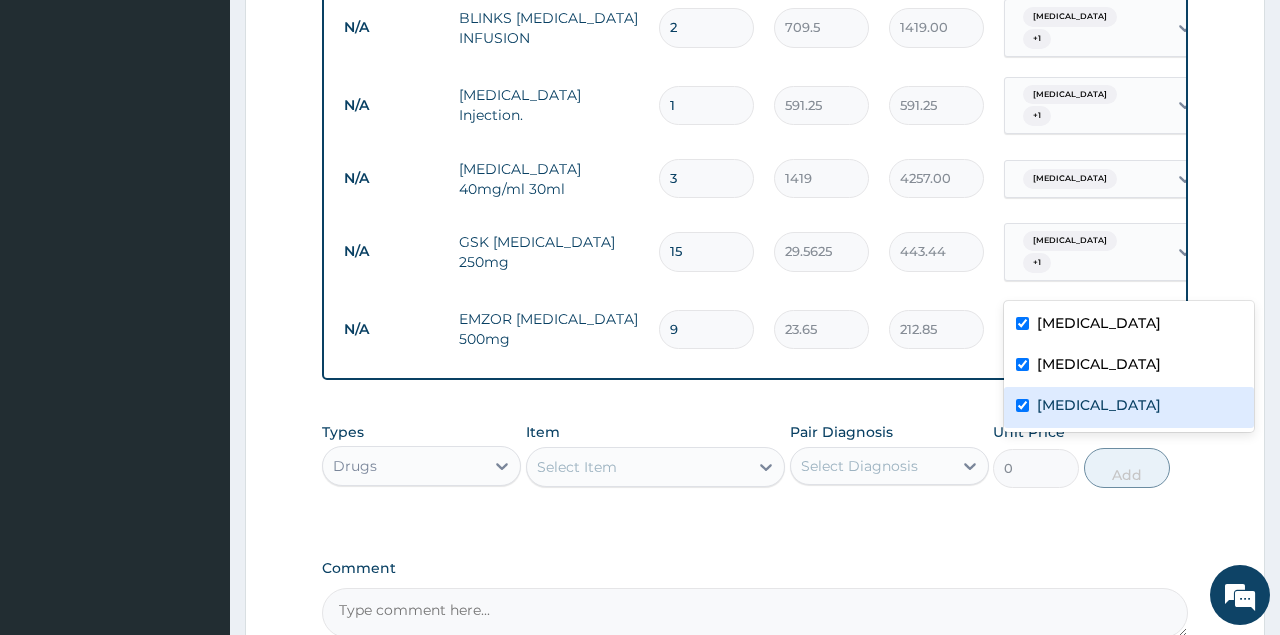 checkbox on "true" 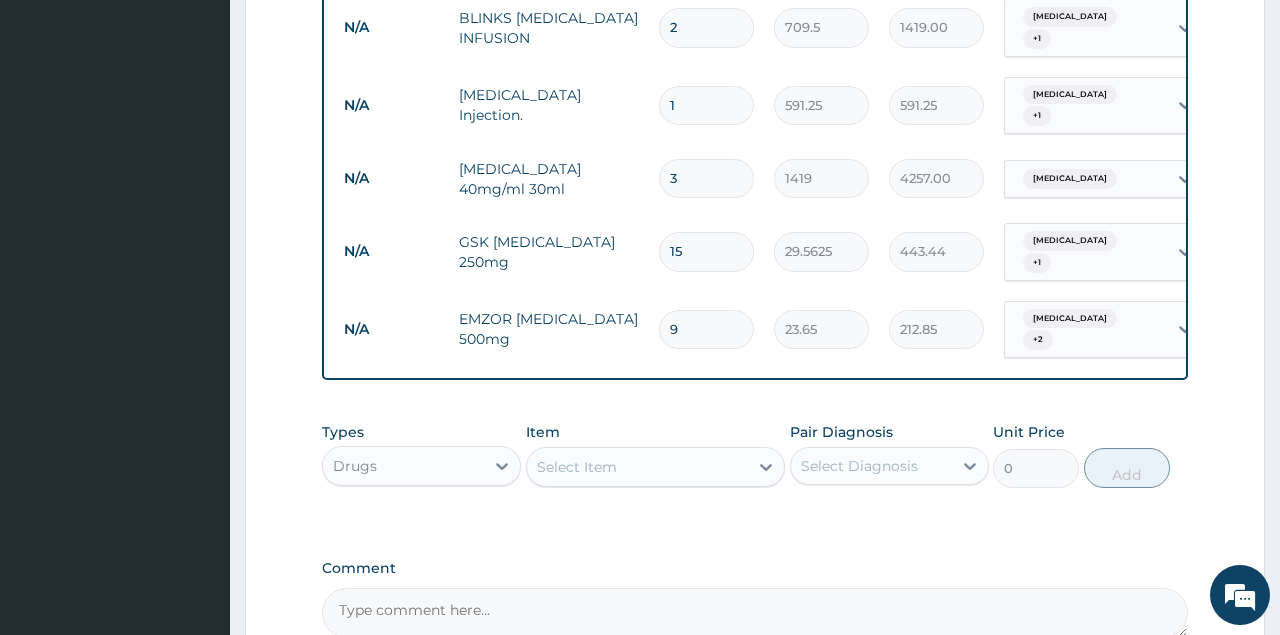 click on "PA Code / Prescription Code PA/D5D7A3 Encounter Date 13-06-2025 Important Notice Please enter PA codes before entering items that are not attached to a PA code   All diagnoses entered must be linked to a claim item. Diagnosis & Claim Items that are visible but inactive cannot be edited because they were imported from an already approved PA code. Diagnosis Falciparum malaria confirmed Gastroenteritis Confirmed Sepsis Confirmed NB: All diagnosis must be linked to a claim item Claim Items Type Name Quantity Unit Price Total Price Pair Diagnosis Actions Procedures semi private ward two bedded 2 9675 19350.00 Falciparum malaria Delete N/A Malarial Parasite Thick and thin films - [Blood] 1 1612.5 1612.50 Falciparum malaria Delete N/A FBC CBC-Complete Blood Count (Haemogram) - [Blood] 1 4300 4300.00 Gastroenteritis Delete N/A HALF STRENGHT (FIDSON) 2 1773.75 3547.50 Falciparum malaria  + 2 Delete N/A 5% DEXTROSE SALINE (FIDSON) 2 1773.75 3547.50 Falciparum malaria  + 2 Delete N/A Ceftriaxone Tazobactam 1125mg 1 2365" at bounding box center (754, -304) 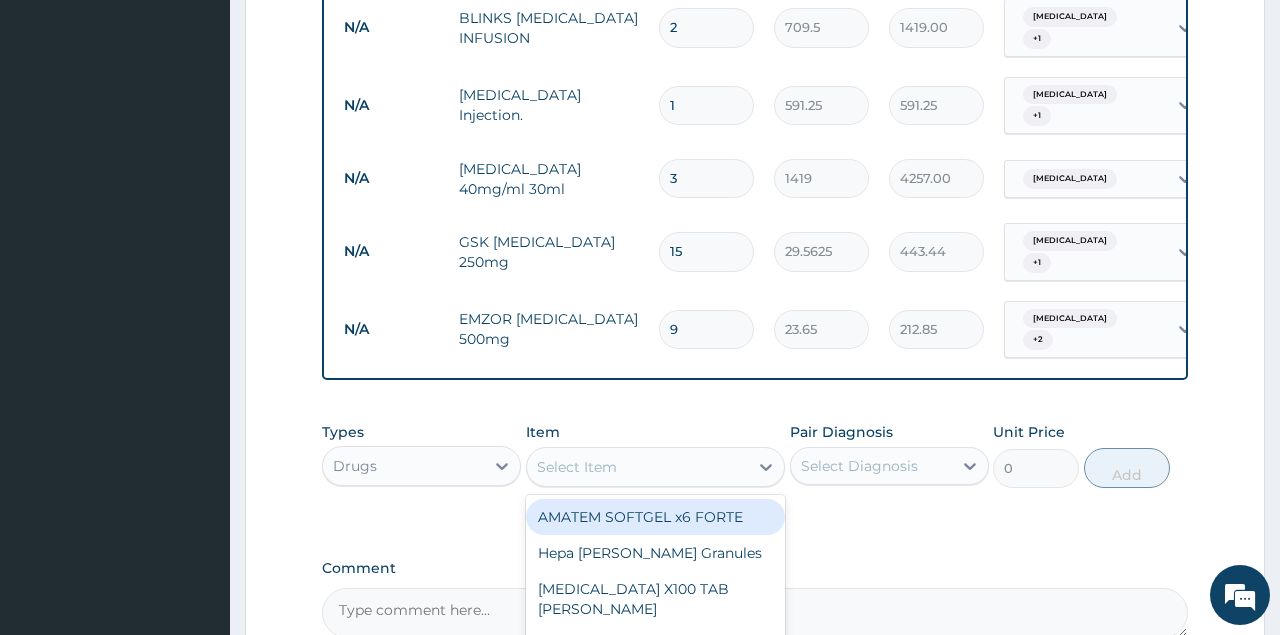 click on "Select Item" at bounding box center (638, 467) 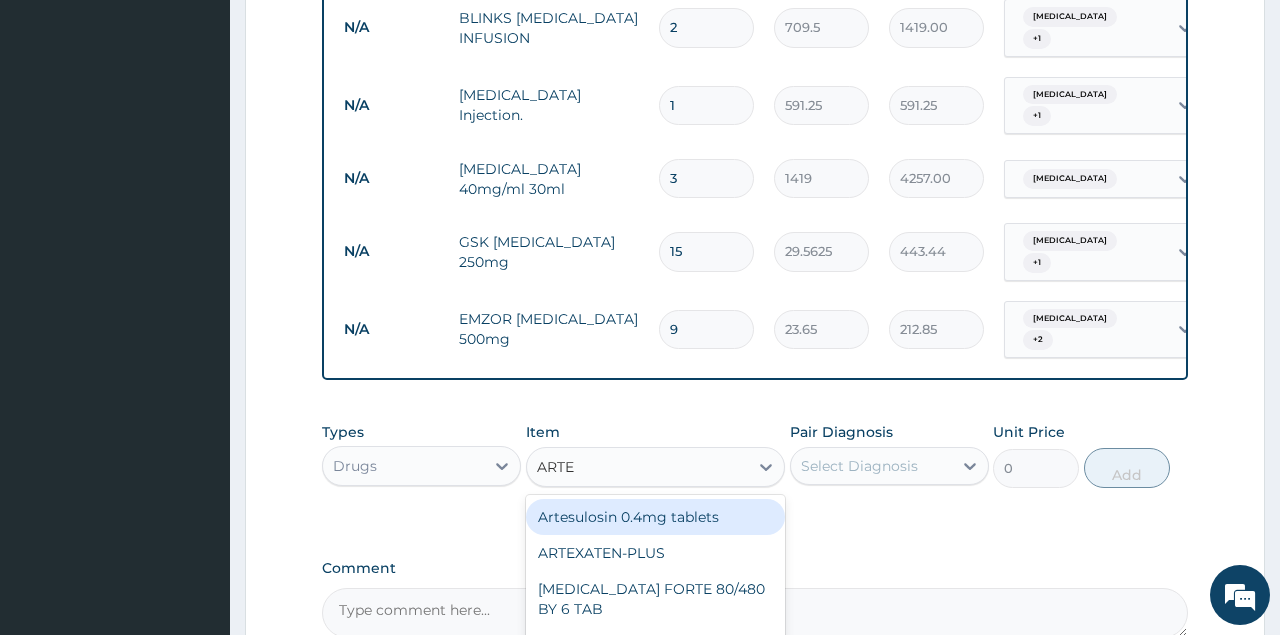 type on "ARTEM" 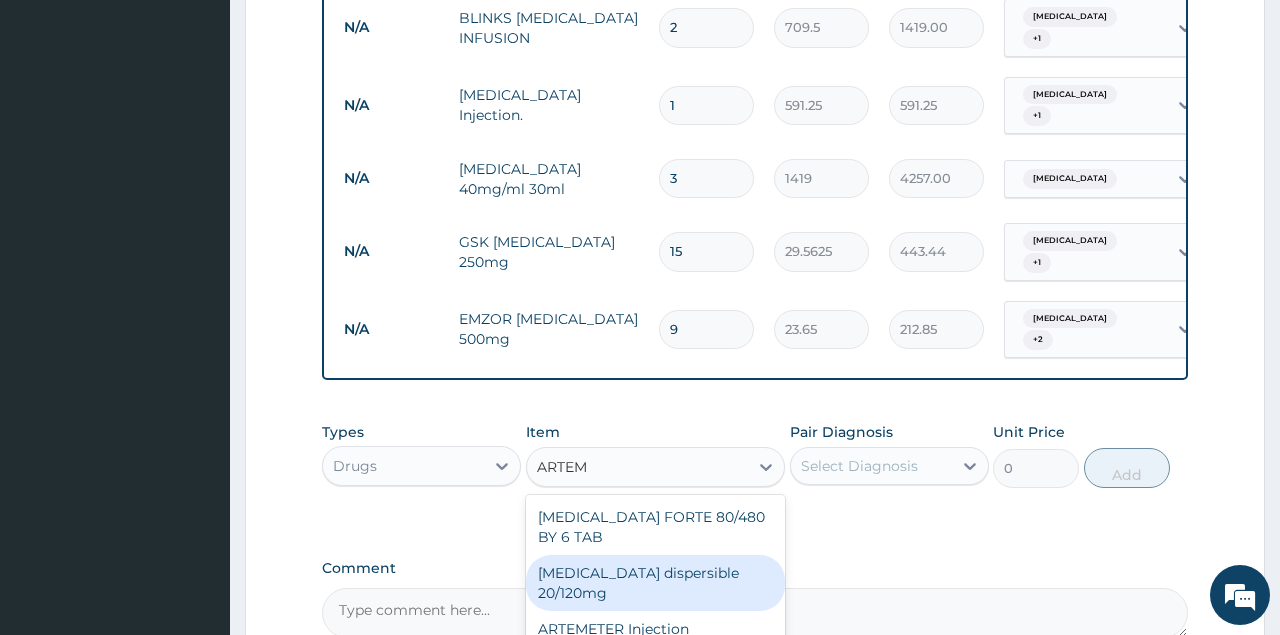 type 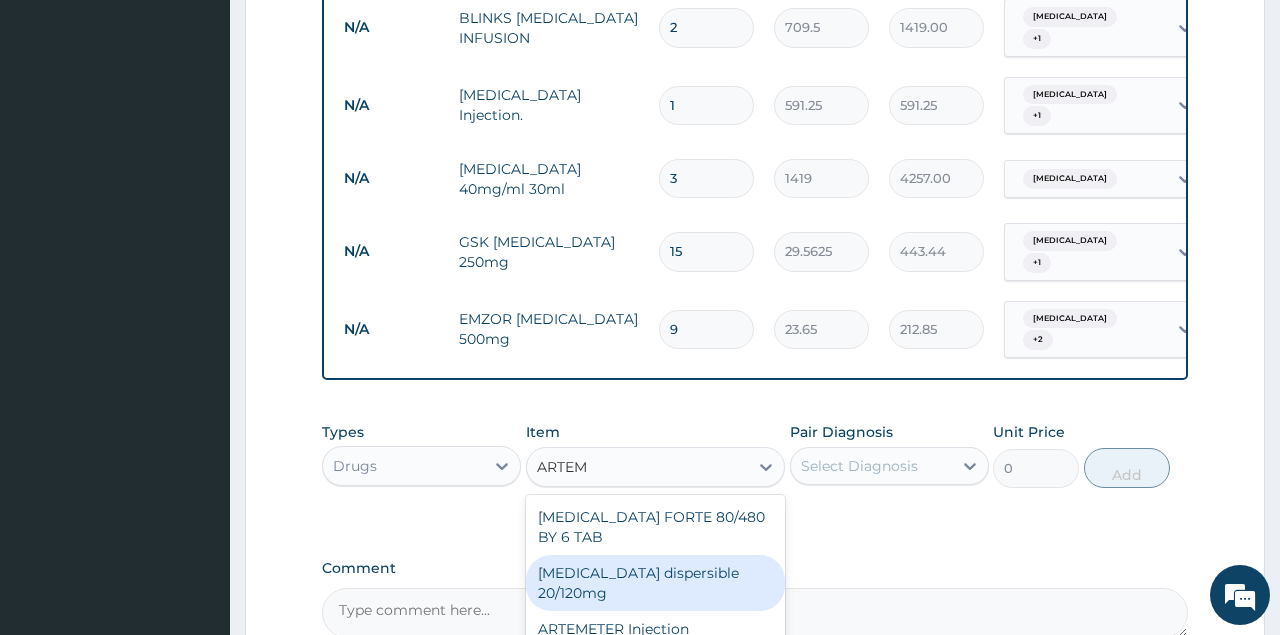 type on "112.3375" 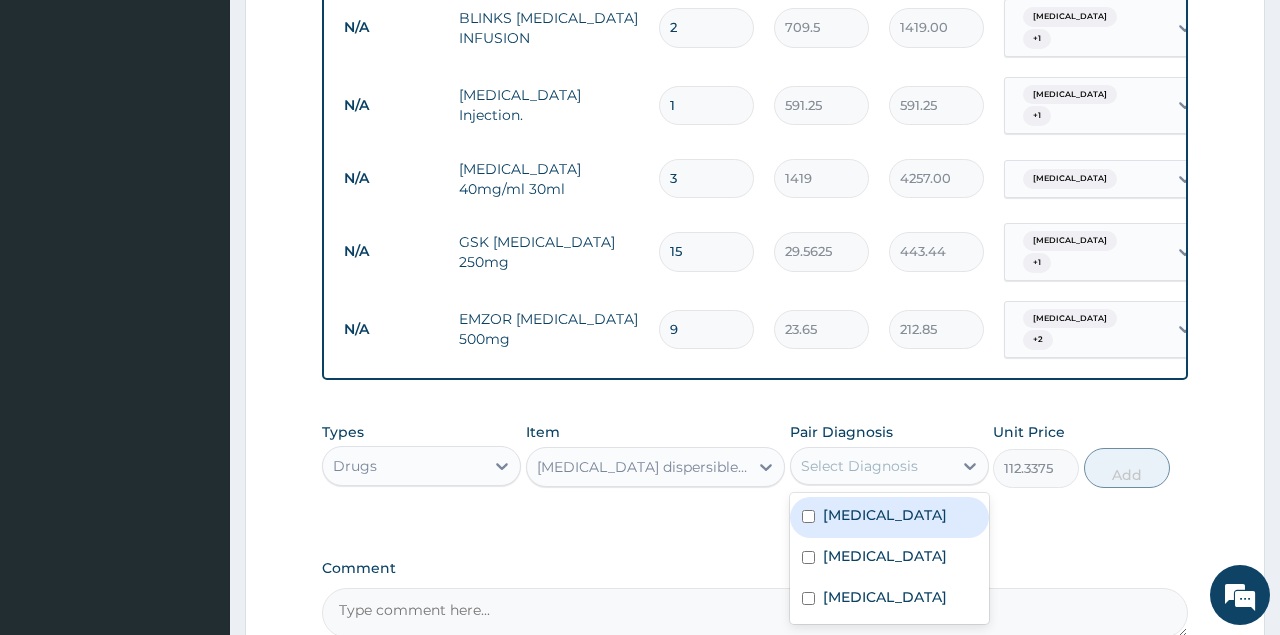 click on "Select Diagnosis" at bounding box center [889, 466] 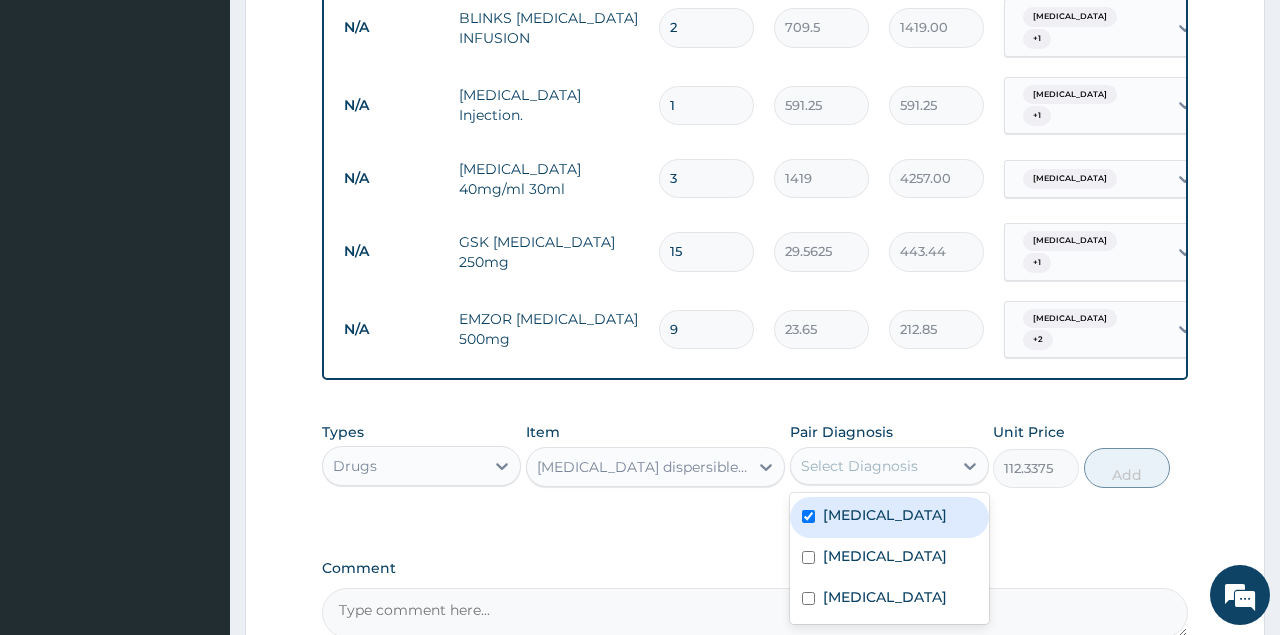 checkbox on "true" 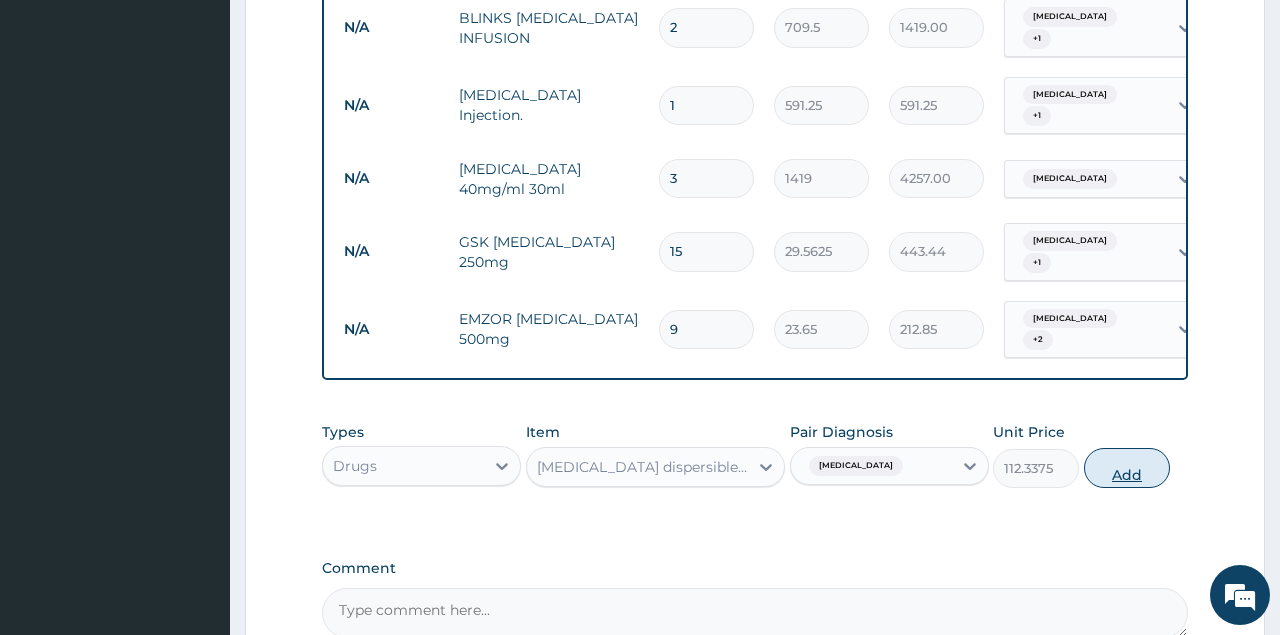 click on "Add" at bounding box center (1127, 468) 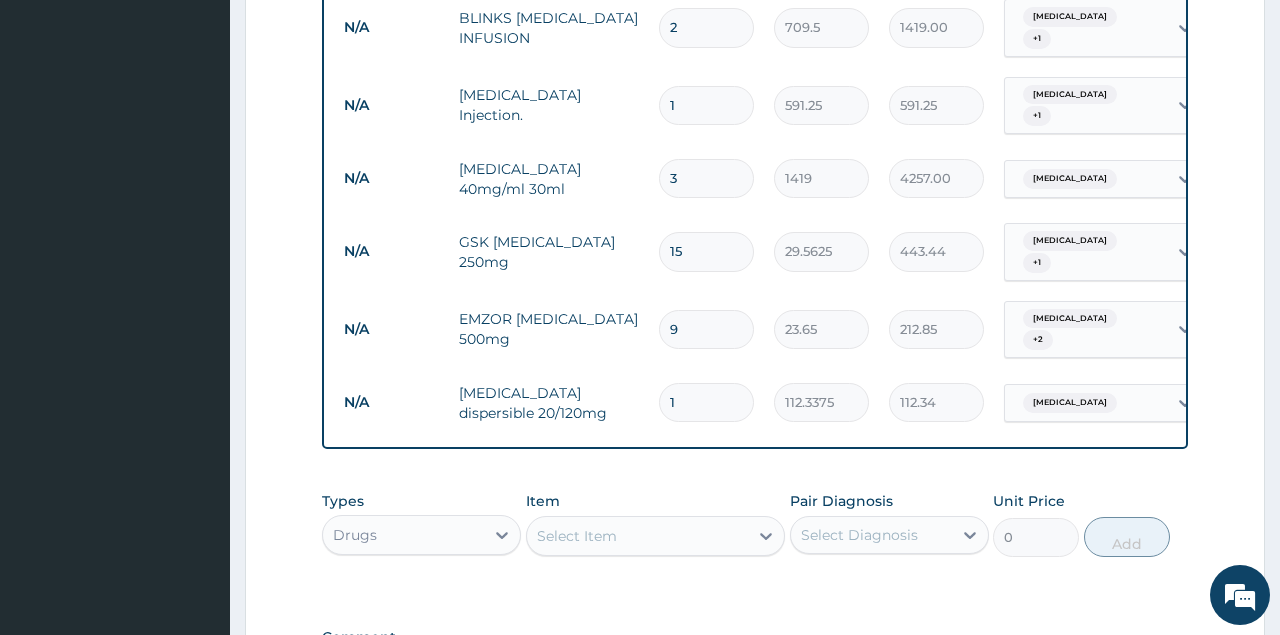 type on "18" 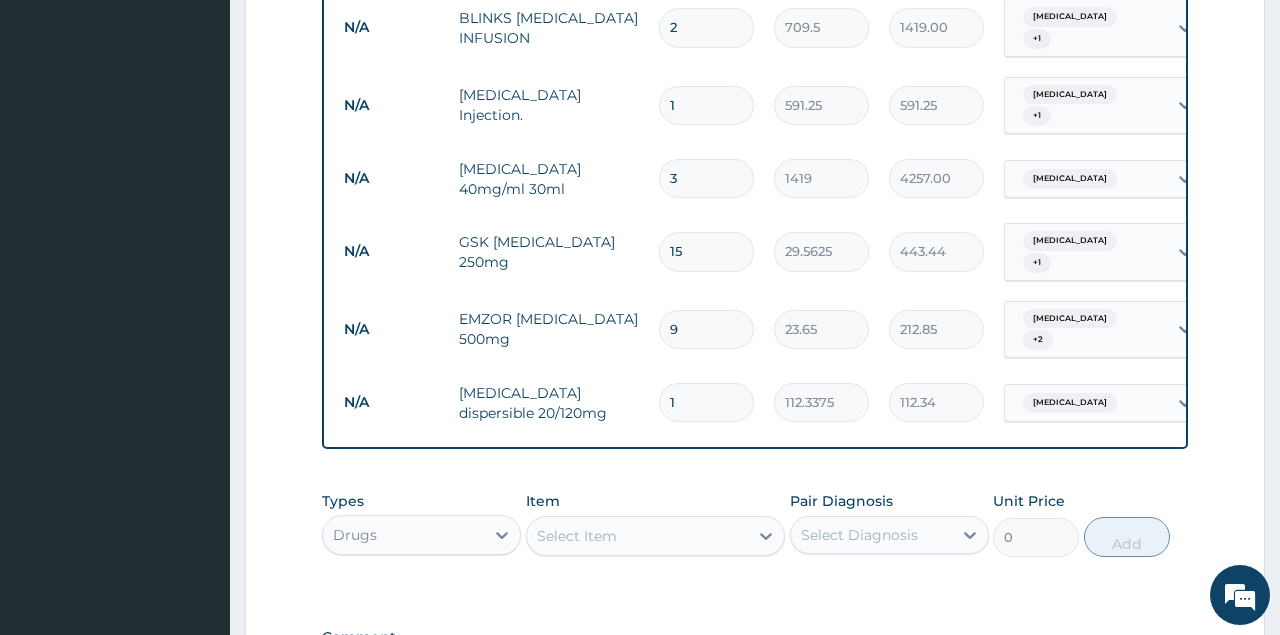 type on "2022.08" 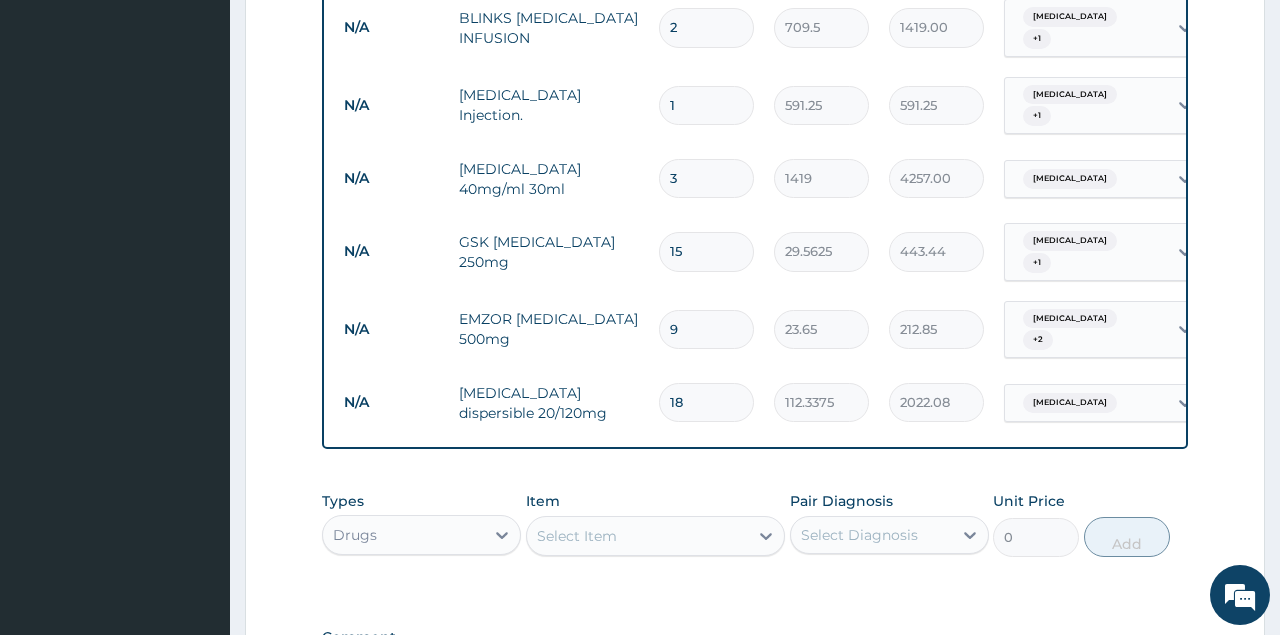type on "18" 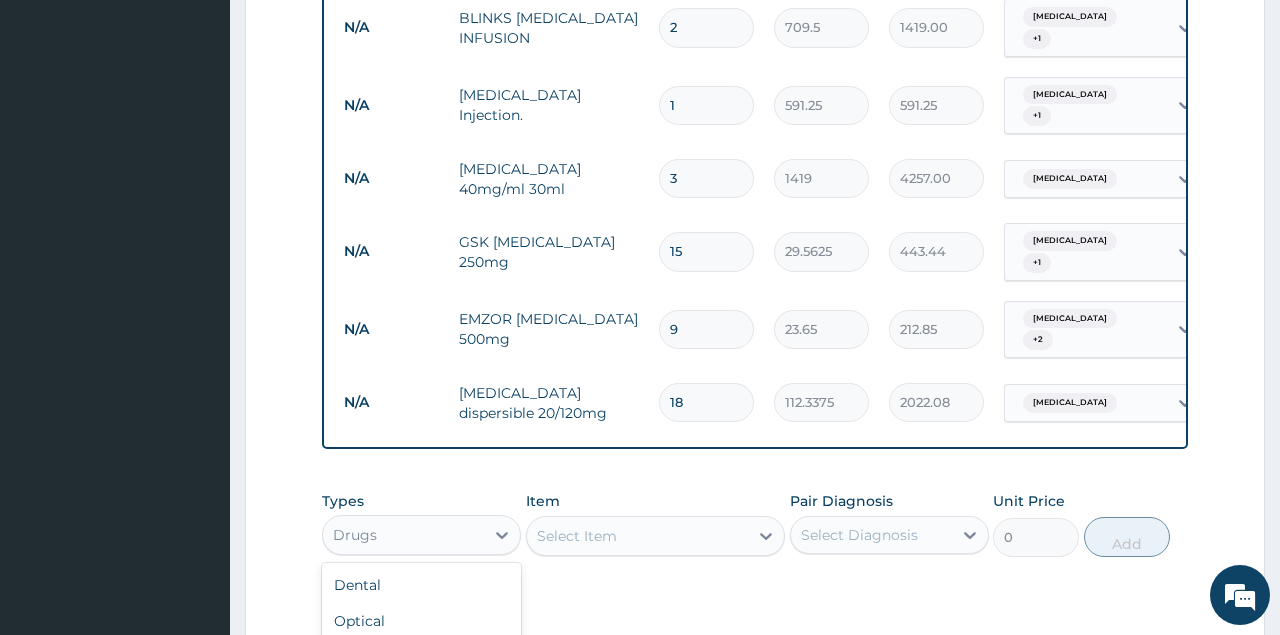 click on "Drugs" at bounding box center (403, 535) 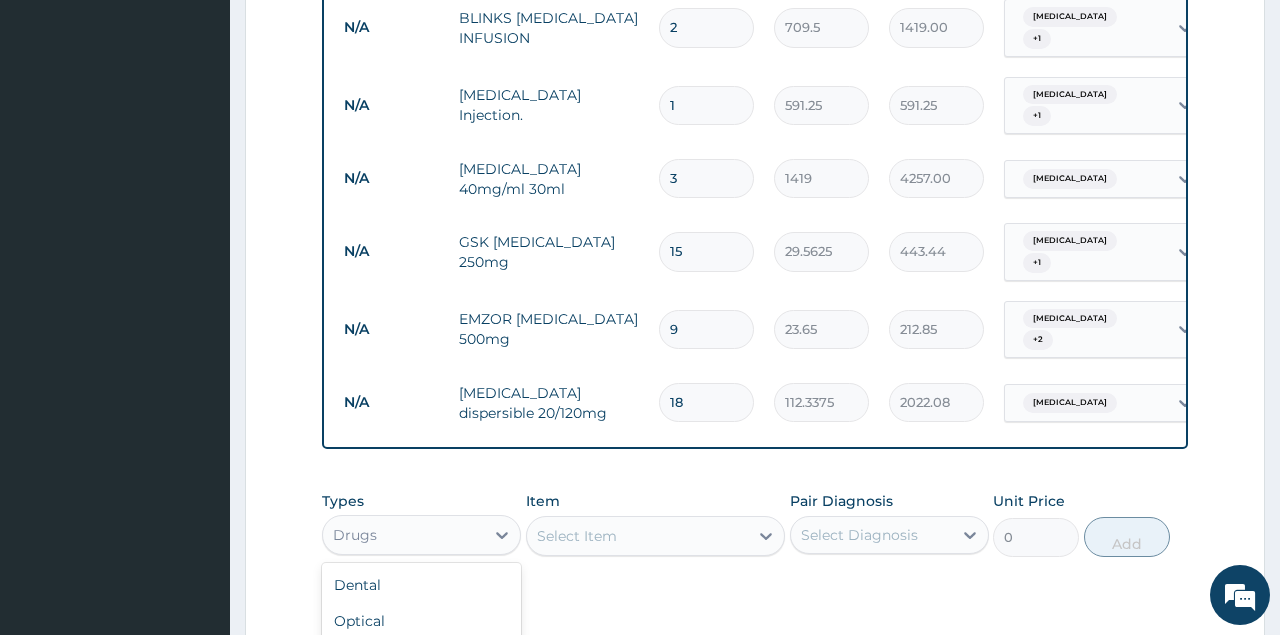 click on "Procedures" at bounding box center (421, 657) 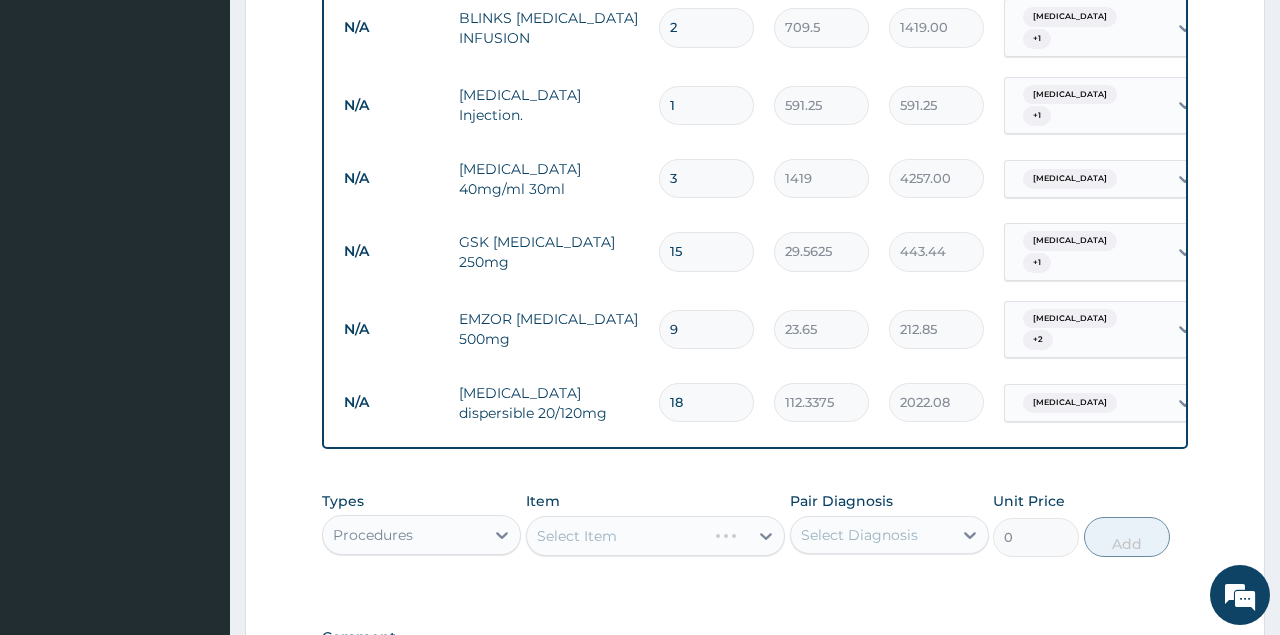 click on "Select Item" at bounding box center (656, 536) 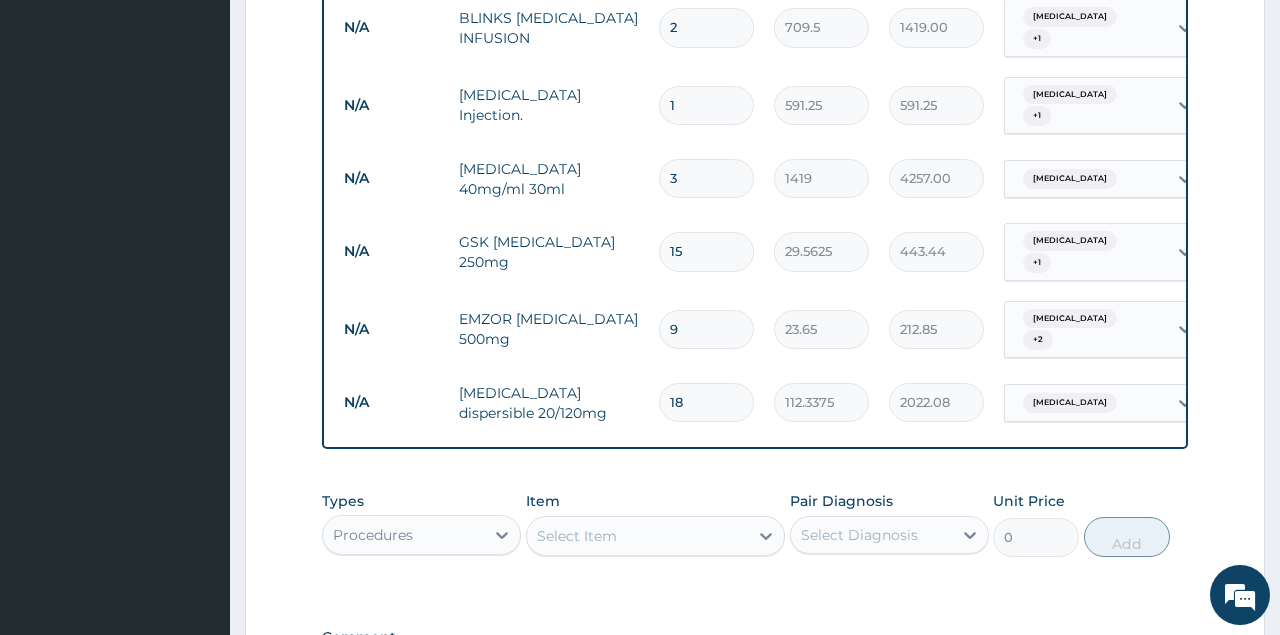 click on "Select Item" at bounding box center [577, 536] 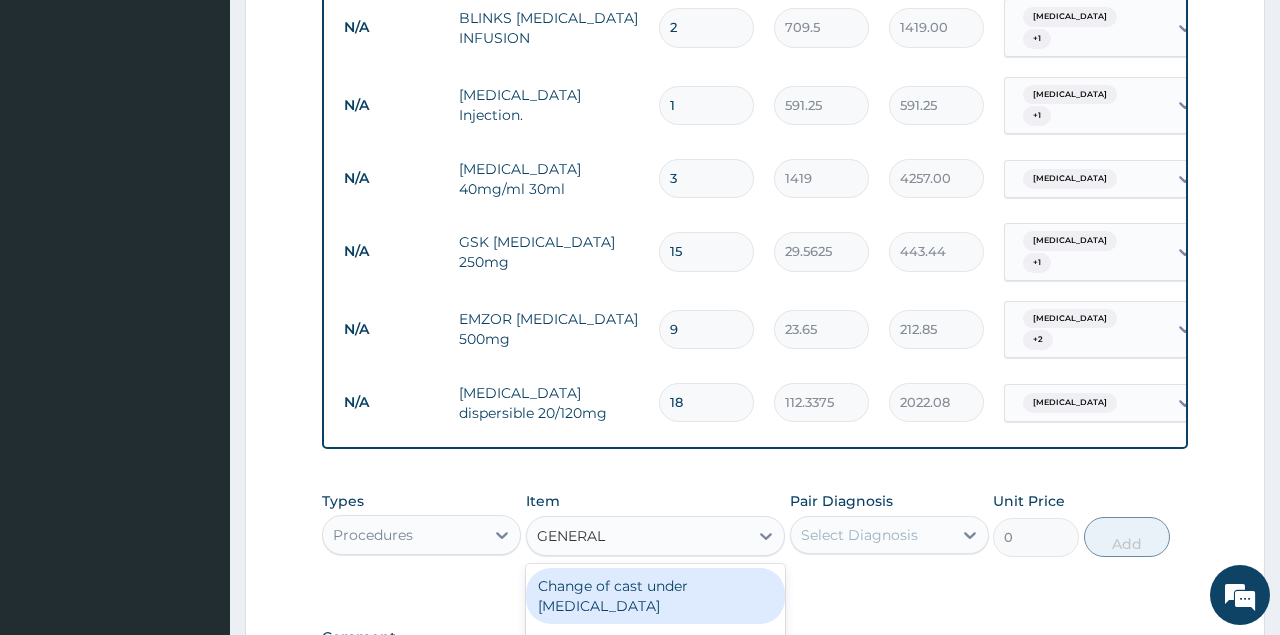 type on "GENERAL P" 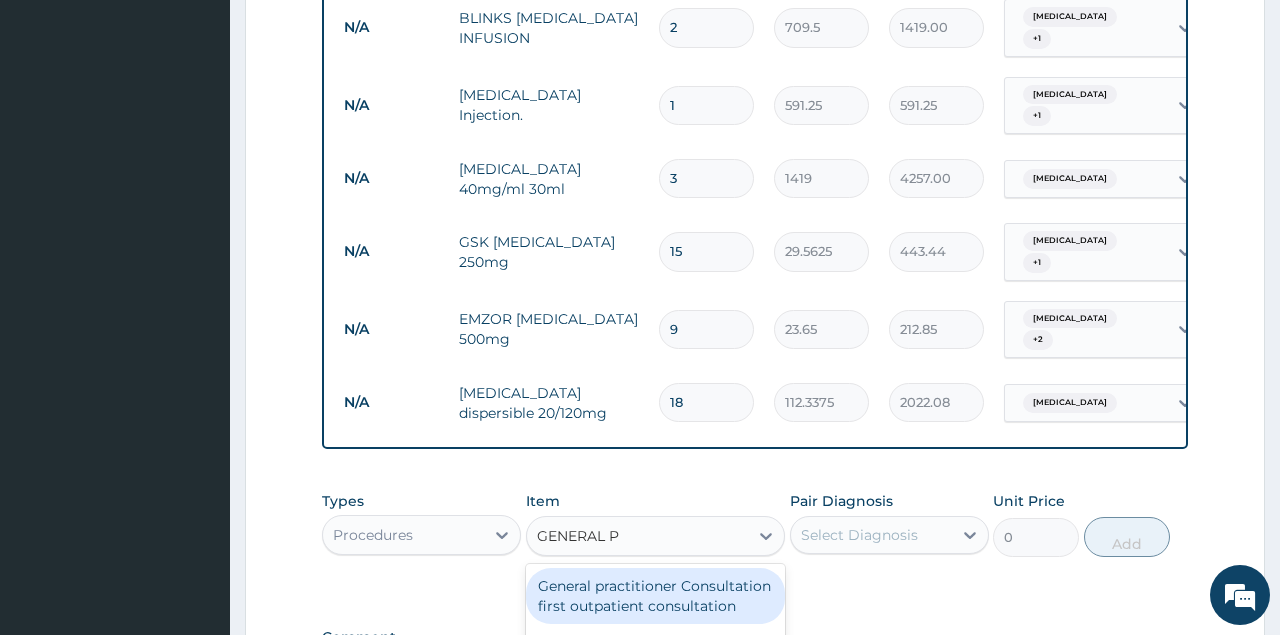type 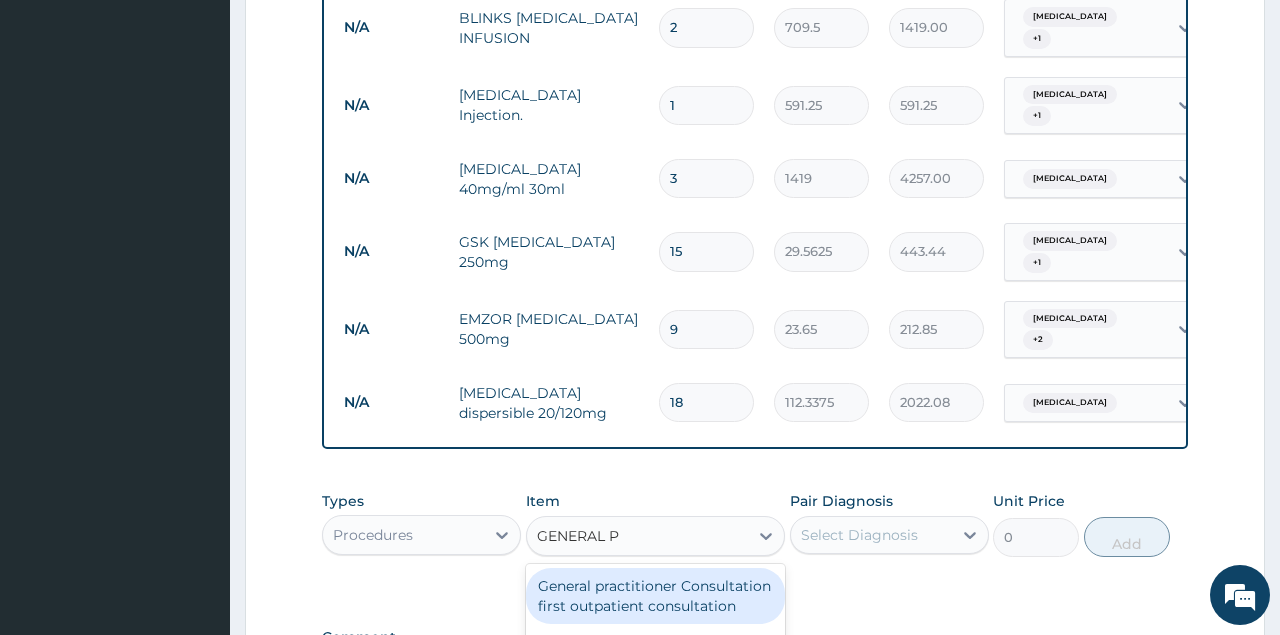 type on "3547.5" 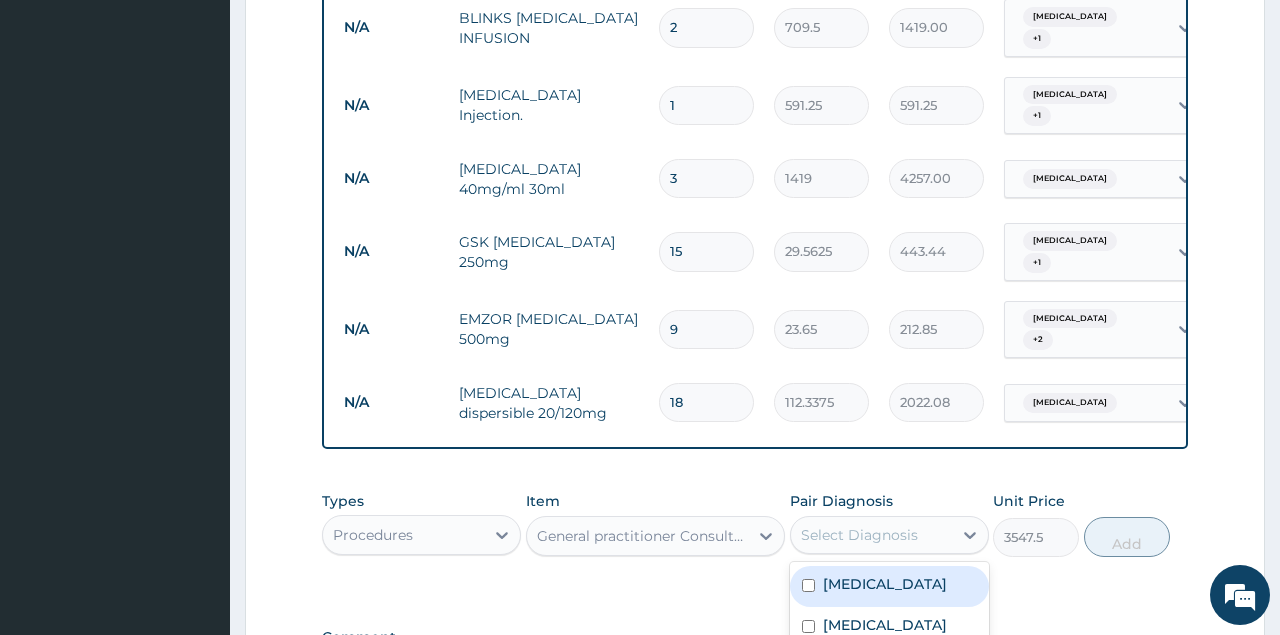 click on "Select Diagnosis" at bounding box center (859, 535) 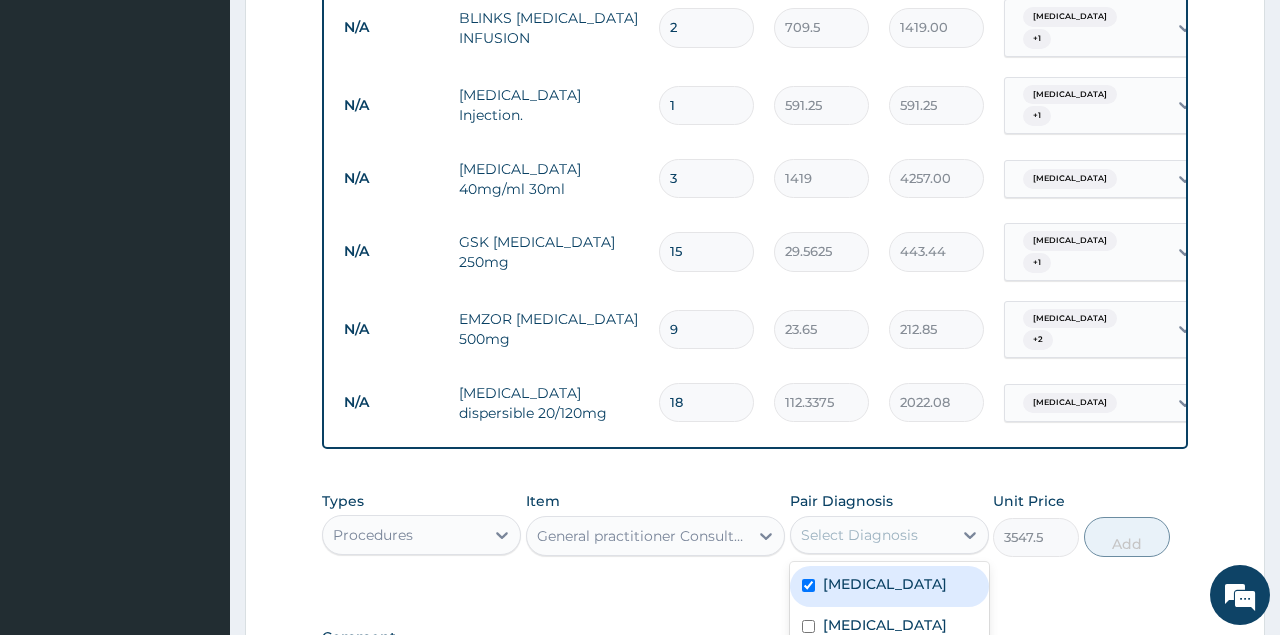 checkbox on "true" 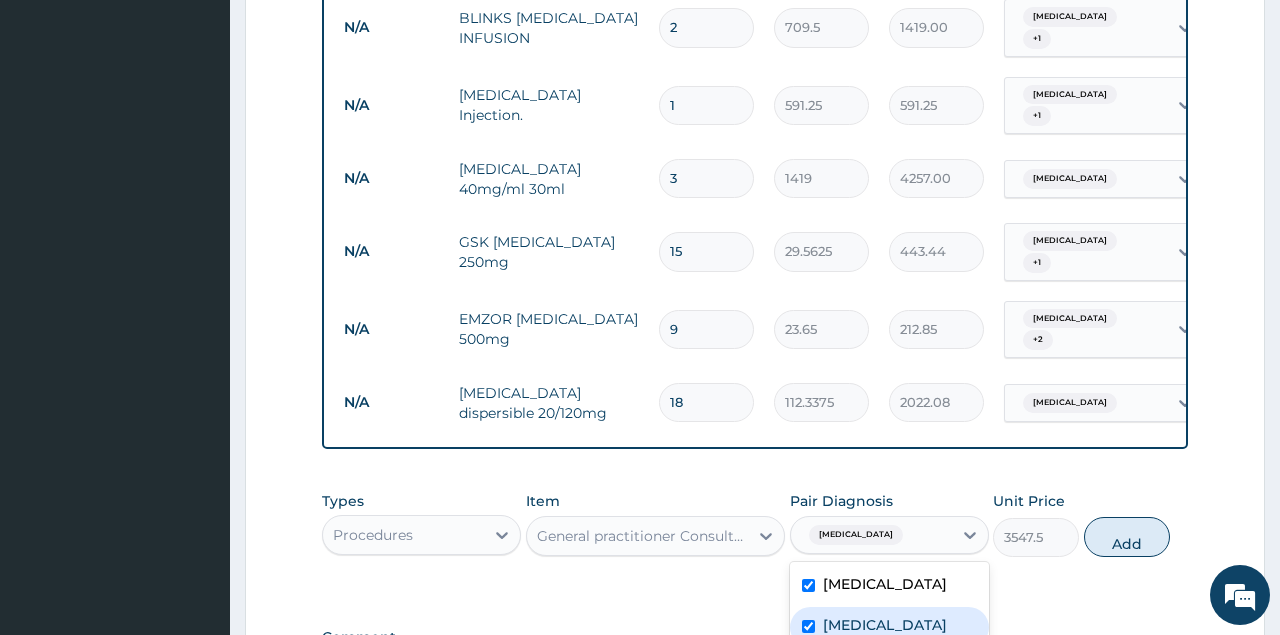 checkbox on "true" 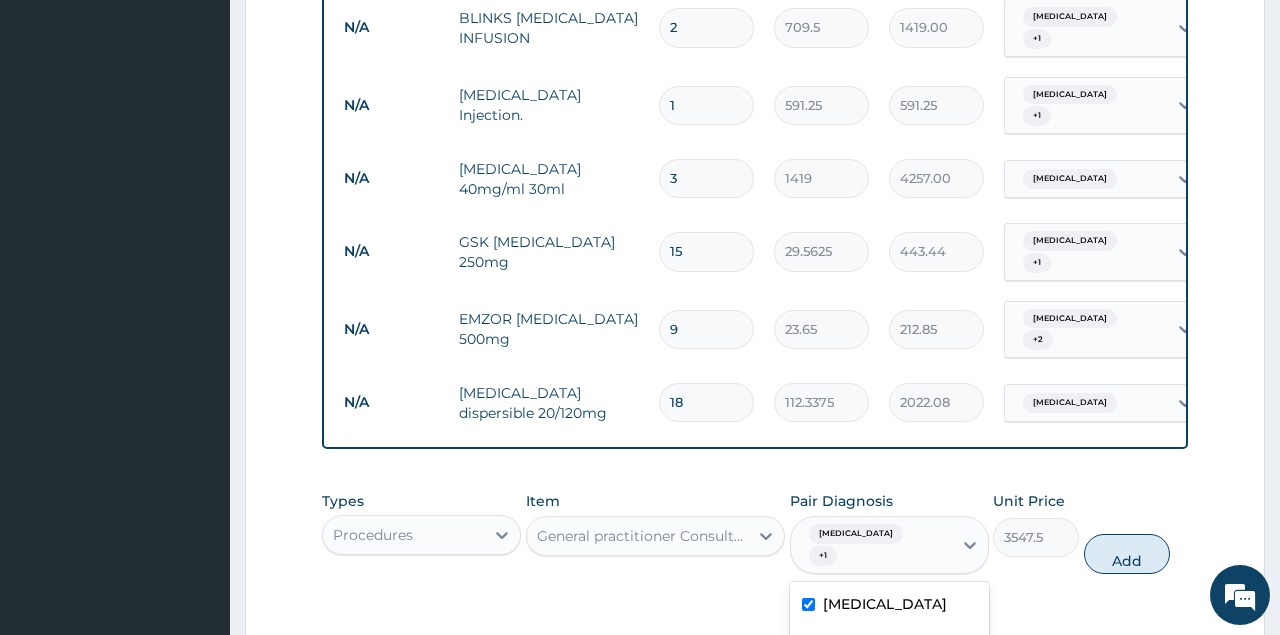 checkbox on "true" 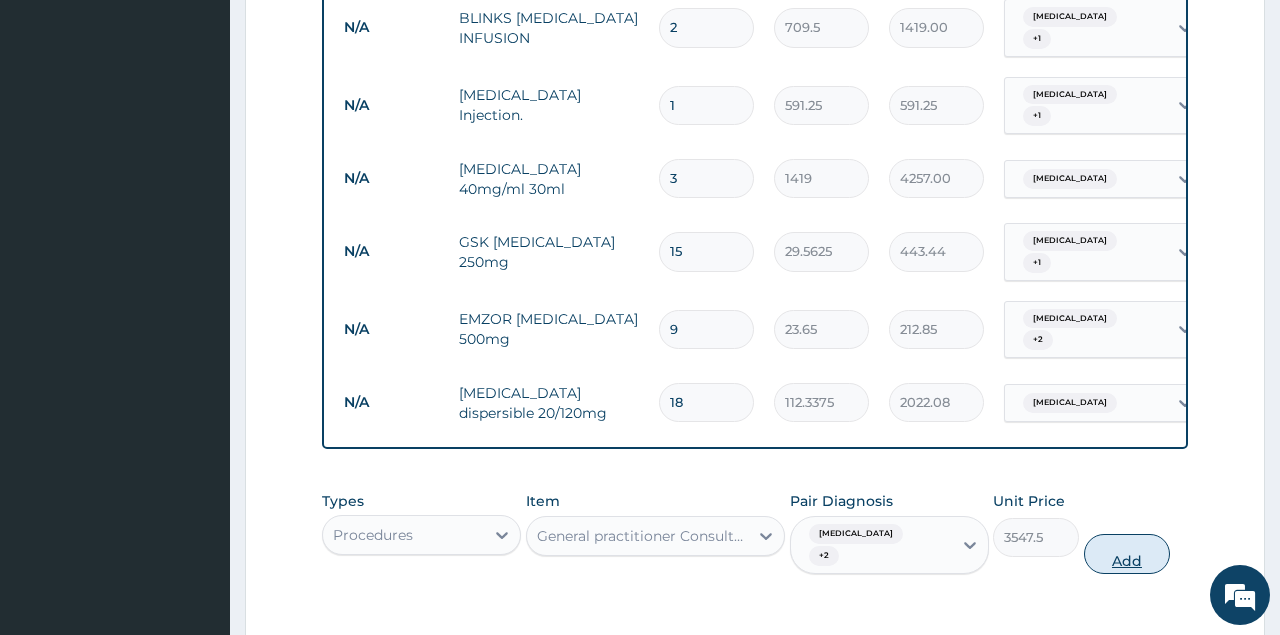 click on "Add" at bounding box center [1127, 554] 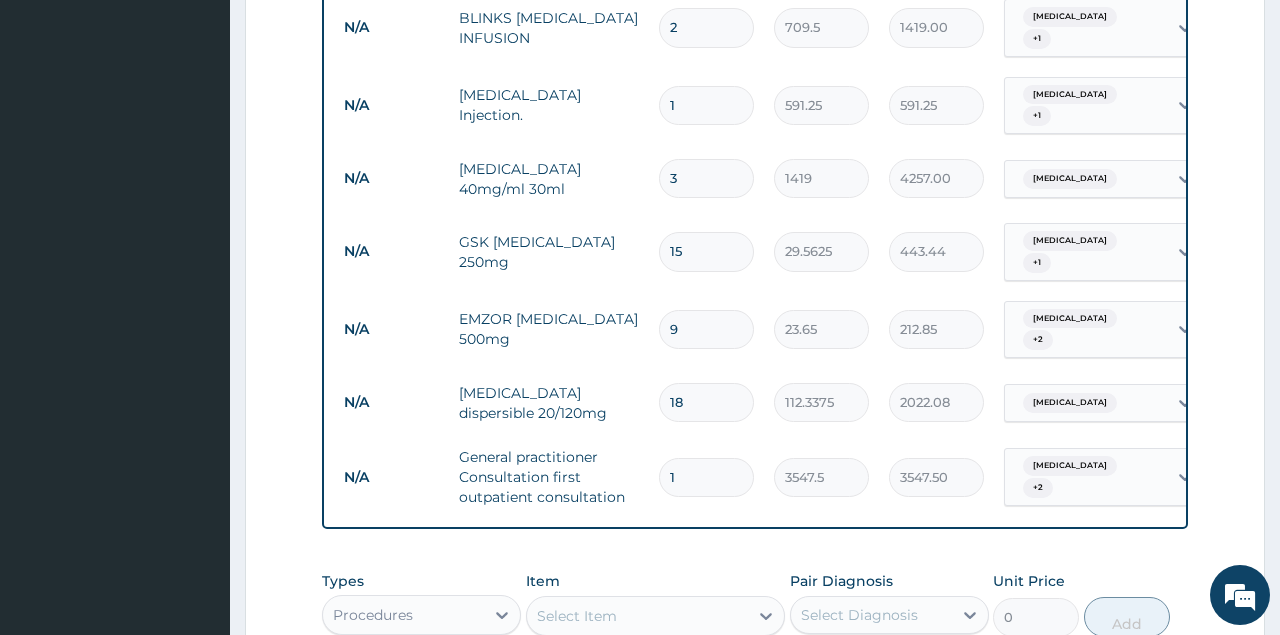 click on "Select Item" at bounding box center (638, 616) 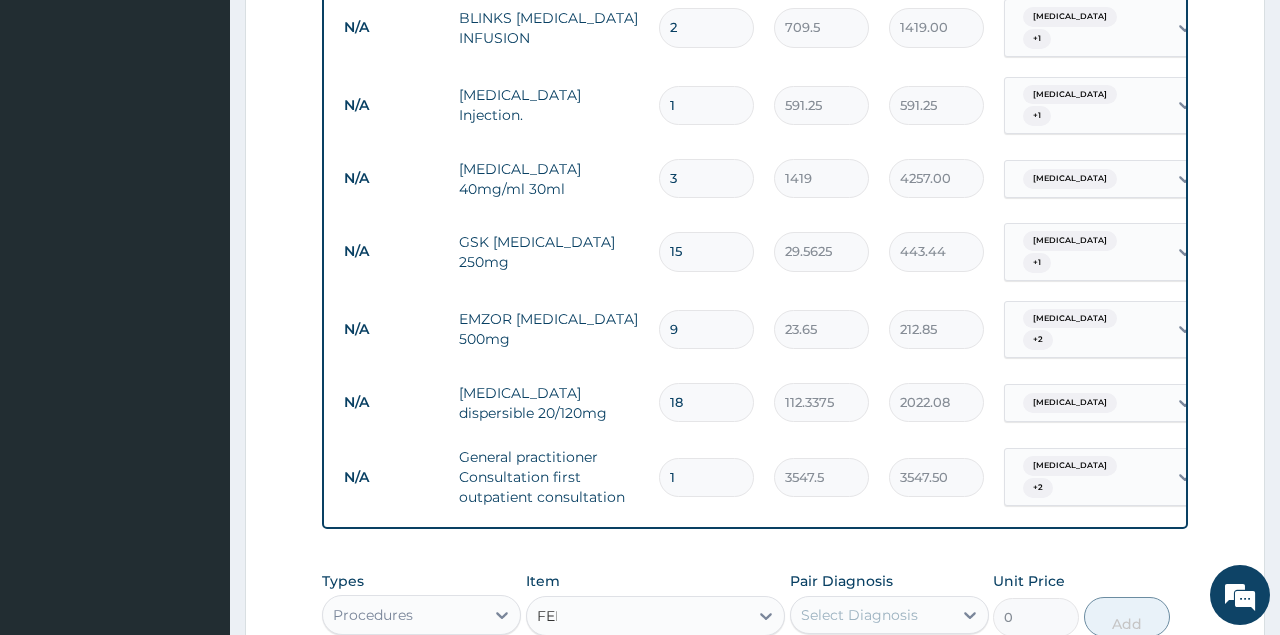 type on "FEED" 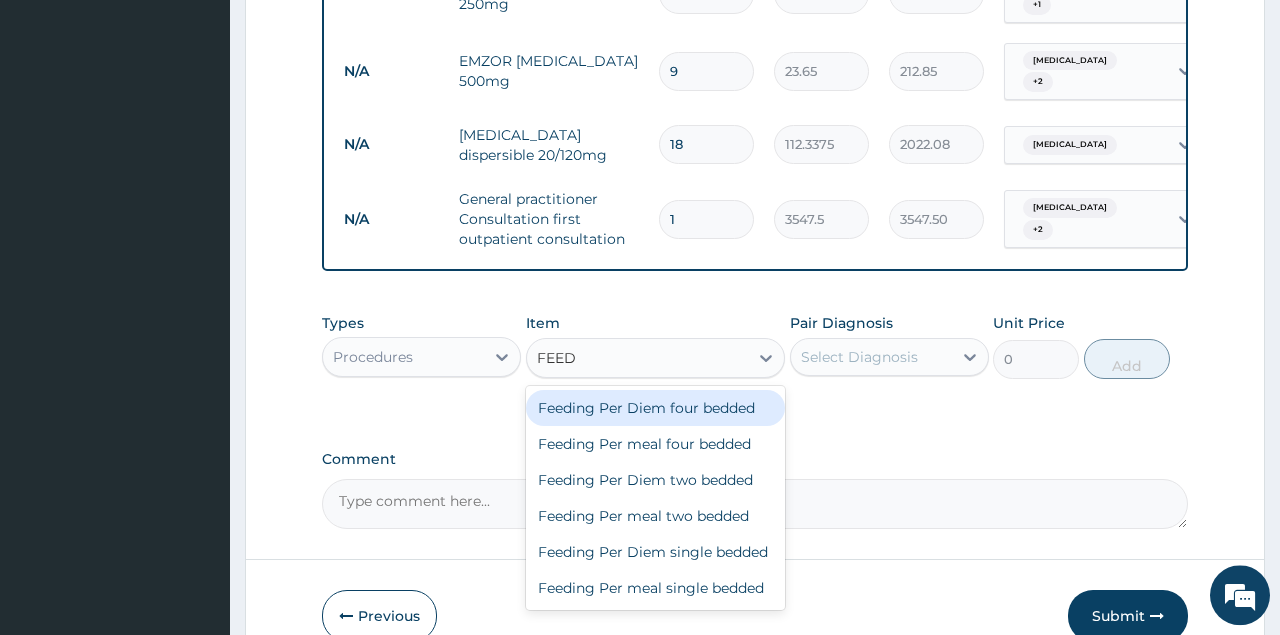 scroll, scrollTop: 1731, scrollLeft: 0, axis: vertical 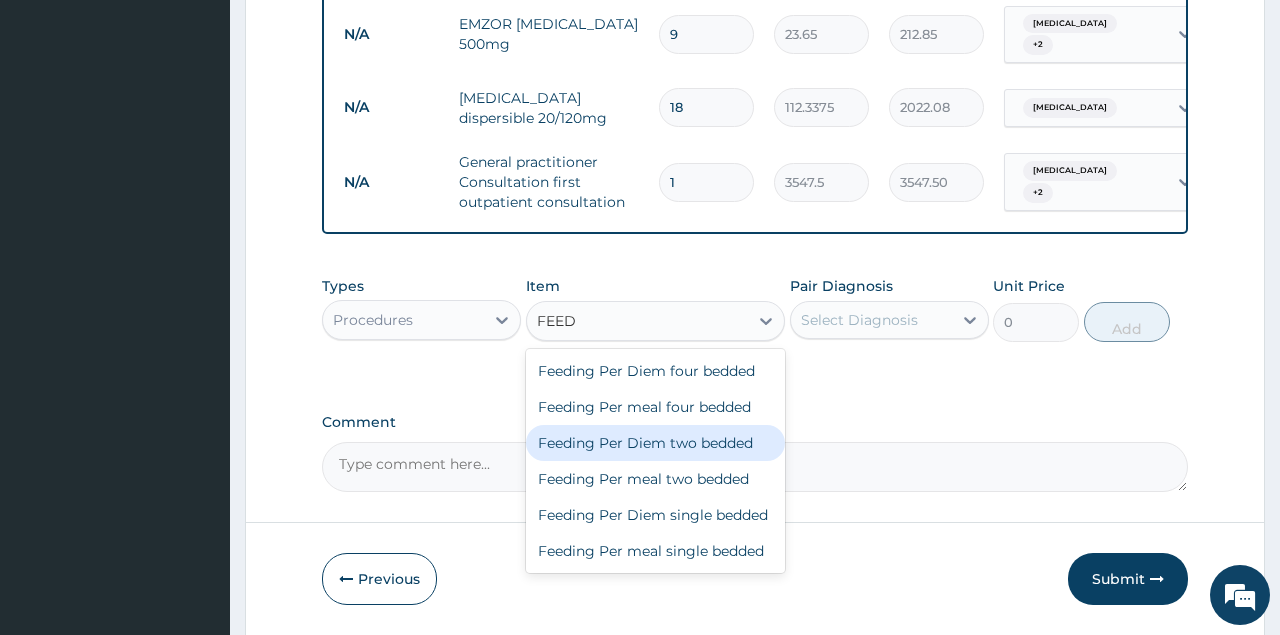 type 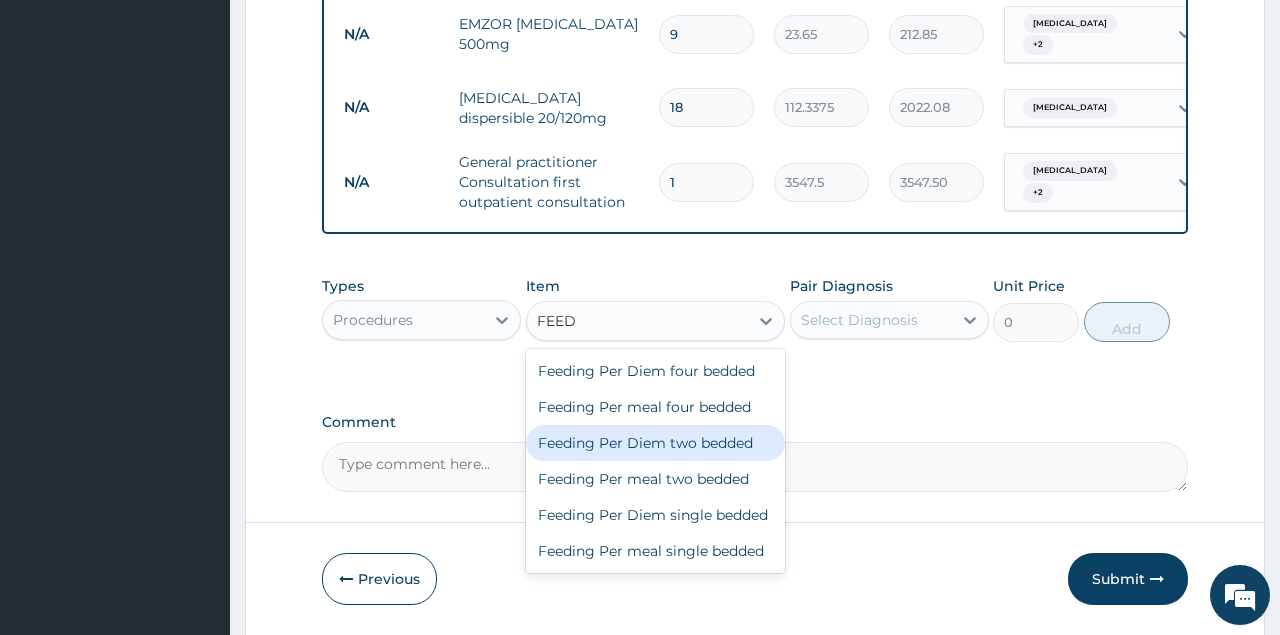type on "9675" 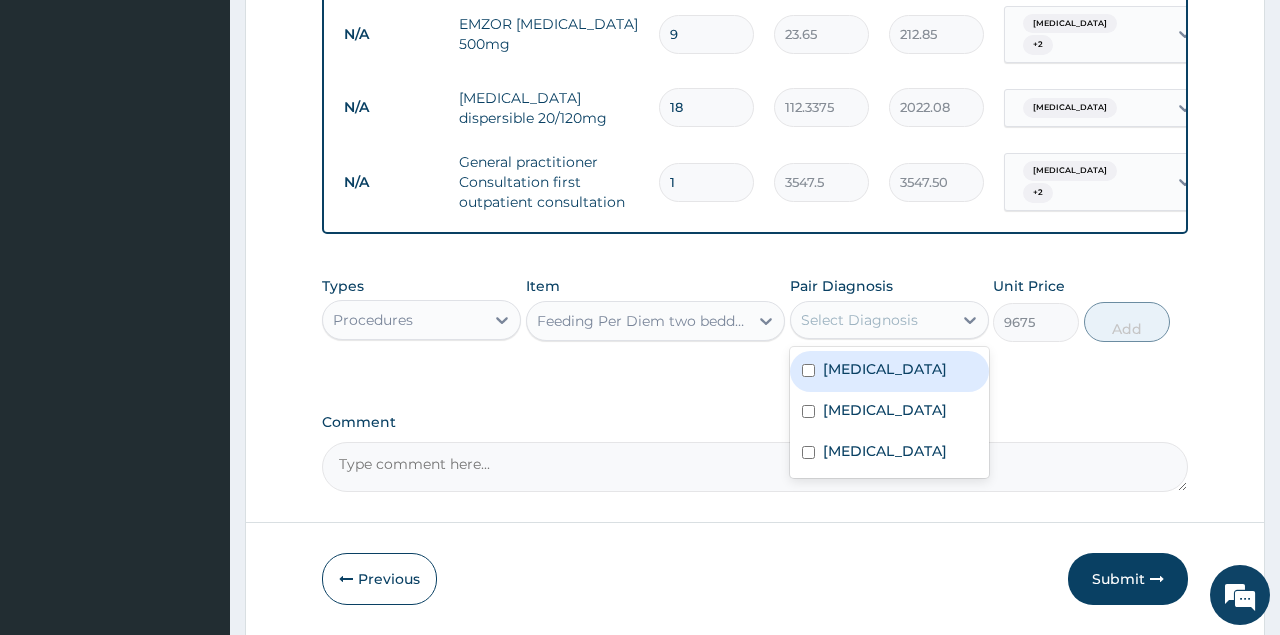 click on "Select Diagnosis" at bounding box center (859, 320) 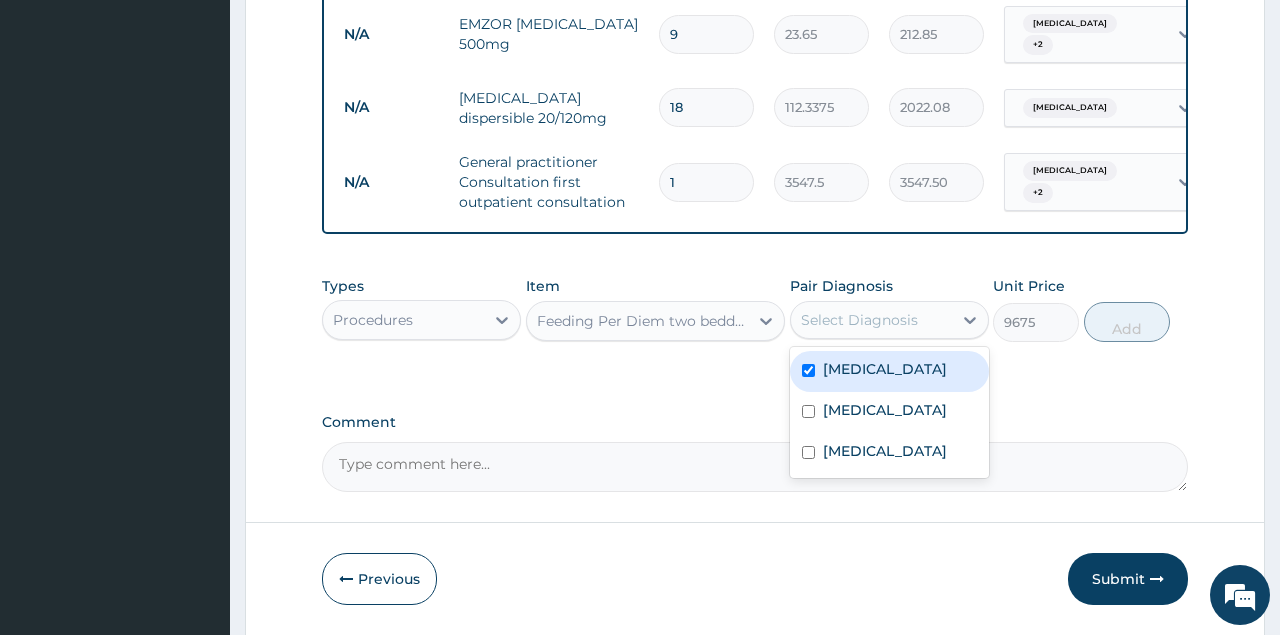 checkbox on "true" 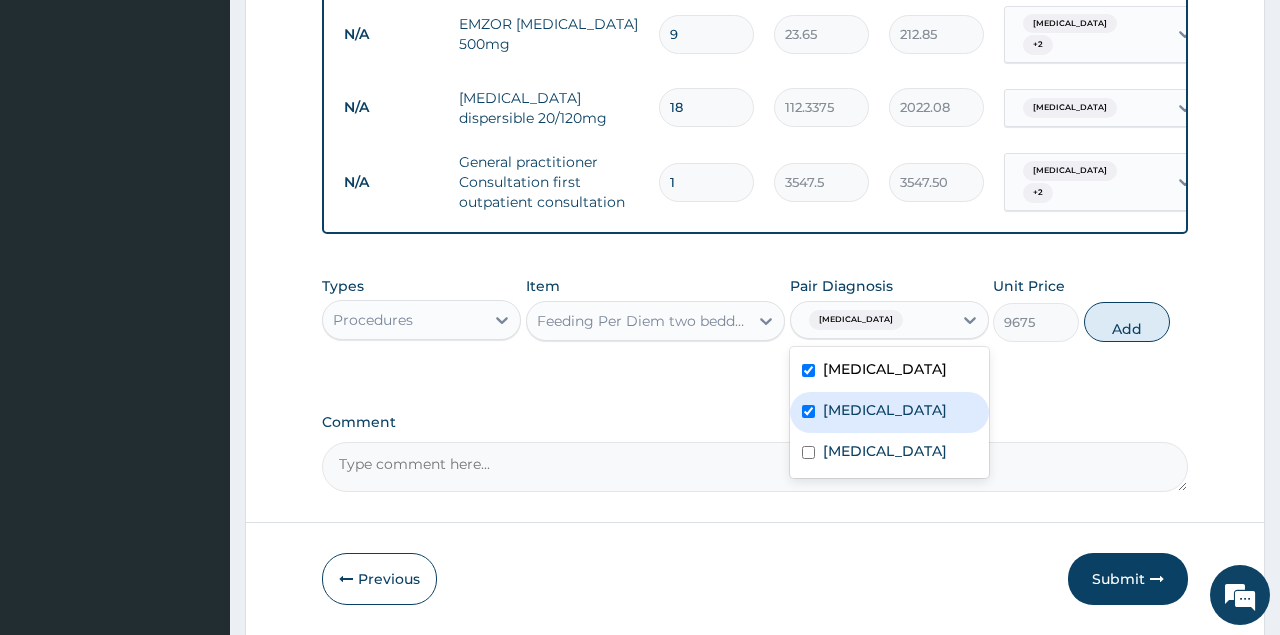 checkbox on "true" 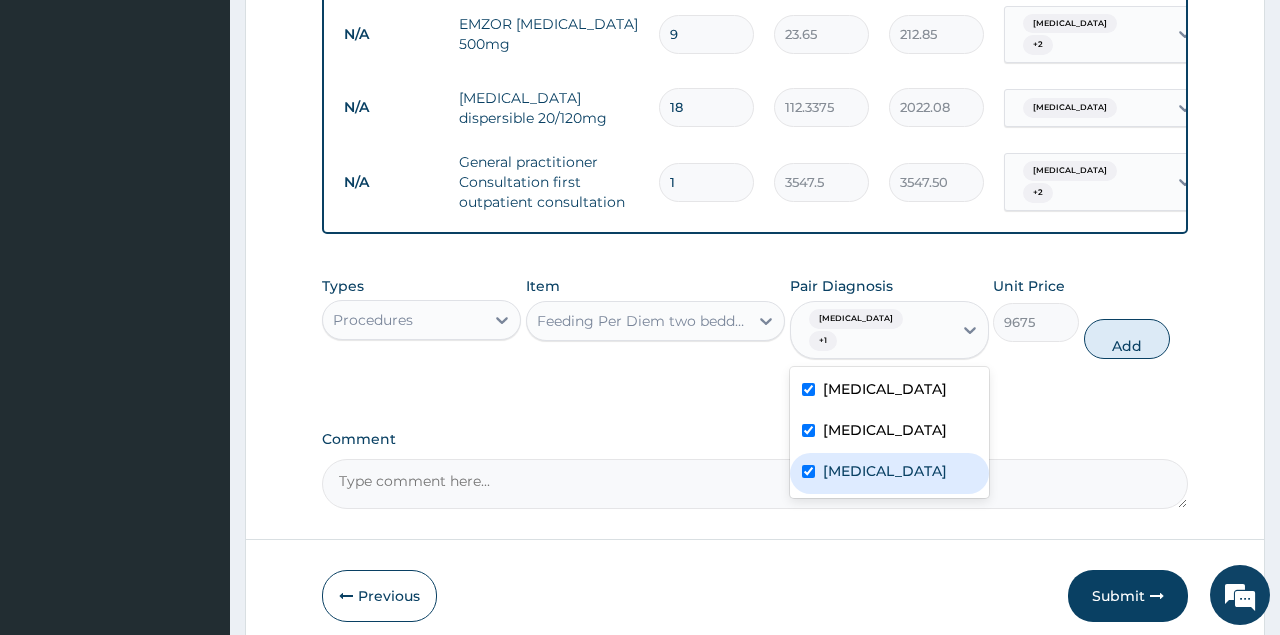 checkbox on "true" 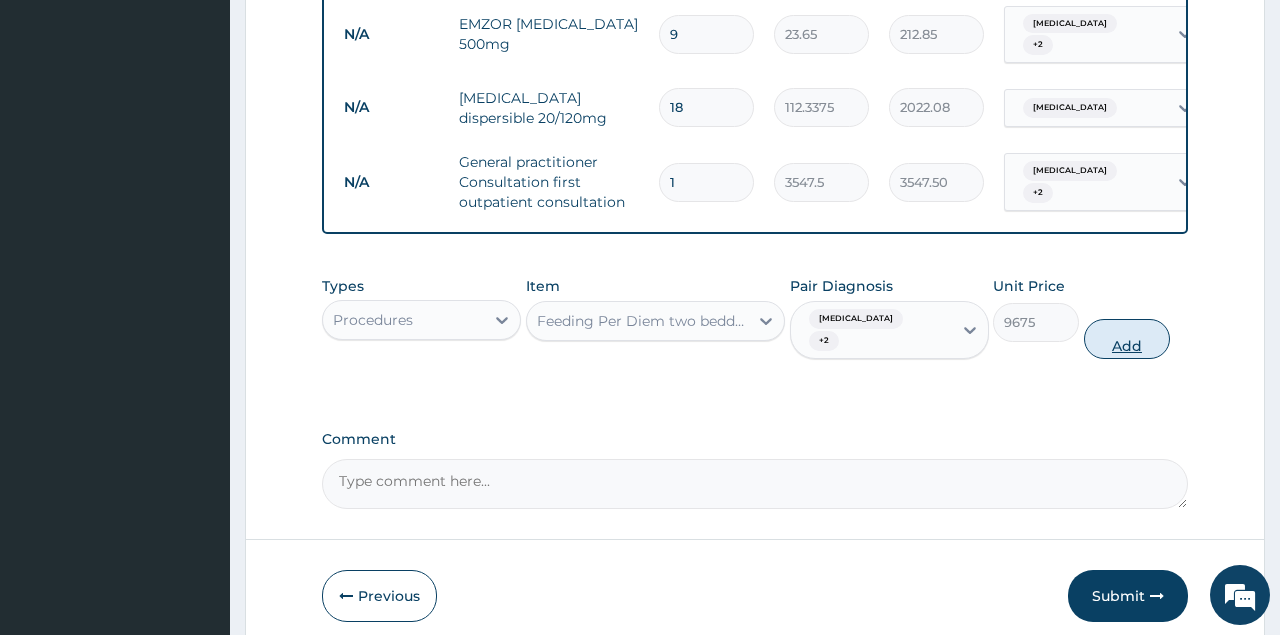 click on "Add" at bounding box center (1127, 339) 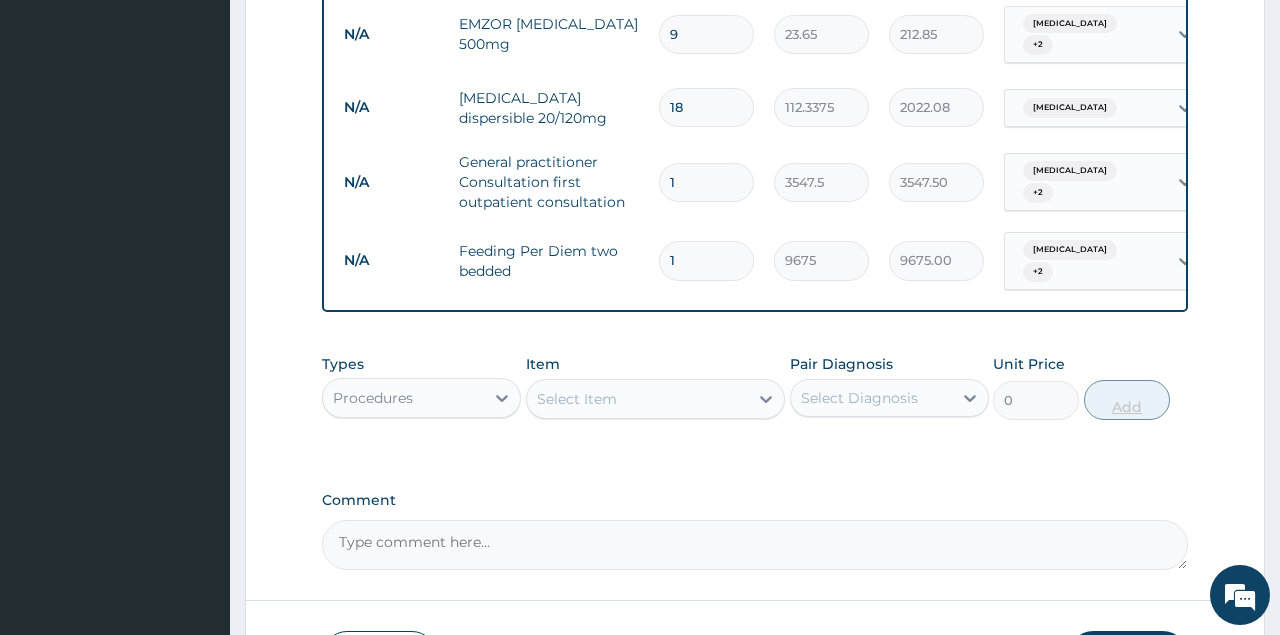 type 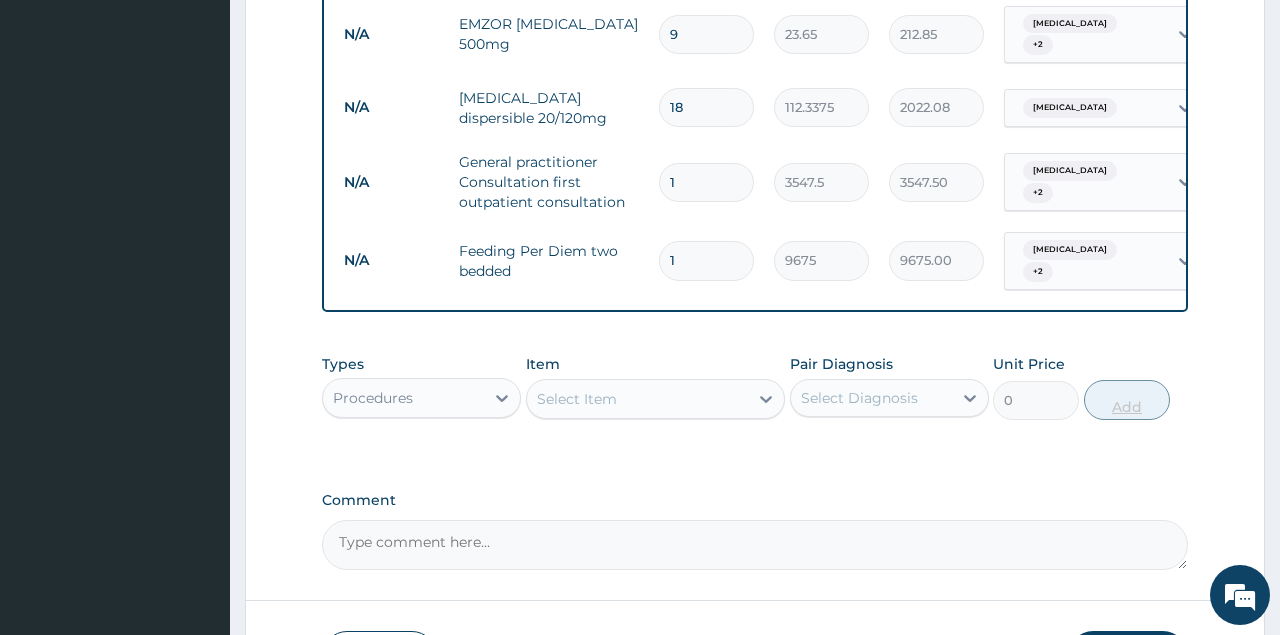 type on "0.00" 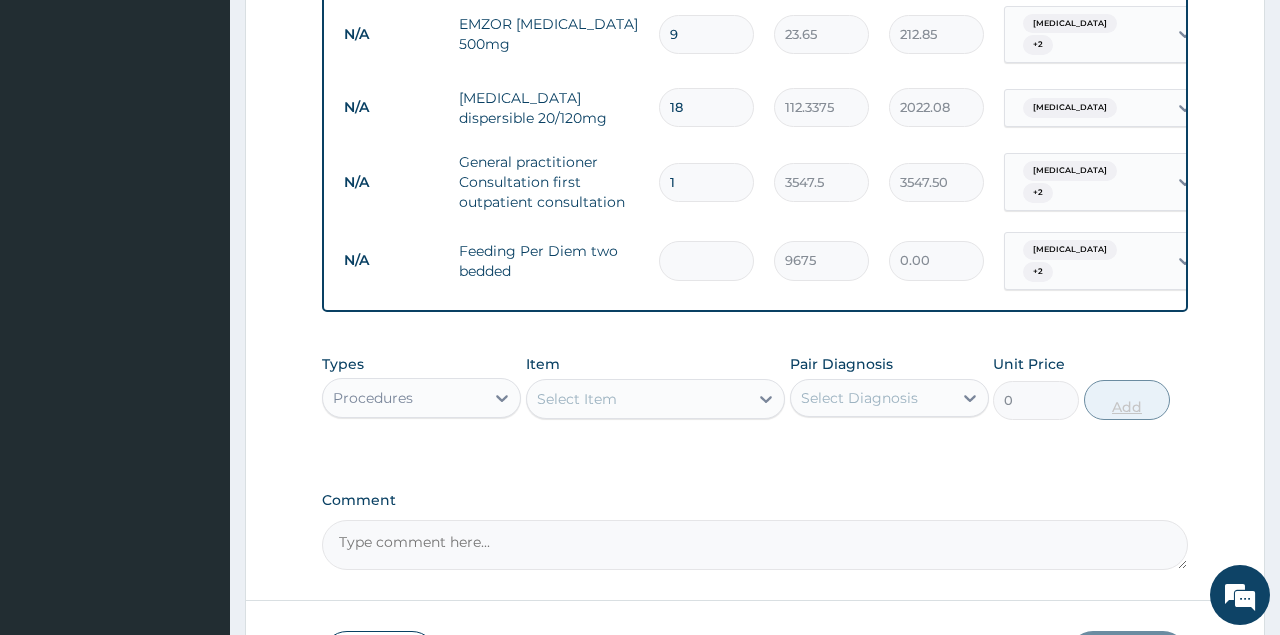 type on "2" 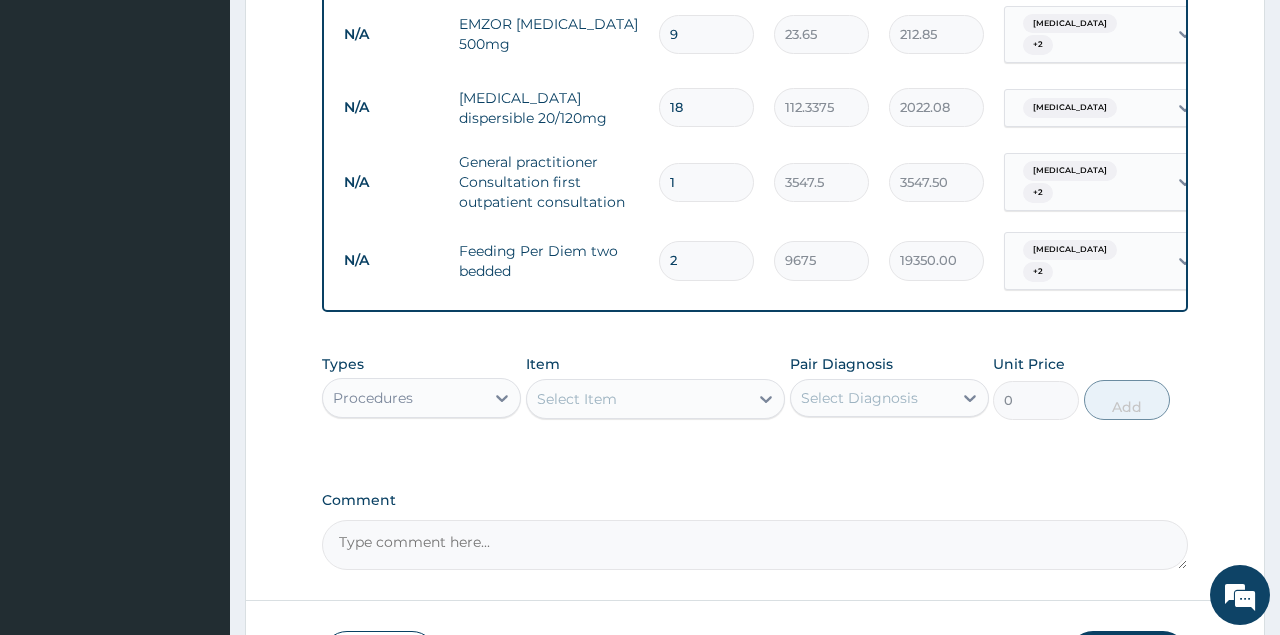 type on "2" 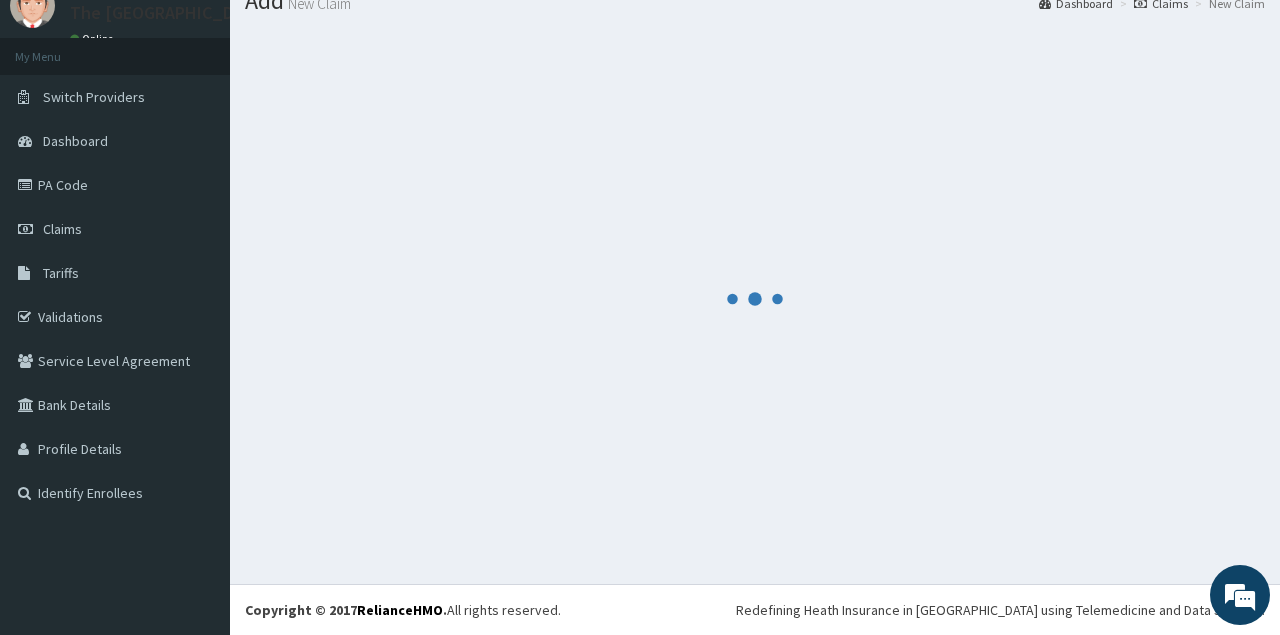 scroll, scrollTop: 76, scrollLeft: 0, axis: vertical 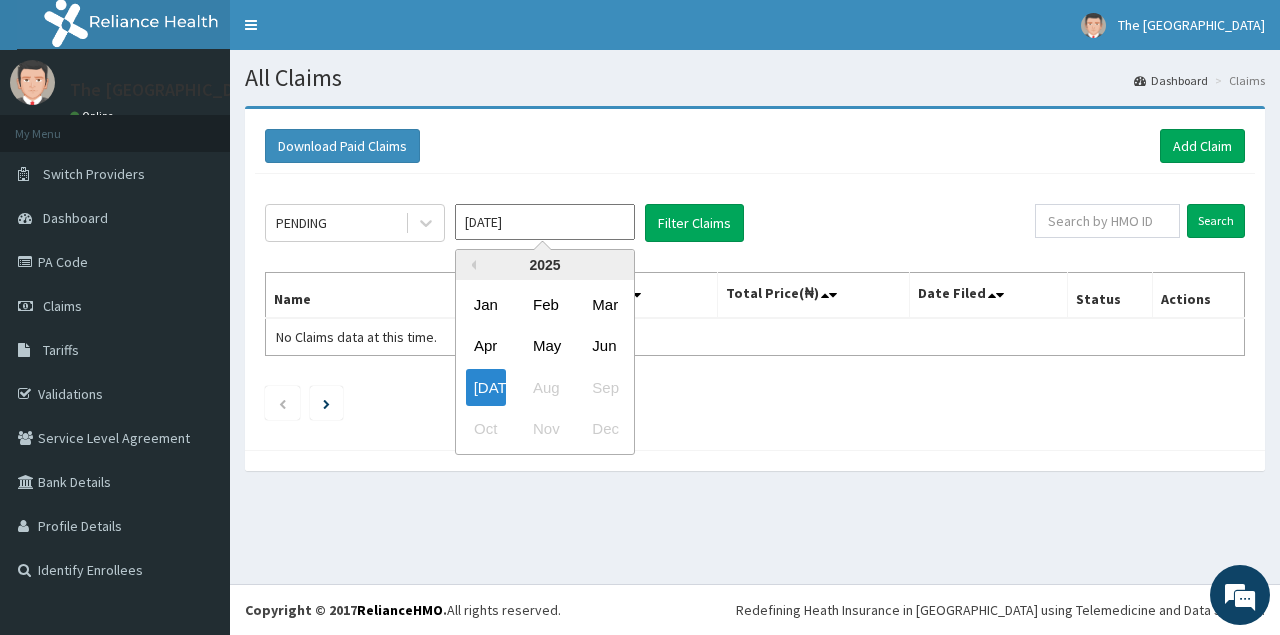 click on "[DATE]" at bounding box center [545, 222] 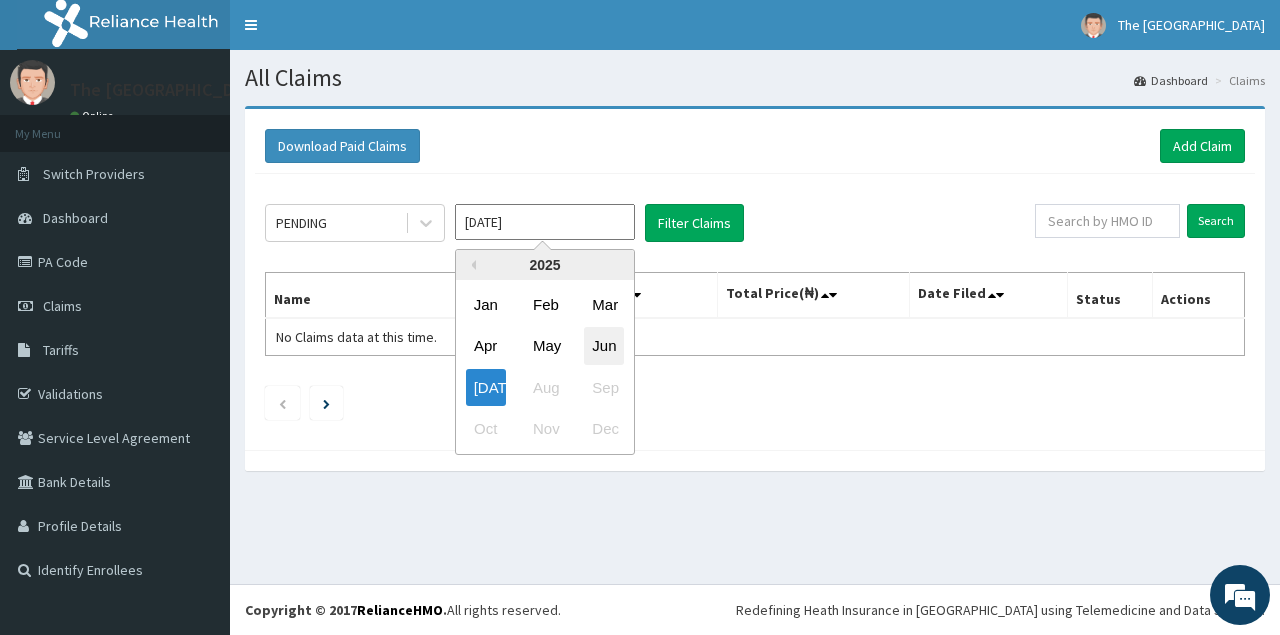 click on "Jun" at bounding box center (604, 346) 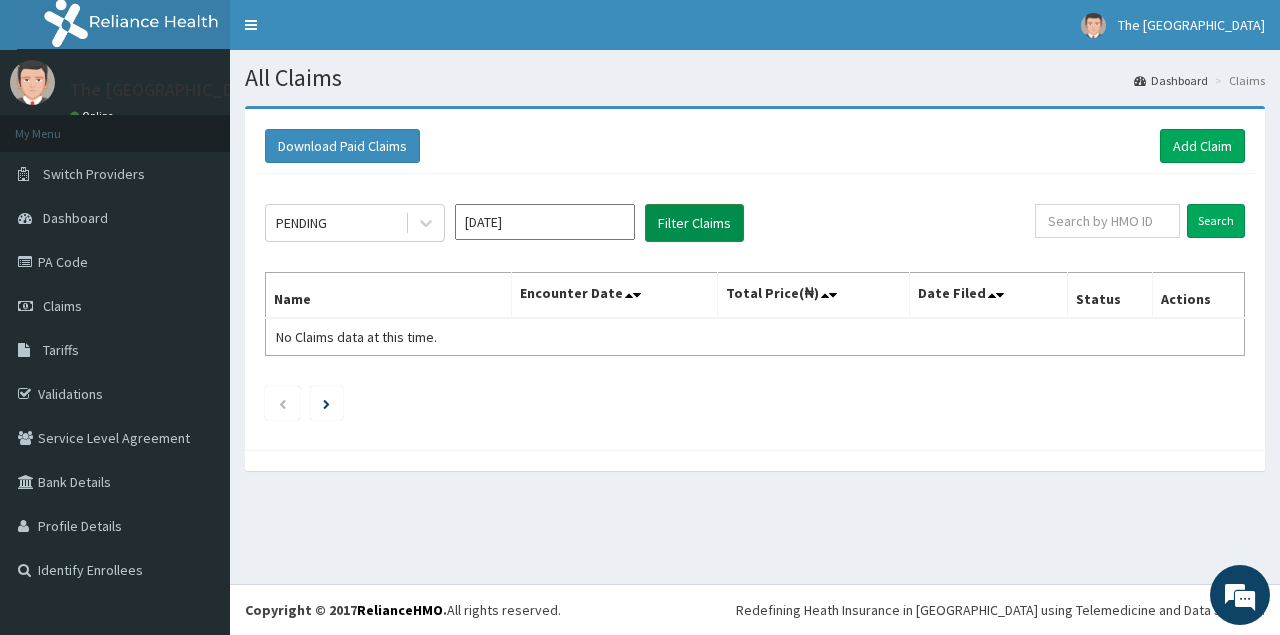 click on "Filter Claims" at bounding box center [694, 223] 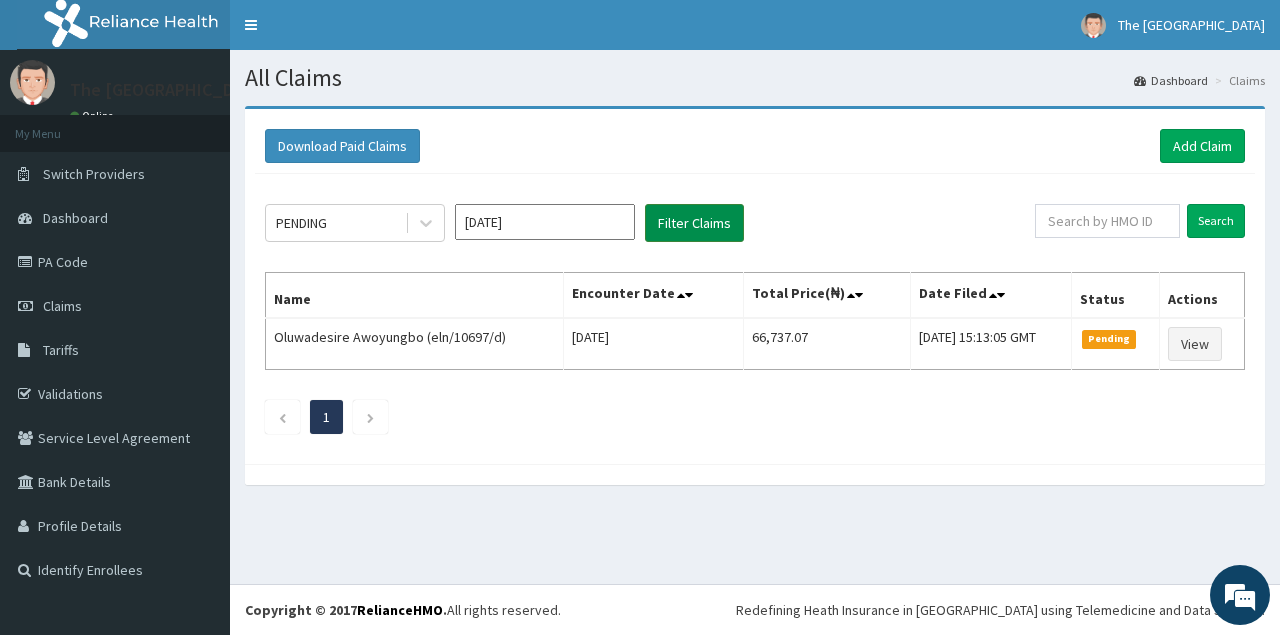 scroll, scrollTop: 0, scrollLeft: 0, axis: both 